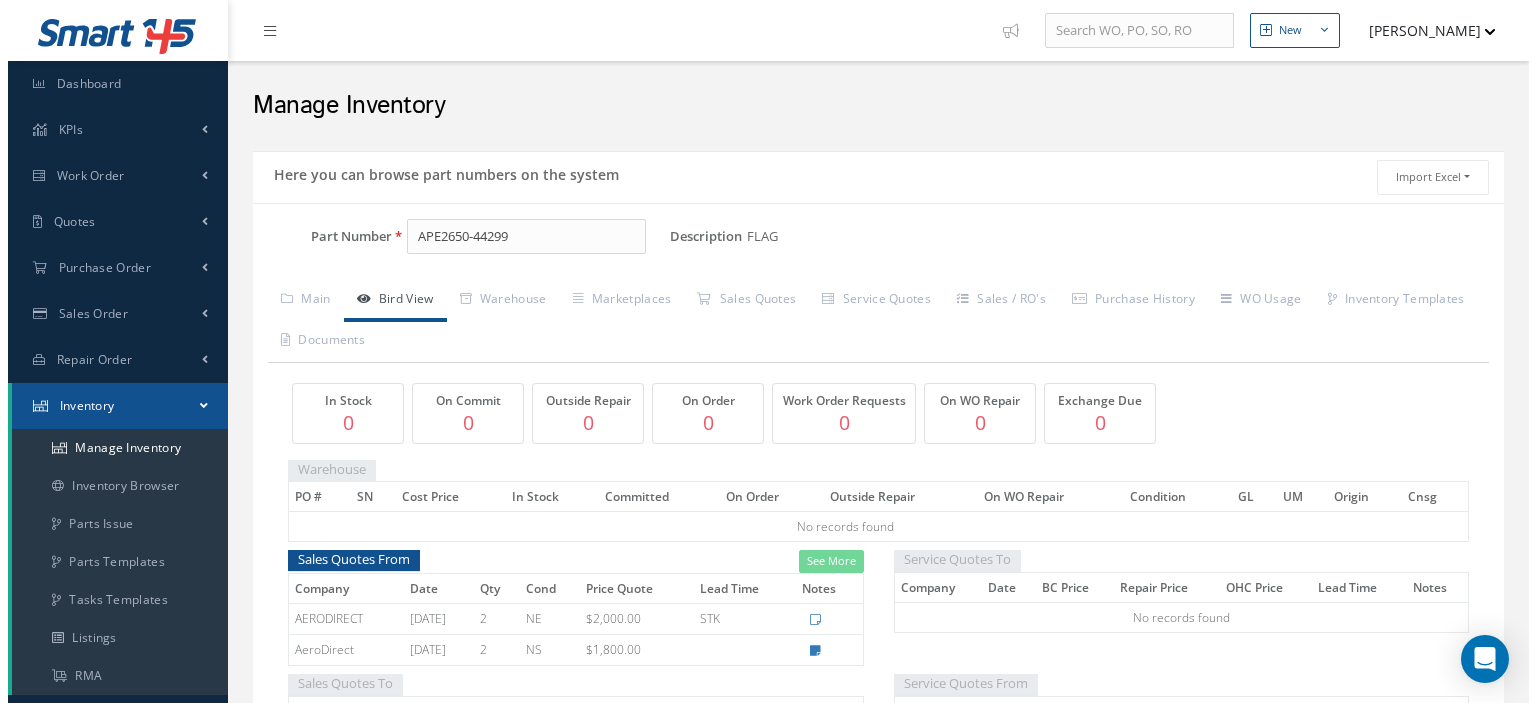 scroll, scrollTop: 0, scrollLeft: 0, axis: both 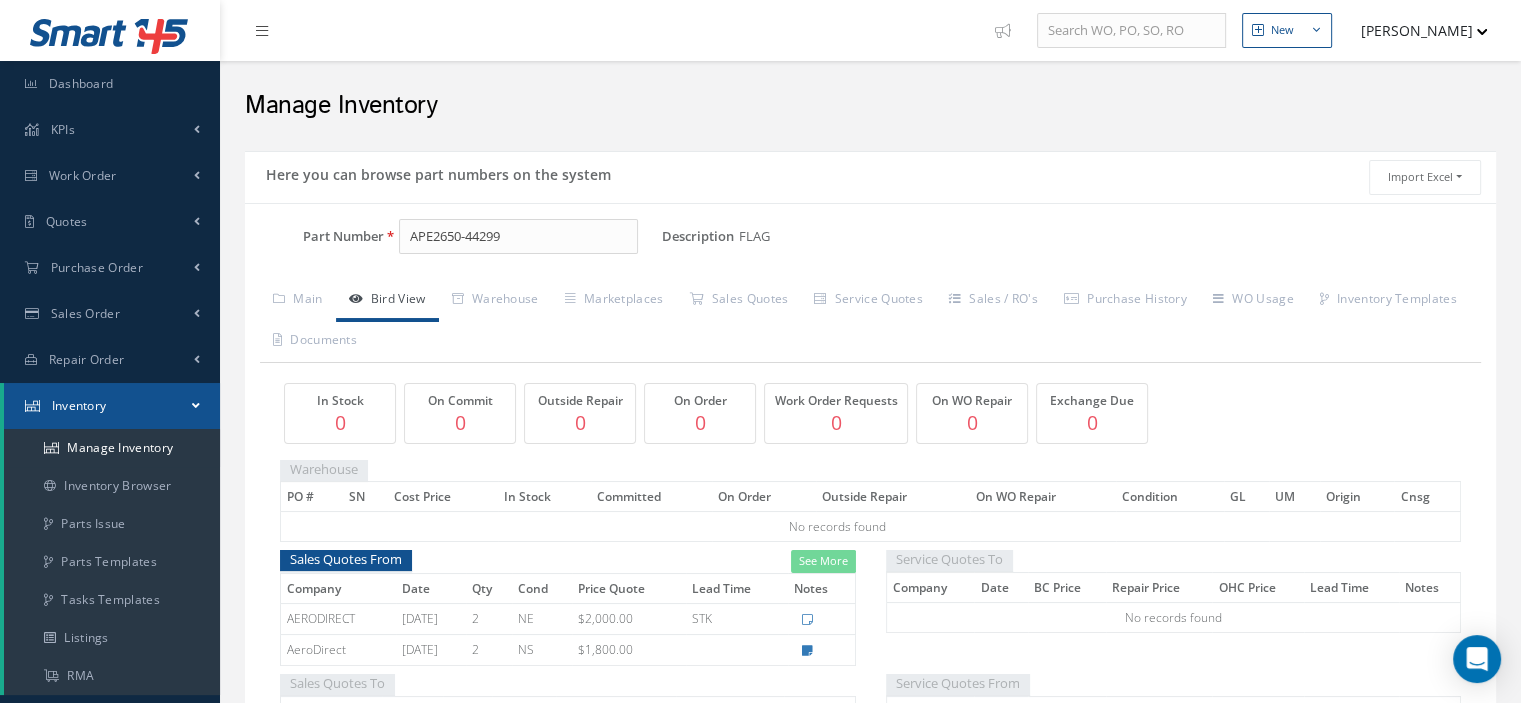 drag, startPoint x: 0, startPoint y: 0, endPoint x: 310, endPoint y: 229, distance: 385.41016 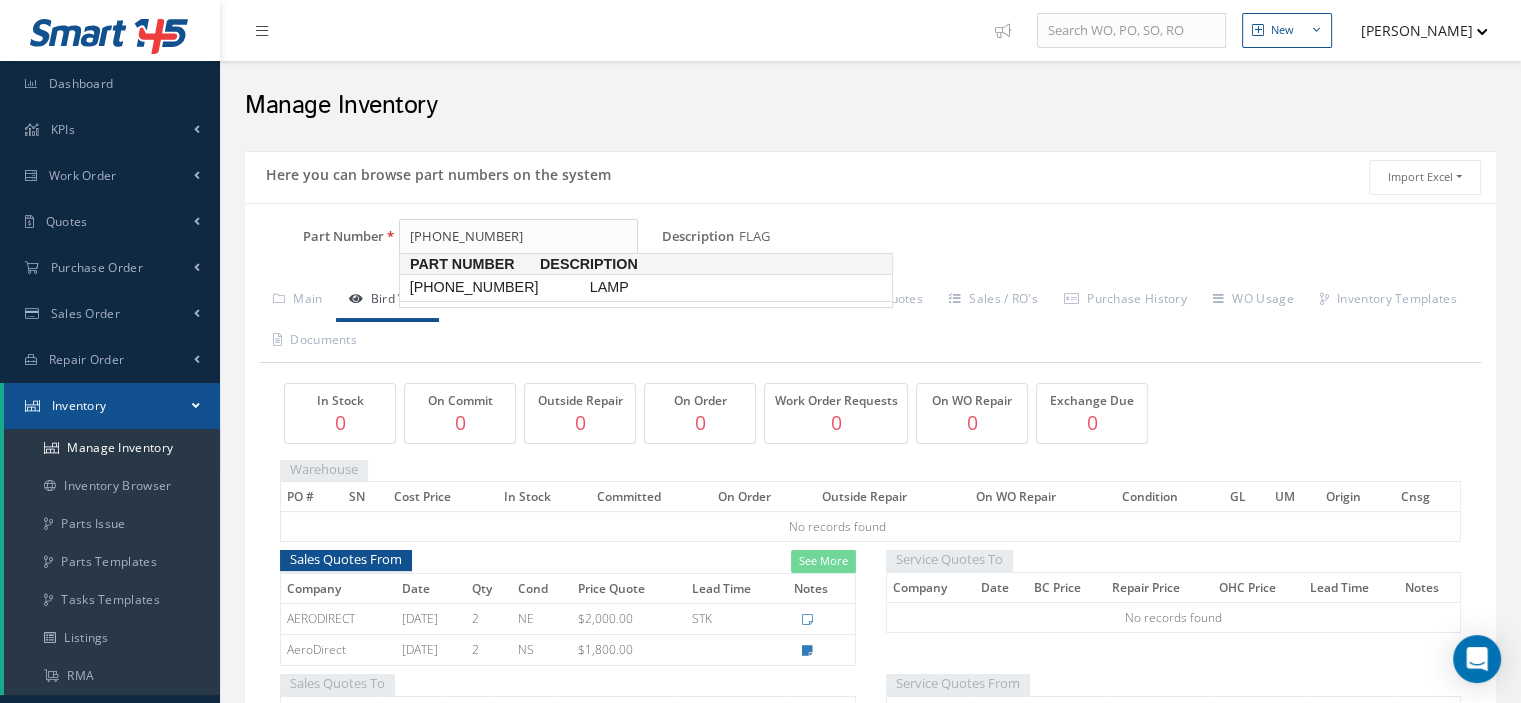 click on "[PHONE_NUMBER]" at bounding box center [496, 287] 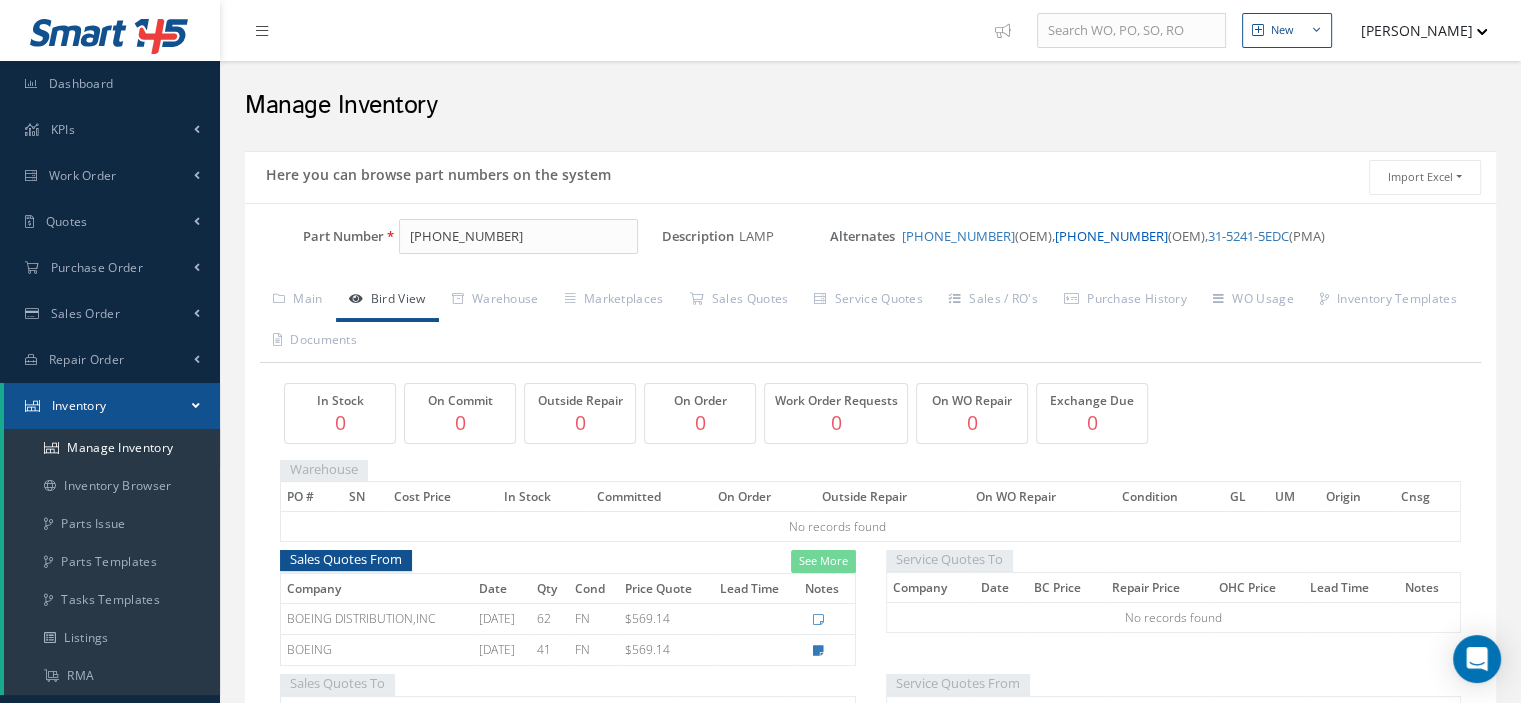 click on "[PHONE_NUMBER]" at bounding box center [1111, 236] 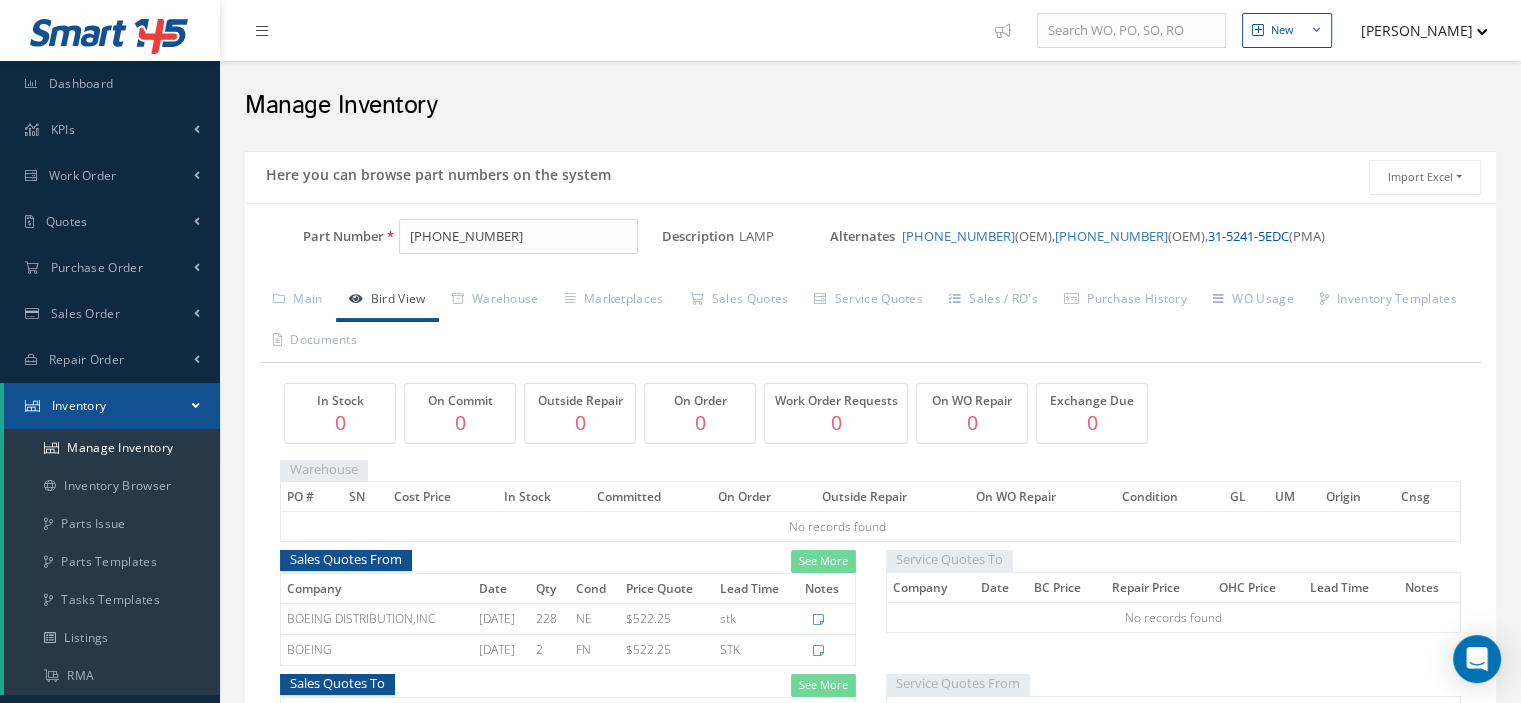 click on "31-5241-5EDC" at bounding box center [1248, 236] 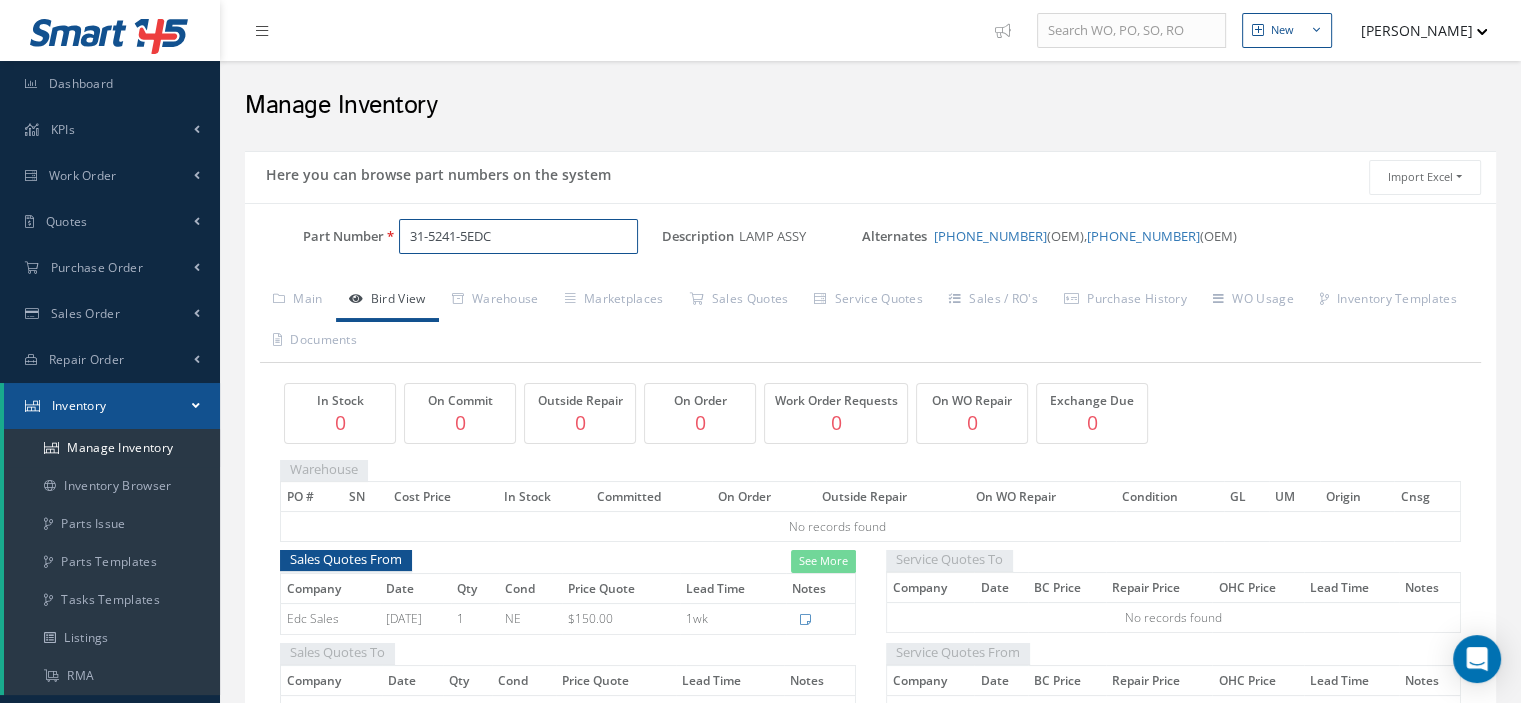 drag, startPoint x: 504, startPoint y: 235, endPoint x: 407, endPoint y: 227, distance: 97.32934 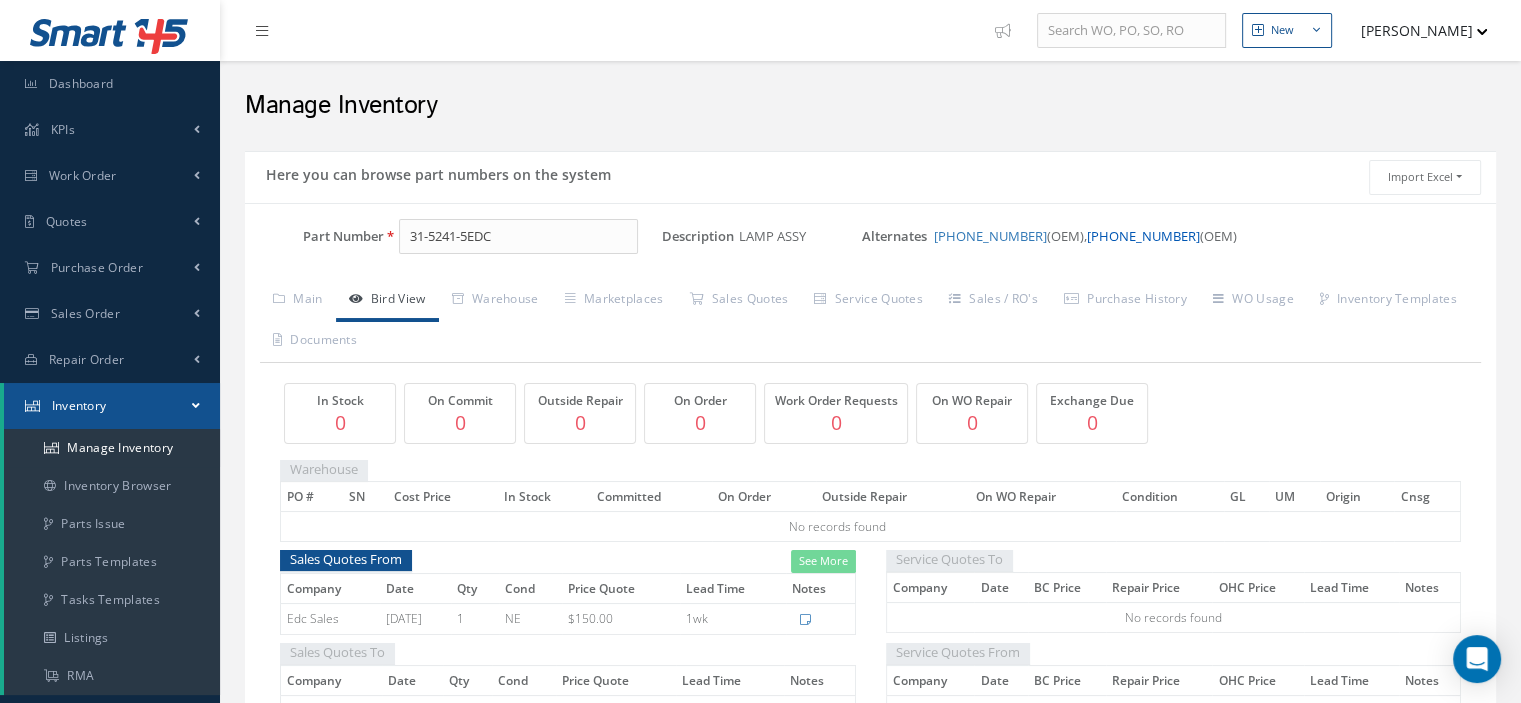 click on "31-5241-9" at bounding box center (1143, 236) 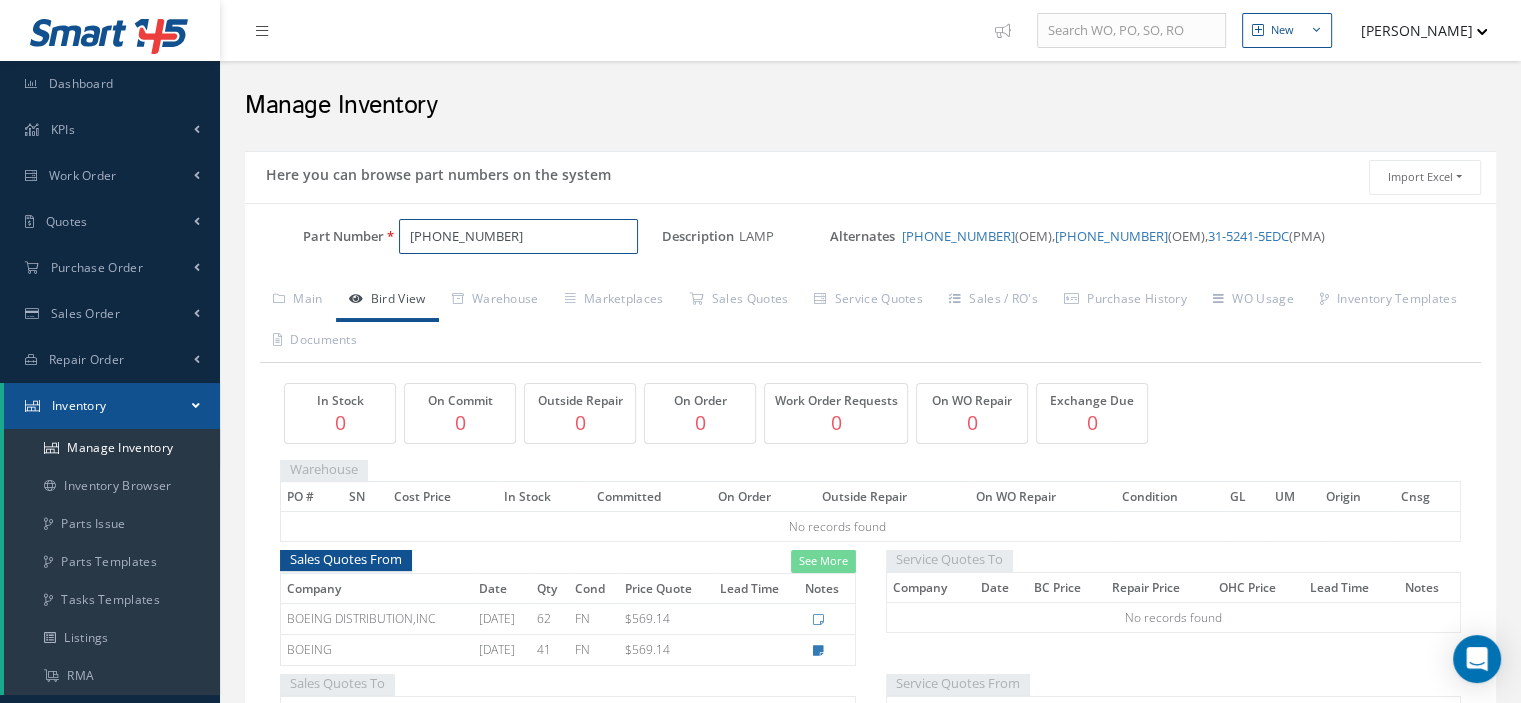 drag, startPoint x: 484, startPoint y: 240, endPoint x: 408, endPoint y: 239, distance: 76.00658 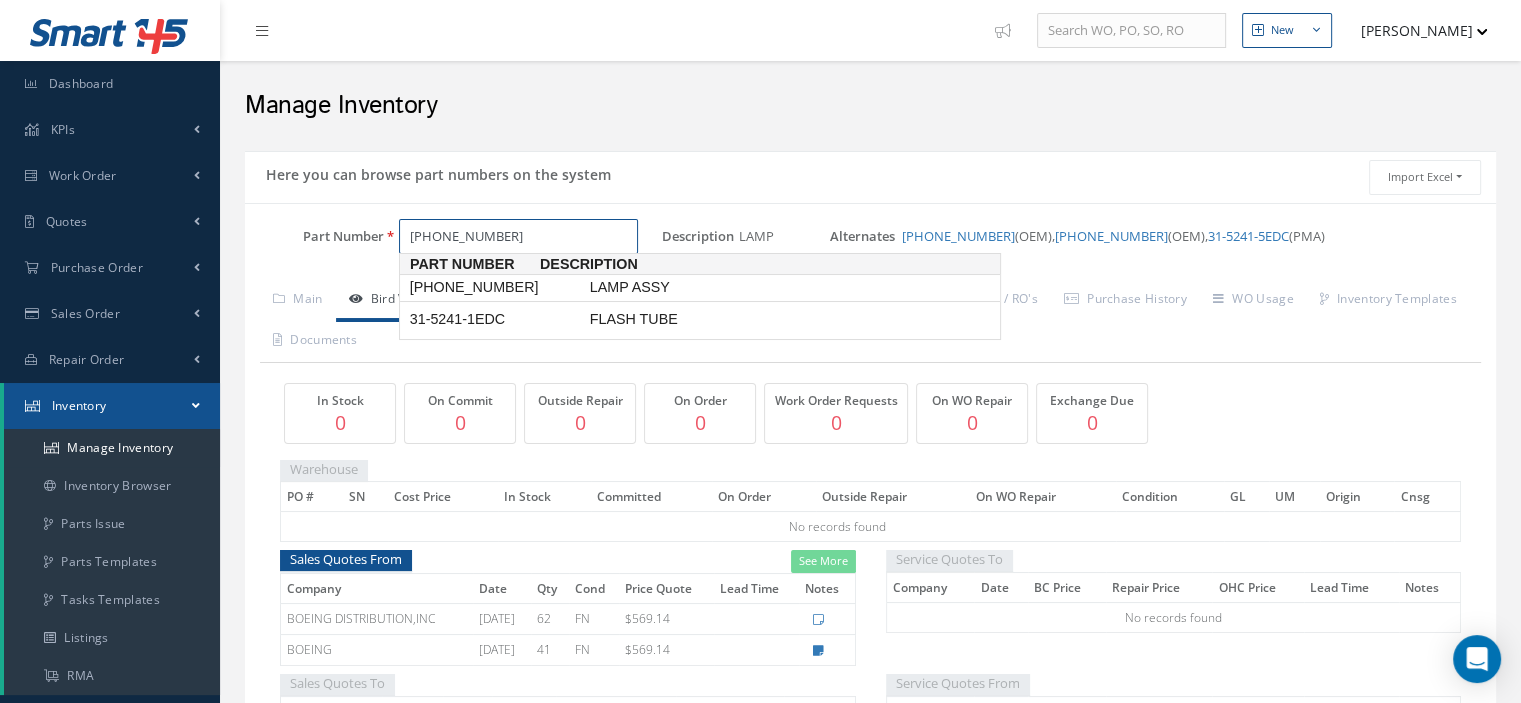 click on "31-5241-1" at bounding box center (496, 287) 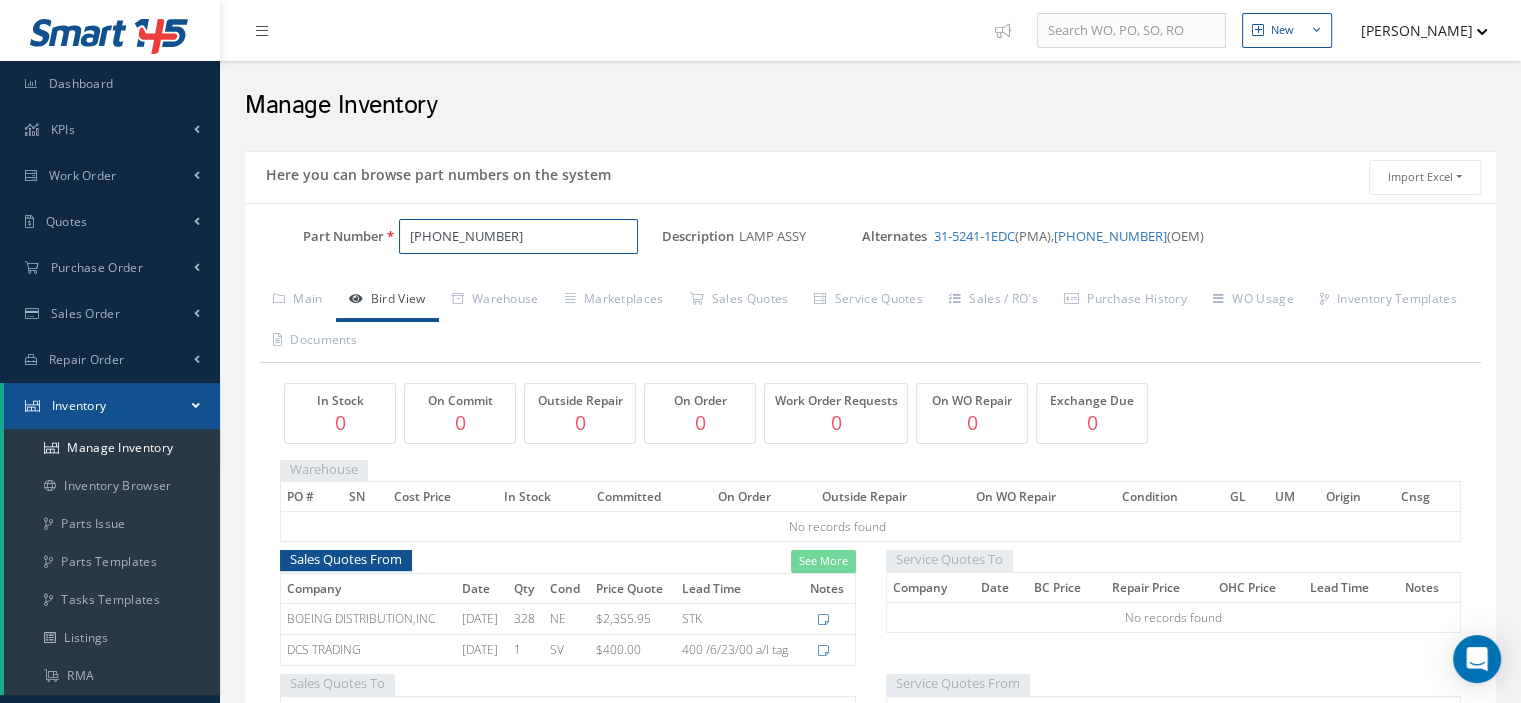 drag, startPoint x: 493, startPoint y: 244, endPoint x: 396, endPoint y: 243, distance: 97.00516 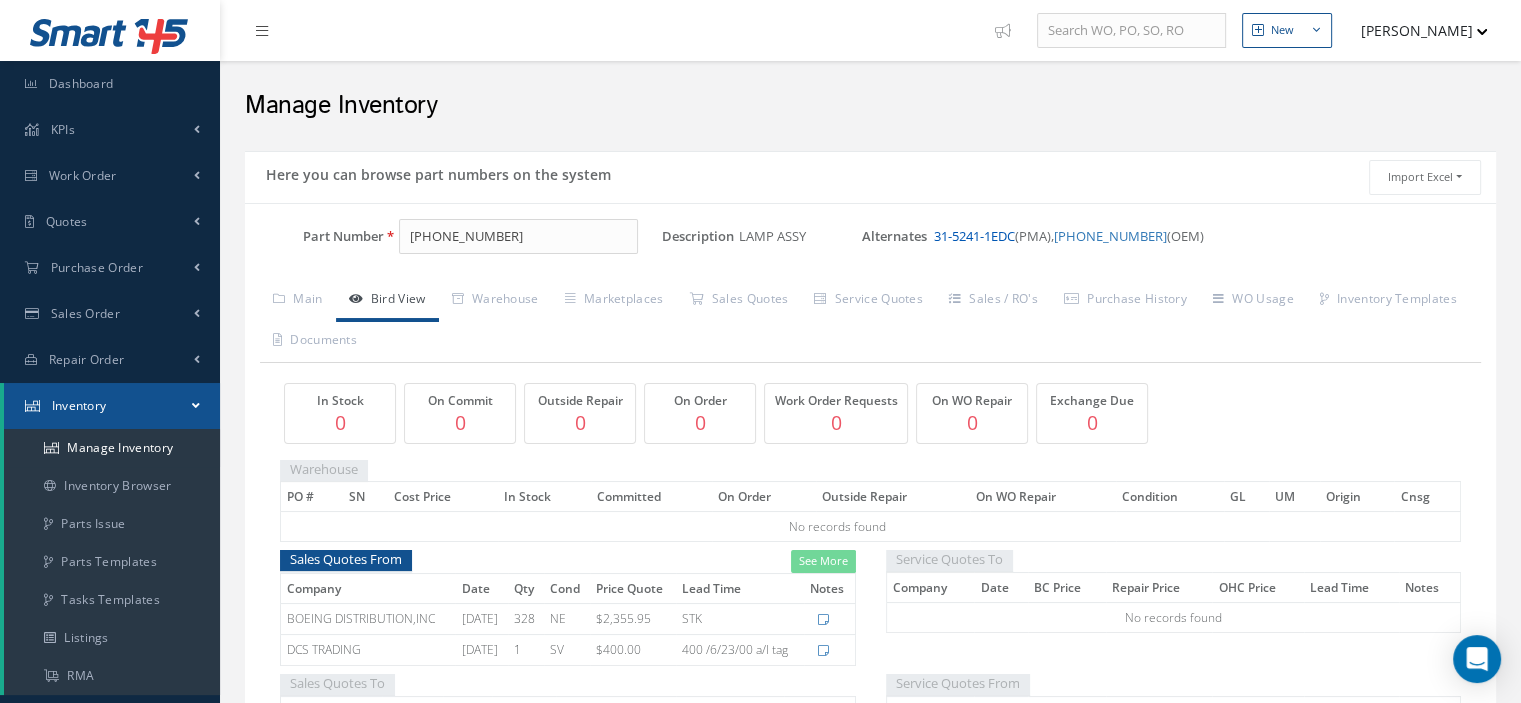 click on "31-5241-1EDC" at bounding box center [974, 236] 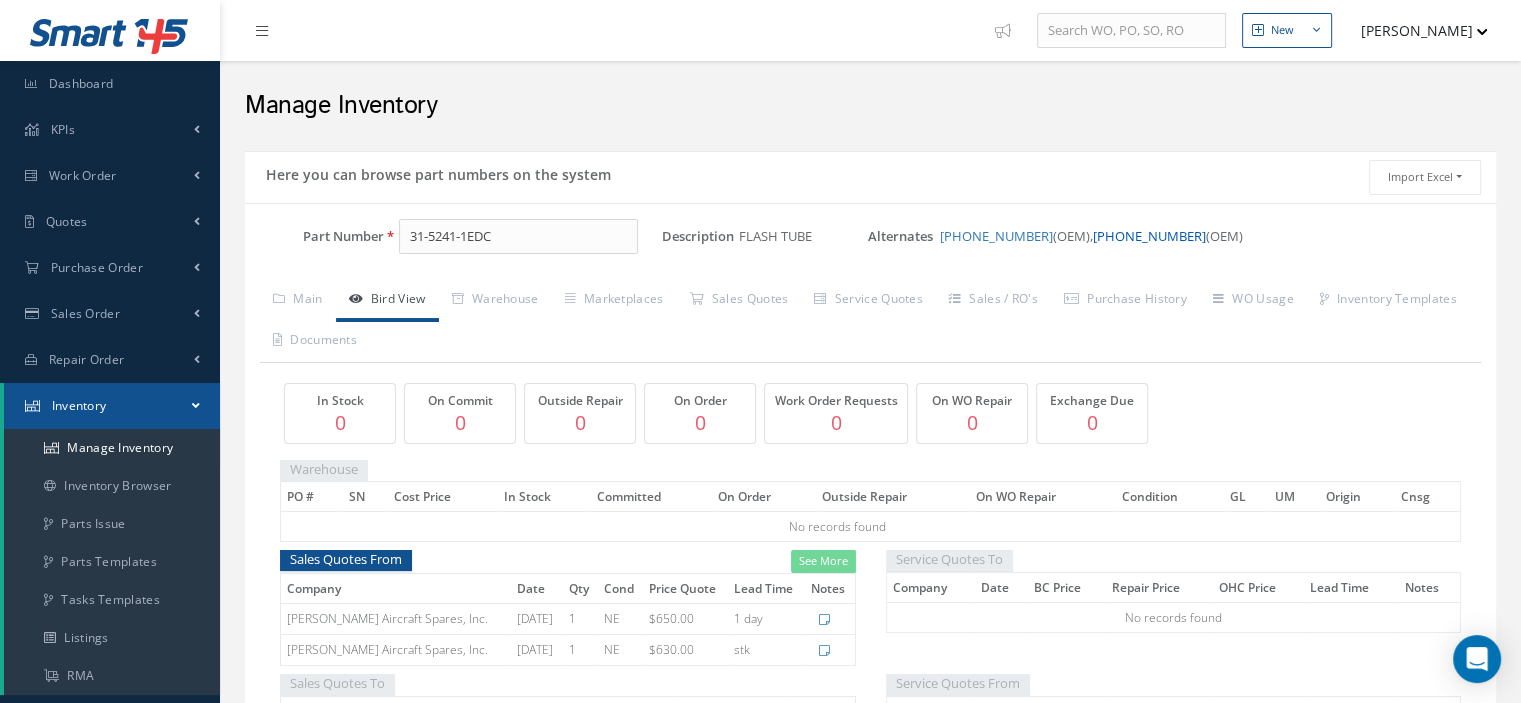 click on "31-5241-7" at bounding box center (1149, 236) 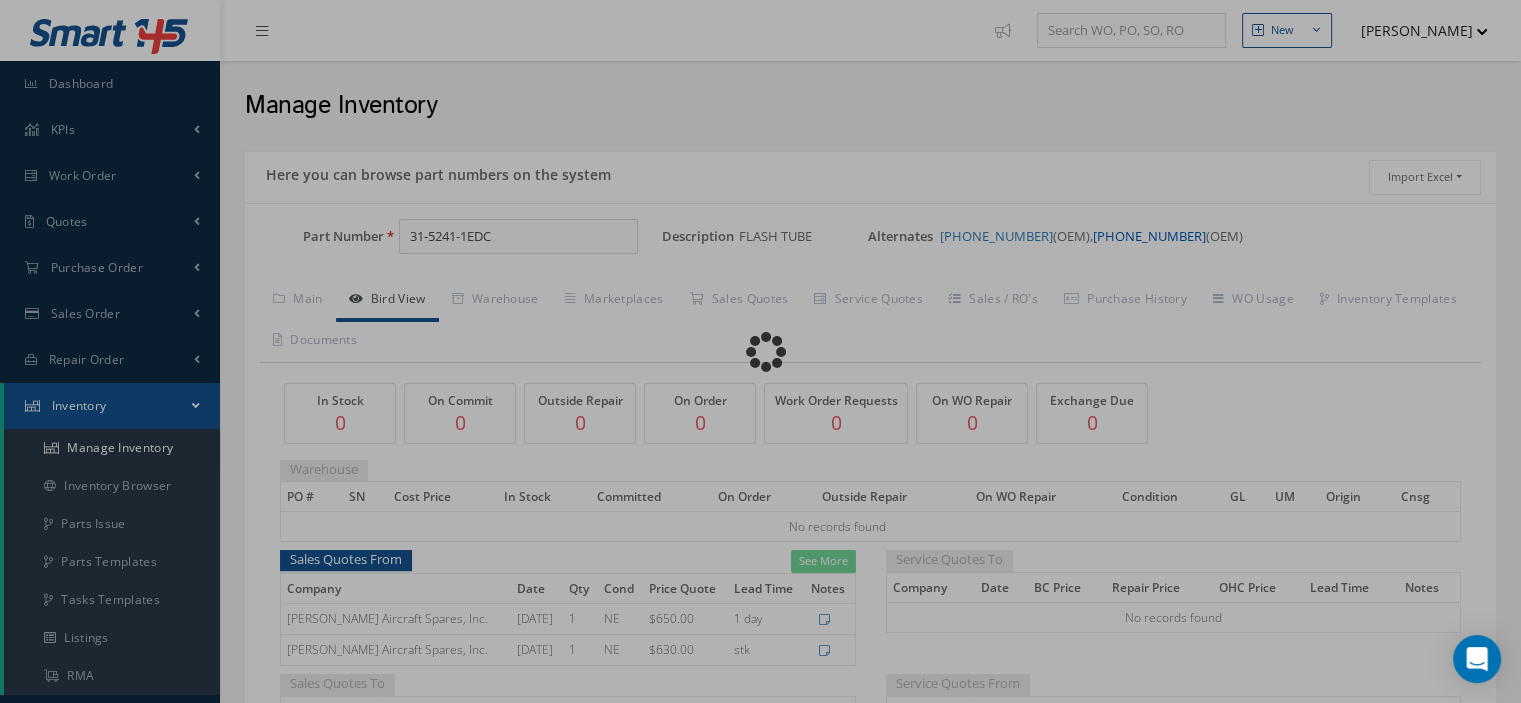type on "31-5241-7" 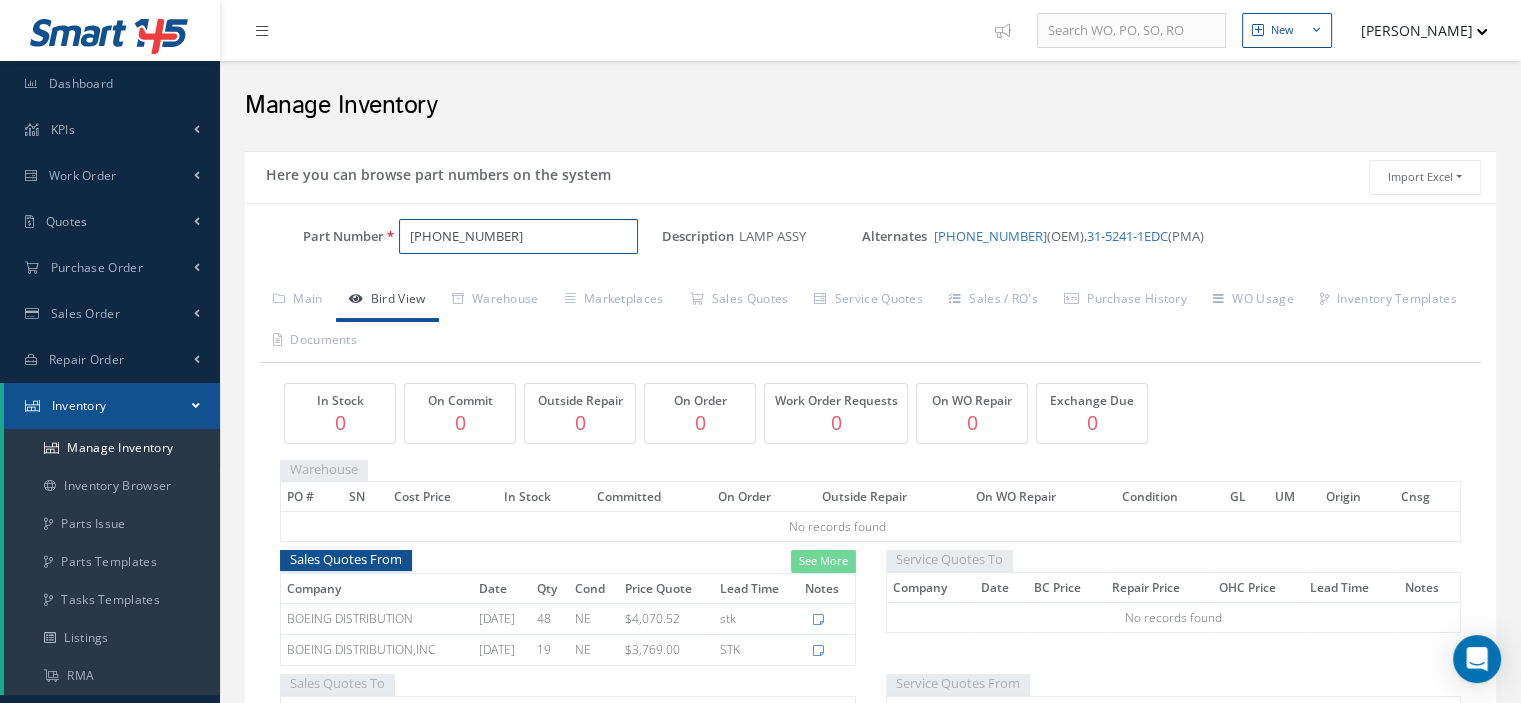 drag, startPoint x: 533, startPoint y: 223, endPoint x: 367, endPoint y: 239, distance: 166.7693 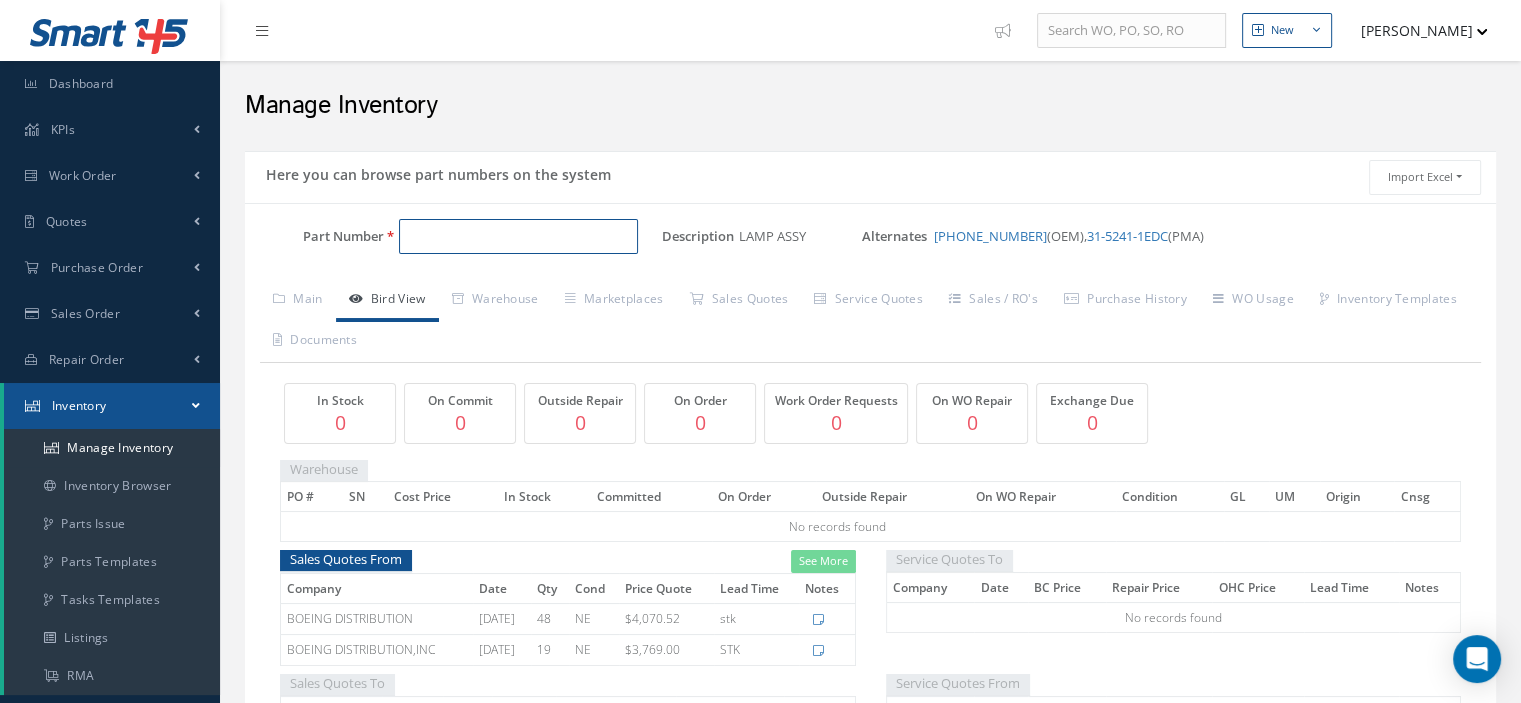 paste on "APE2650-44299" 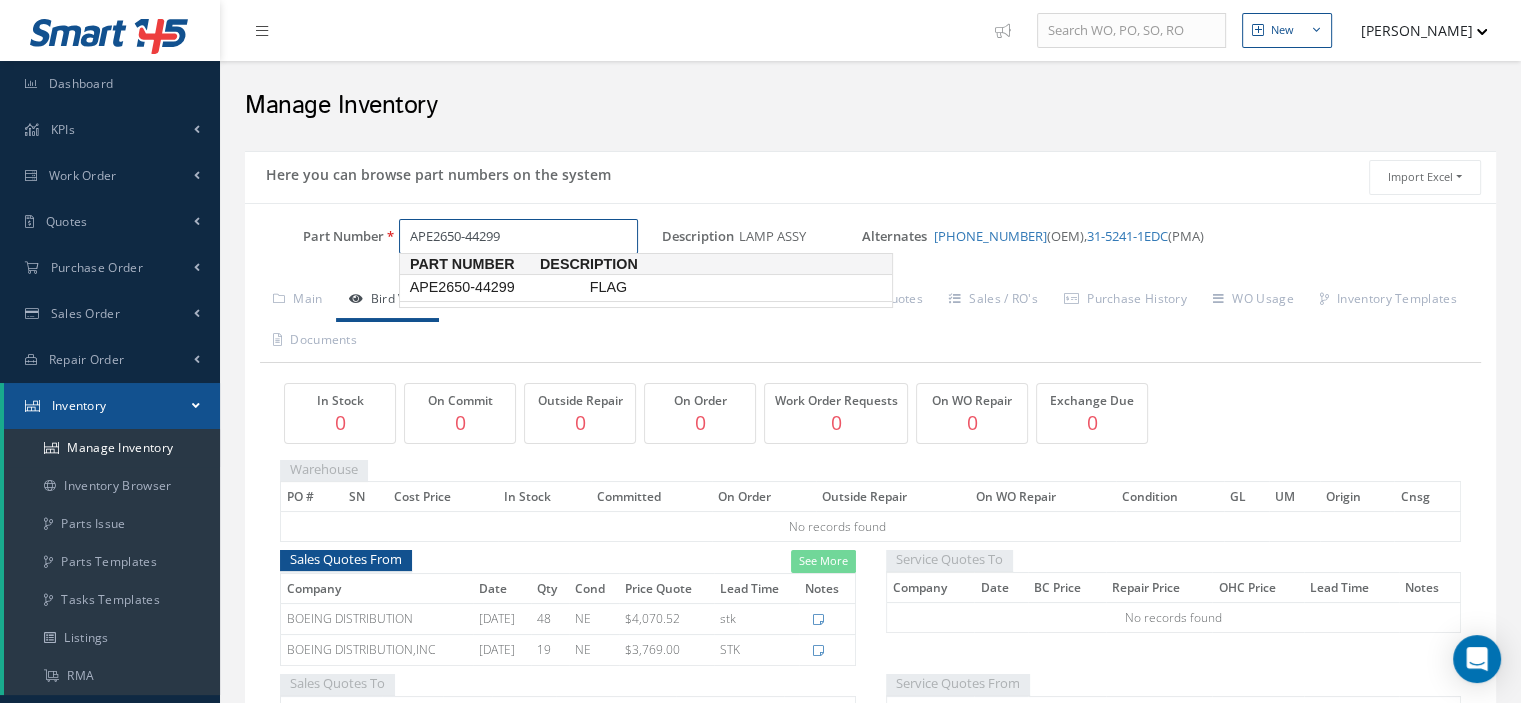 click on "APE2650-44299" at bounding box center [496, 287] 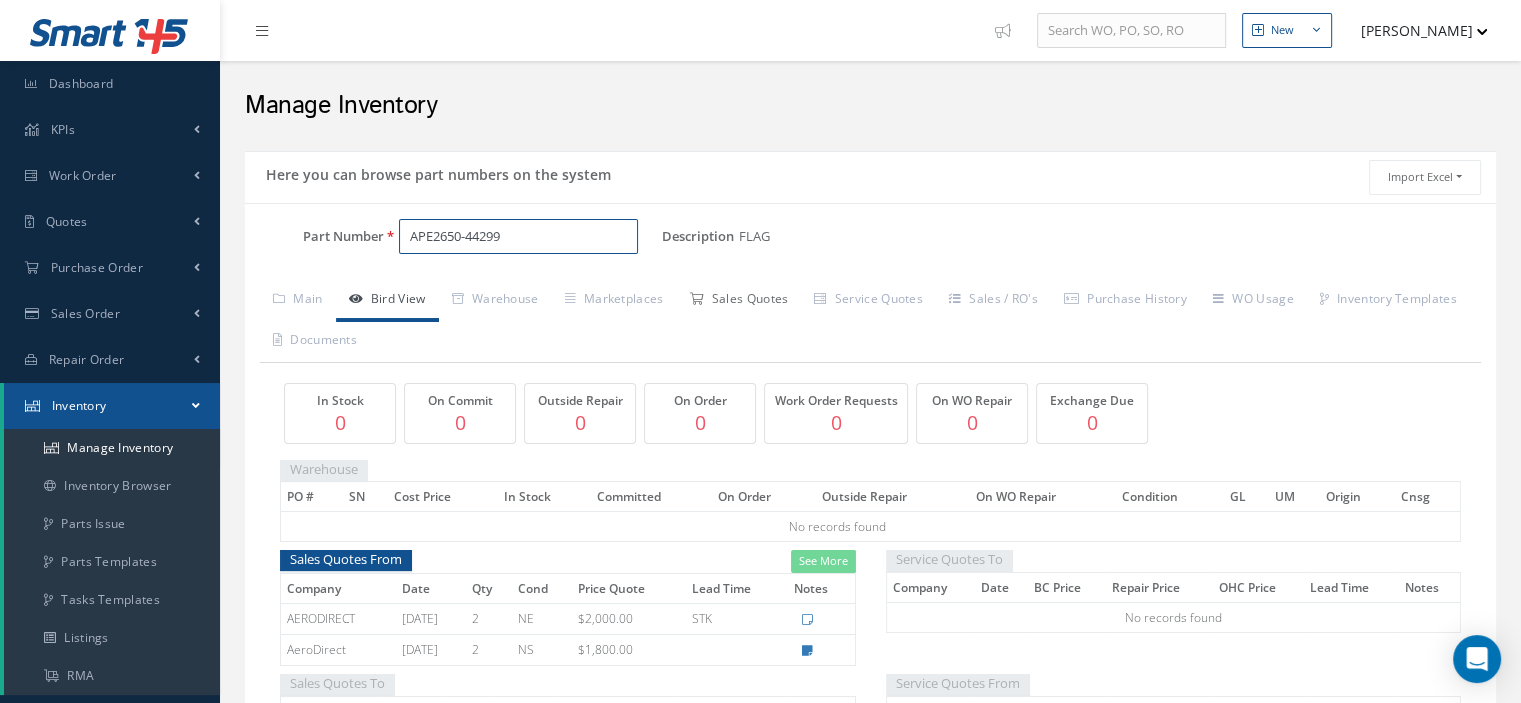 type on "APE2650-44299" 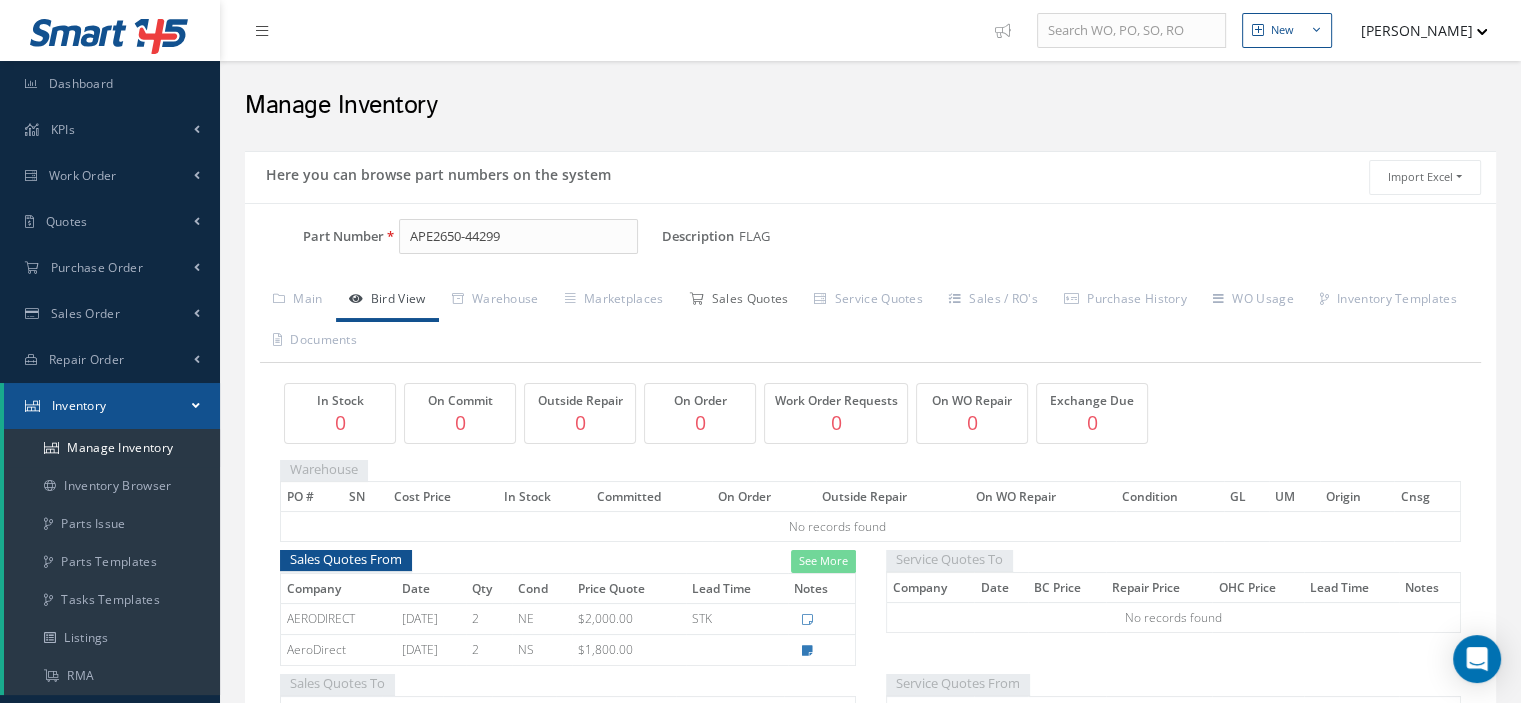 click on "Sales Quotes" at bounding box center [738, 301] 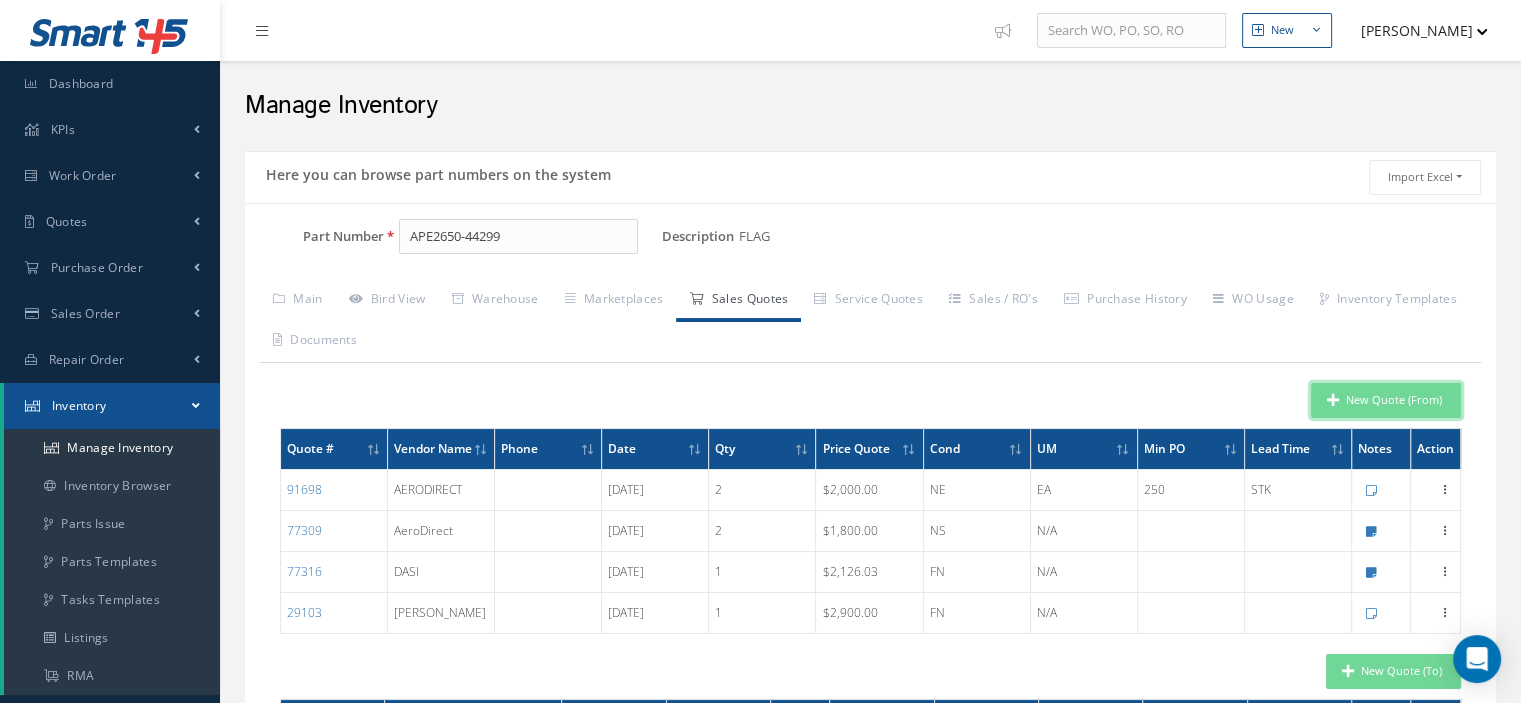 click on "New Quote (From)" at bounding box center (1386, 400) 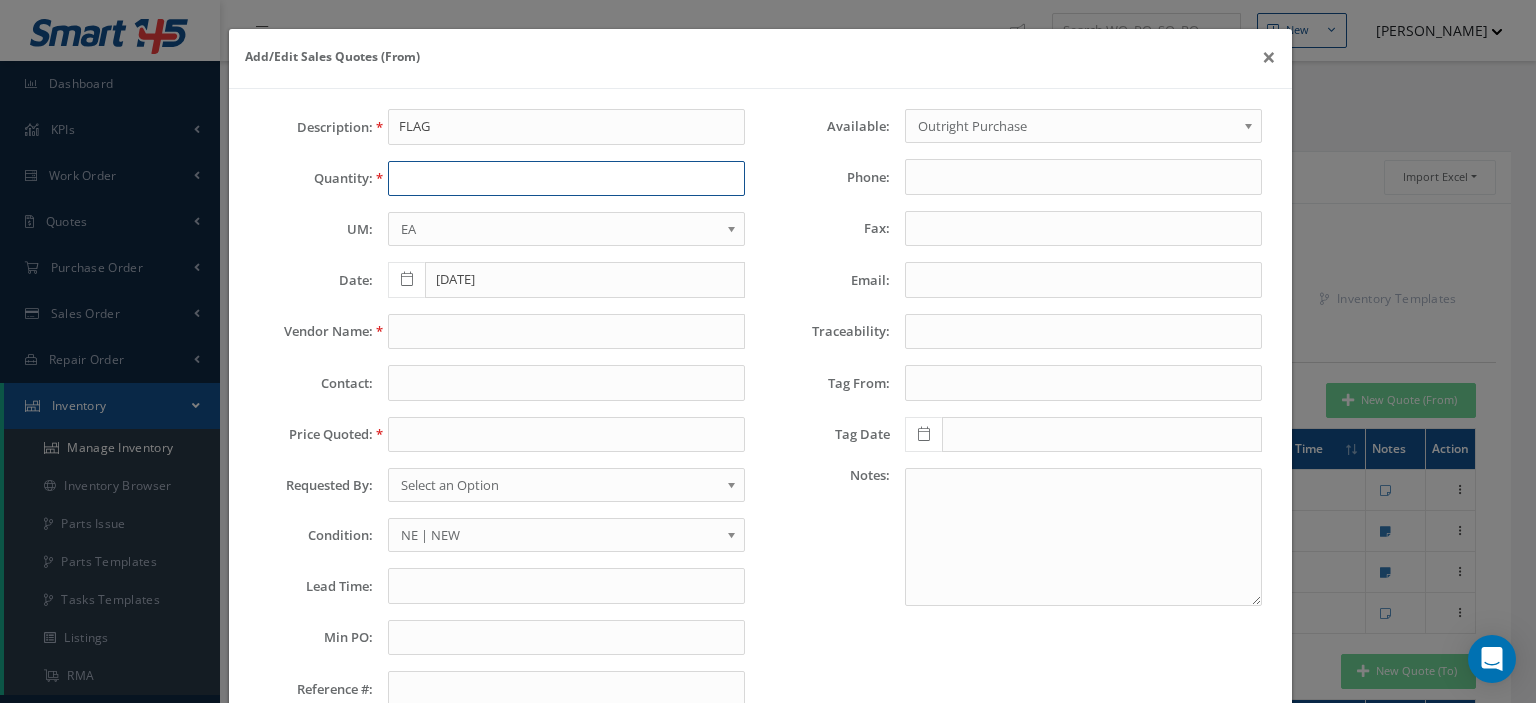 click at bounding box center (566, 179) 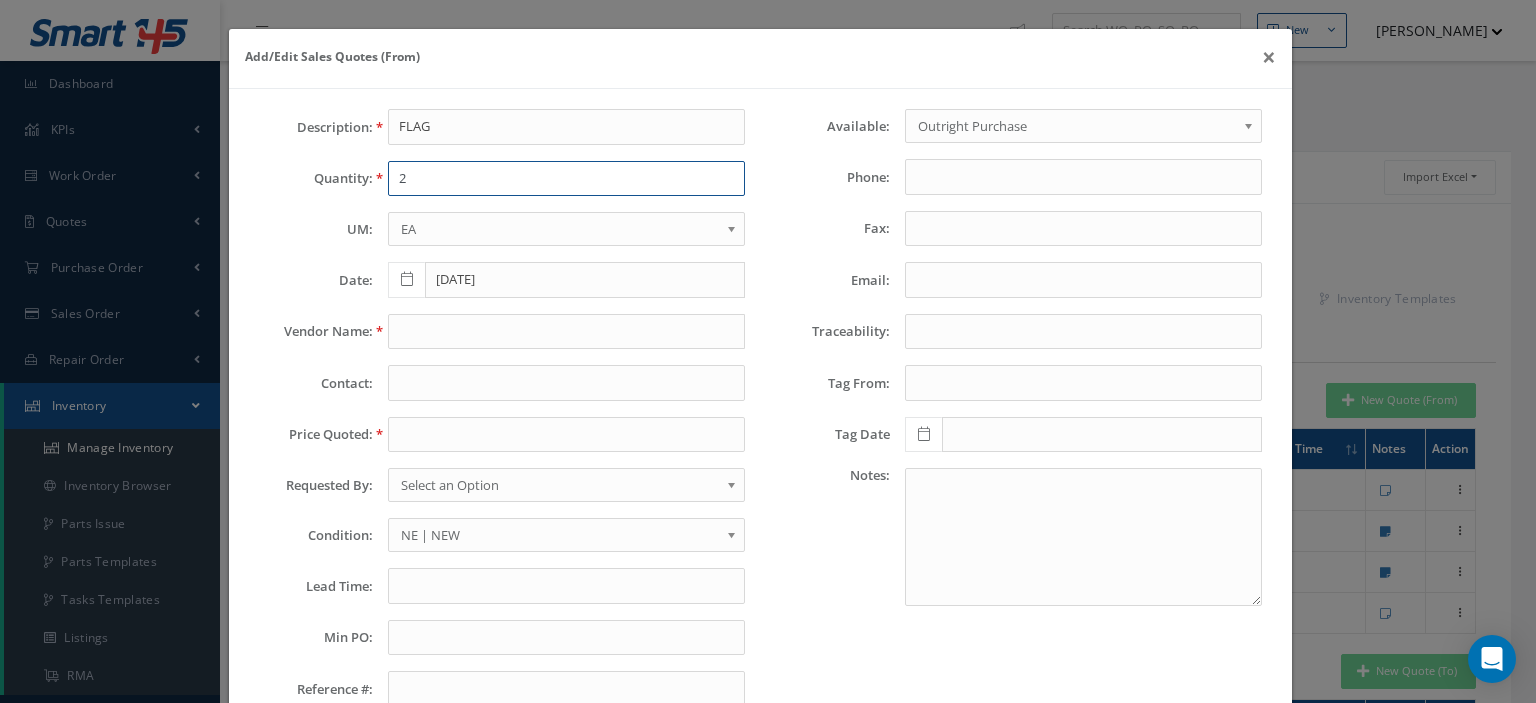 type on "2" 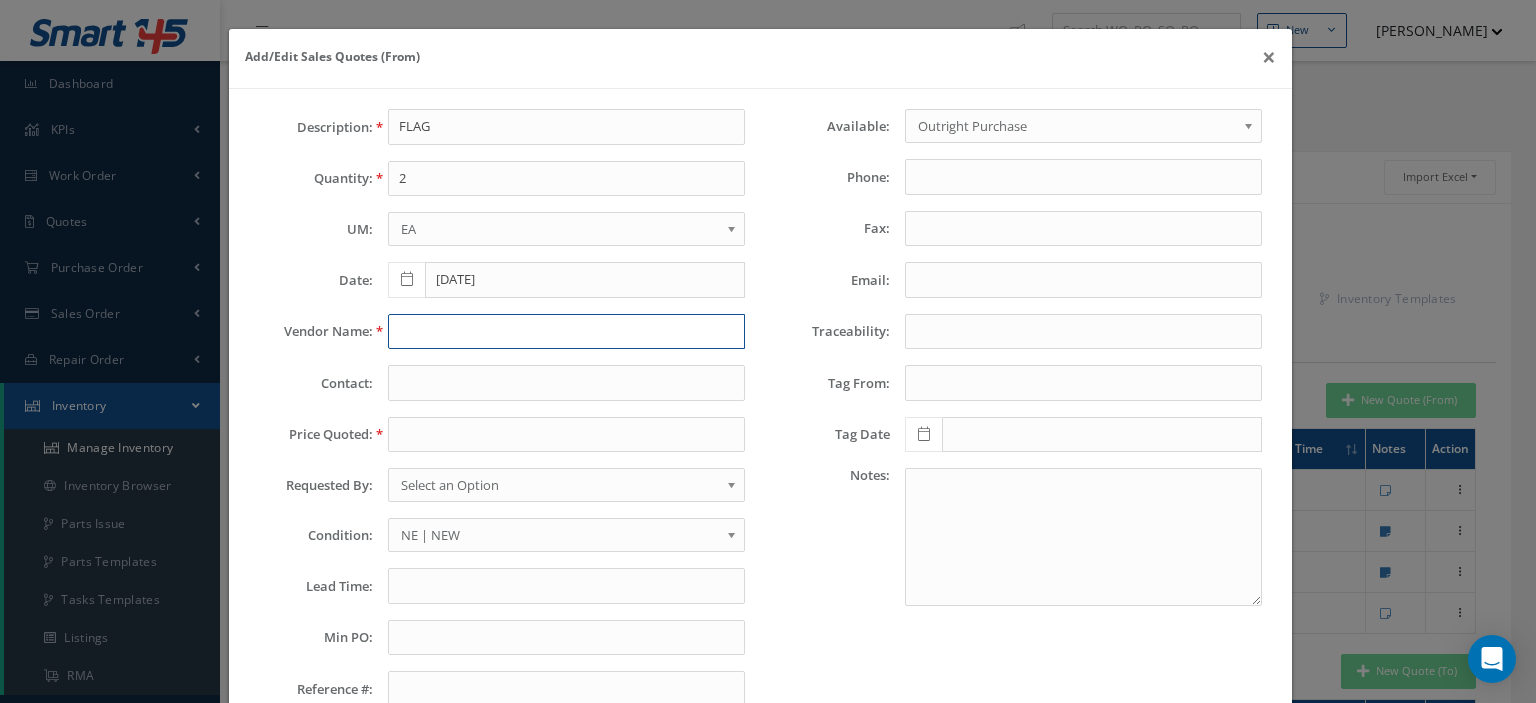 click at bounding box center [566, 332] 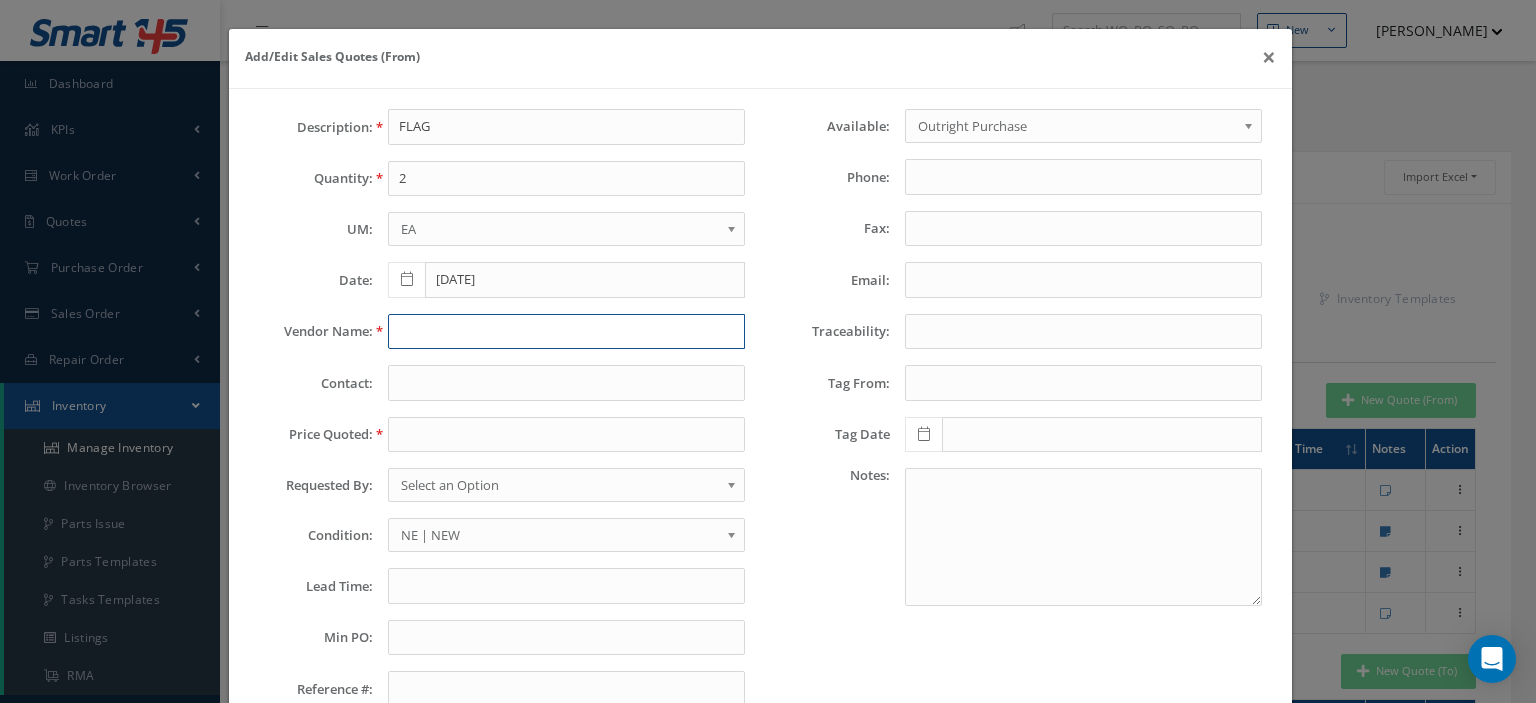 paste on "AeroDirect" 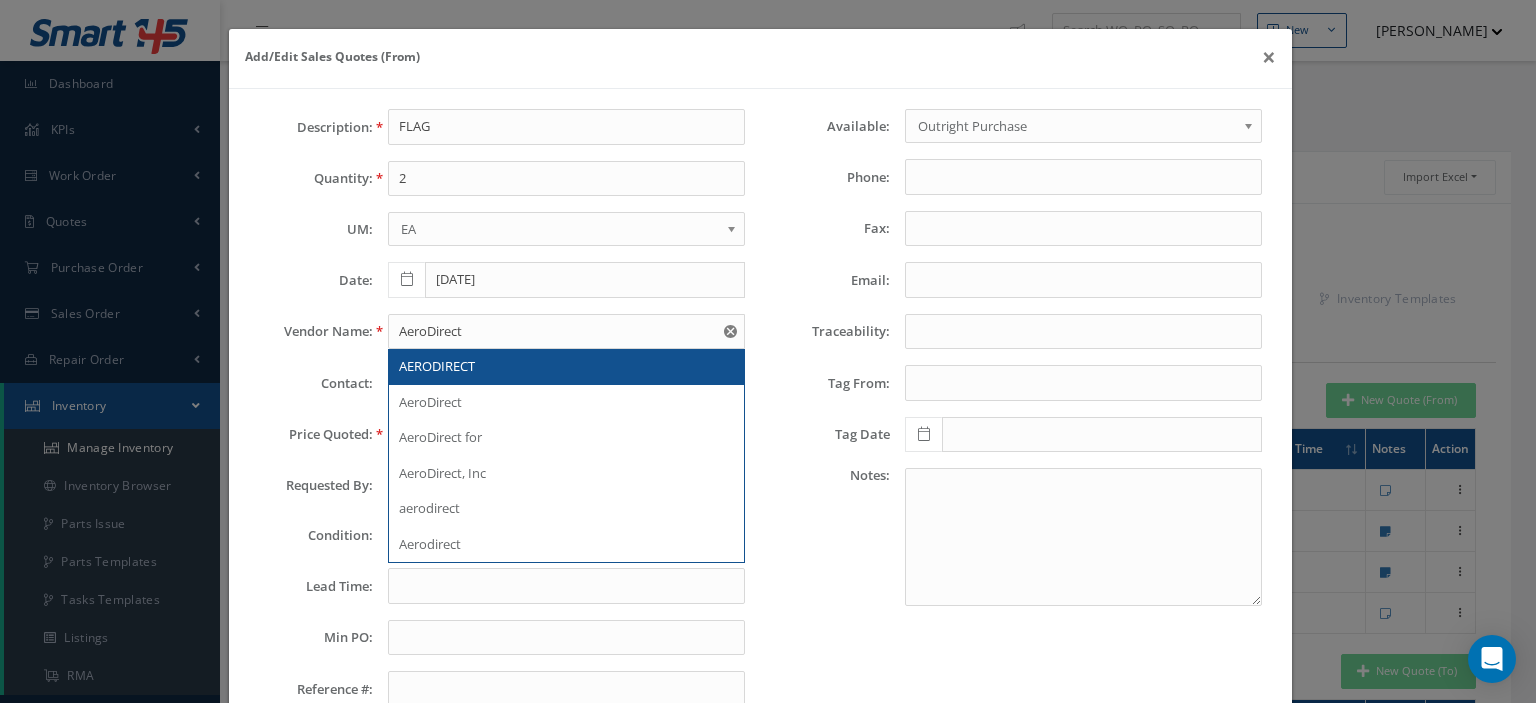 click on "AERODIRECT" at bounding box center (566, 367) 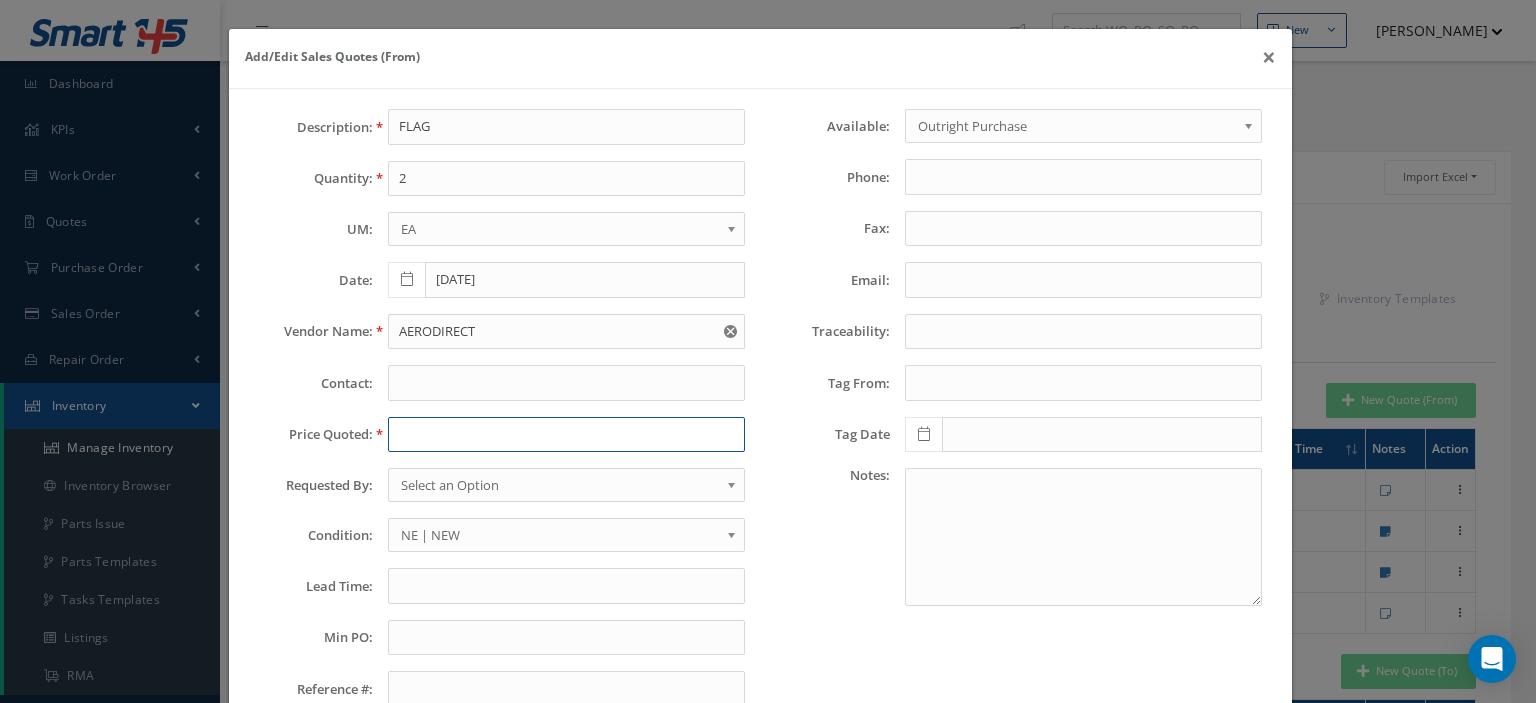click at bounding box center [566, 435] 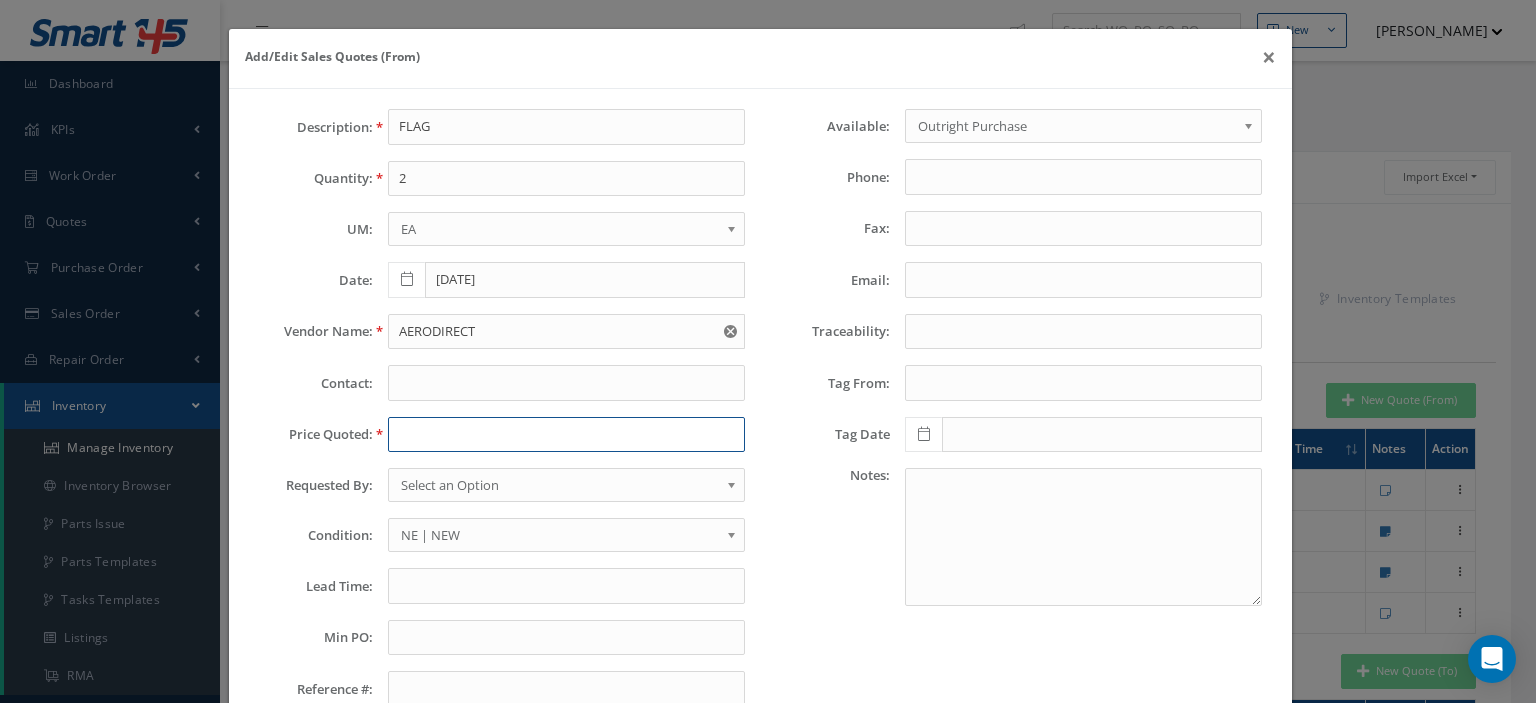 paste on "$2,200.00" 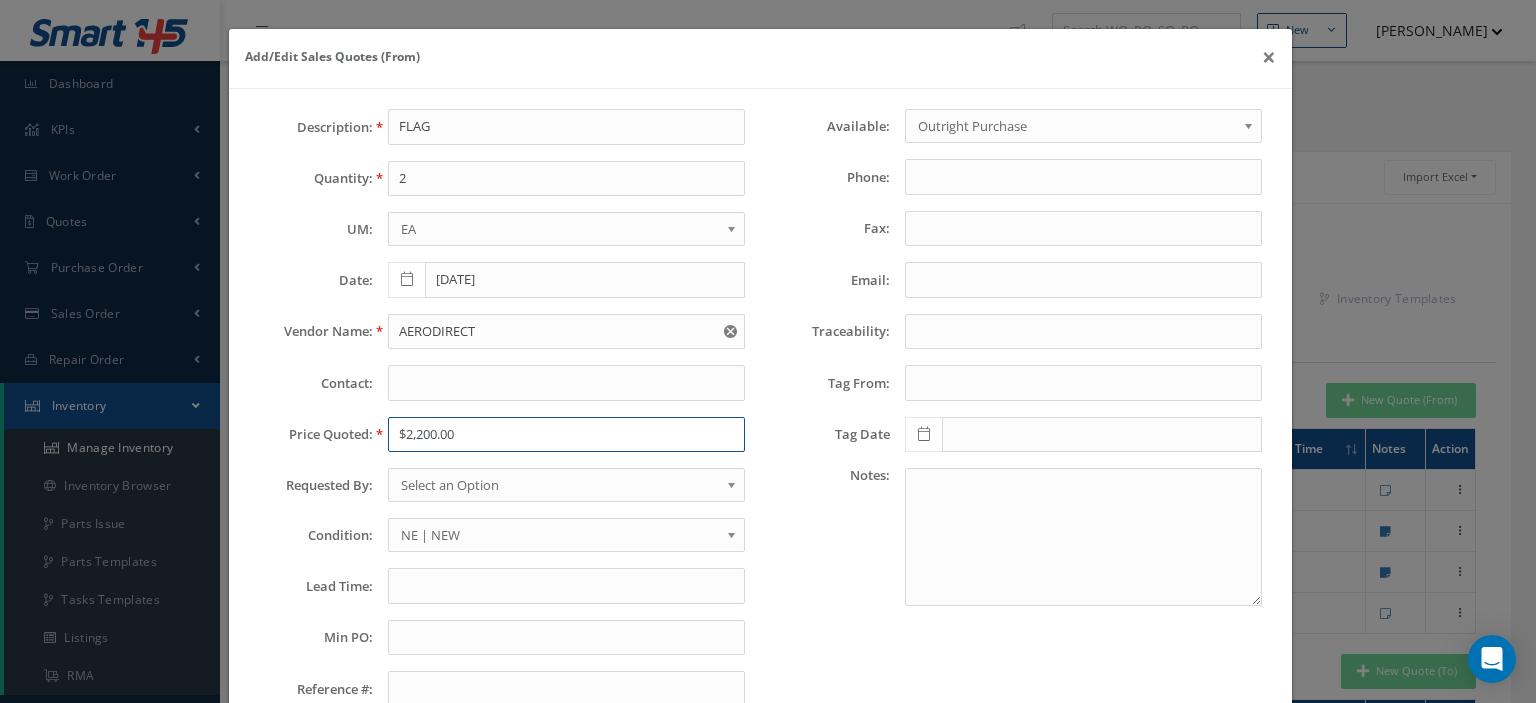 click on "$2,200.00" at bounding box center (566, 435) 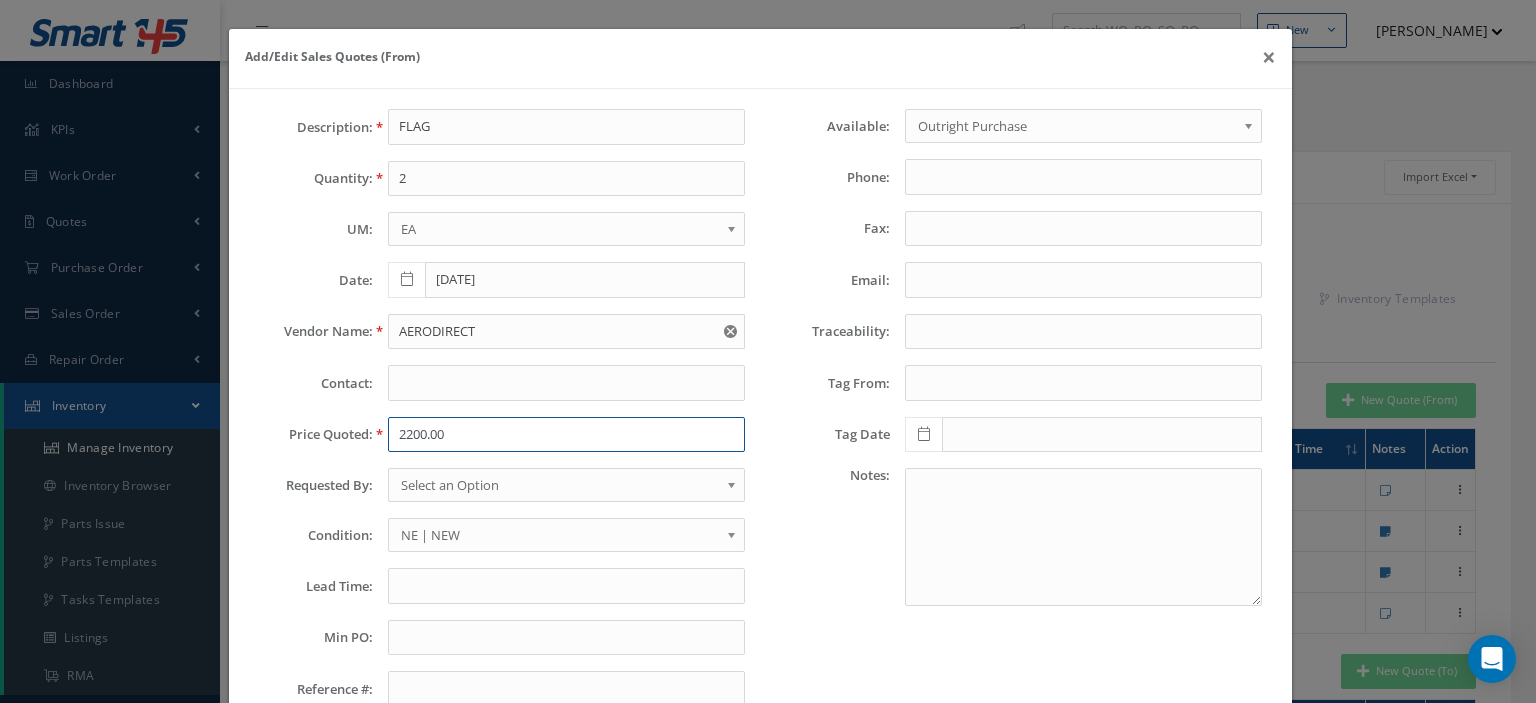 type on "2200.00" 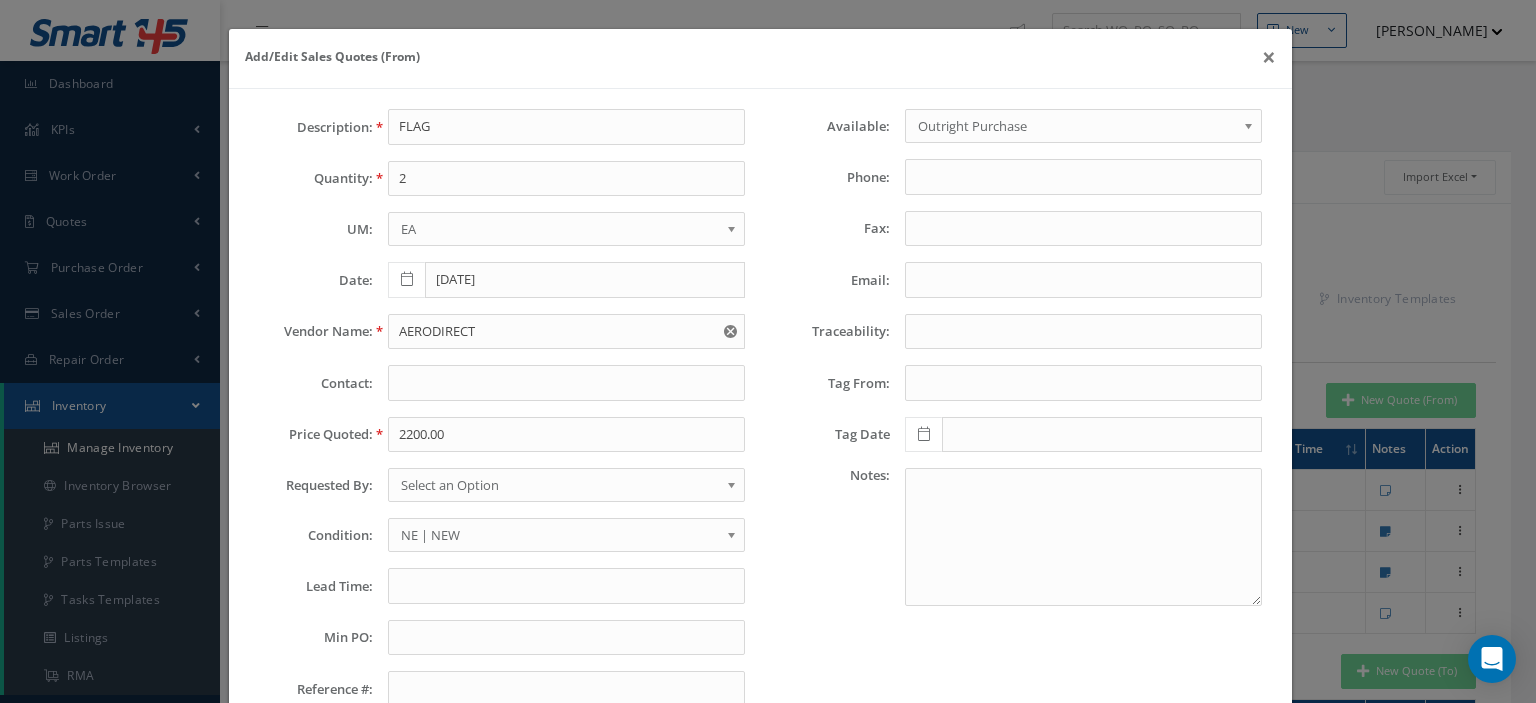 click on "Select an Option" at bounding box center [560, 485] 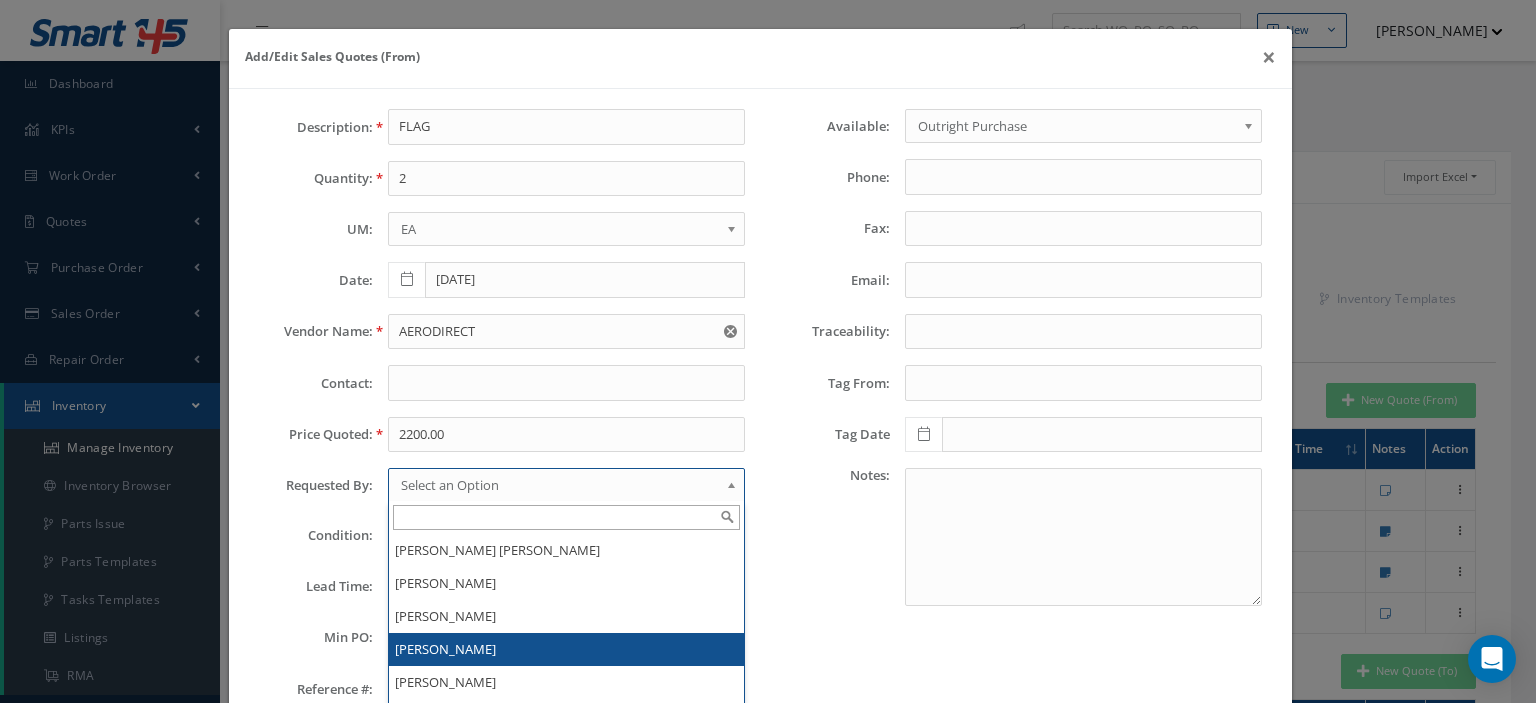 click on "[PERSON_NAME]" at bounding box center (566, 649) 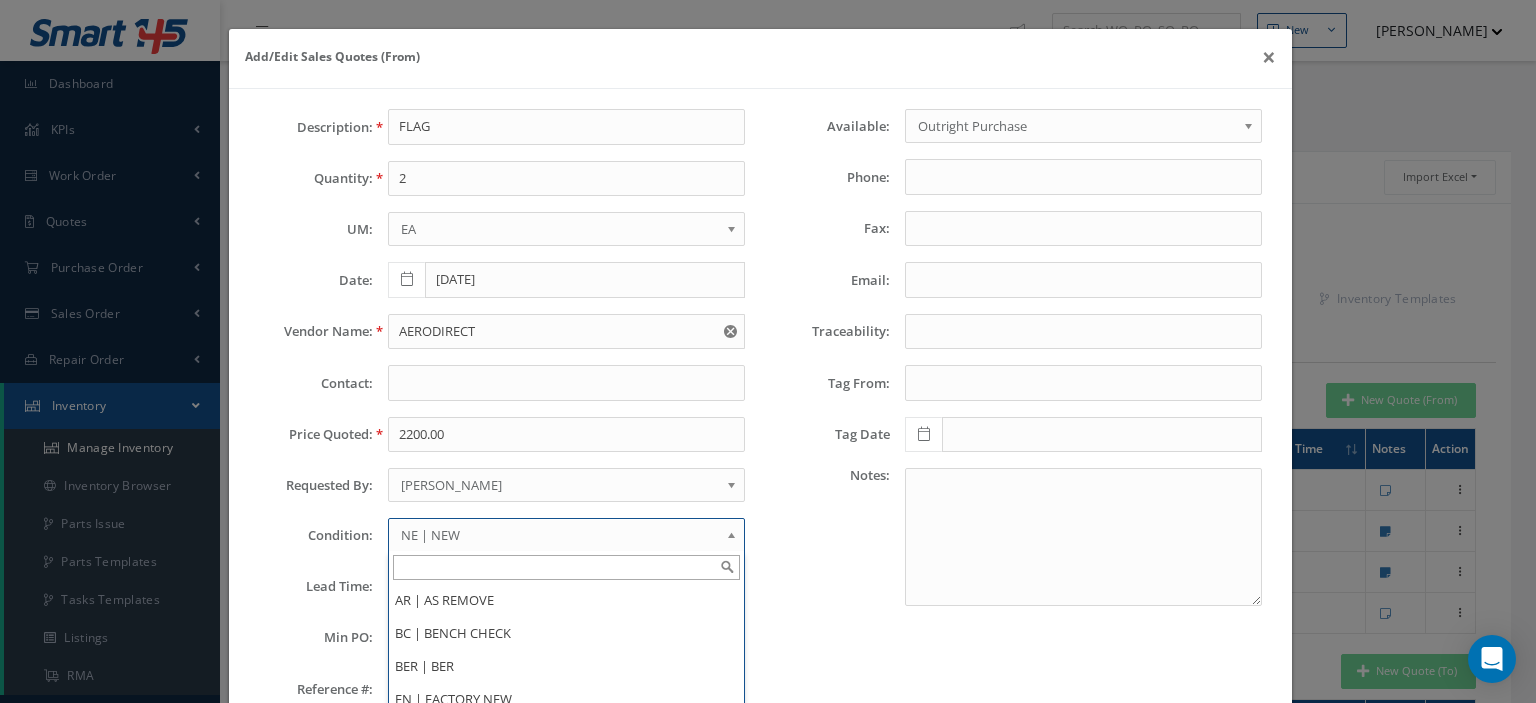 click on "NE | NEW" at bounding box center [560, 535] 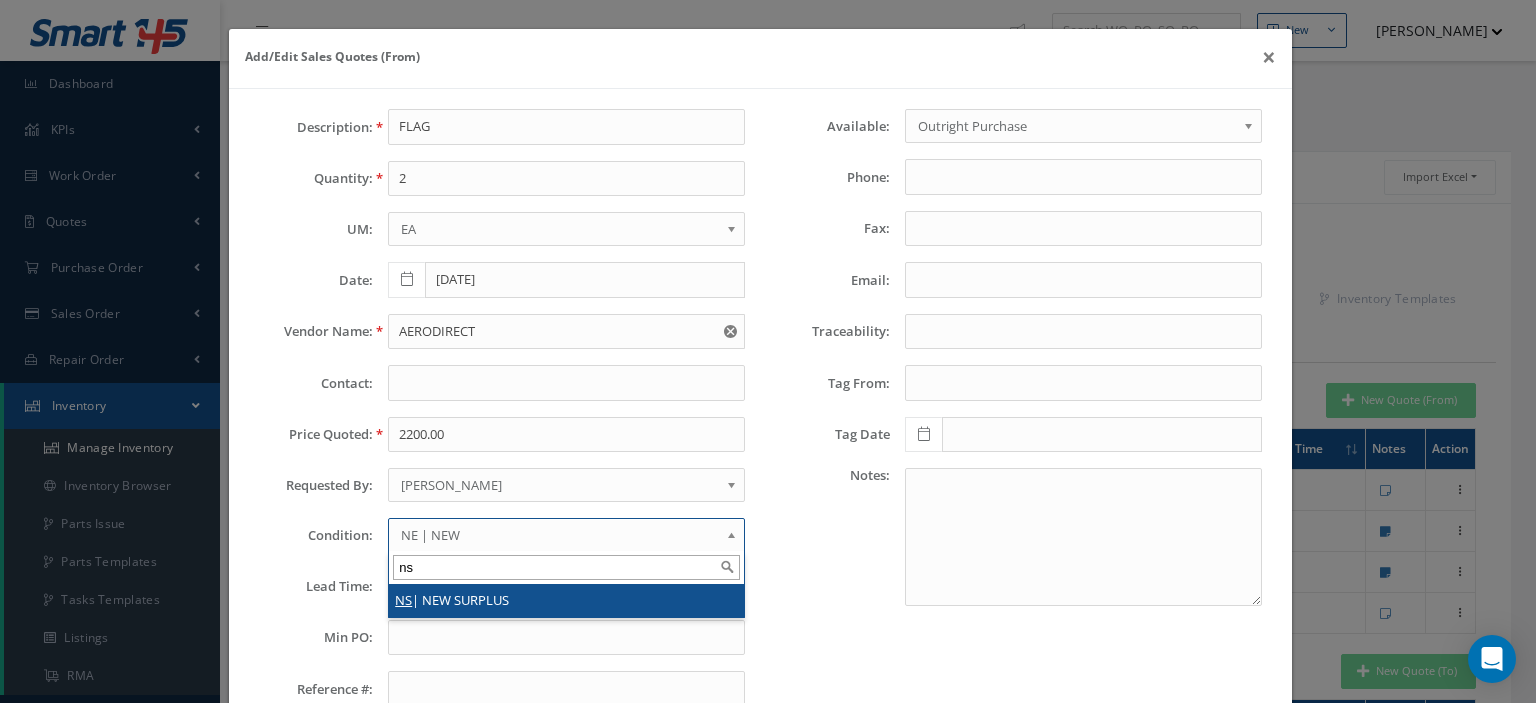 type on "ns" 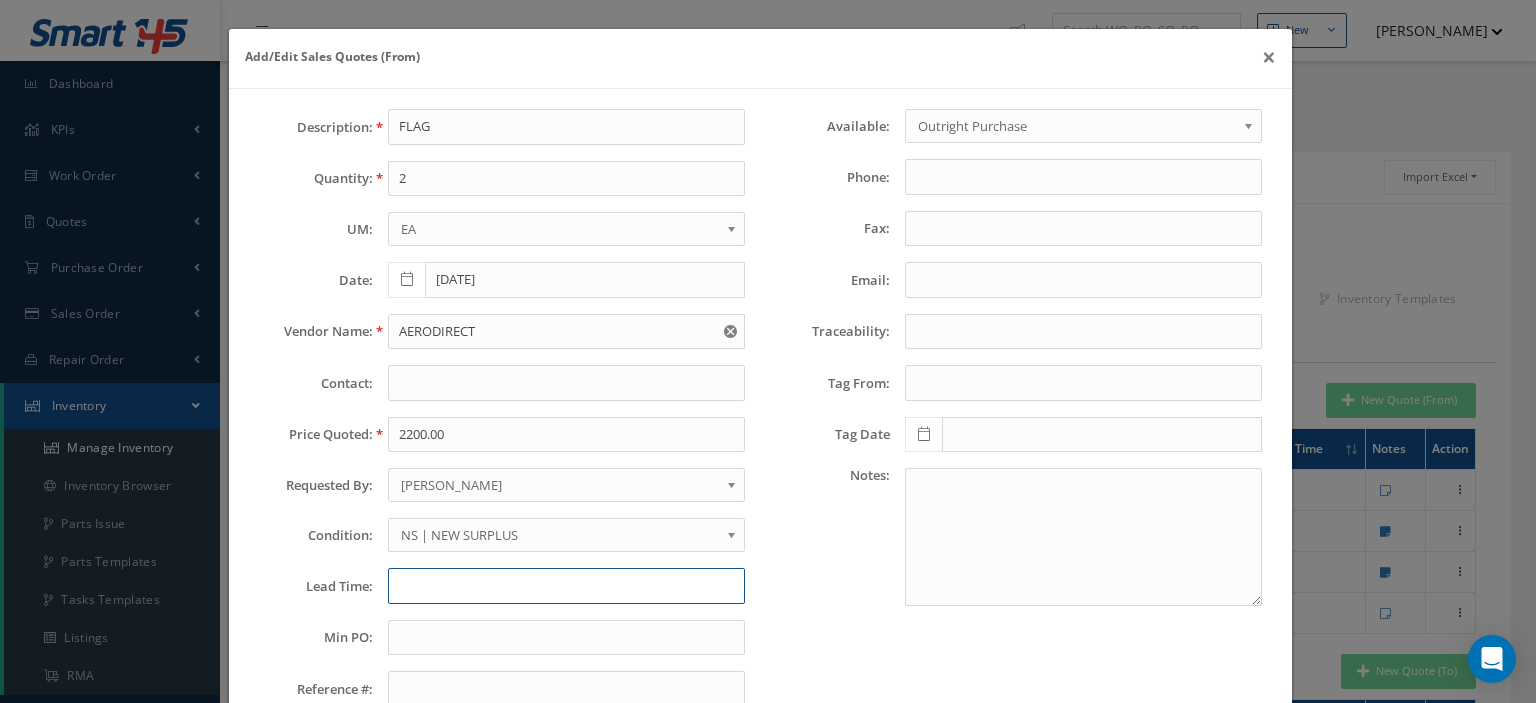 click at bounding box center [566, 586] 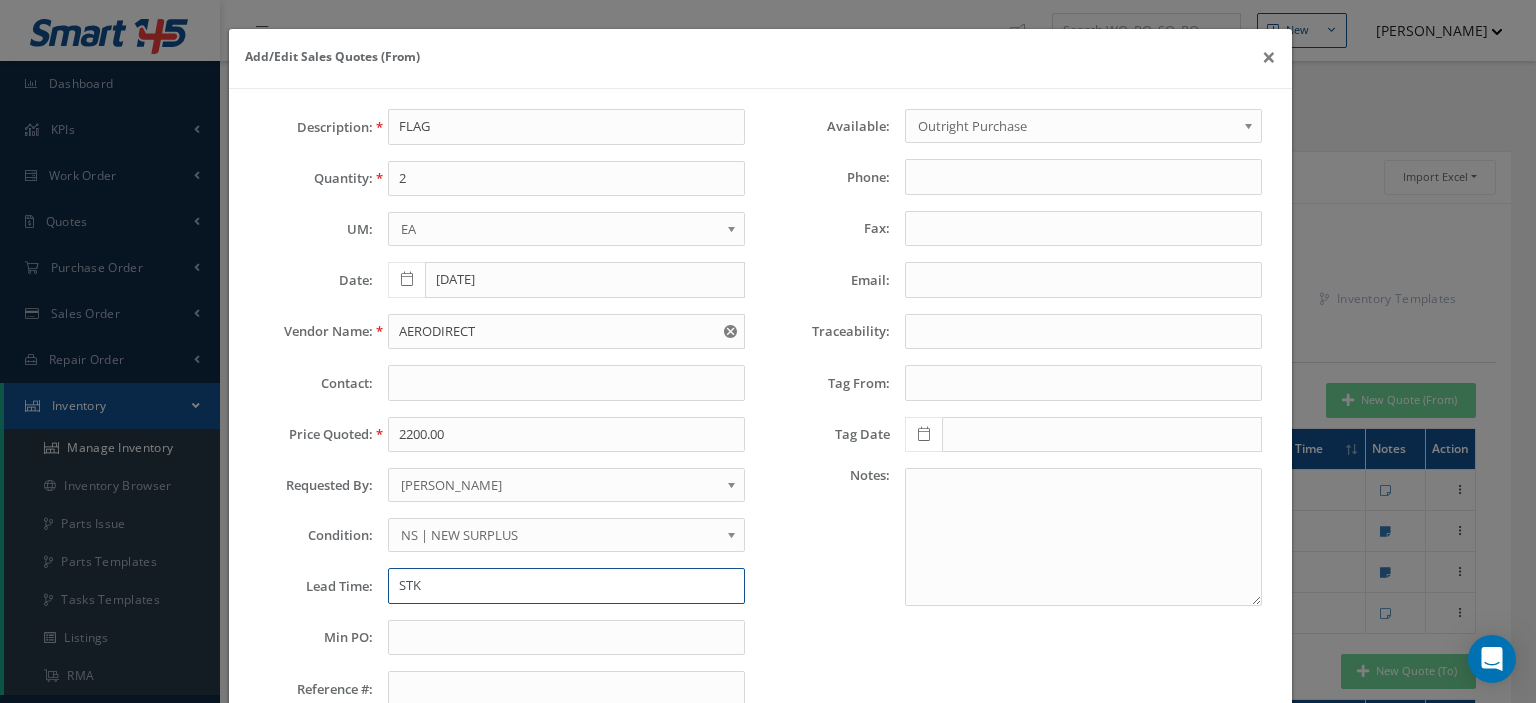 type on "STK" 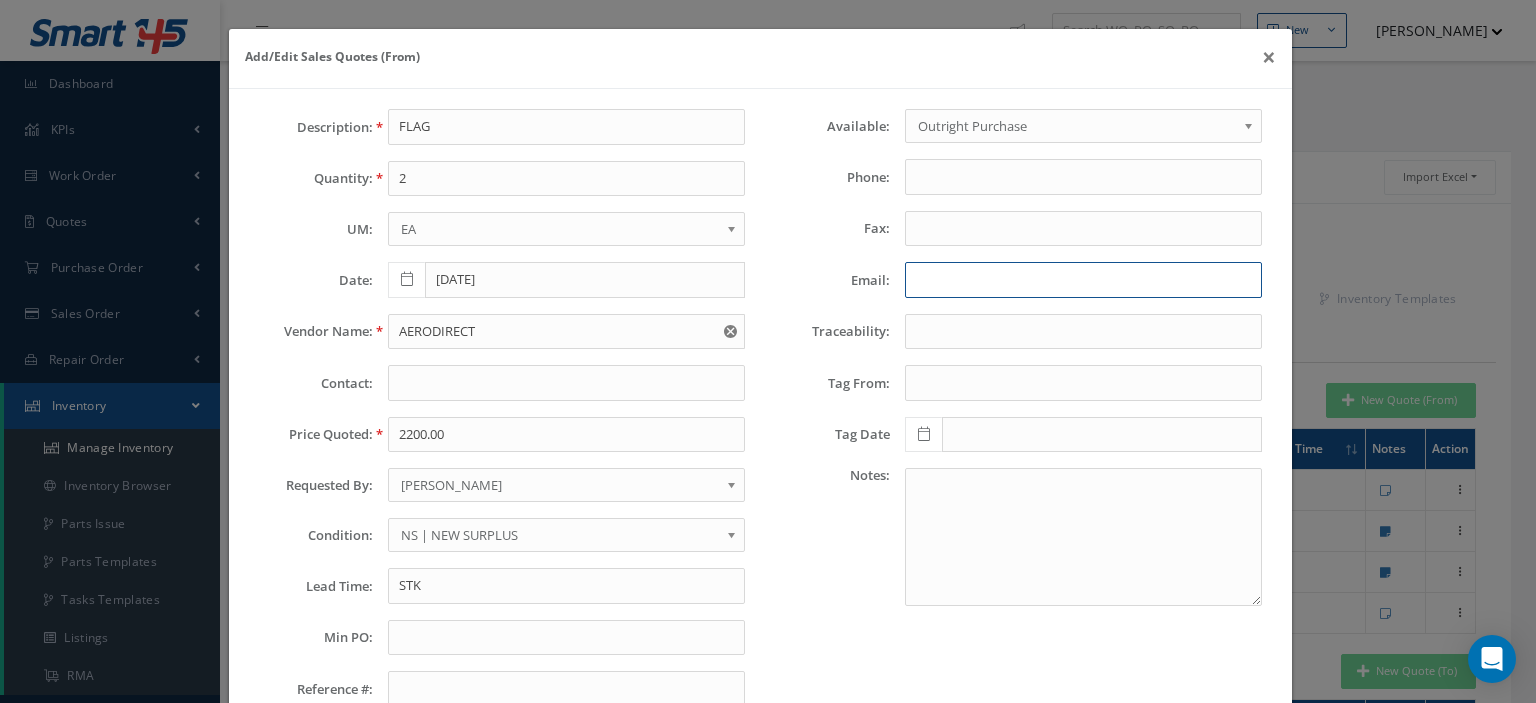 click on "Email:" at bounding box center (1083, 280) 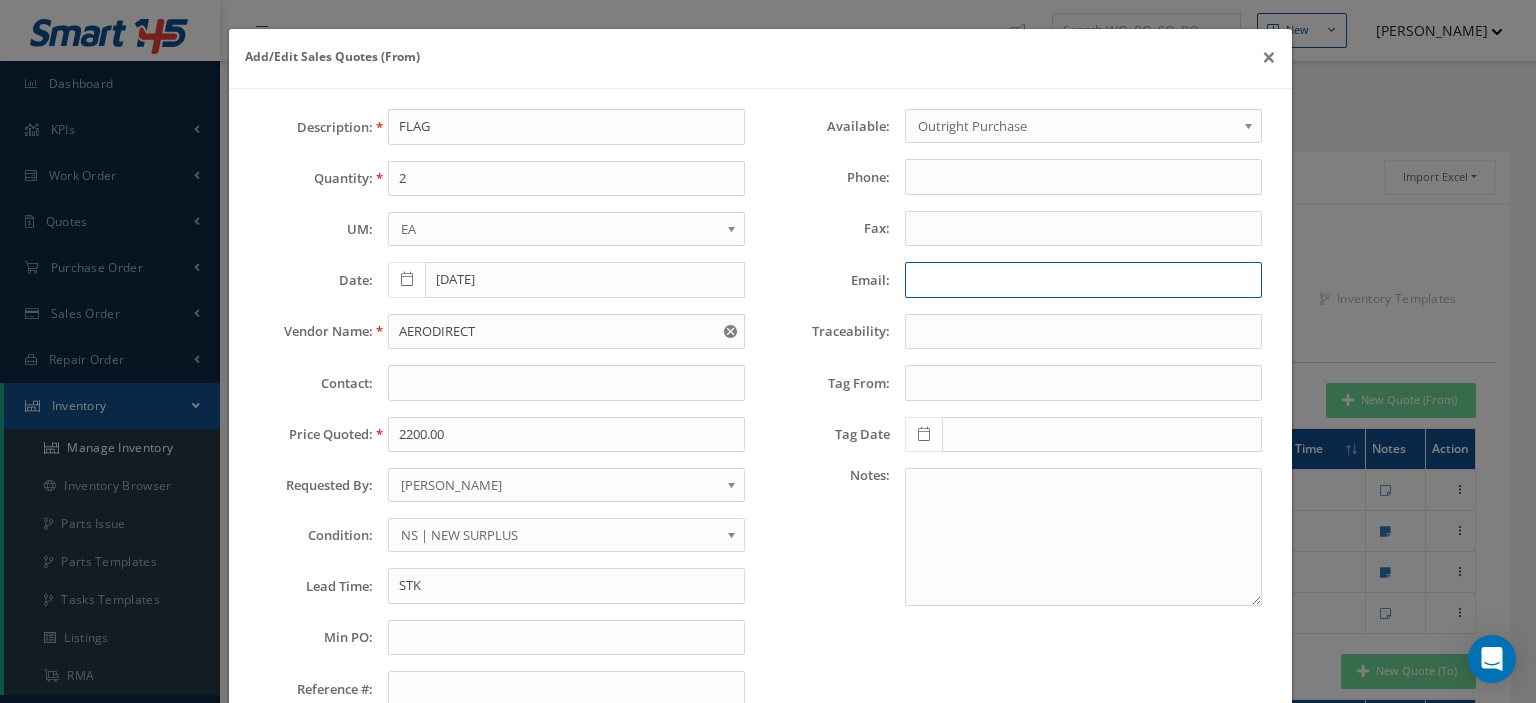 paste on "john@aerodirect.com" 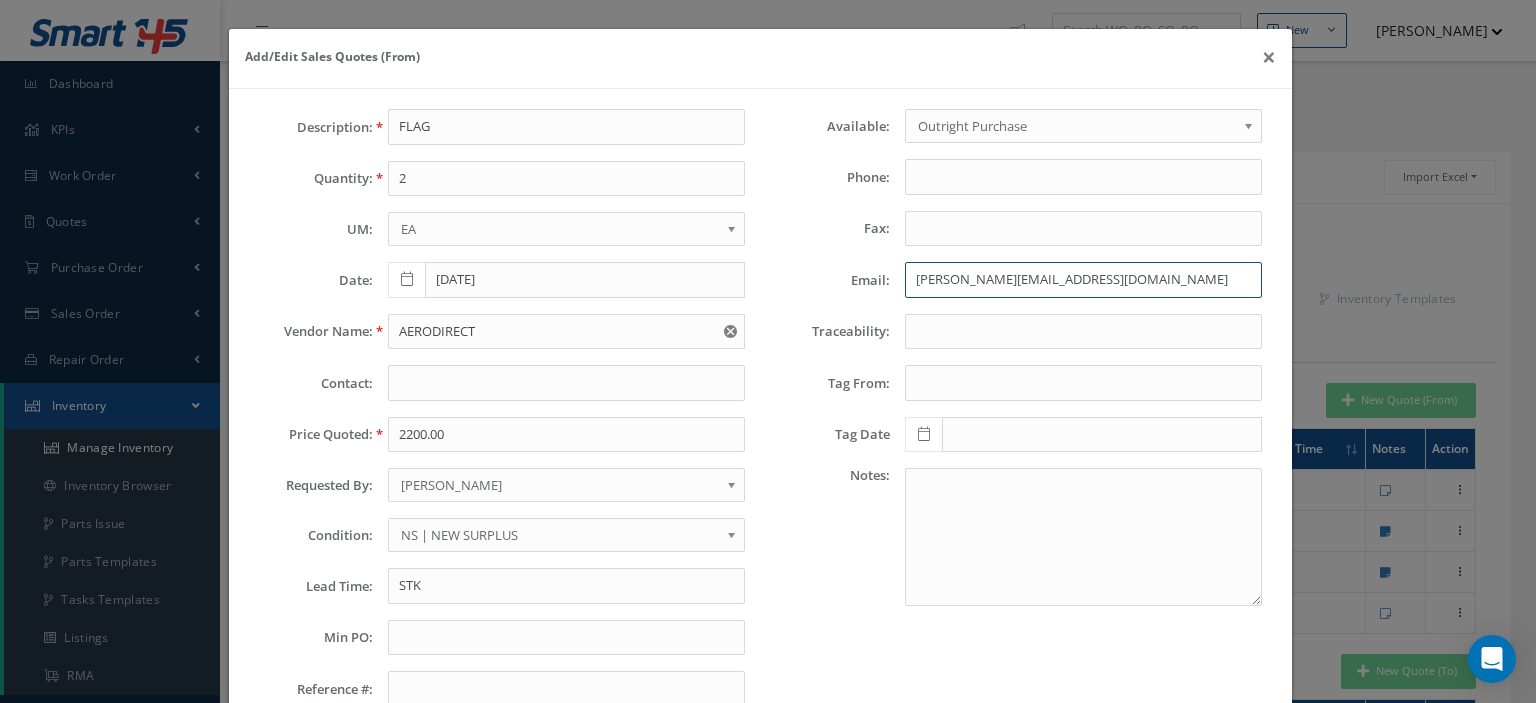 scroll, scrollTop: 140, scrollLeft: 0, axis: vertical 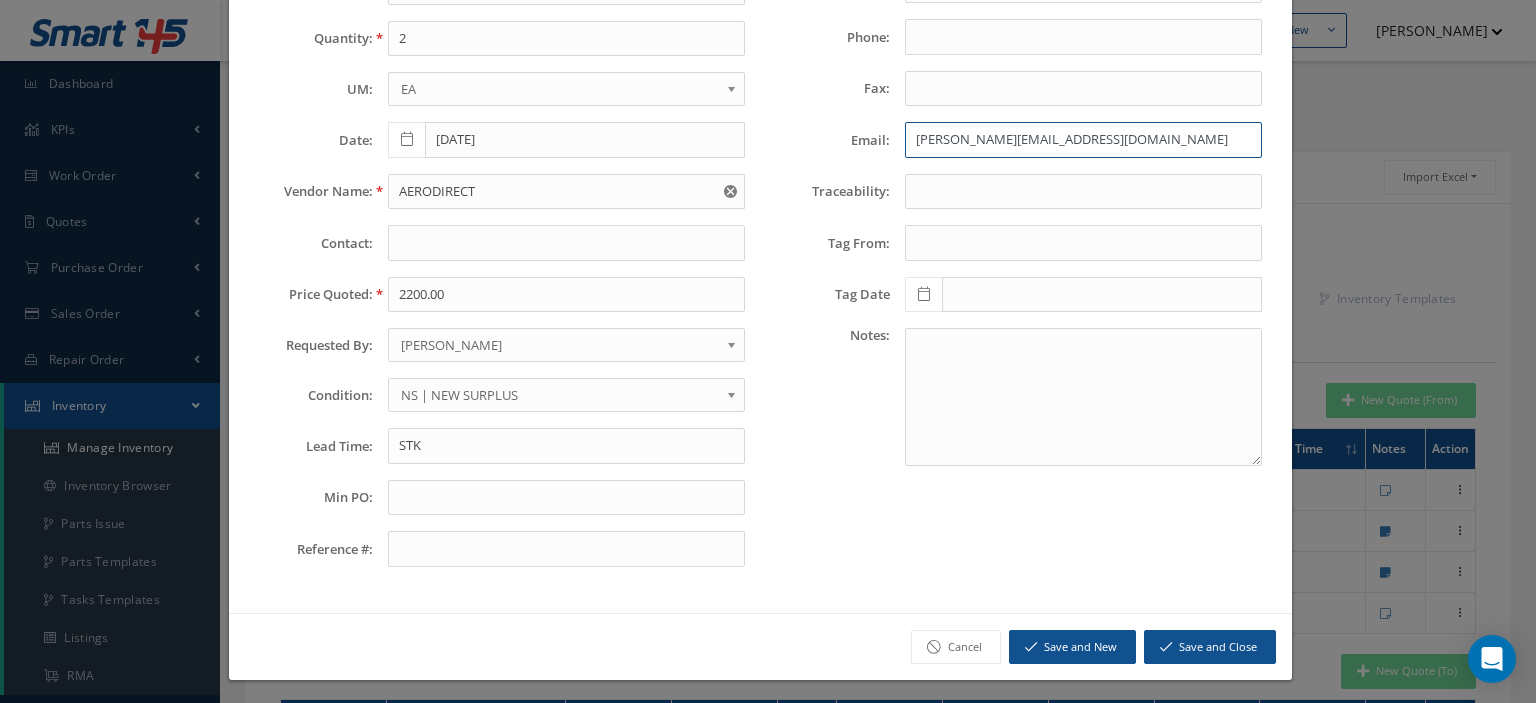 type on "john@aerodirect.com" 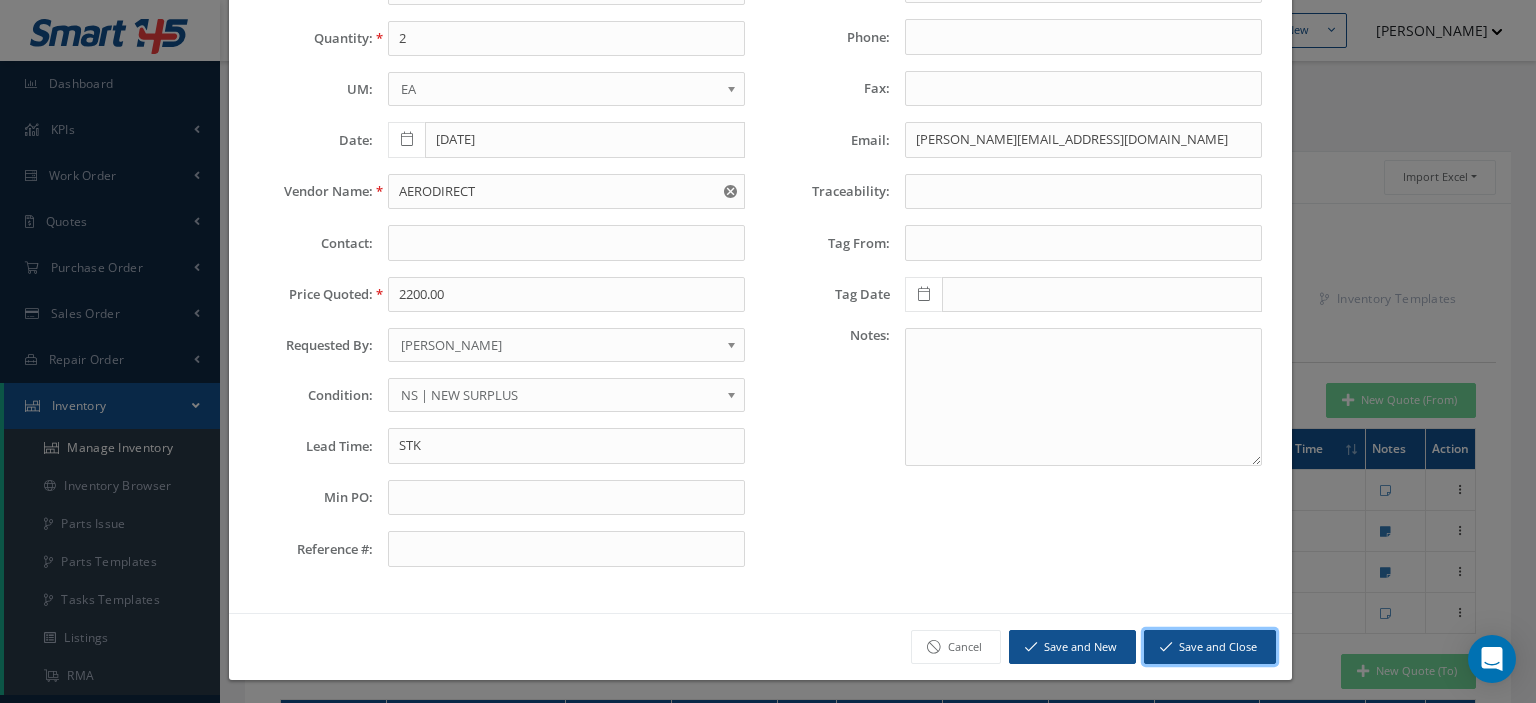 click on "Save and Close" at bounding box center (1210, 647) 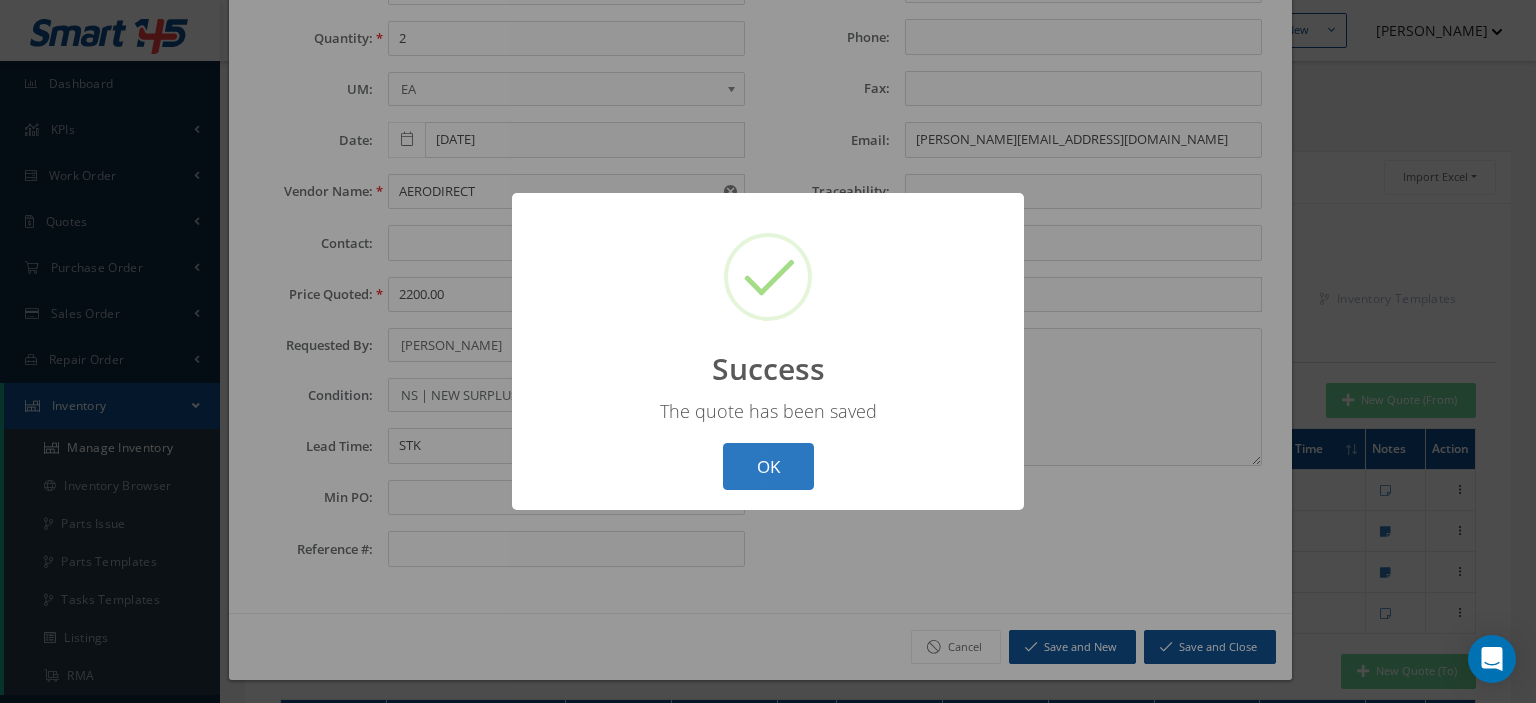 click on "OK" at bounding box center [768, 466] 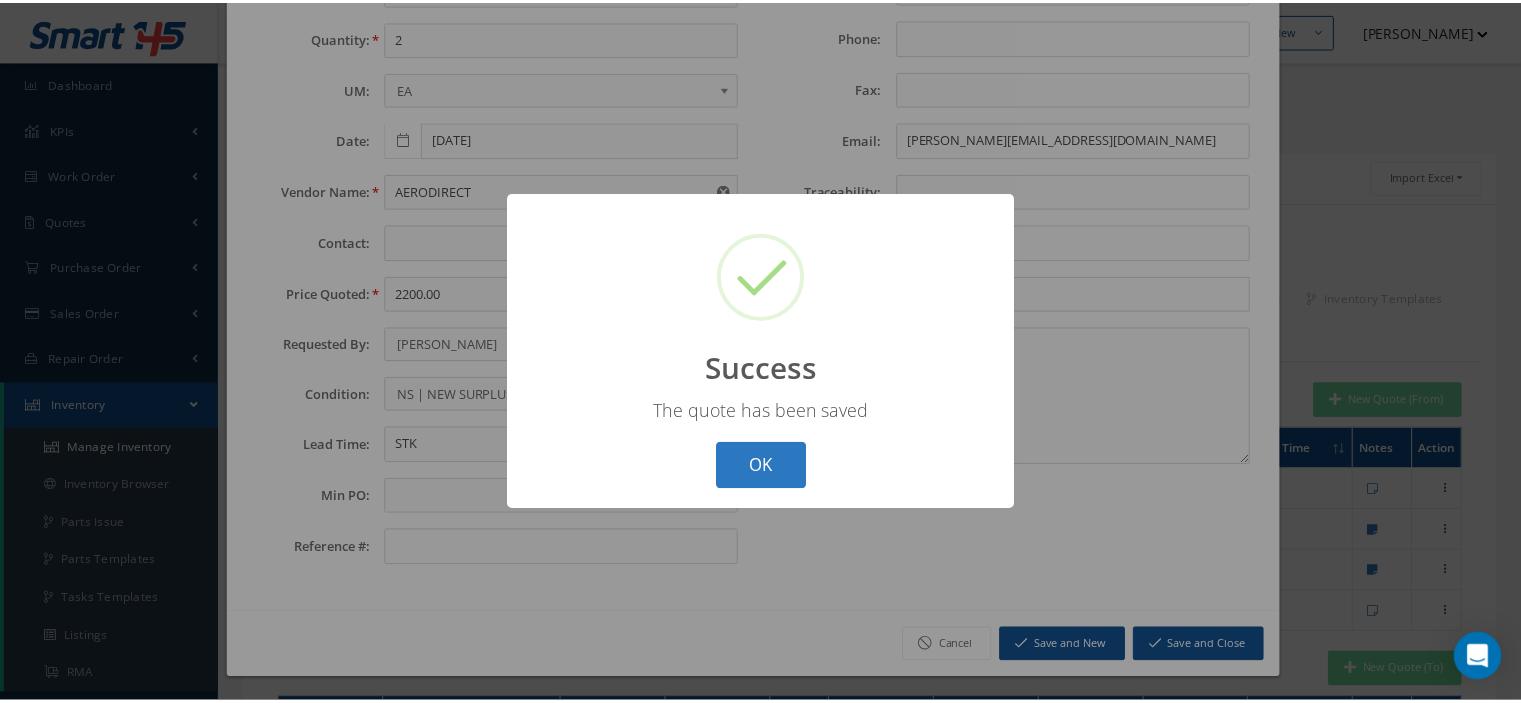 scroll, scrollTop: 0, scrollLeft: 0, axis: both 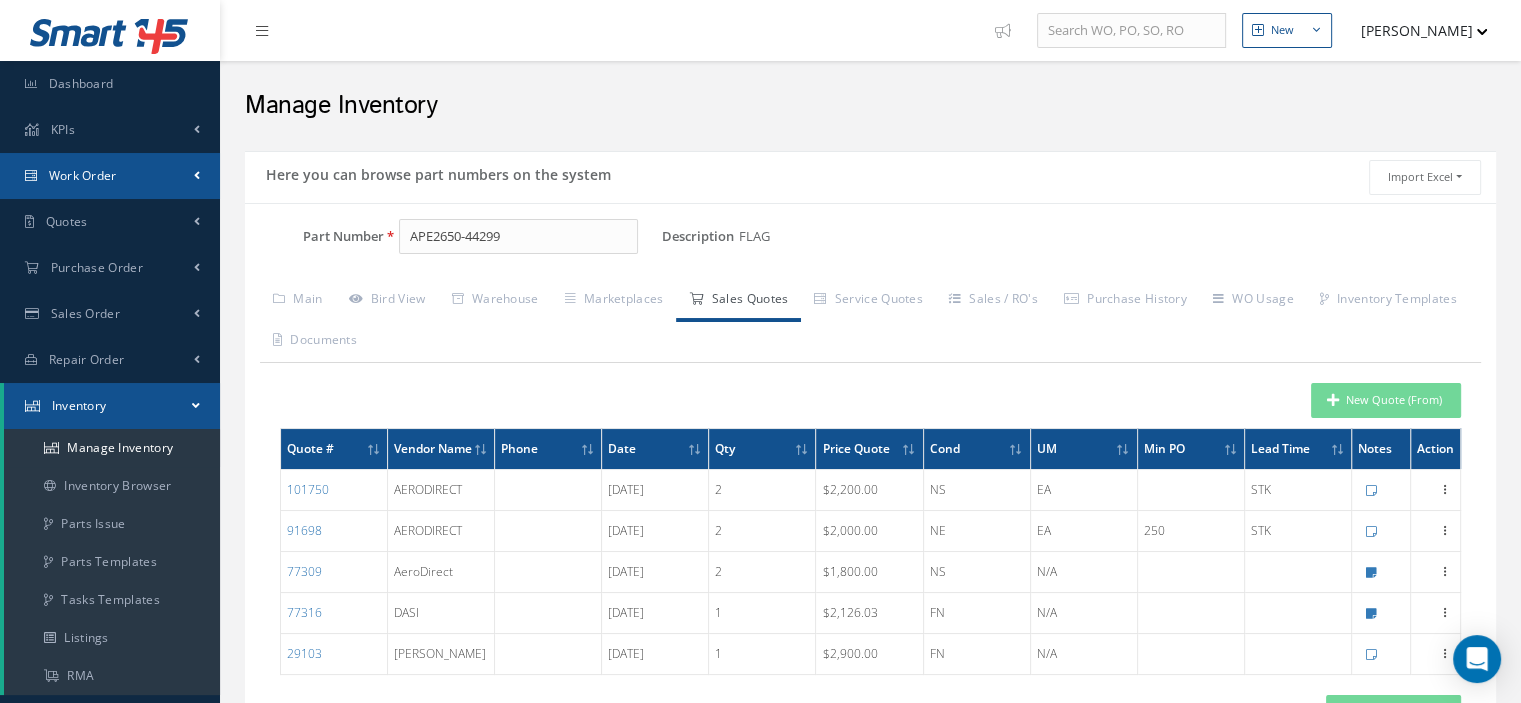 click on "Work Order" at bounding box center (110, 176) 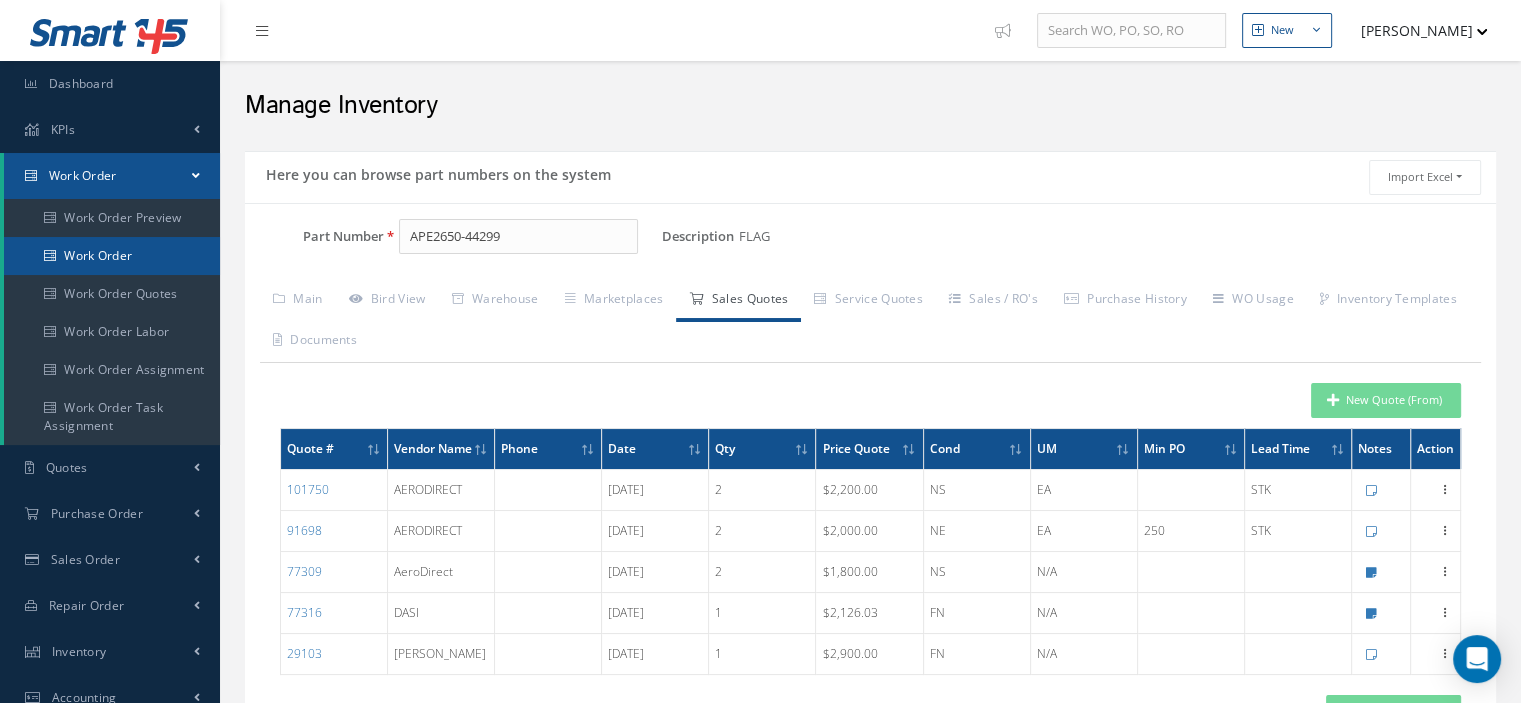 click on "Work Order" at bounding box center (112, 256) 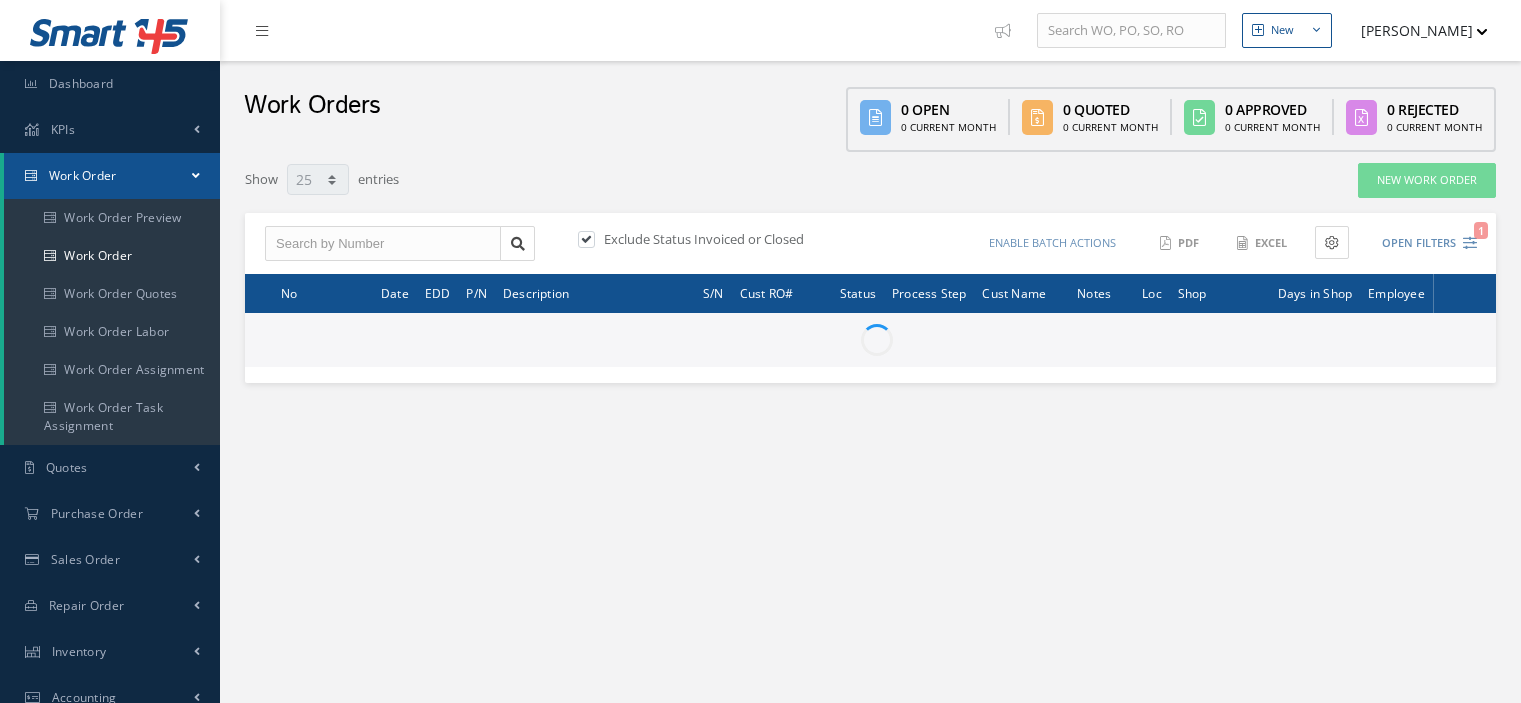 select on "25" 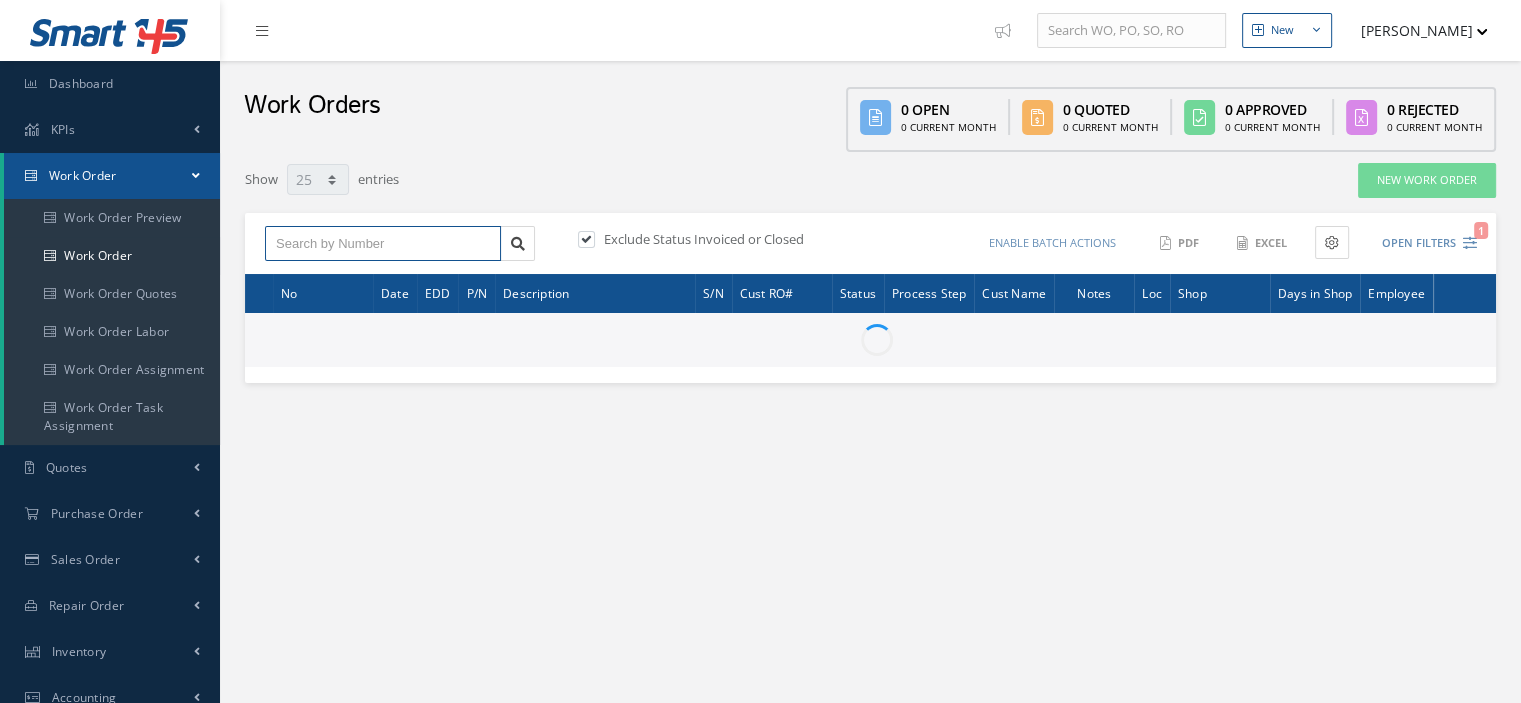 click at bounding box center (383, 244) 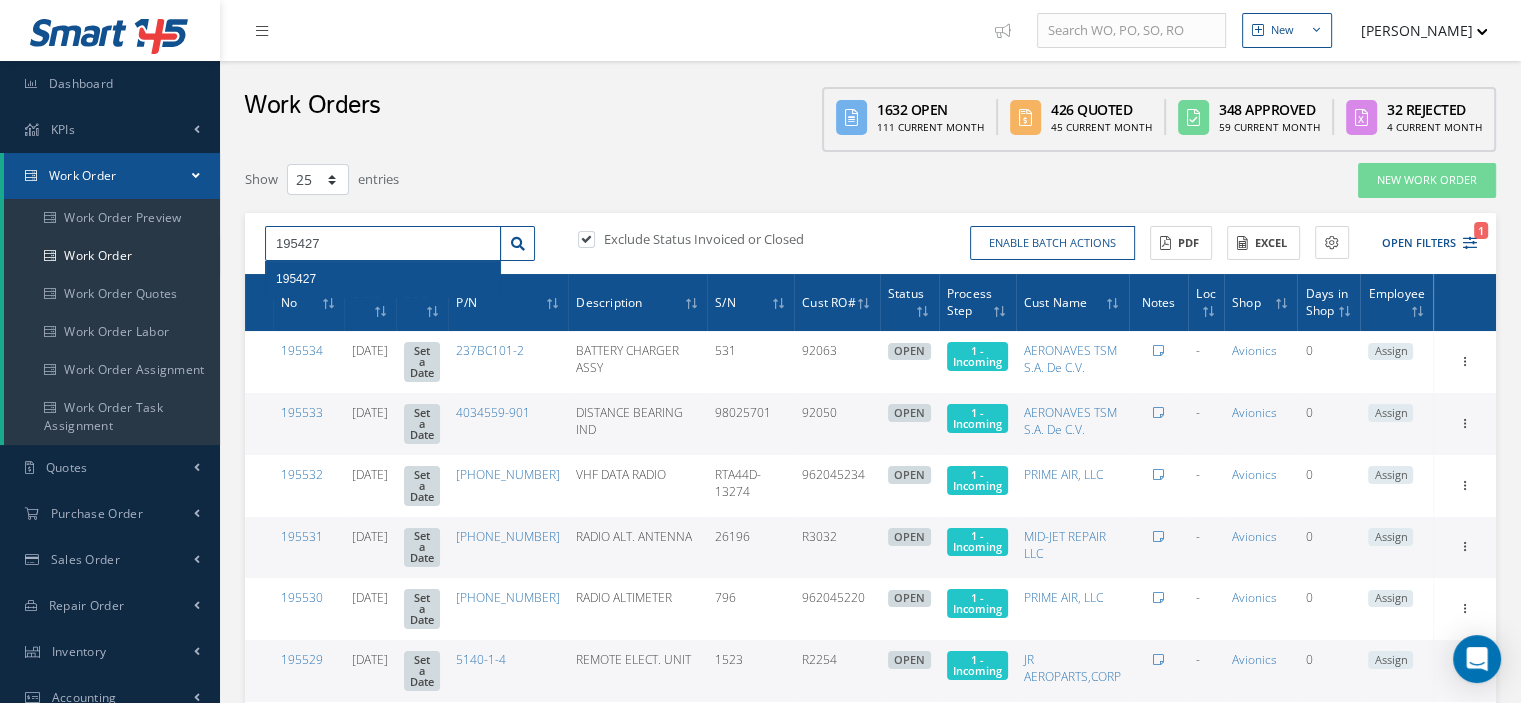 type on "195427" 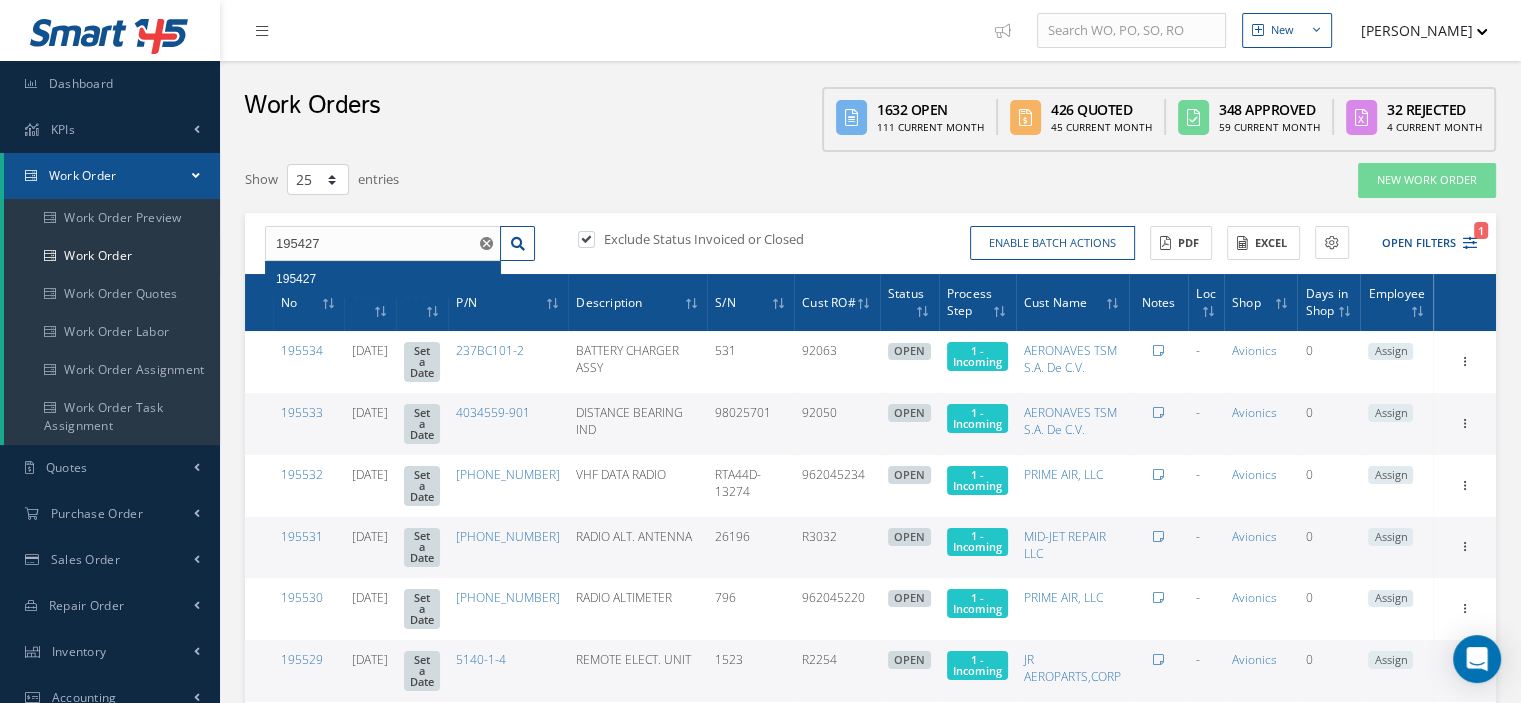 click on "195427" at bounding box center (383, 279) 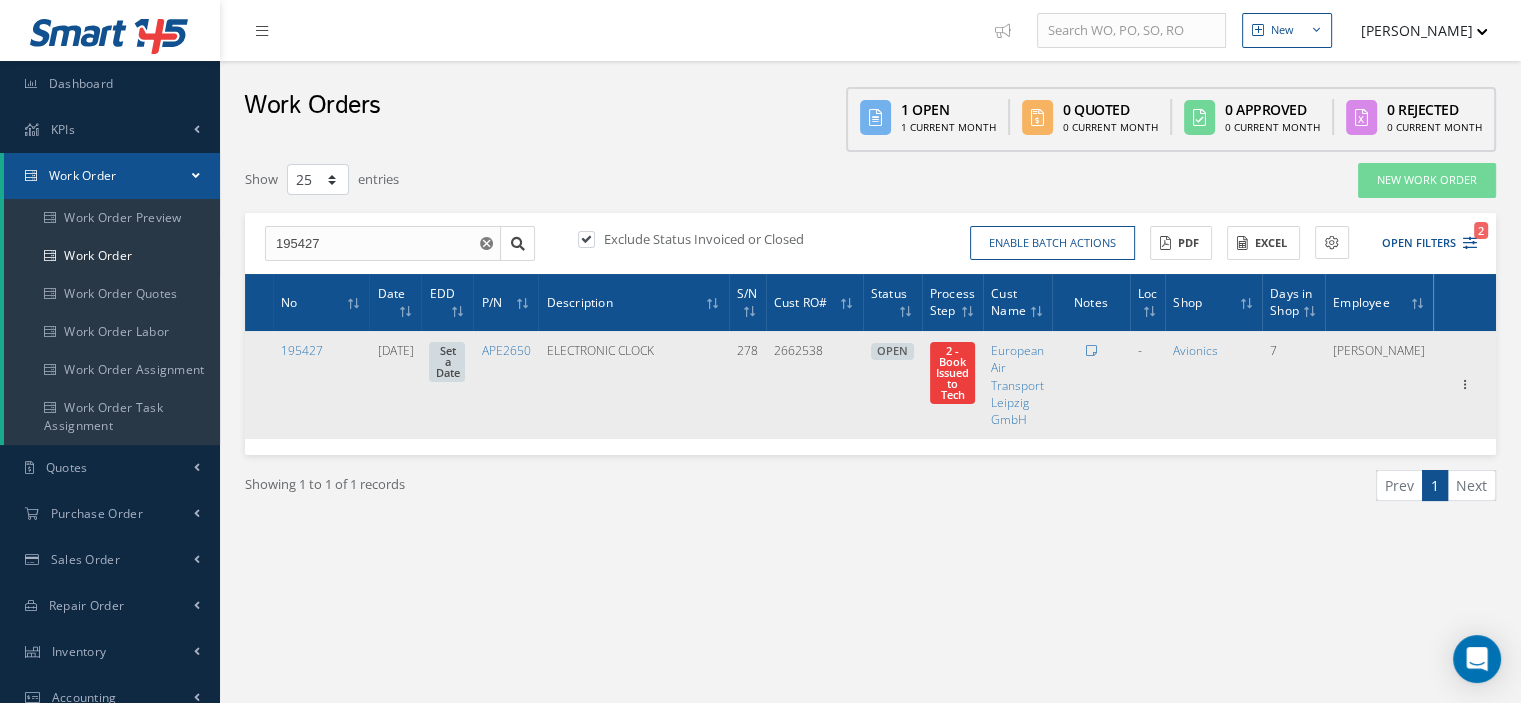 click on "Elapsed Time:  1d 23h 31m
Attached At:  07/07/2025
Attached By:  Monica Cisneros
2 - Book Issued to Tech" at bounding box center [952, 373] 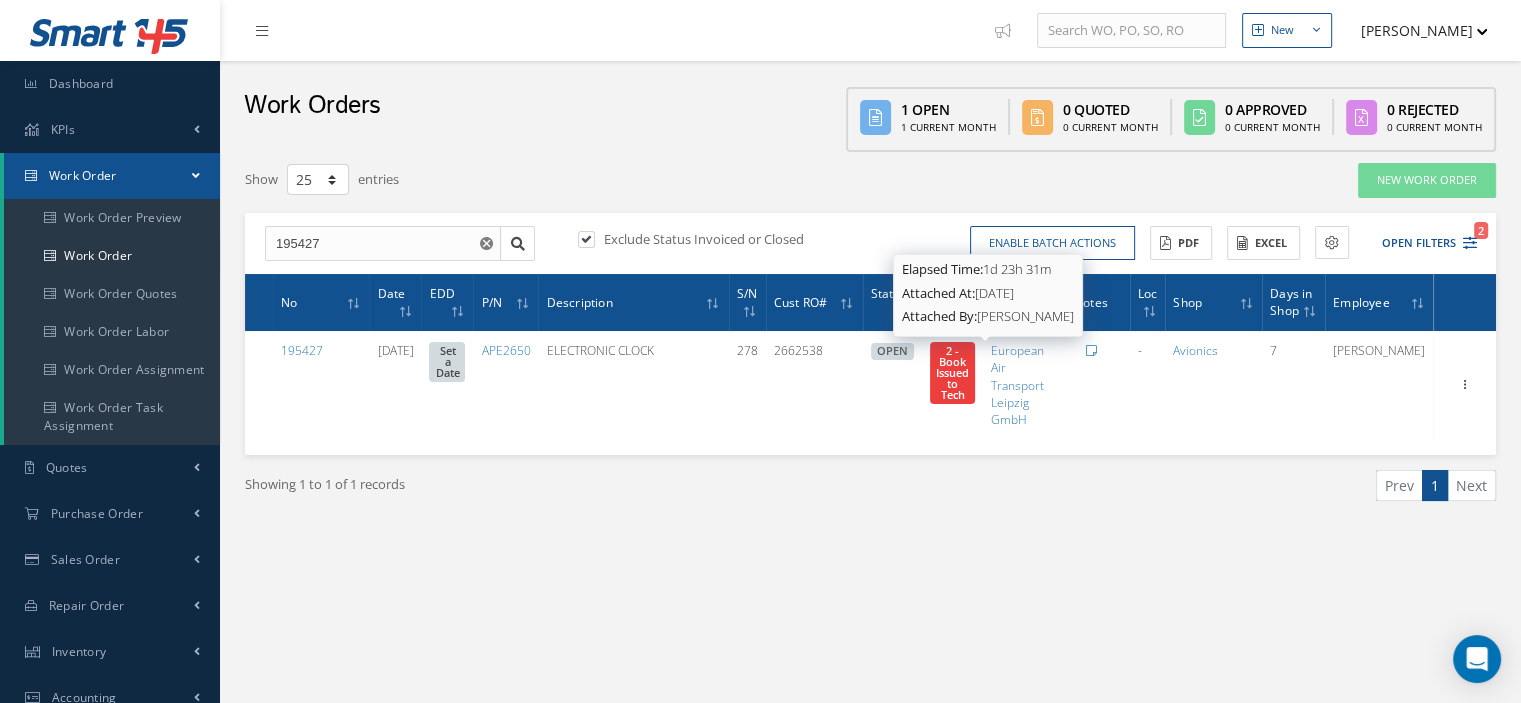 click on "2 - Book Issued to Tech" at bounding box center [952, 372] 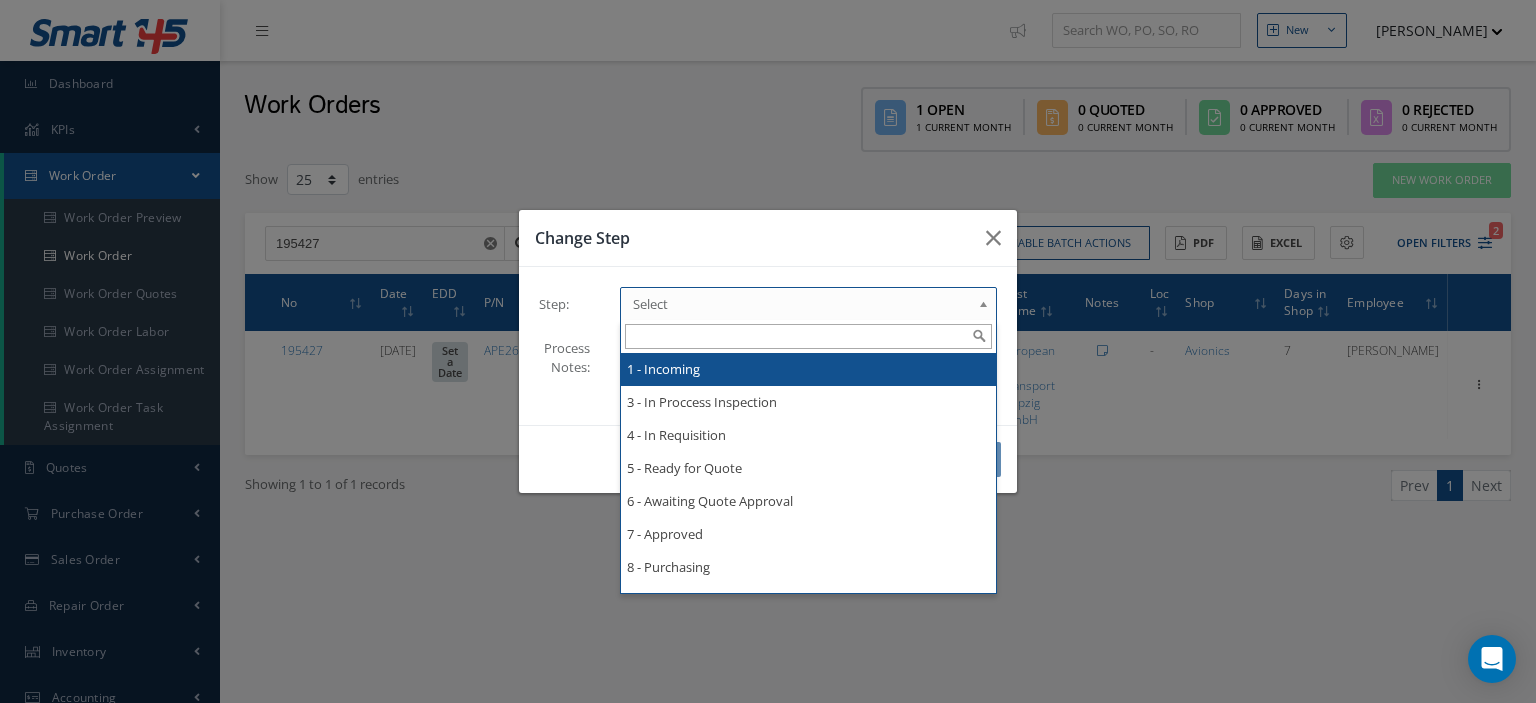 click on "Select" at bounding box center (802, 304) 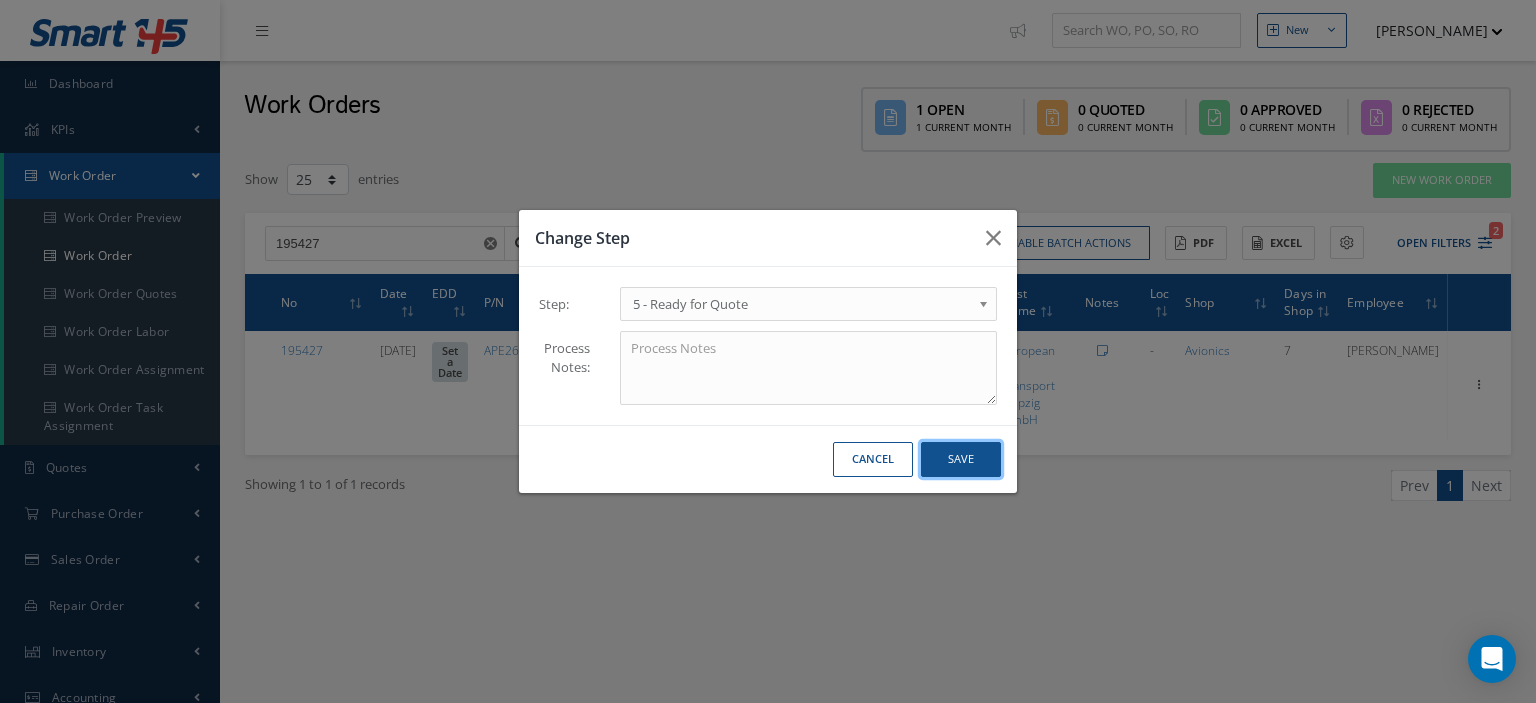 click on "Save" at bounding box center [961, 459] 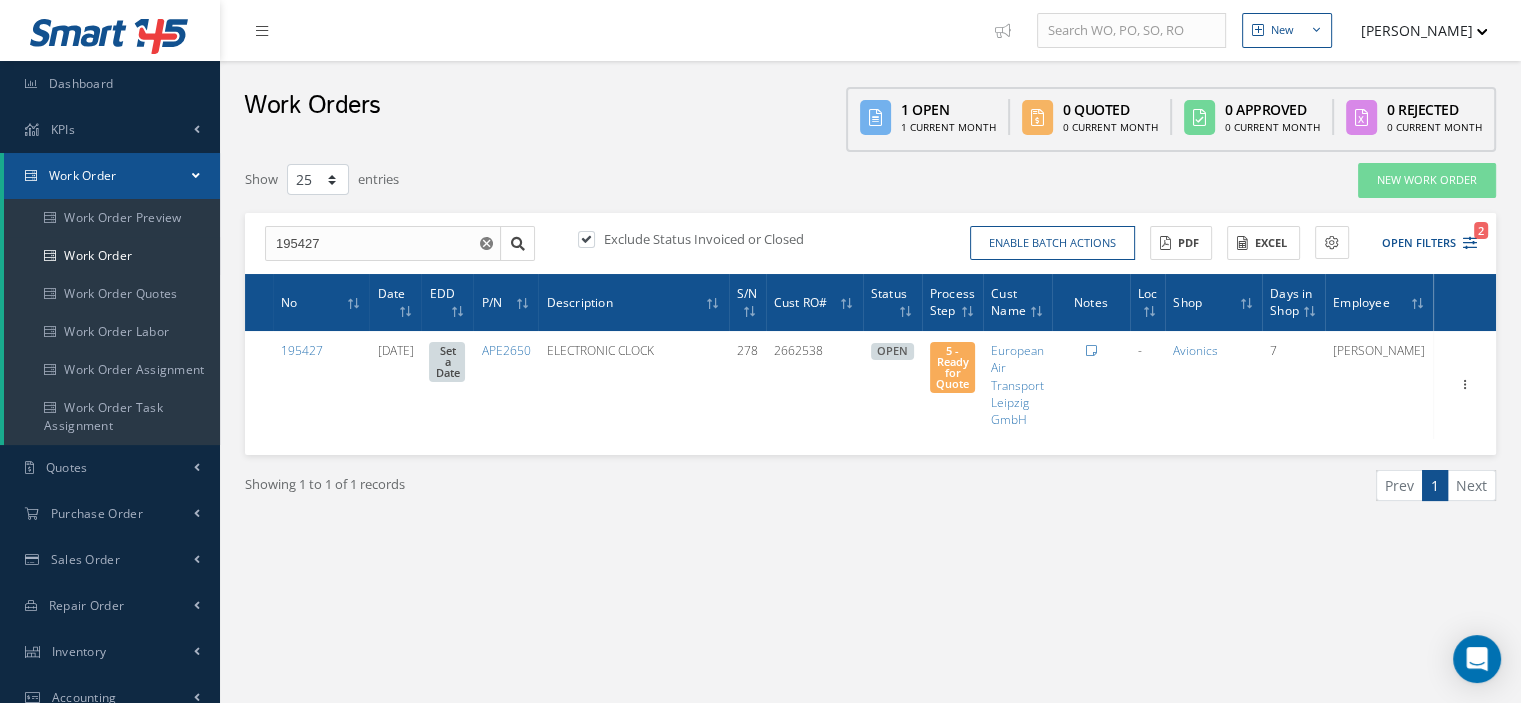 click at bounding box center [596, 239] 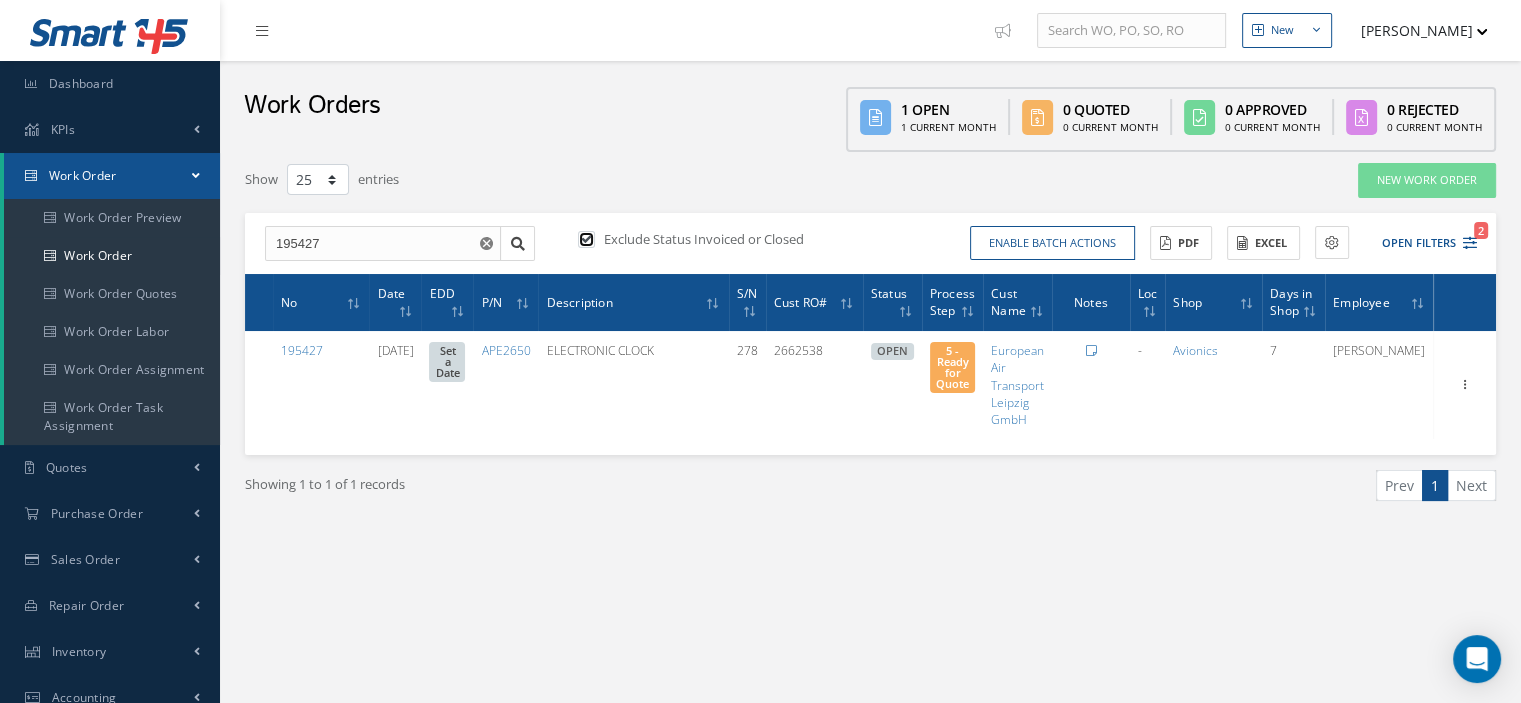 click at bounding box center [584, 240] 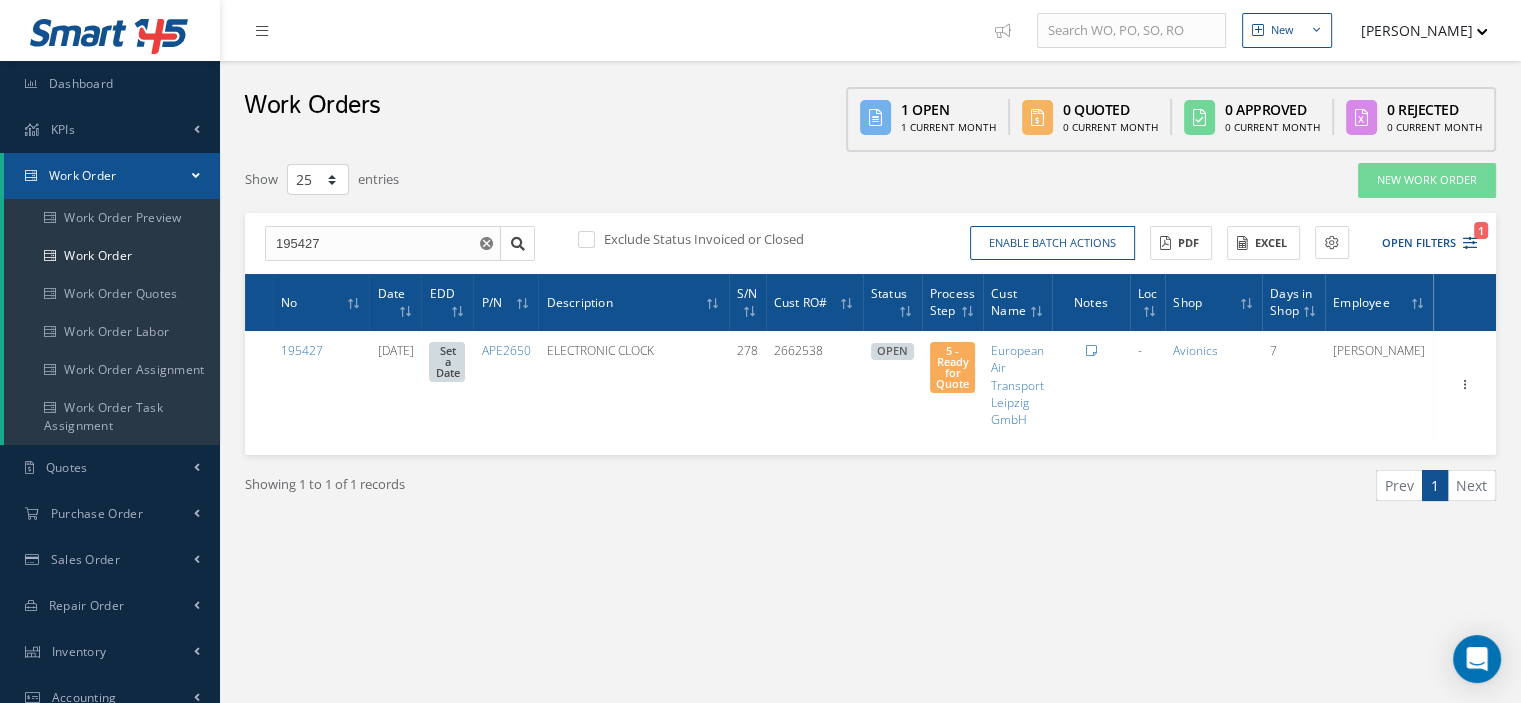 click at bounding box center [488, 244] 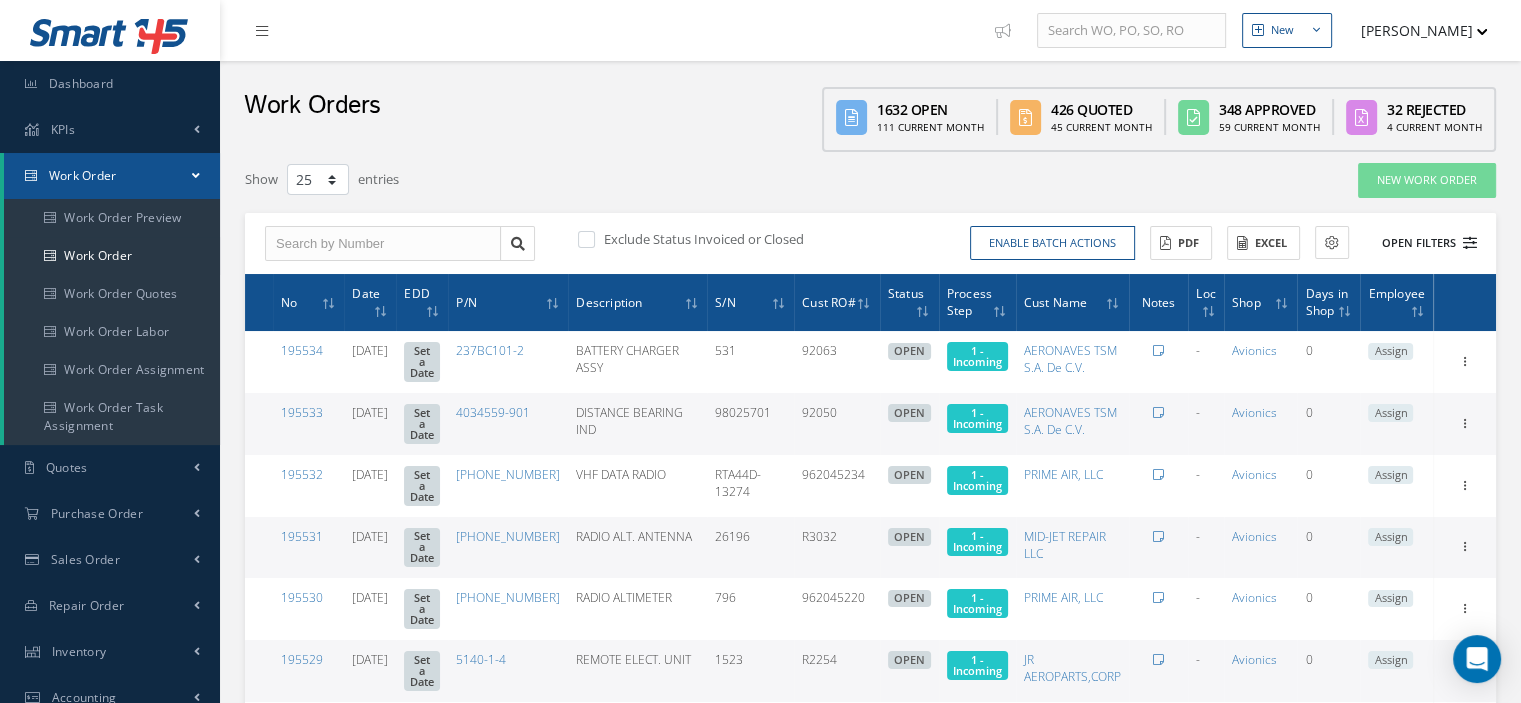 click at bounding box center (1470, 243) 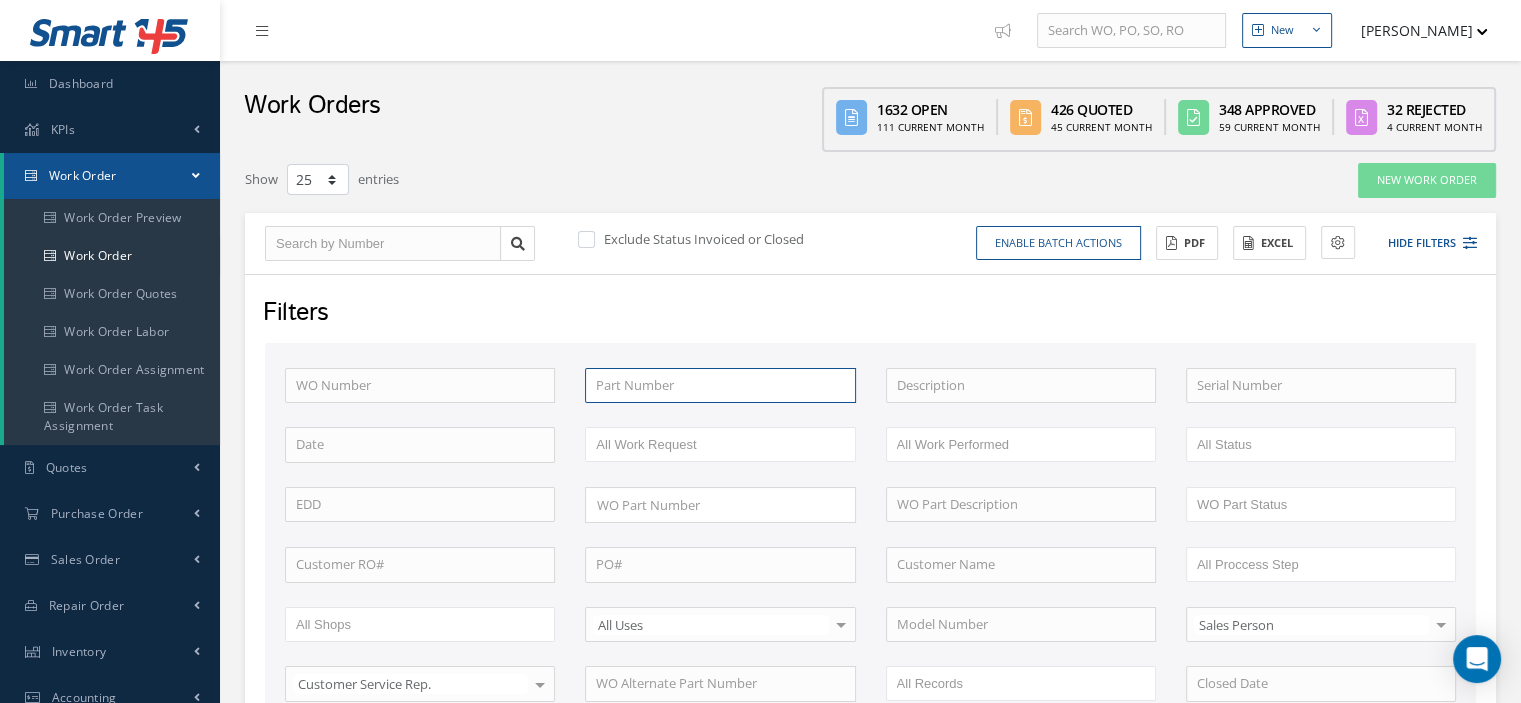 click at bounding box center (720, 386) 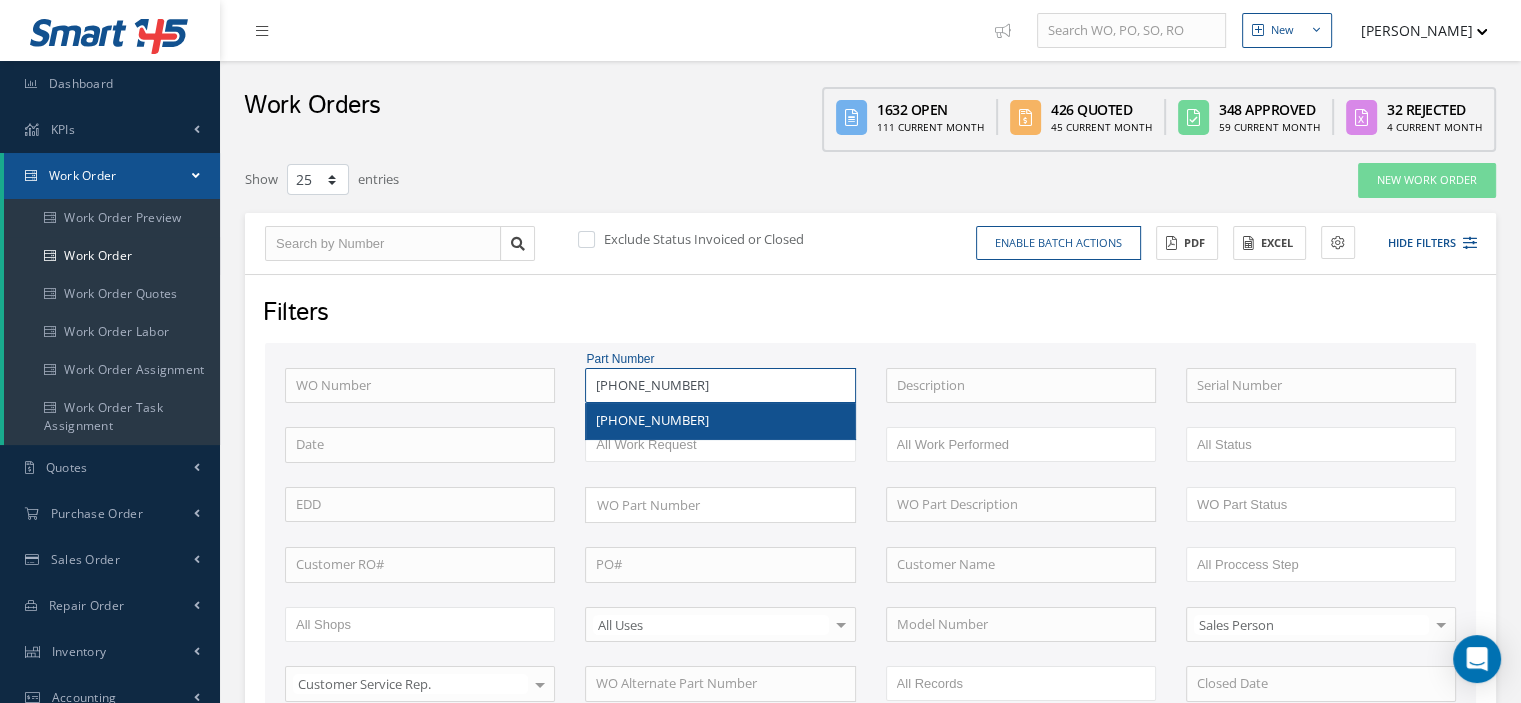 type on "796-624-1" 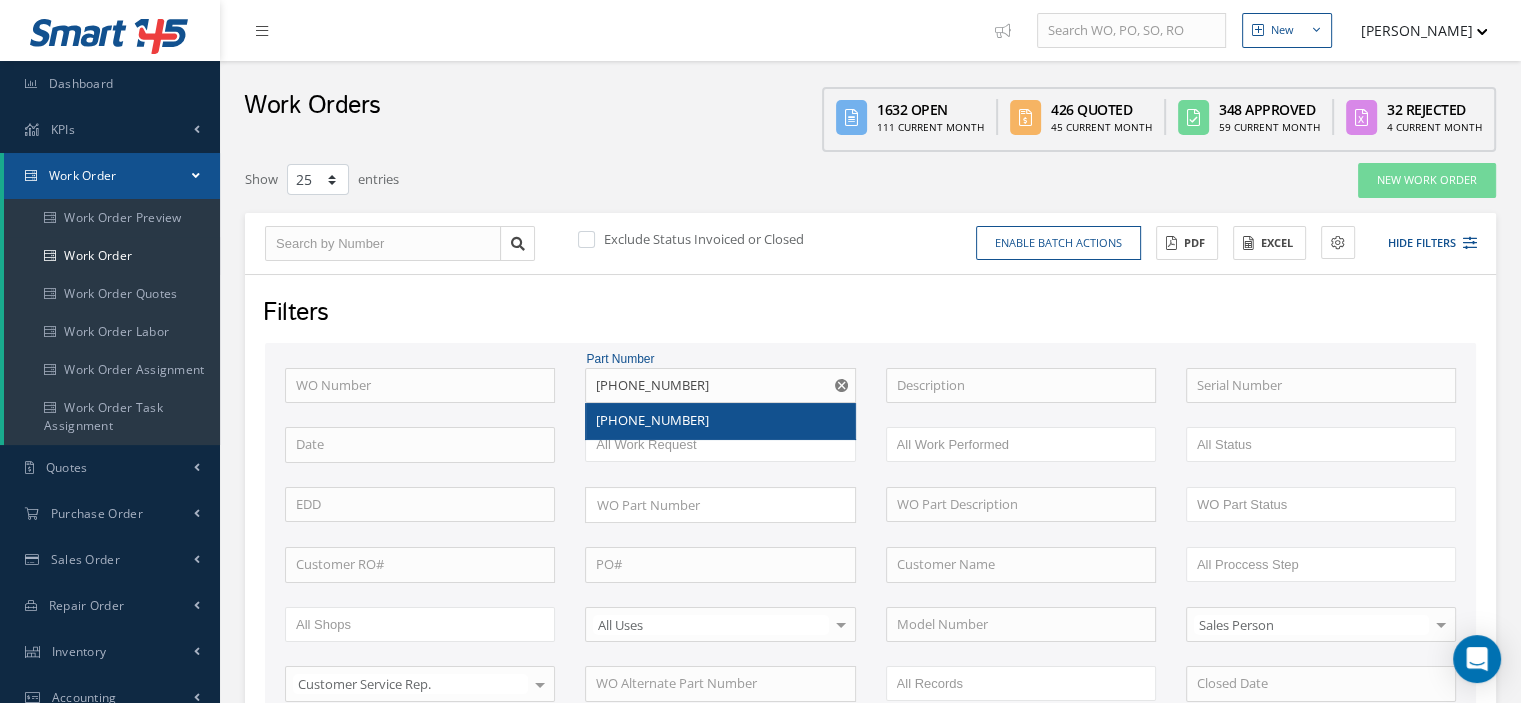 click on "796-624-1" at bounding box center [720, 421] 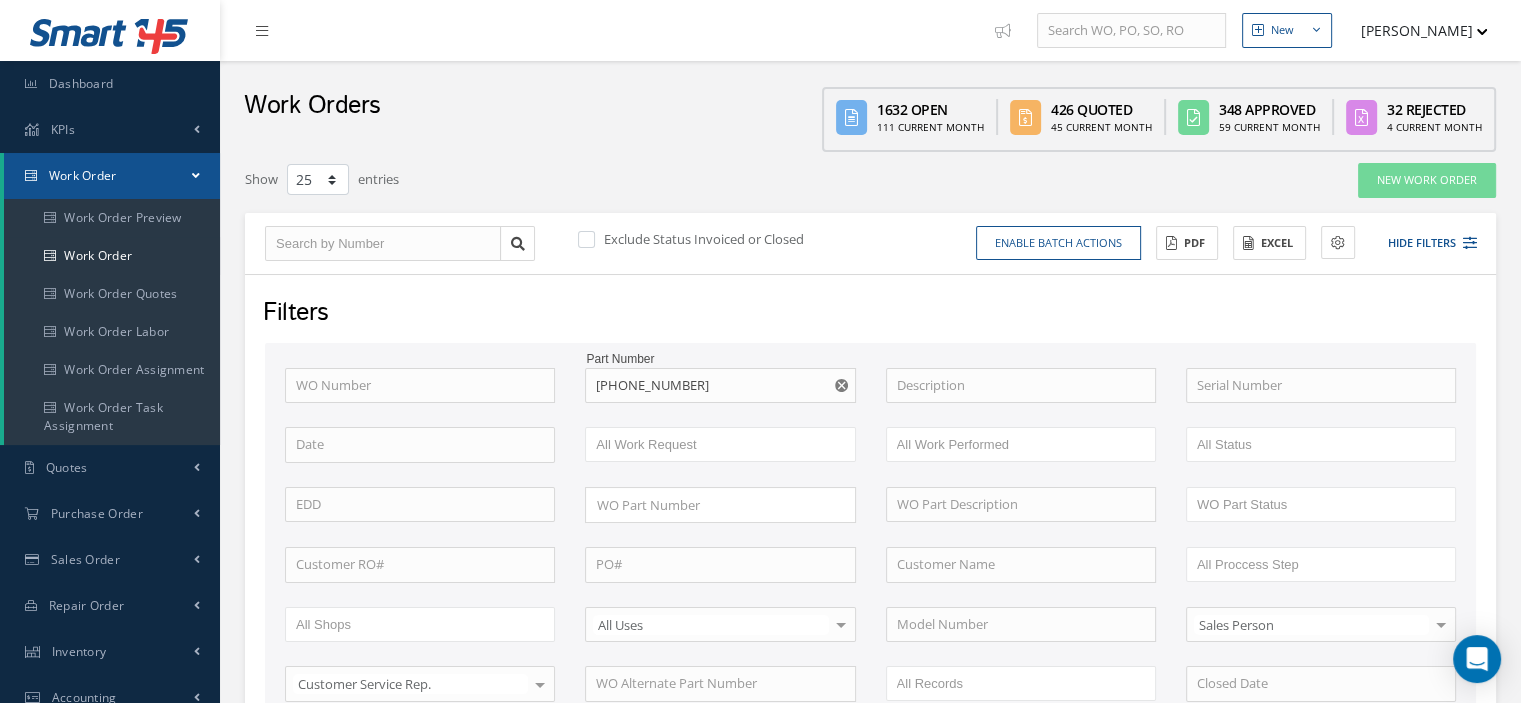 scroll, scrollTop: 500, scrollLeft: 0, axis: vertical 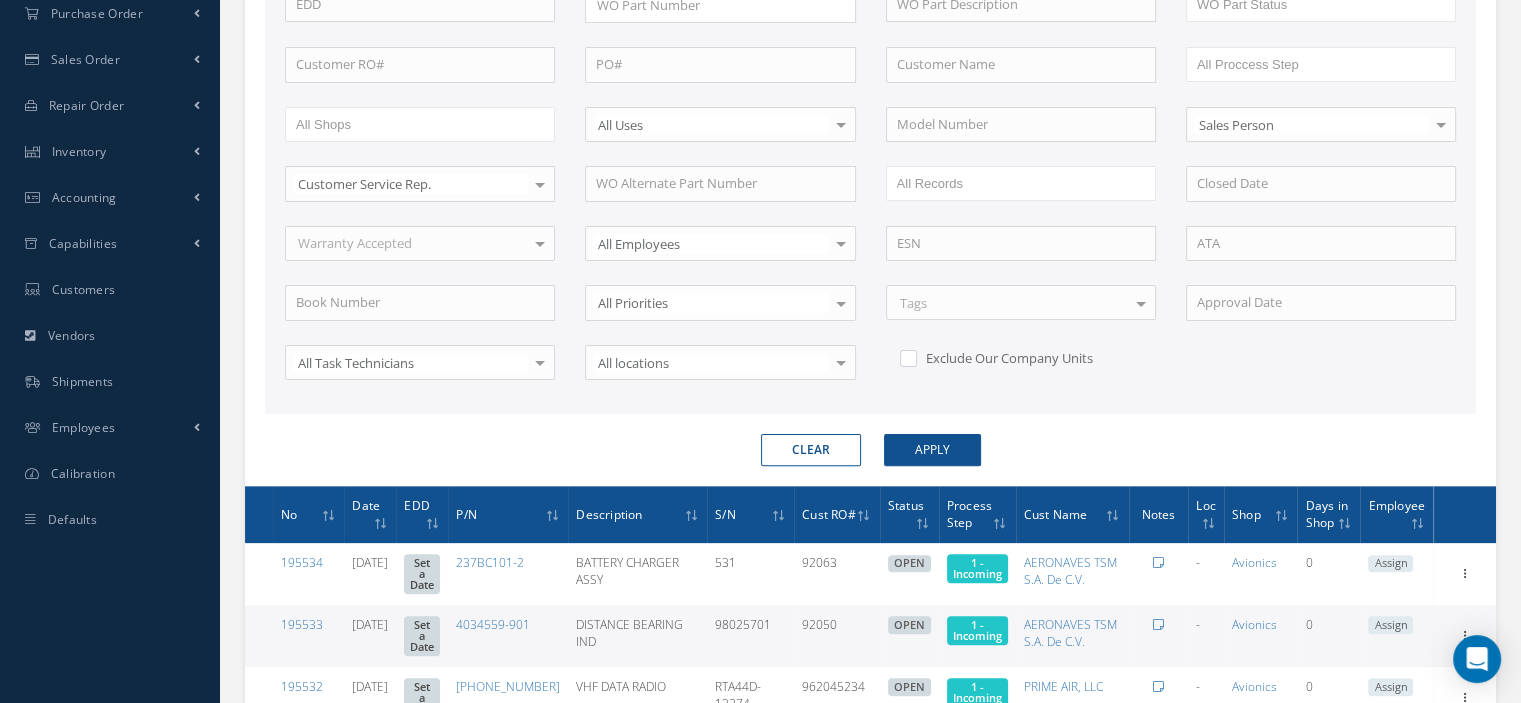 type 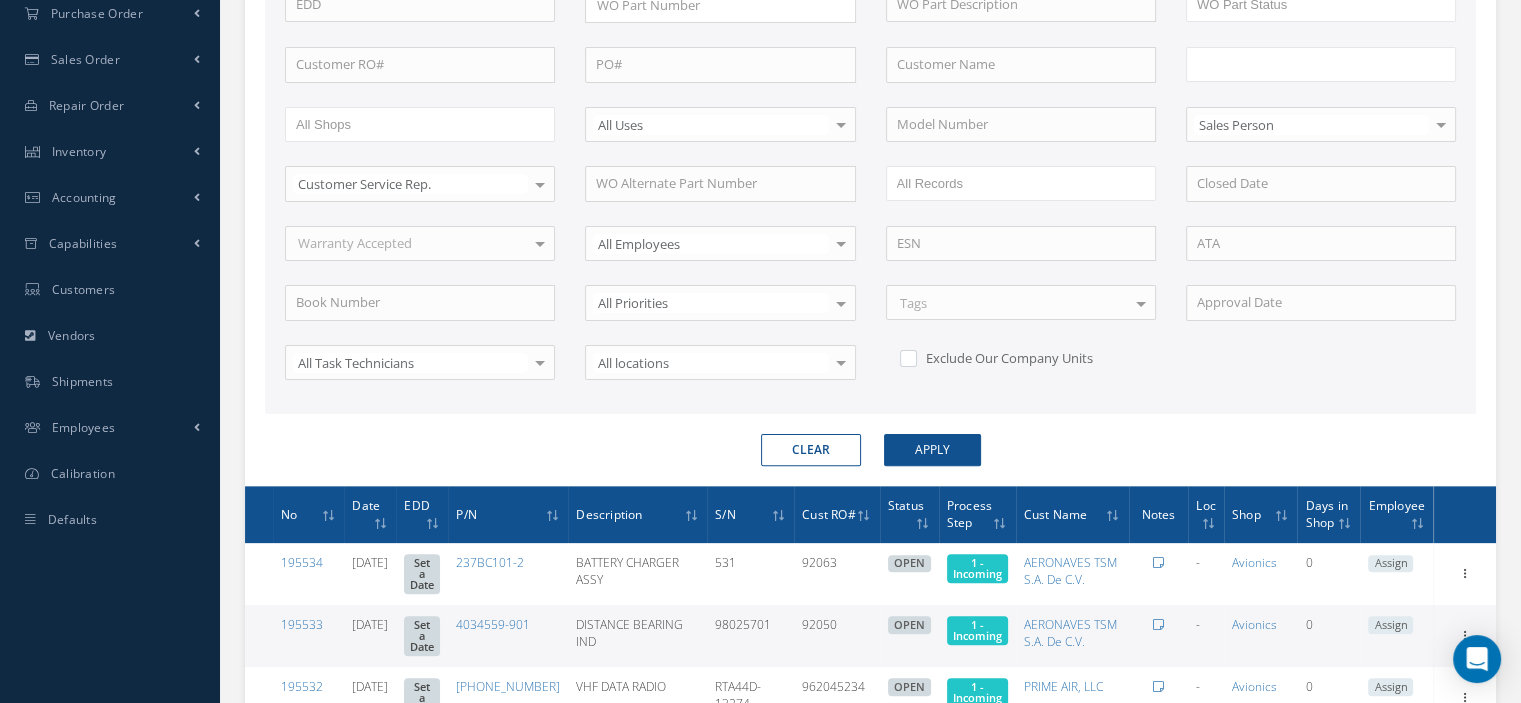 click at bounding box center (1260, 64) 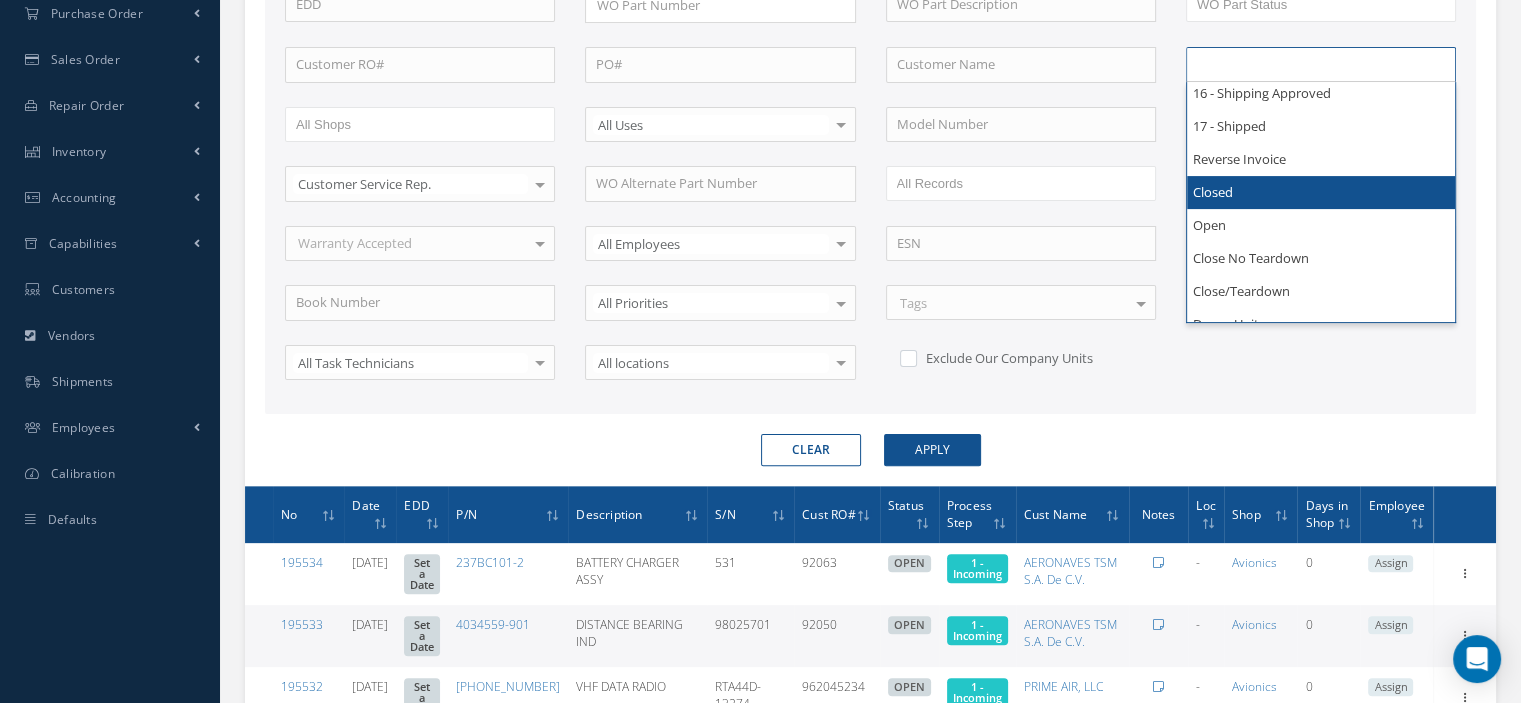 scroll, scrollTop: 584, scrollLeft: 0, axis: vertical 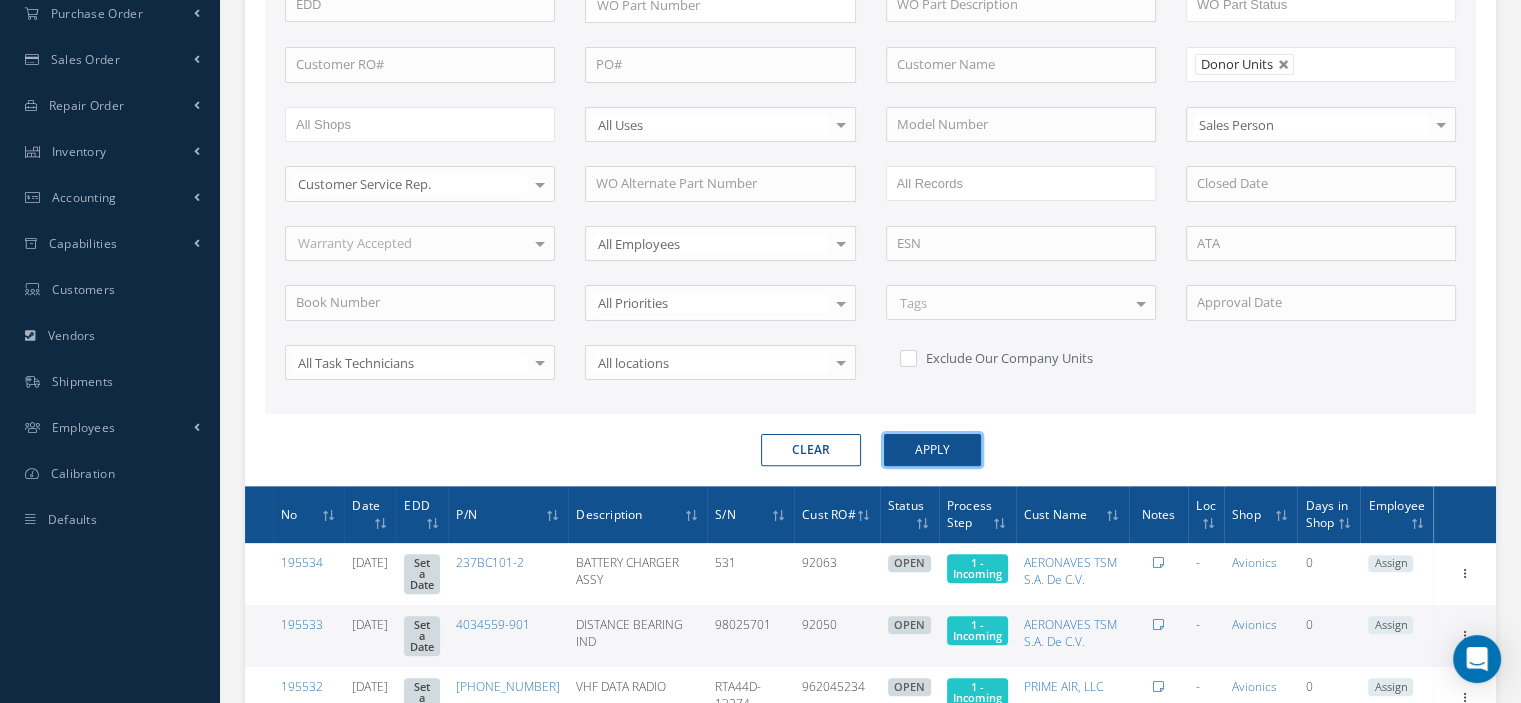 click on "Apply" at bounding box center [932, 450] 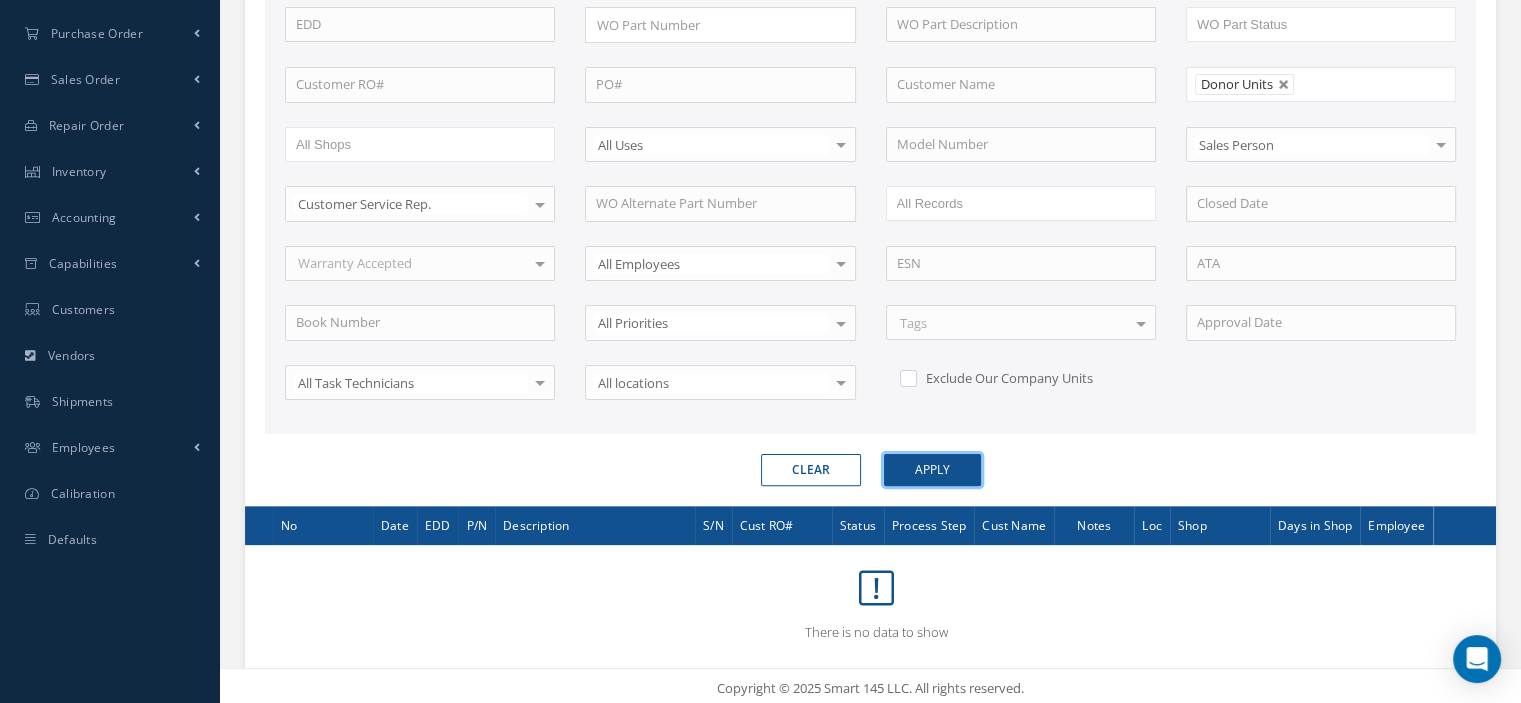 scroll, scrollTop: 0, scrollLeft: 0, axis: both 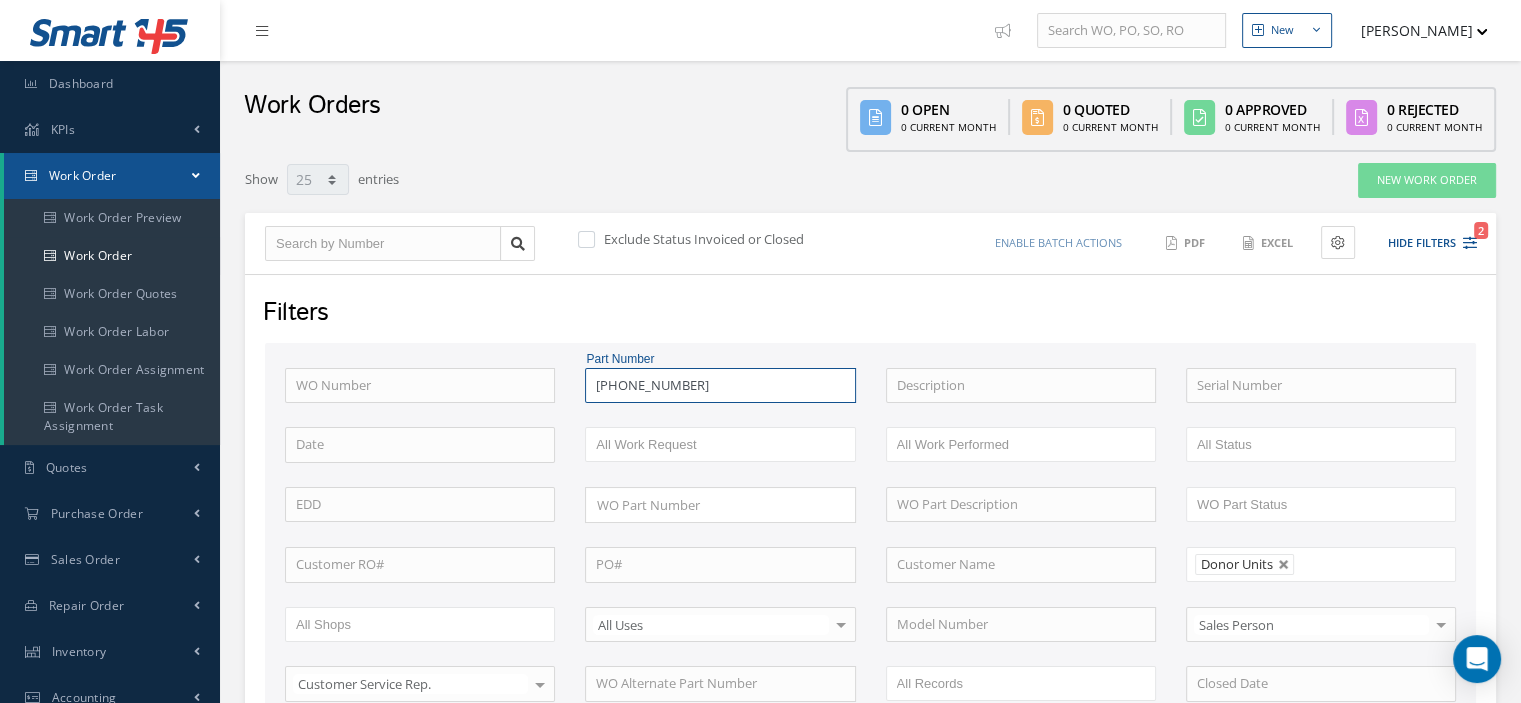 drag, startPoint x: 670, startPoint y: 378, endPoint x: 584, endPoint y: 381, distance: 86.05231 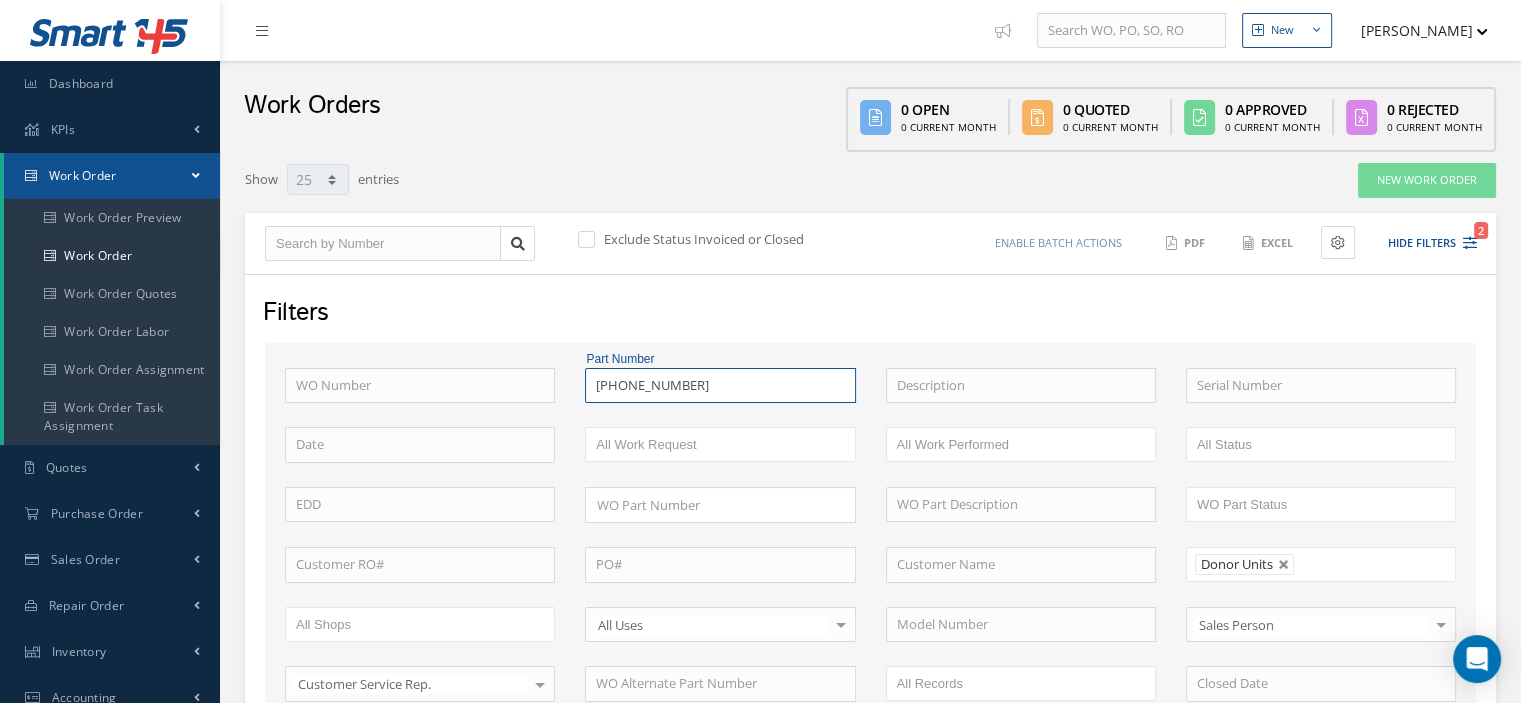 paste on "john@aerodirect.com" 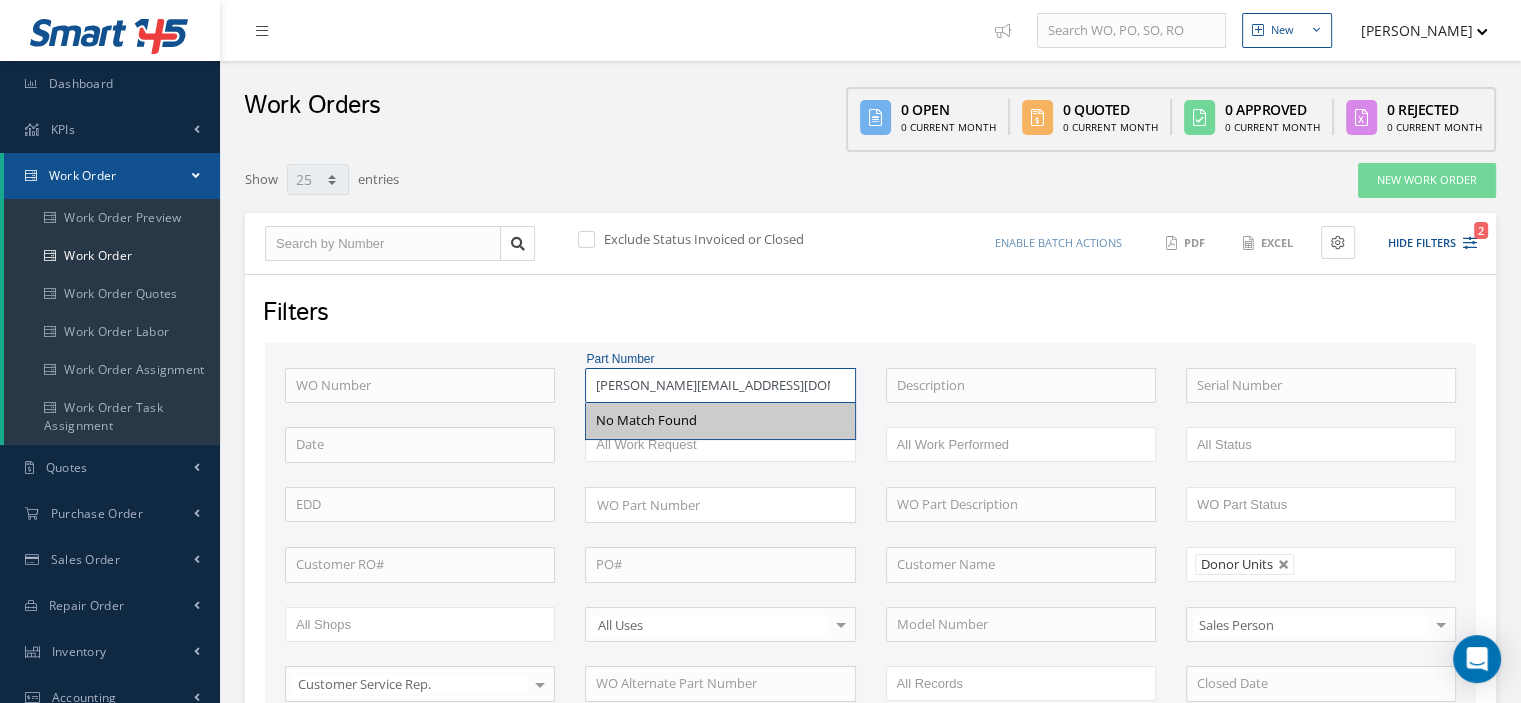 type on "john@aerodirect.com" 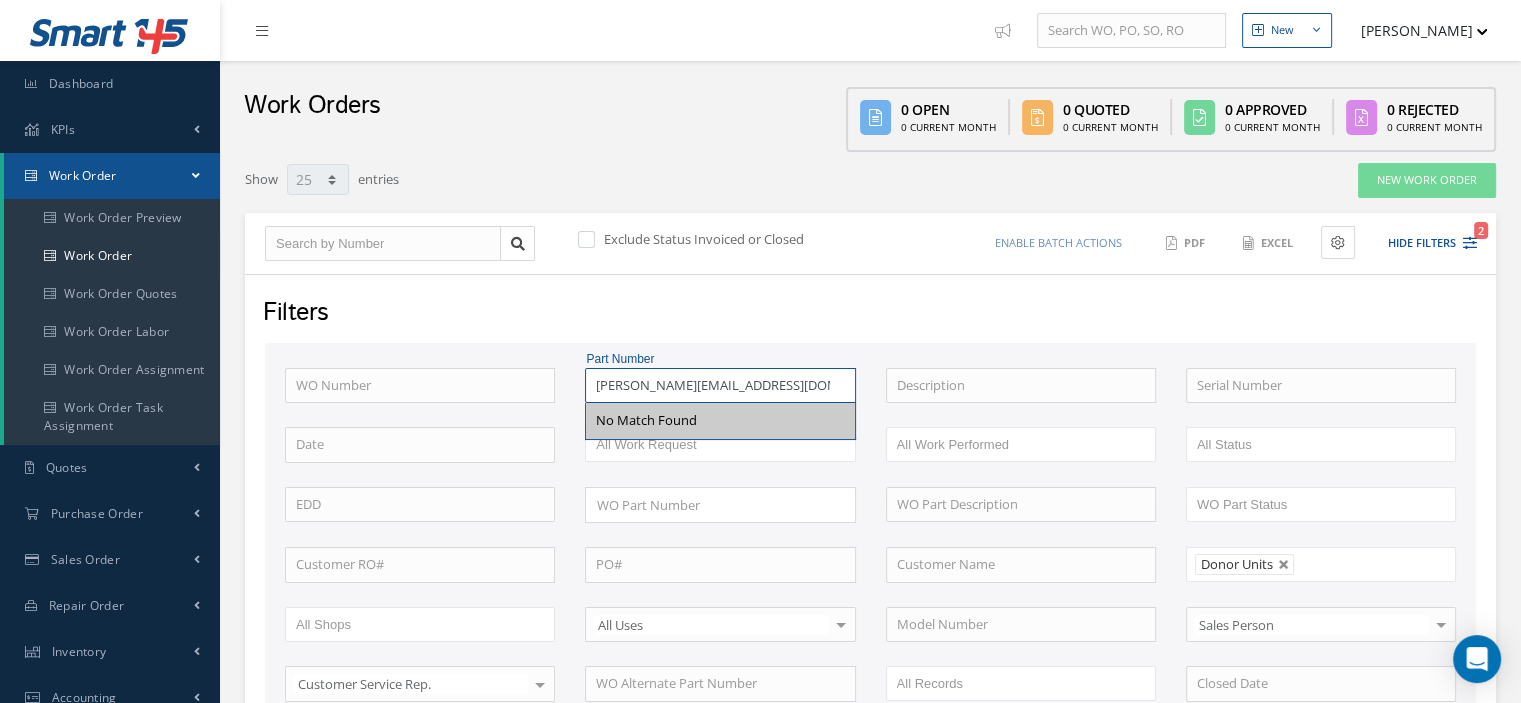drag, startPoint x: 752, startPoint y: 390, endPoint x: 473, endPoint y: 375, distance: 279.40292 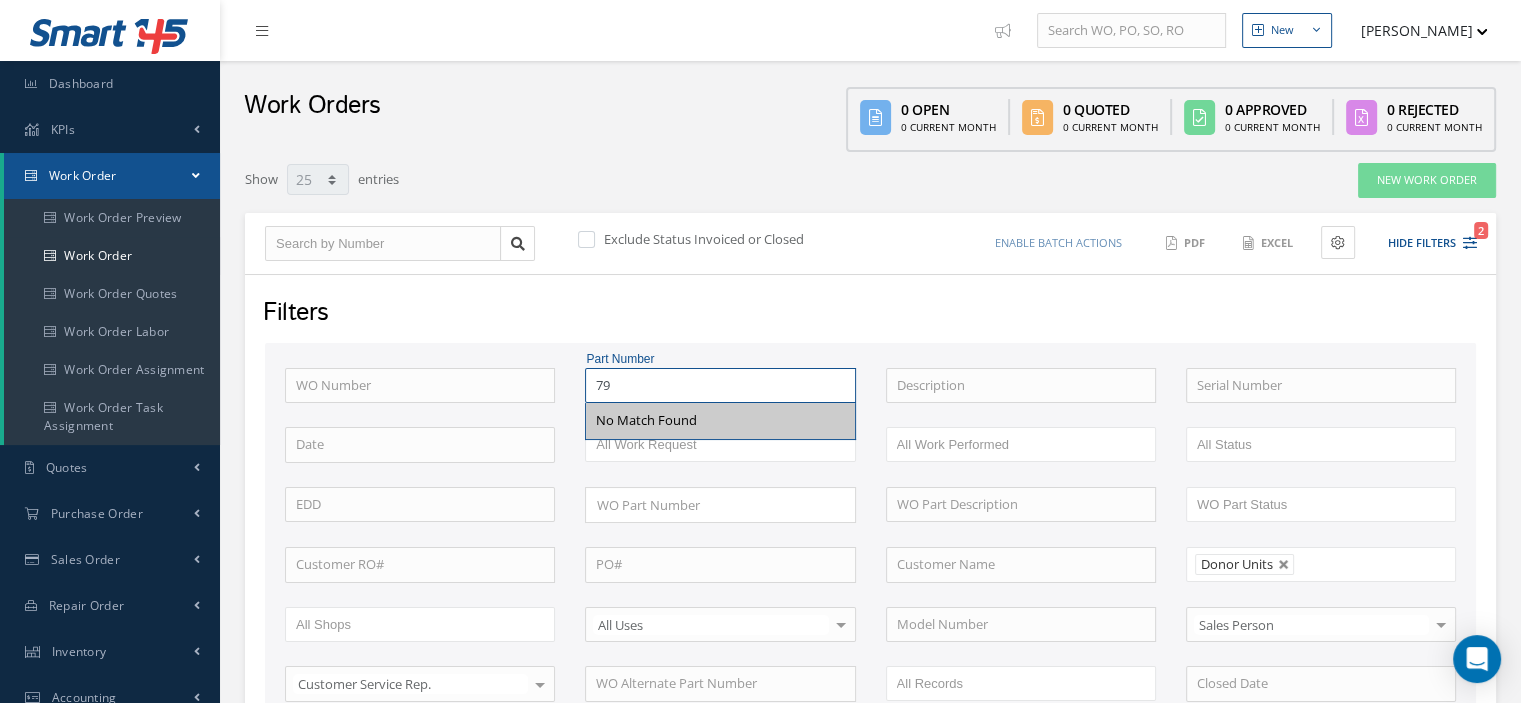 type on "7" 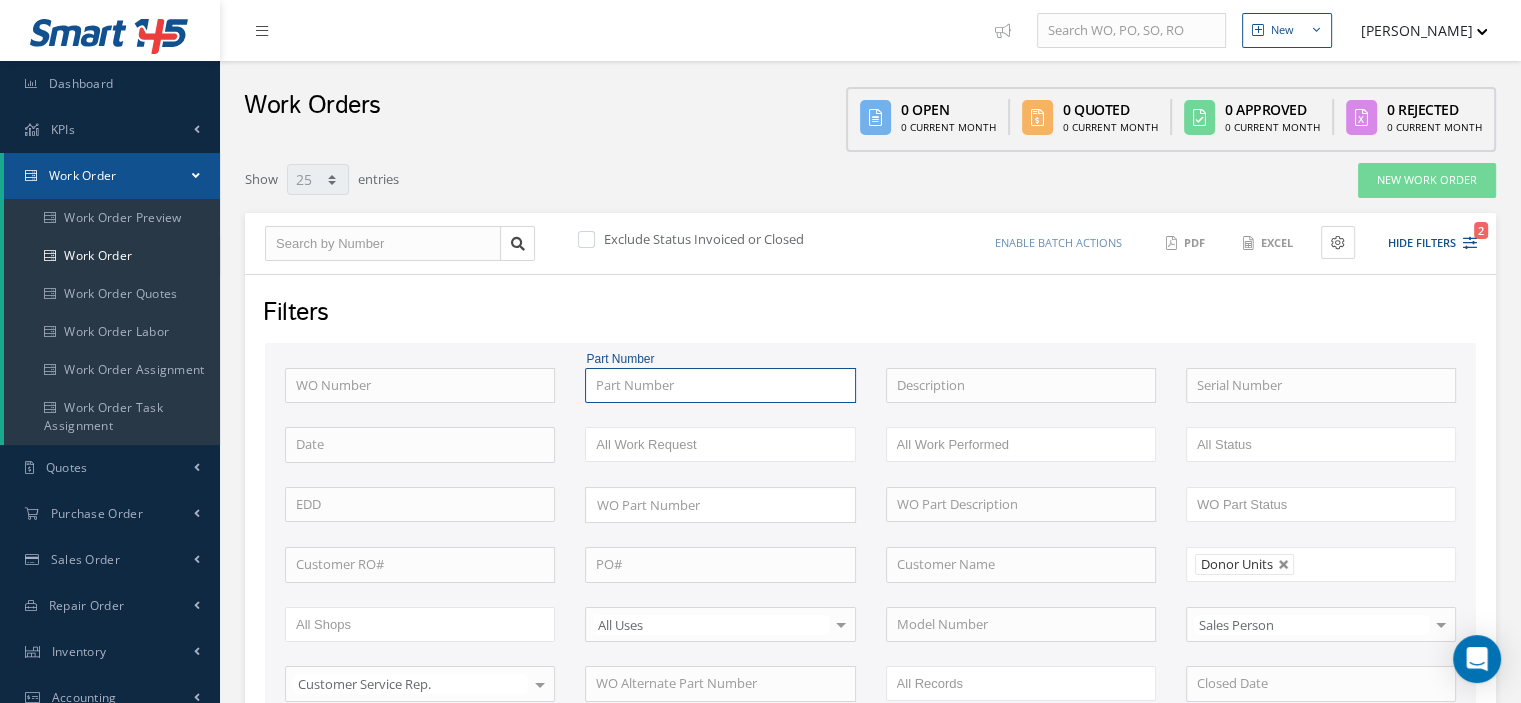 type on "4" 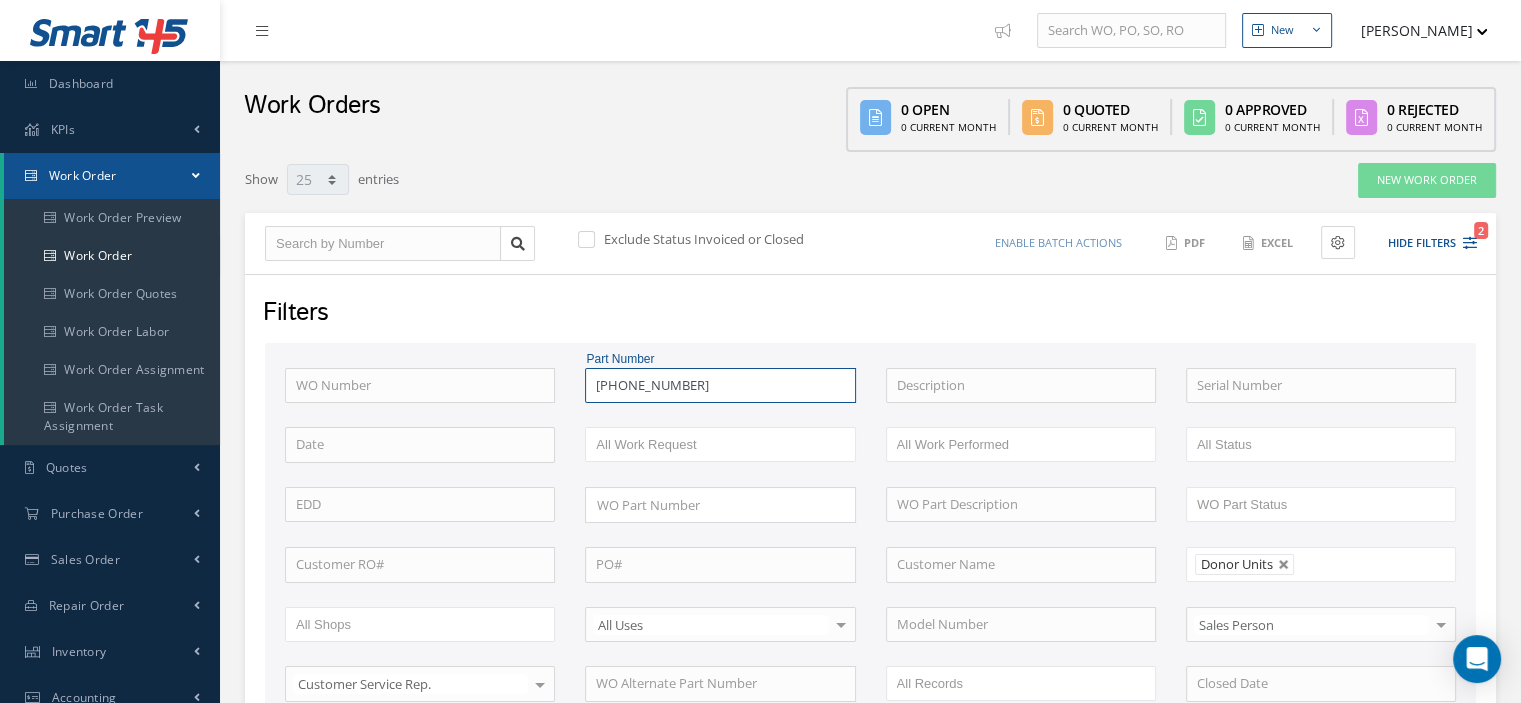 scroll, scrollTop: 480, scrollLeft: 0, axis: vertical 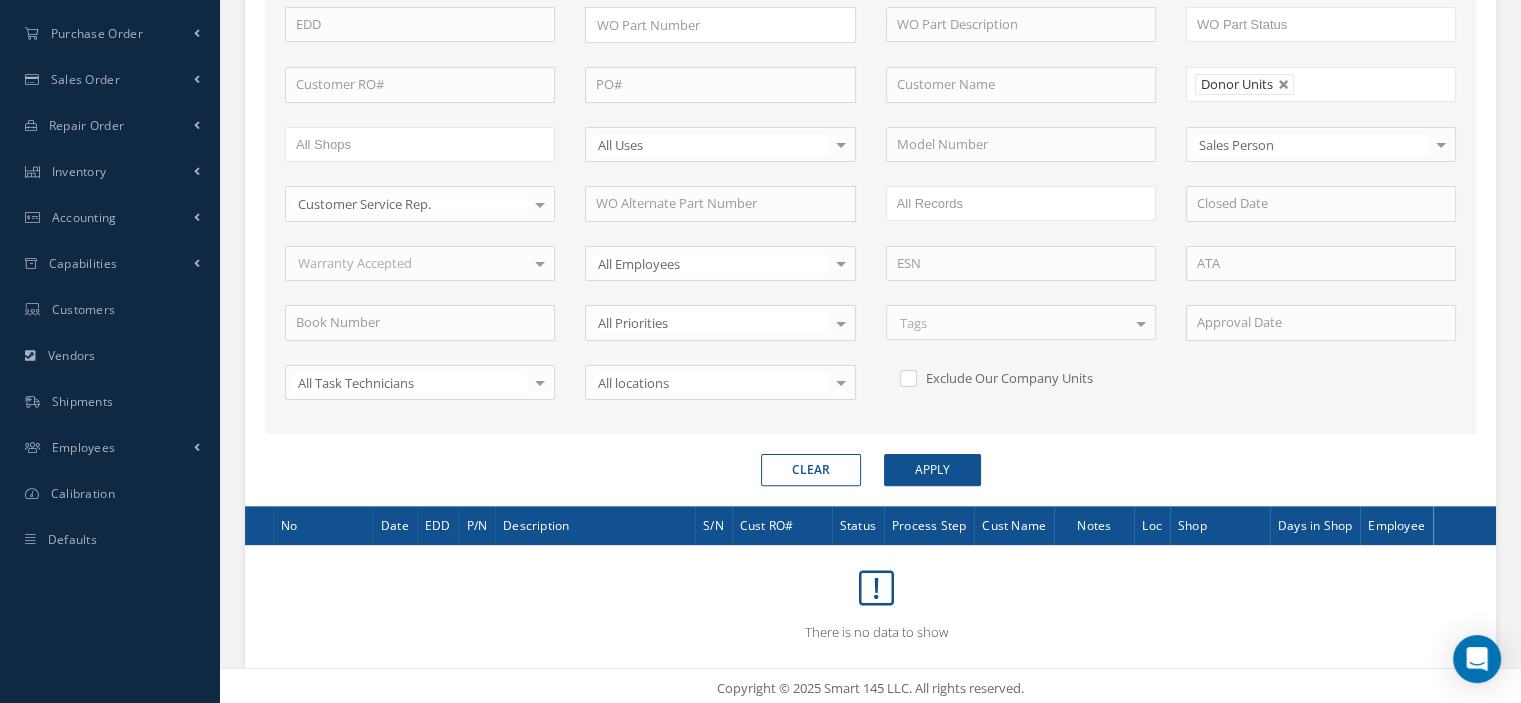 type on "796-624-1" 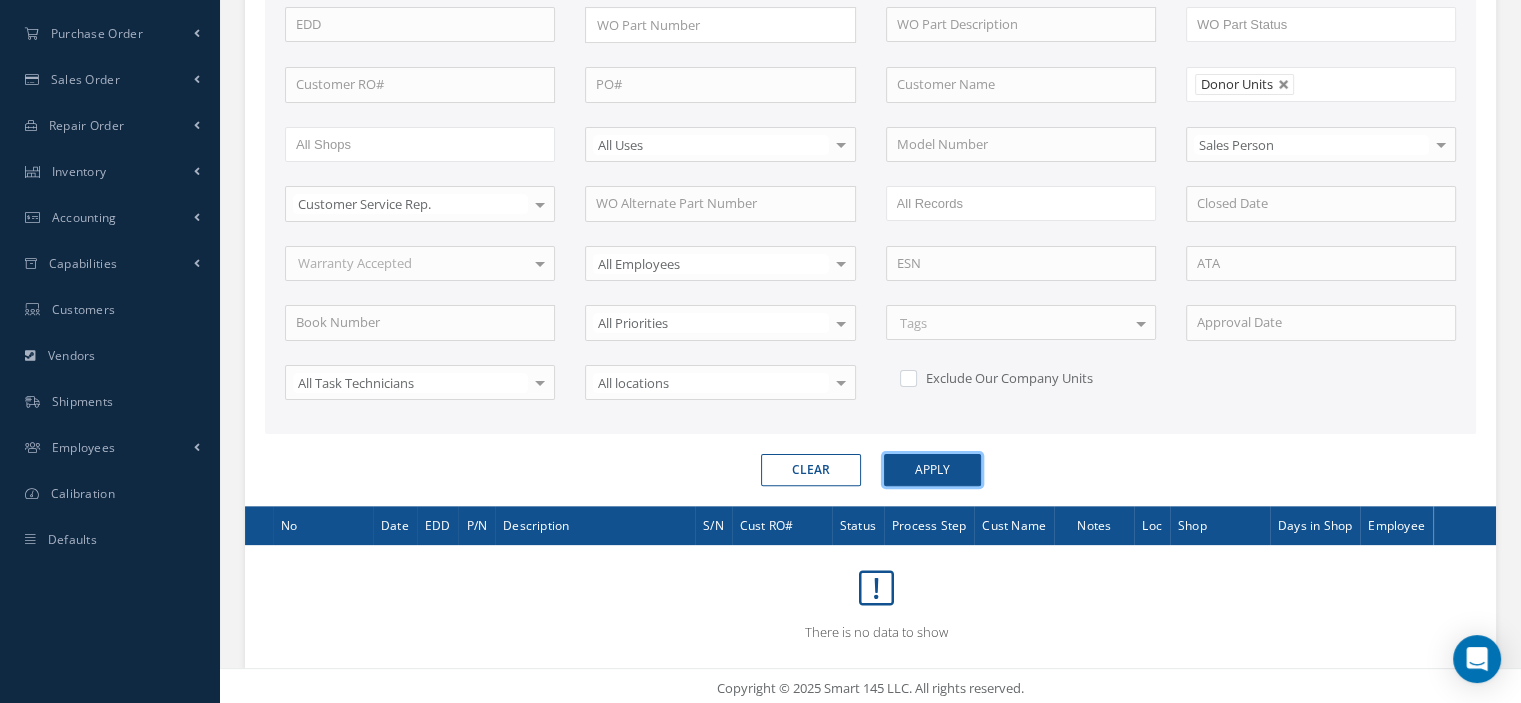 click on "Apply" at bounding box center (932, 470) 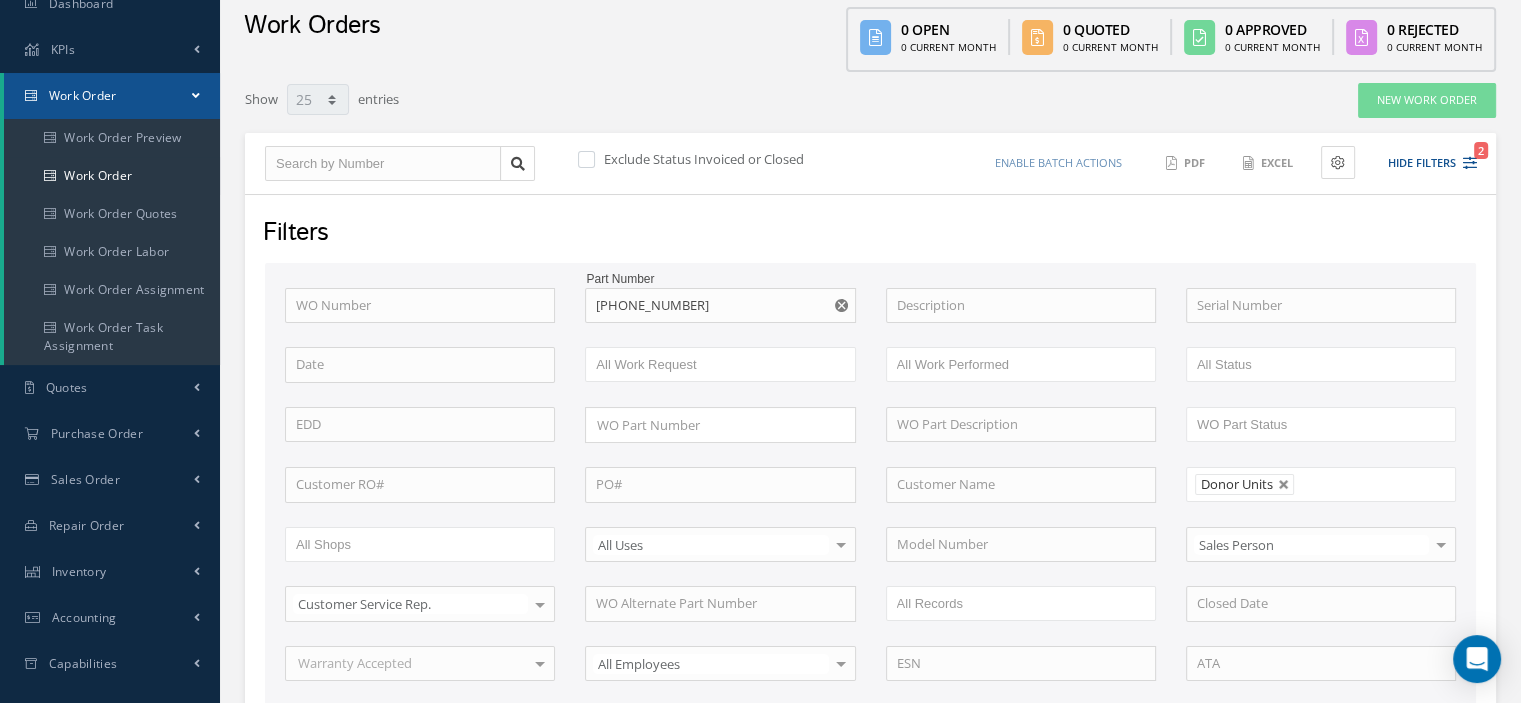 scroll, scrollTop: 0, scrollLeft: 0, axis: both 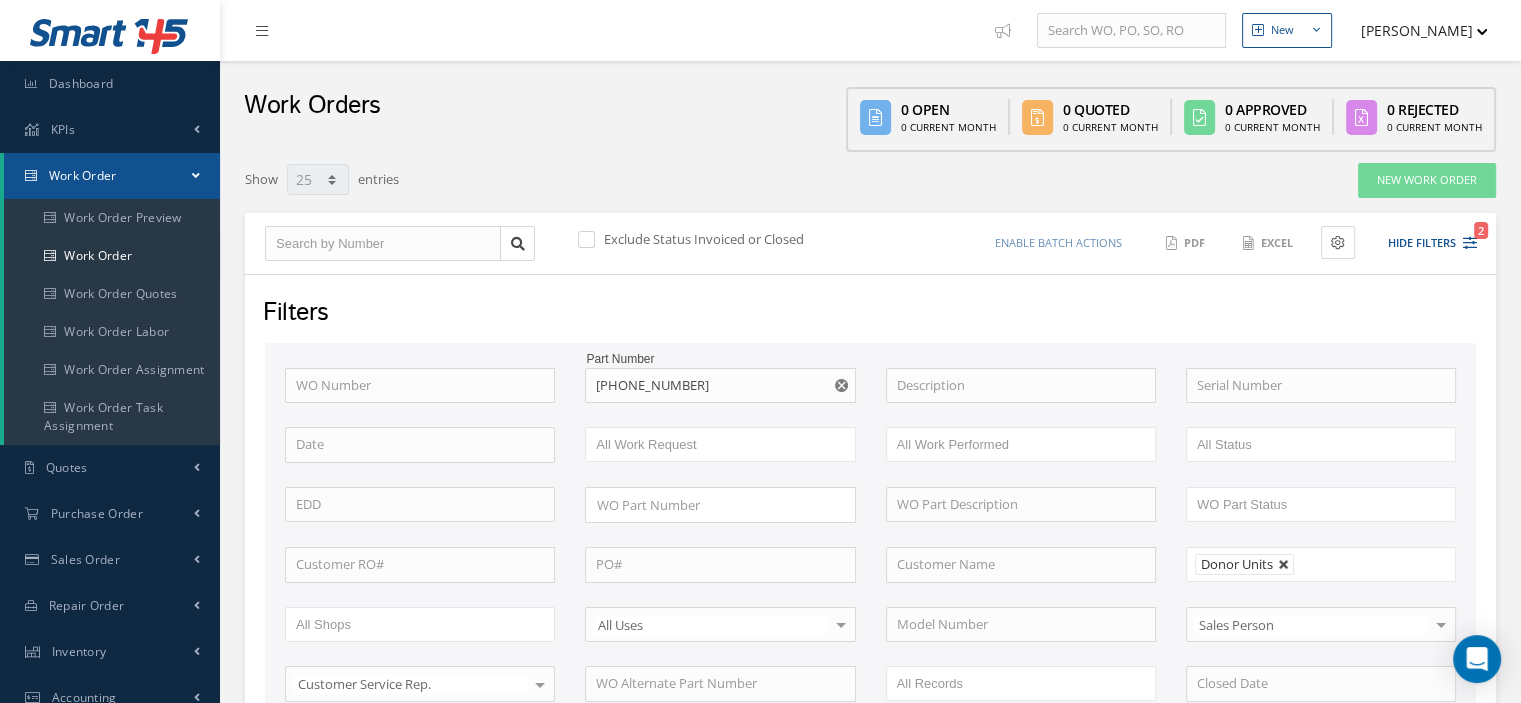 click at bounding box center [1284, 565] 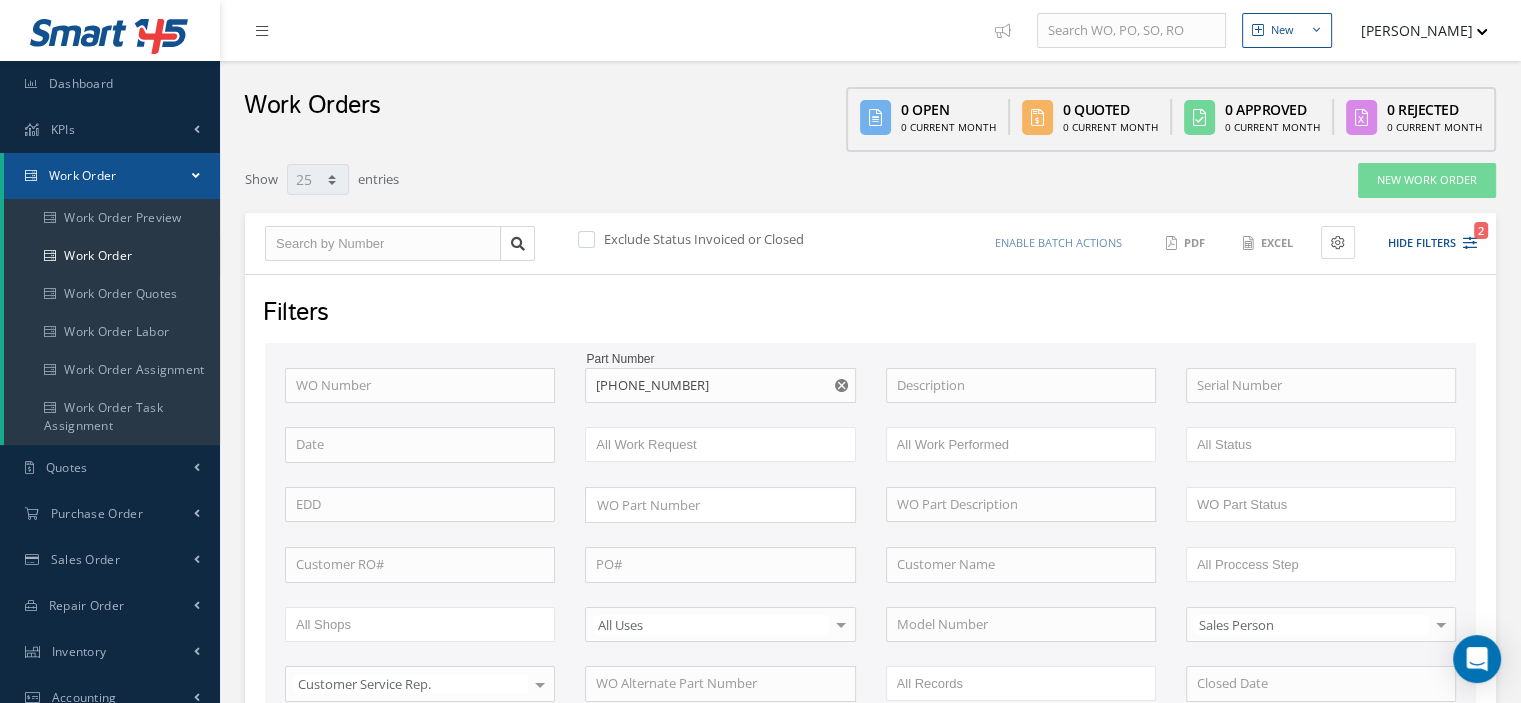 scroll, scrollTop: 480, scrollLeft: 0, axis: vertical 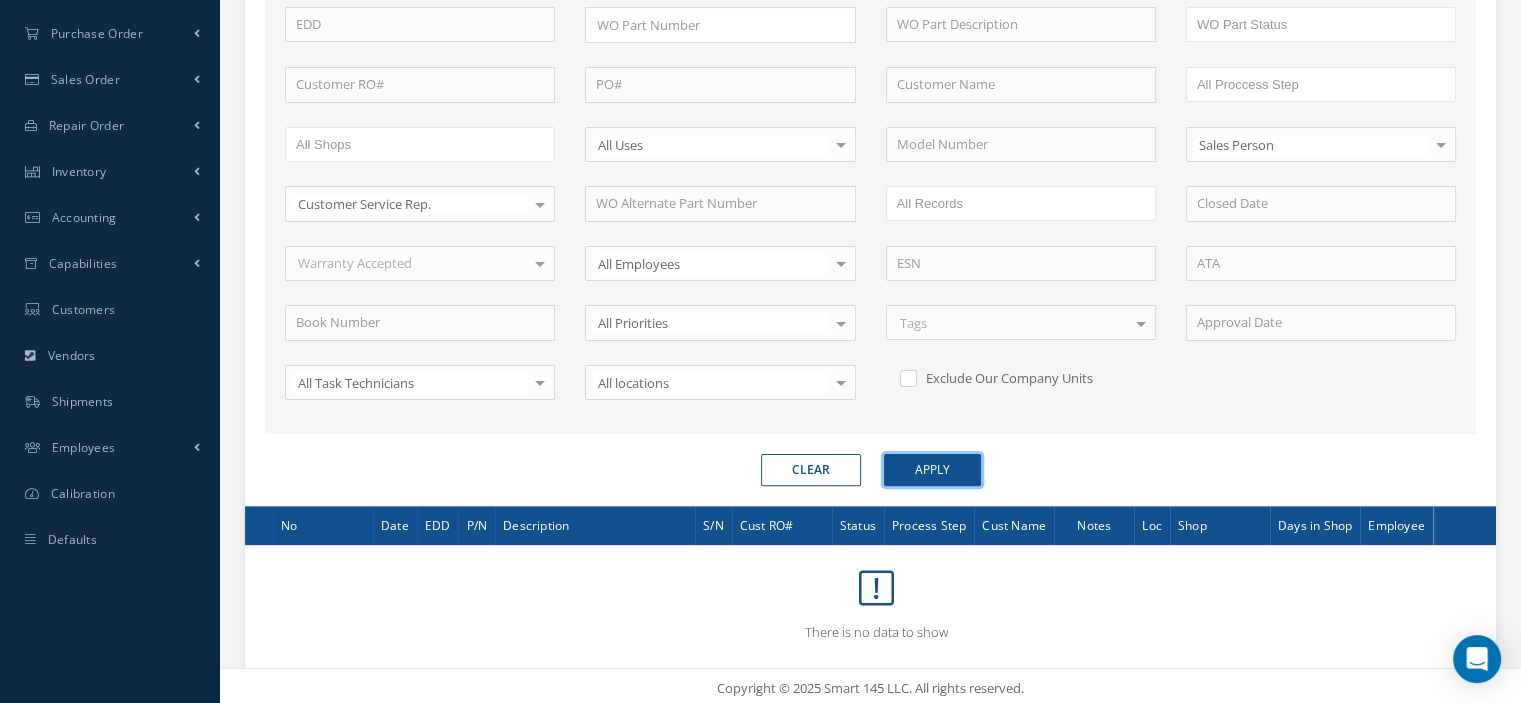 click on "Apply" at bounding box center [932, 470] 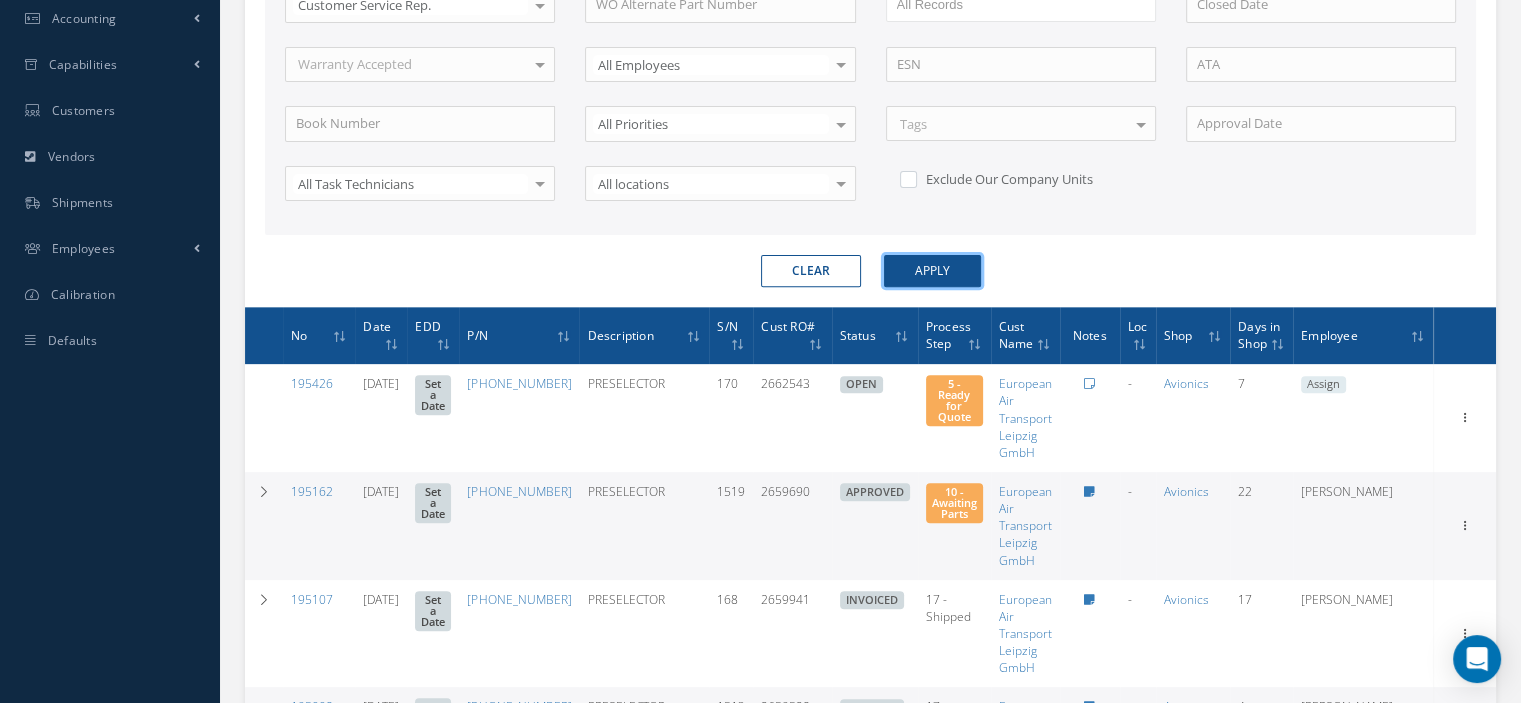 scroll, scrollTop: 0, scrollLeft: 0, axis: both 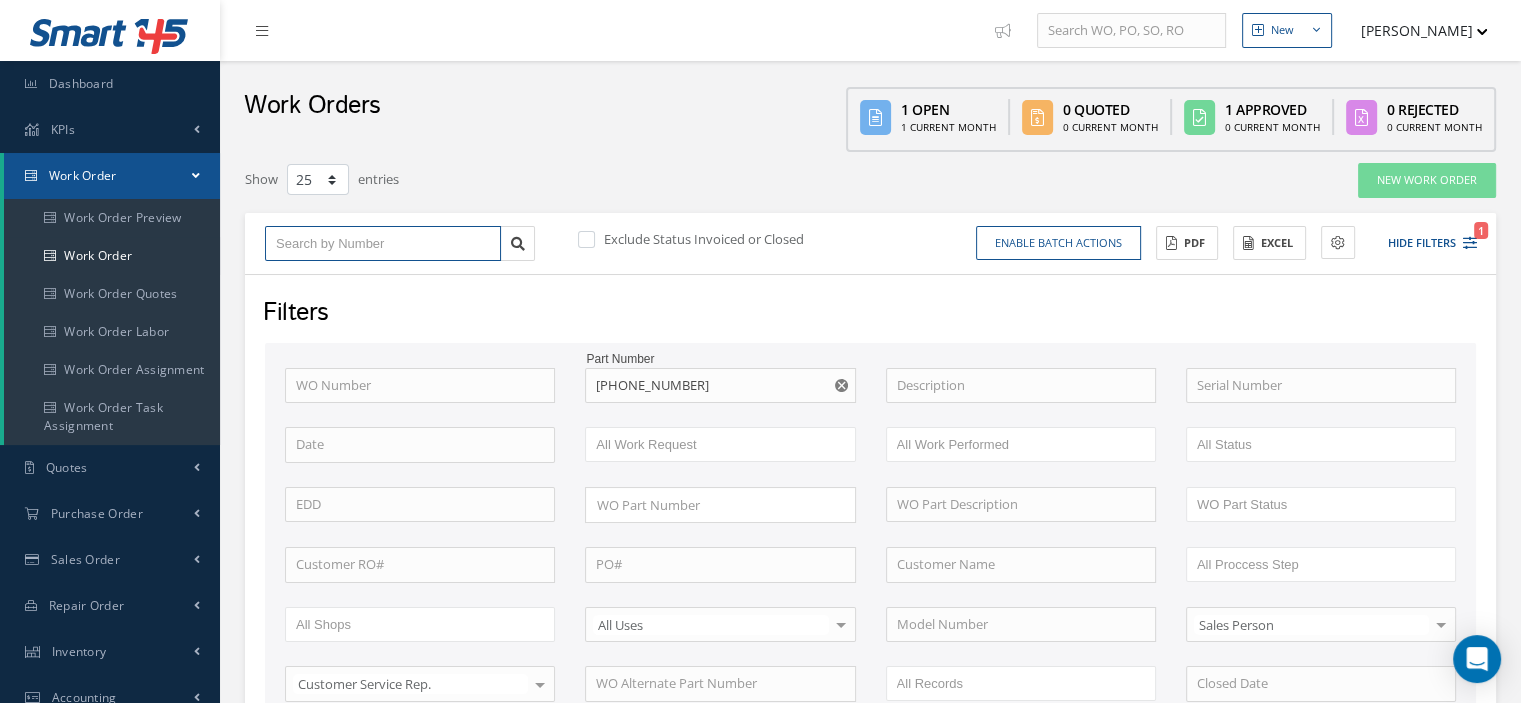 click at bounding box center (383, 244) 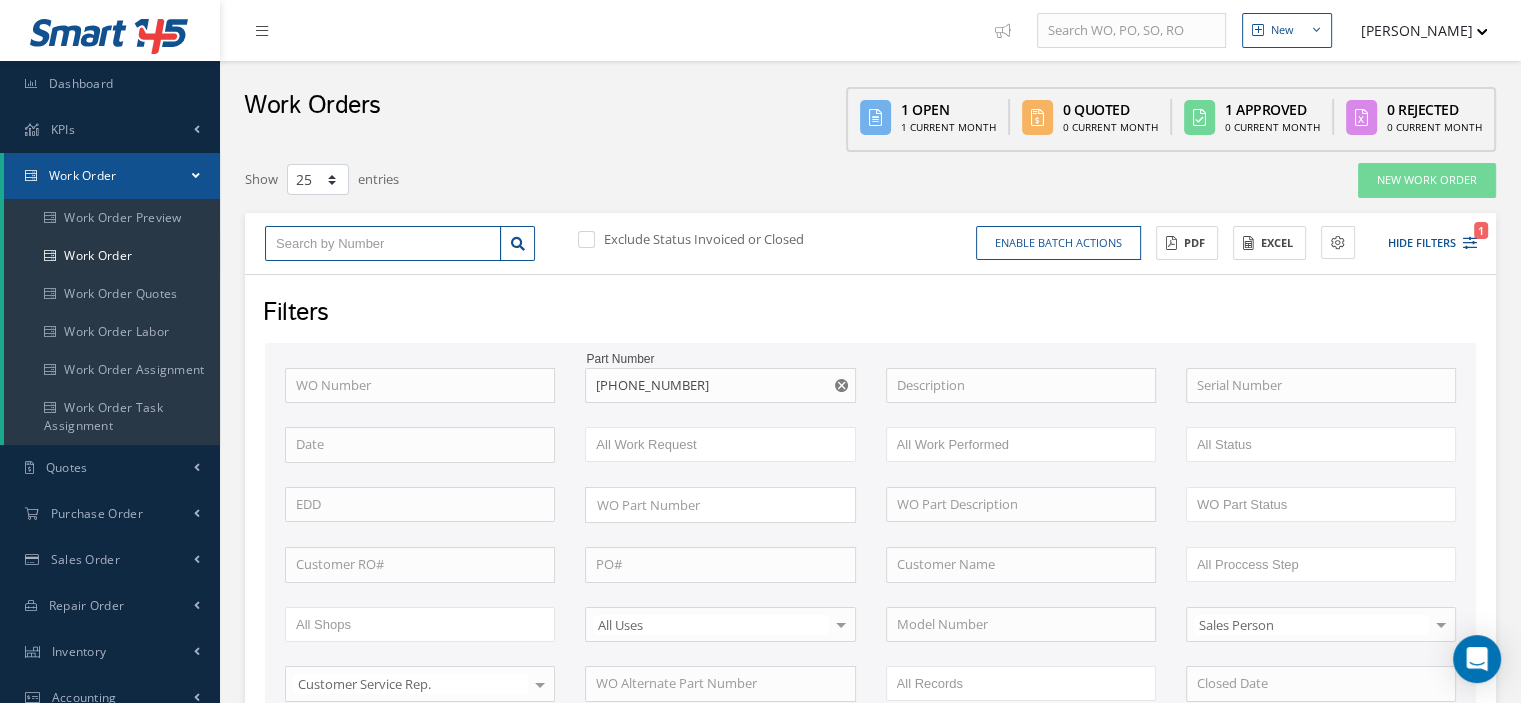 type on "1" 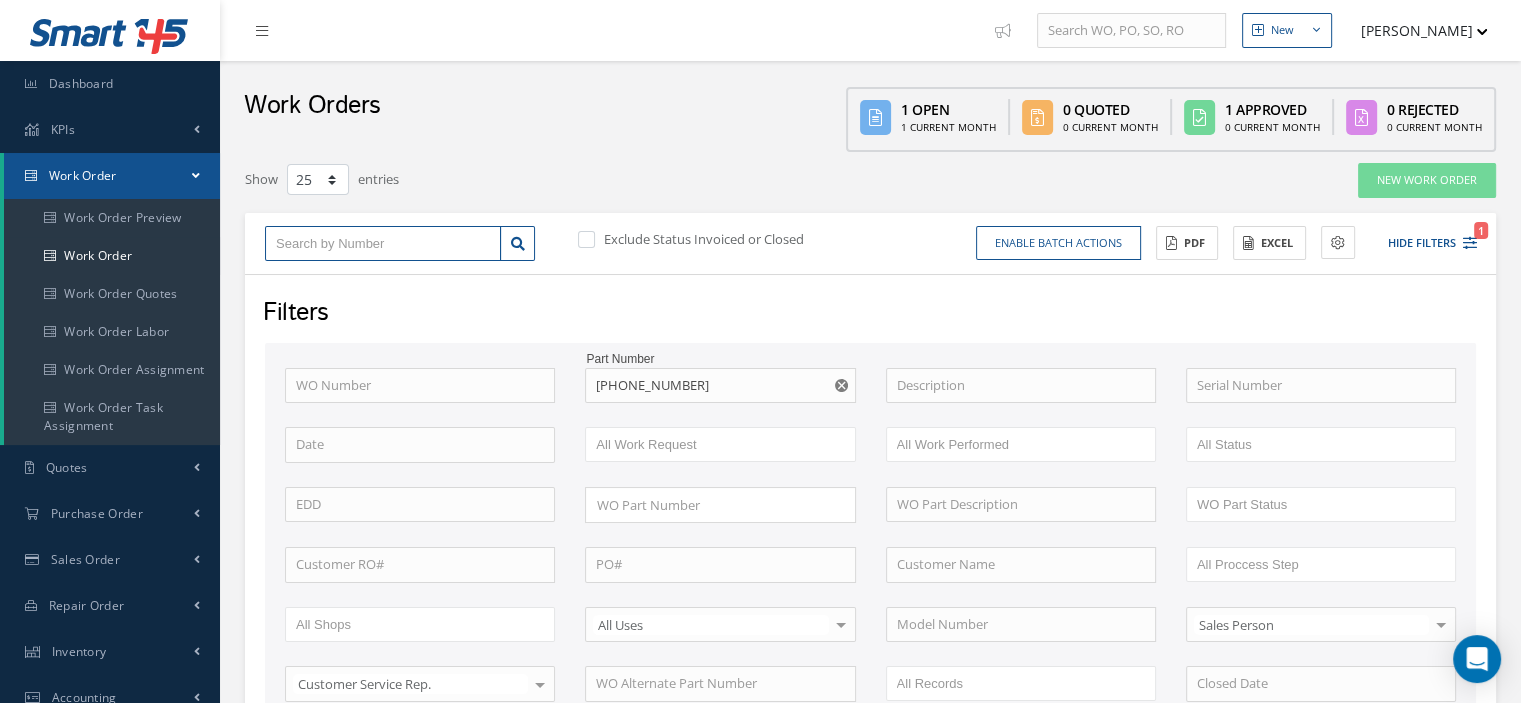 type on "1" 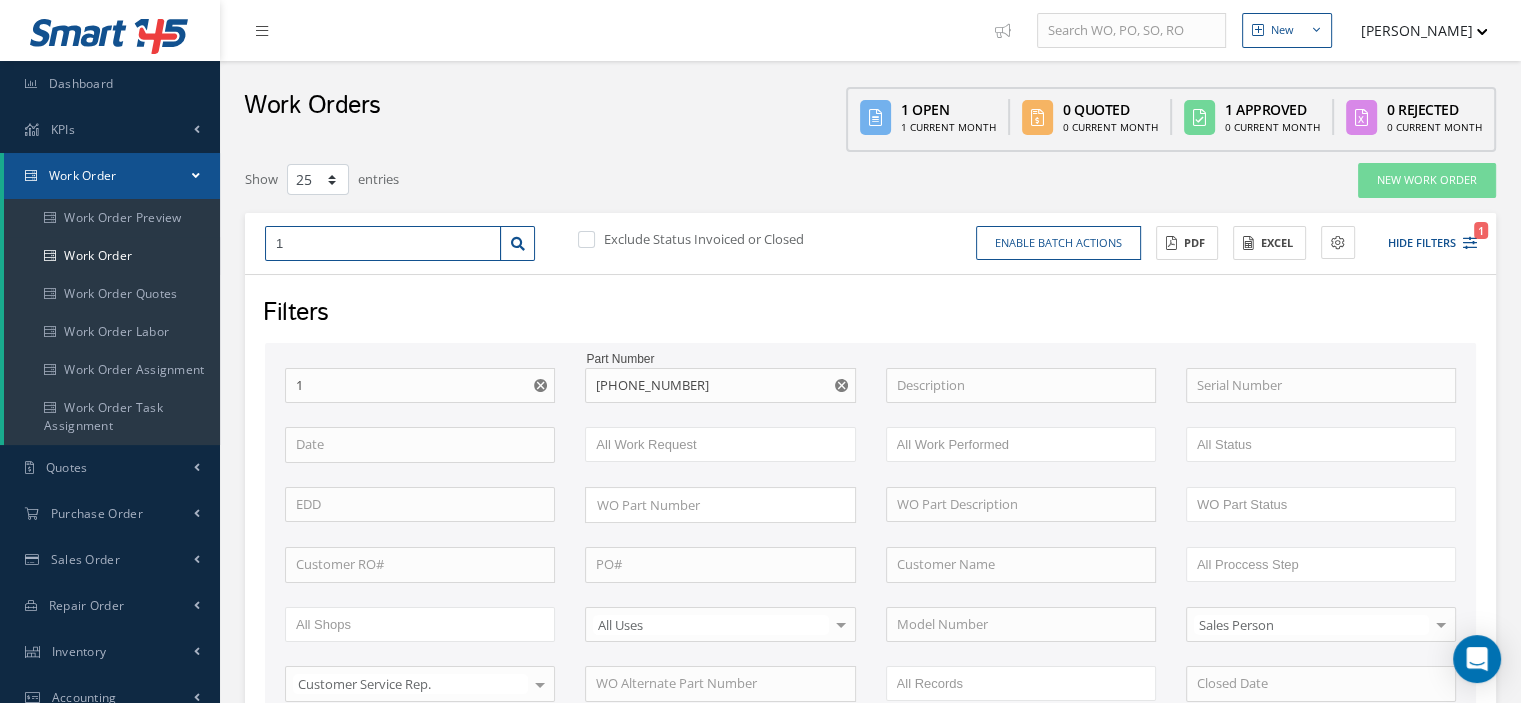 type on "19" 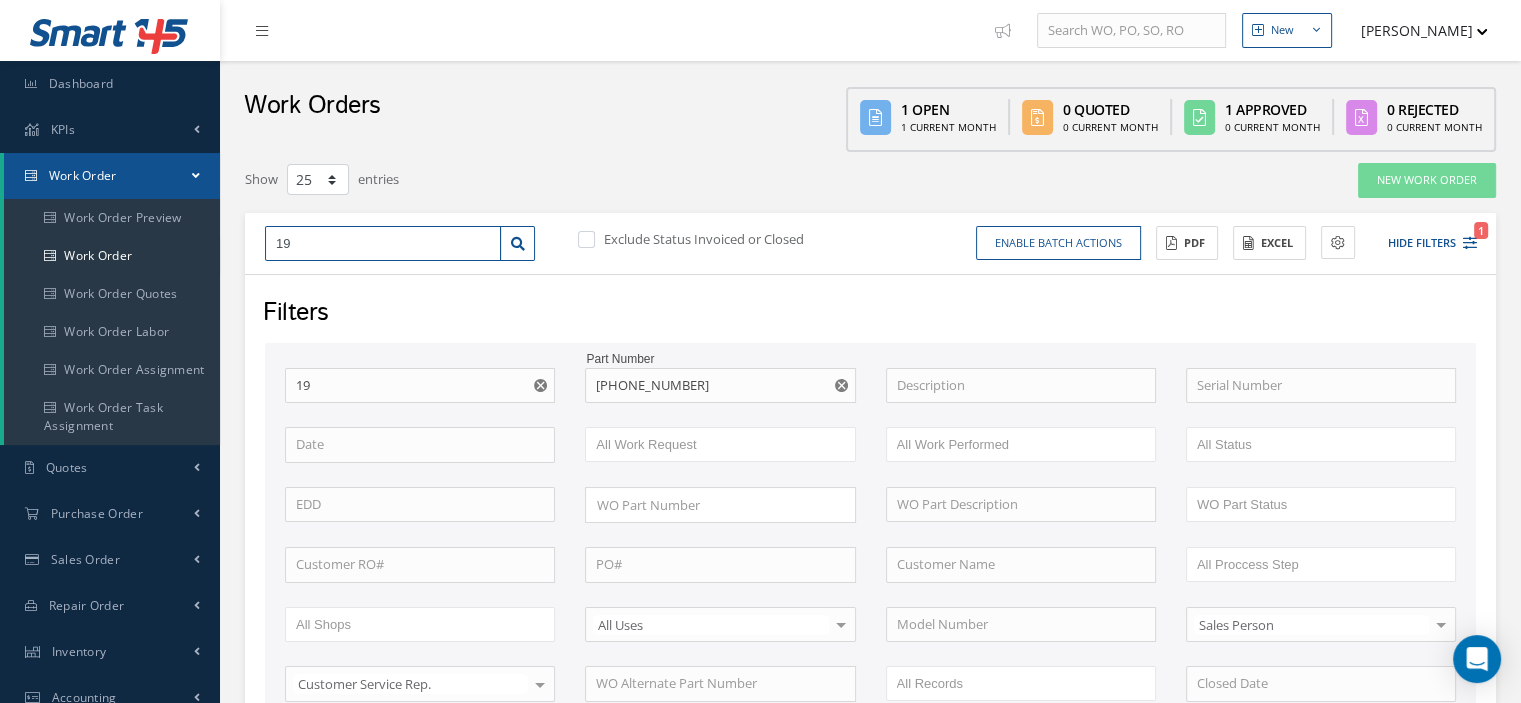 type on "194" 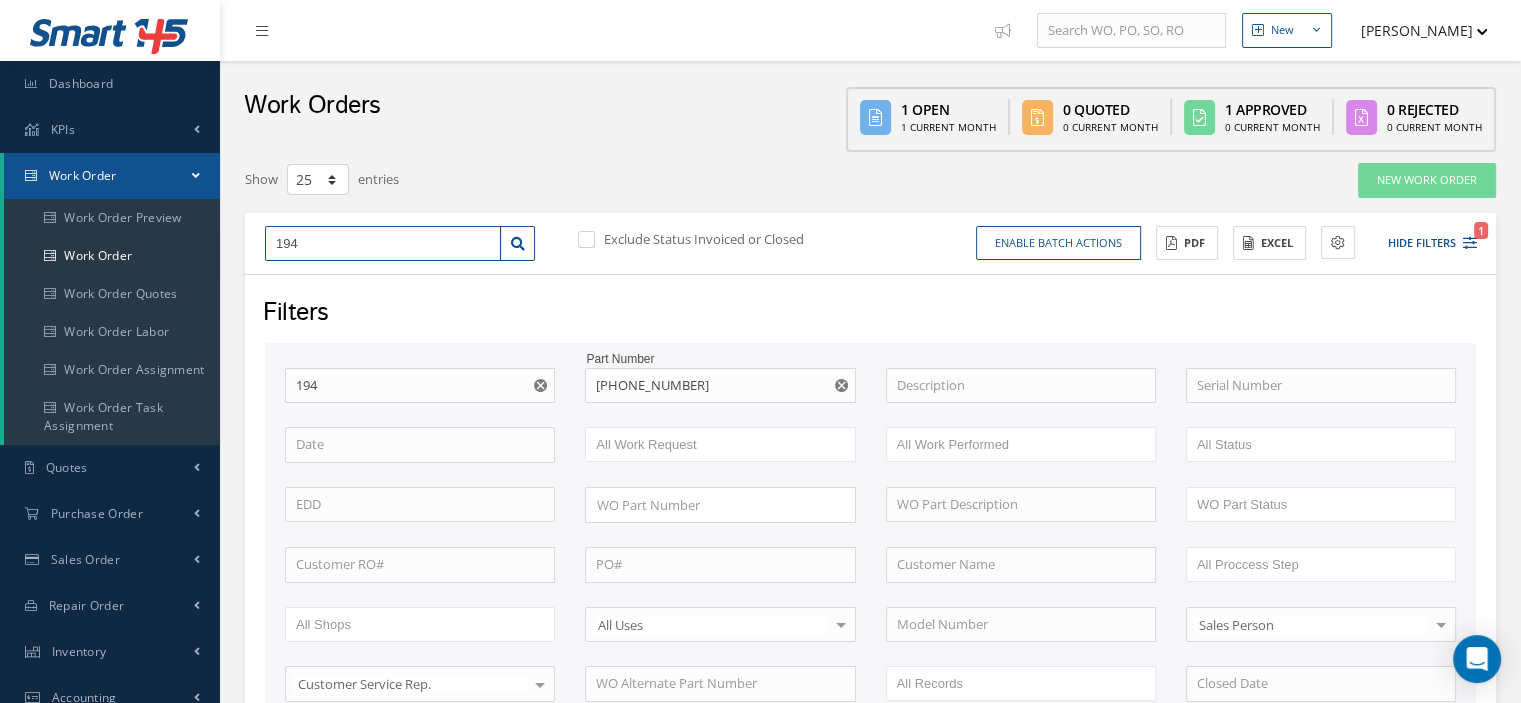 type on "1948" 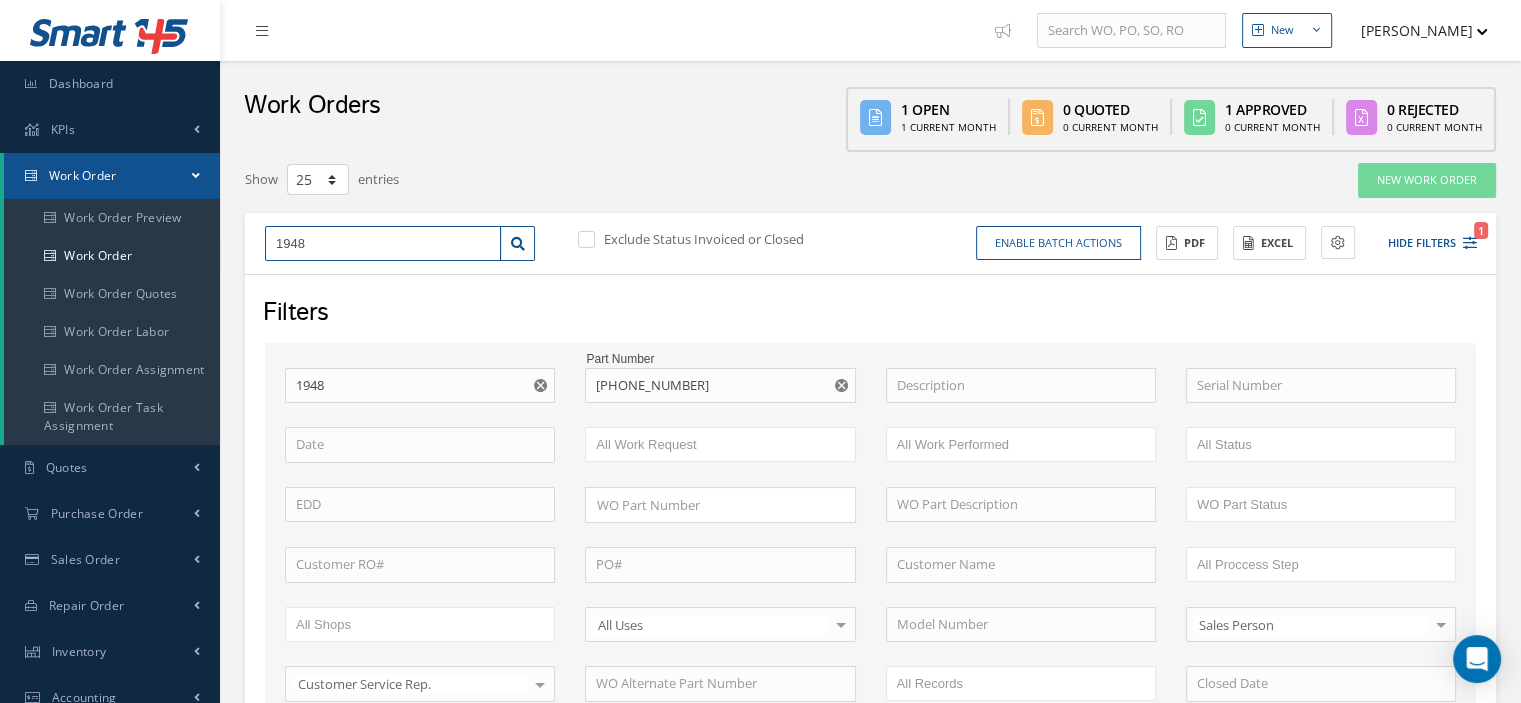type on "19480" 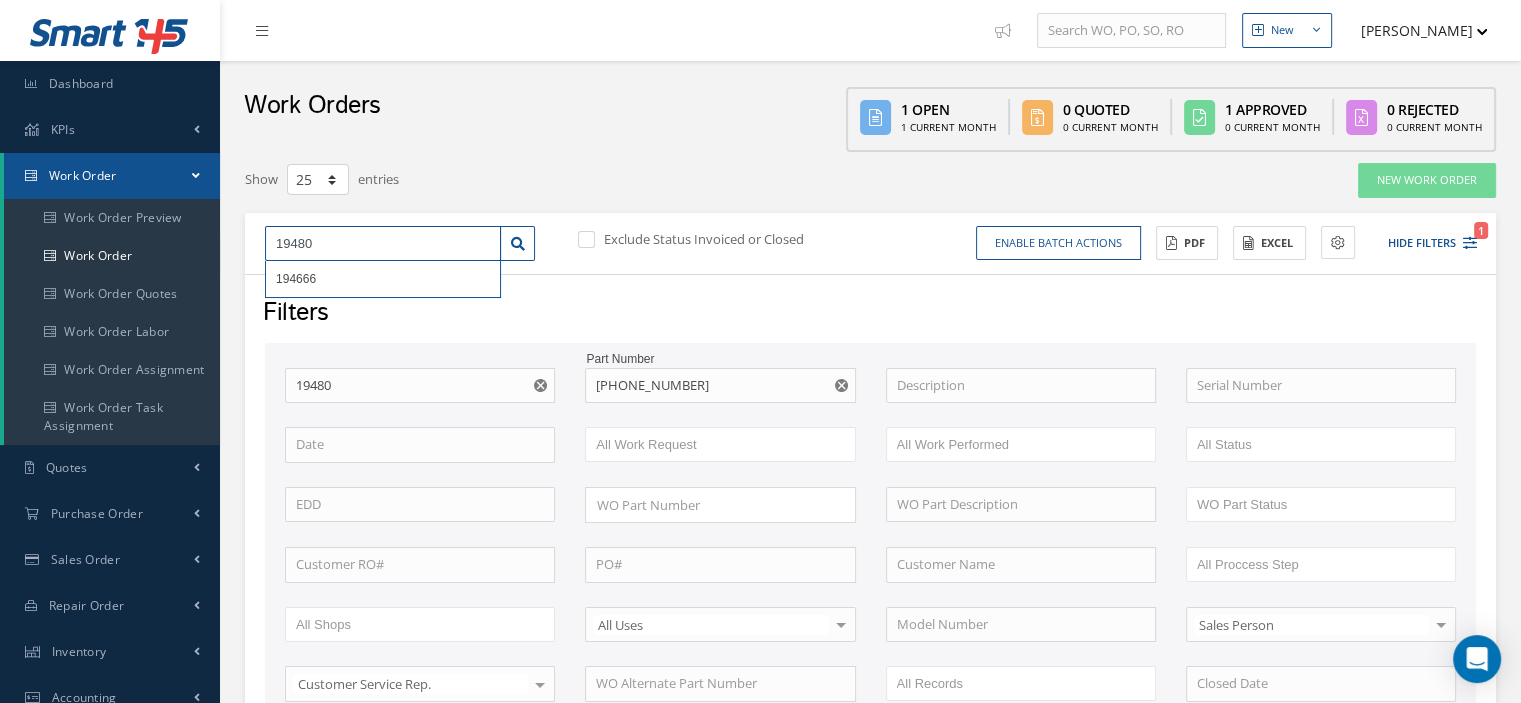 type on "194807" 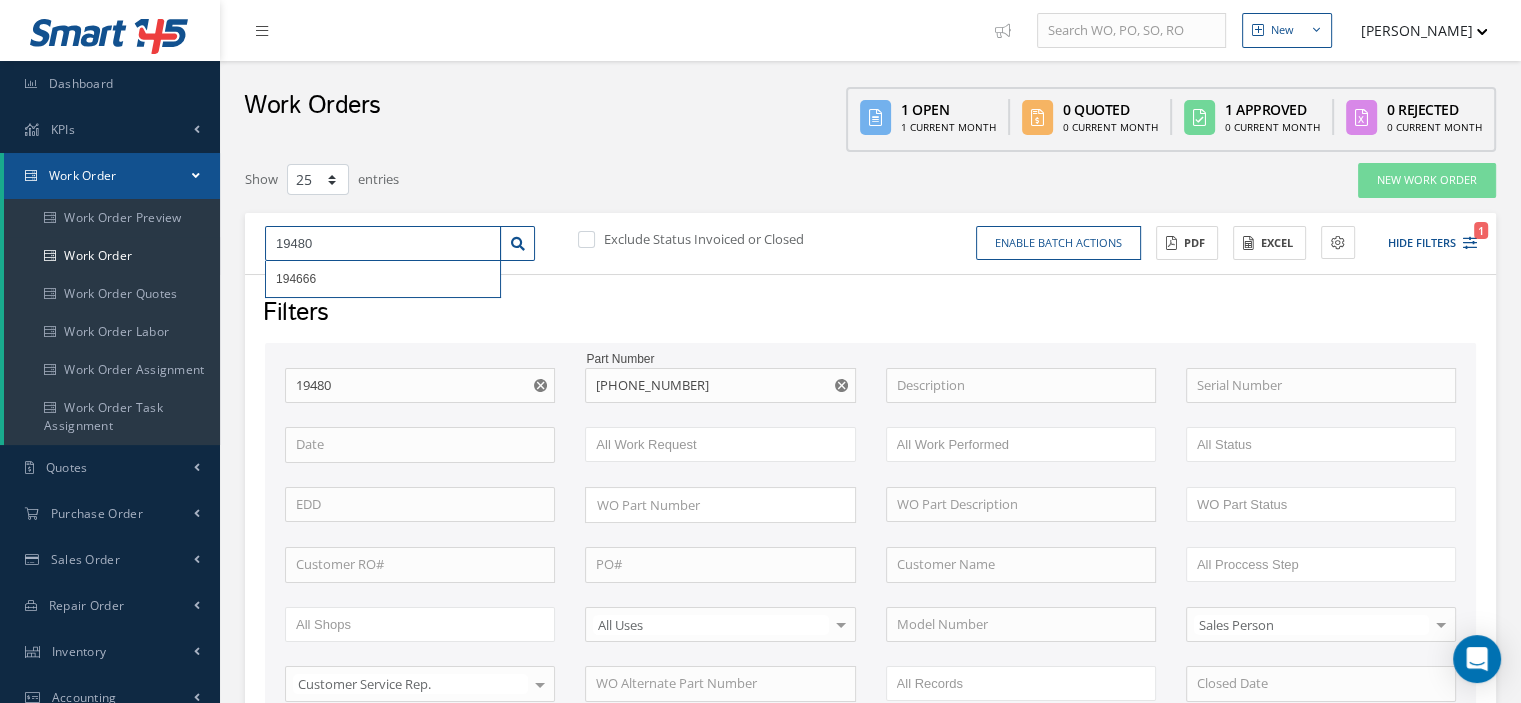 type on "194807" 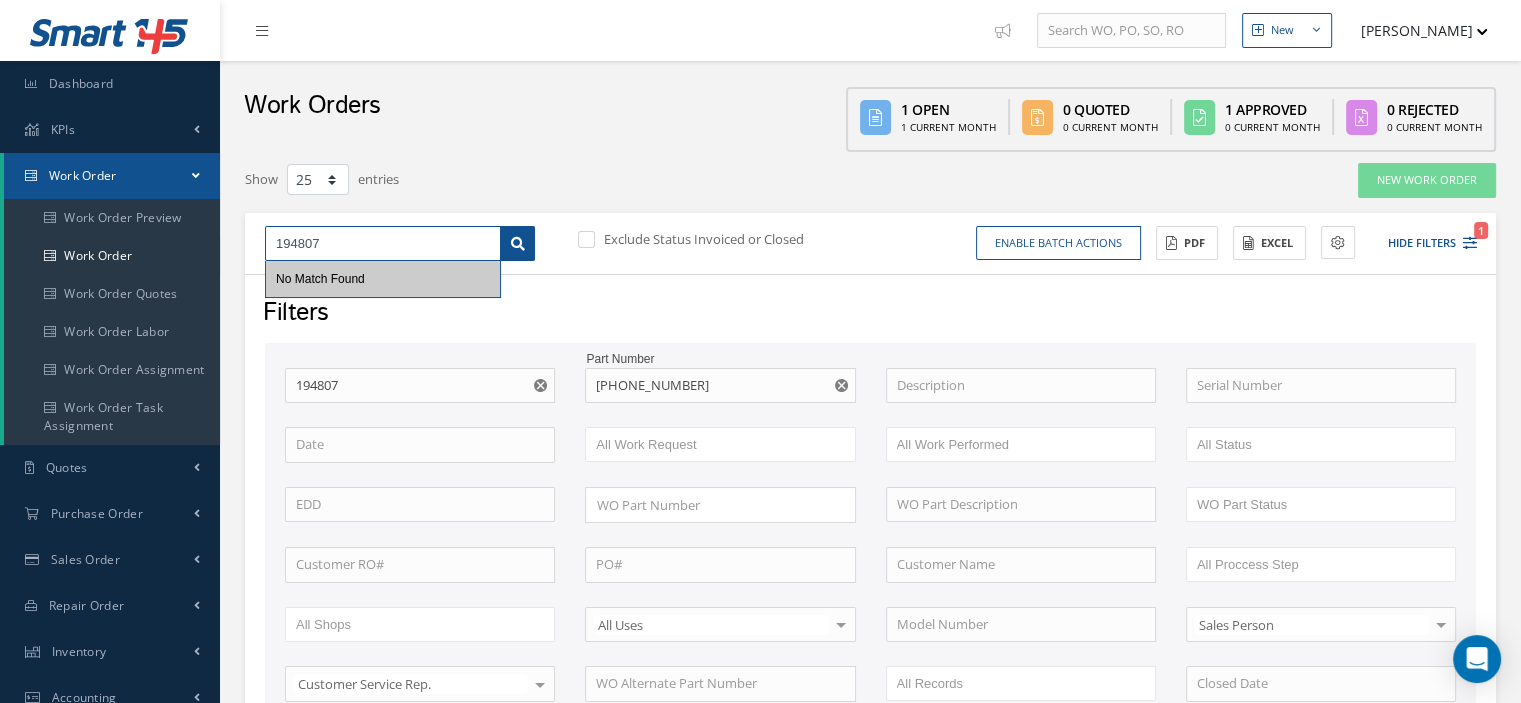 type on "194807" 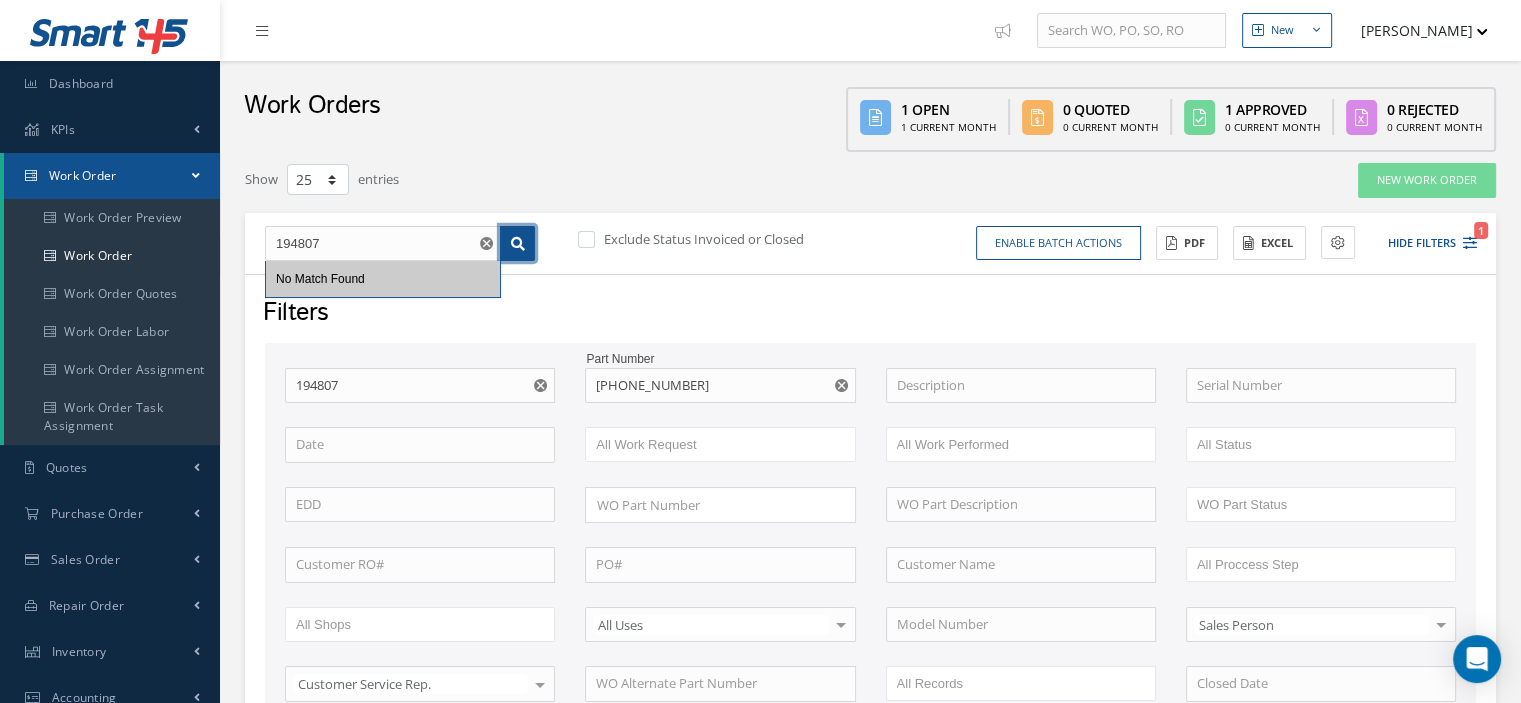 click at bounding box center [517, 244] 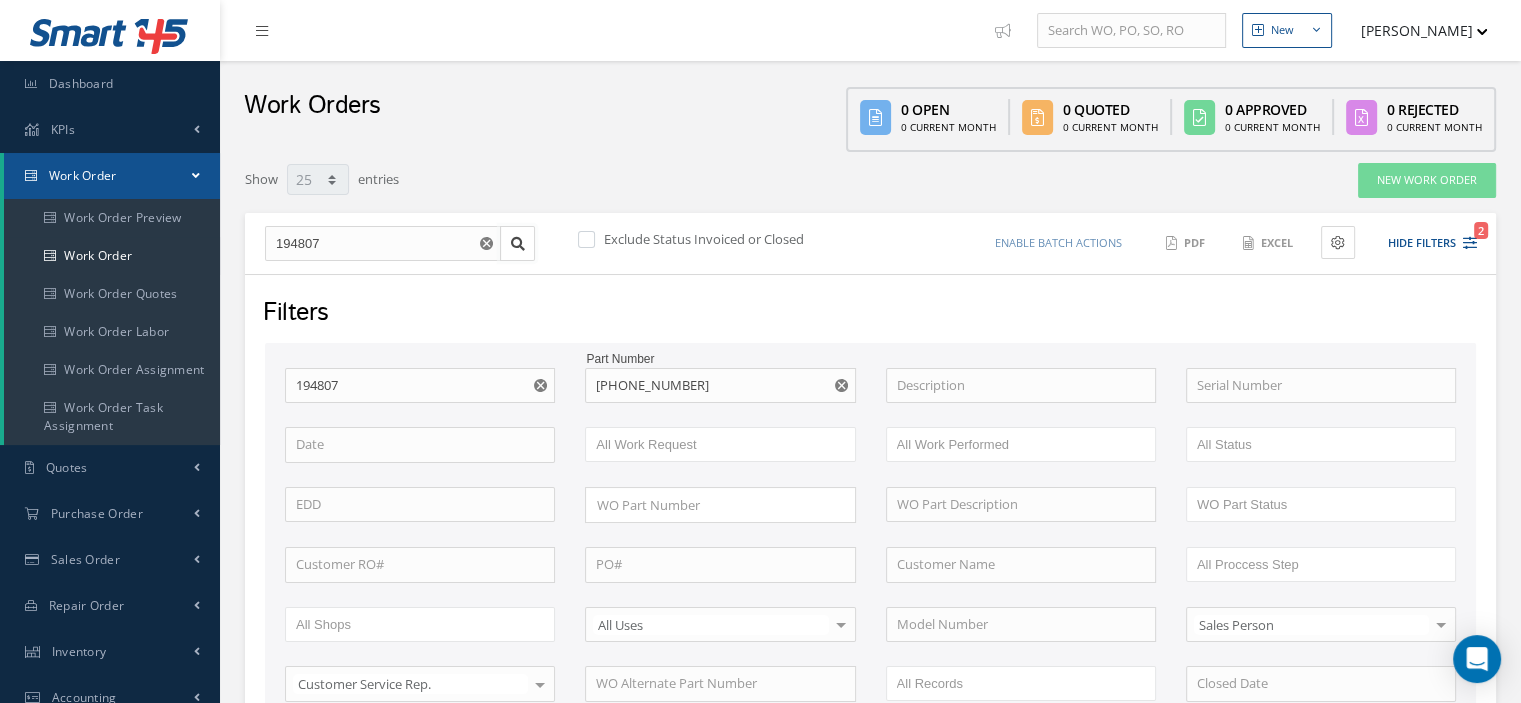 scroll, scrollTop: 480, scrollLeft: 0, axis: vertical 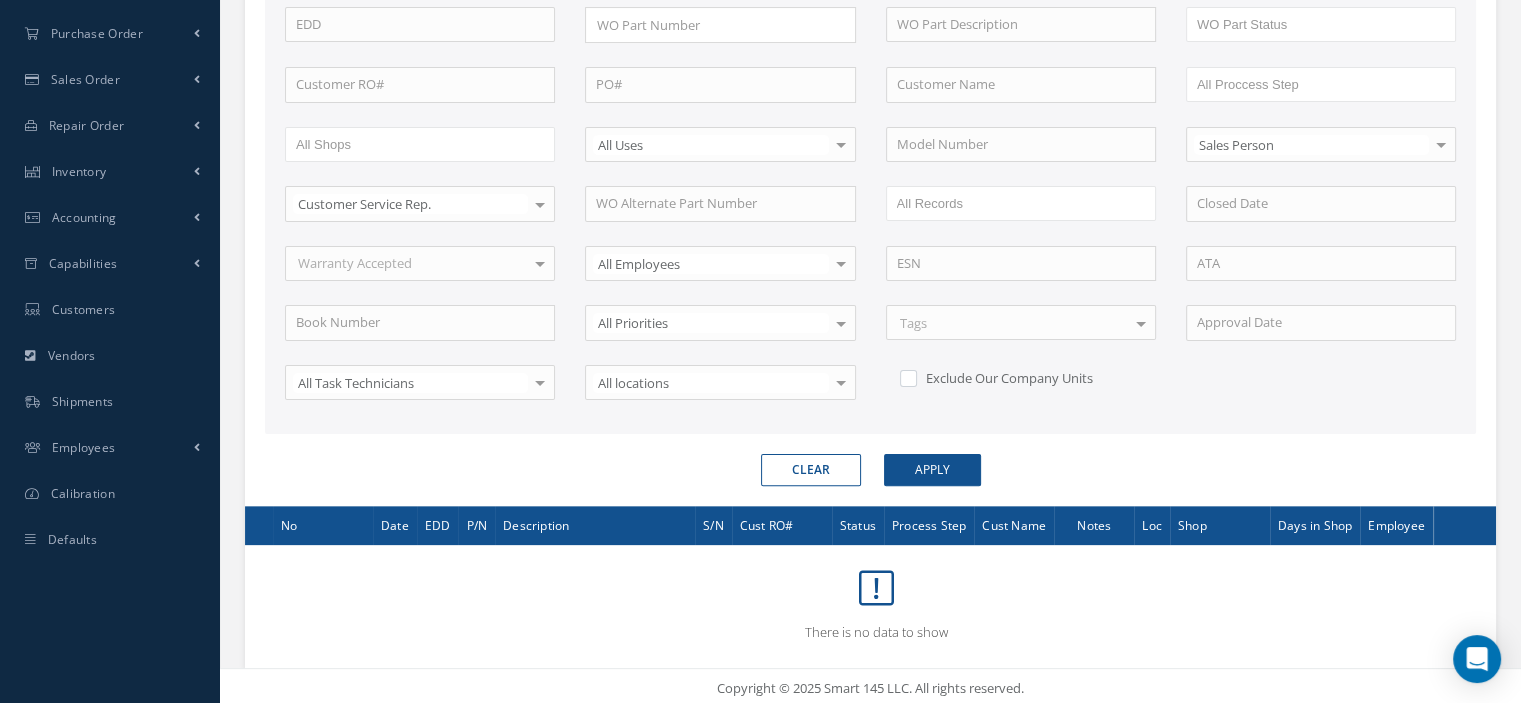 click on "Clear" at bounding box center (811, 470) 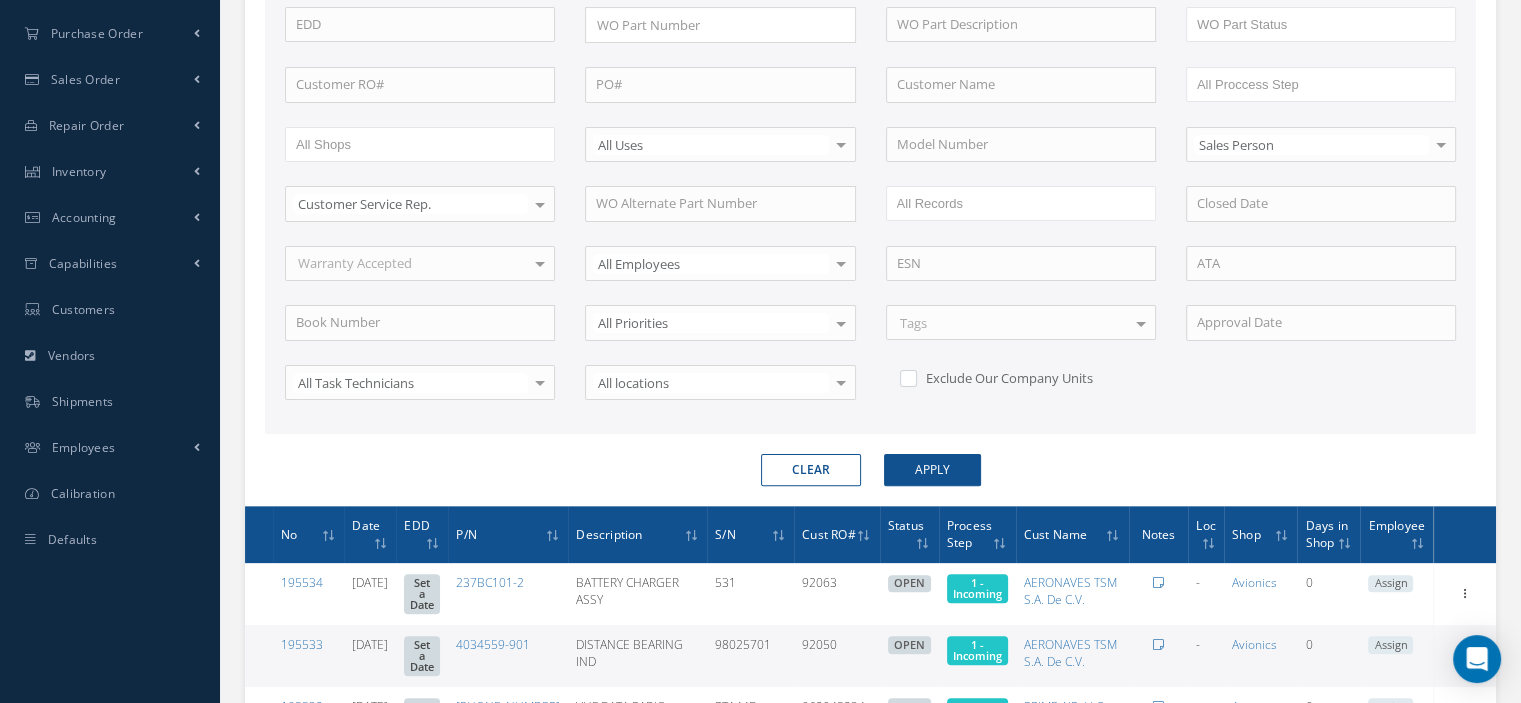 scroll, scrollTop: 0, scrollLeft: 0, axis: both 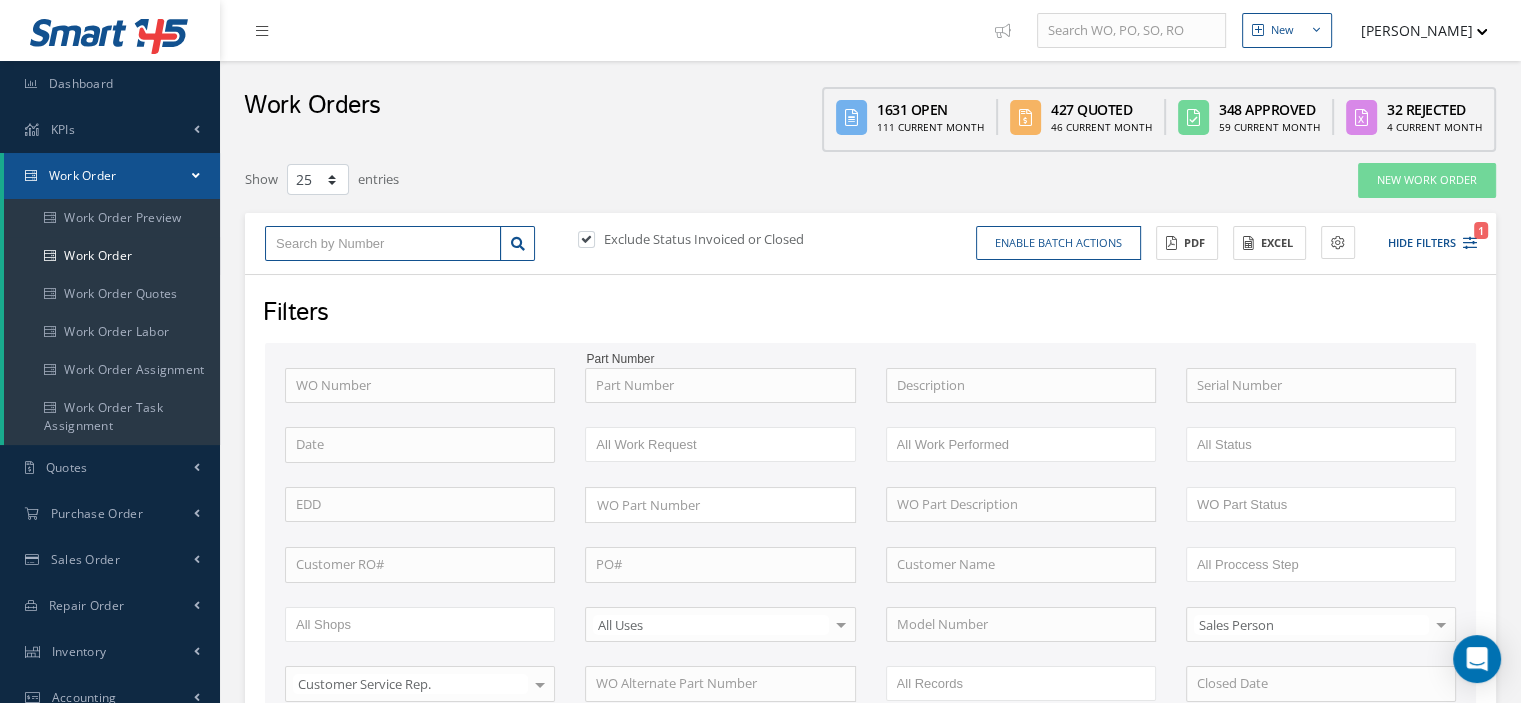 click at bounding box center [383, 244] 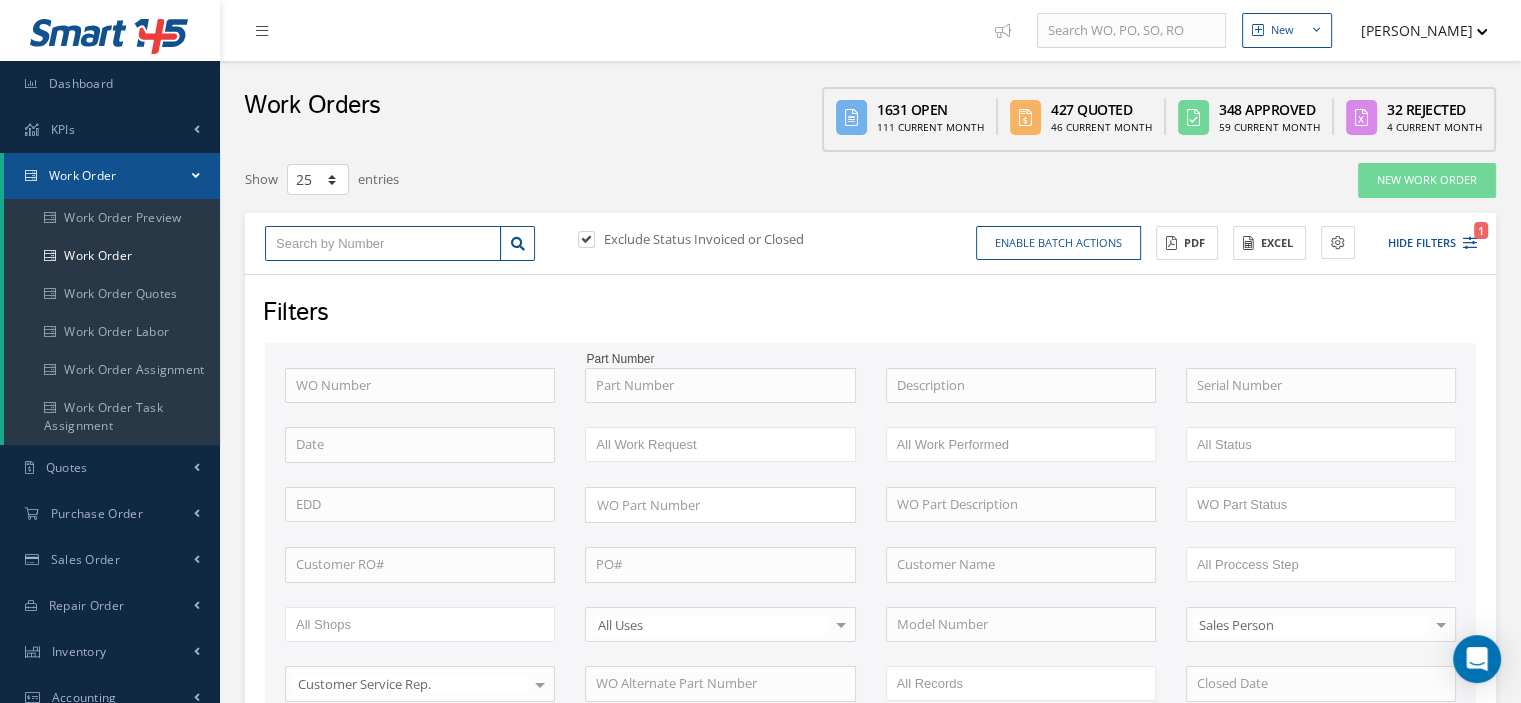 type on "1" 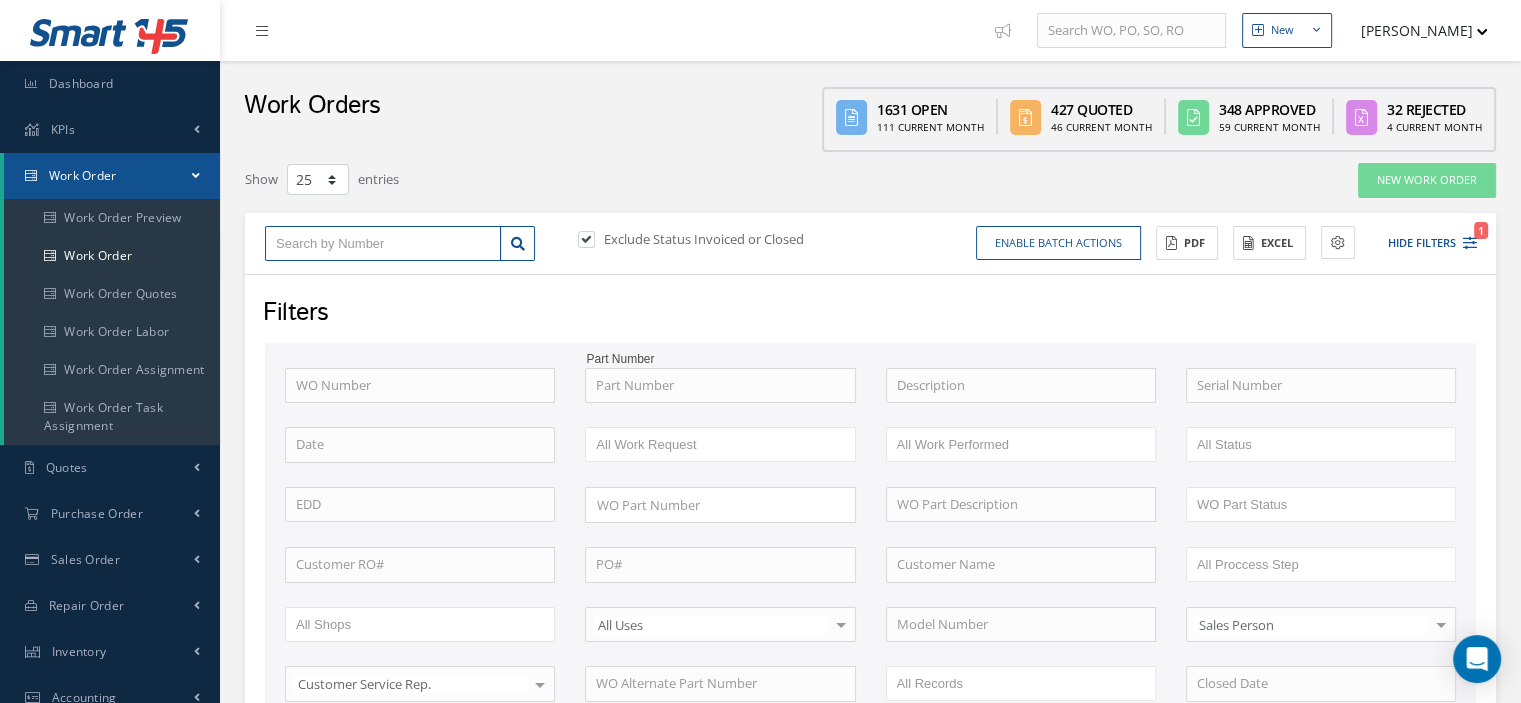 type on "1" 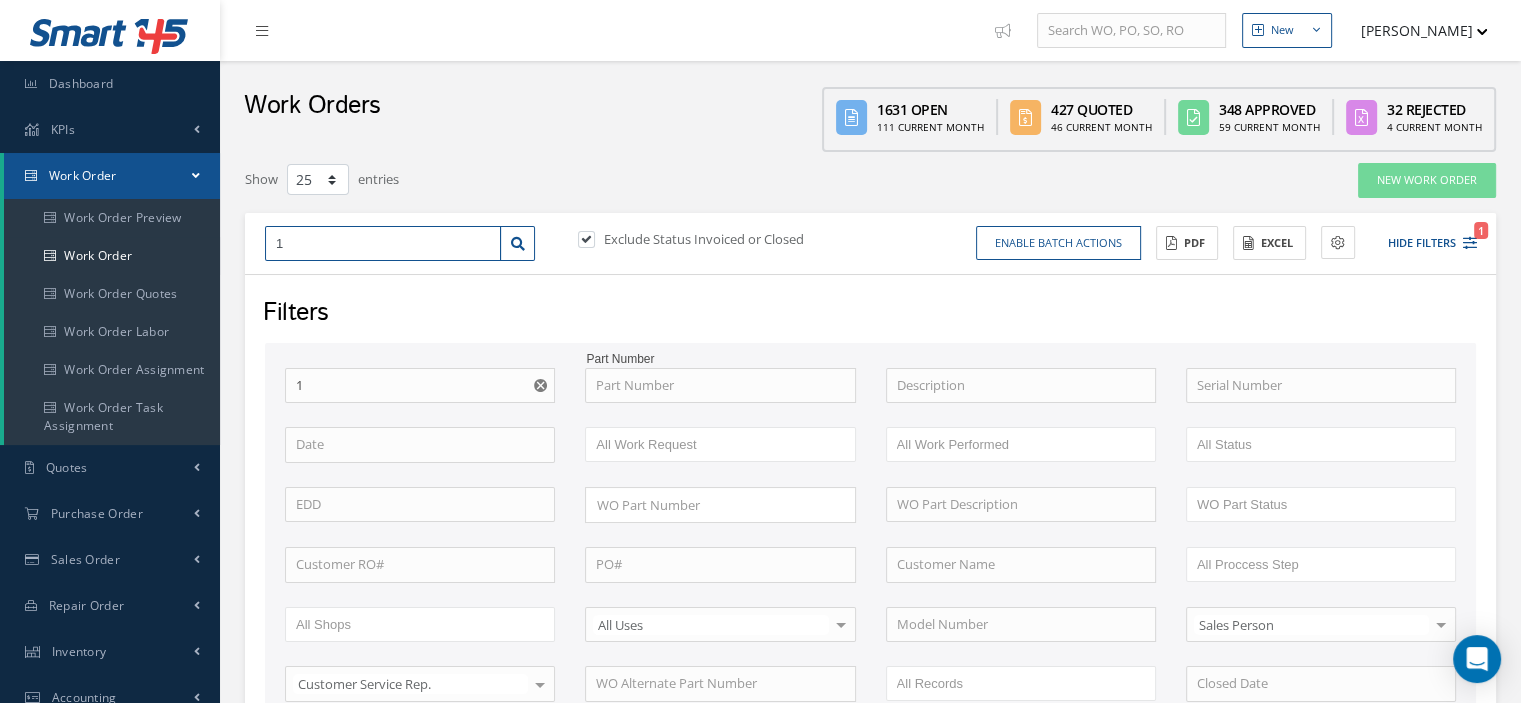type on "19" 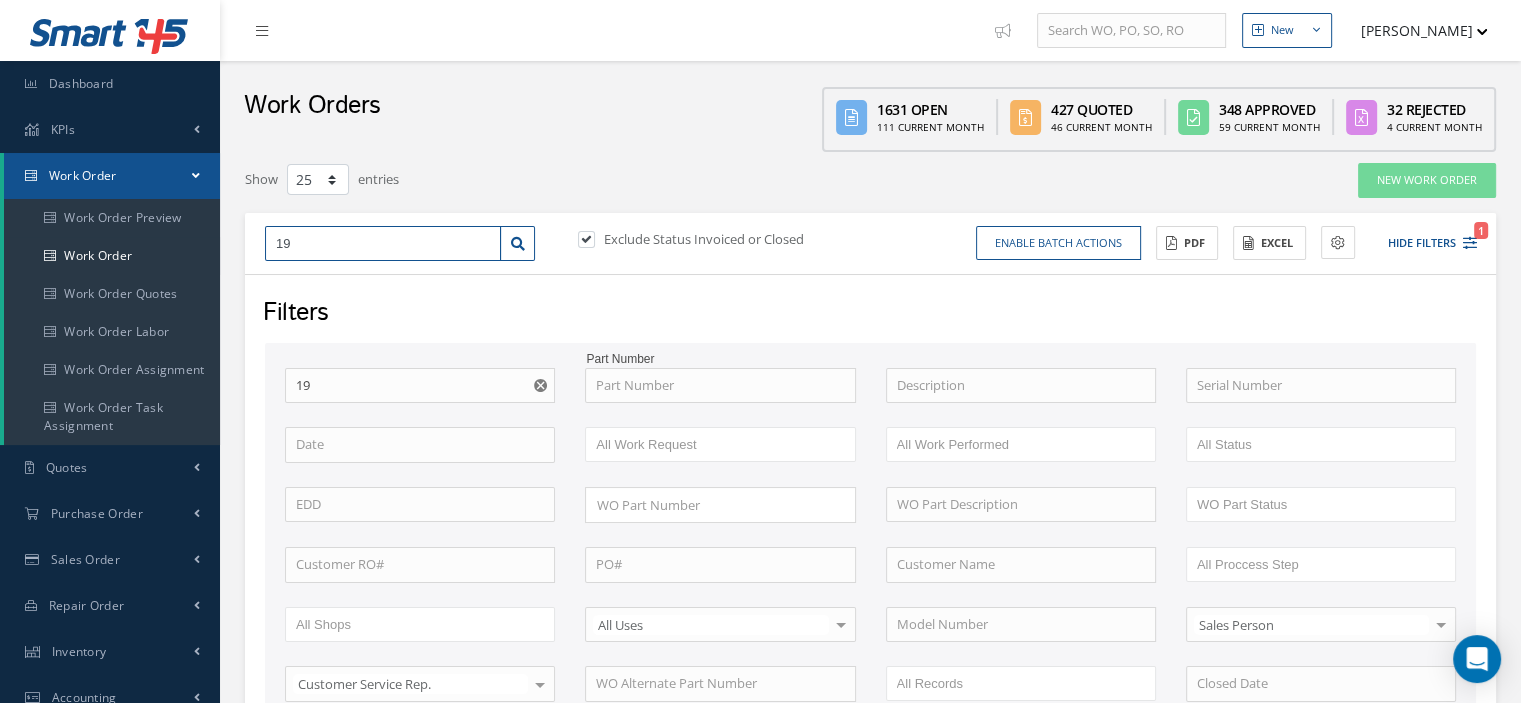 type on "194" 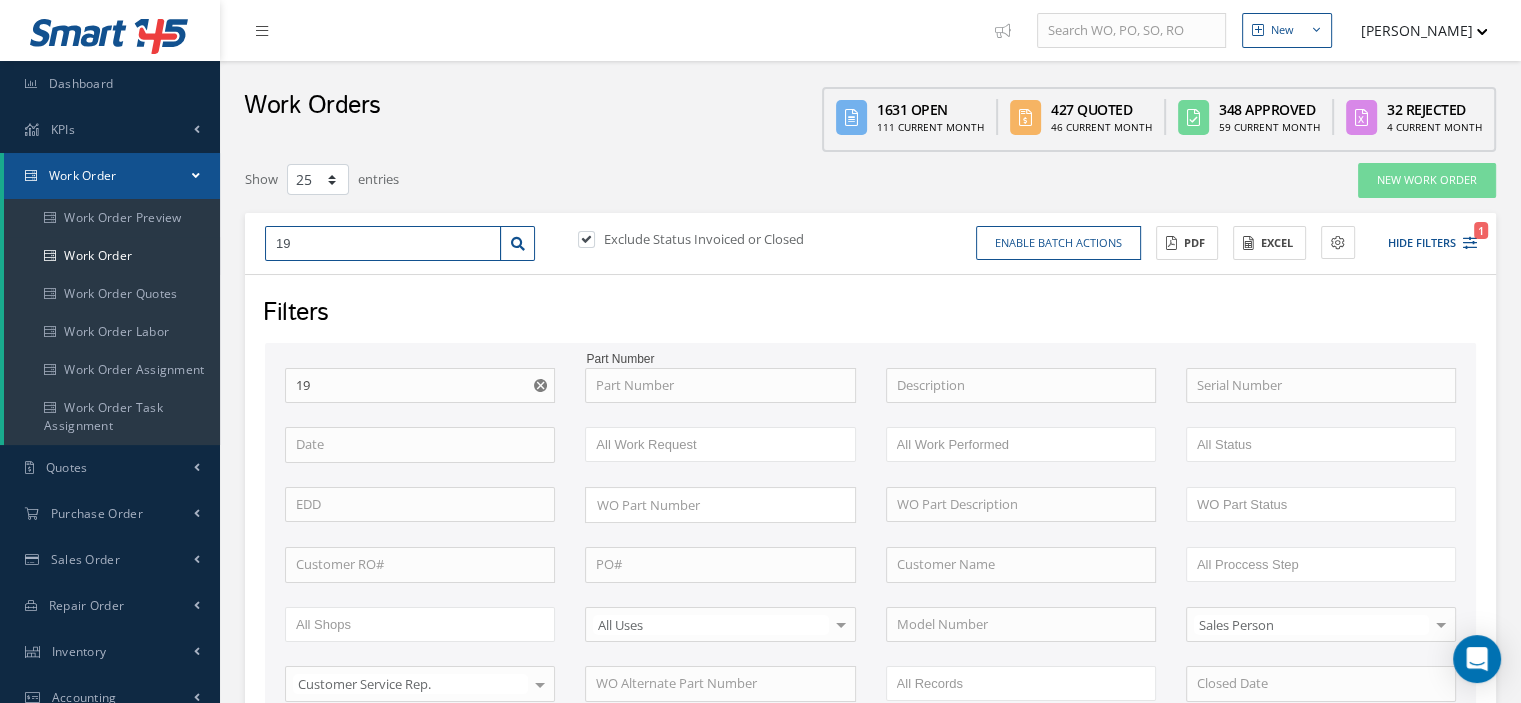 type on "194" 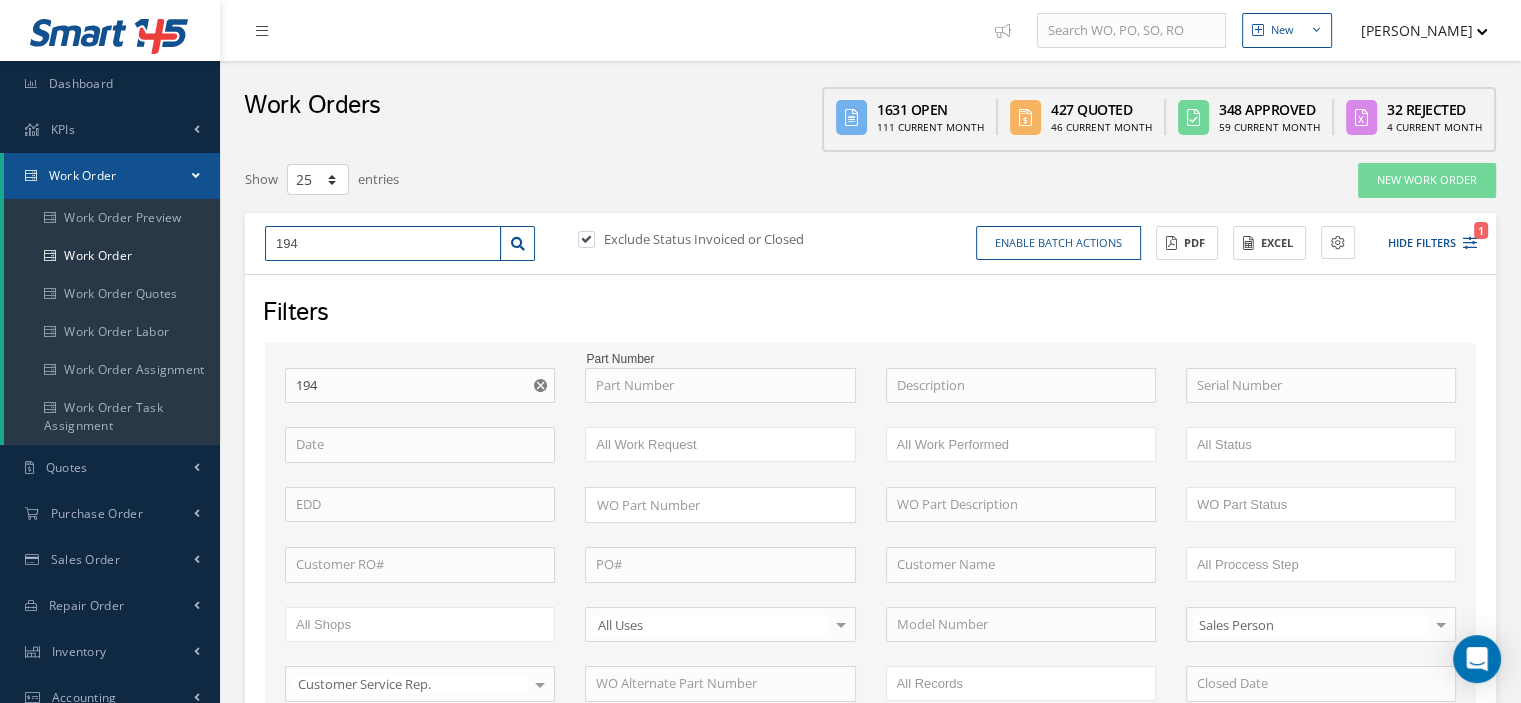 type on "1947" 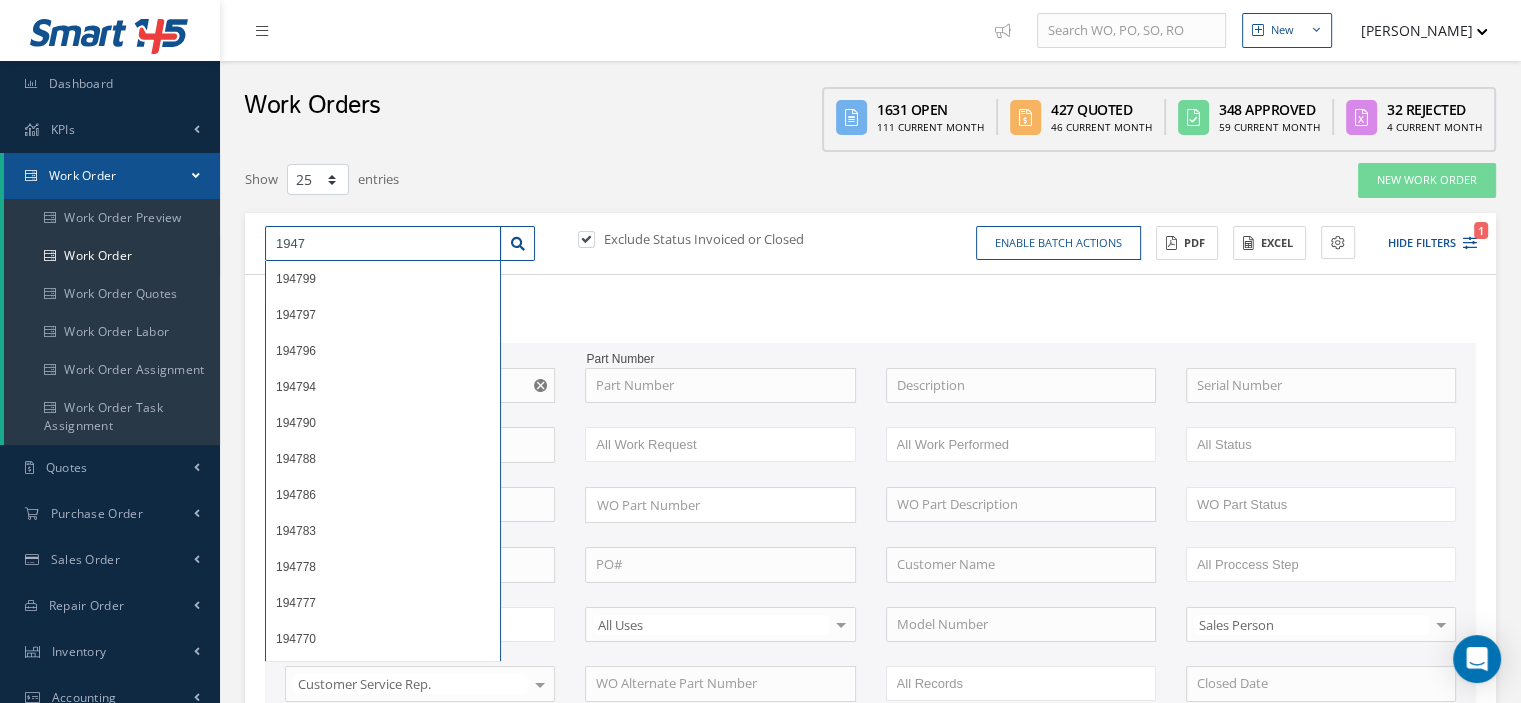 type on "194" 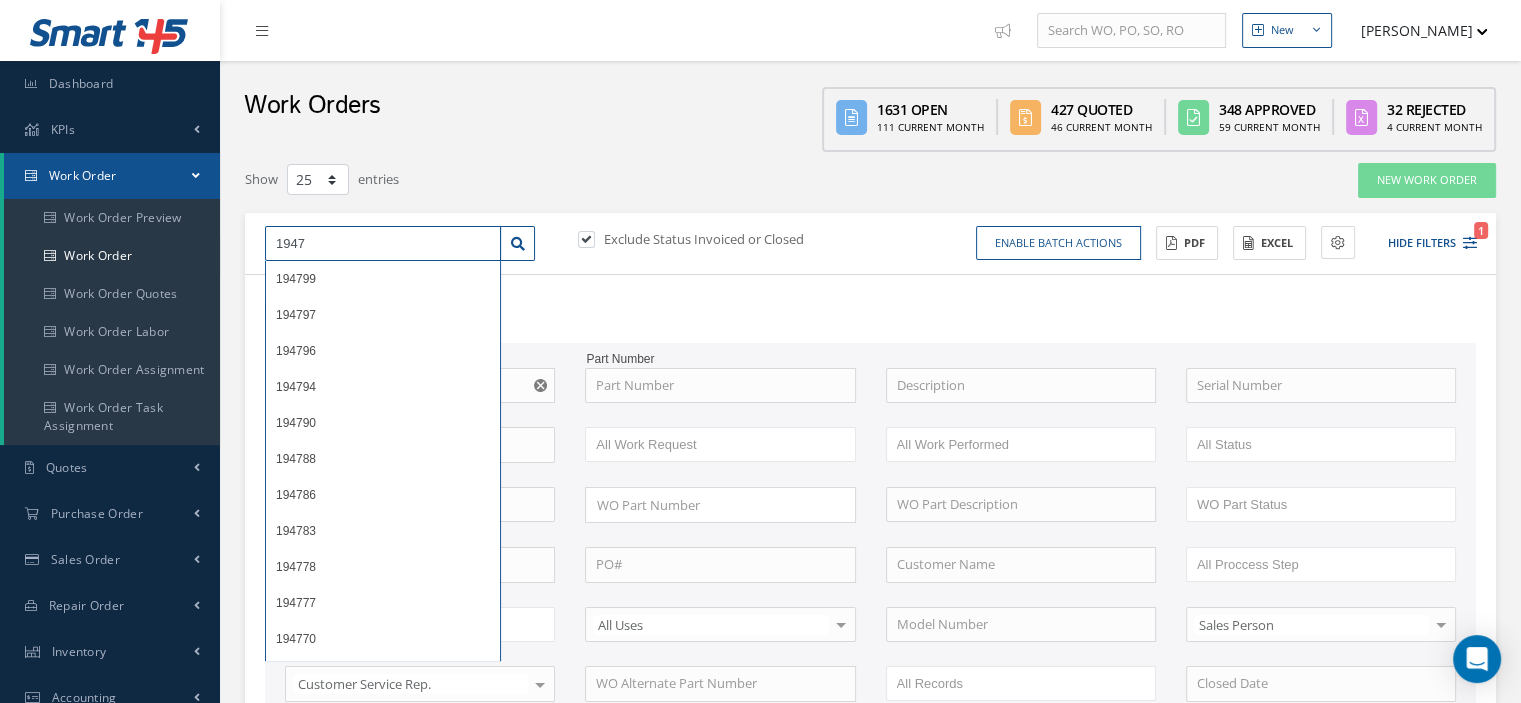 type on "194" 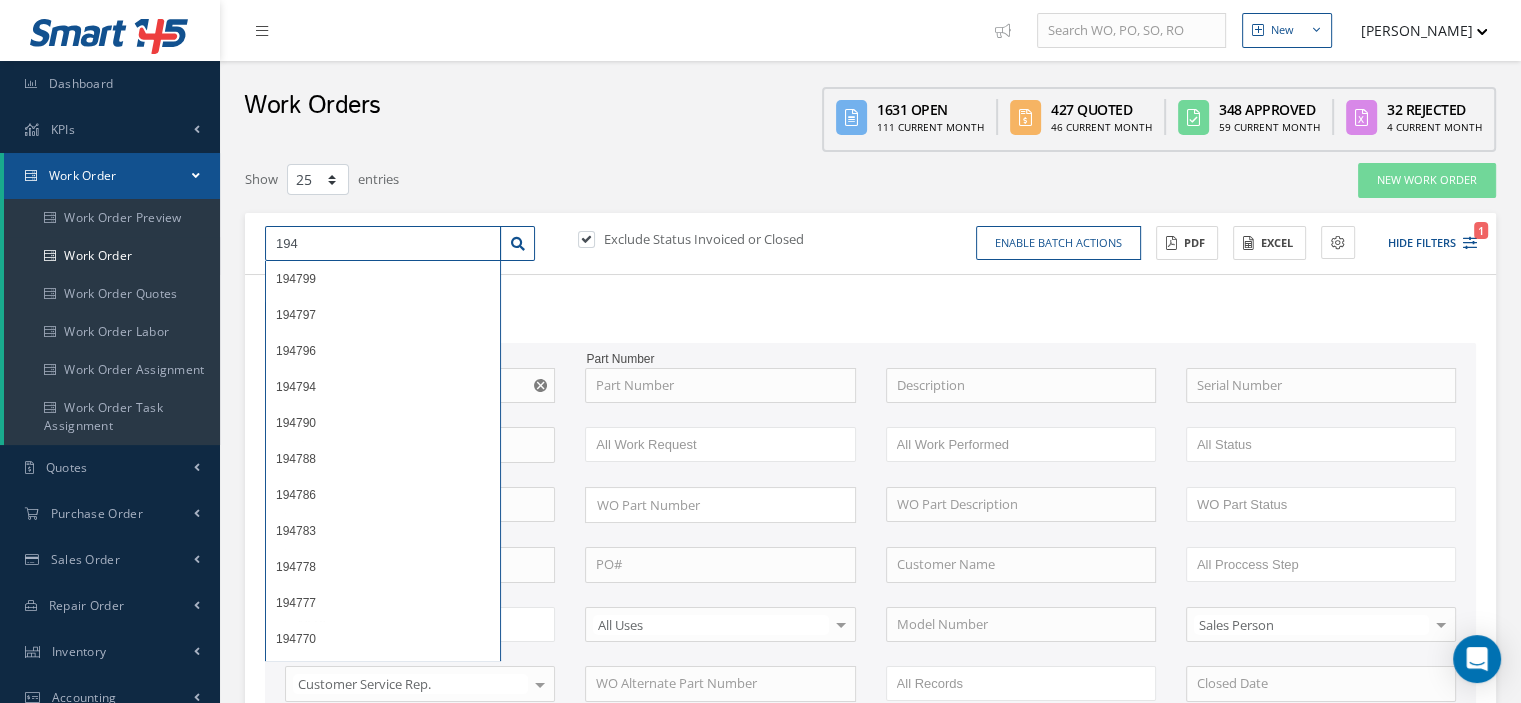 type on "1948" 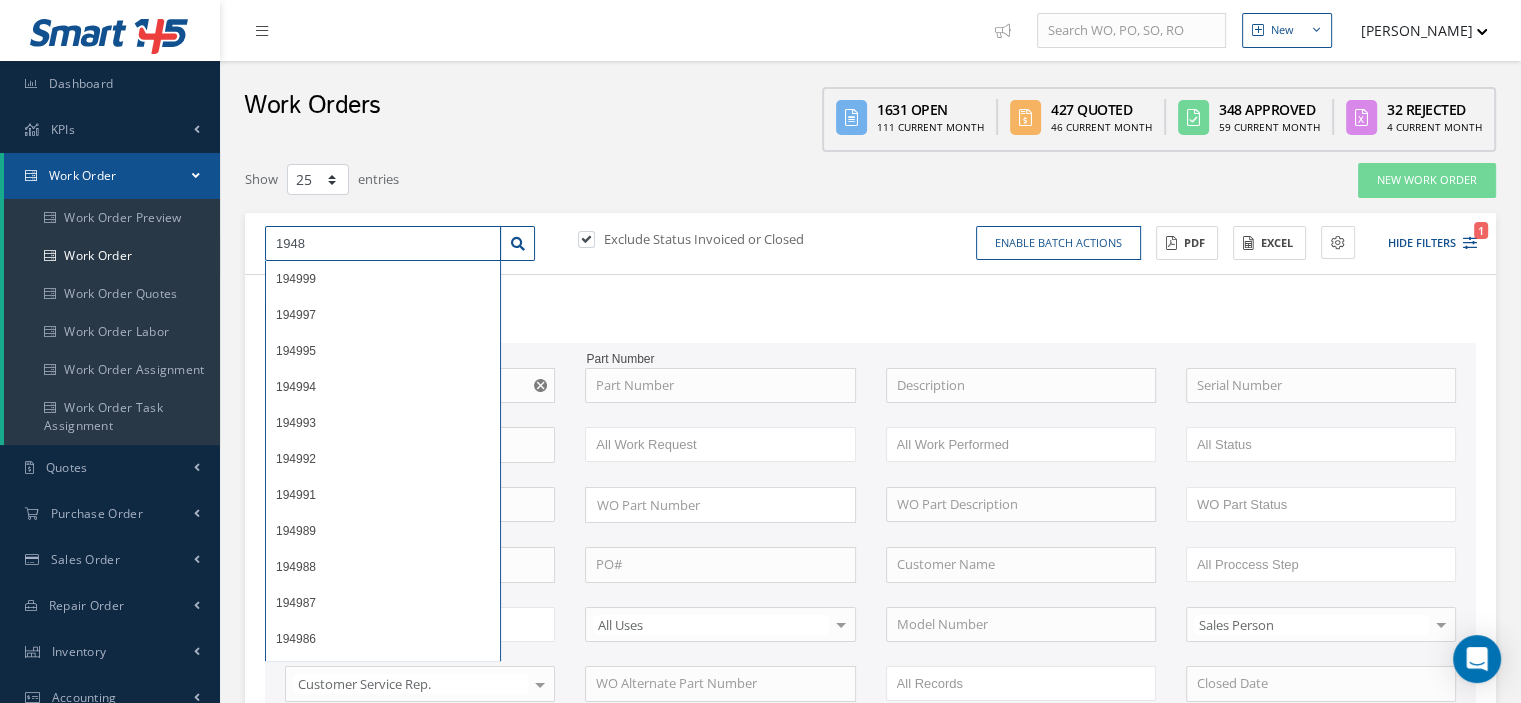 type on "19480" 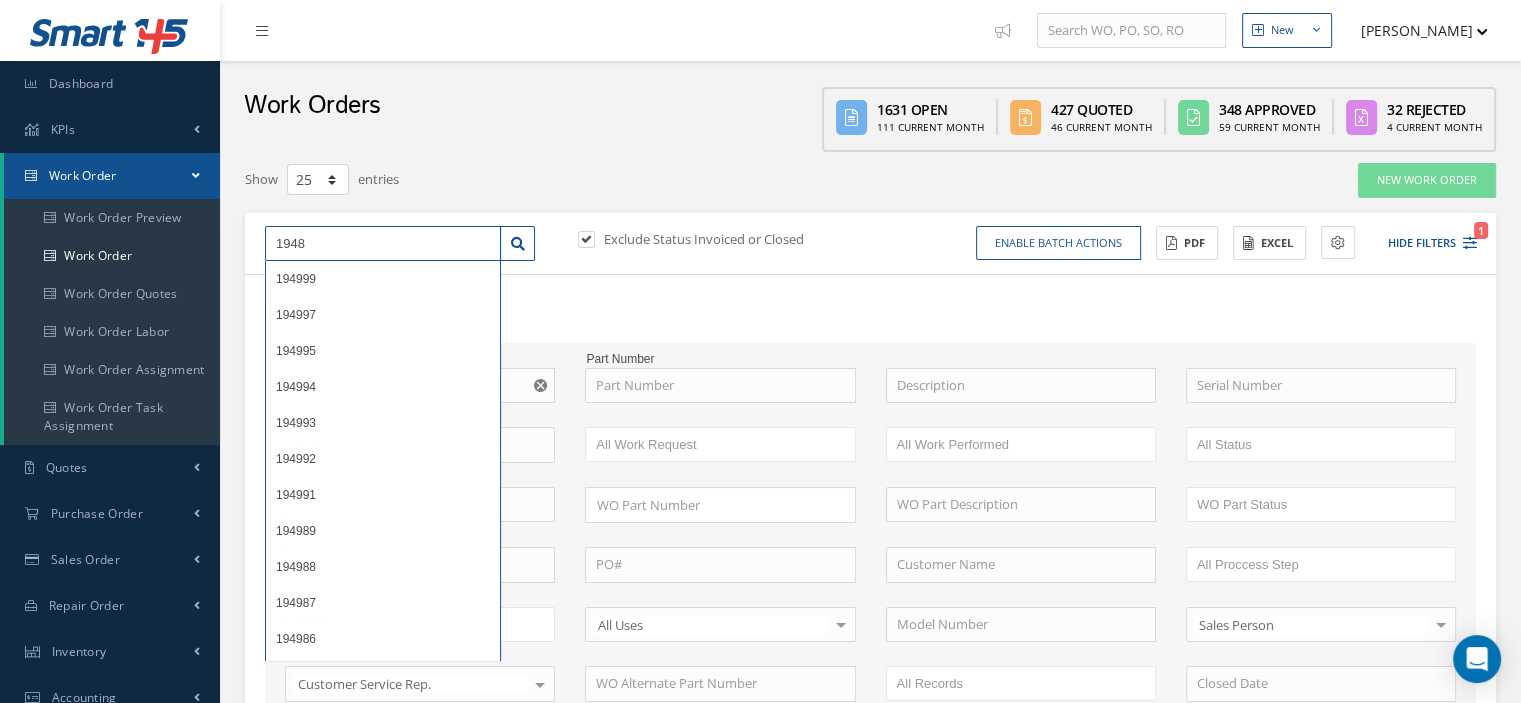 type on "19480" 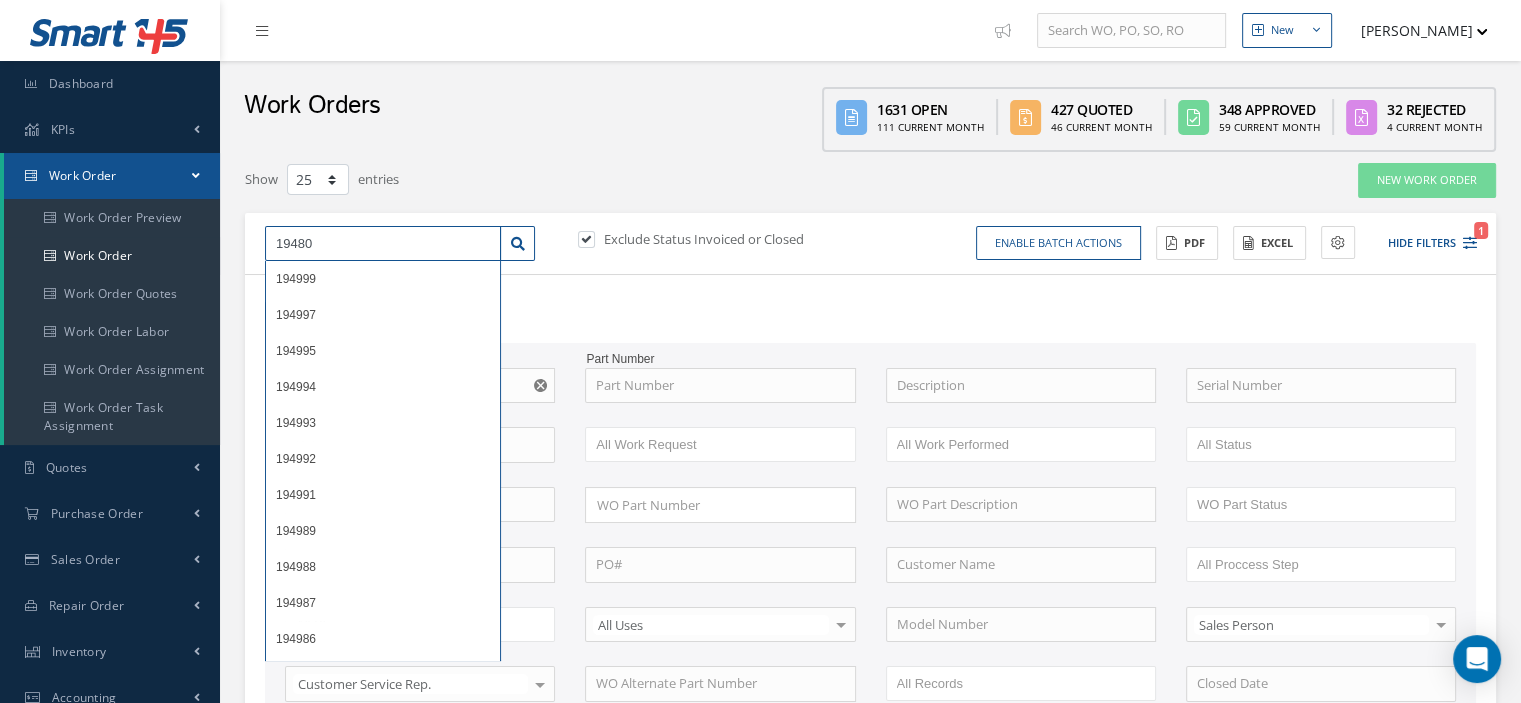 type on "194807" 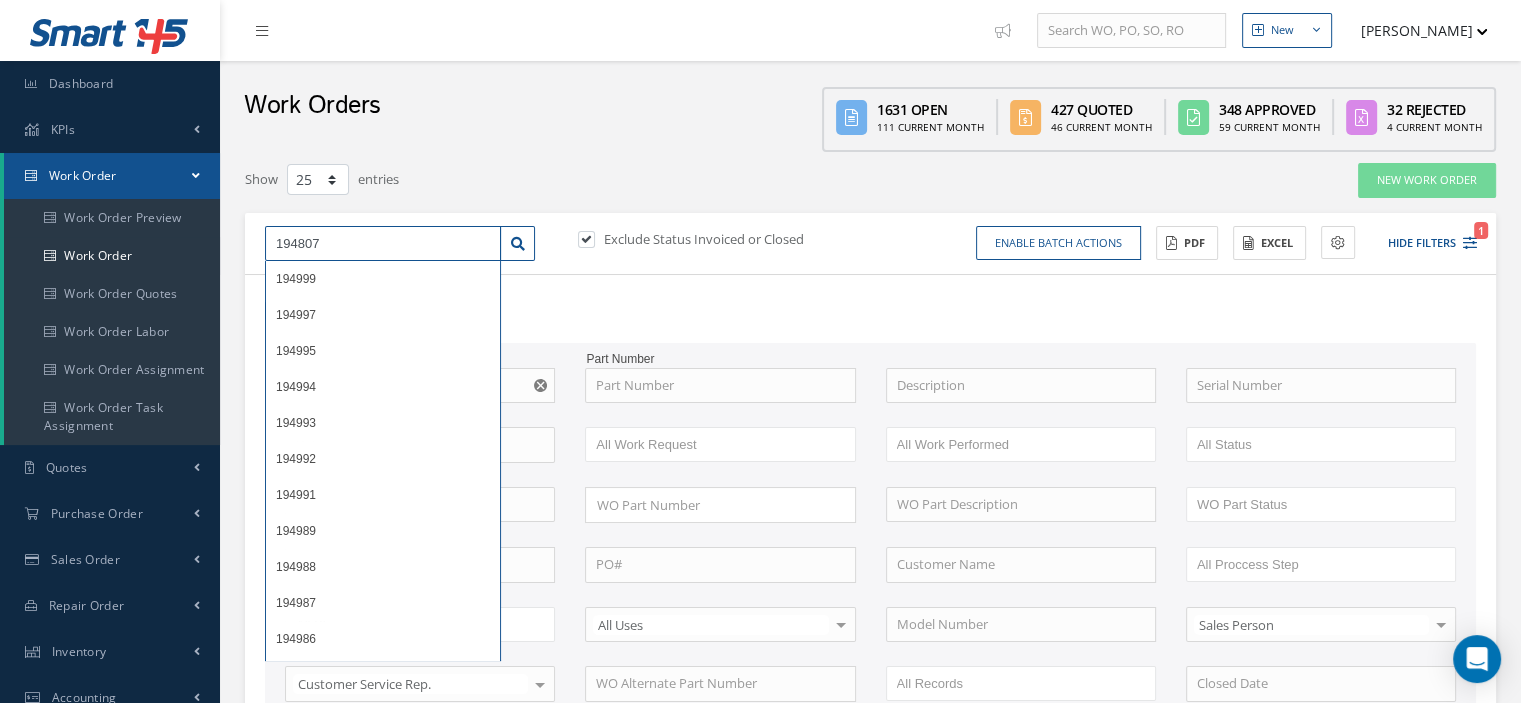 type on "194807" 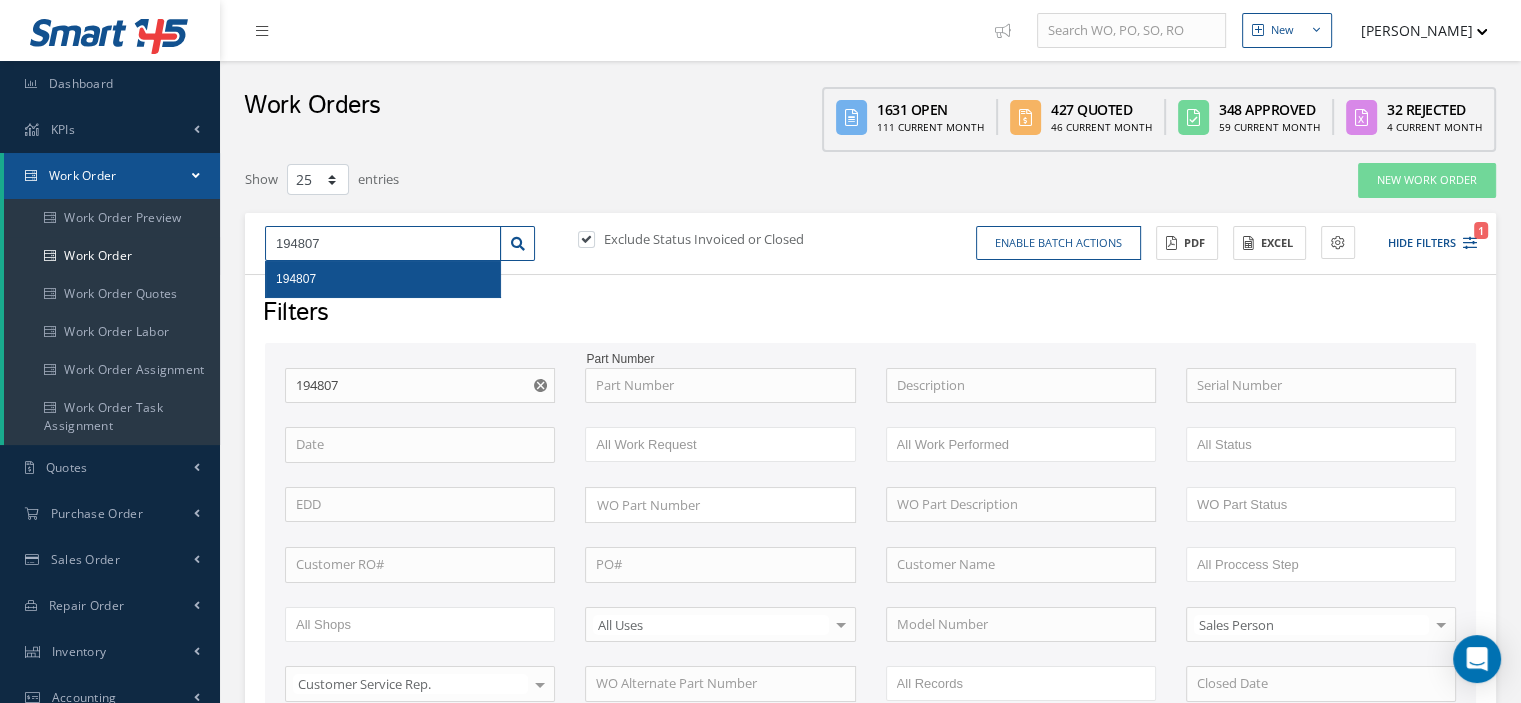 type on "194807" 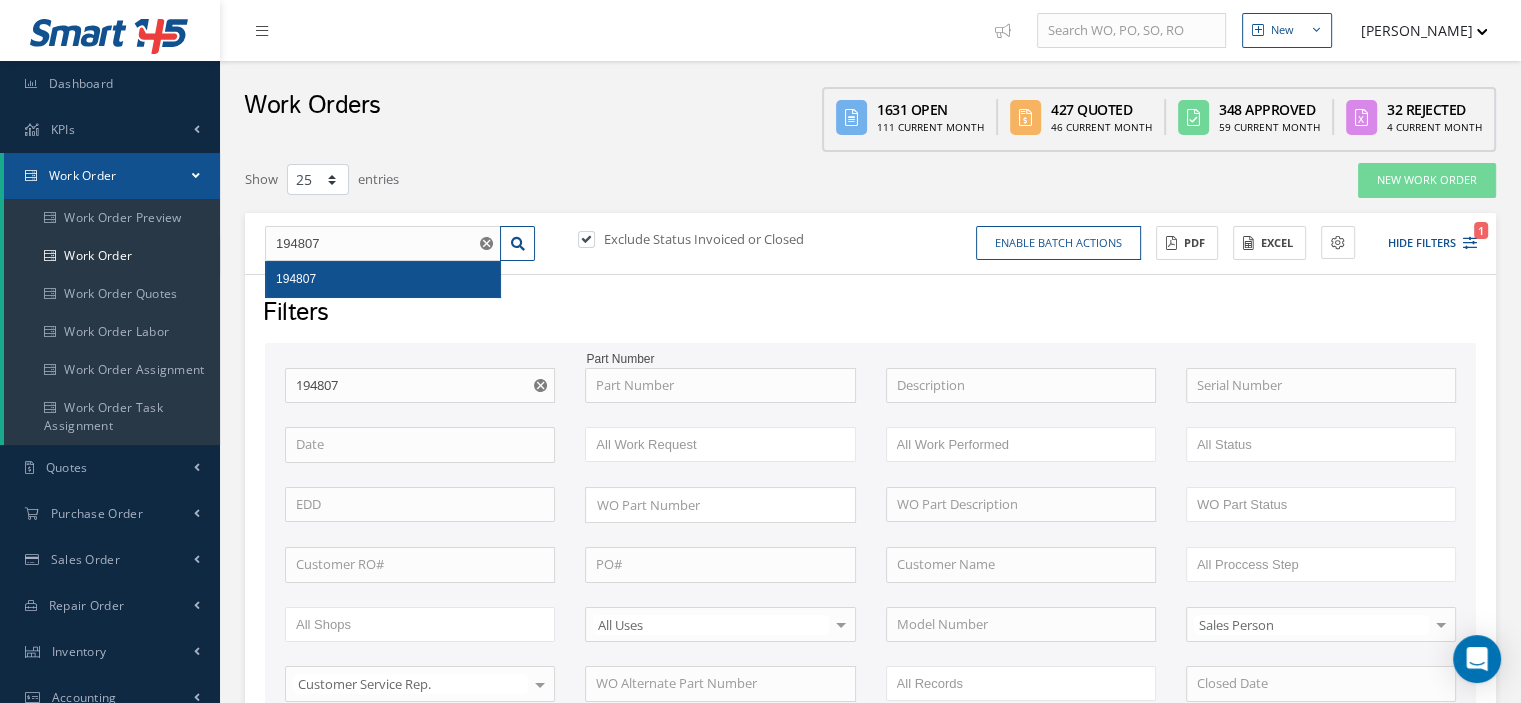 click on "194807" at bounding box center [383, 279] 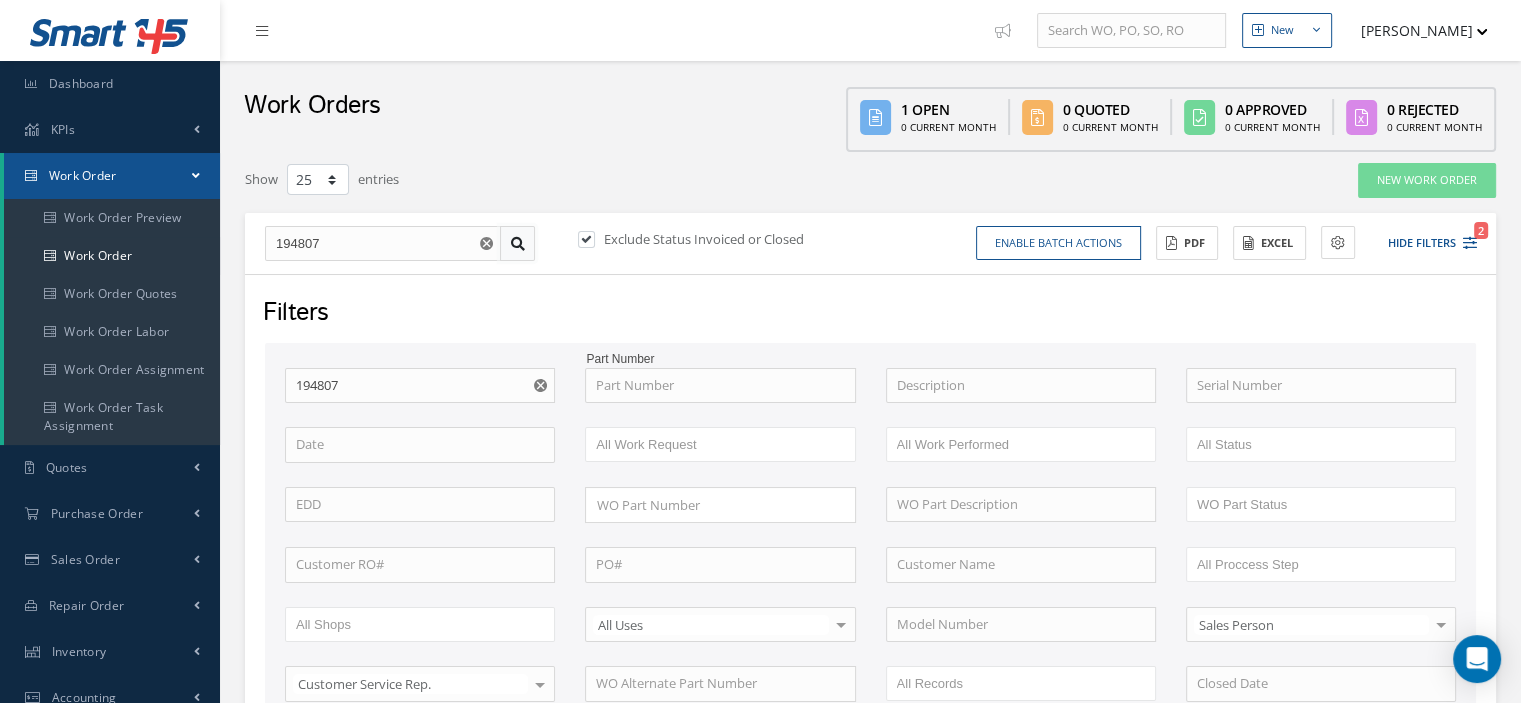 click at bounding box center [518, 244] 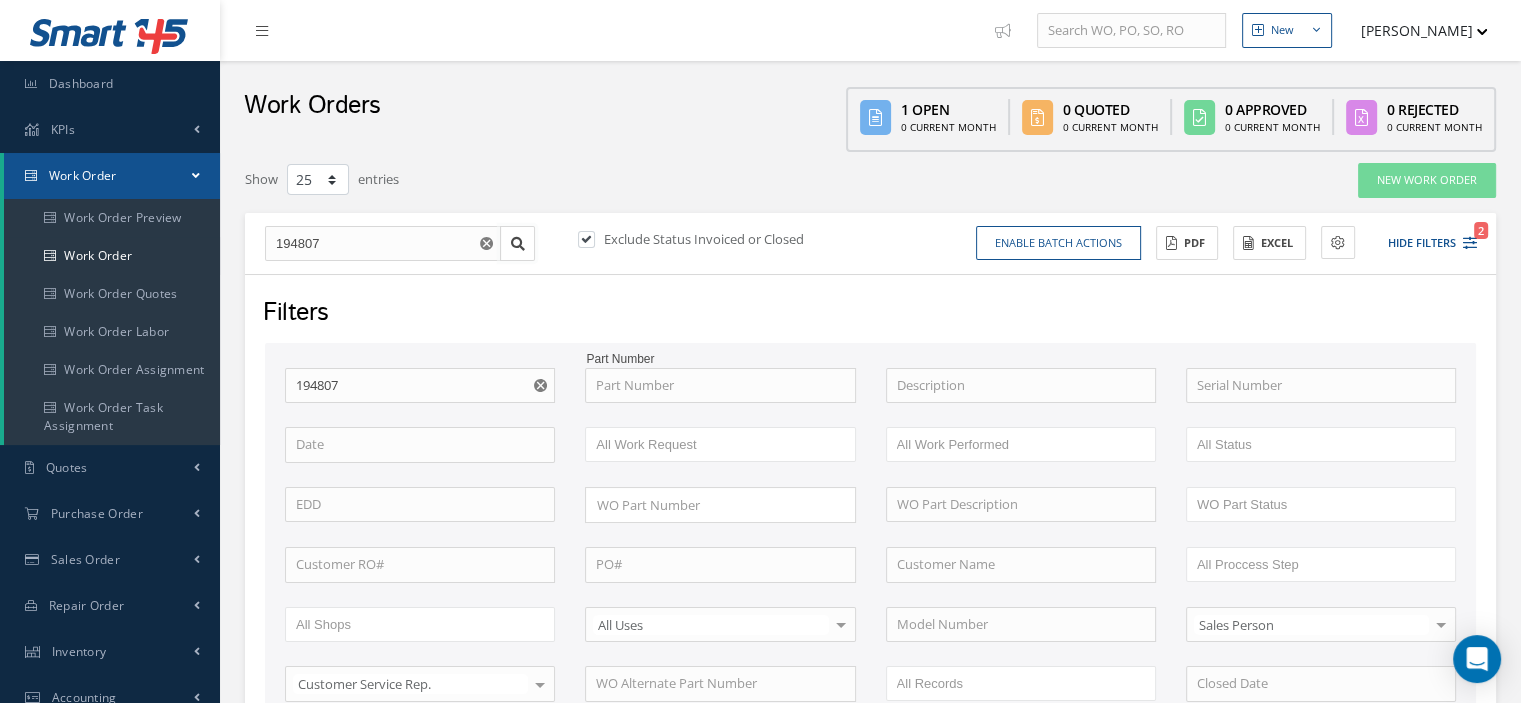 scroll, scrollTop: 577, scrollLeft: 0, axis: vertical 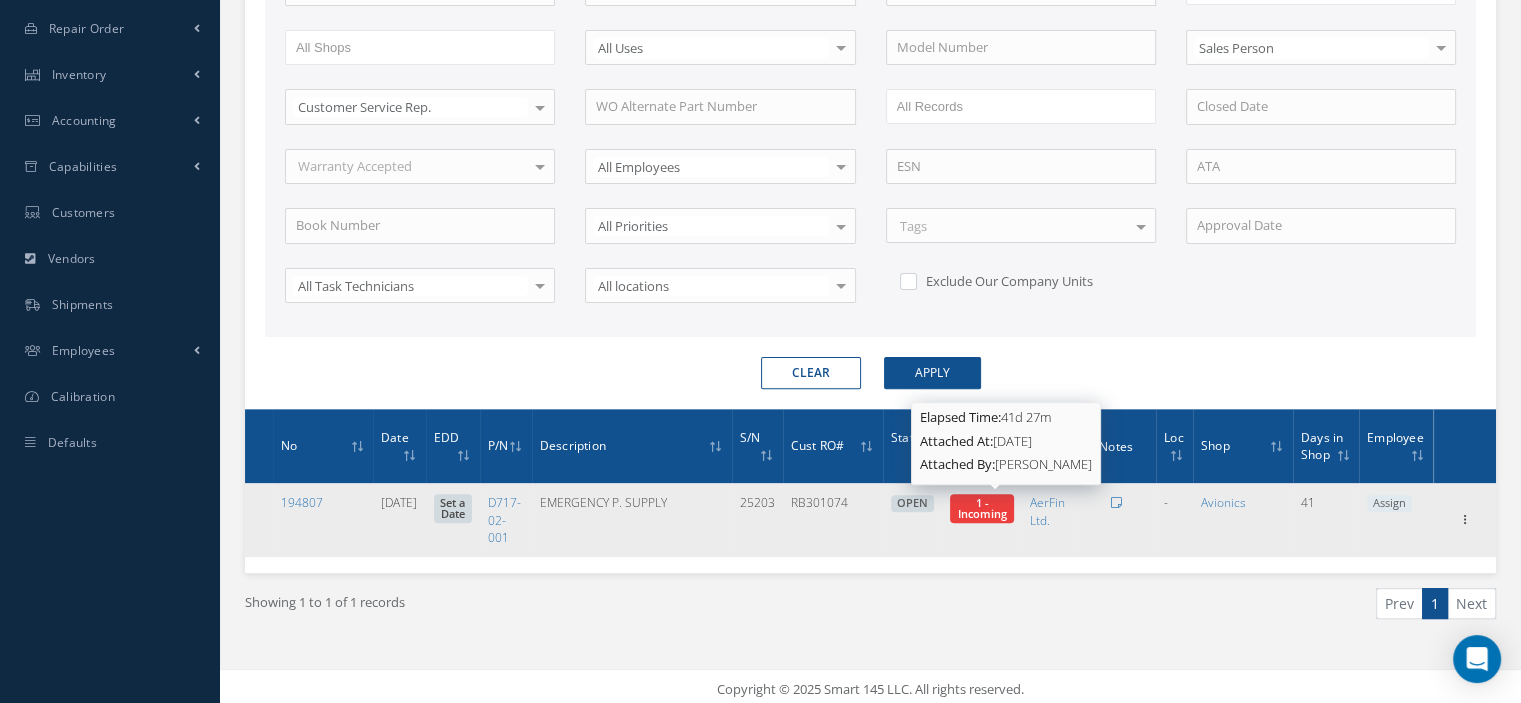 click on "1 - Incoming" at bounding box center (982, 508) 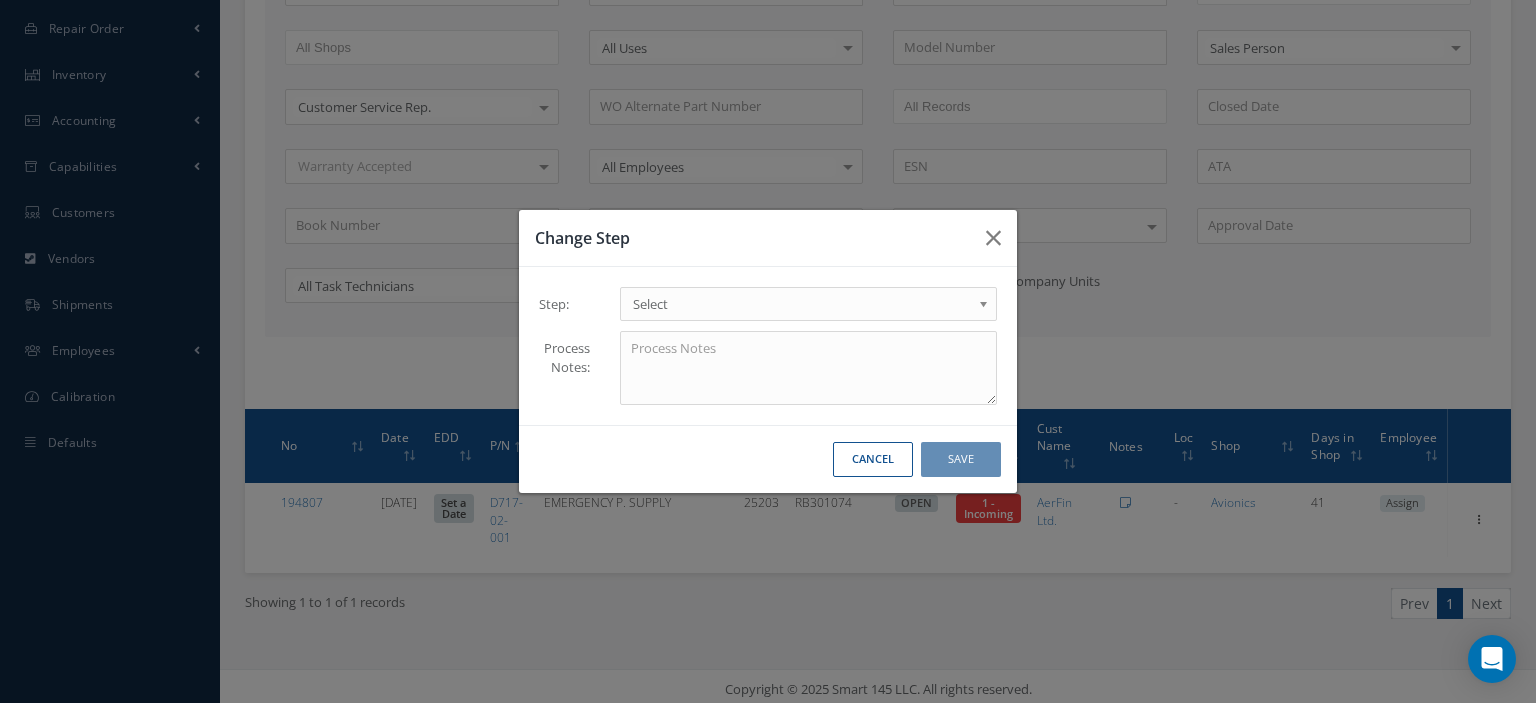 drag, startPoint x: 956, startPoint y: 305, endPoint x: 957, endPoint y: 319, distance: 14.035668 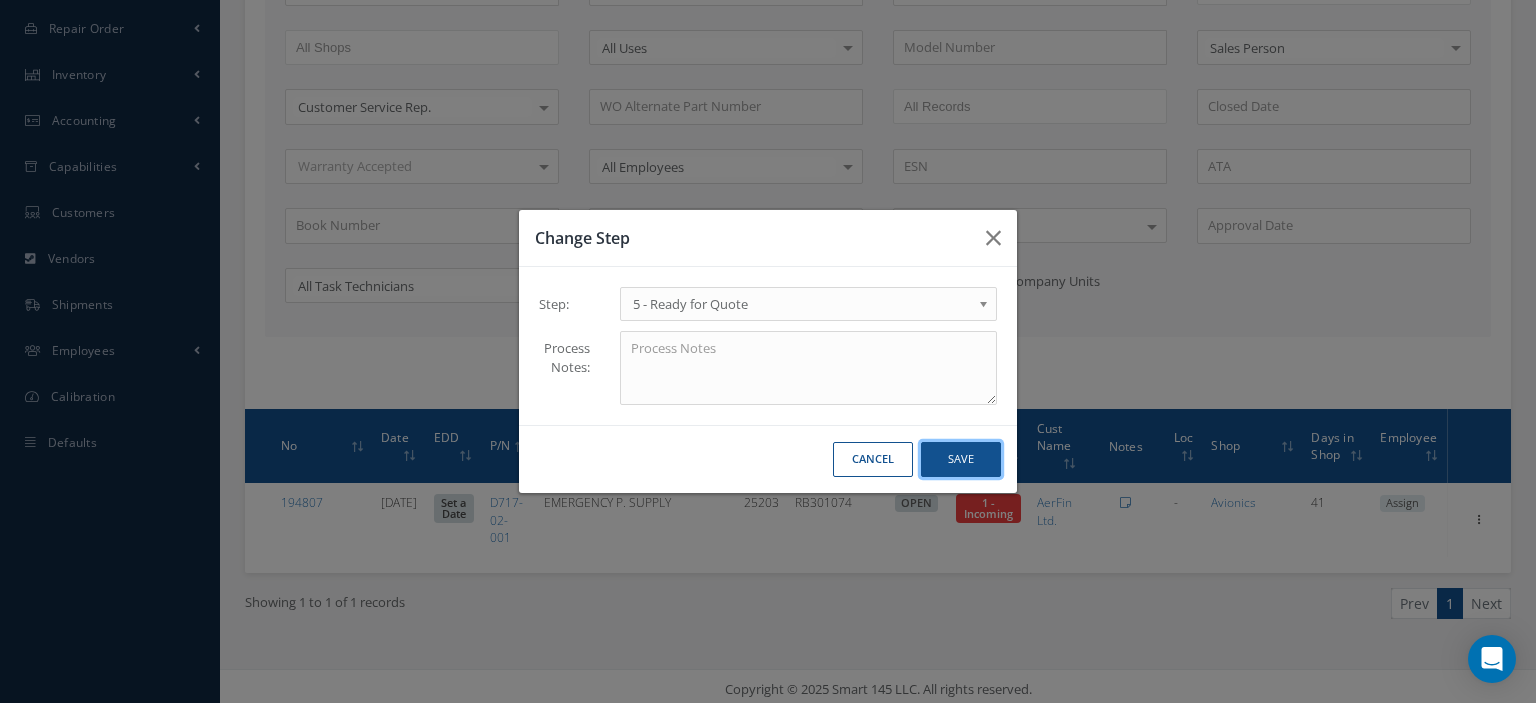 click on "Save" at bounding box center (961, 459) 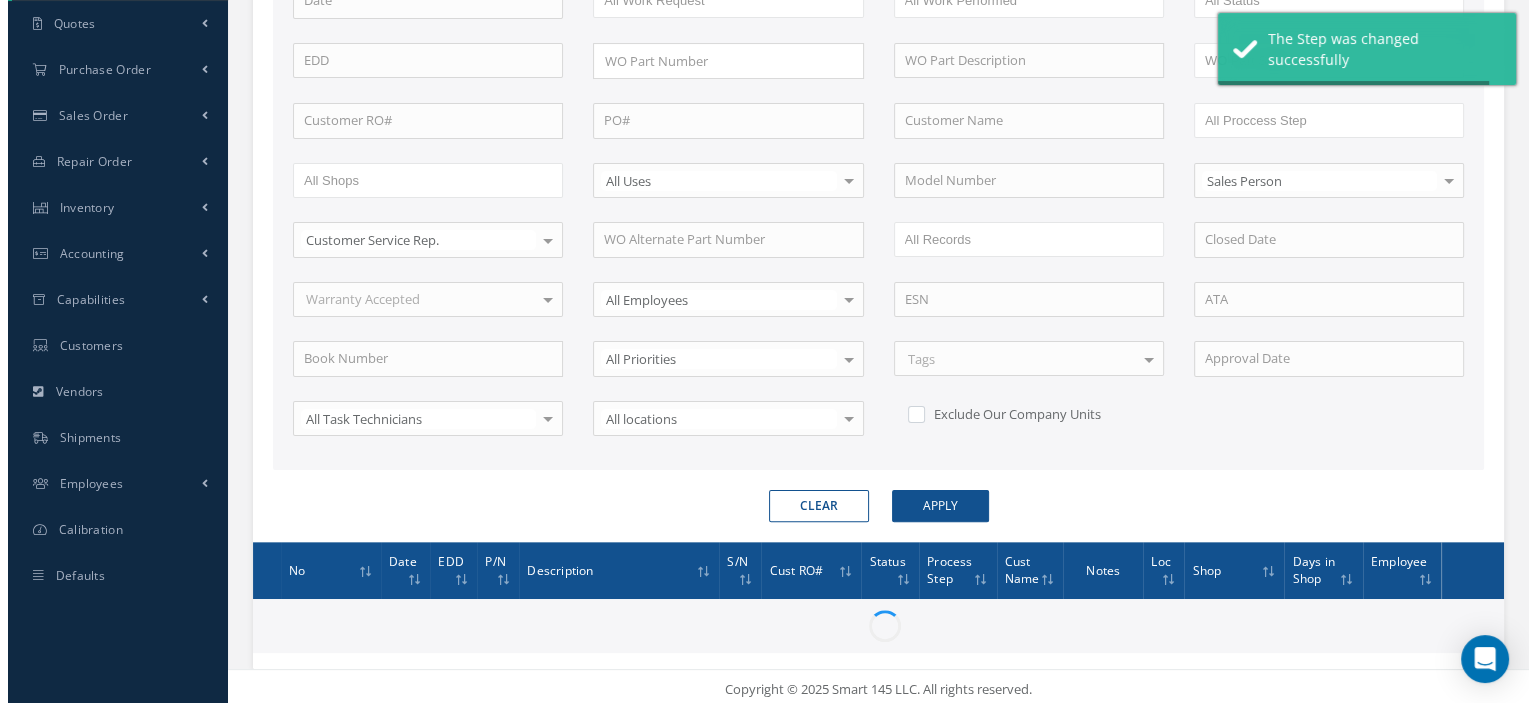 scroll, scrollTop: 577, scrollLeft: 0, axis: vertical 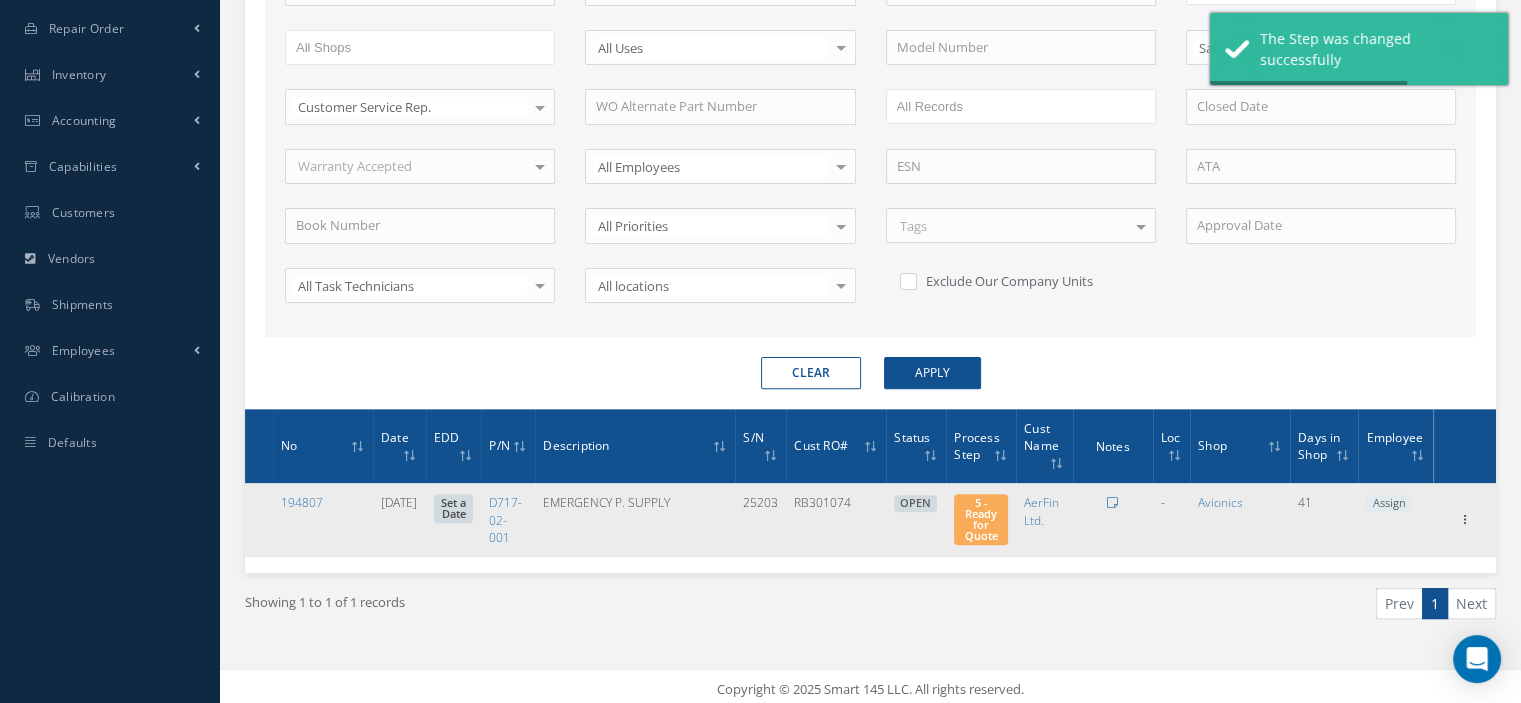 click on "Assign" at bounding box center (1388, 504) 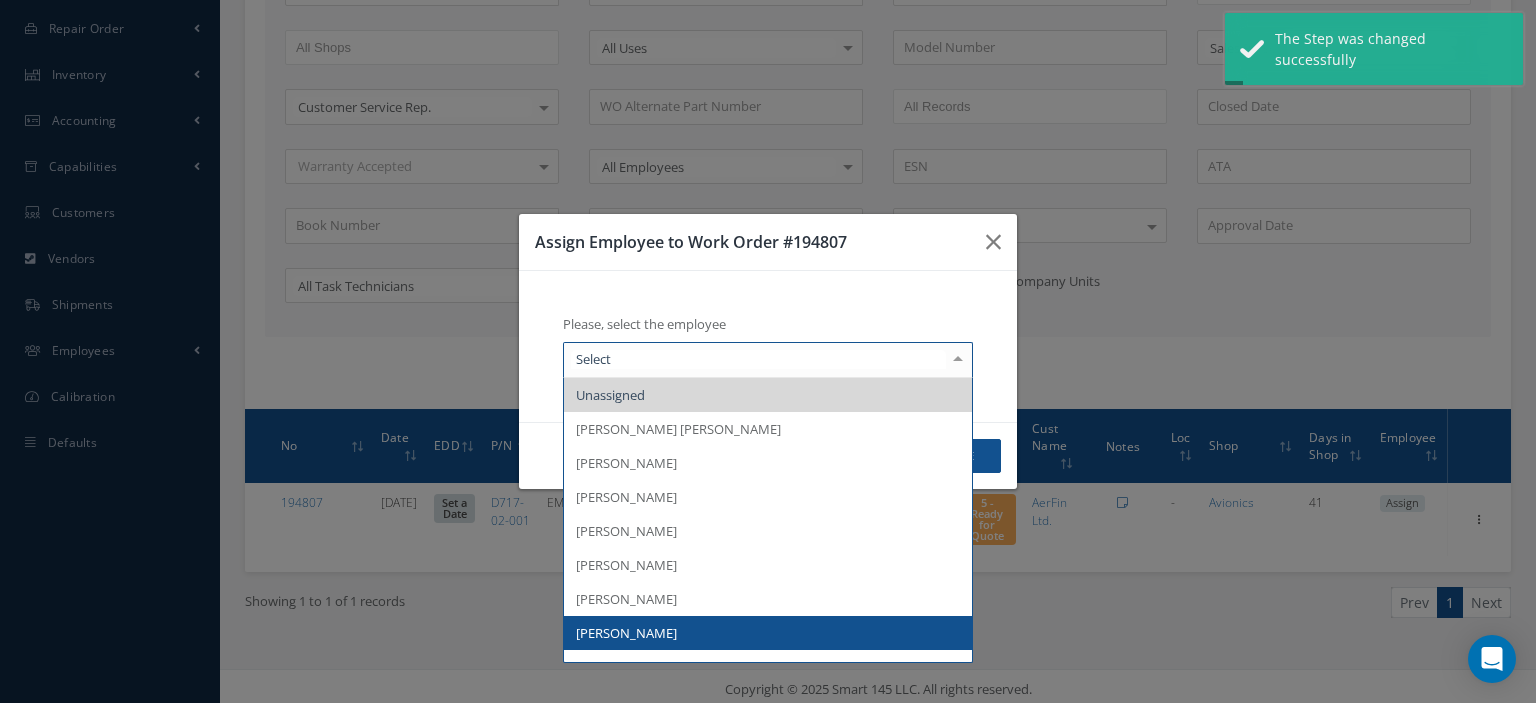 click on "[PERSON_NAME]" at bounding box center (768, 633) 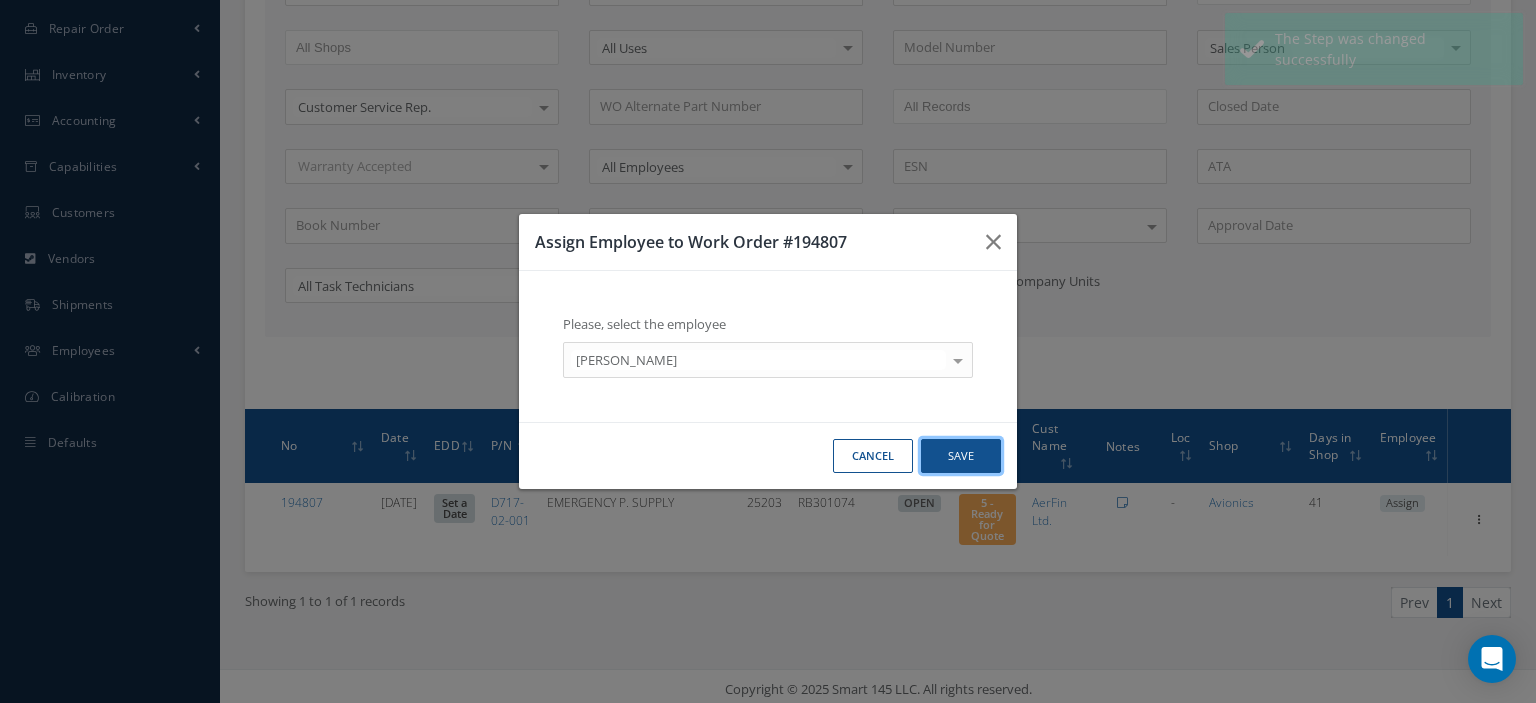 click on "Save" at bounding box center (961, 456) 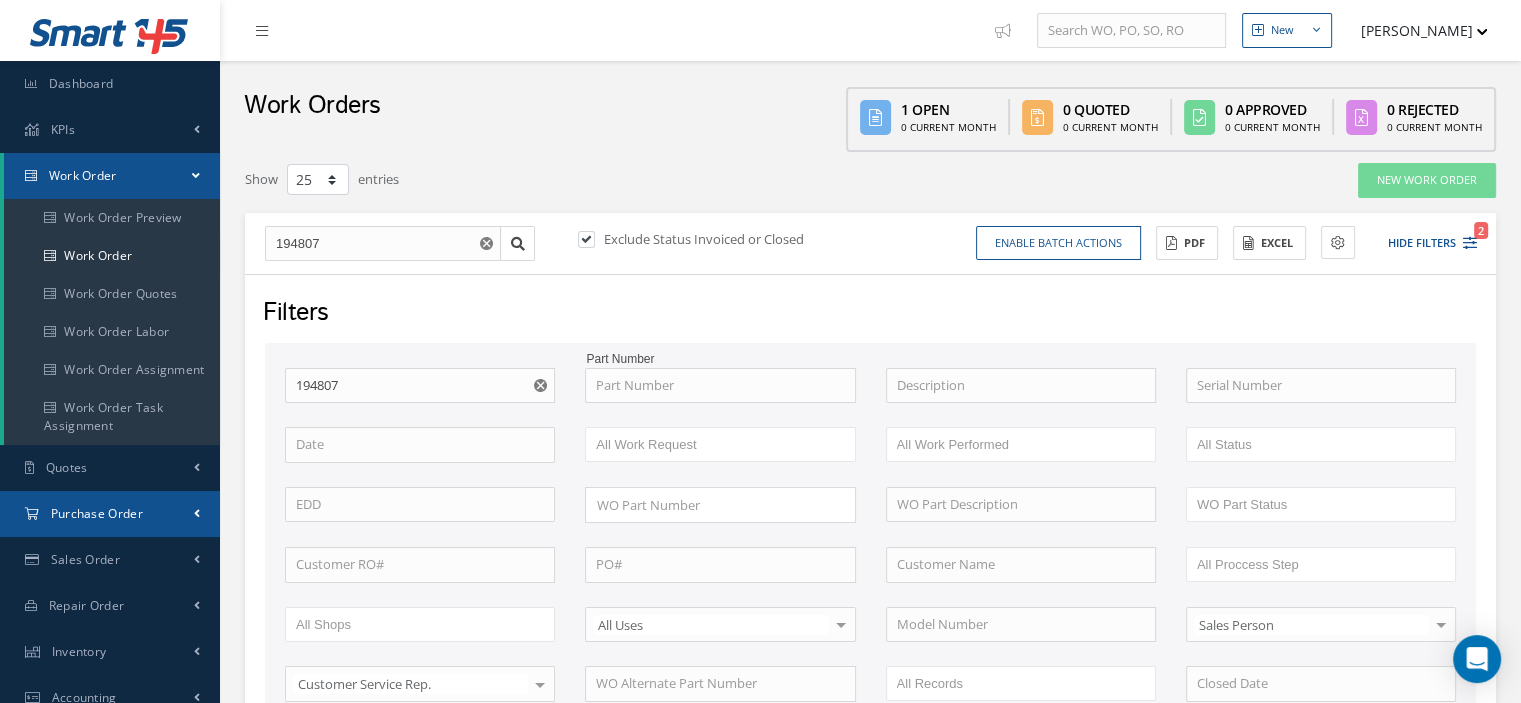 scroll, scrollTop: 400, scrollLeft: 0, axis: vertical 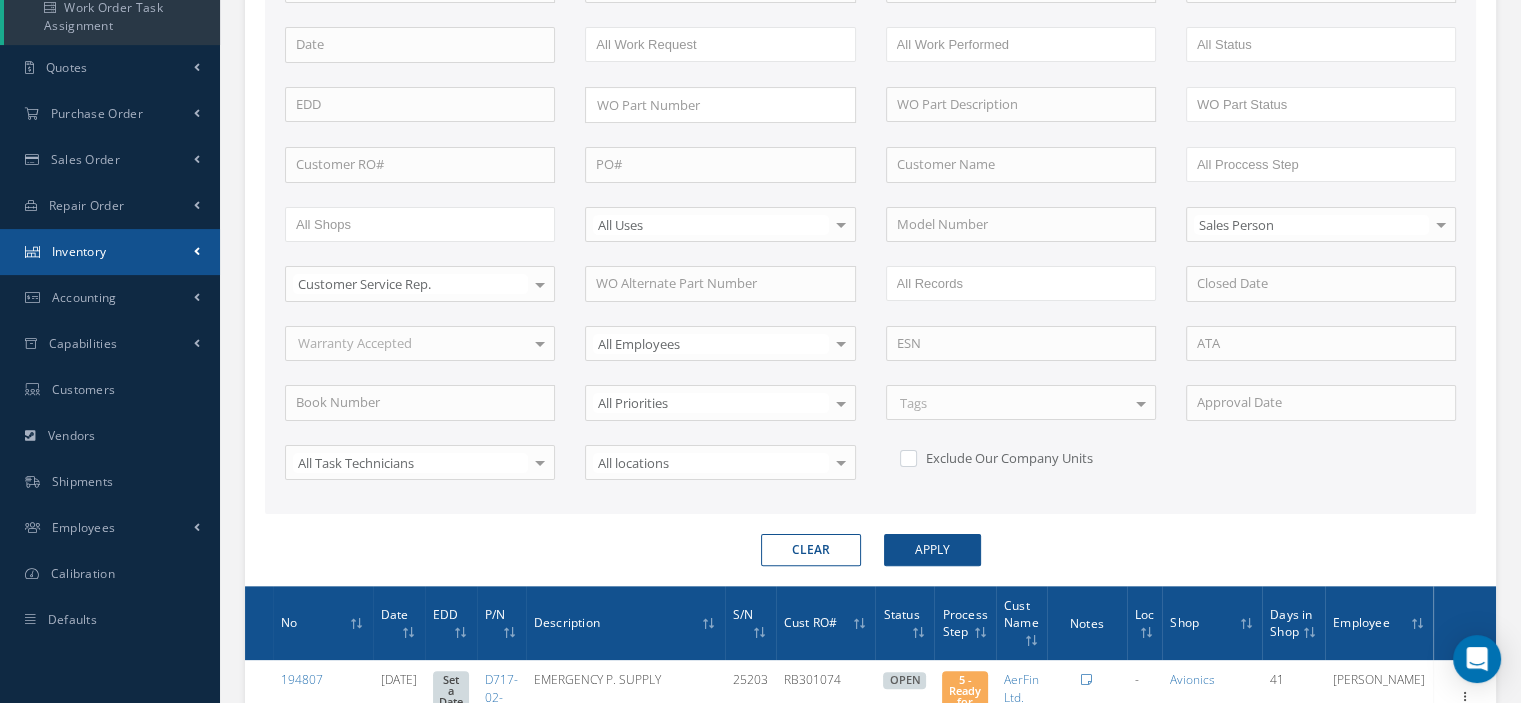 click on "Inventory" at bounding box center (110, 252) 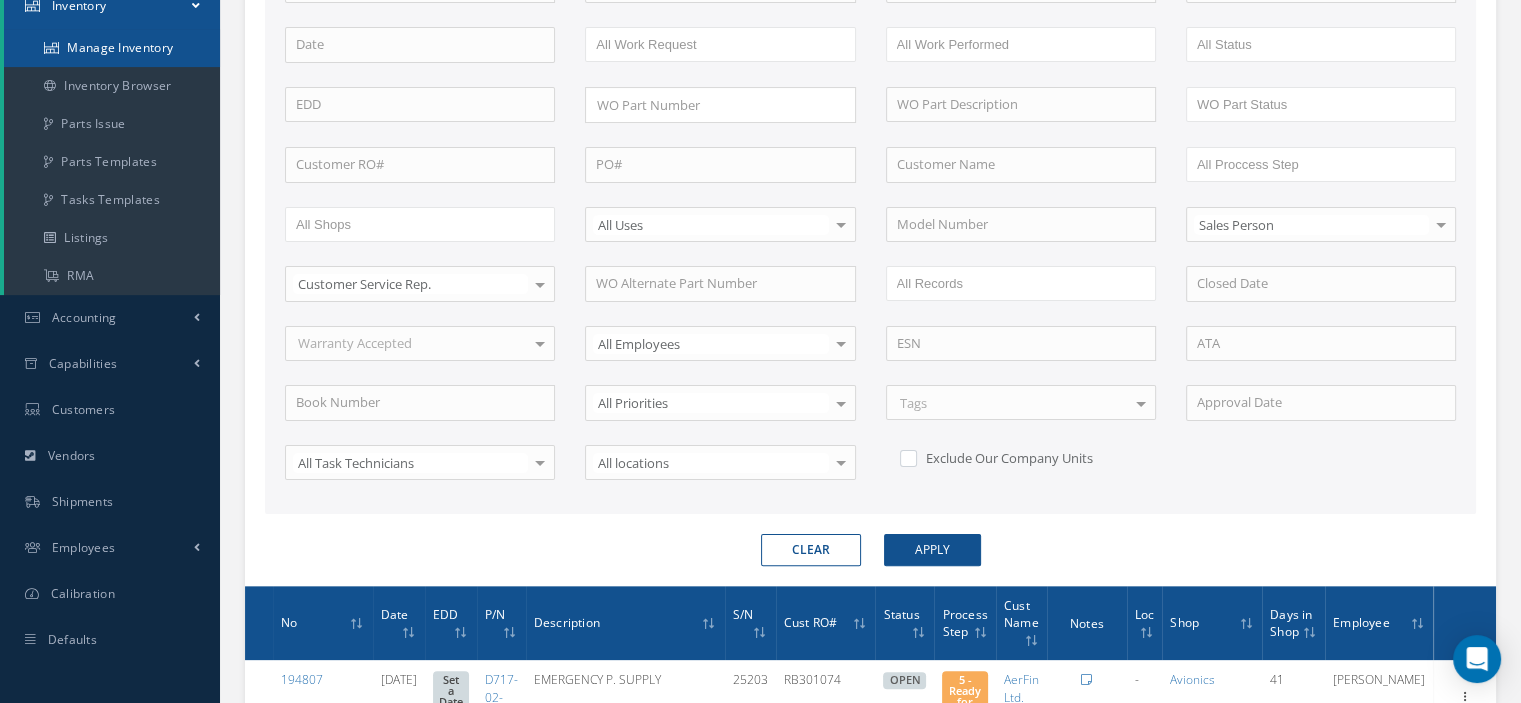 click on "Manage Inventory" at bounding box center [112, 48] 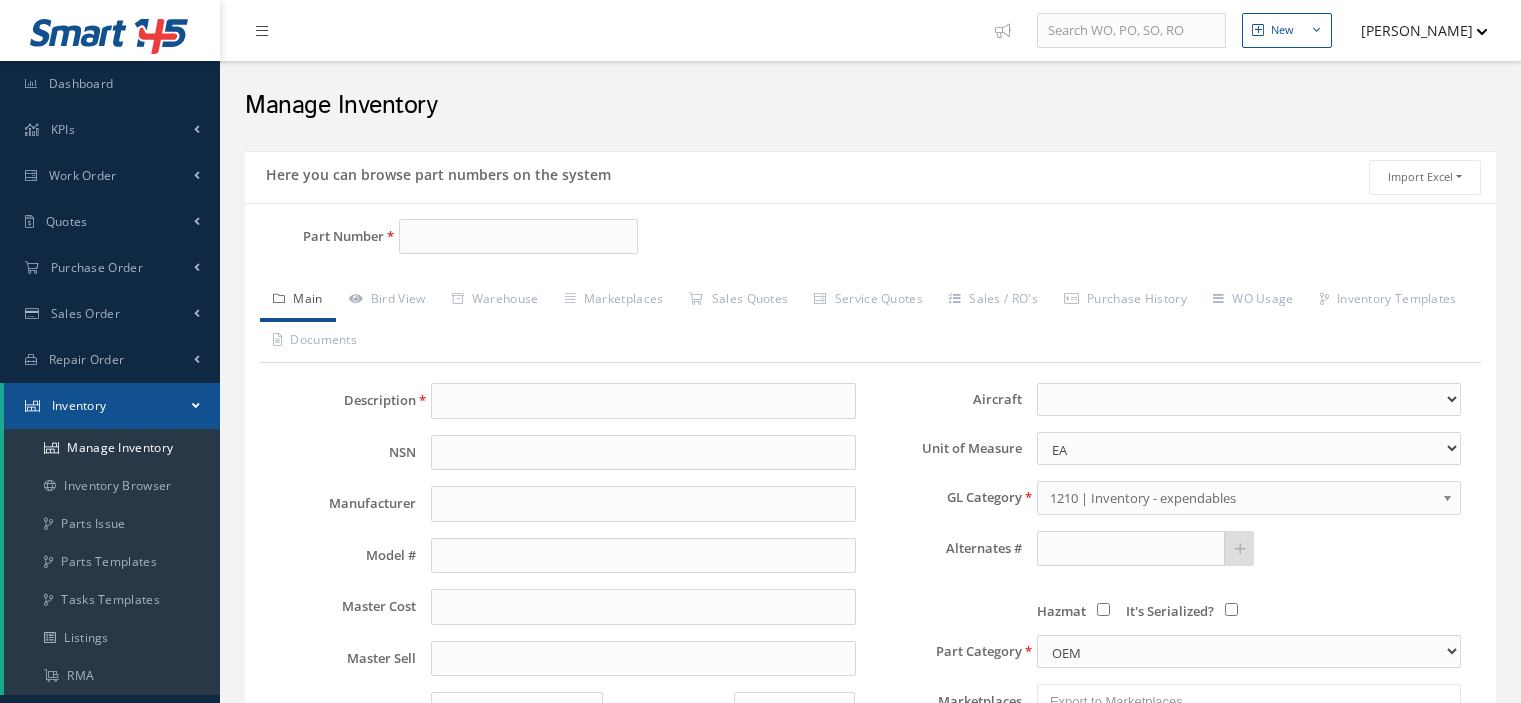 scroll, scrollTop: 0, scrollLeft: 0, axis: both 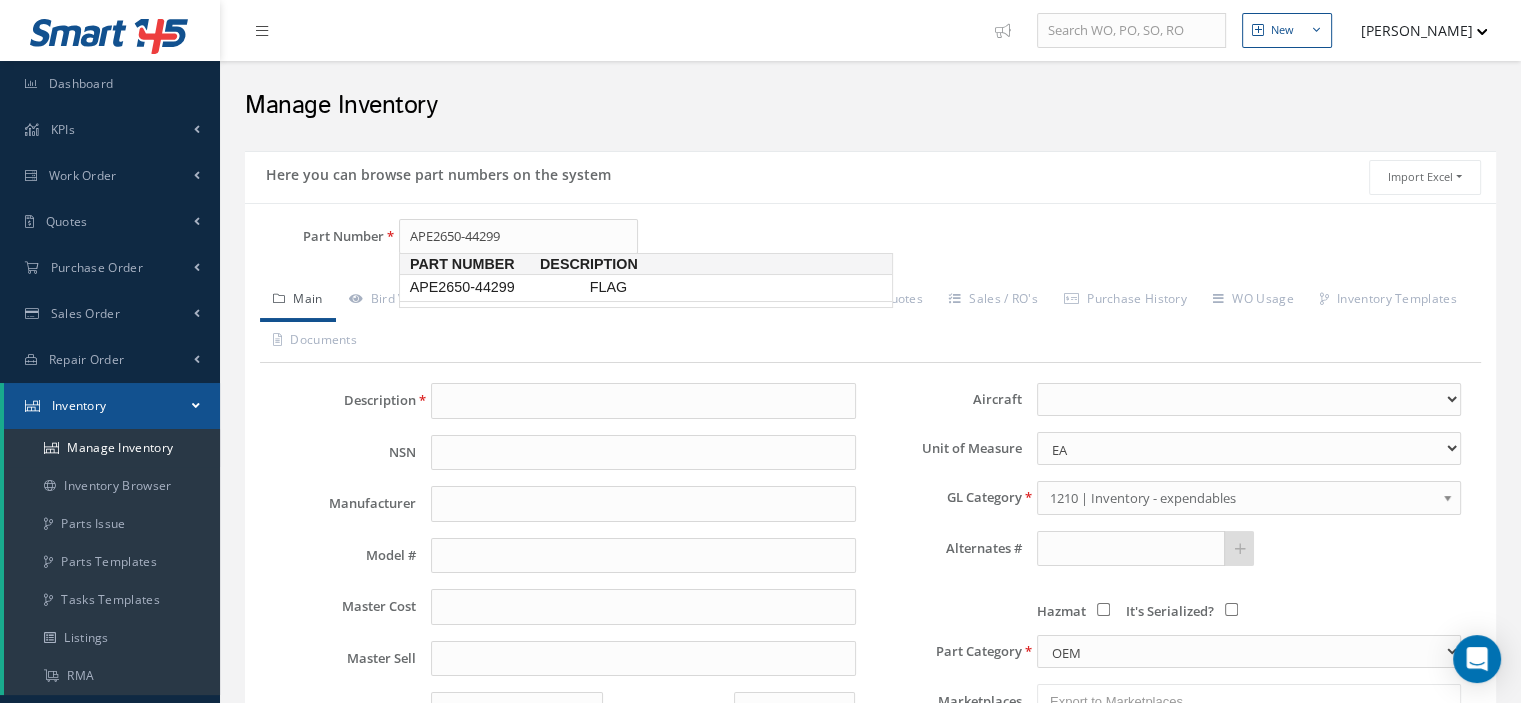 click on "APE2650-44299" at bounding box center (496, 287) 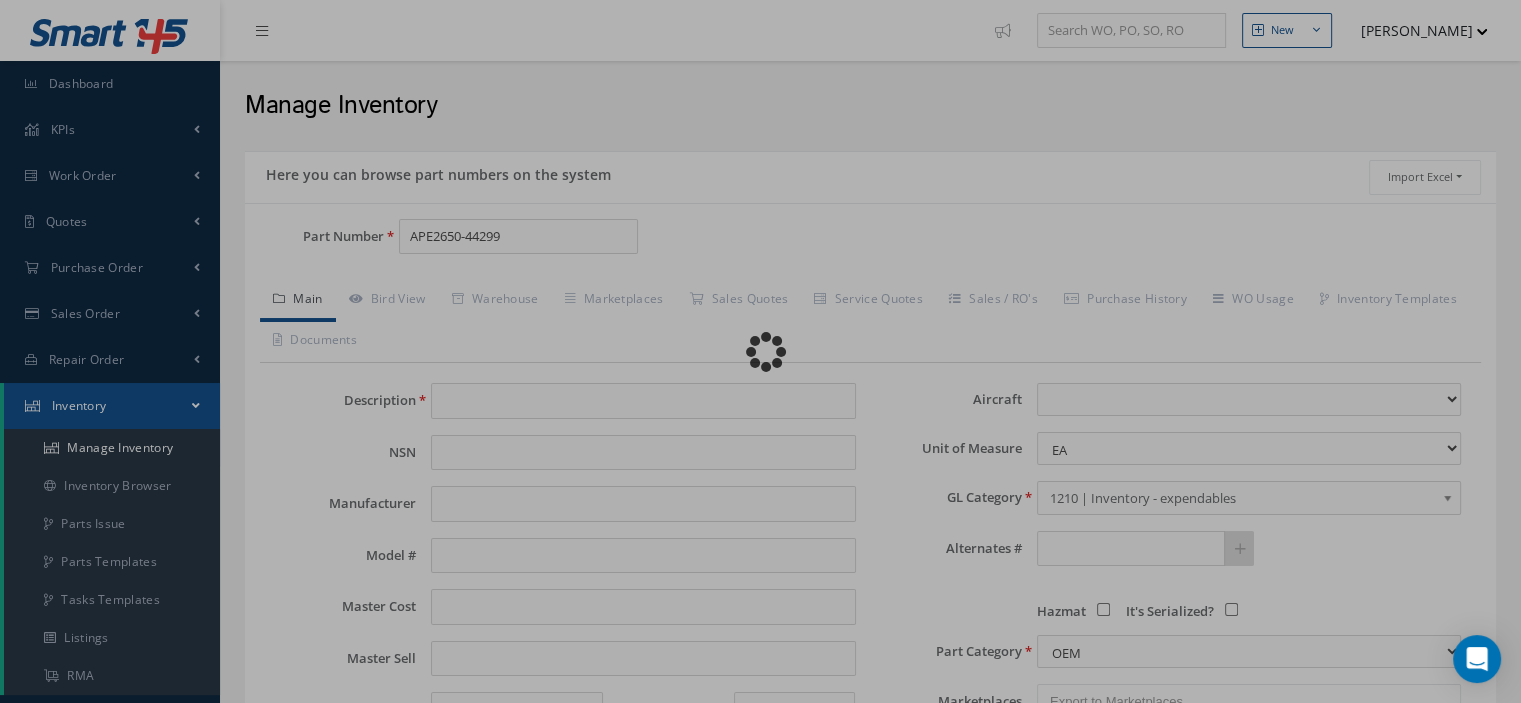 type on "FLAG" 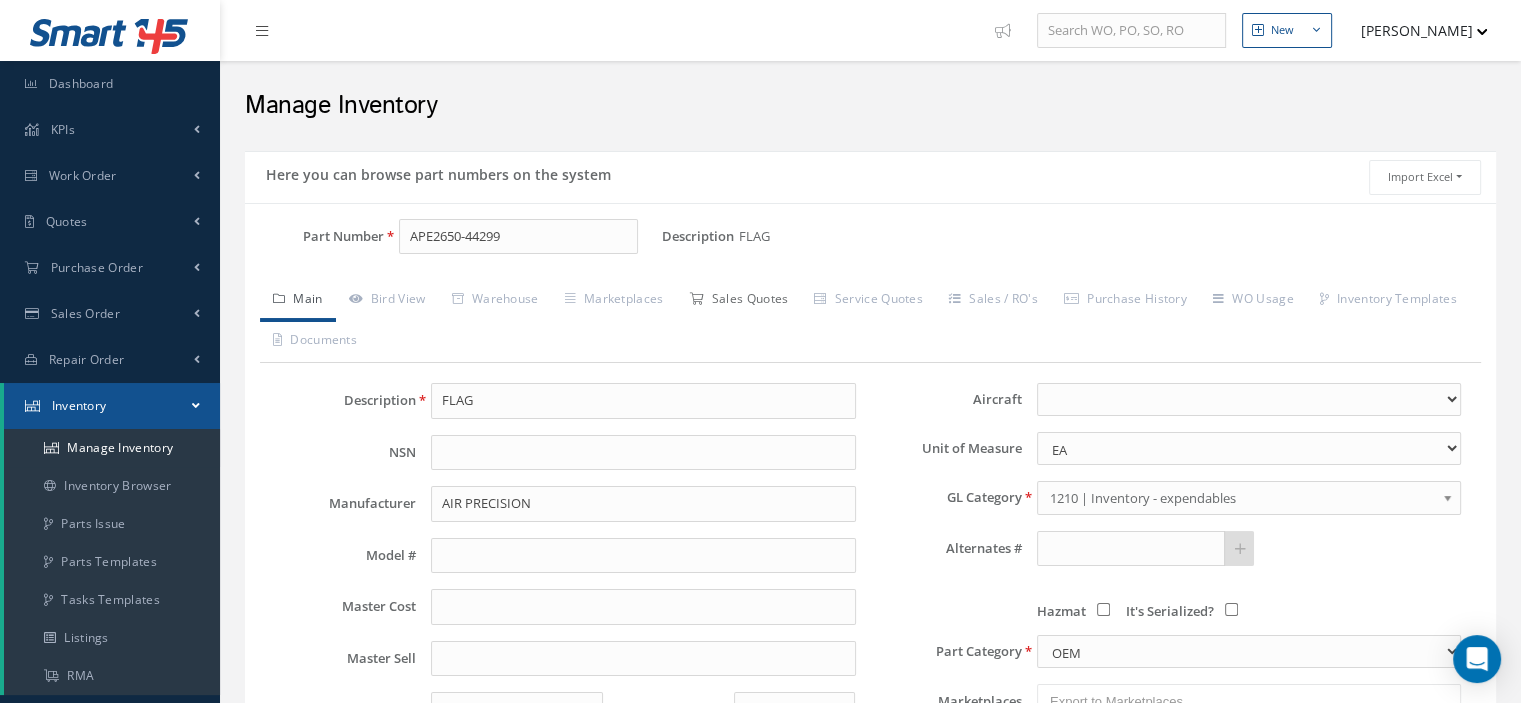 type on "APE2650-44299" 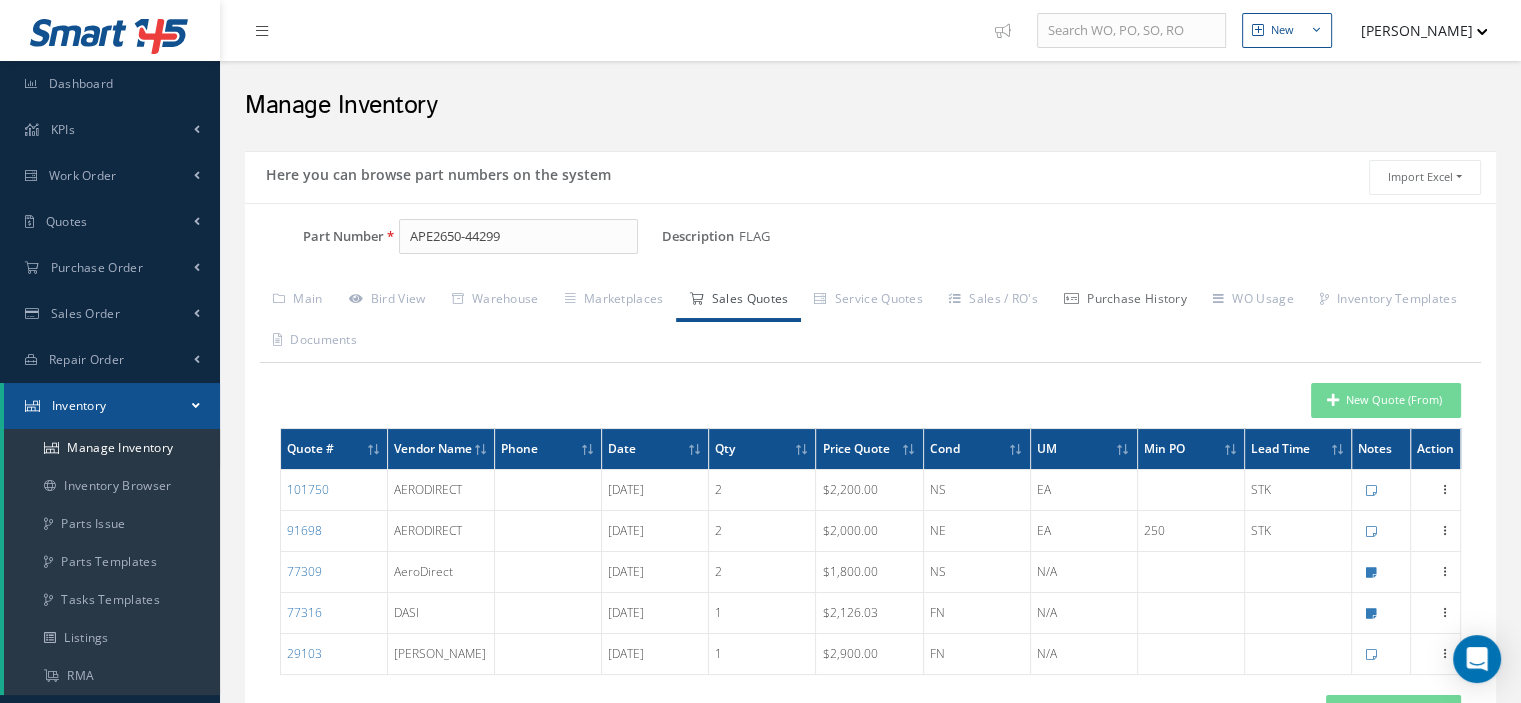 click on "Purchase History" at bounding box center [1125, 301] 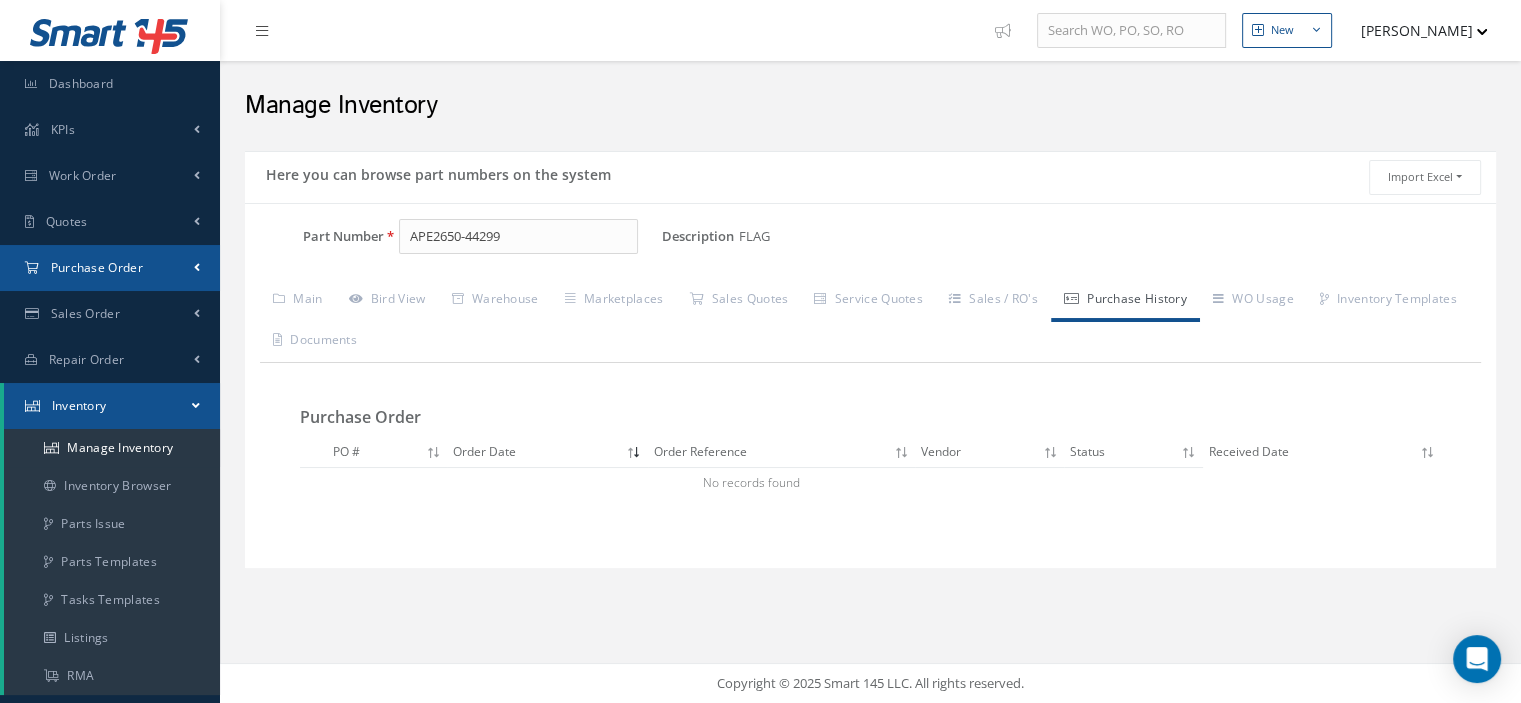 click on "Purchase Order" at bounding box center (110, 268) 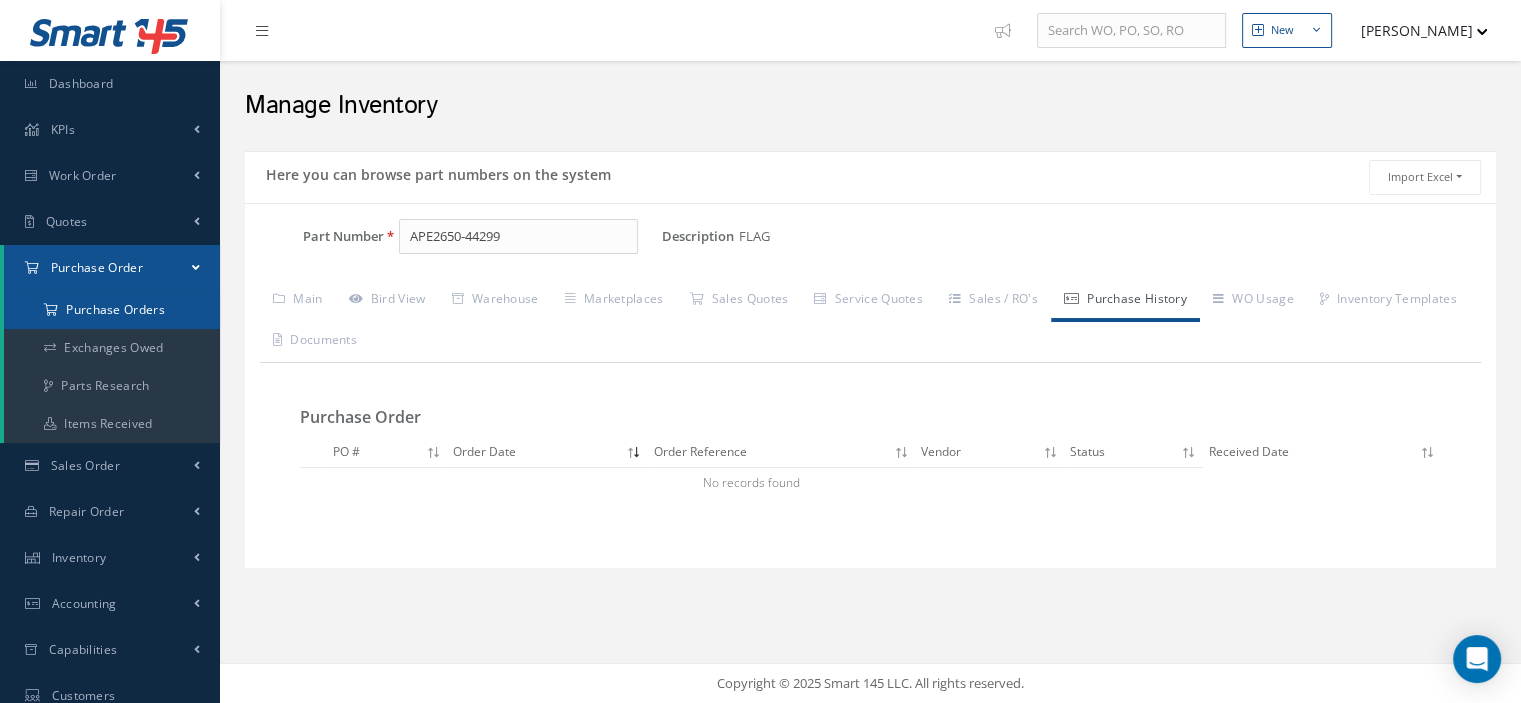 click on "Purchase Orders" at bounding box center [112, 310] 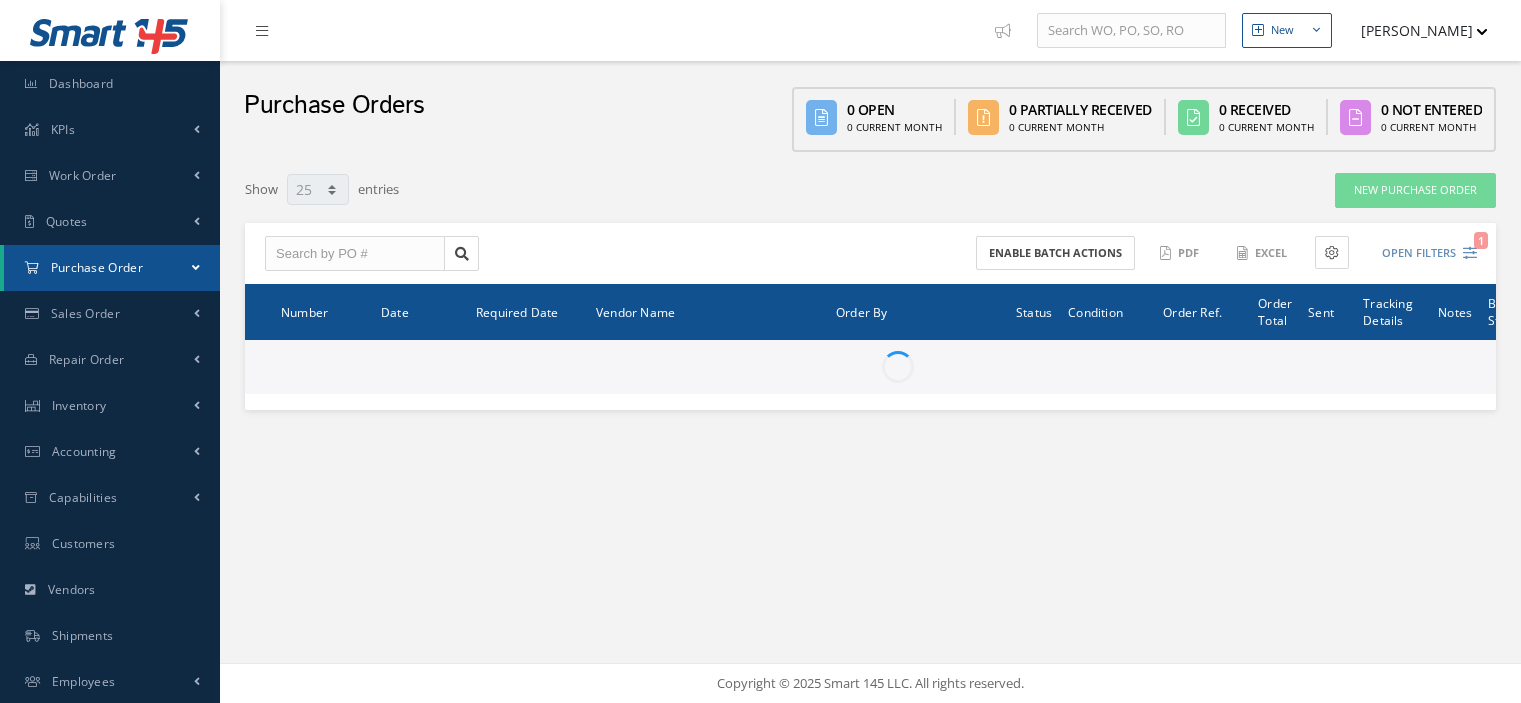 select on "25" 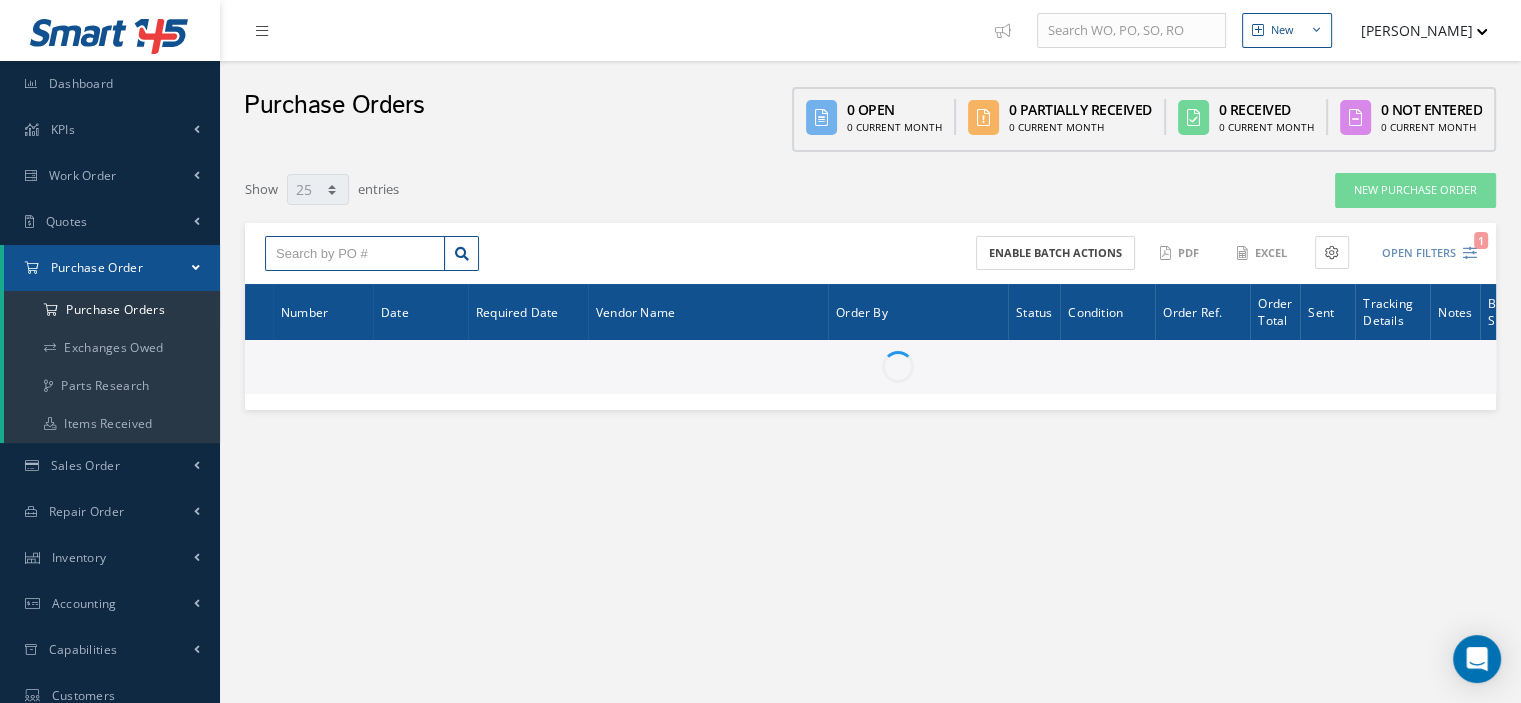 click at bounding box center [355, 254] 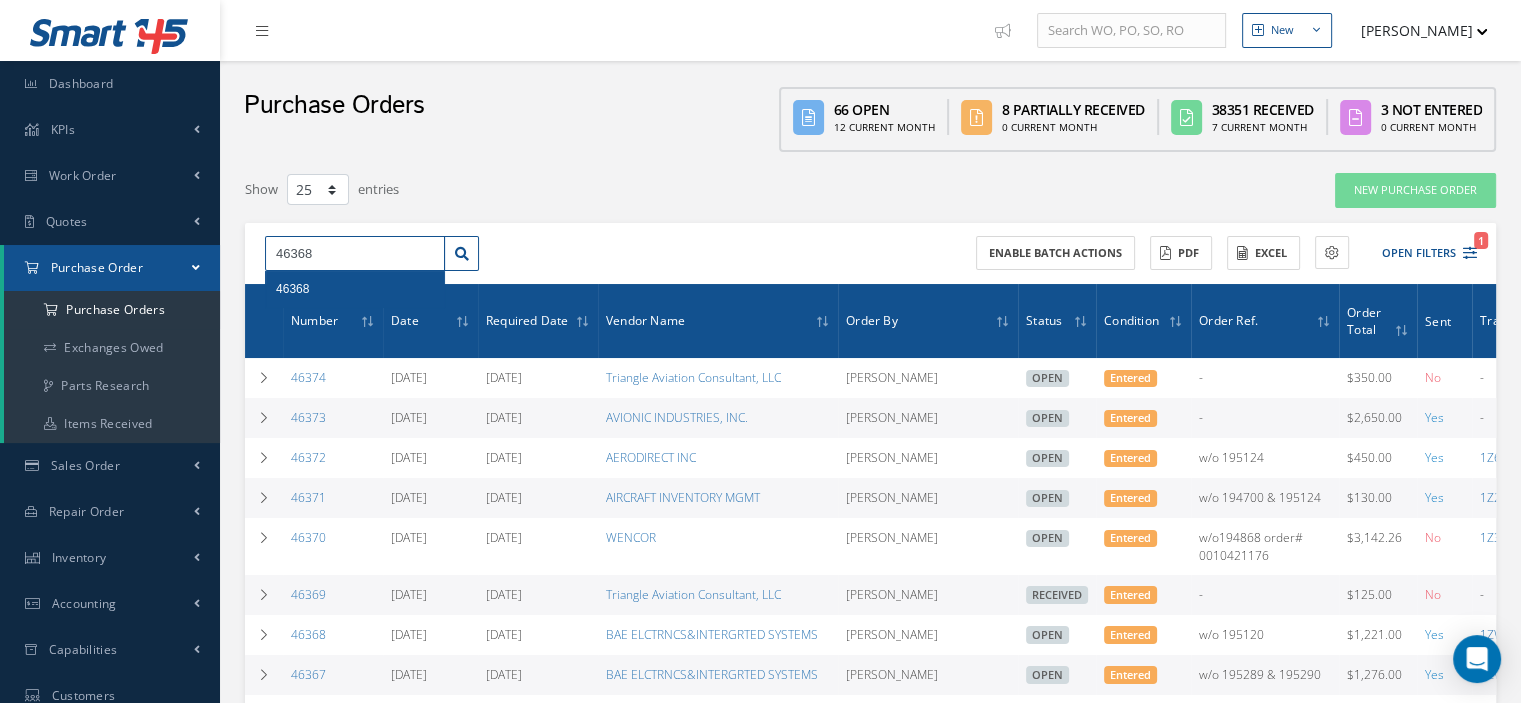 type on "46368" 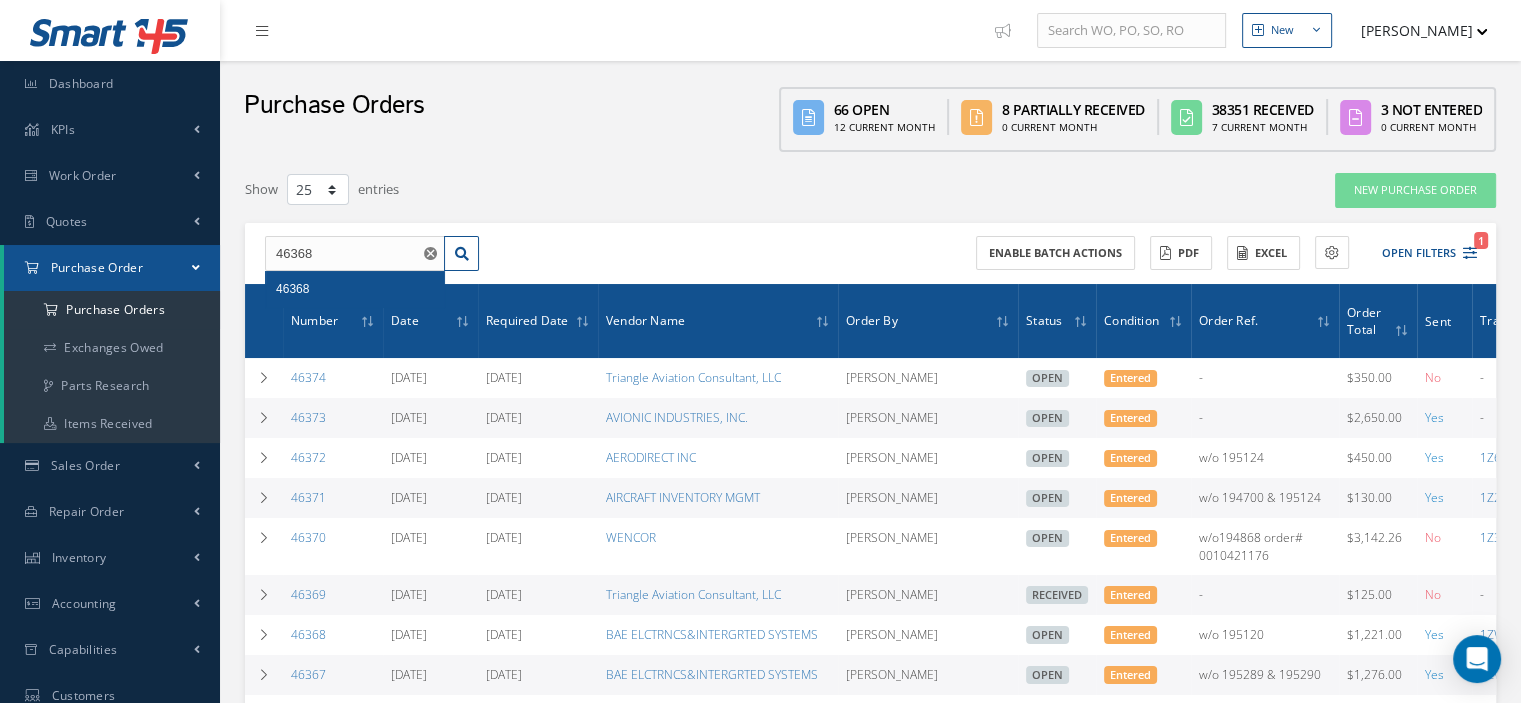 click on "46368" at bounding box center (355, 289) 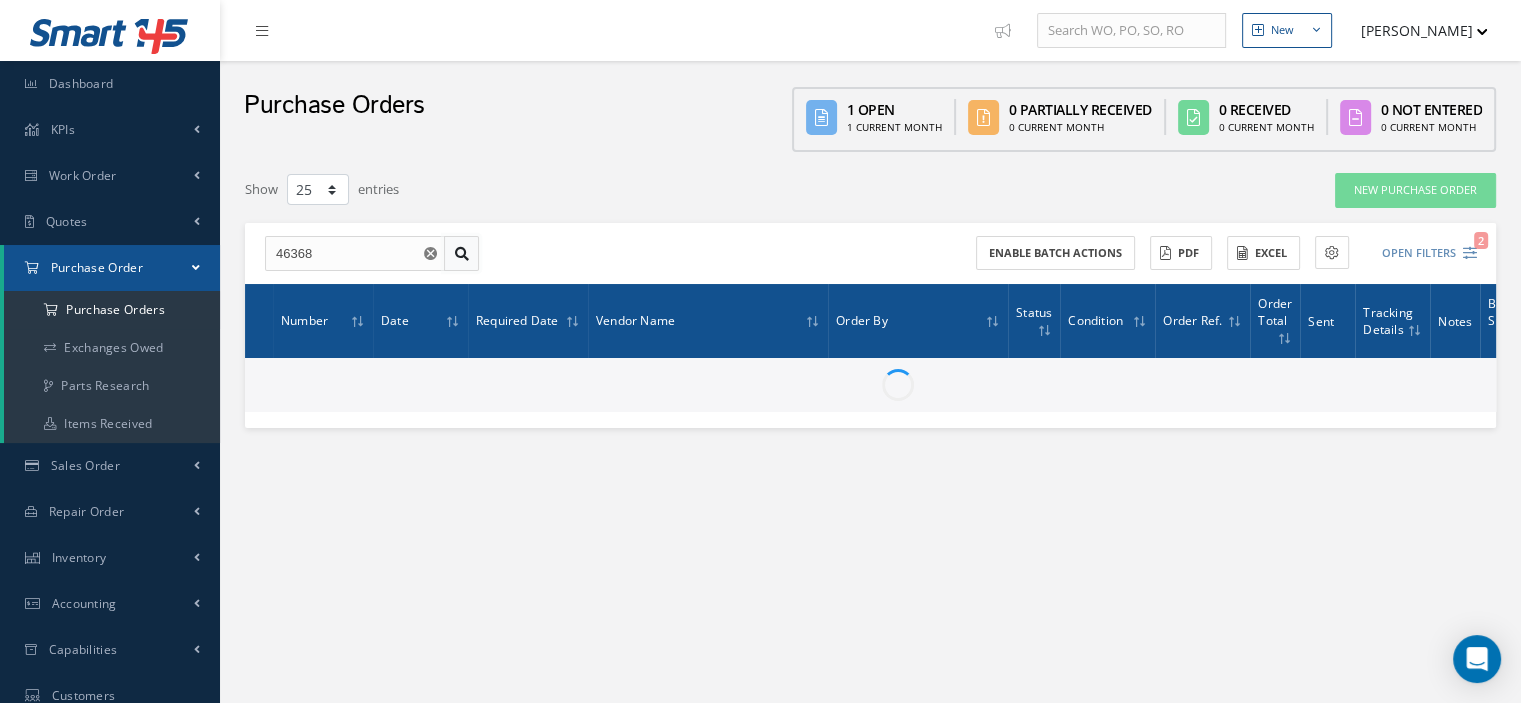 click at bounding box center [461, 254] 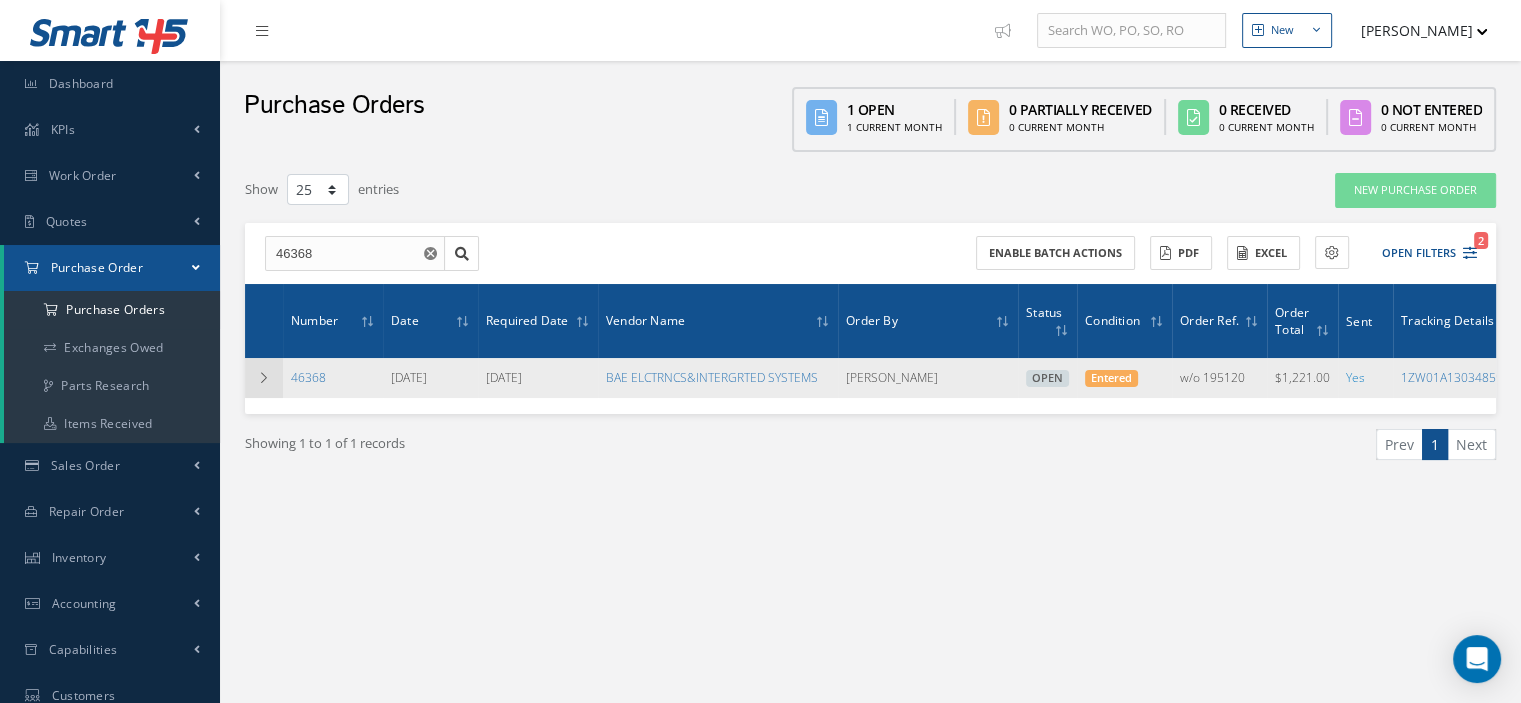 click at bounding box center [264, 378] 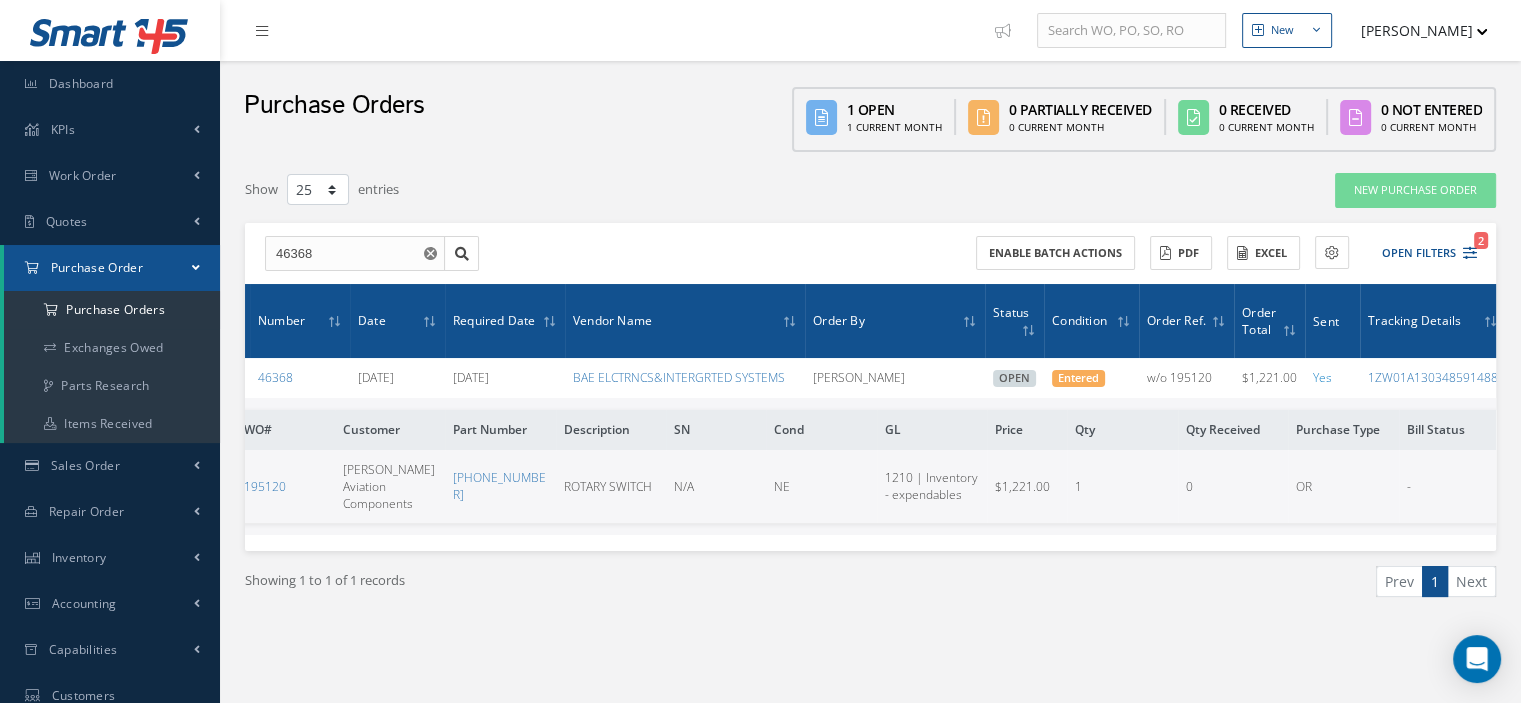 scroll, scrollTop: 0, scrollLeft: 0, axis: both 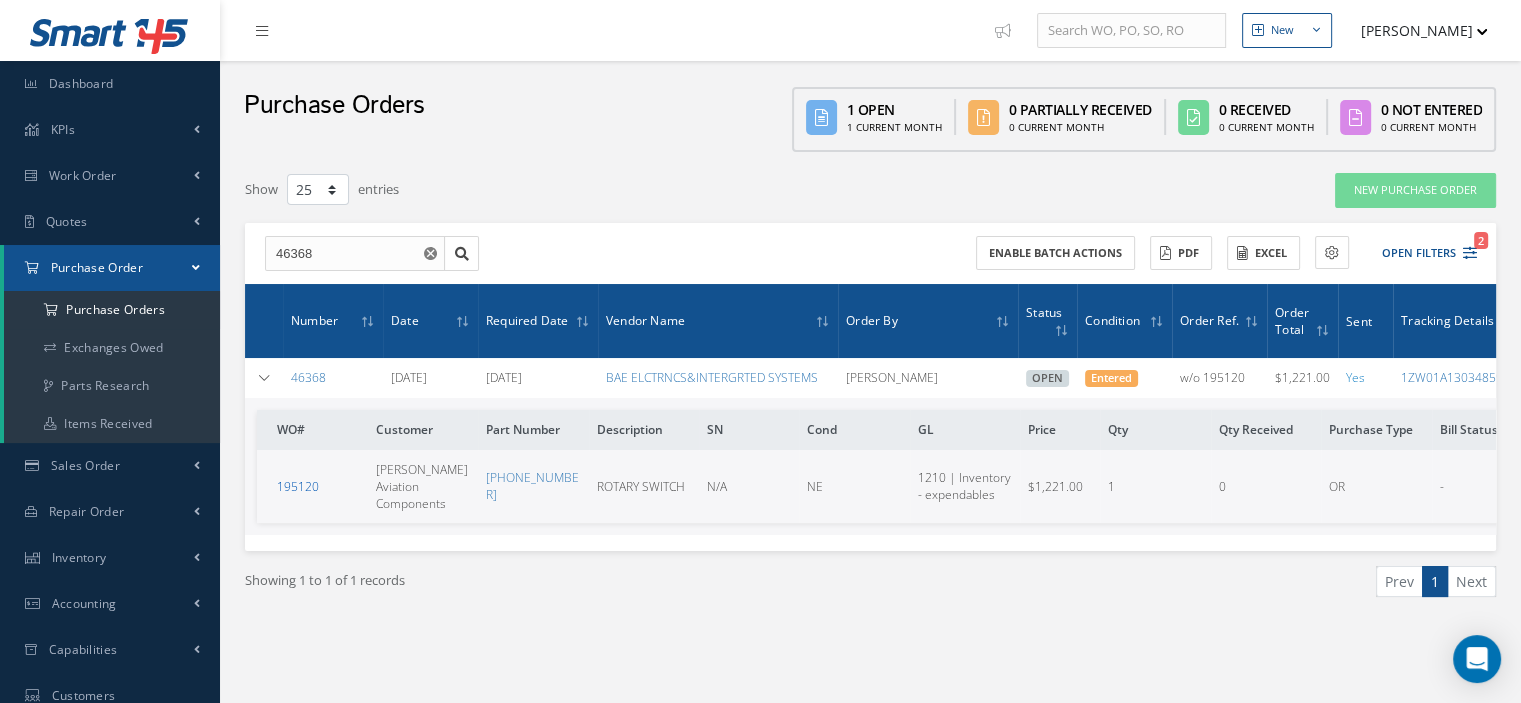 click on "195120" at bounding box center (298, 486) 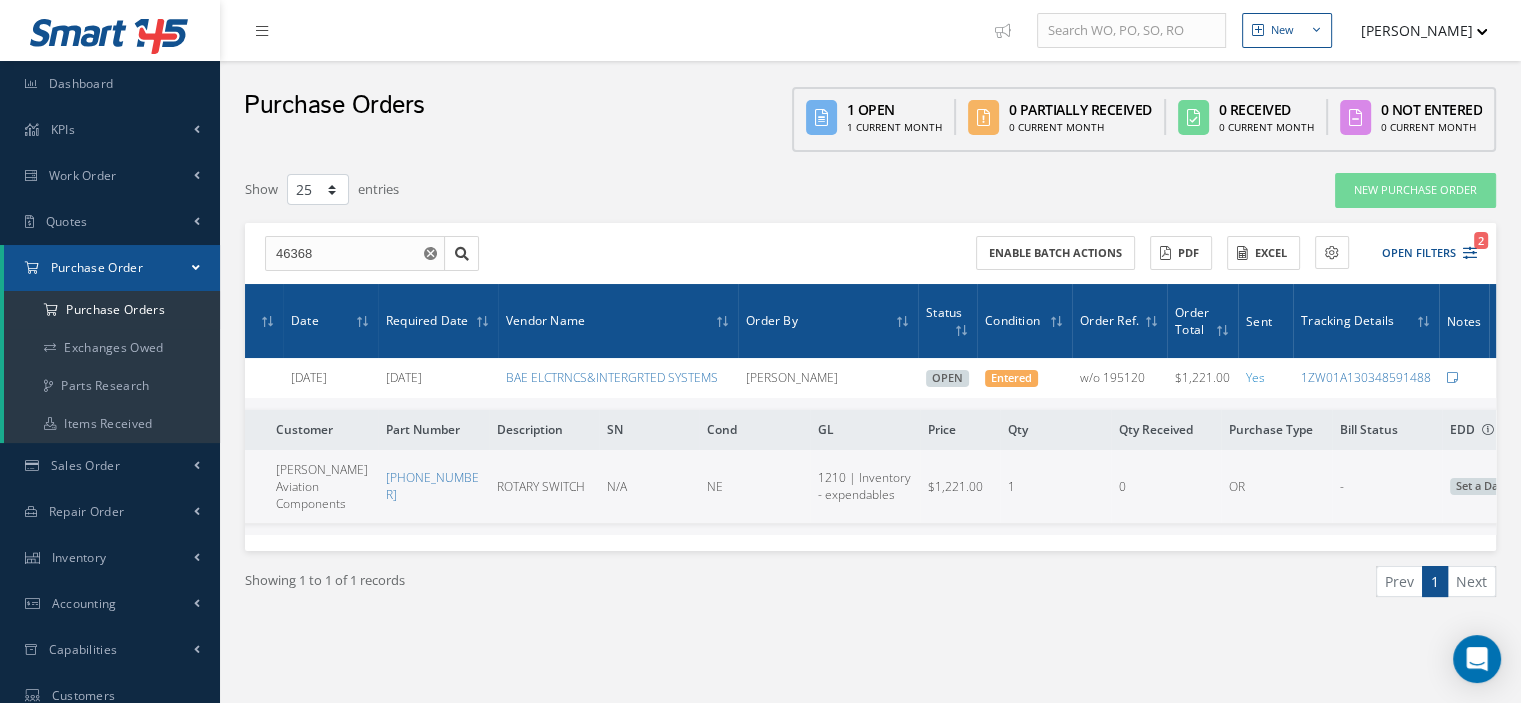 scroll, scrollTop: 0, scrollLeft: 171, axis: horizontal 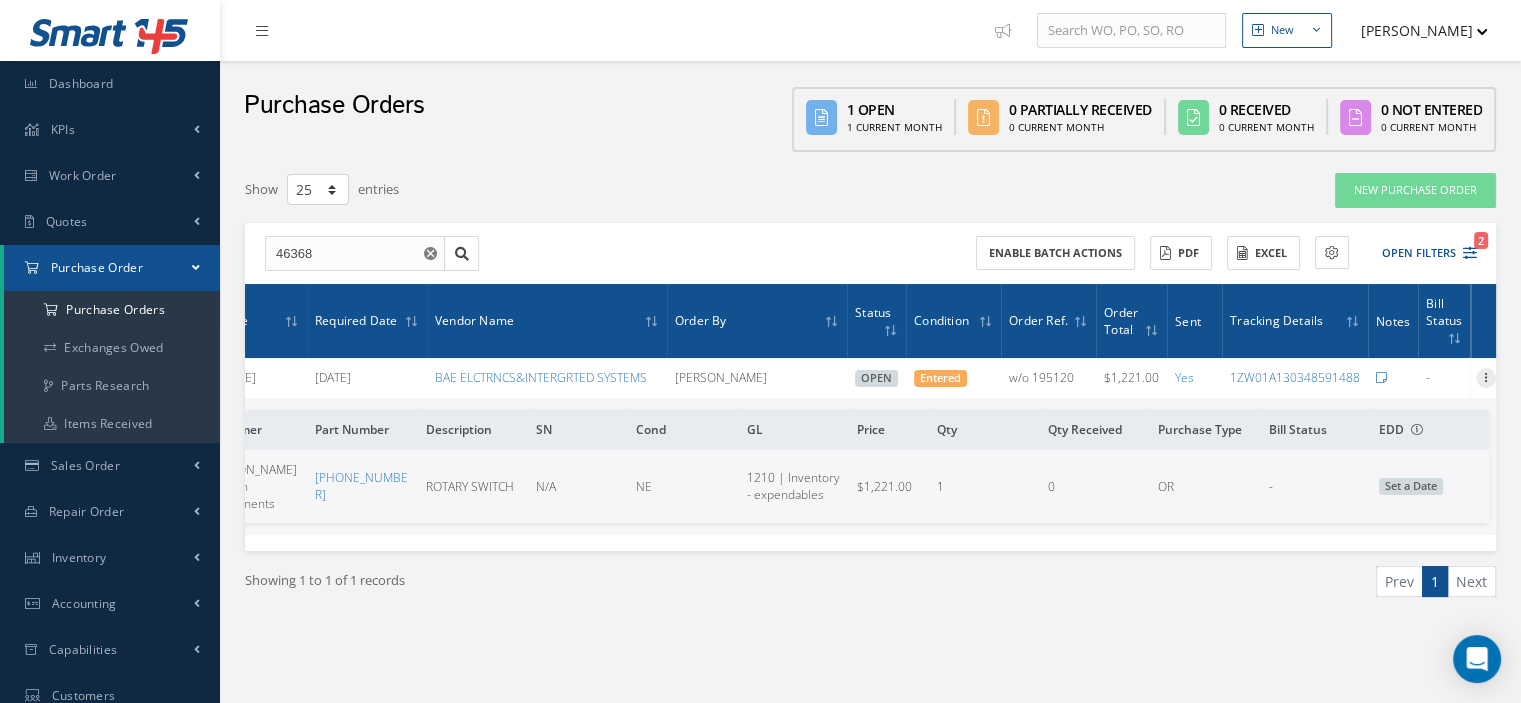 click at bounding box center [1486, 376] 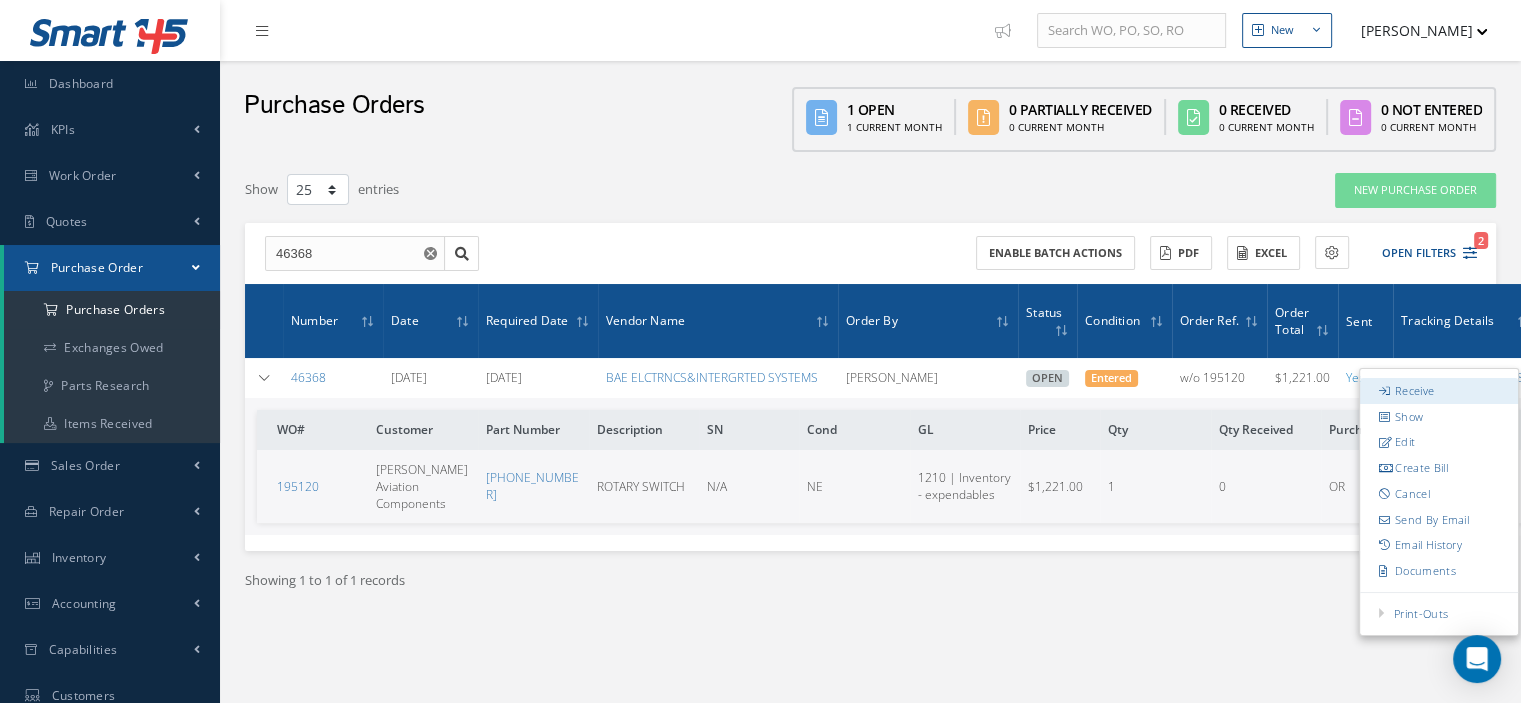click on "Receive" at bounding box center [1439, 391] 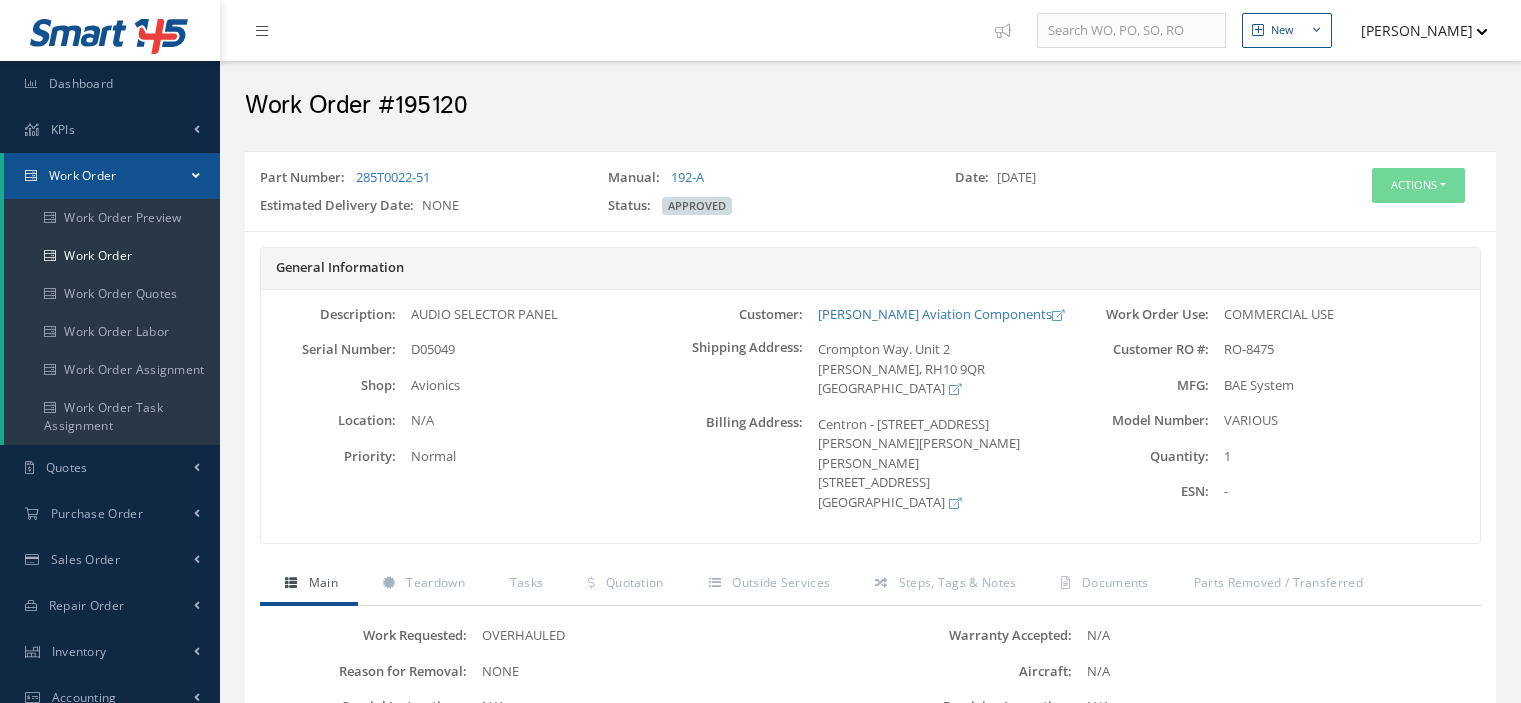 scroll, scrollTop: 0, scrollLeft: 0, axis: both 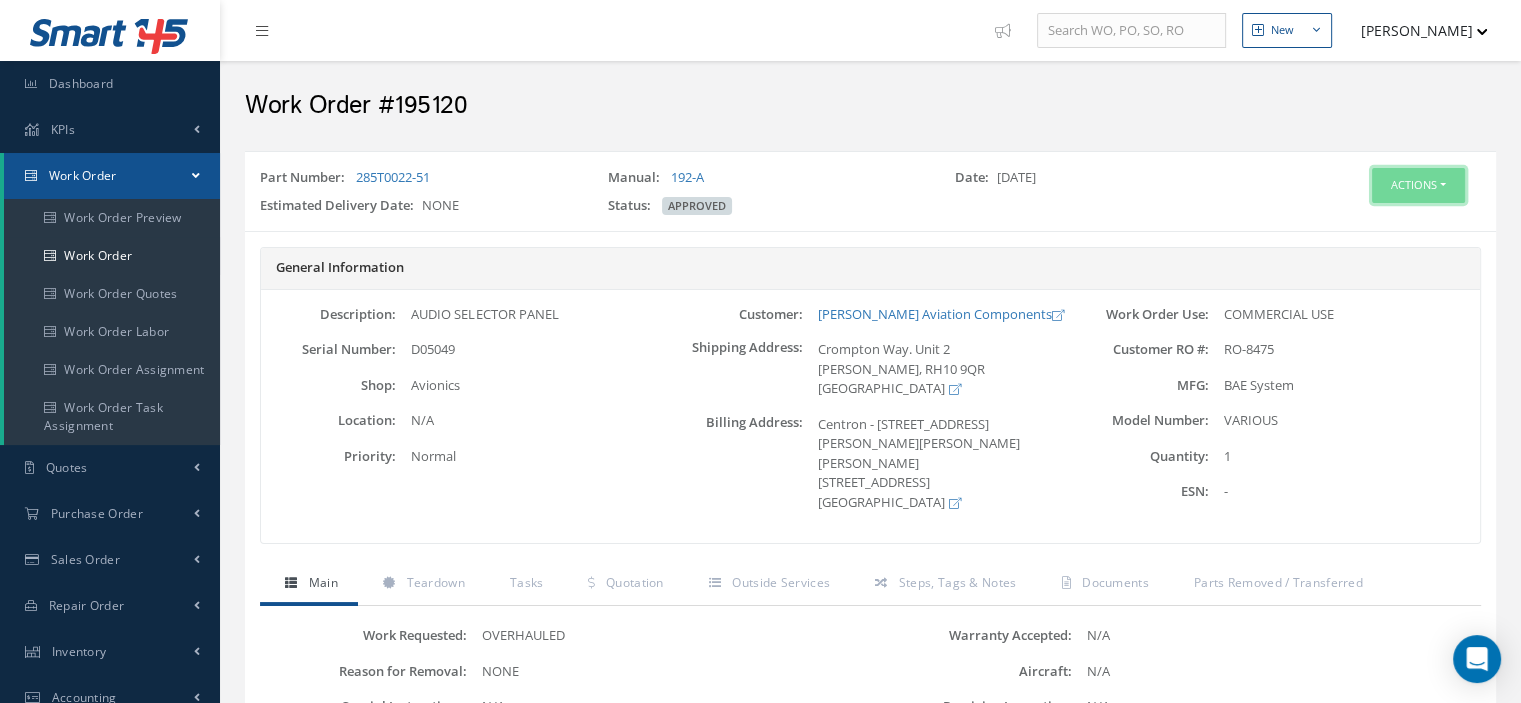 click on "Actions" at bounding box center [1418, 185] 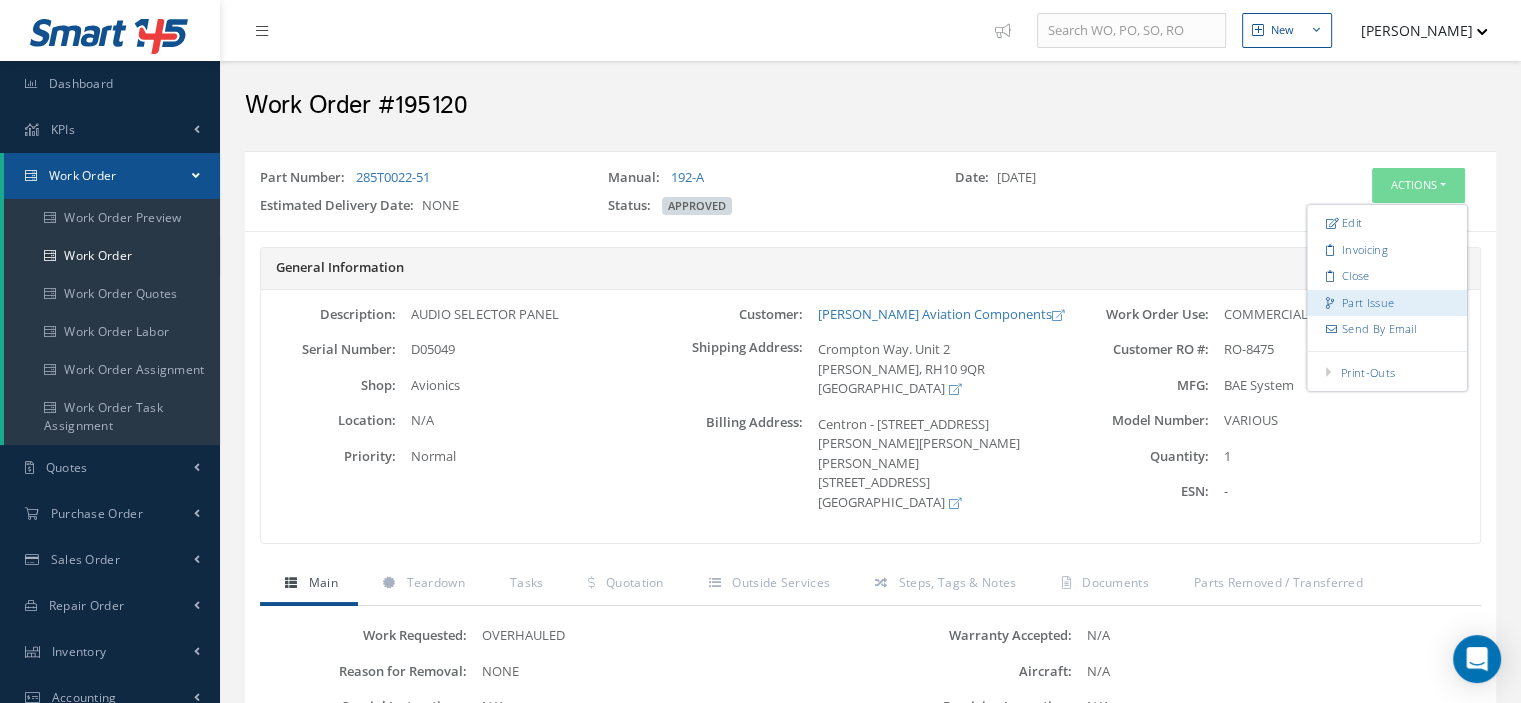 click on "Part Issue" at bounding box center (1387, 303) 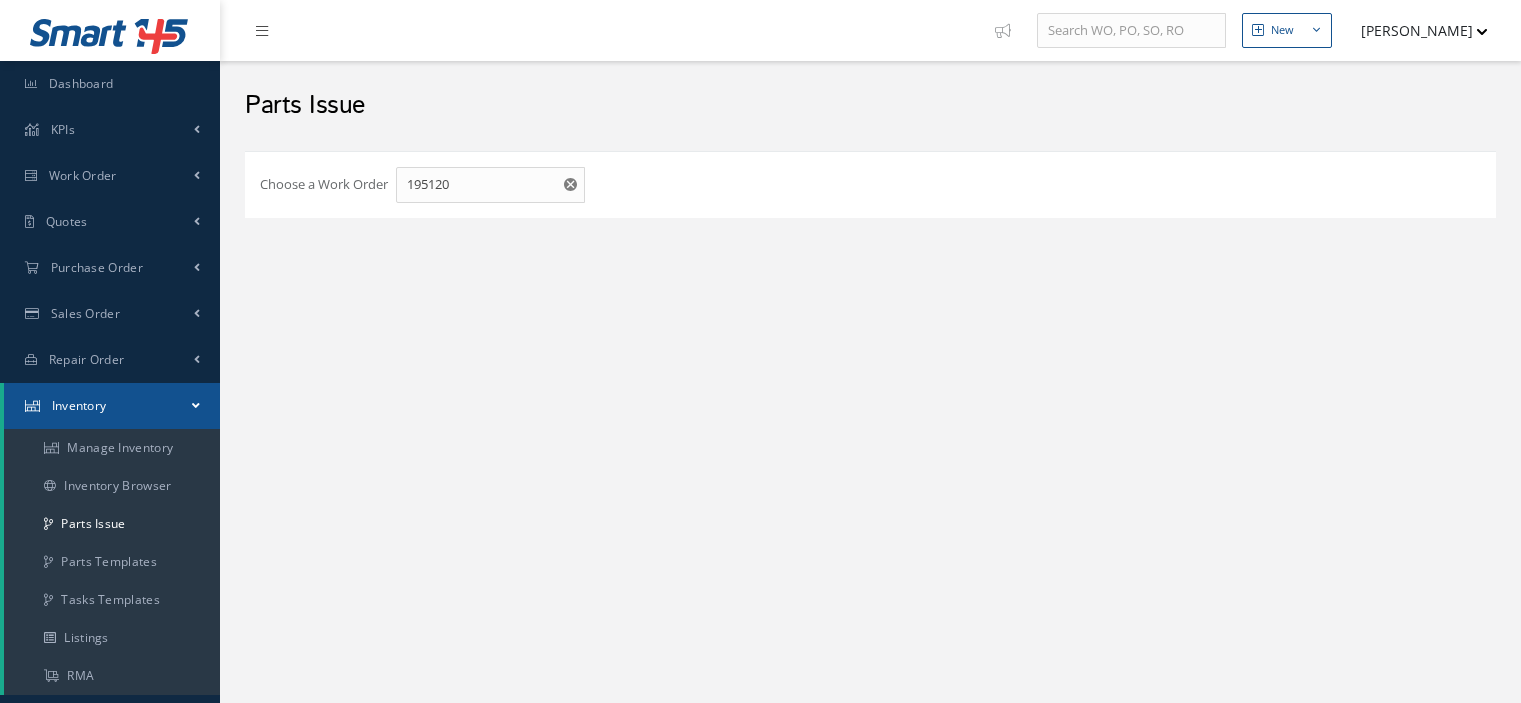 scroll, scrollTop: 0, scrollLeft: 0, axis: both 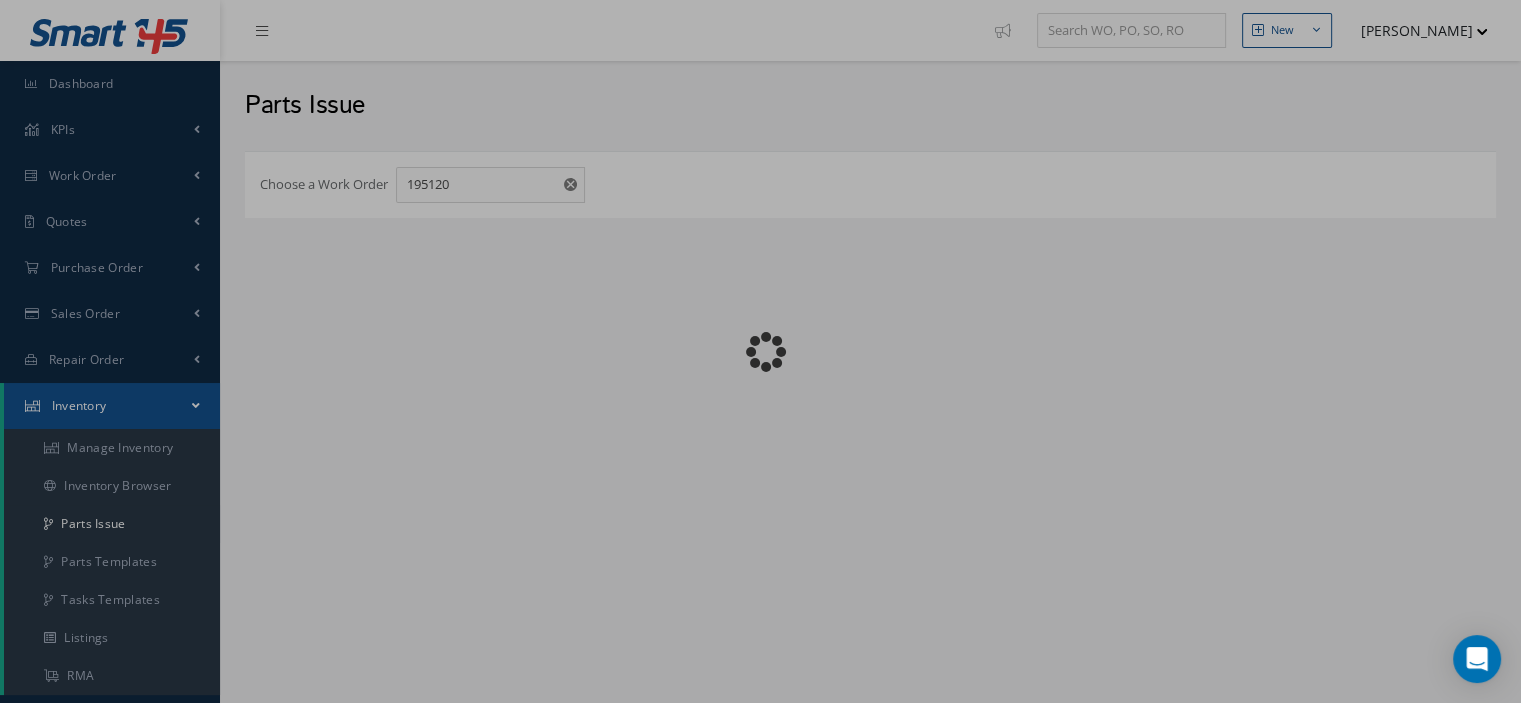 checkbox on "false" 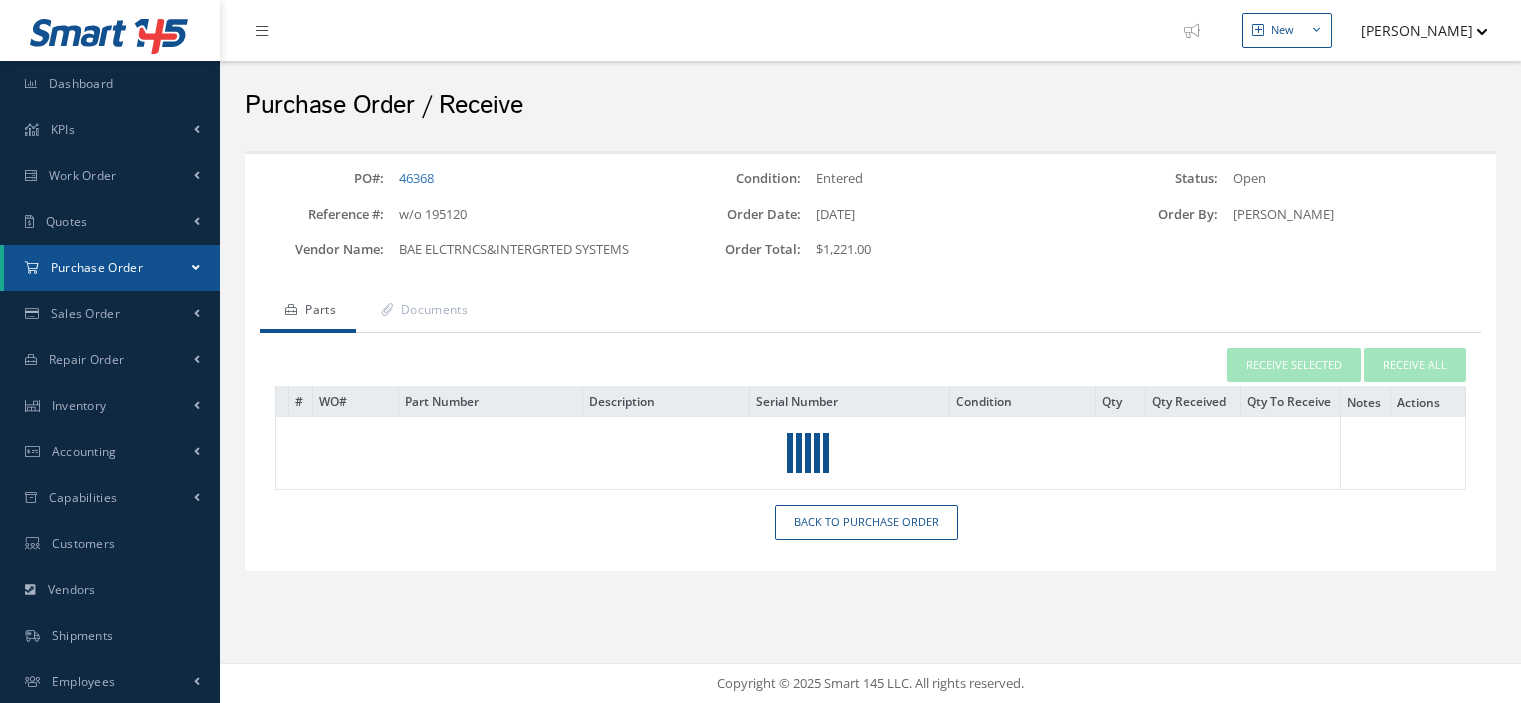 scroll, scrollTop: 0, scrollLeft: 0, axis: both 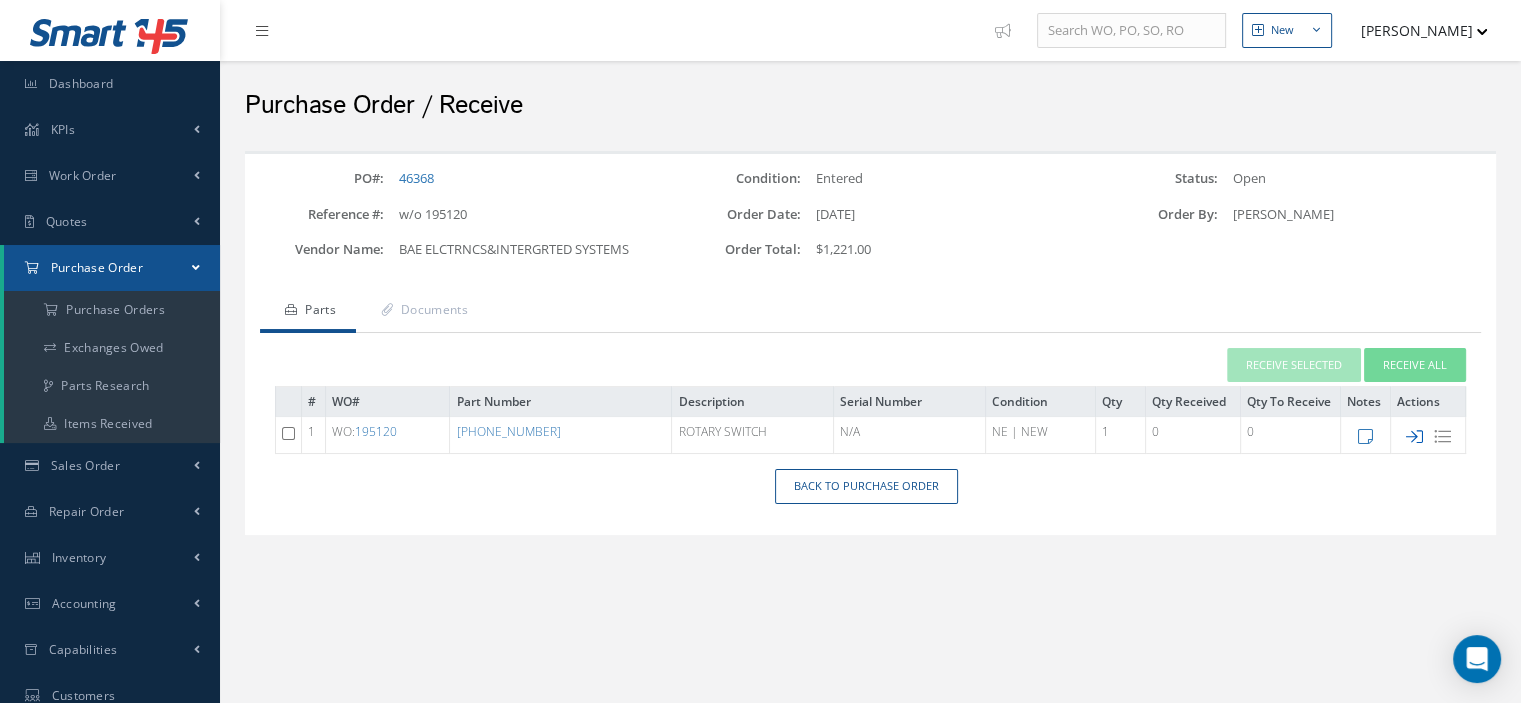 click at bounding box center [1414, 436] 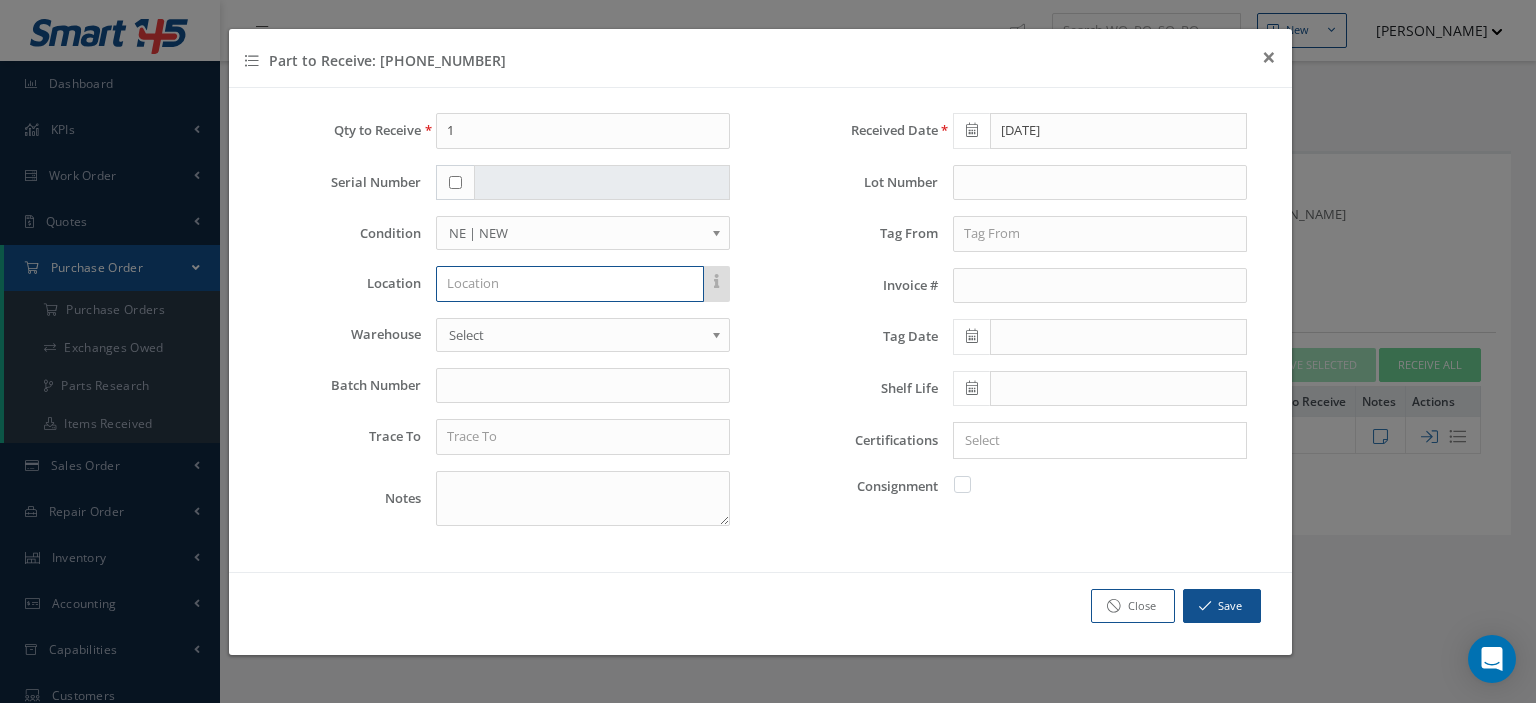 click at bounding box center [570, 284] 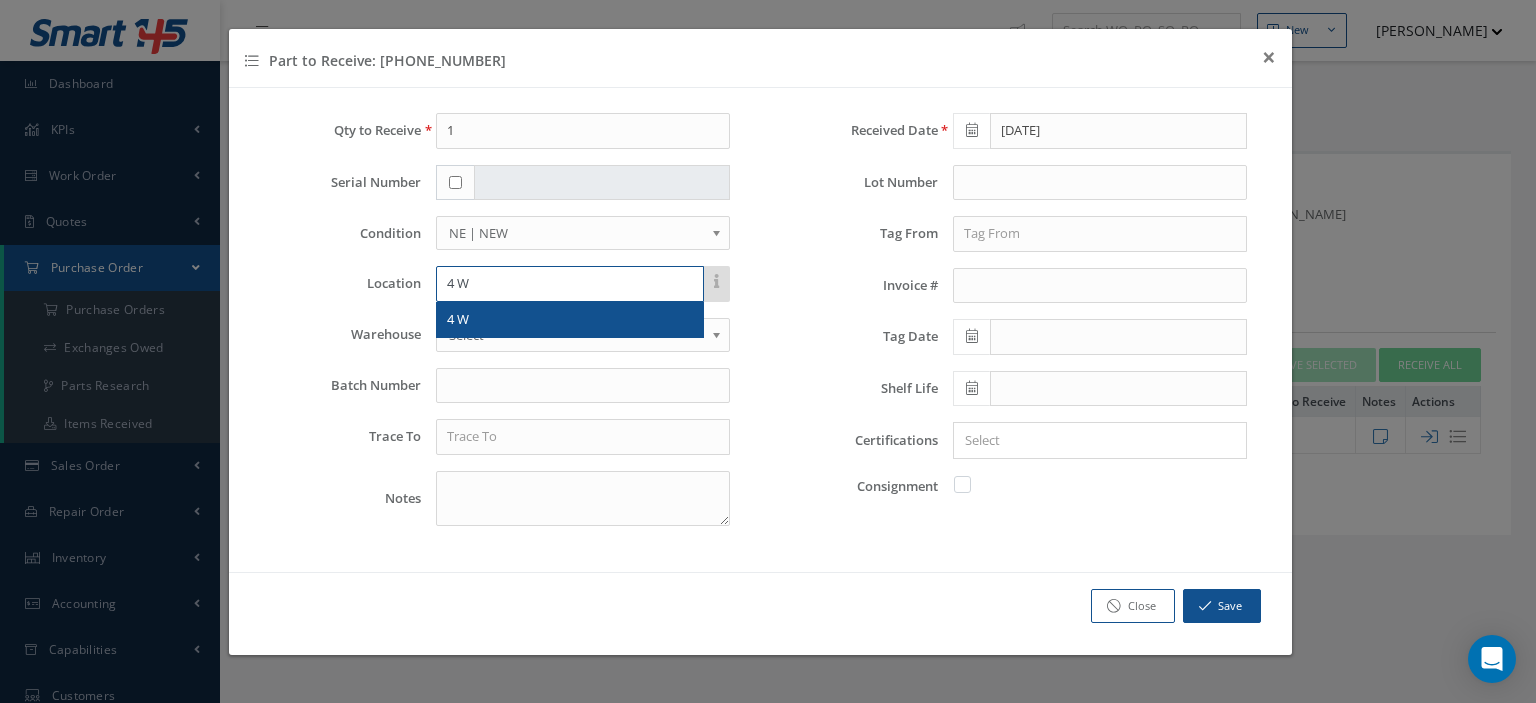 type on "4 W" 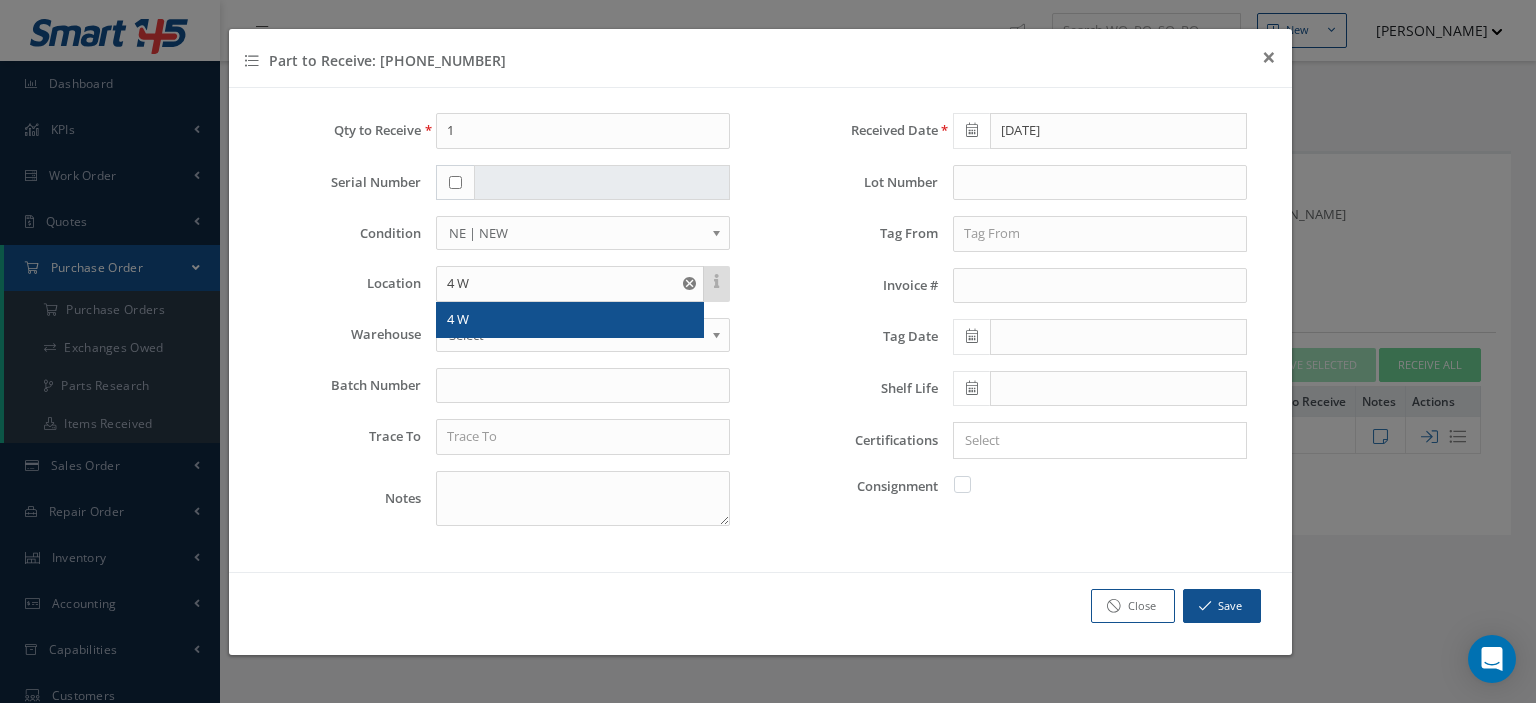 click on "4 W" at bounding box center [570, 320] 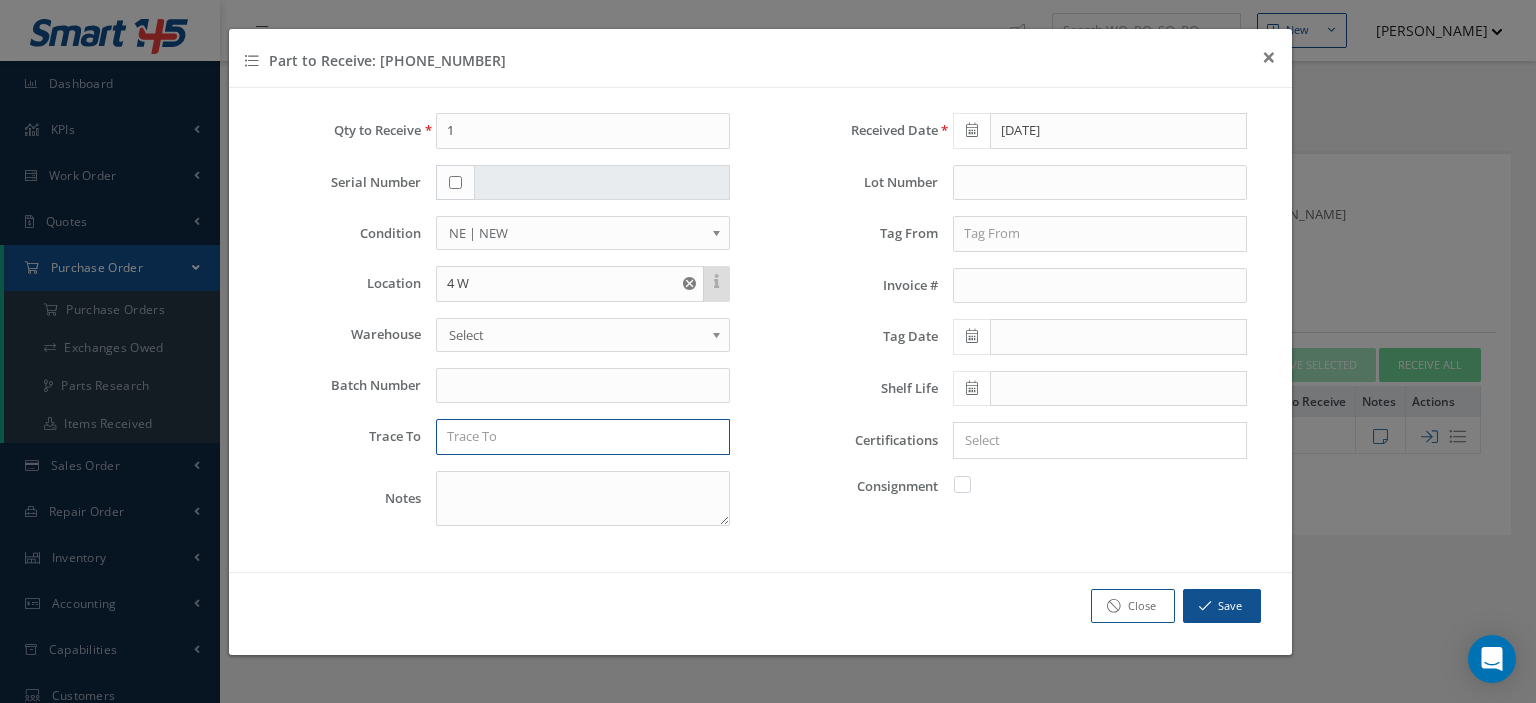 click at bounding box center [583, 437] 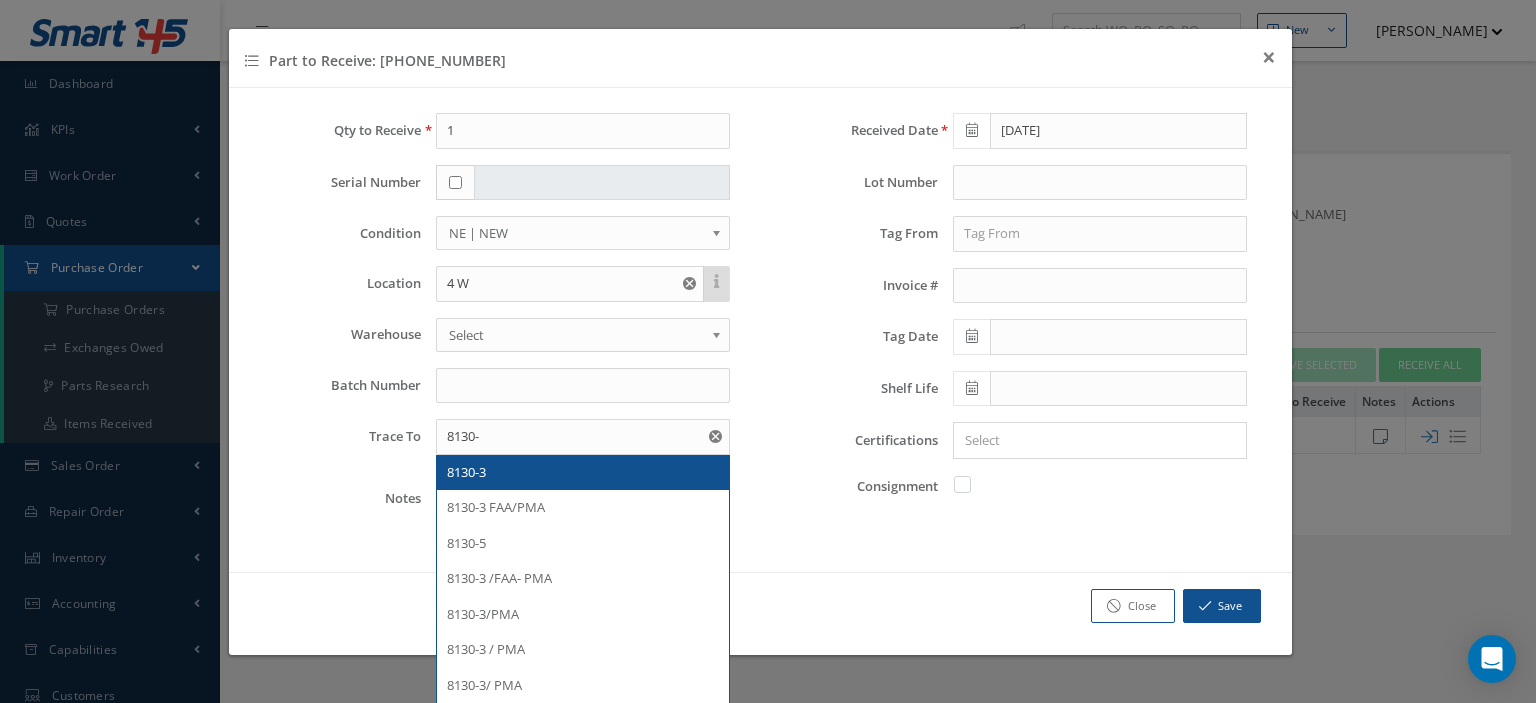 click on "8130-3" at bounding box center [583, 473] 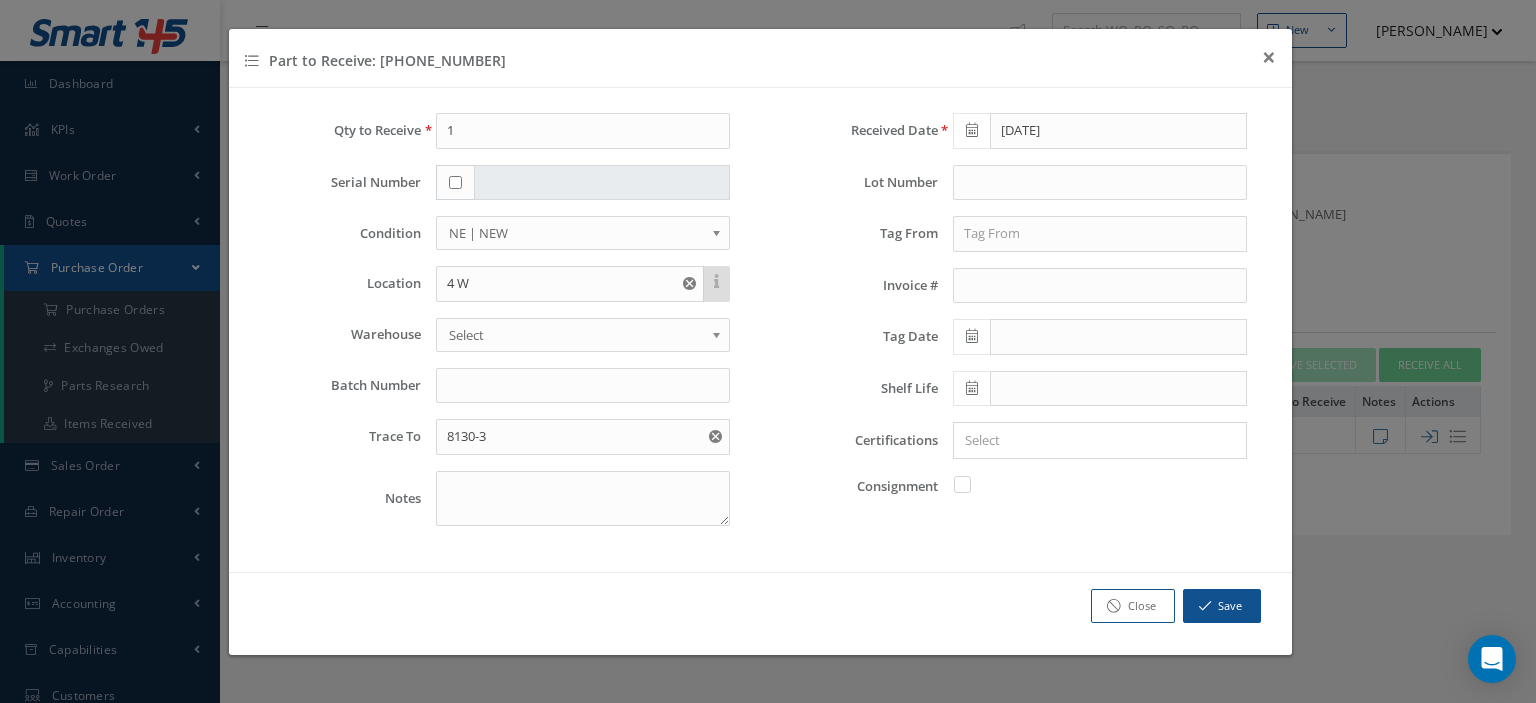 click at bounding box center [1100, 487] 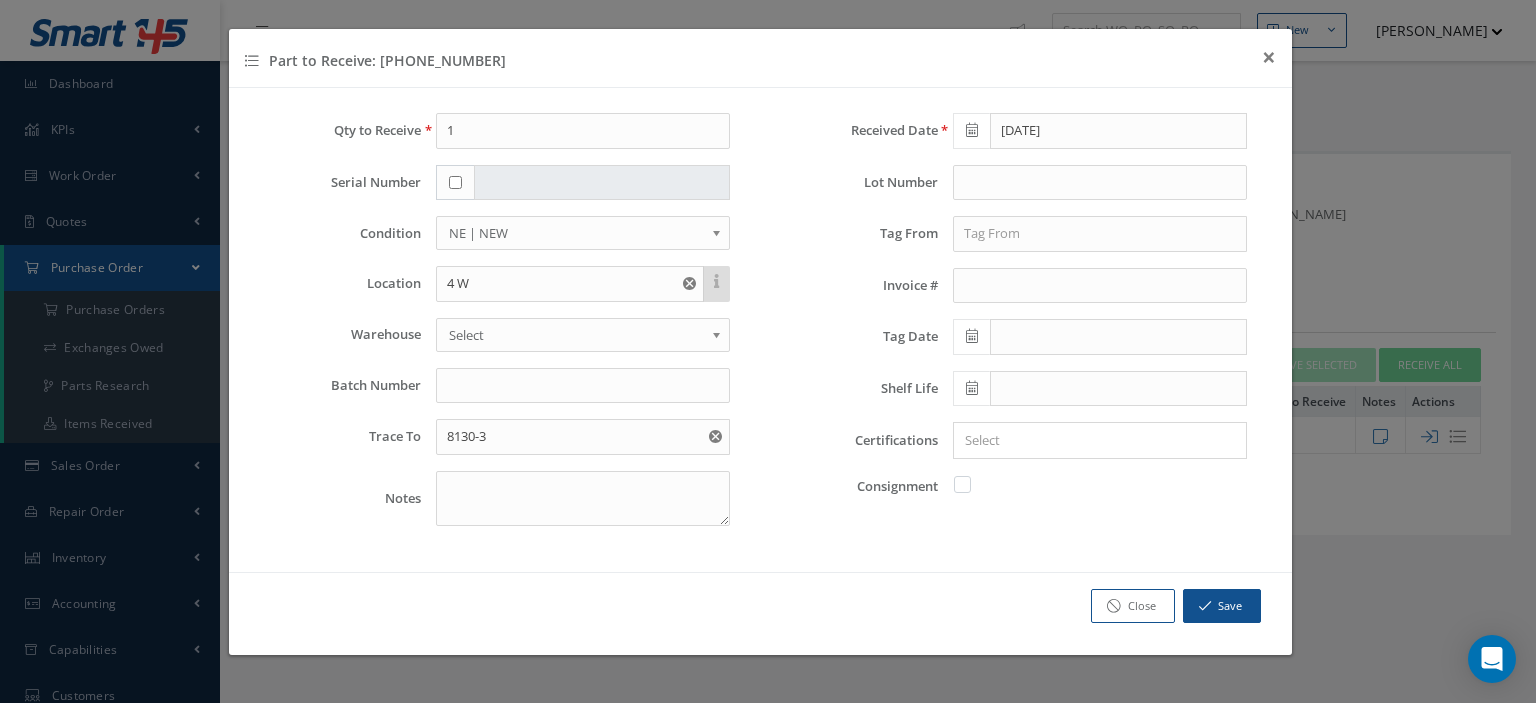 click at bounding box center [972, 484] 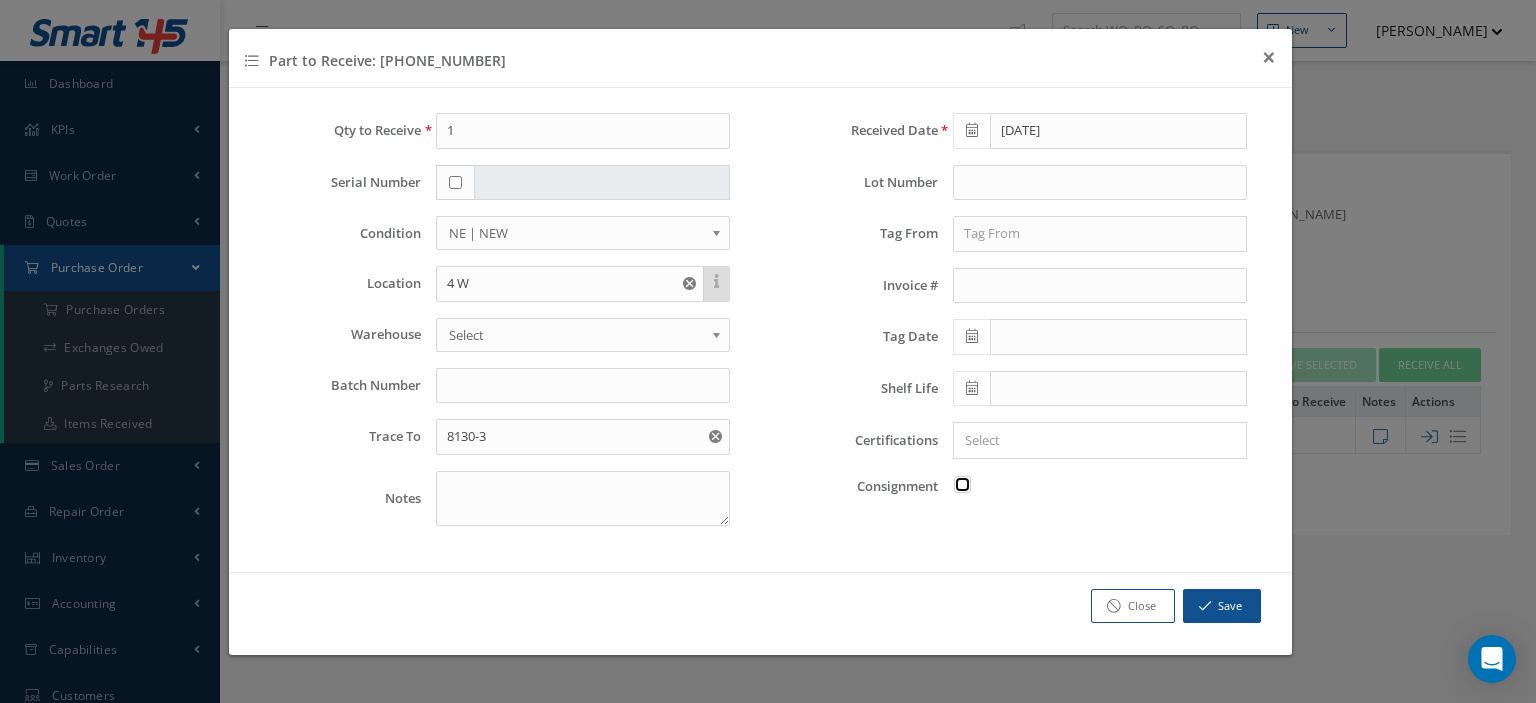 click at bounding box center (963, 482) 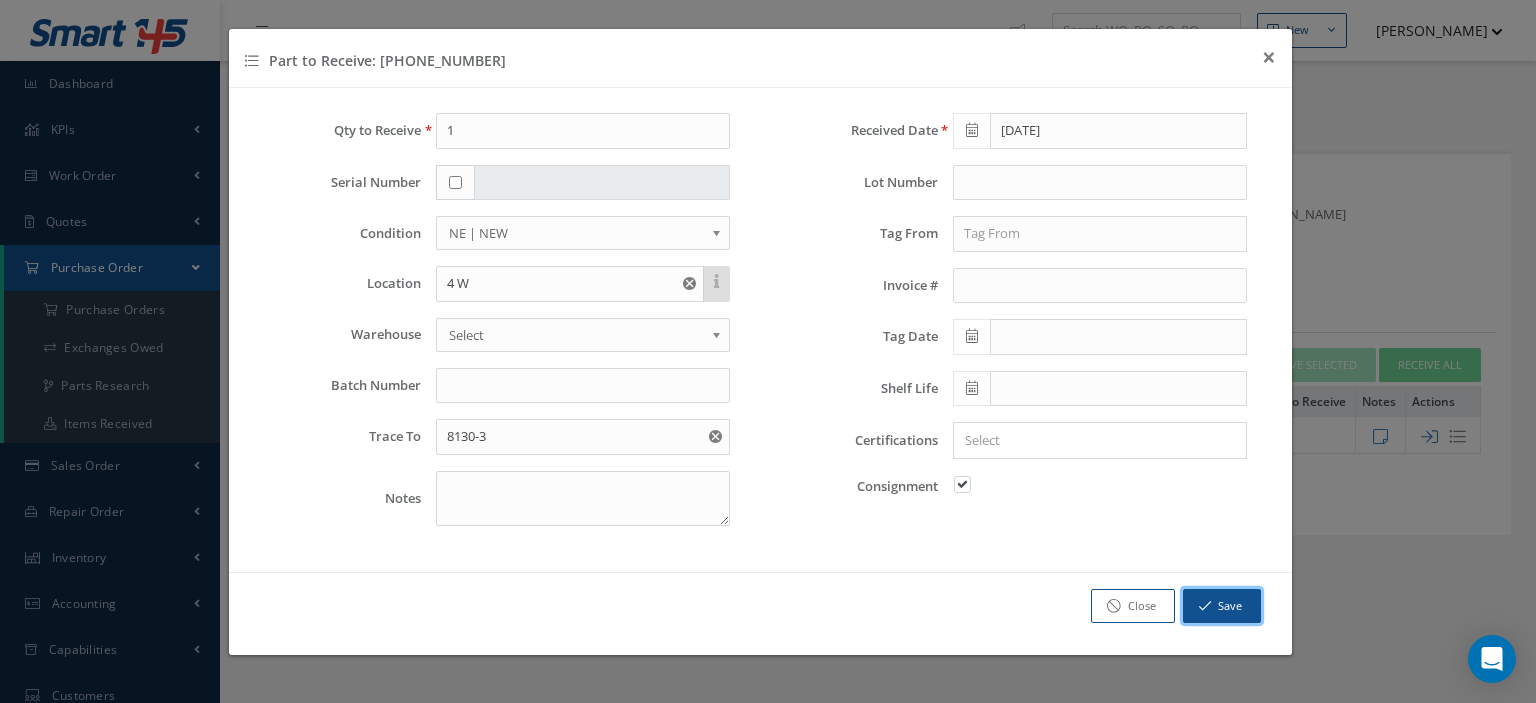 click at bounding box center [1205, 606] 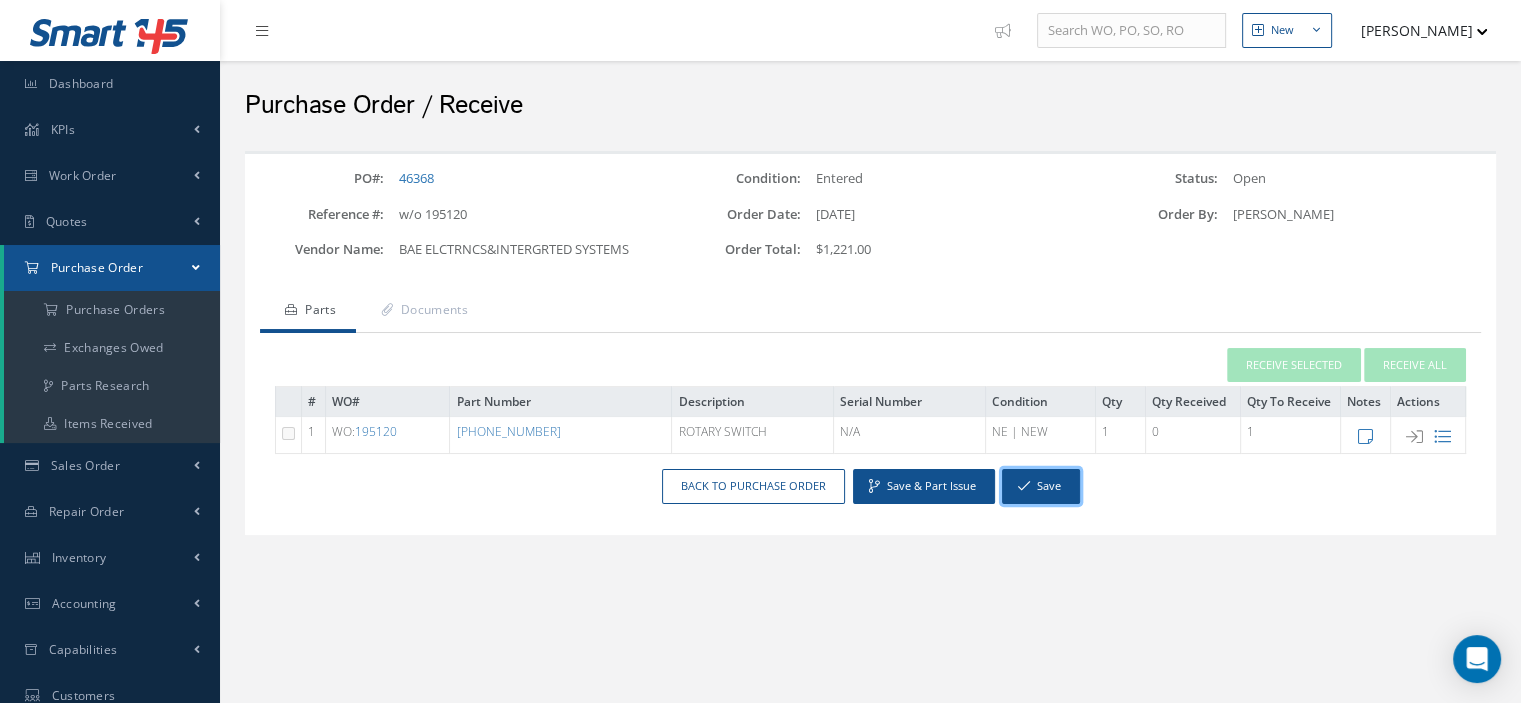 click on "Save" at bounding box center [1041, 486] 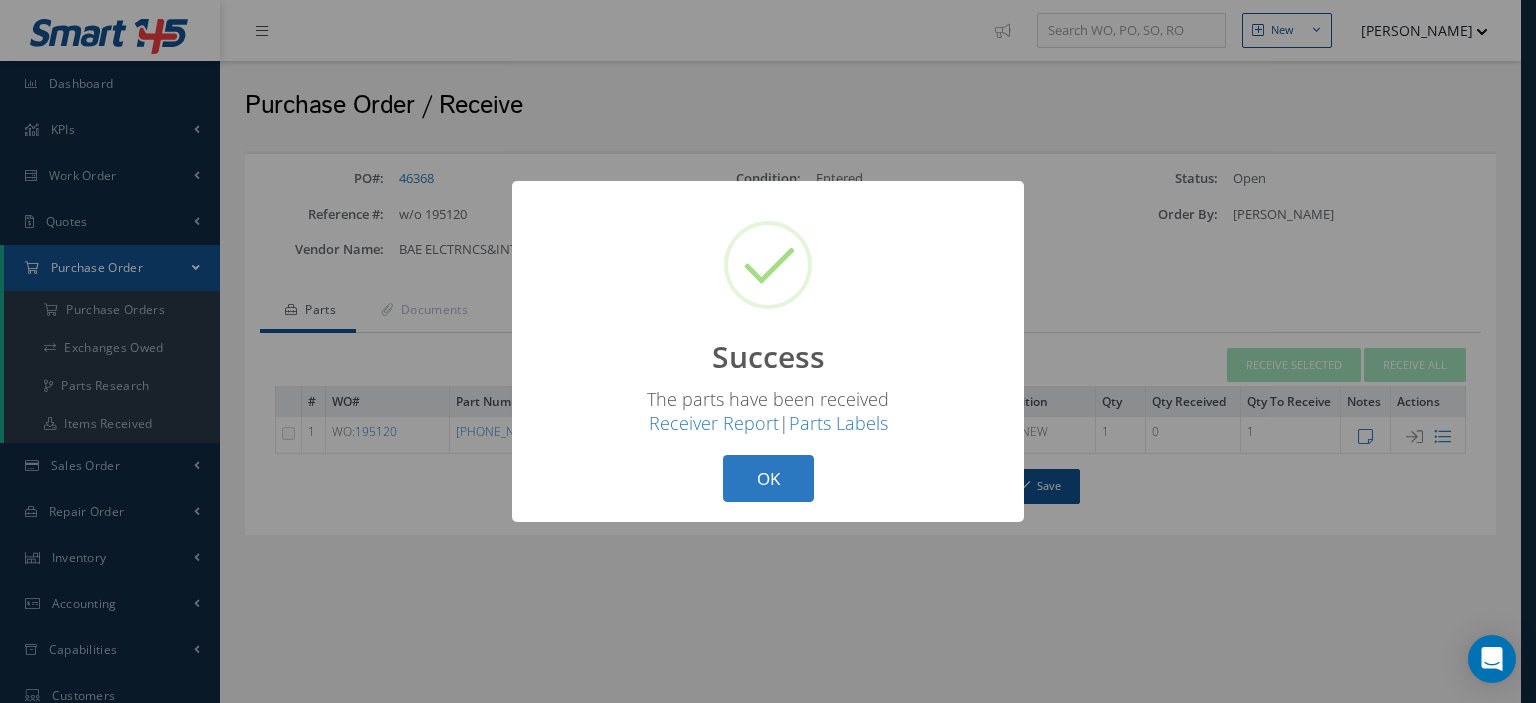 click on "OK" at bounding box center (768, 478) 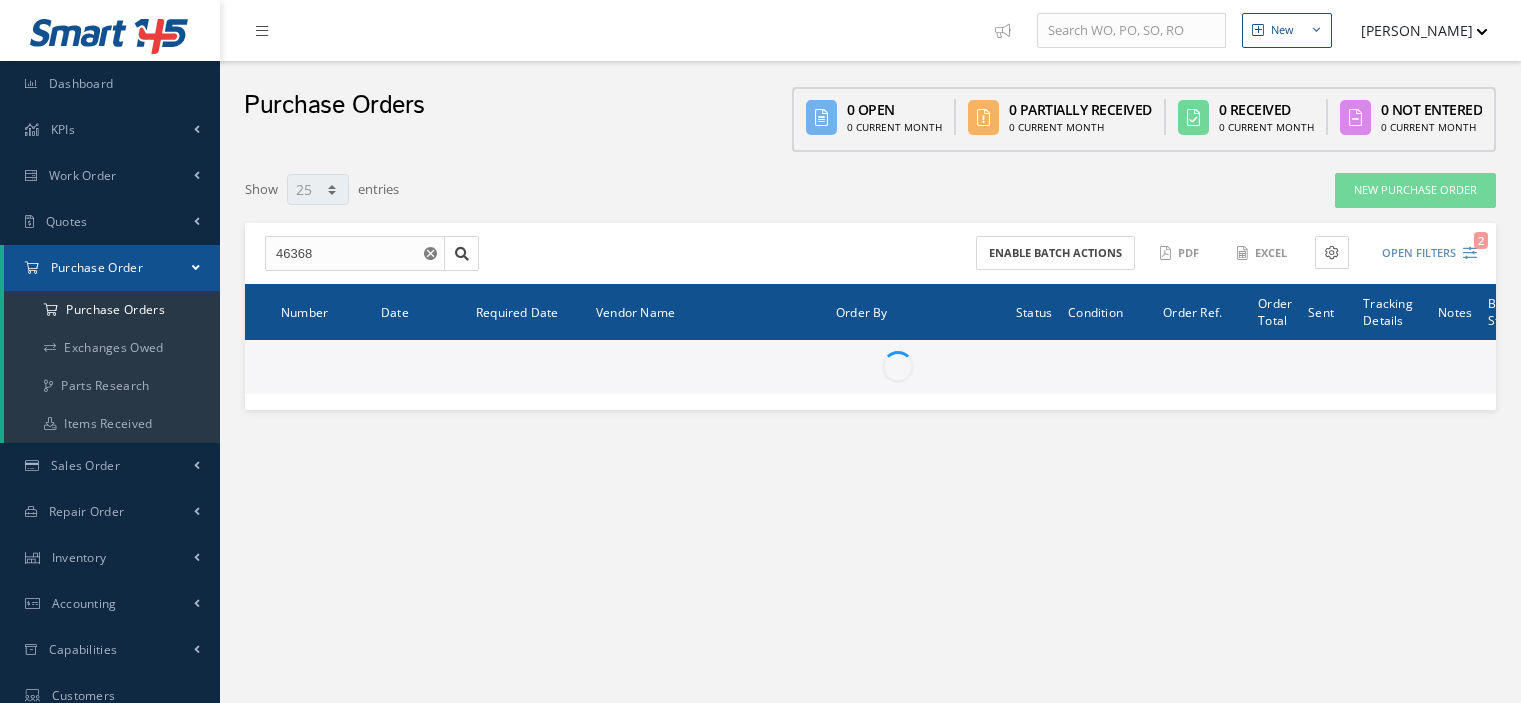 select on "25" 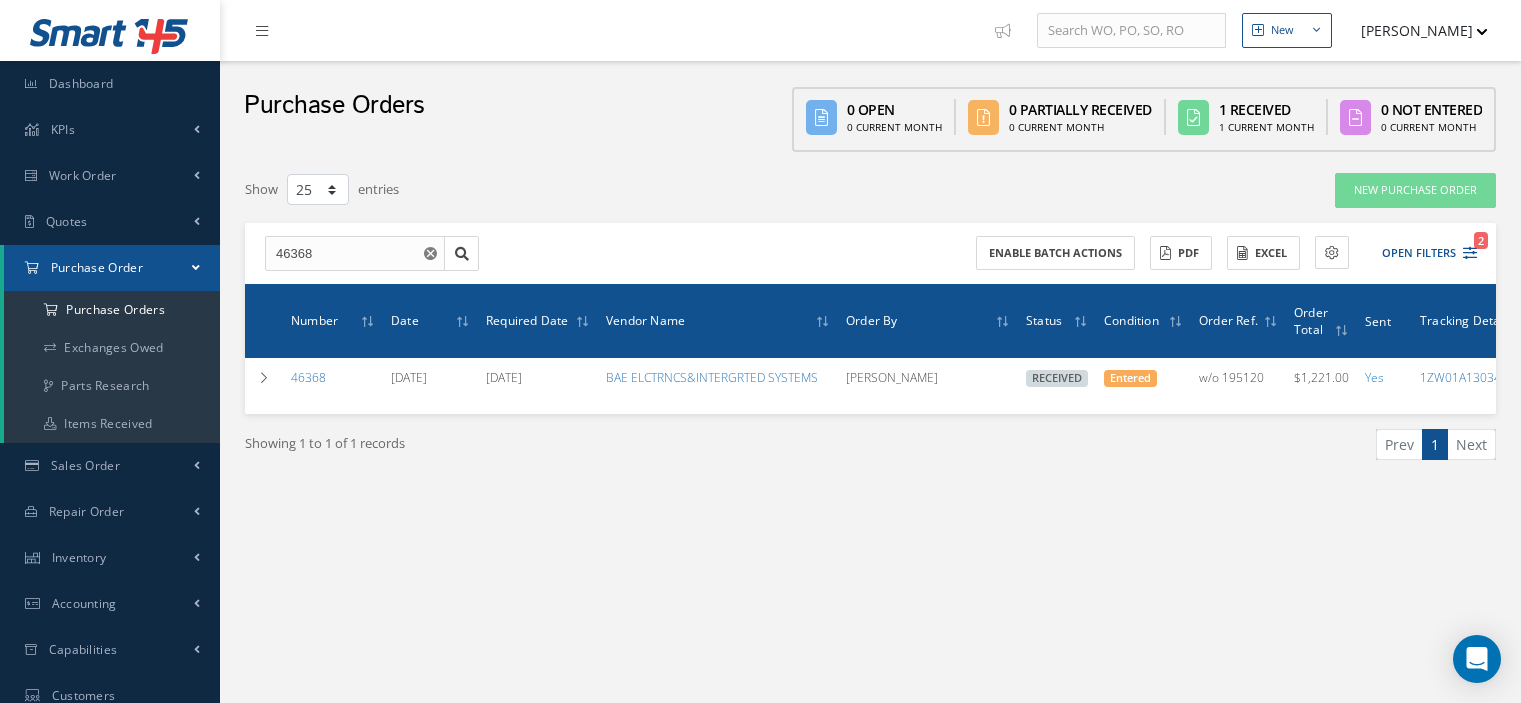 scroll, scrollTop: 0, scrollLeft: 0, axis: both 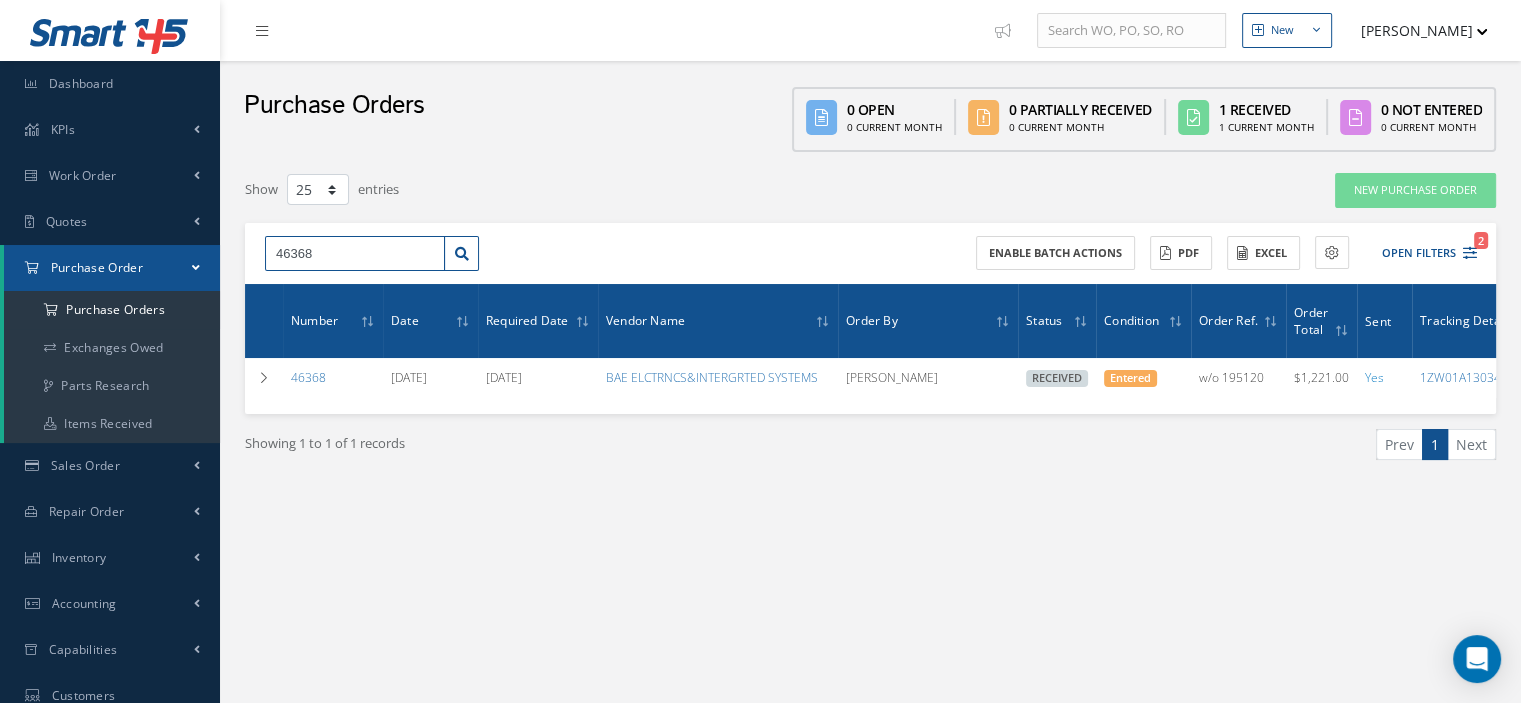 drag, startPoint x: 312, startPoint y: 255, endPoint x: 248, endPoint y: 260, distance: 64.195015 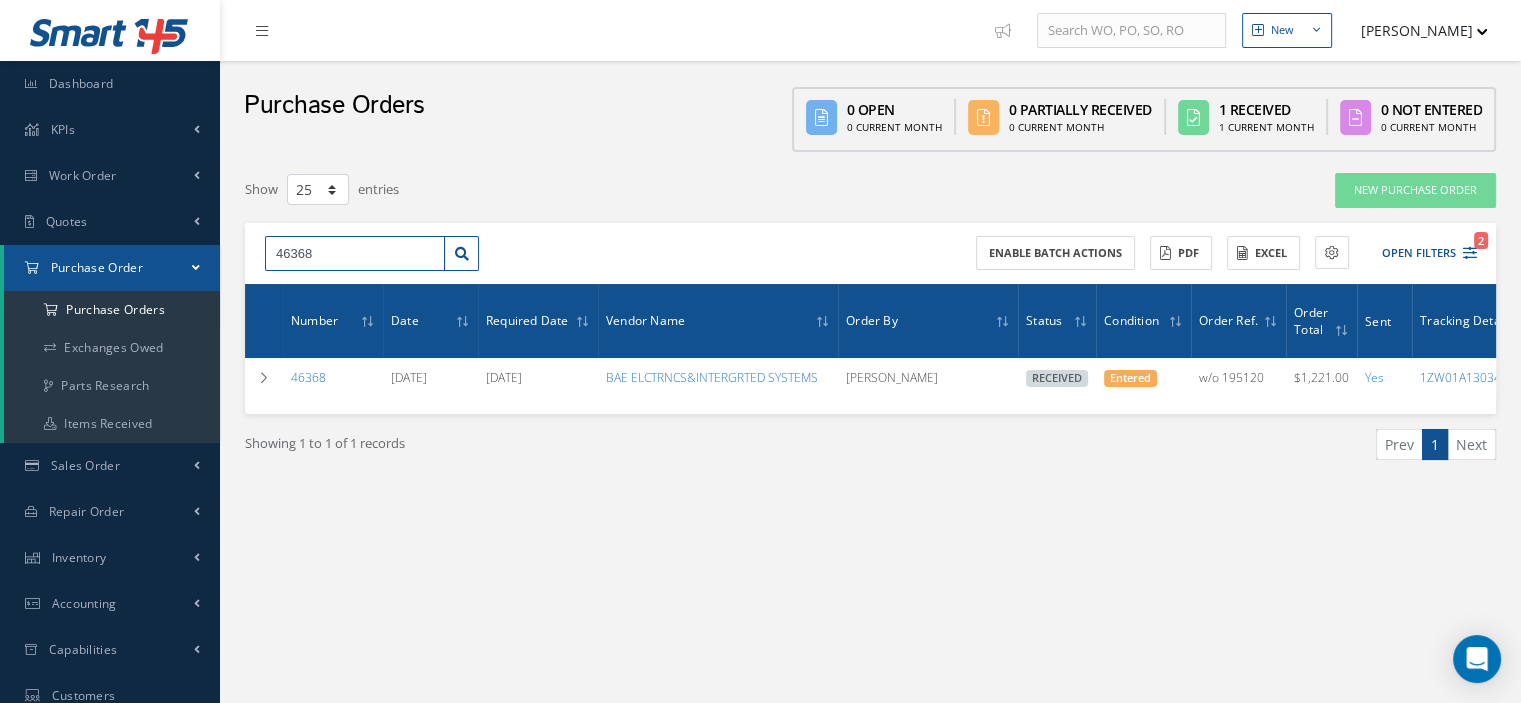 click on "46368
Enable batch actions
ACTIONS
Receive Payments
Select Customer
Aviation Instruments Repair Specialists, Inc. (dba A.I.R.S.)   American Aviation Traders Inc.   American South Aviation Inc.   AIR ACCESSORIES & AVIONICS, INC.   Jet Aviation Trading   Lee Air Company   Med-Air, Inc.   Matrix Aviation   Merpati Maintenance Facility   National Airspares, Inc.   Nortek Repair Center, Inc.   Ocean Air, Inc.   Falcon USA, Inc.   Fatair, Inc.   Flight Director, Inc.   The Flying P, Inc.   Fieldtech Avionics & Instruments   Gemini Aircraft Corp.   Hamilton Aviation   Hammond Avionics, Inc.   High Standard Aviation   Hubair   International Aero Components   International Airline Support Group   Intertrade, Ltd.   ADVANTAGE AIRCRAFT CORP.   Peninsular Aviation Systems   Pen Aviation Services, Inc.   Rovair Enterprises, Inc." at bounding box center [870, 254] 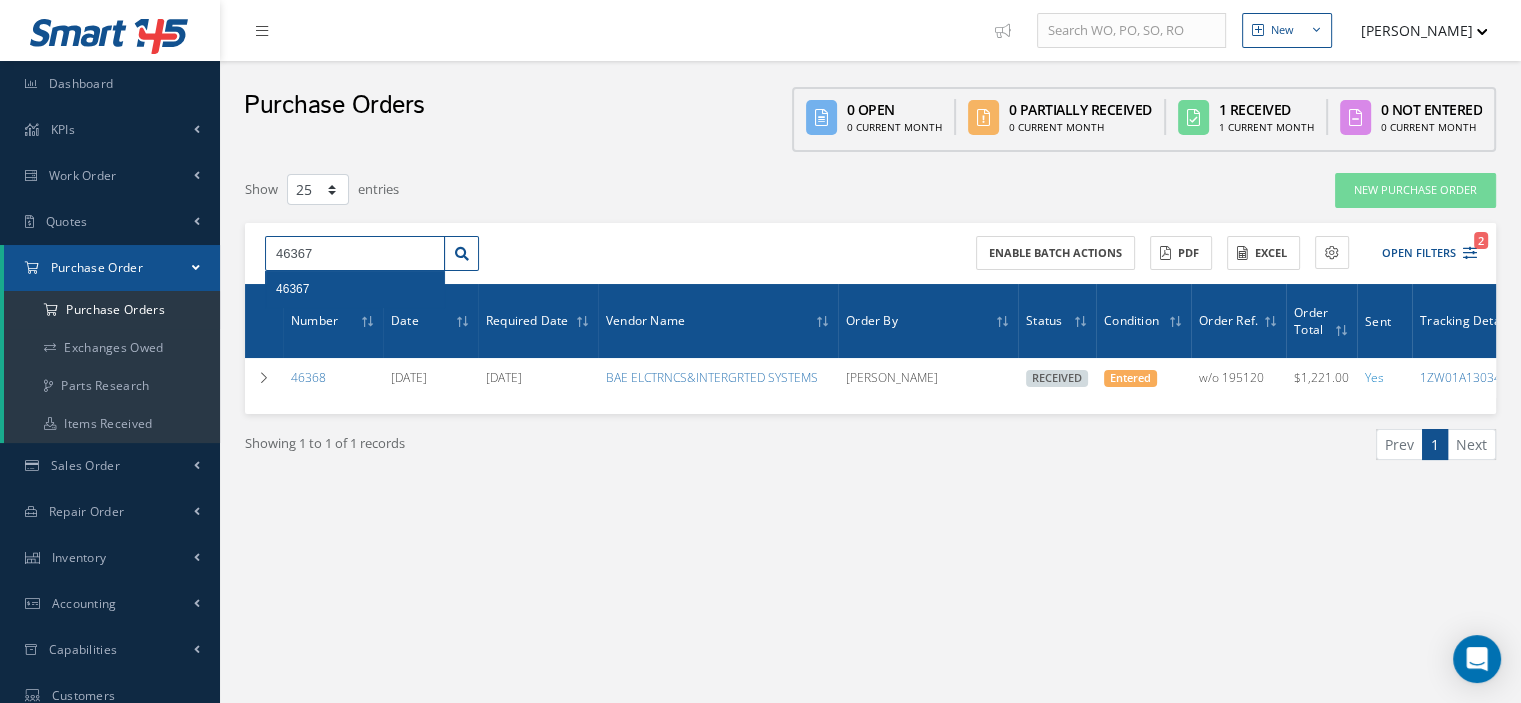type on "46367" 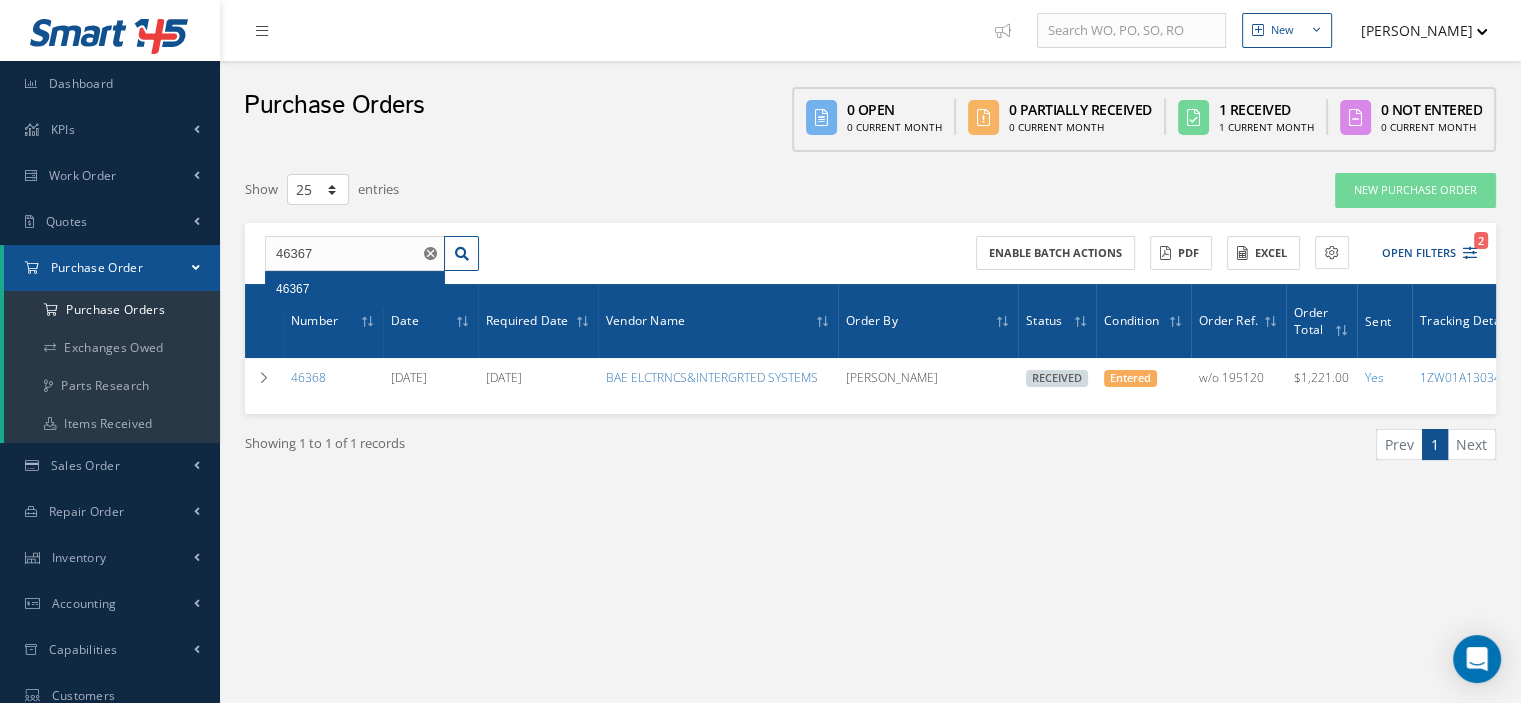 click on "46367" at bounding box center [355, 289] 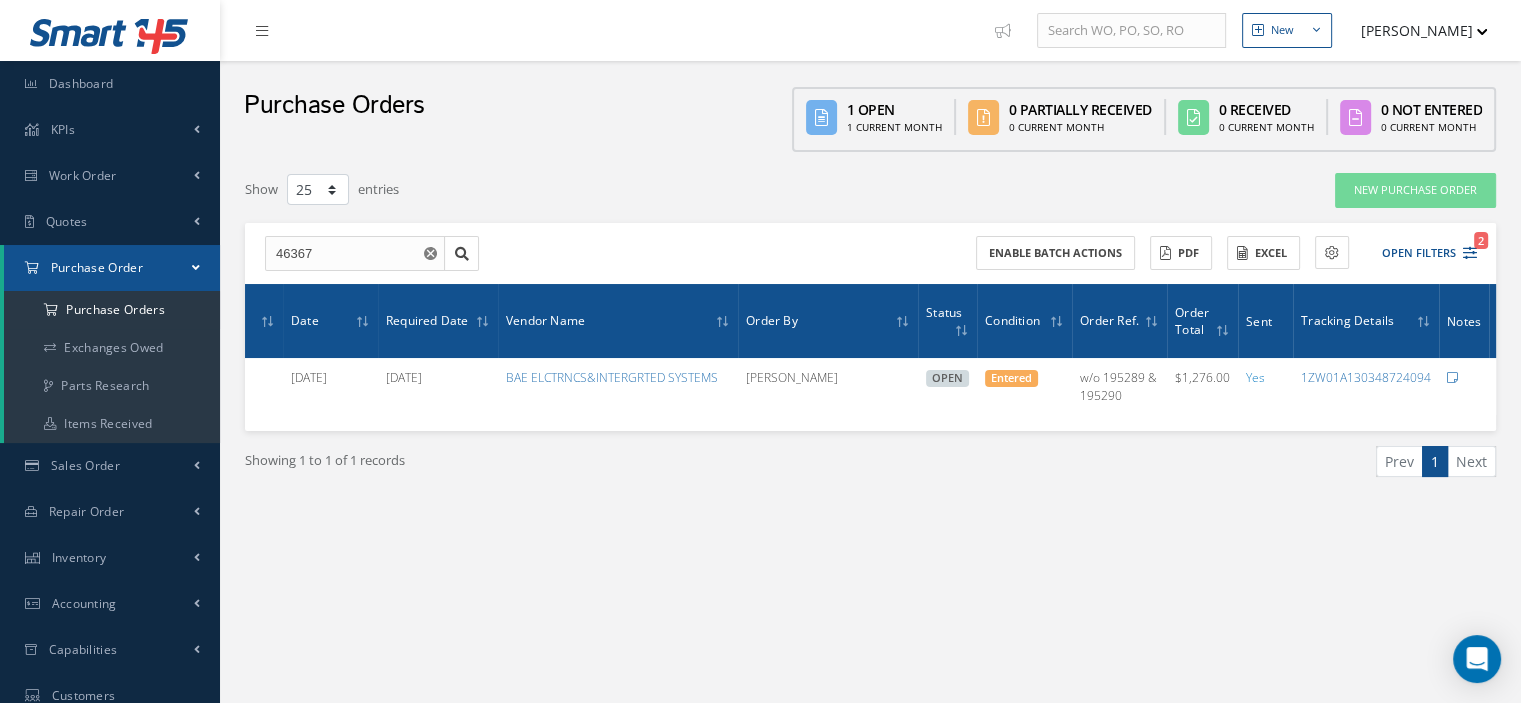 scroll, scrollTop: 0, scrollLeft: 171, axis: horizontal 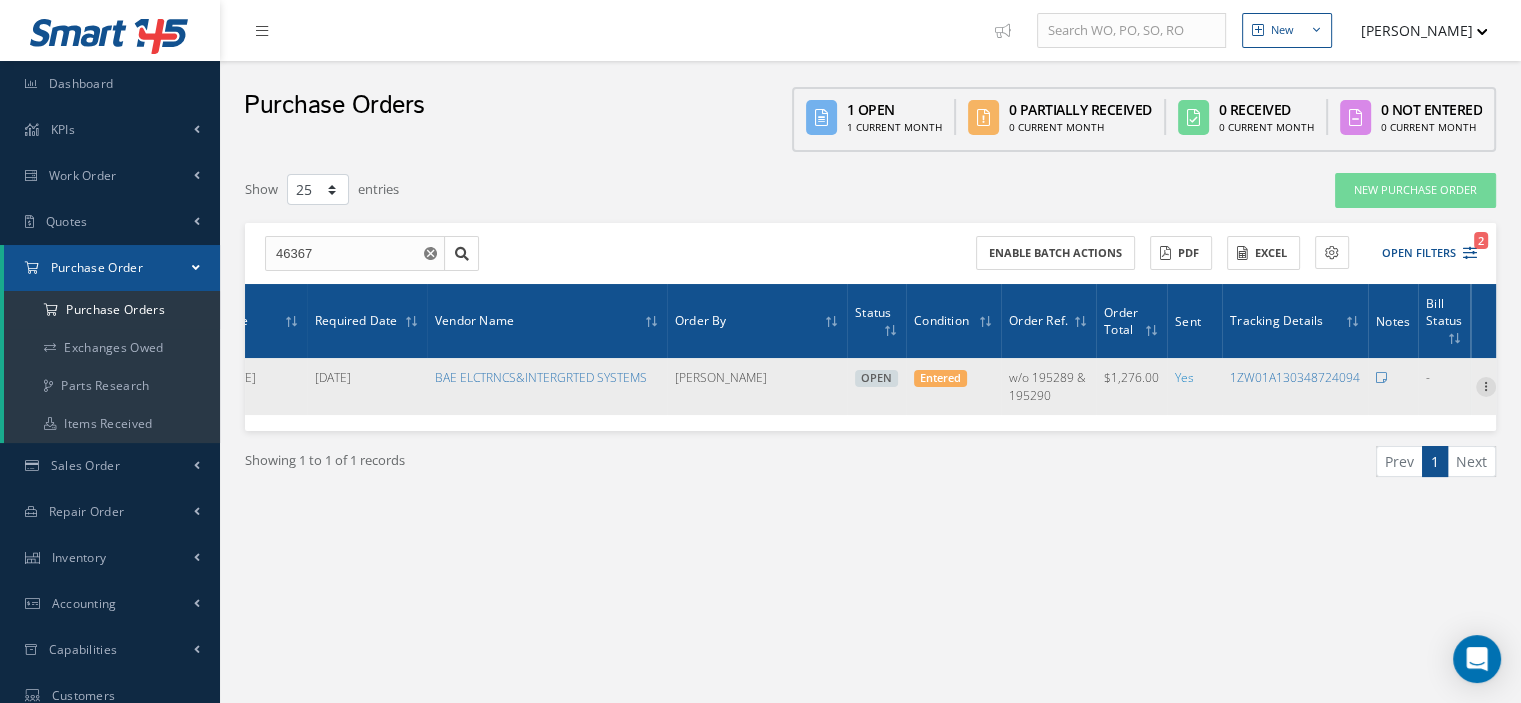 click at bounding box center (1486, 385) 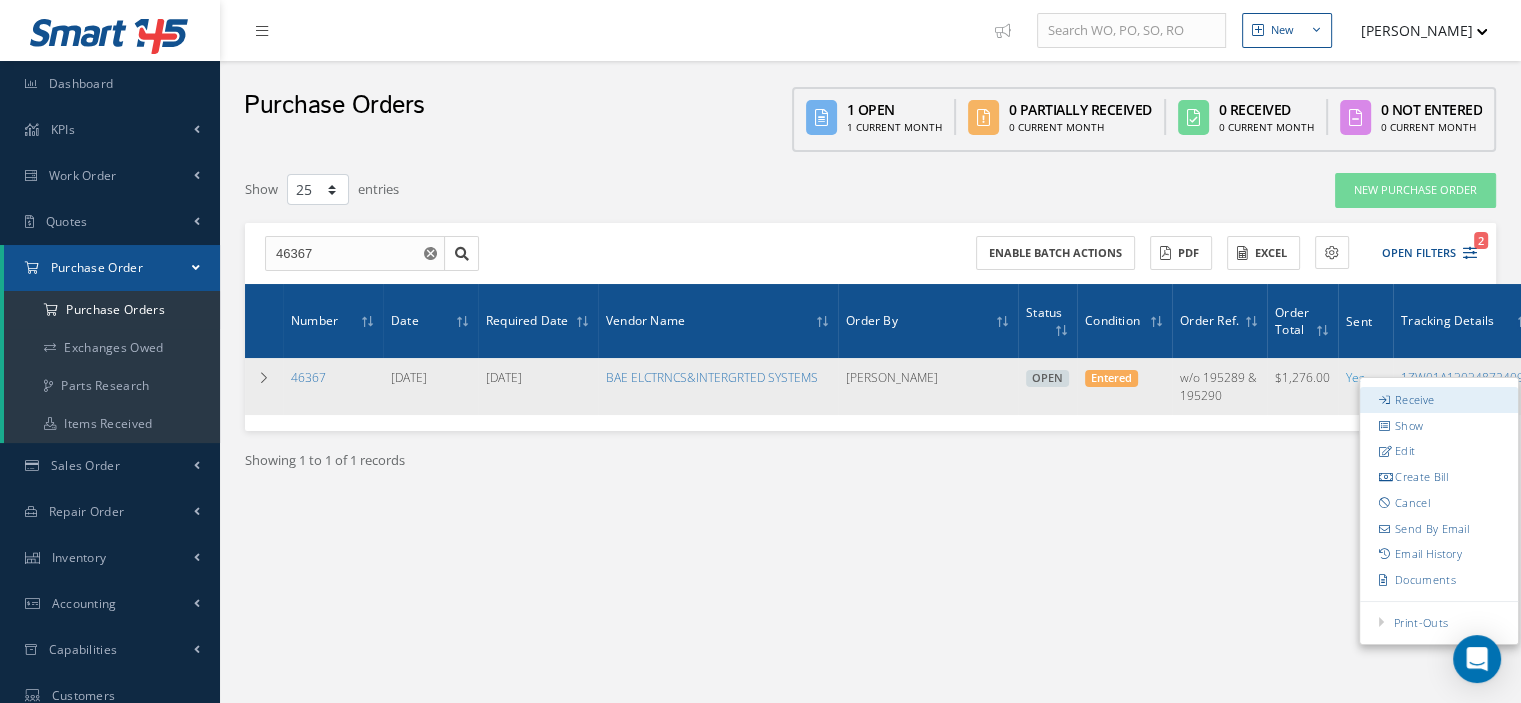 click on "Receive" at bounding box center (1439, 400) 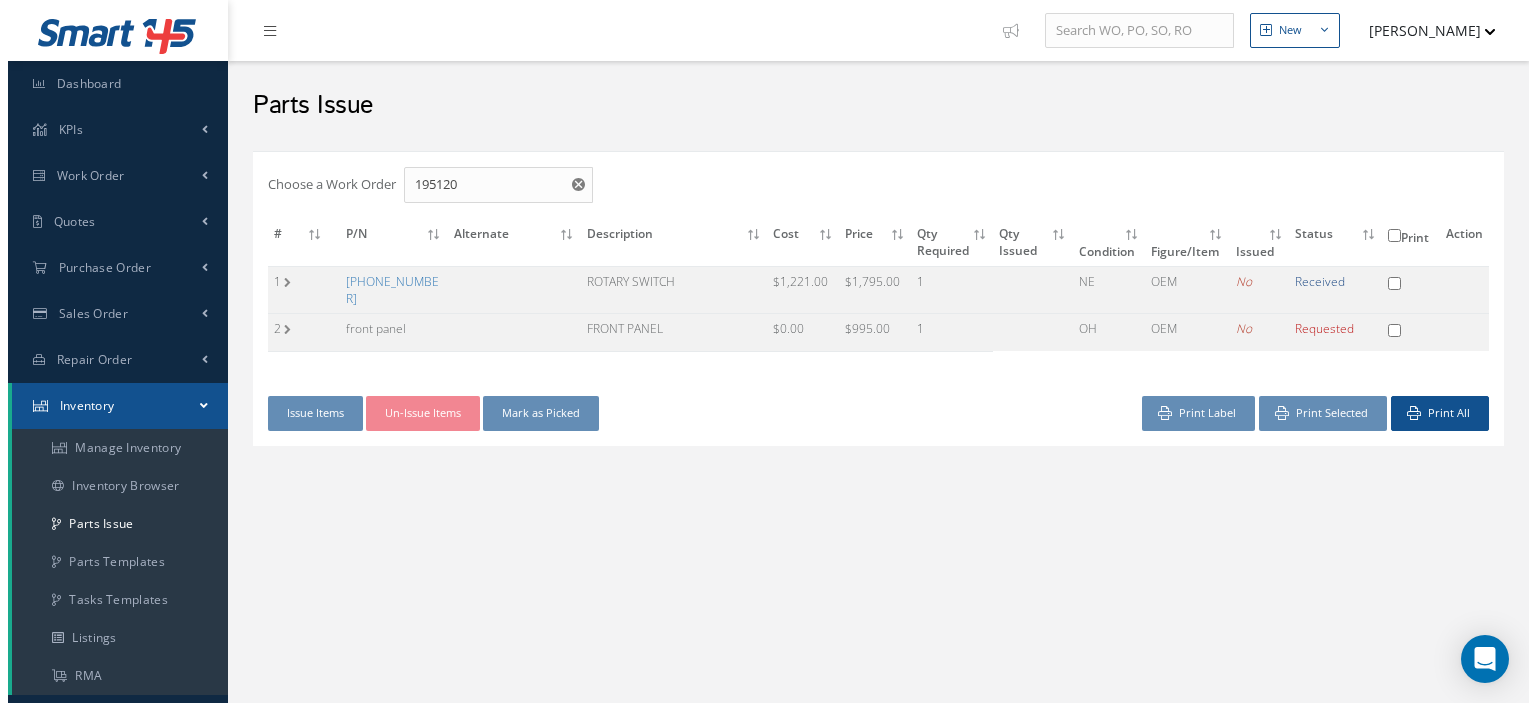 scroll, scrollTop: 0, scrollLeft: 0, axis: both 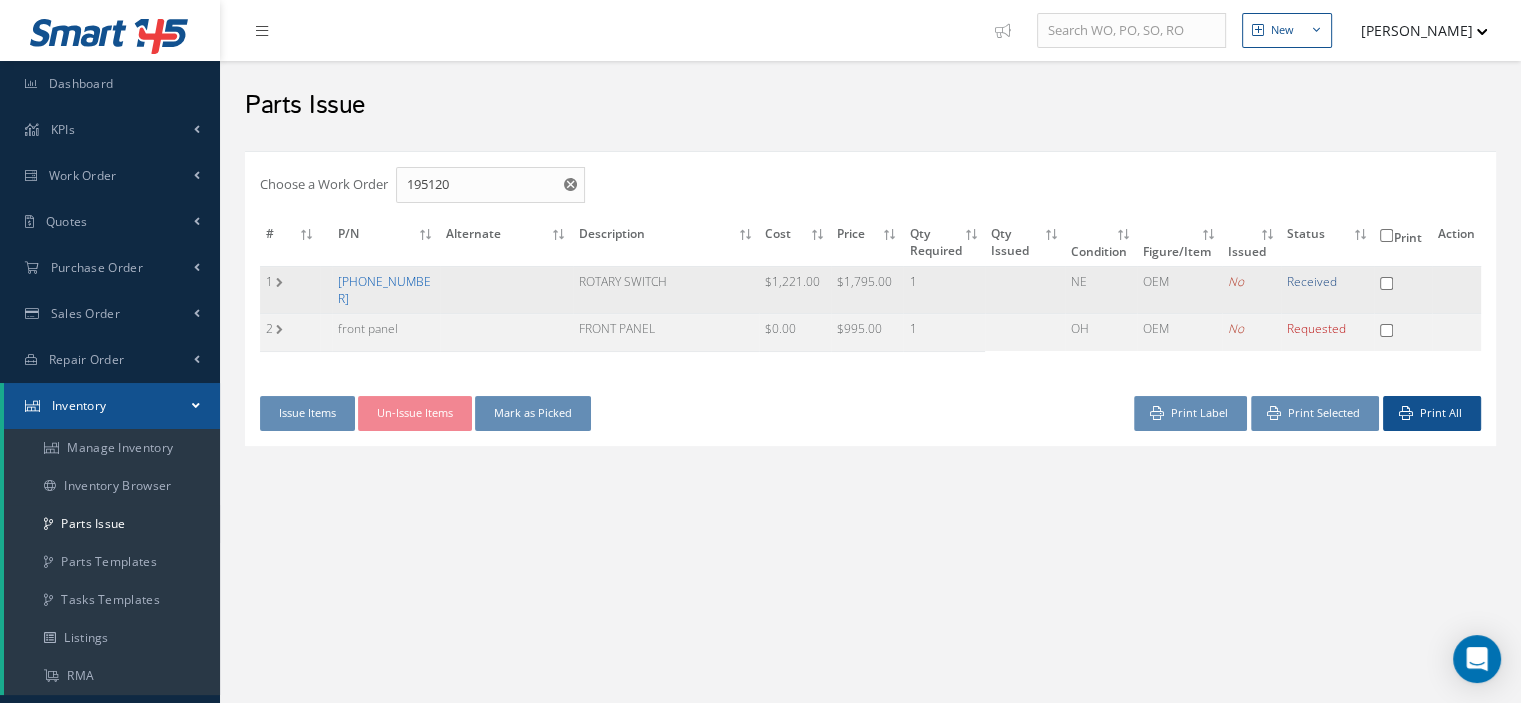 click on "[PHONE_NUMBER]" at bounding box center (384, 290) 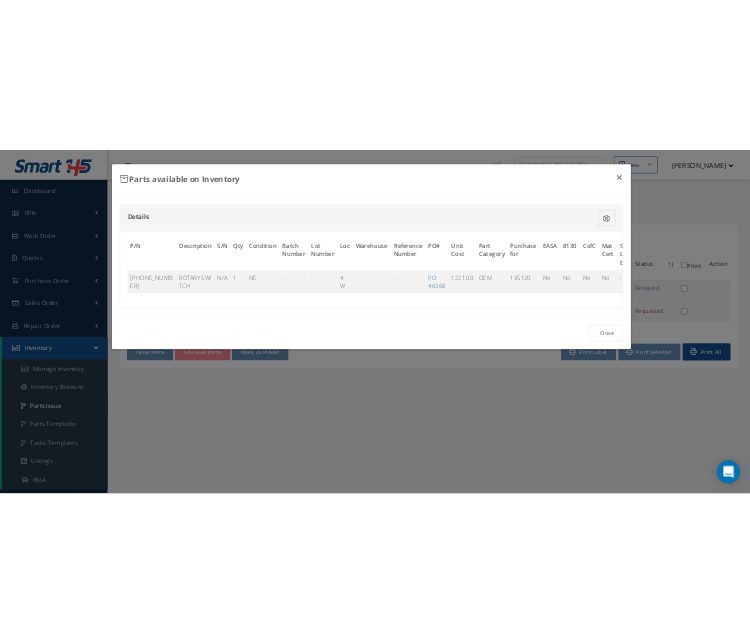 scroll, scrollTop: 0, scrollLeft: 136, axis: horizontal 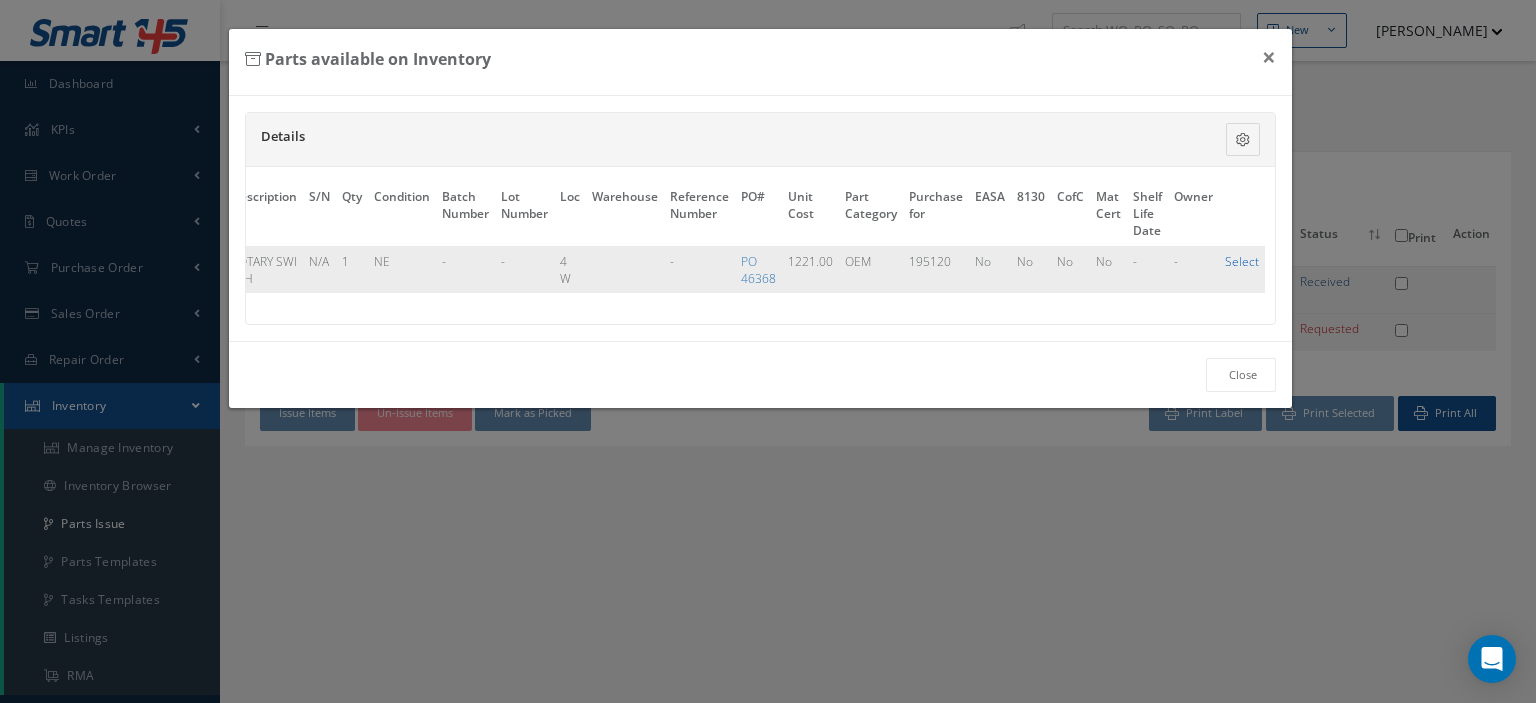 click on "Select" at bounding box center (1242, 261) 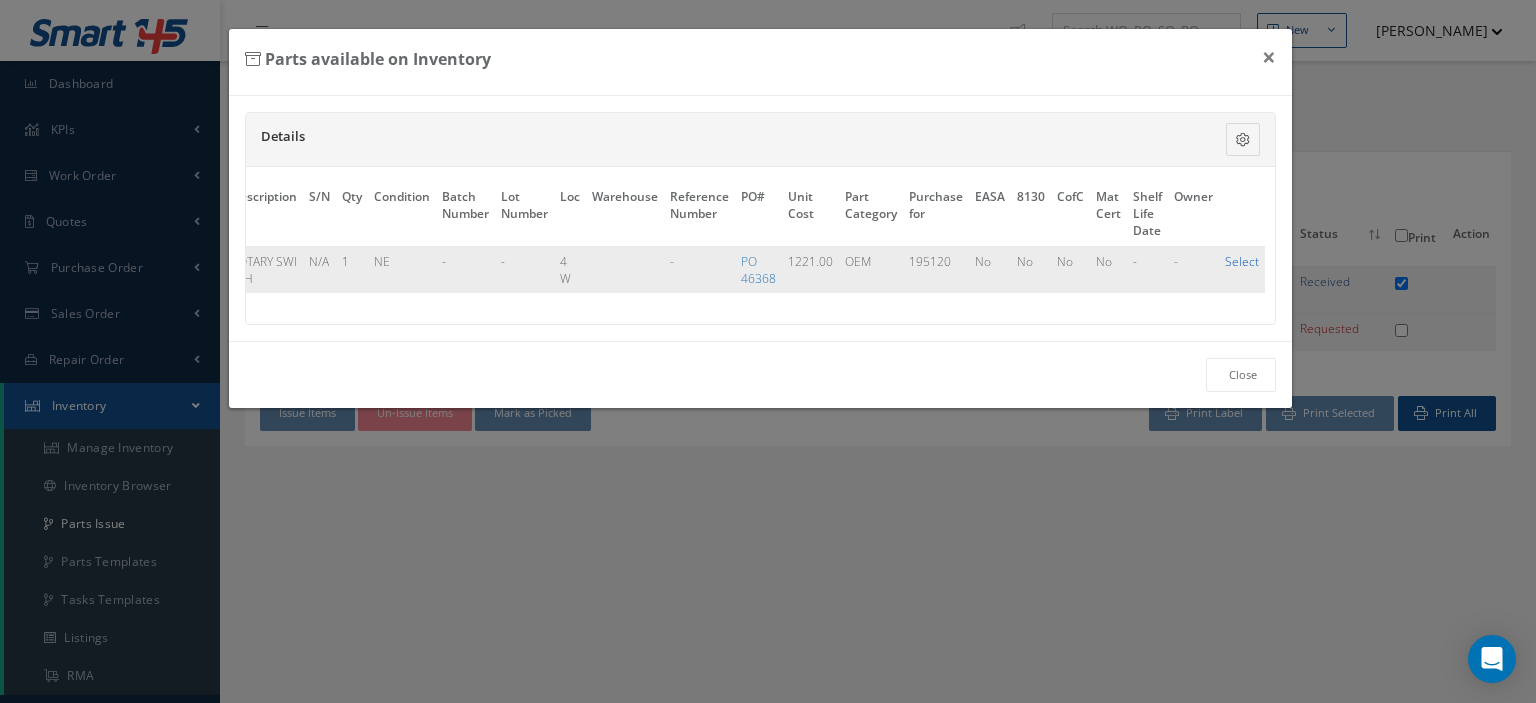 checkbox on "true" 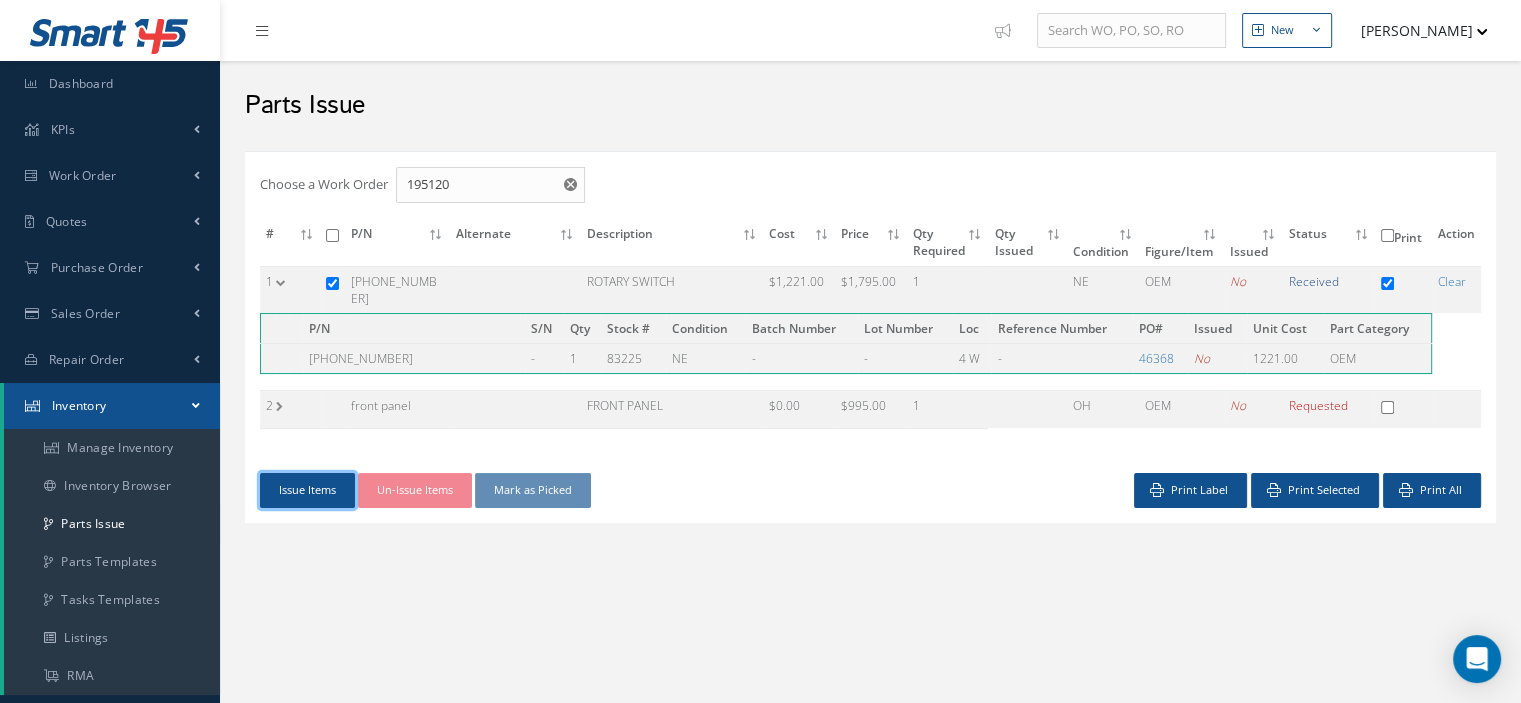 click on "Issue Items" at bounding box center [307, 490] 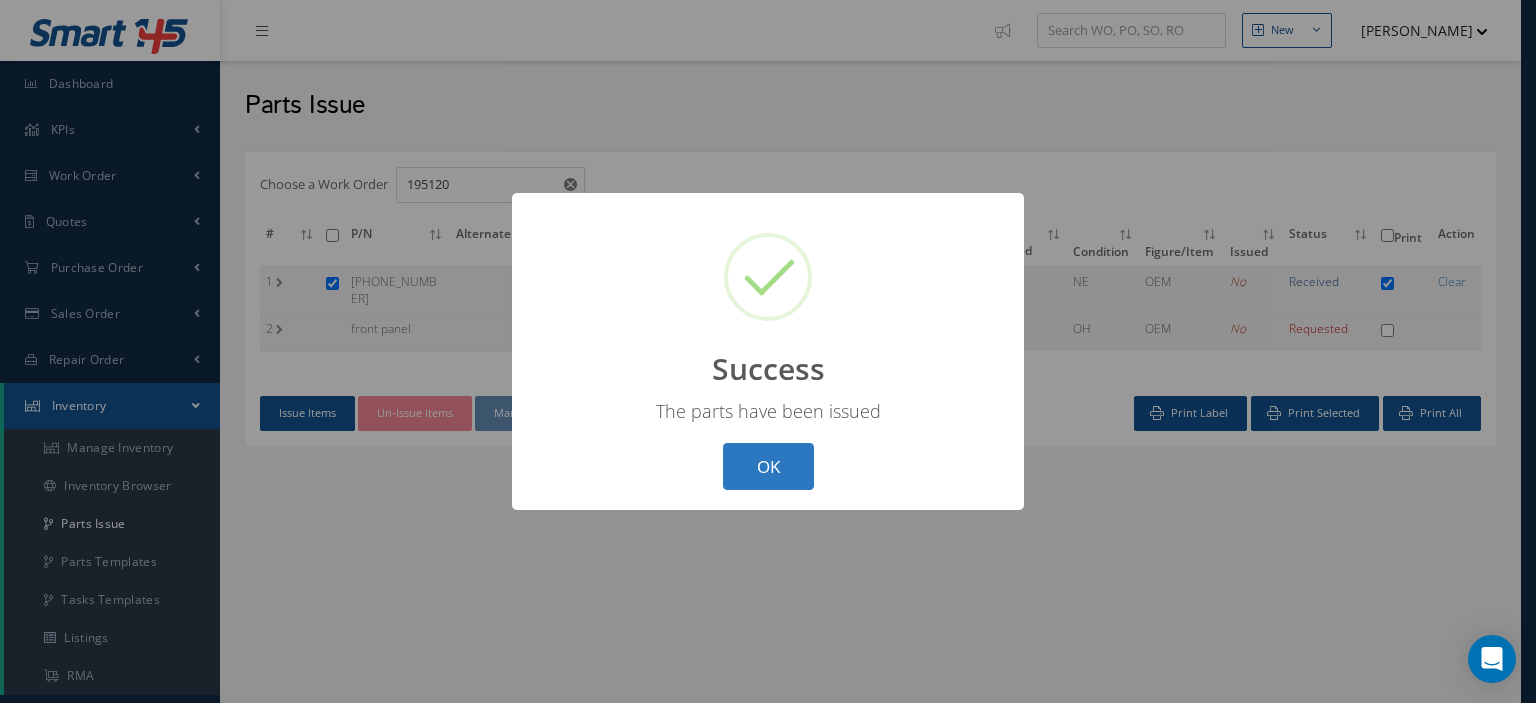 click on "OK" at bounding box center (768, 466) 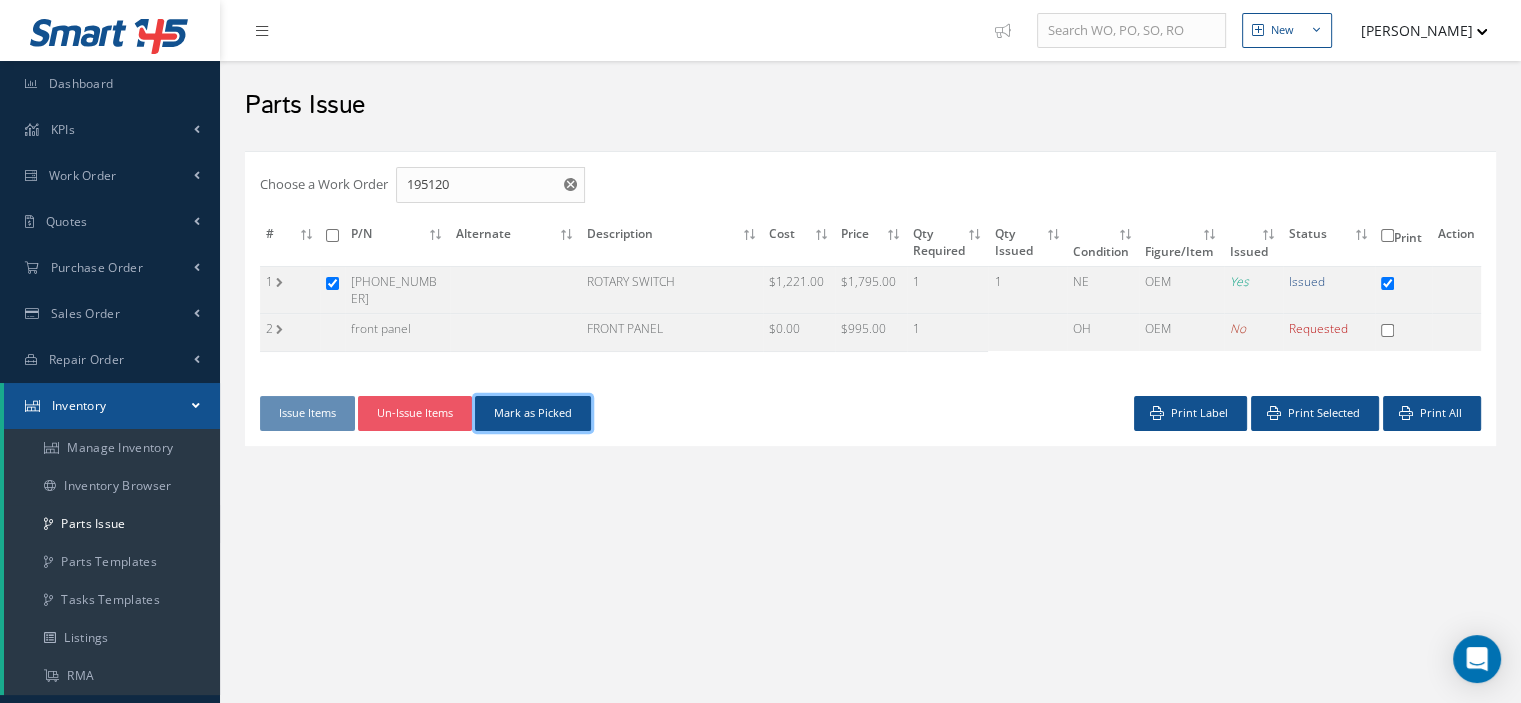click on "Mark as Picked" at bounding box center [533, 413] 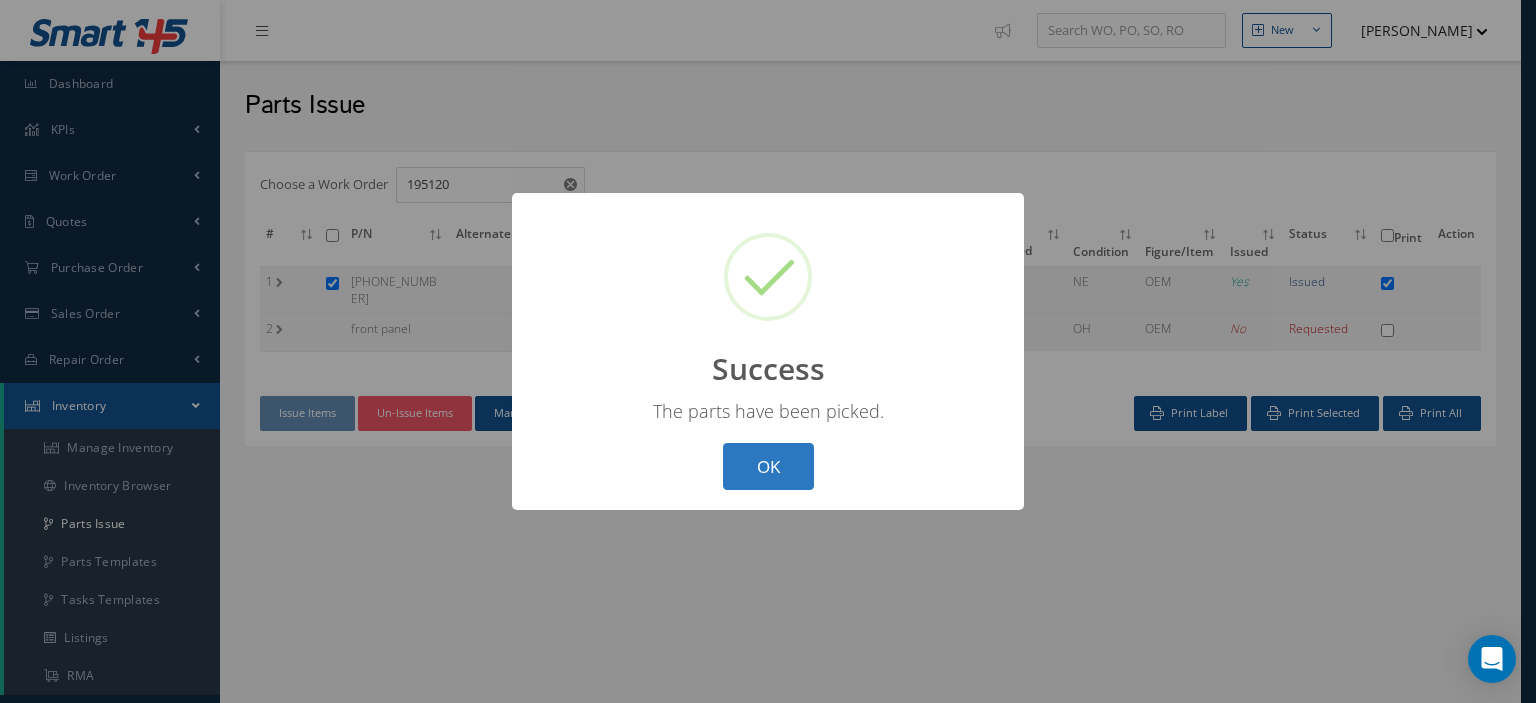 click on "OK" at bounding box center [768, 466] 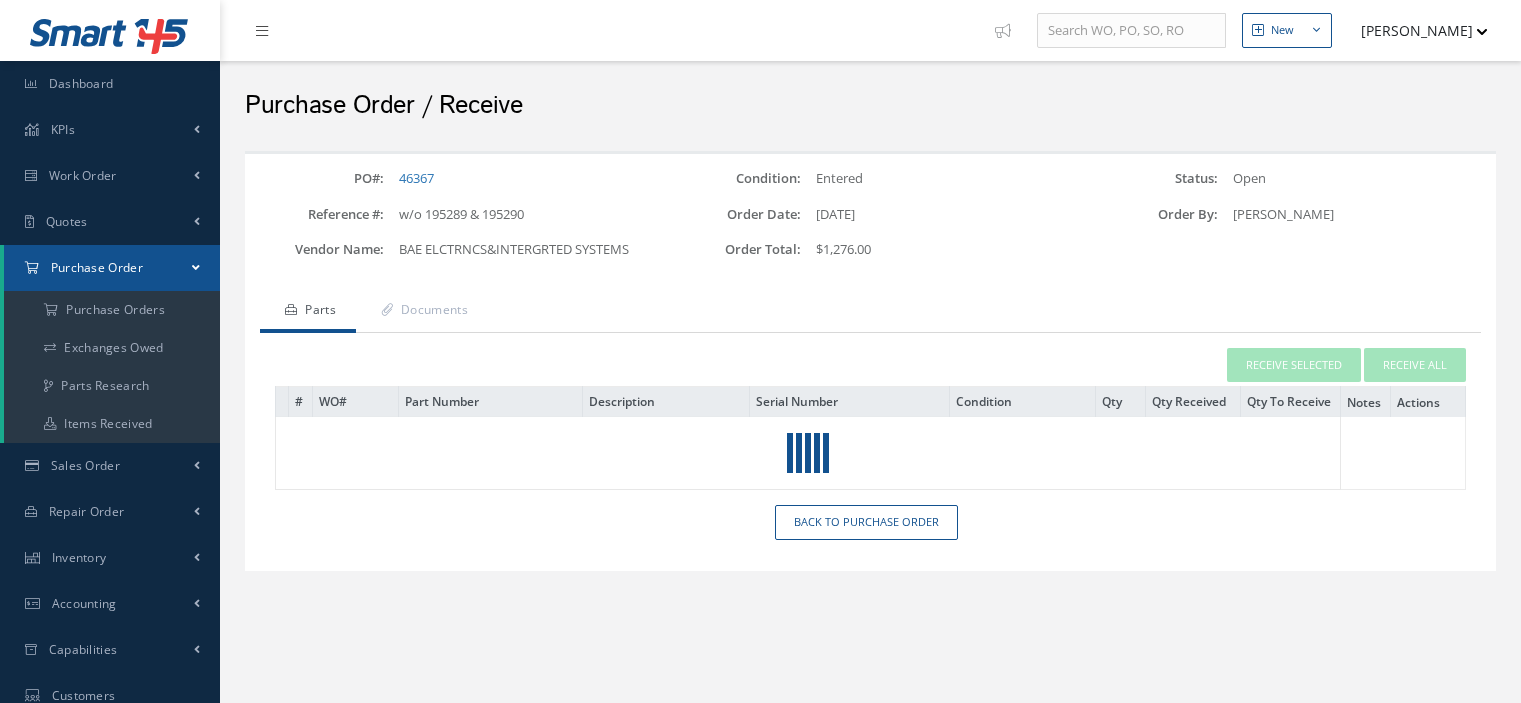 scroll, scrollTop: 0, scrollLeft: 0, axis: both 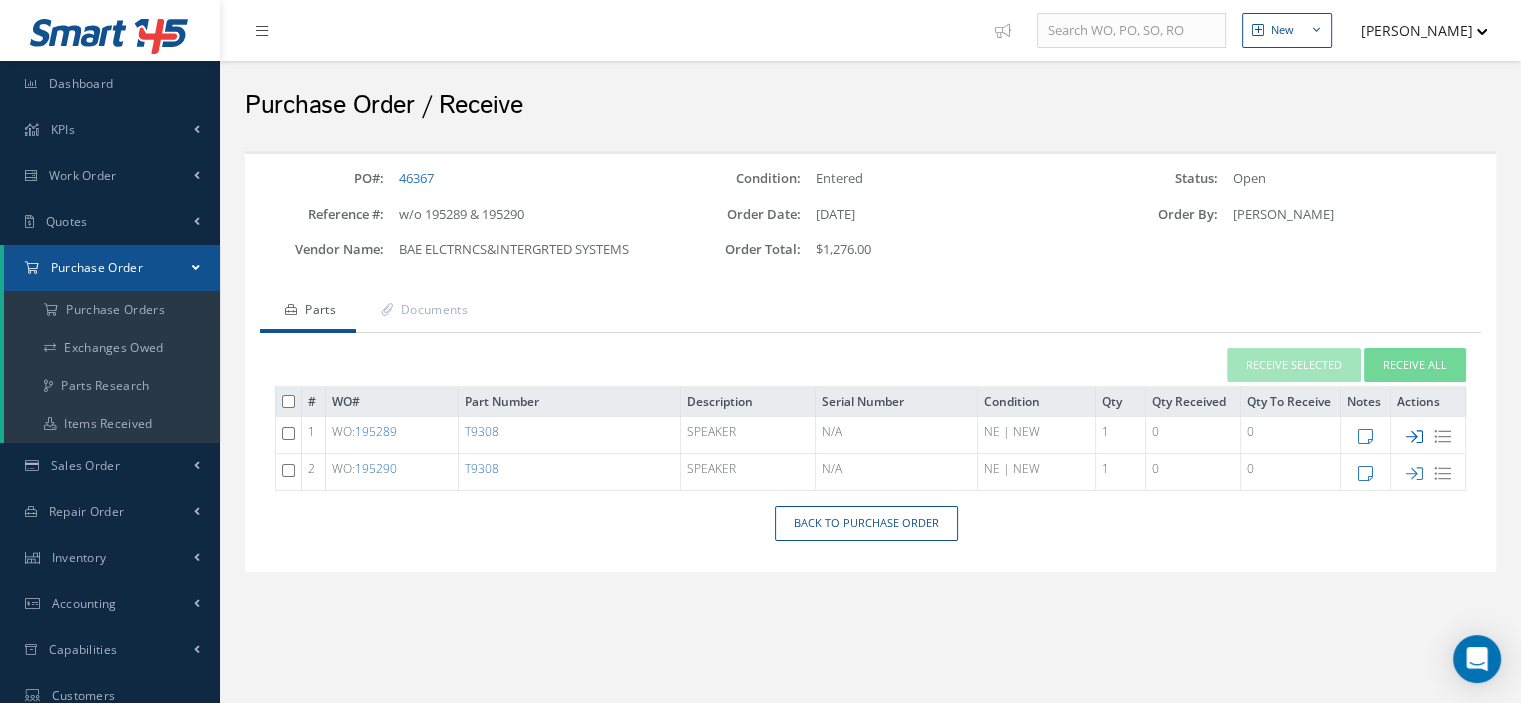 click at bounding box center (1414, 436) 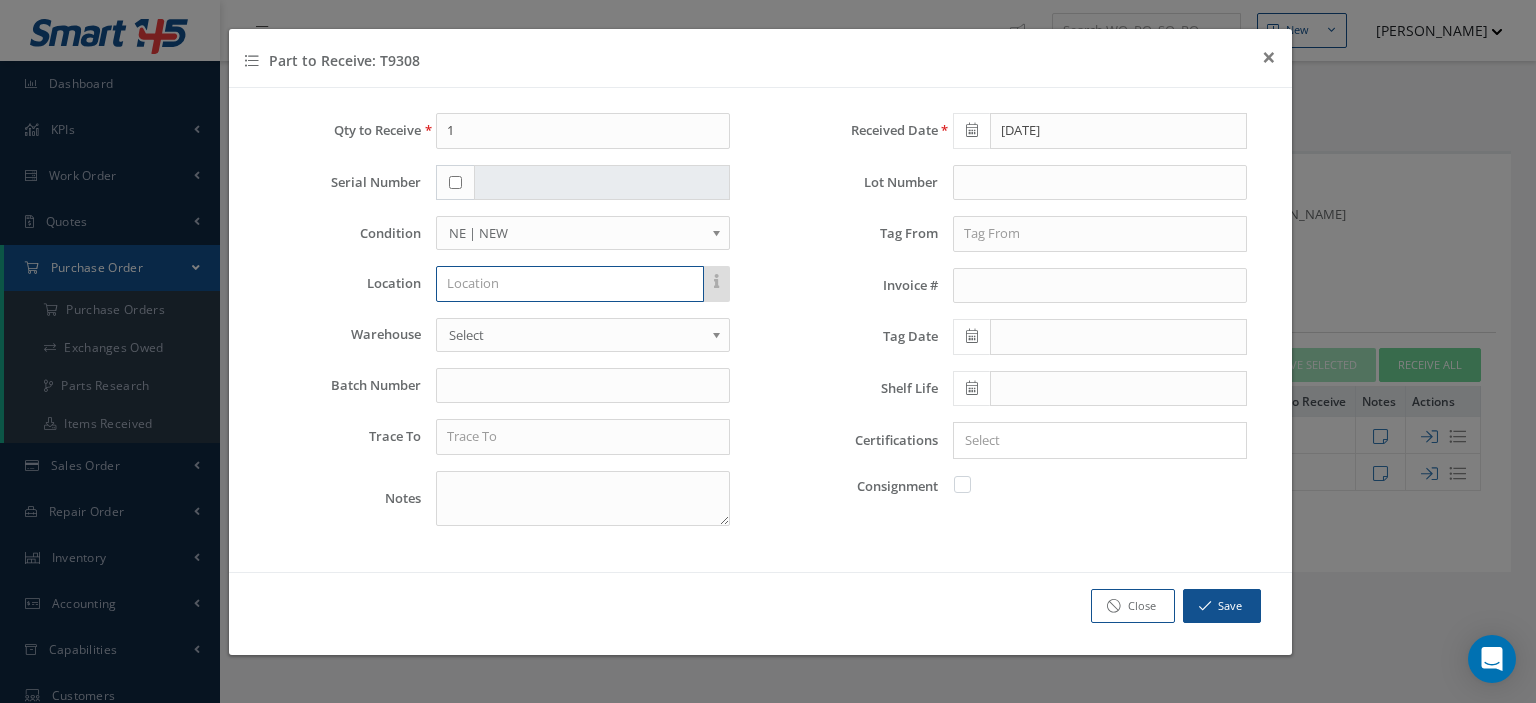 click at bounding box center (570, 284) 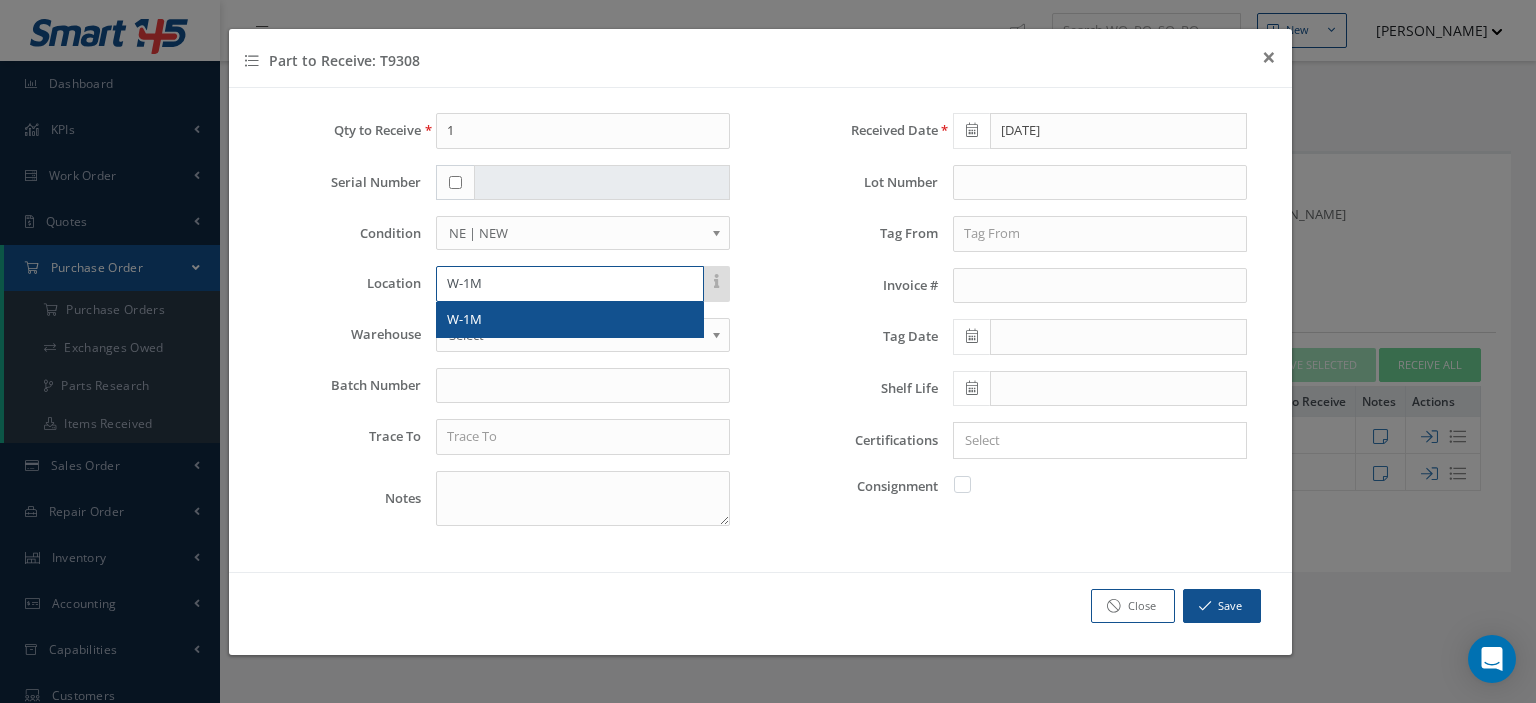 type on "W-1M" 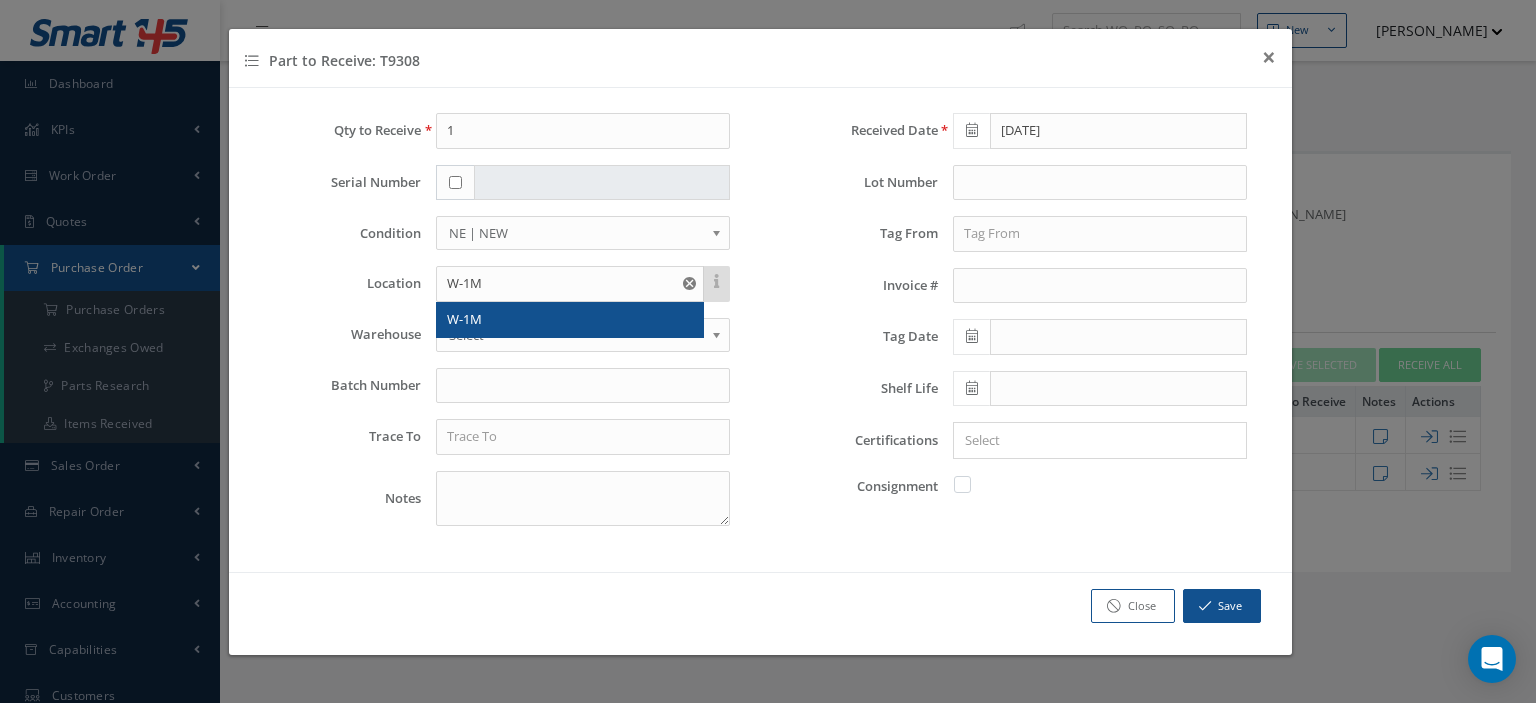 click on "W-1M" at bounding box center (570, 320) 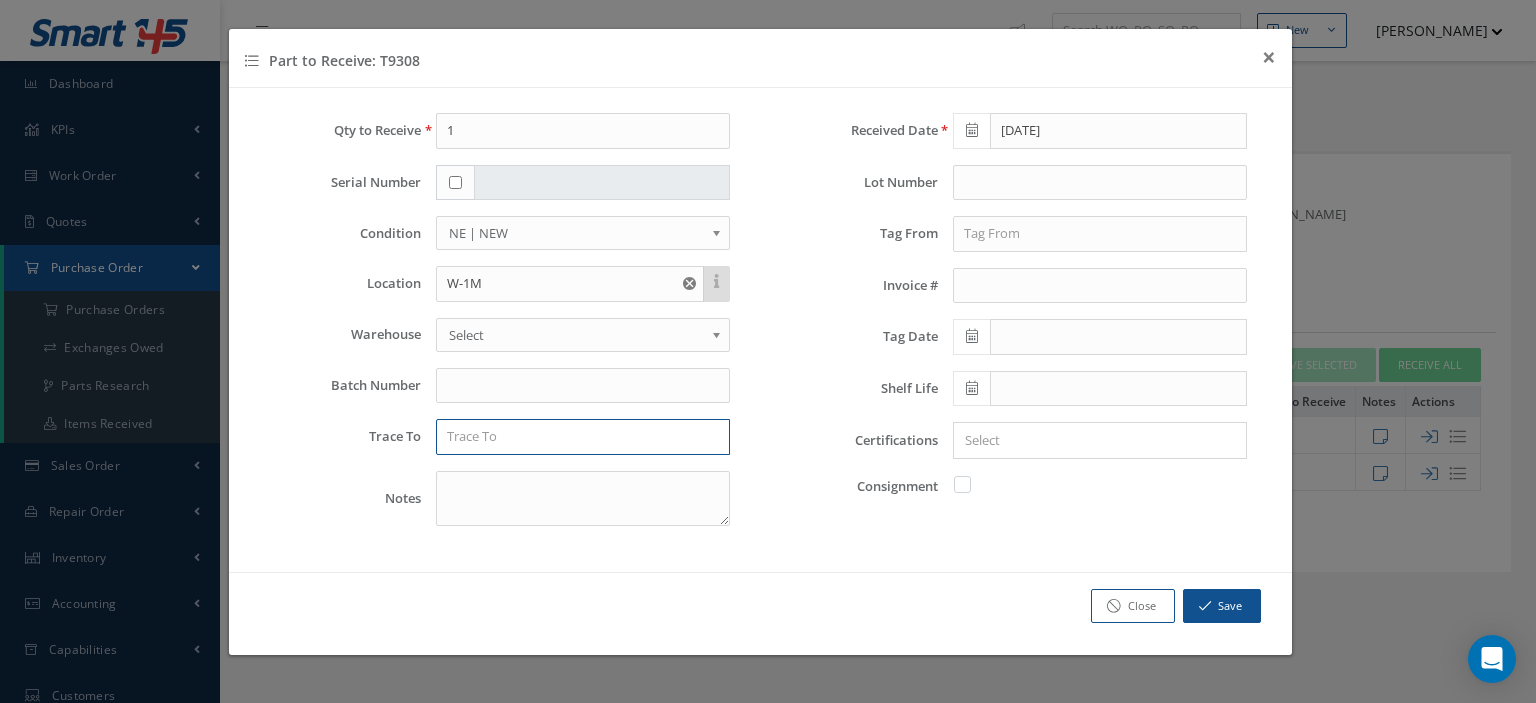 click at bounding box center [583, 437] 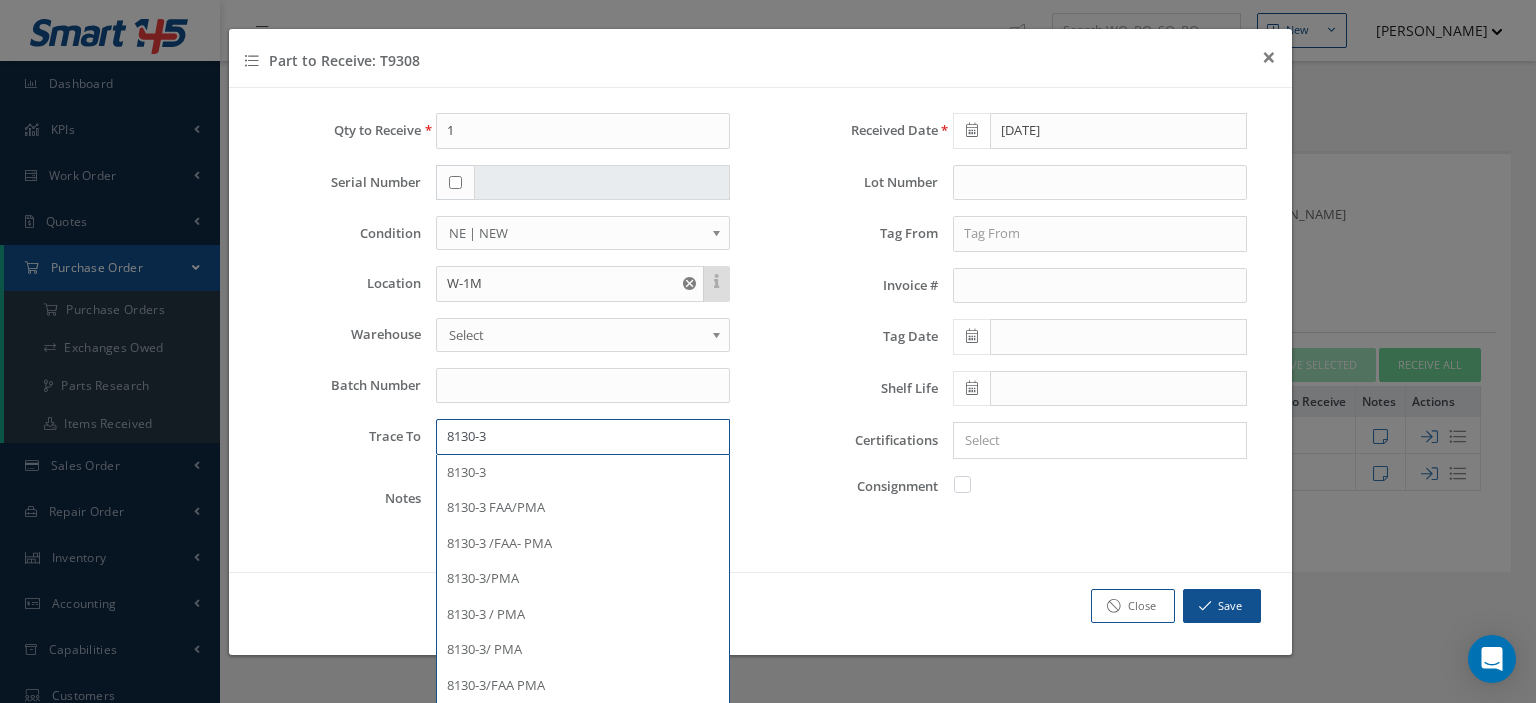 type on "8130-3" 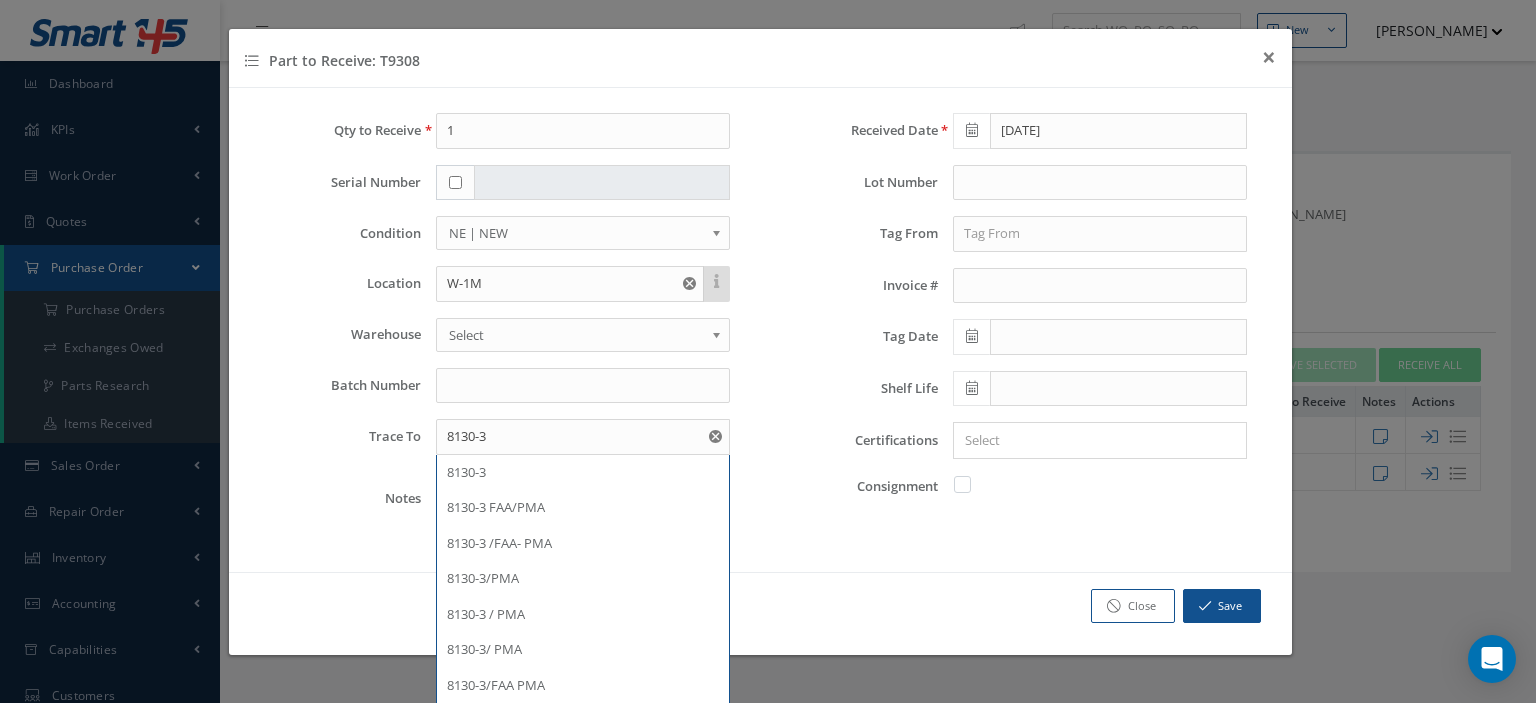 click at bounding box center (972, 484) 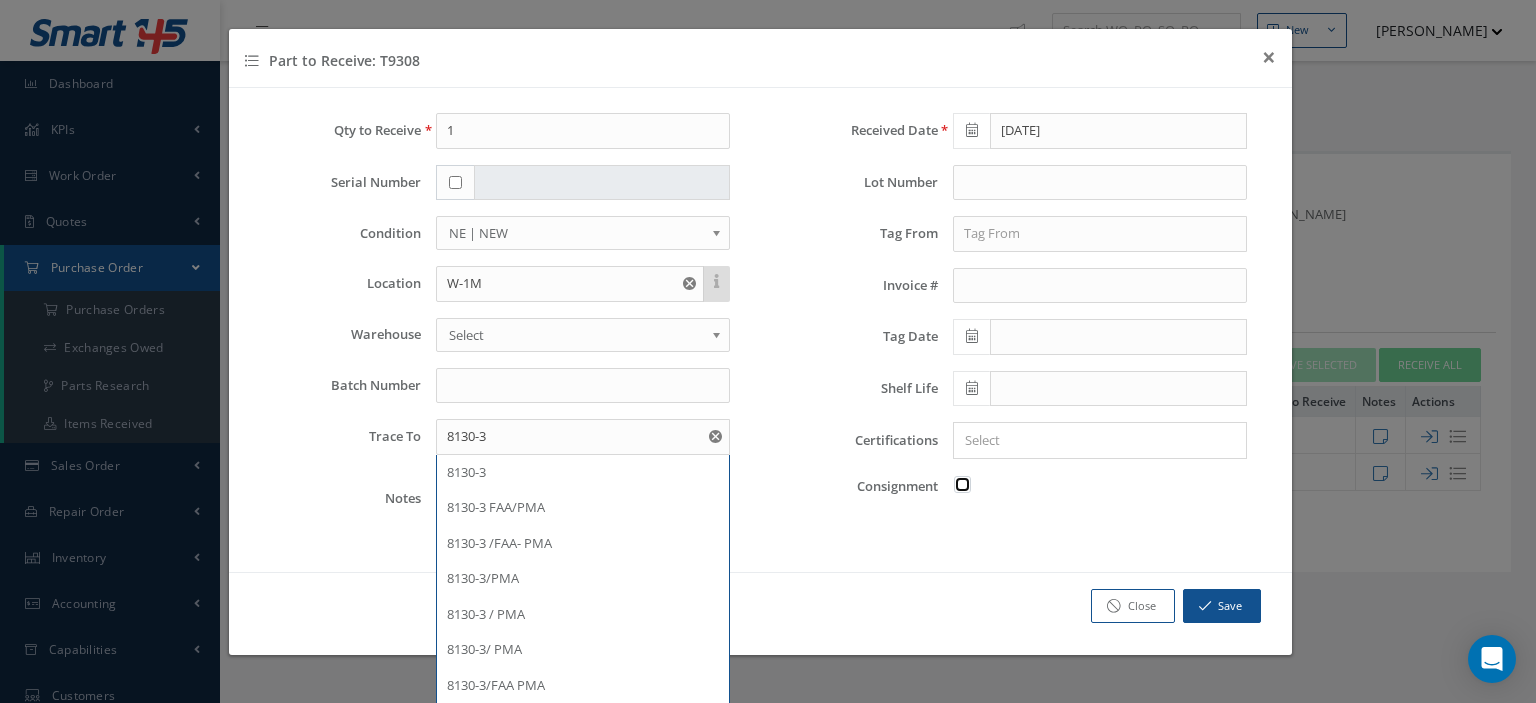 click at bounding box center [963, 482] 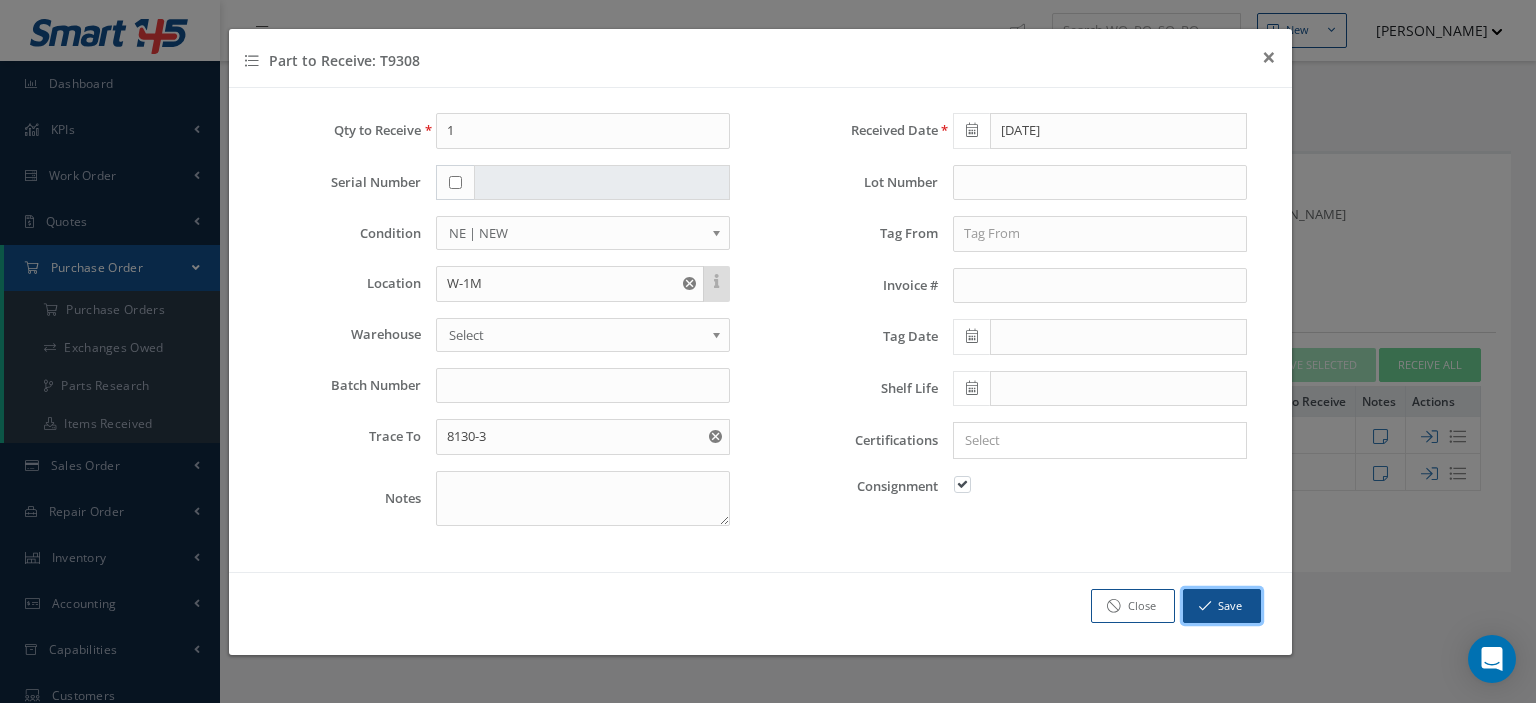 click at bounding box center (1205, 606) 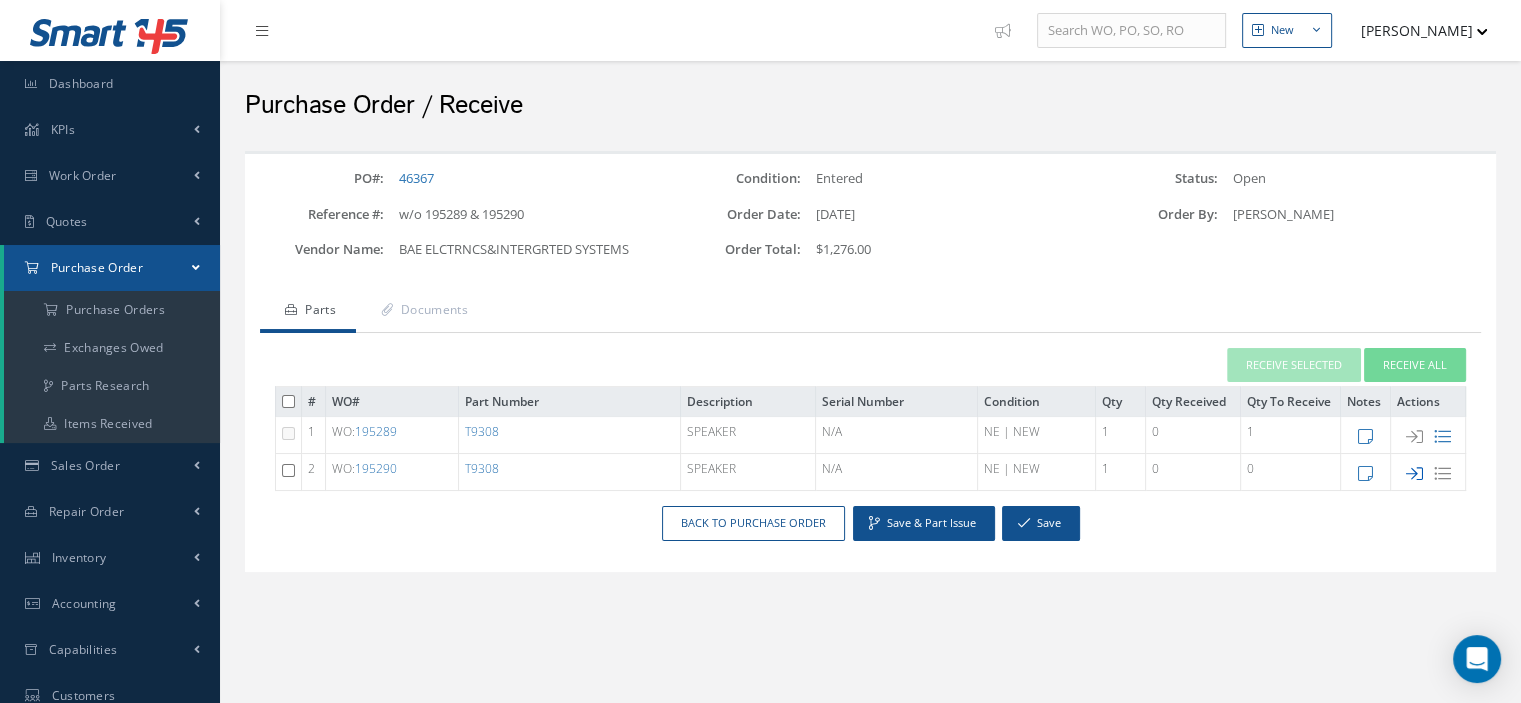 click at bounding box center (1414, 473) 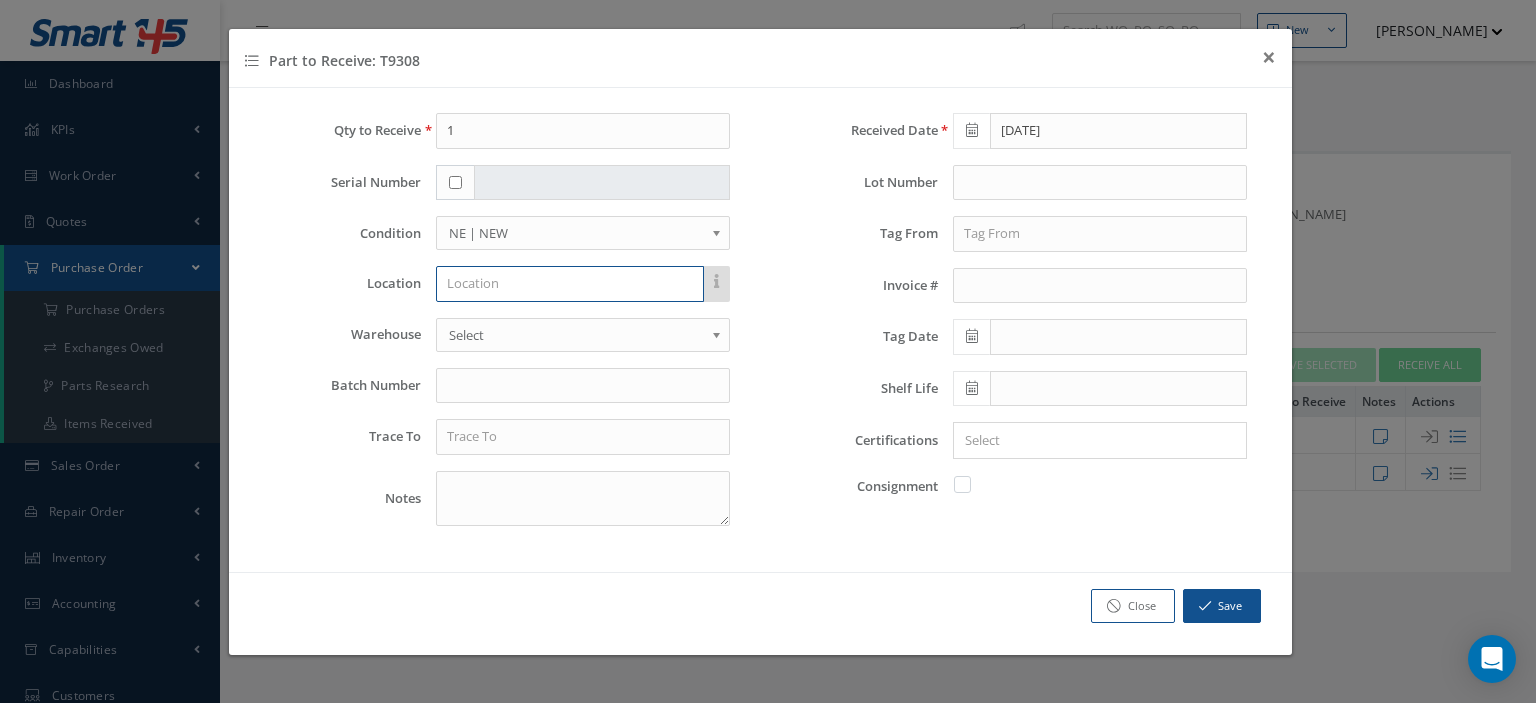 click at bounding box center (570, 284) 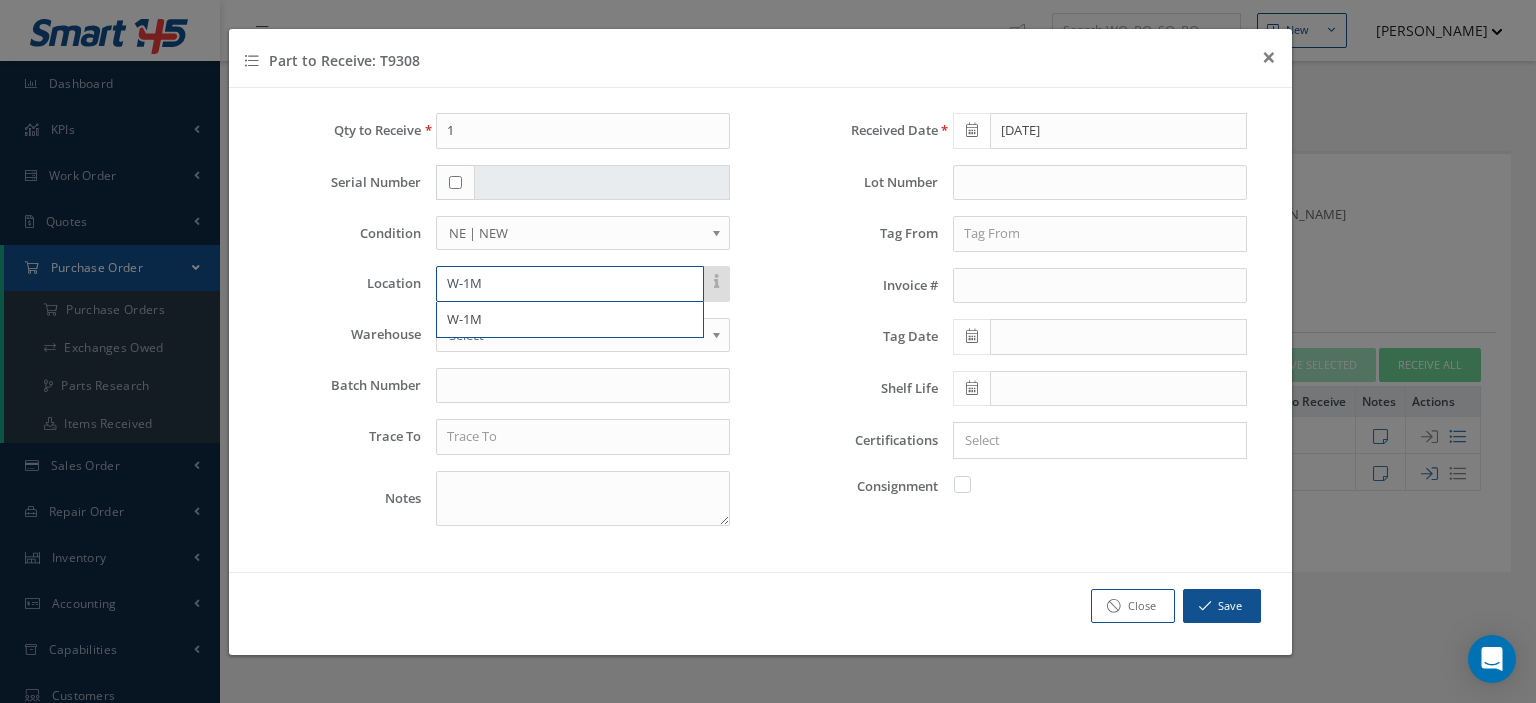 type on "W-1M" 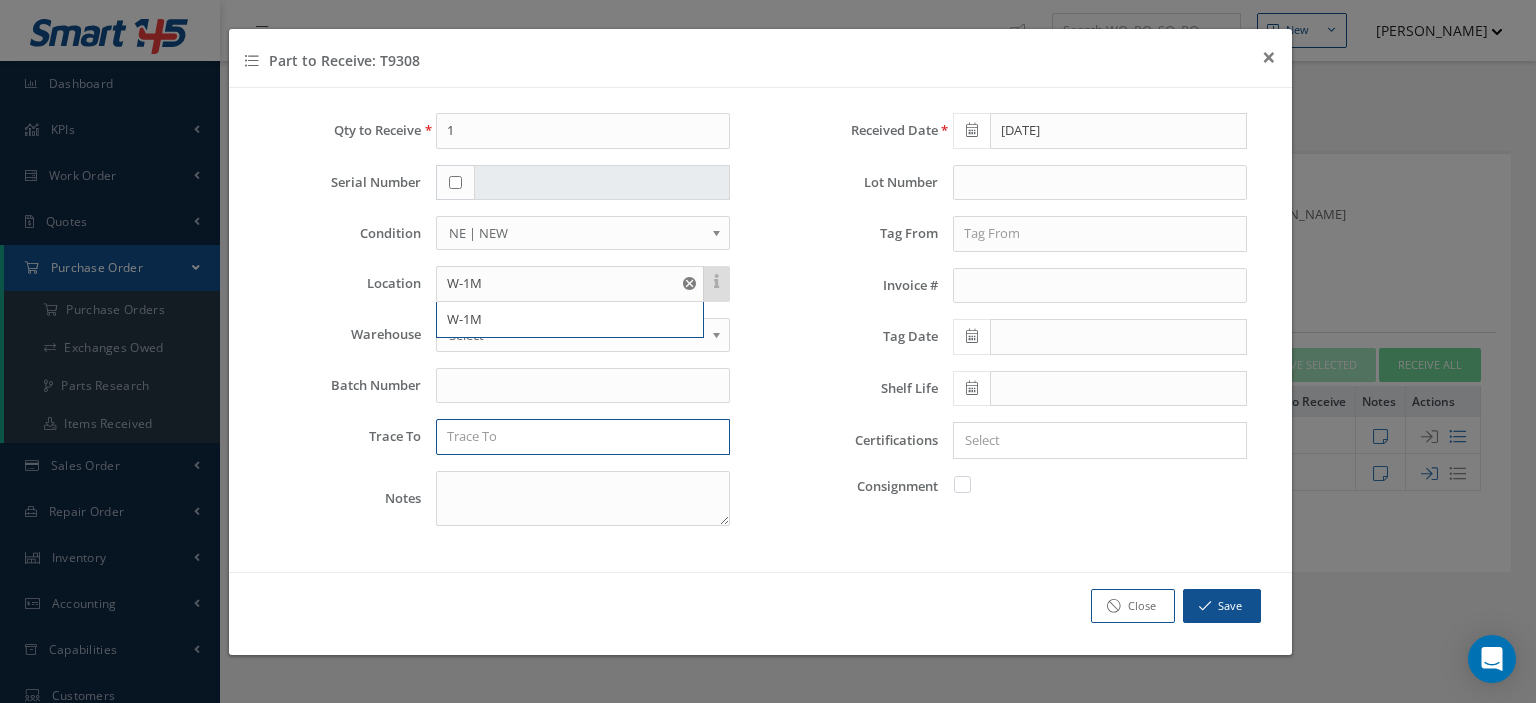 click at bounding box center [583, 437] 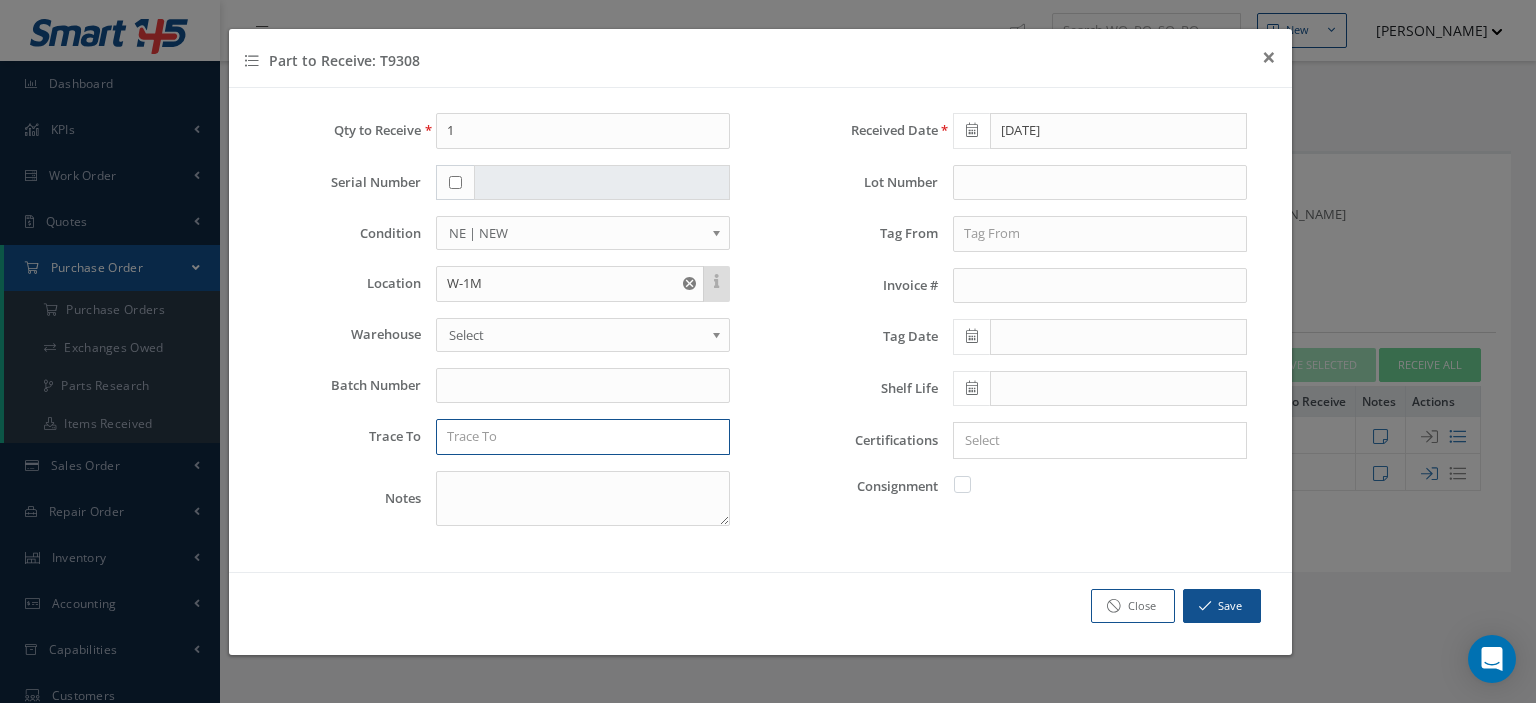 click at bounding box center [583, 437] 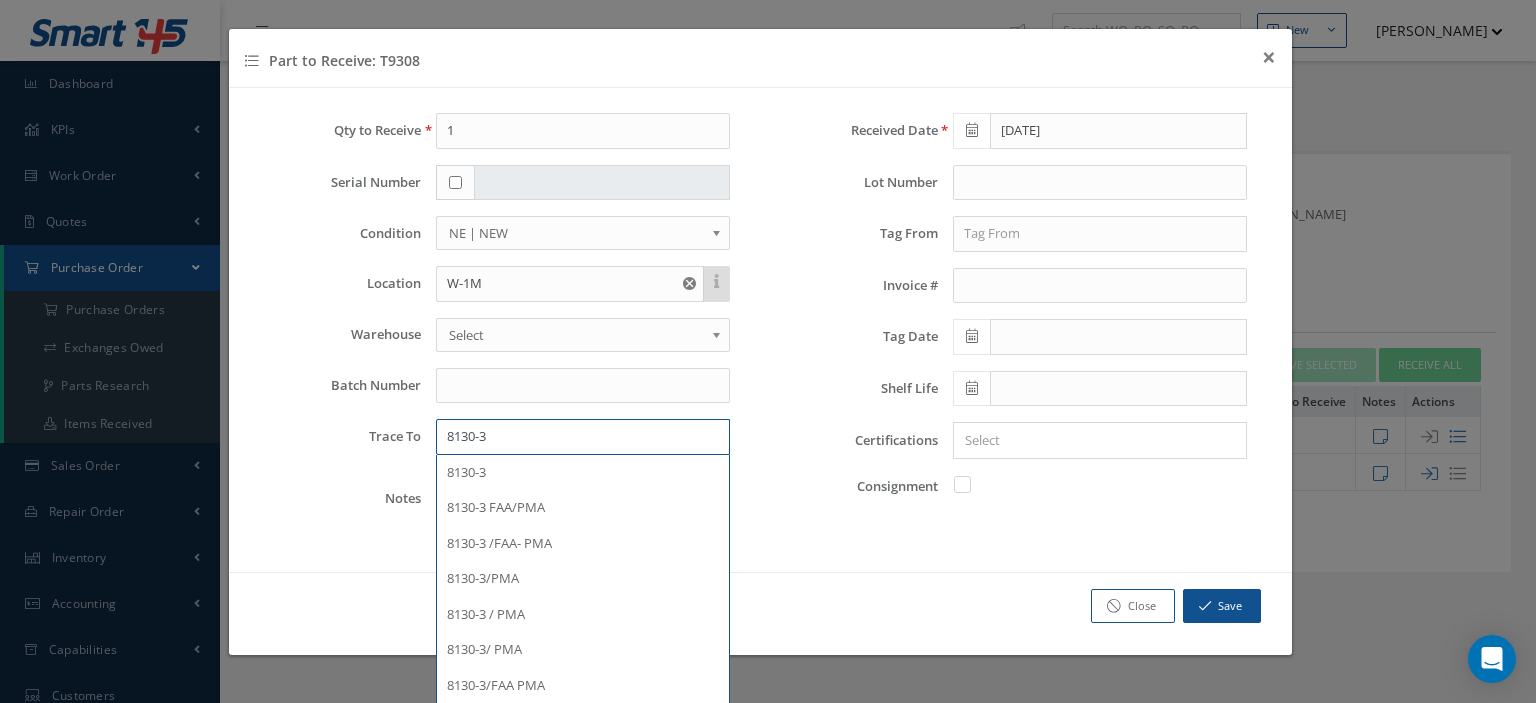 type on "8130-3" 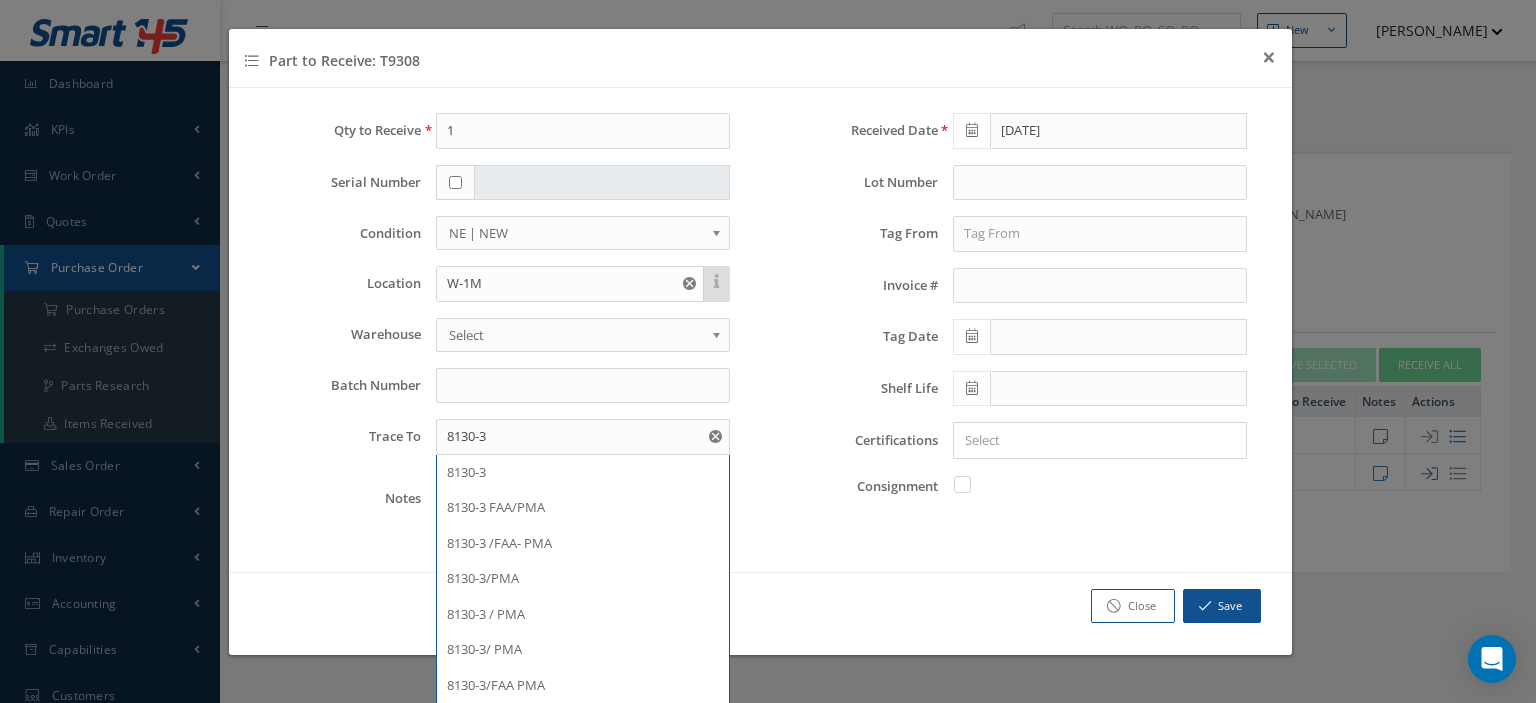 click at bounding box center (972, 484) 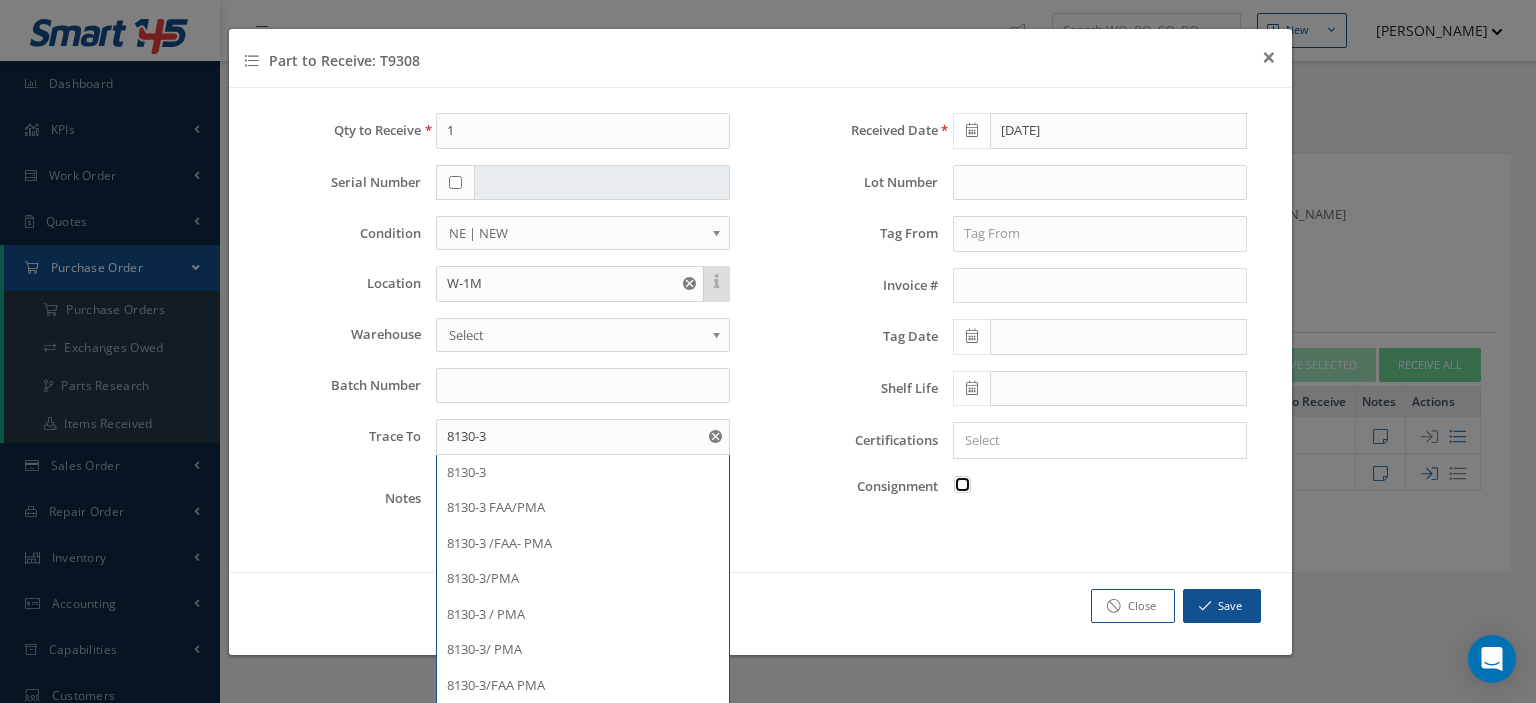 click at bounding box center [963, 482] 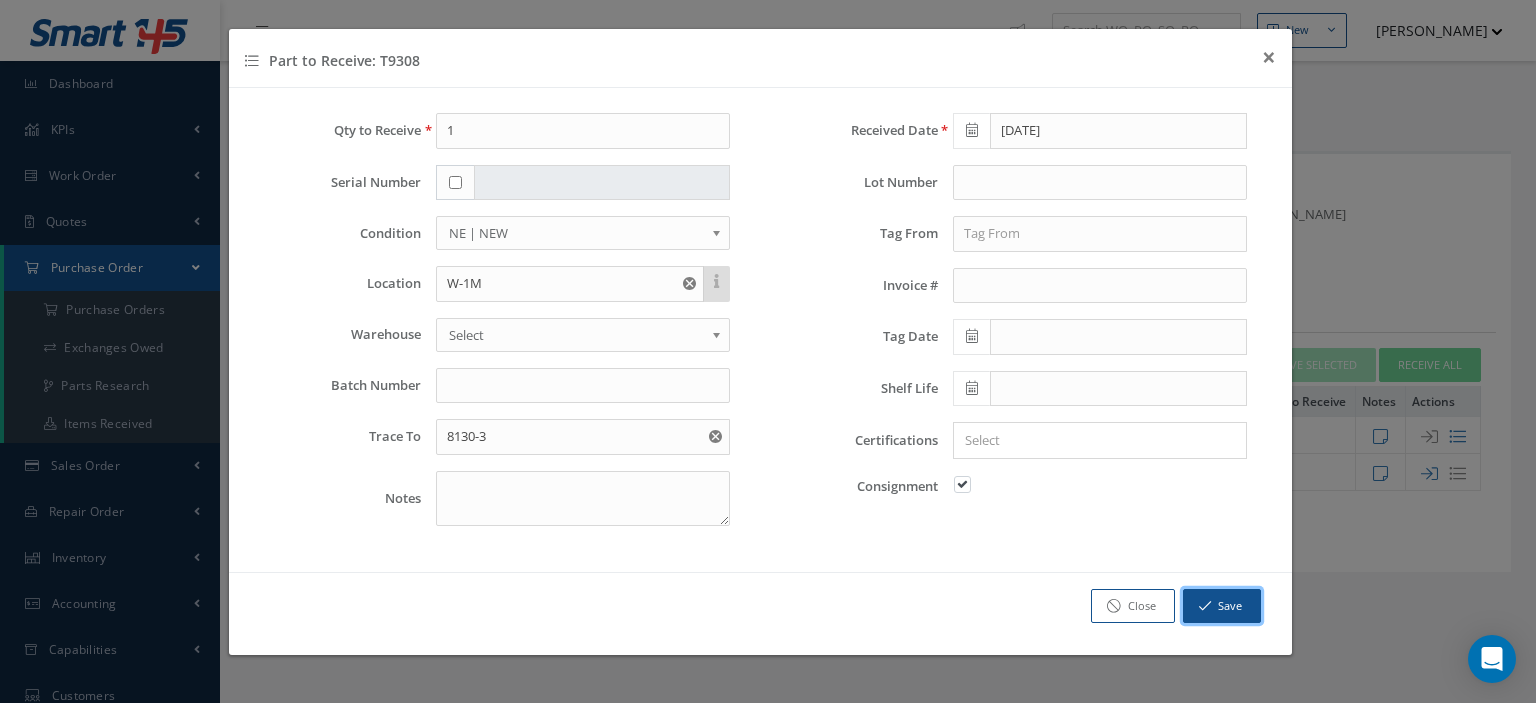 click on "Save" at bounding box center (1222, 606) 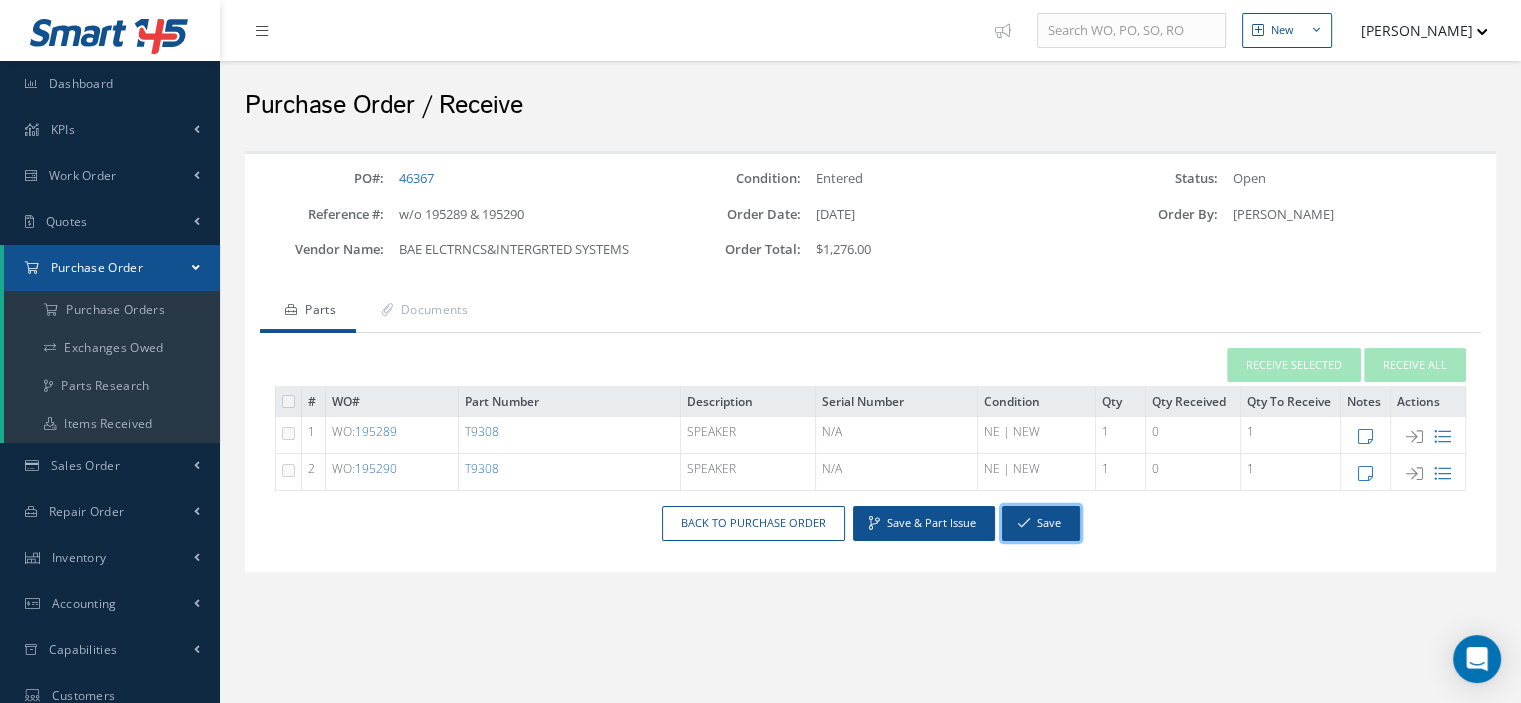 click on "Save" at bounding box center (1041, 523) 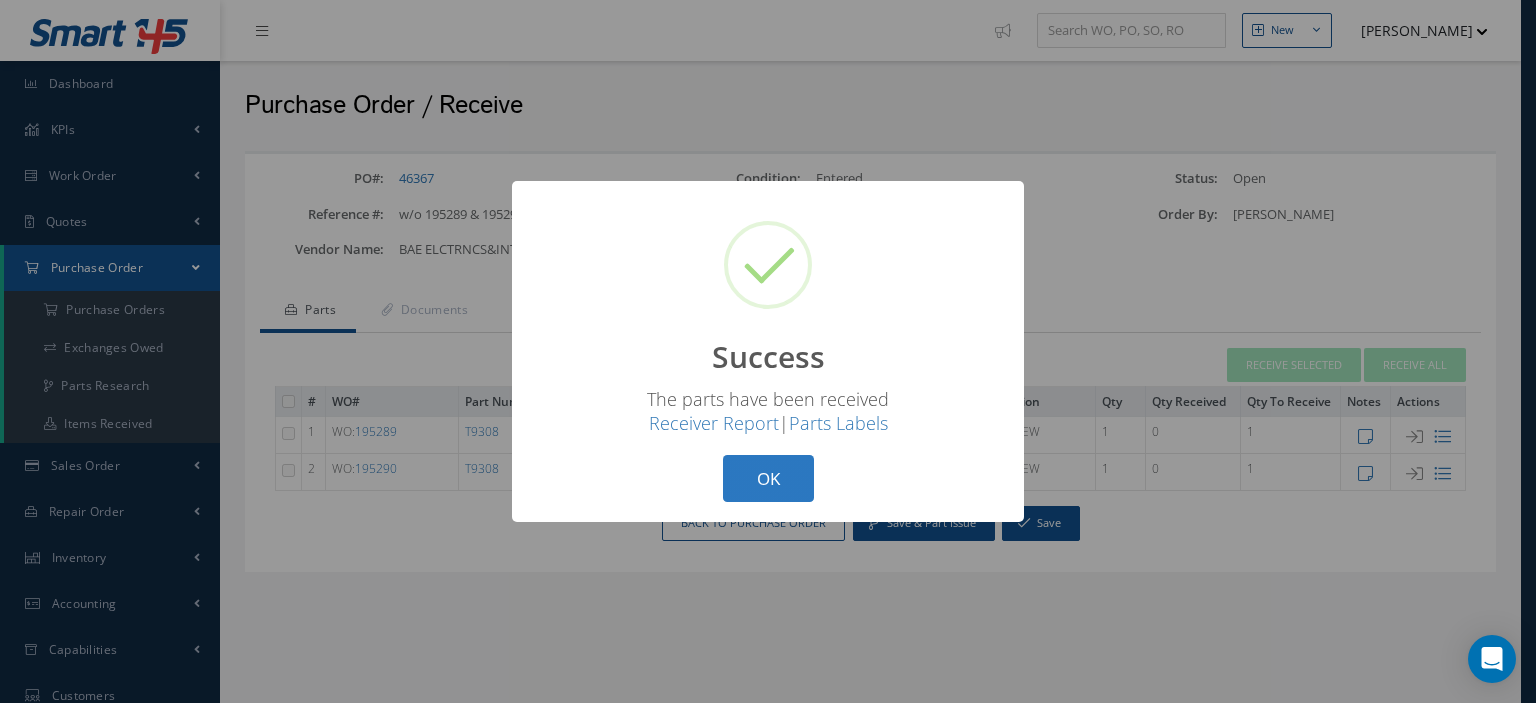 click on "OK" at bounding box center (768, 478) 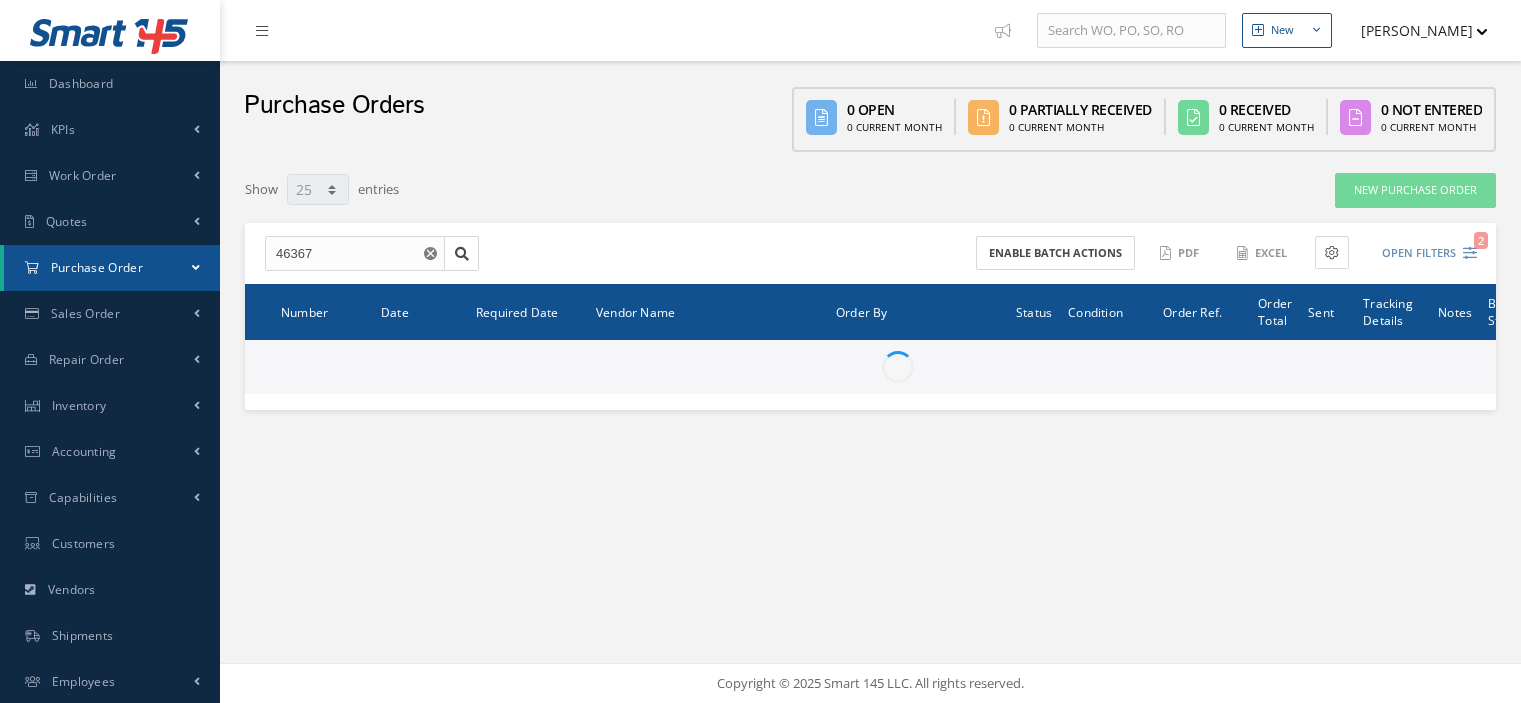 select on "25" 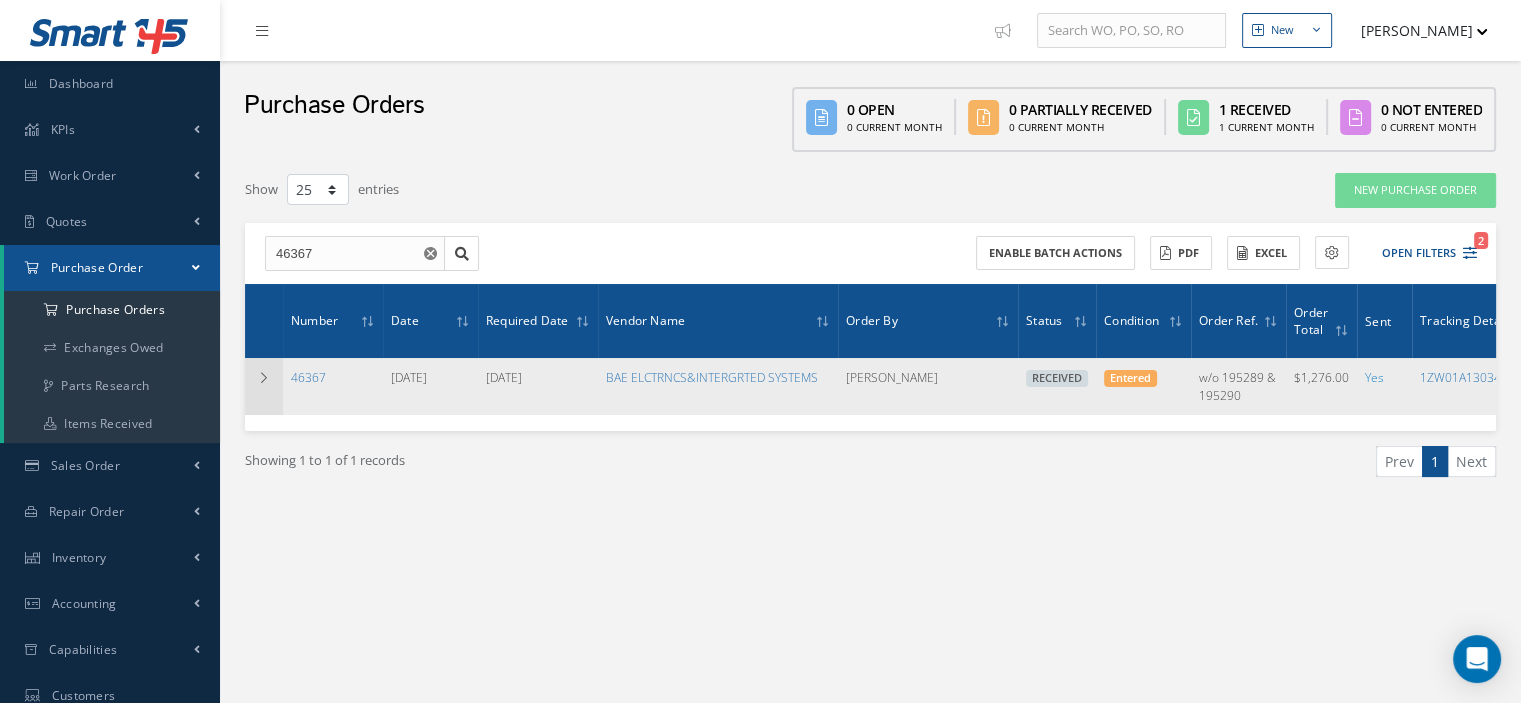 click at bounding box center [264, 386] 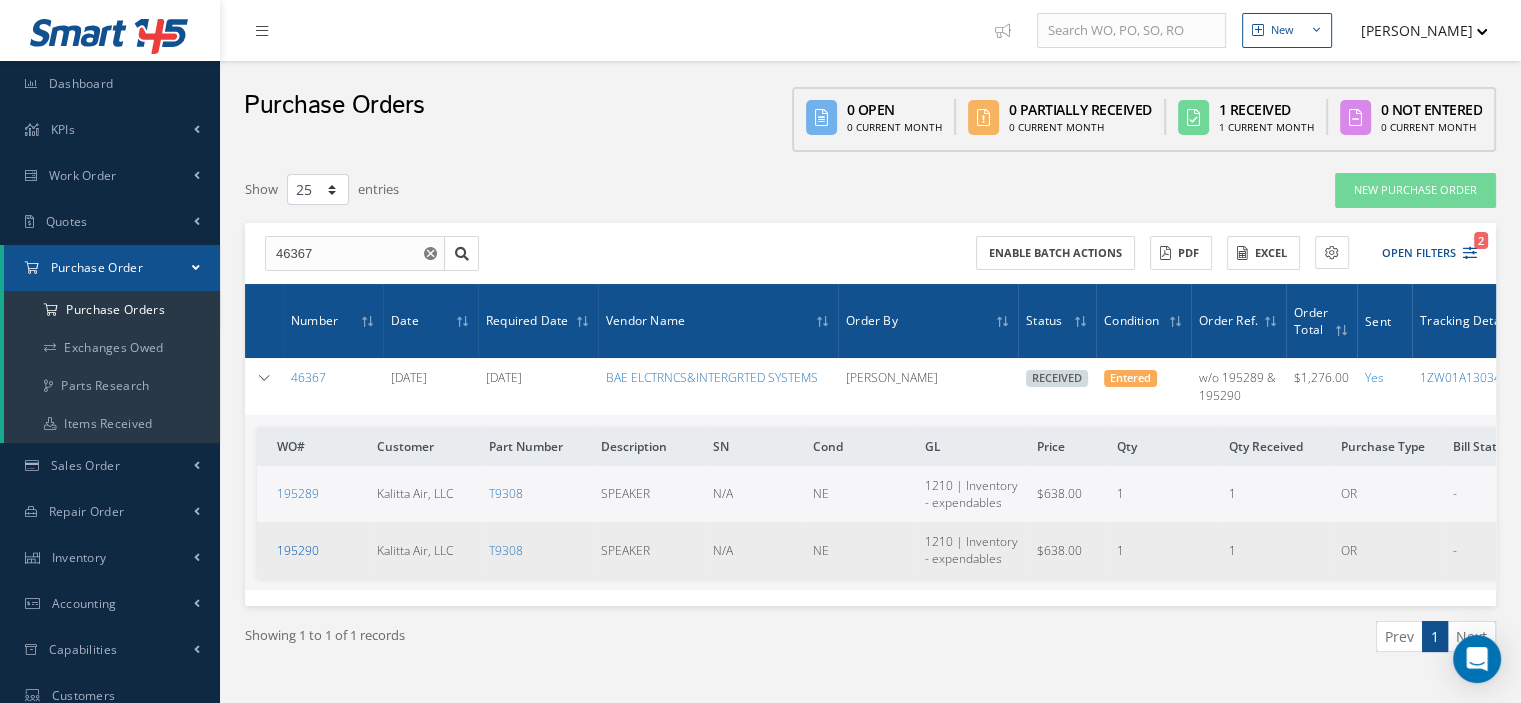 click on "195290" at bounding box center [298, 550] 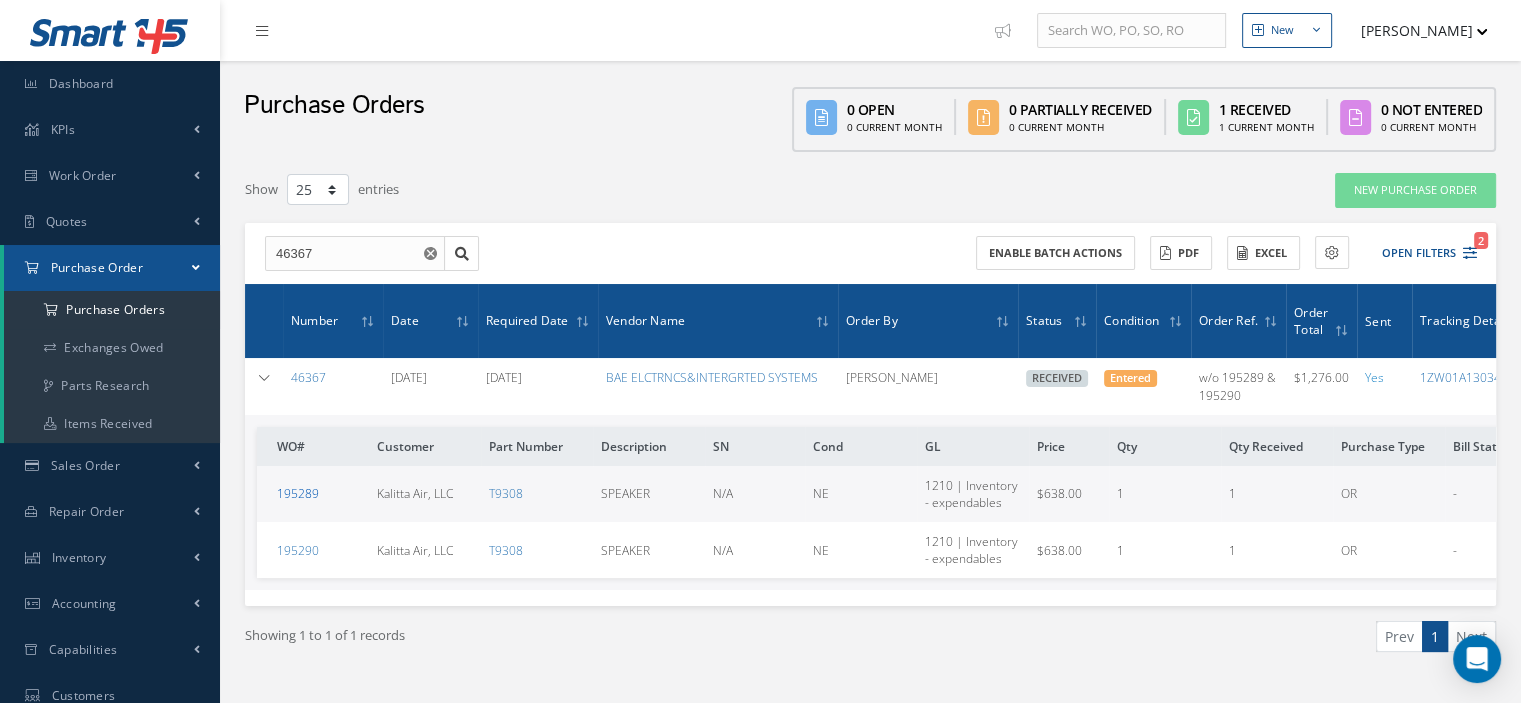 click on "195289" at bounding box center [298, 493] 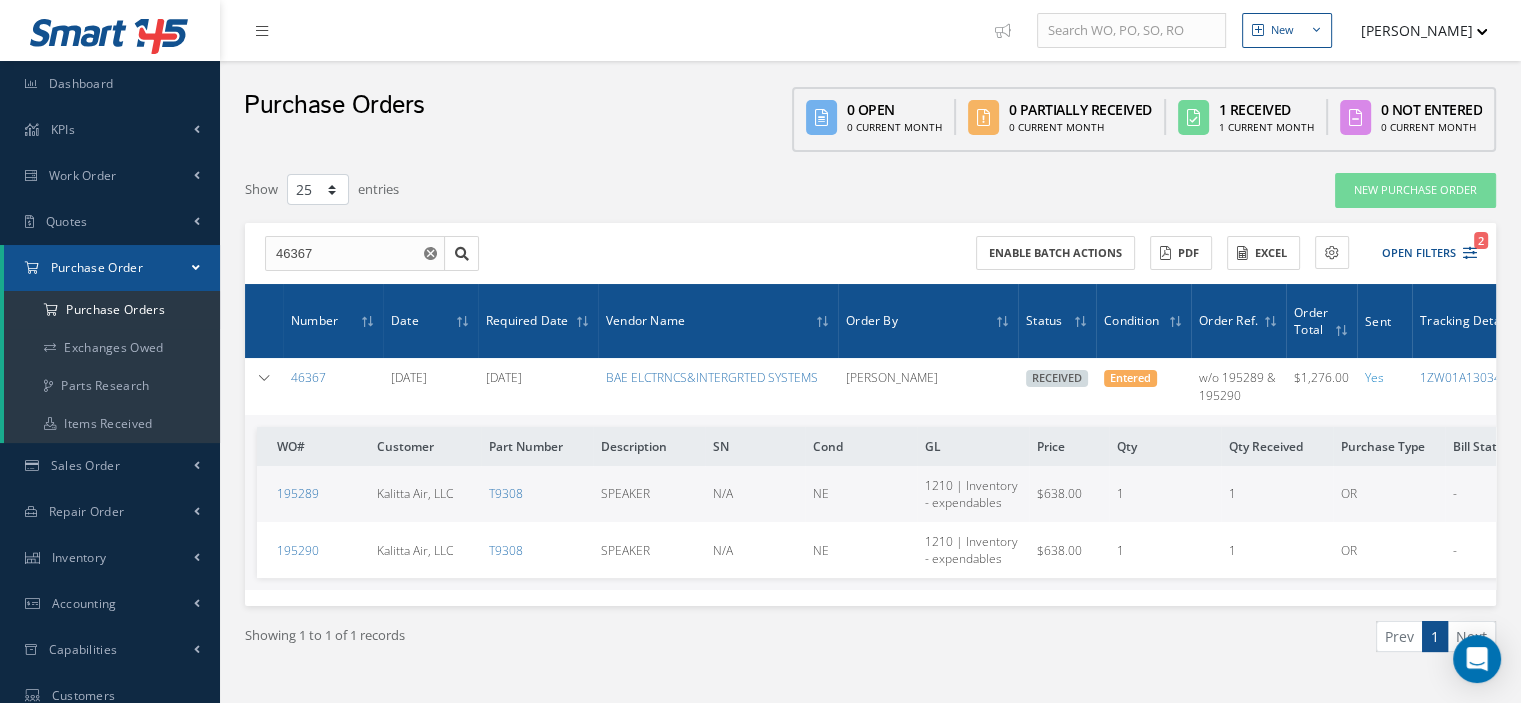 click on "Purchase Order" at bounding box center (112, 268) 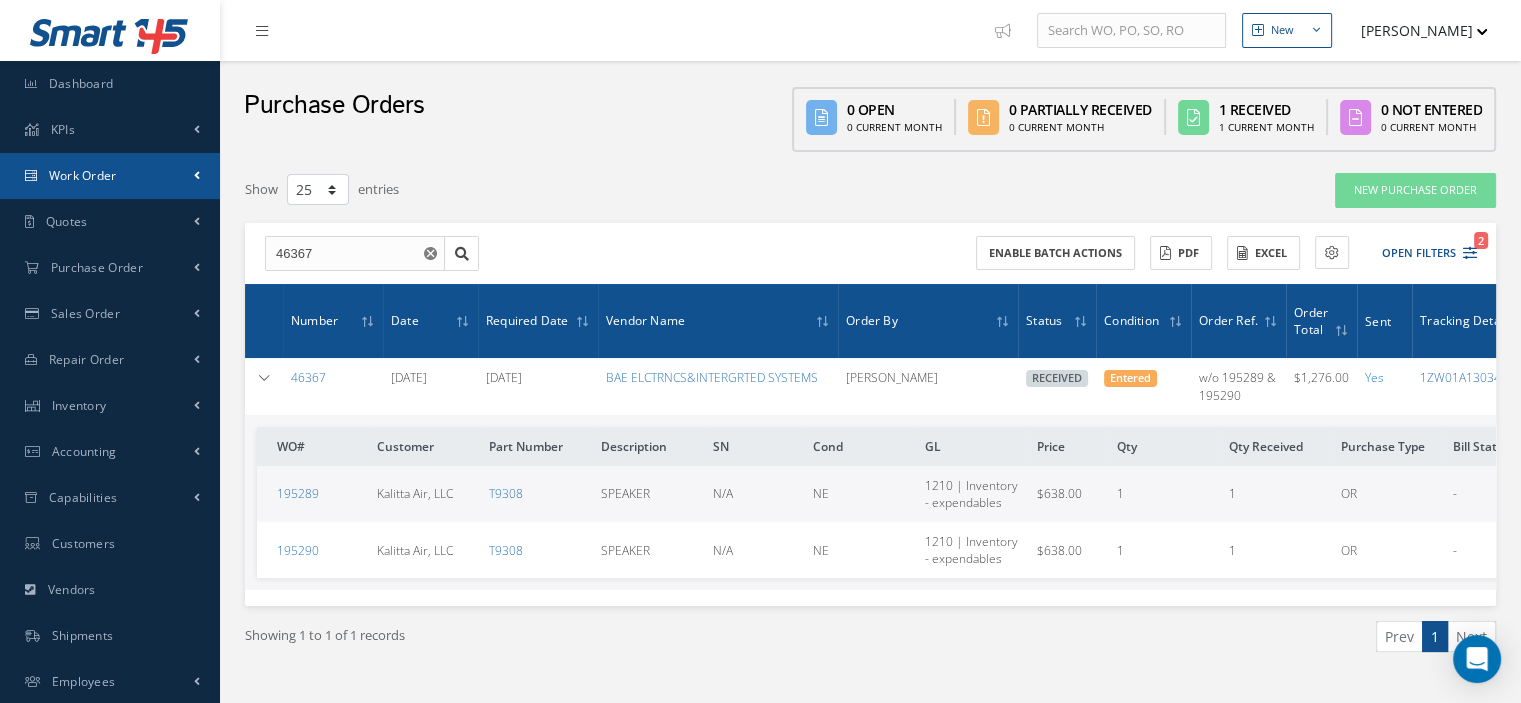 click on "Work Order" at bounding box center (110, 176) 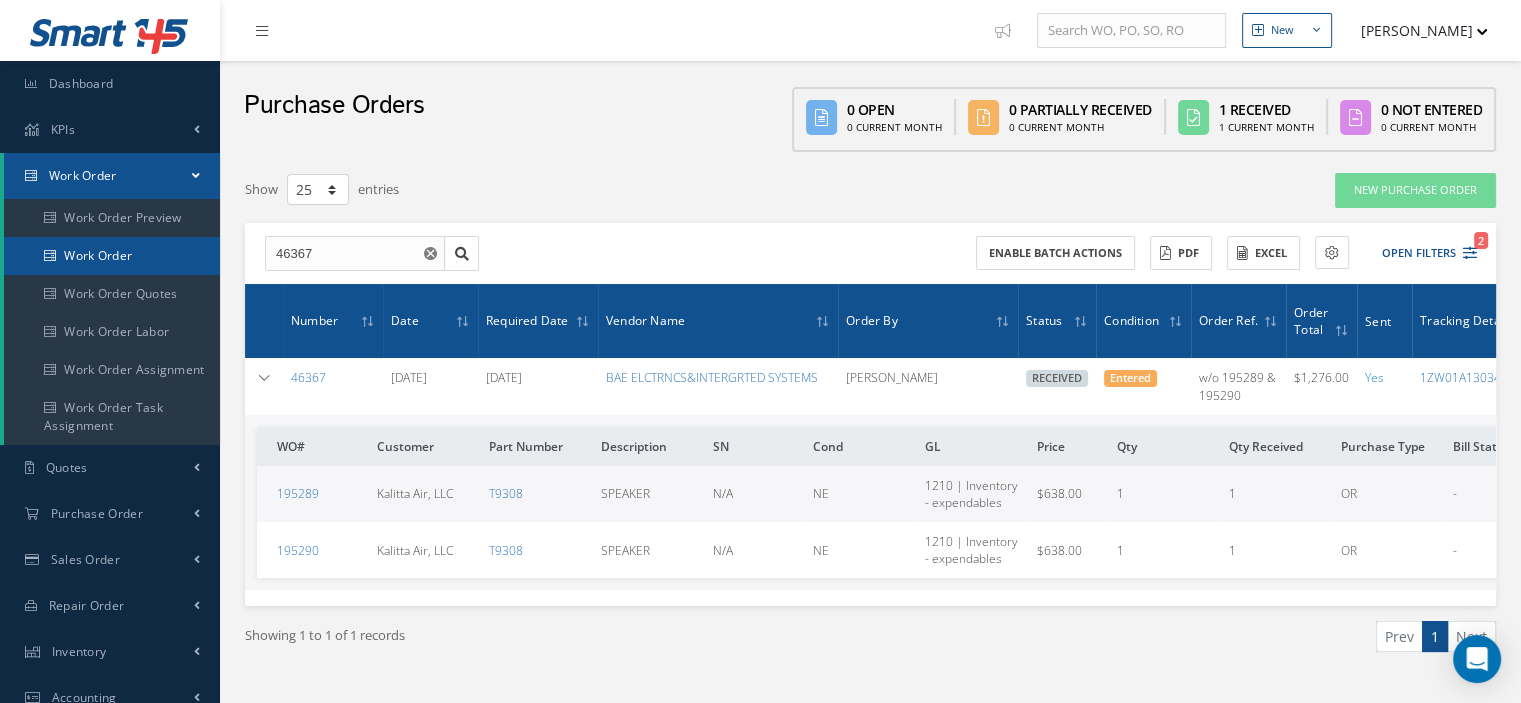click on "Work Order" at bounding box center (112, 256) 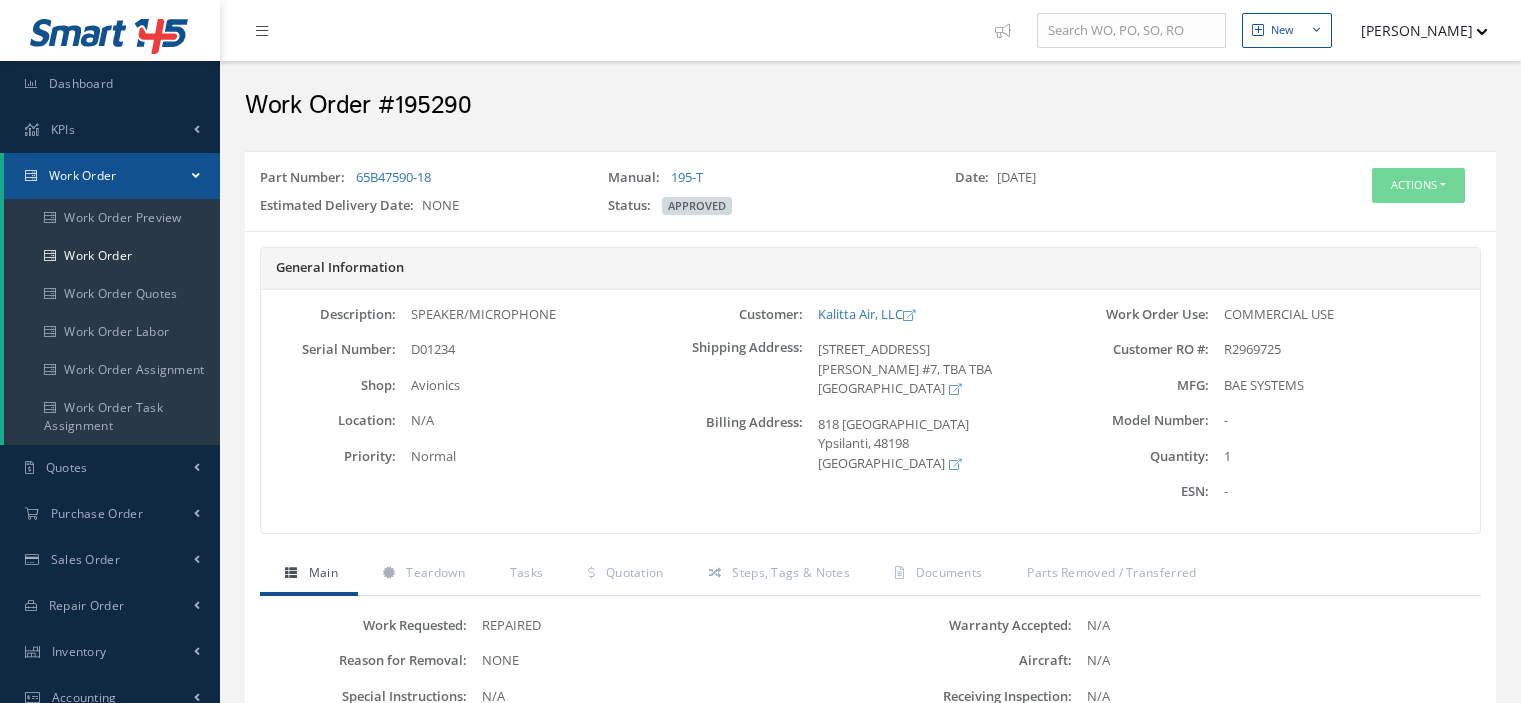 scroll, scrollTop: 0, scrollLeft: 0, axis: both 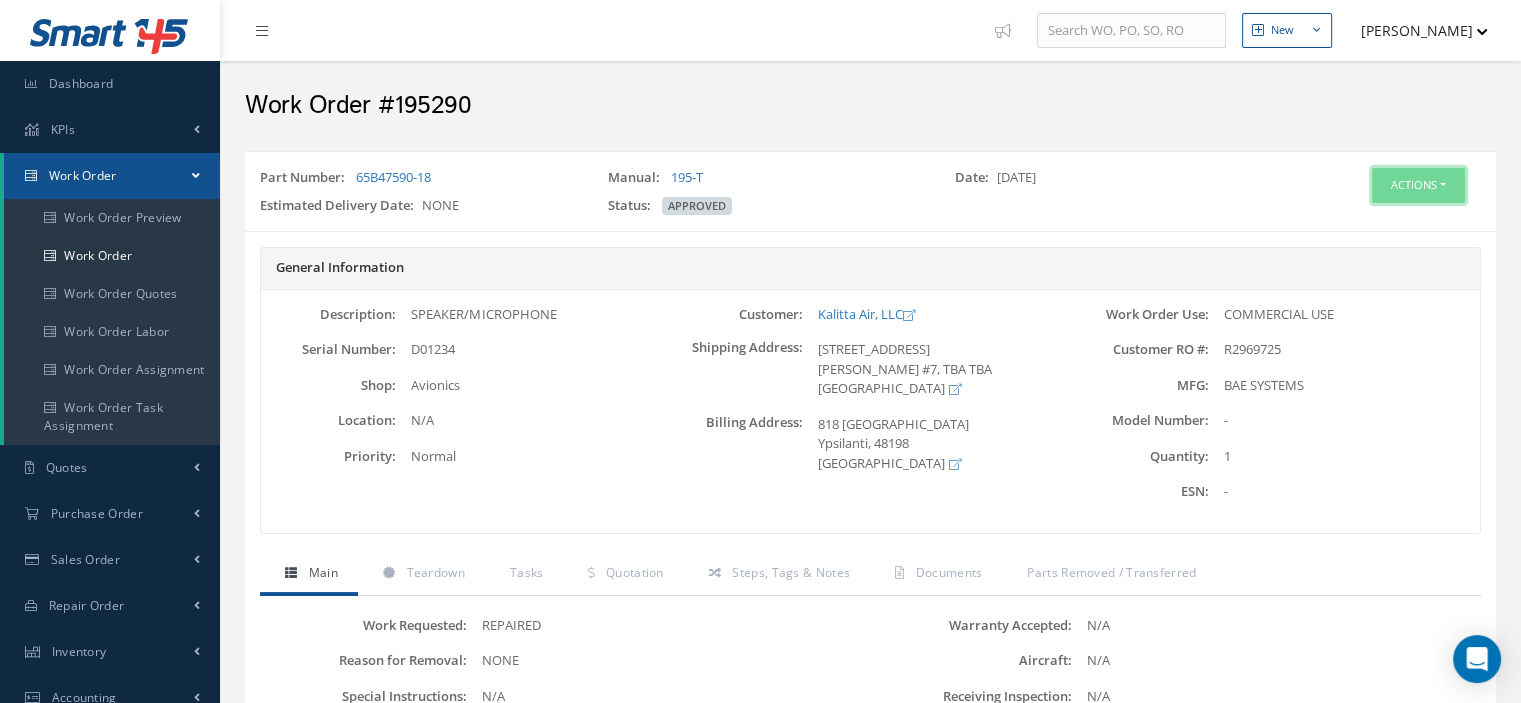click on "Actions" at bounding box center (1418, 185) 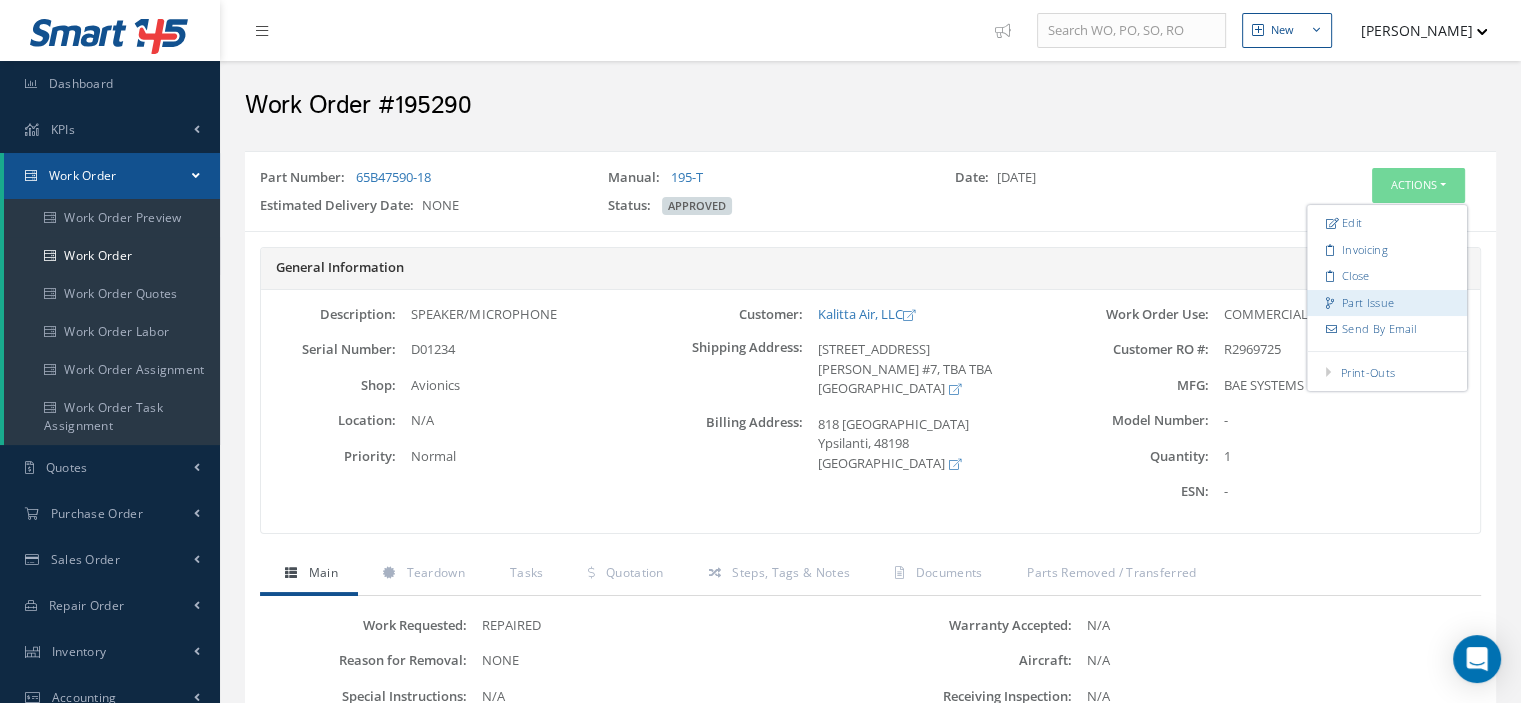 click on "Part Issue" at bounding box center (1387, 303) 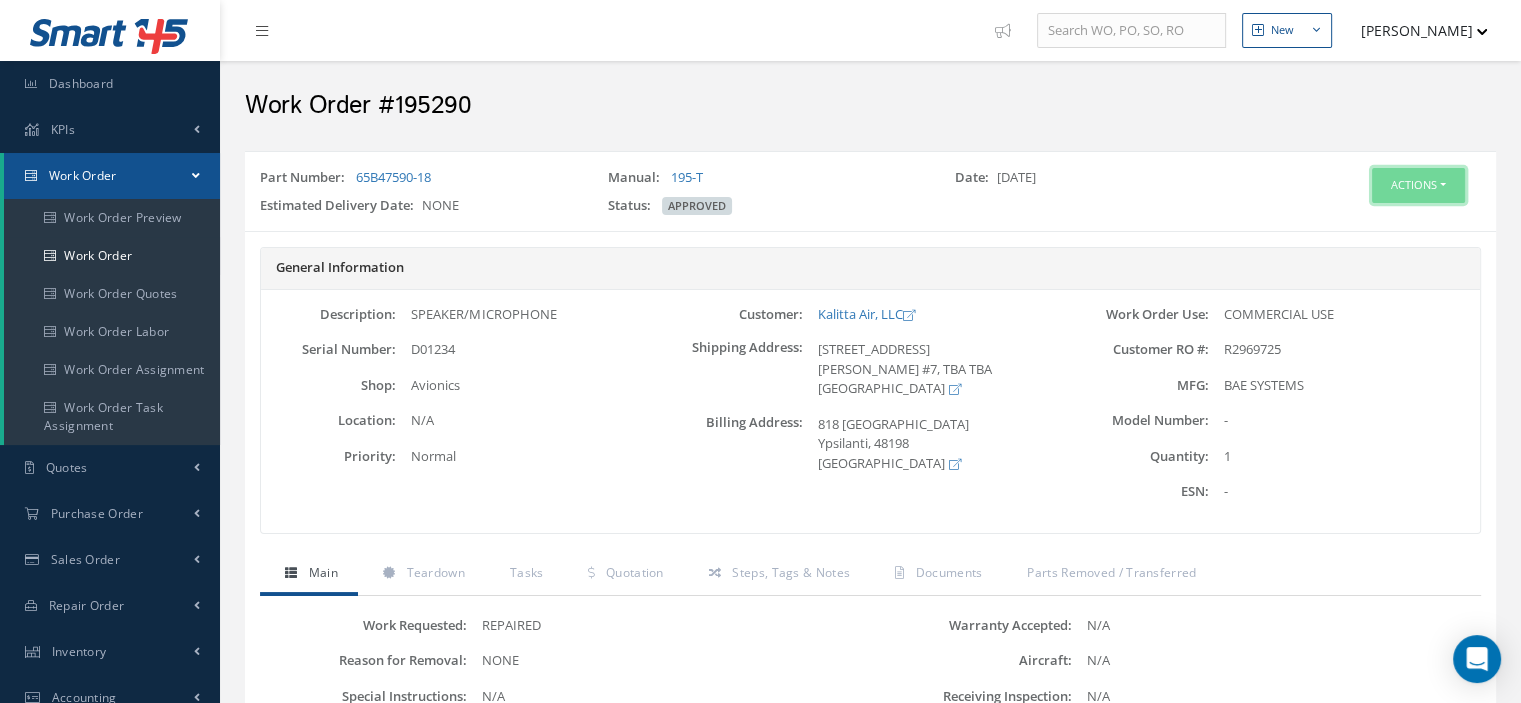 click on "Actions" at bounding box center (1418, 185) 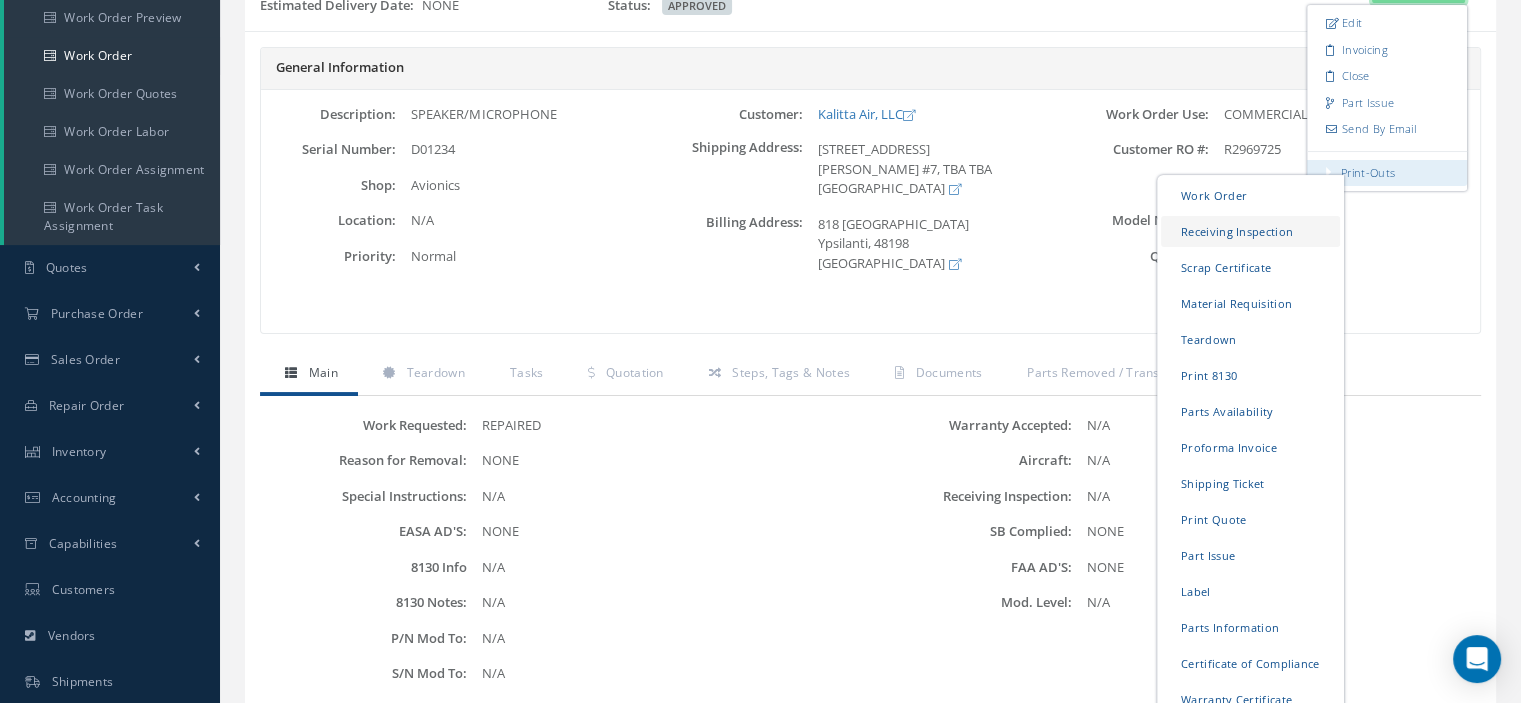 scroll, scrollTop: 400, scrollLeft: 0, axis: vertical 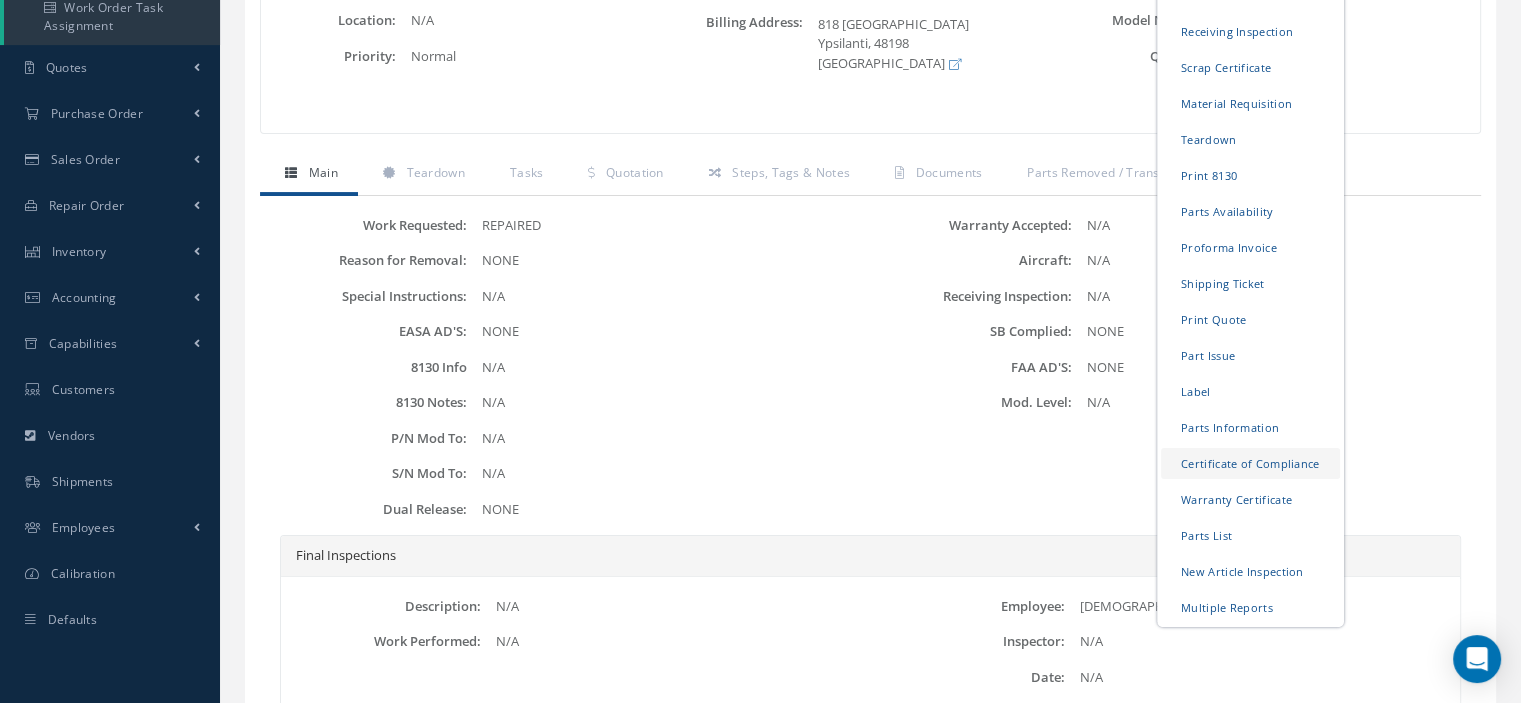 click on "Certificate of Compliance" at bounding box center (1250, 463) 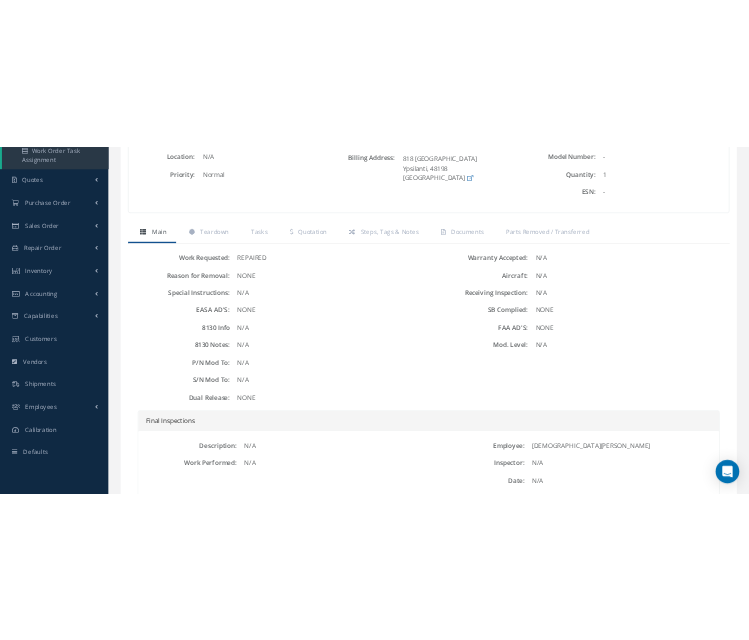scroll, scrollTop: 300, scrollLeft: 0, axis: vertical 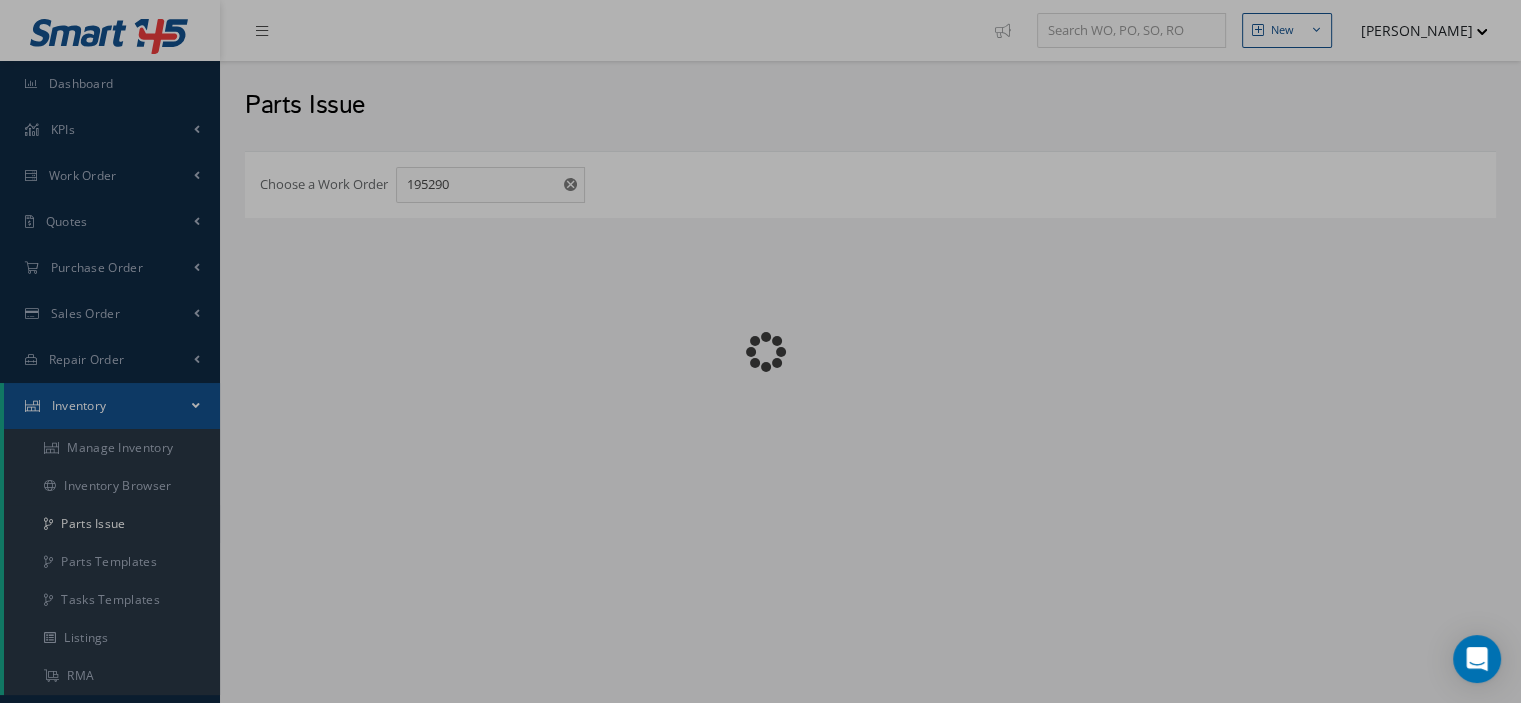 checkbox on "false" 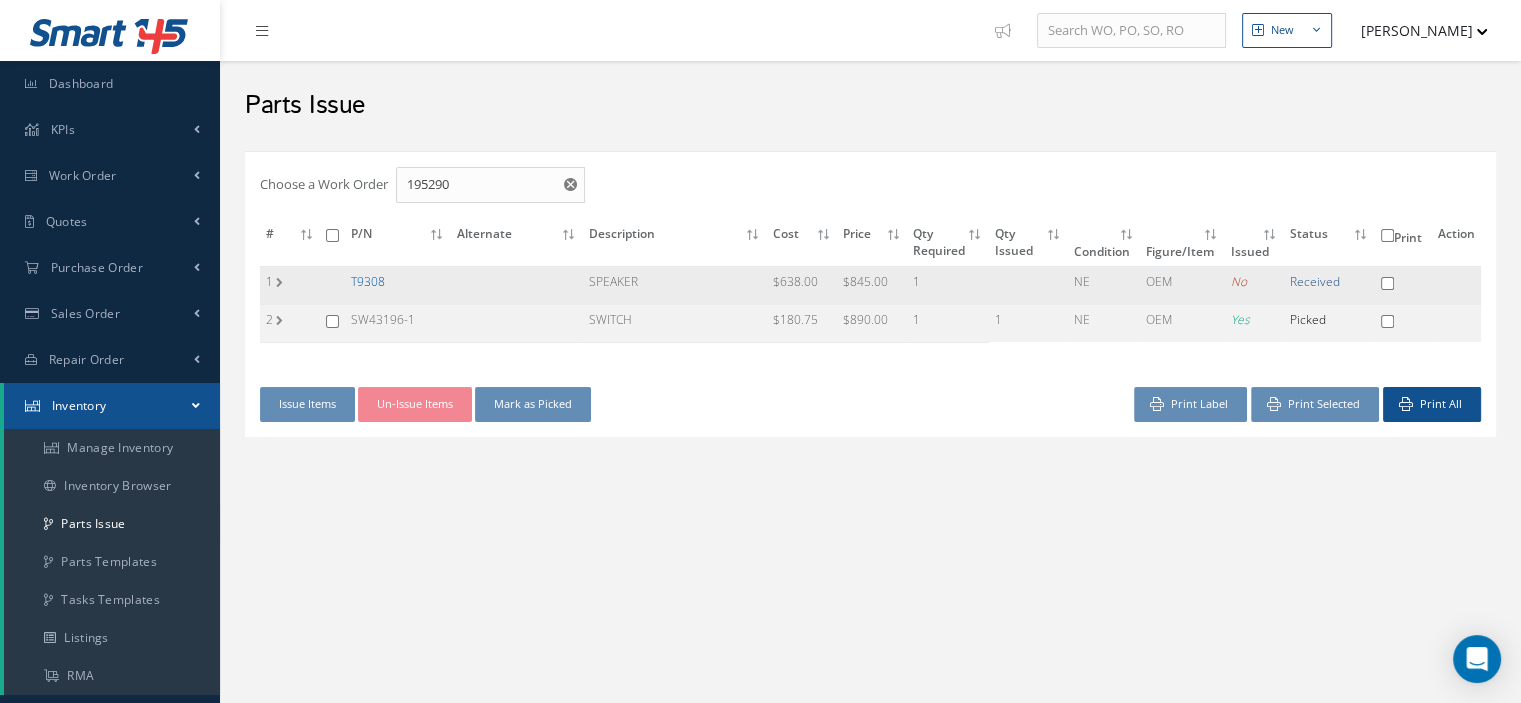 click on "T9308" at bounding box center [368, 281] 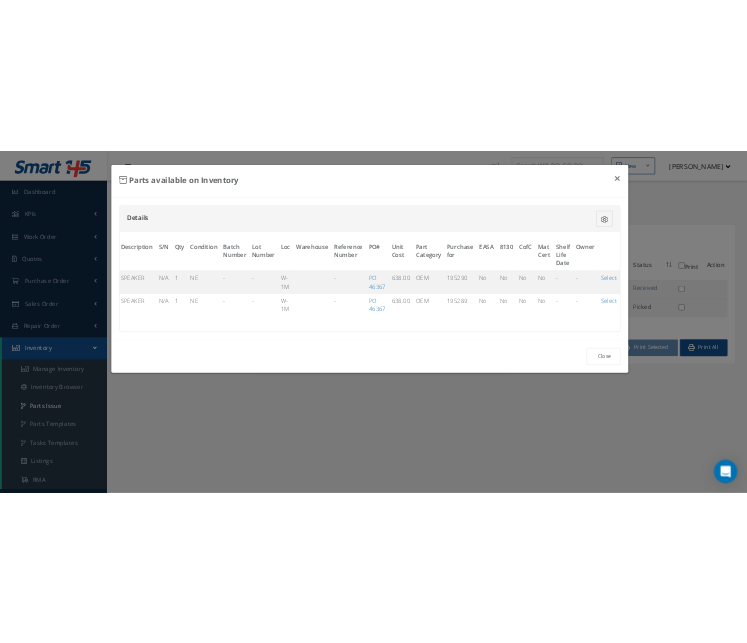 scroll, scrollTop: 0, scrollLeft: 129, axis: horizontal 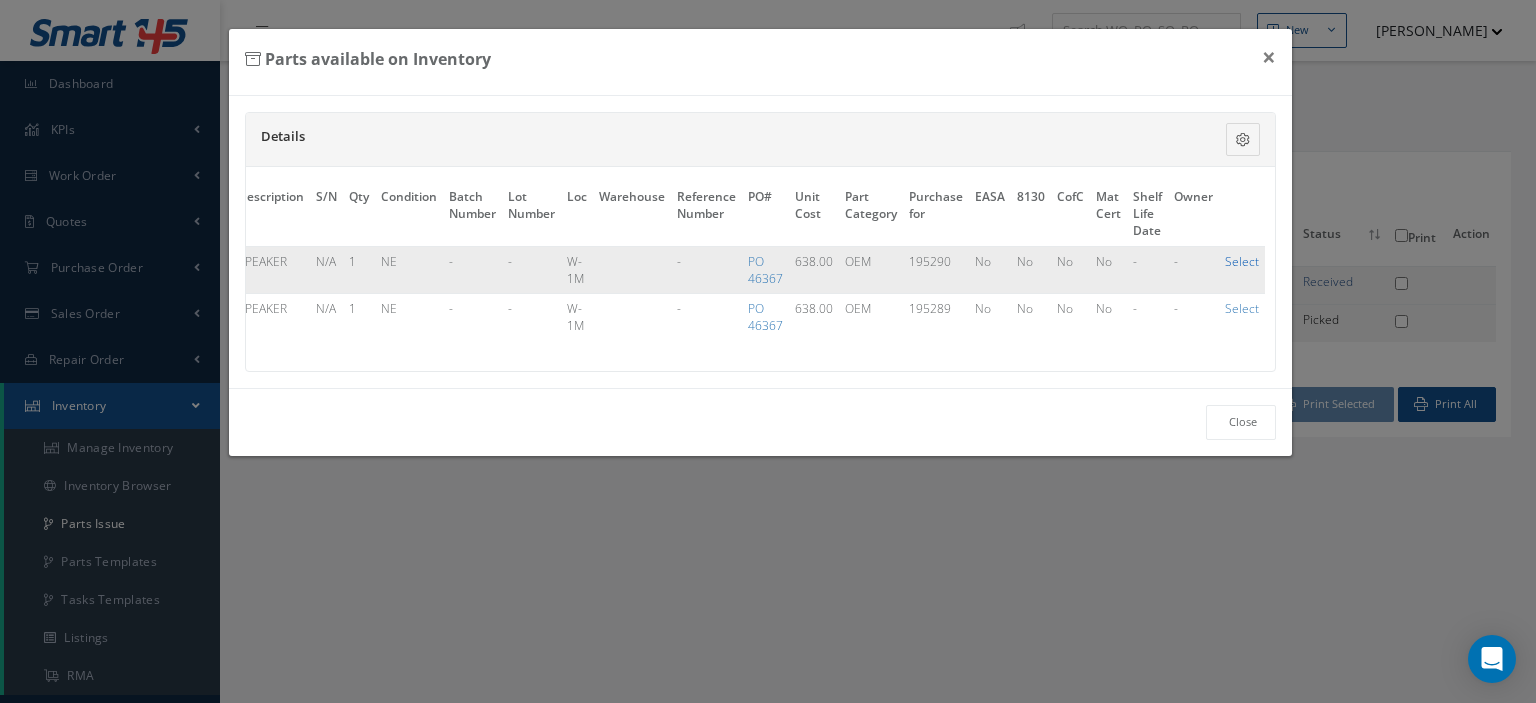 click on "Select" at bounding box center (1242, 261) 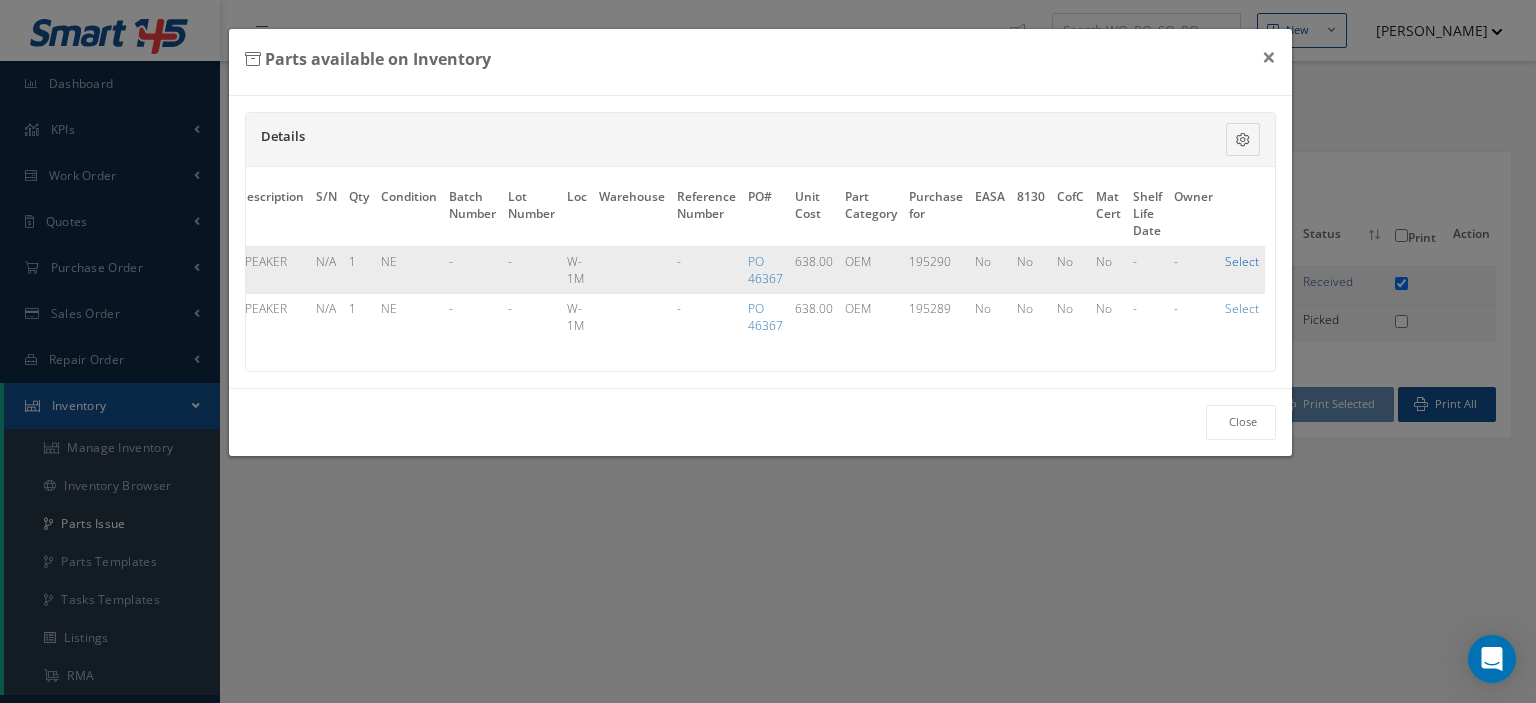 checkbox on "true" 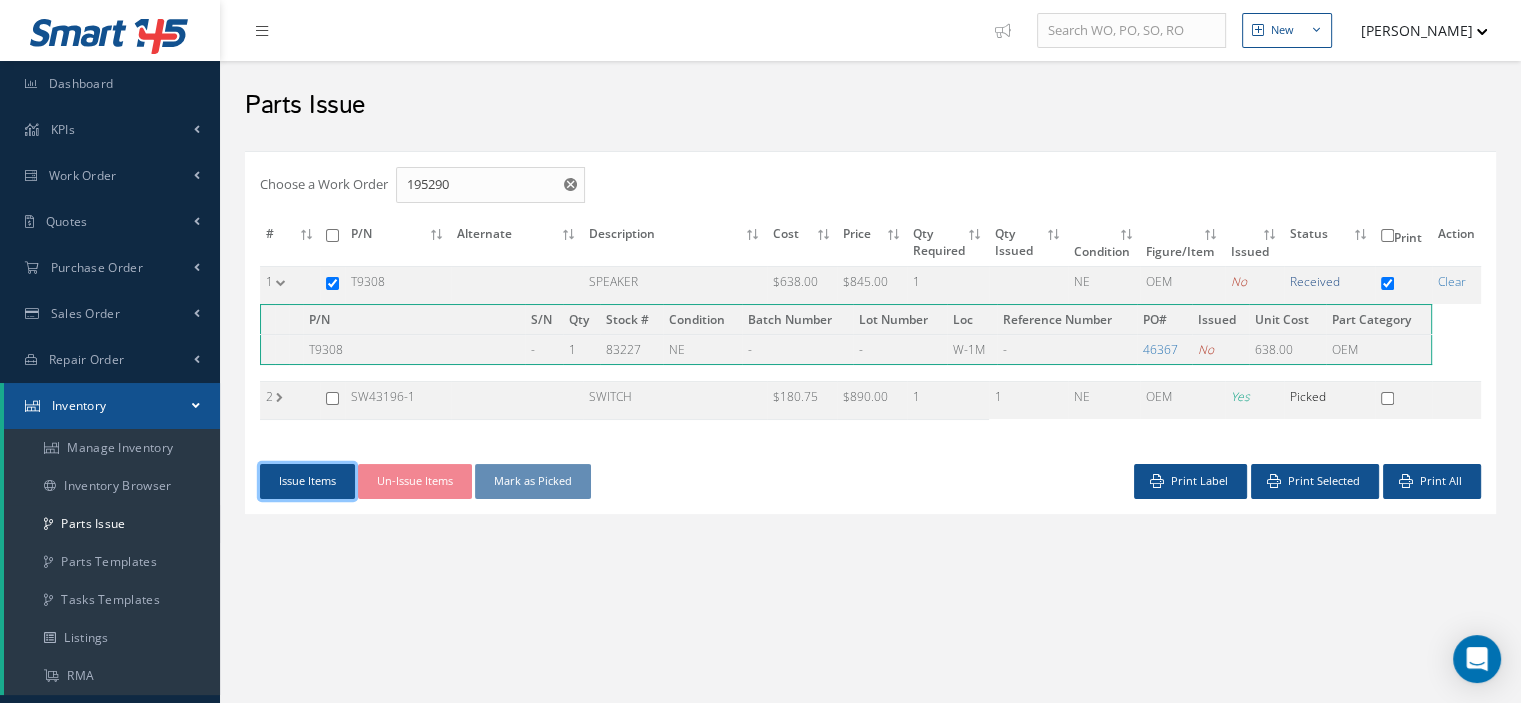 click on "Issue Items" at bounding box center [307, 481] 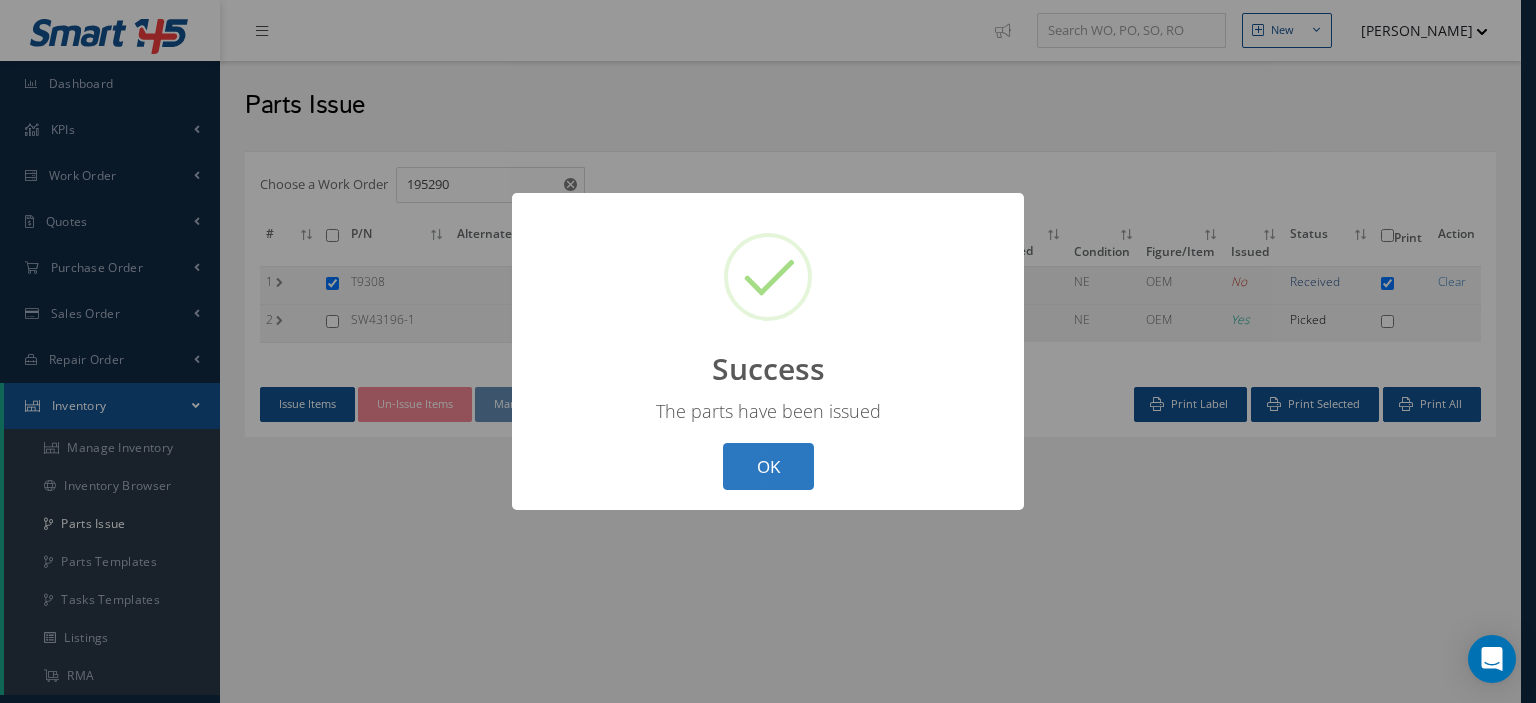 click on "OK" at bounding box center (768, 466) 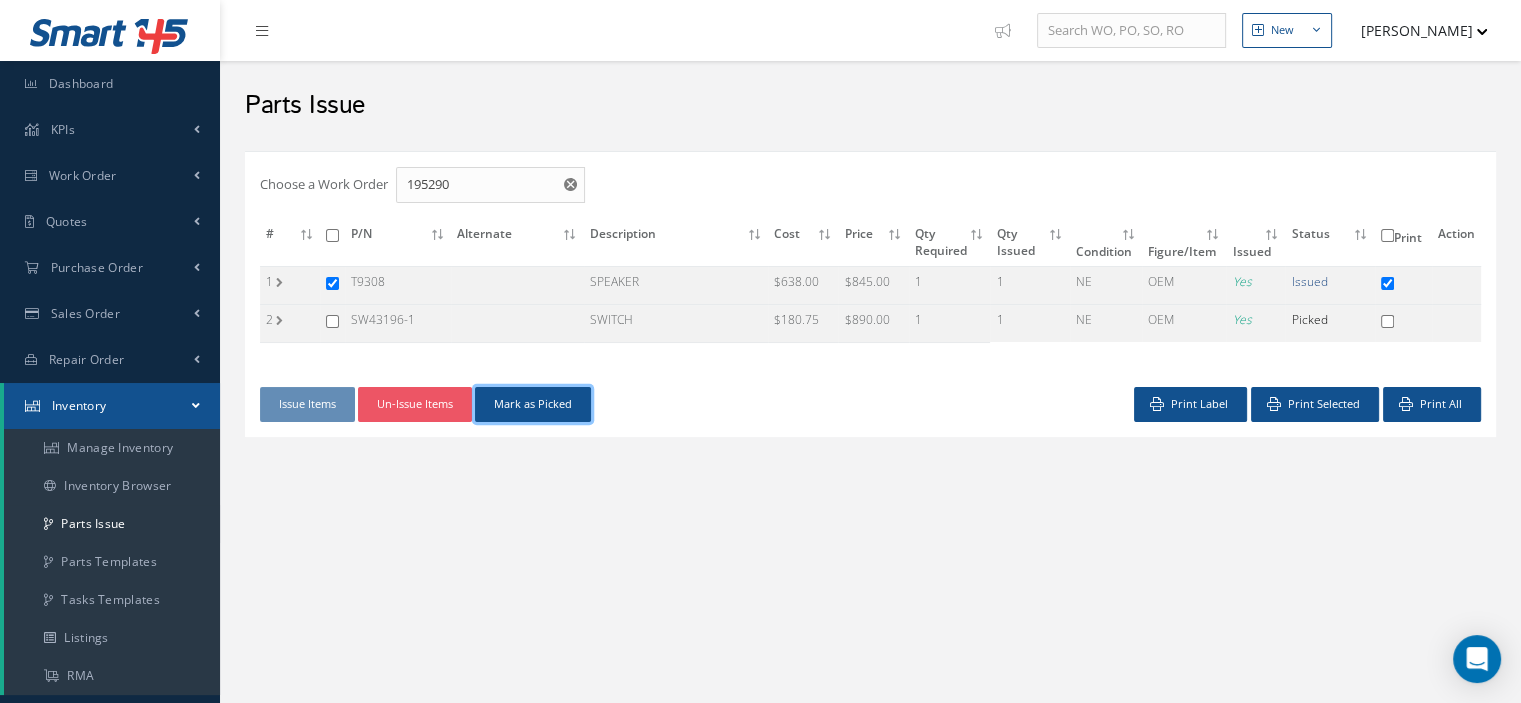 click on "Mark as Picked" at bounding box center (533, 404) 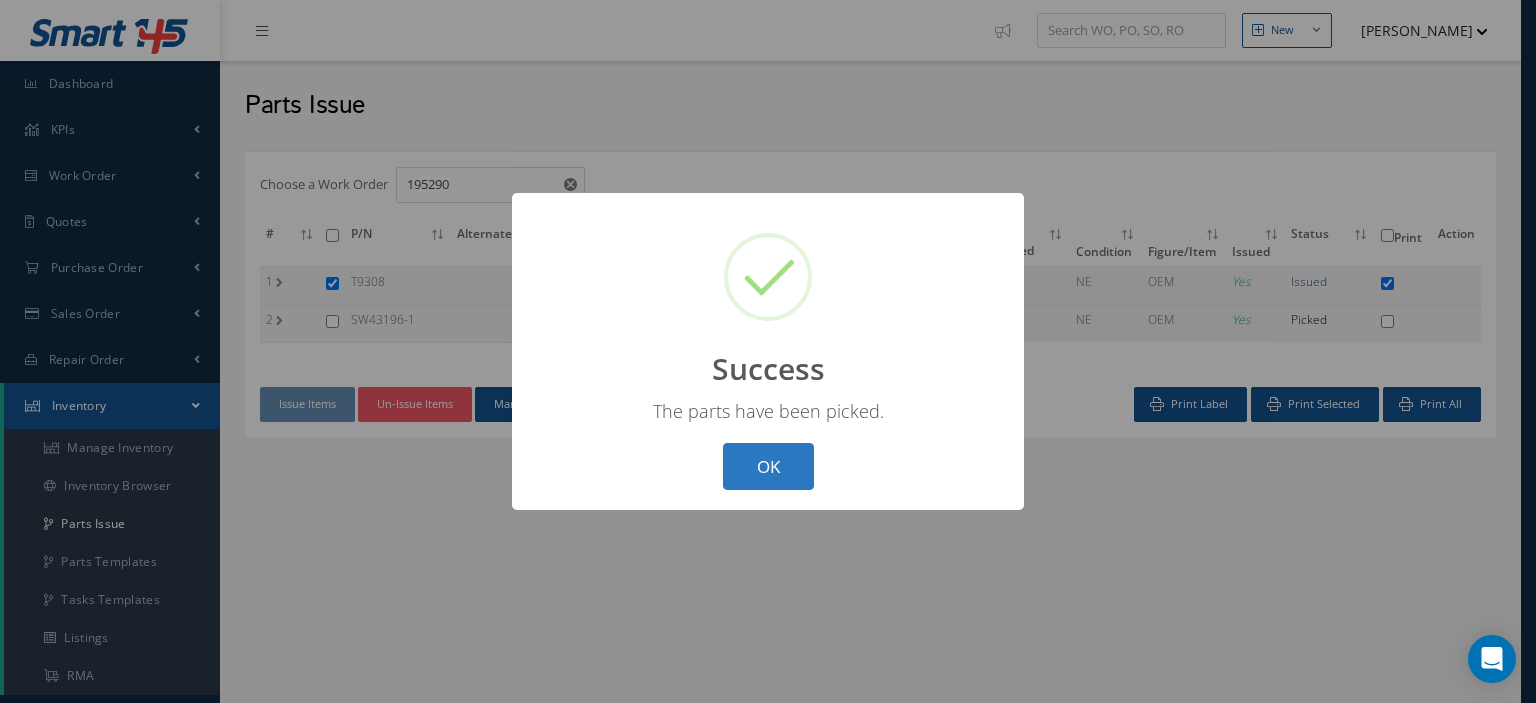 click on "OK" at bounding box center [768, 466] 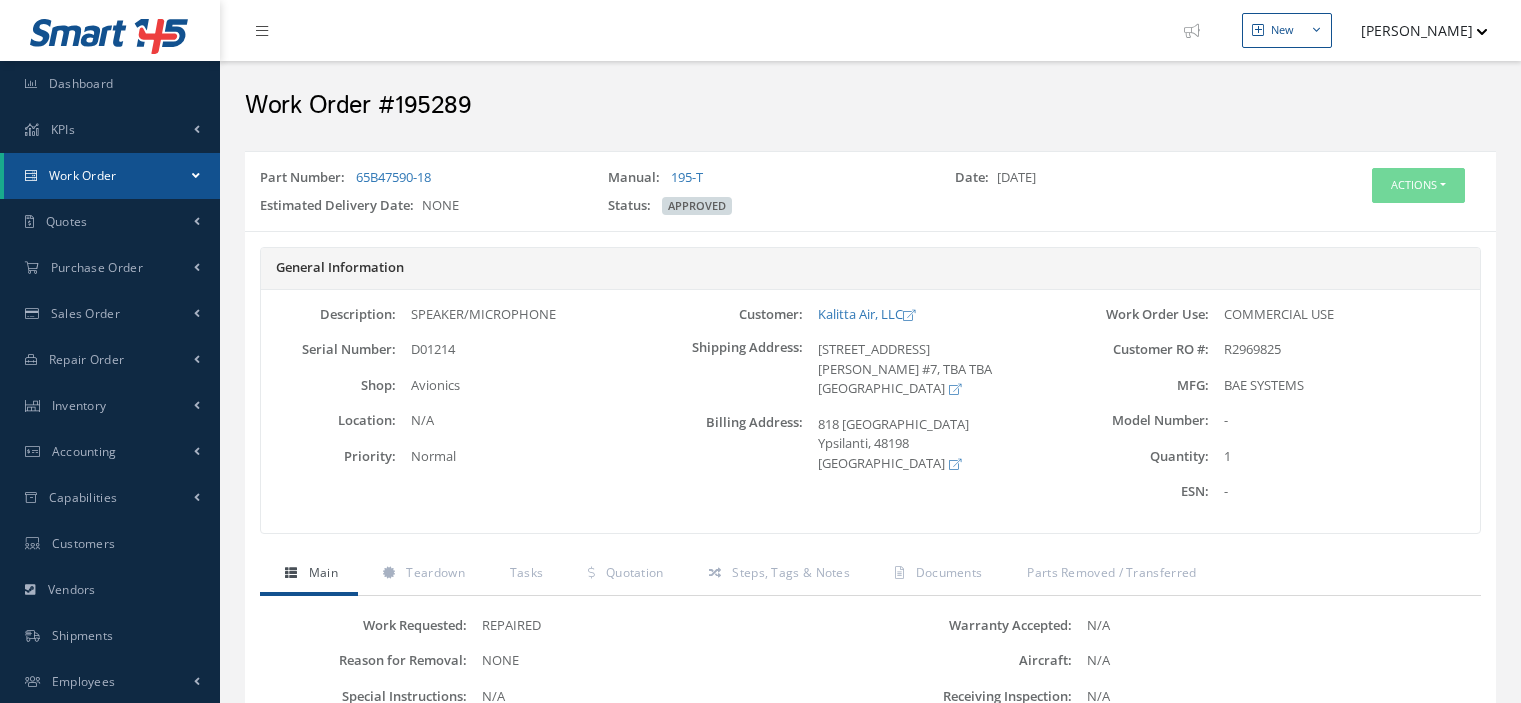 scroll, scrollTop: 0, scrollLeft: 0, axis: both 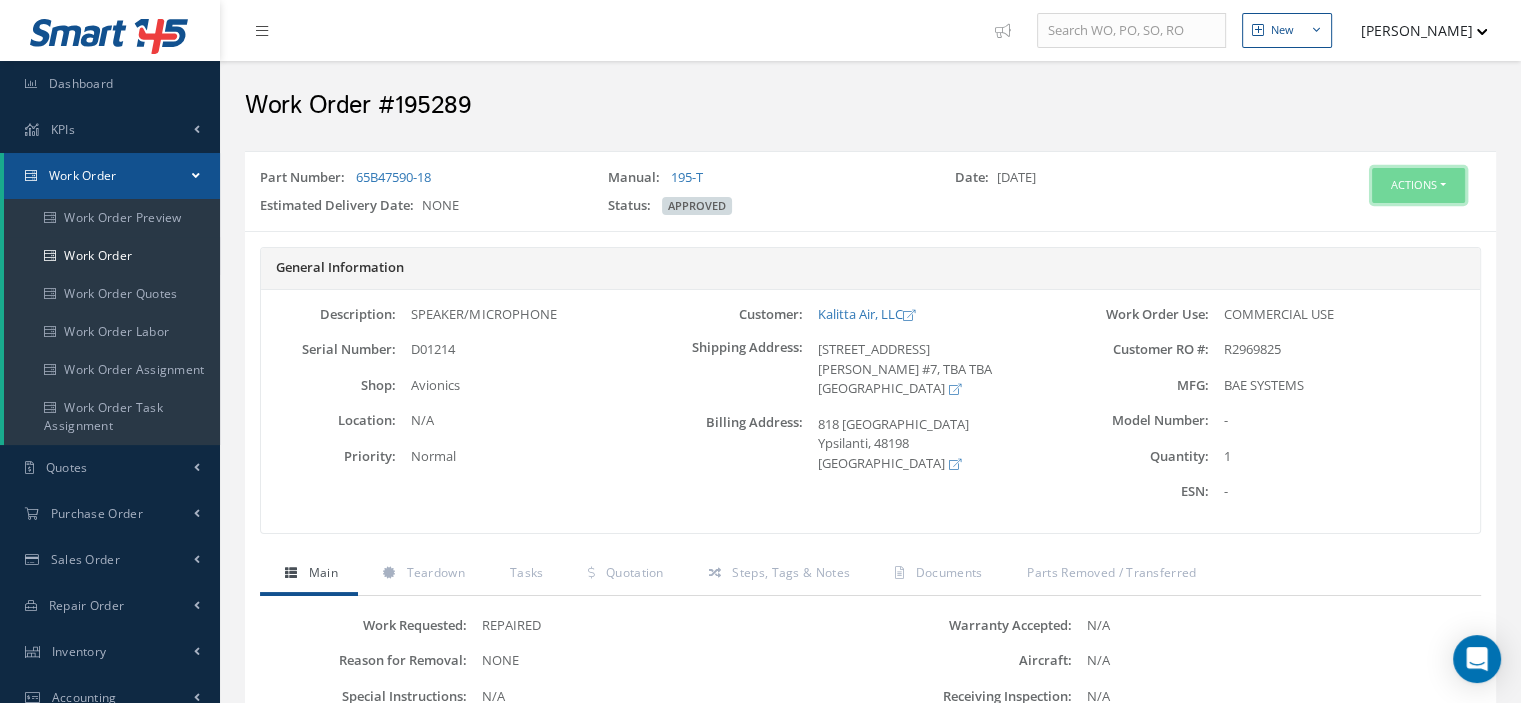 click on "Actions" at bounding box center (1418, 185) 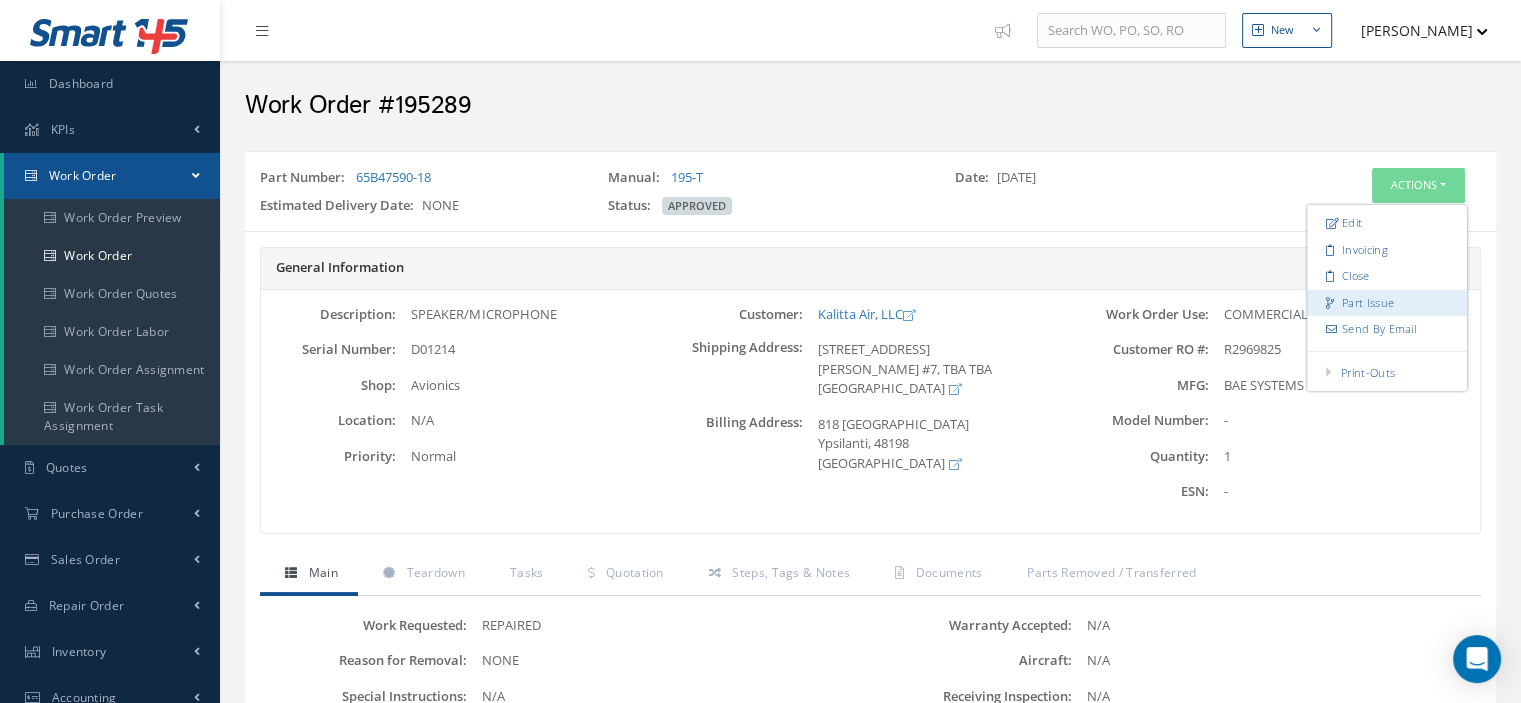 click on "Part Issue" at bounding box center (1387, 303) 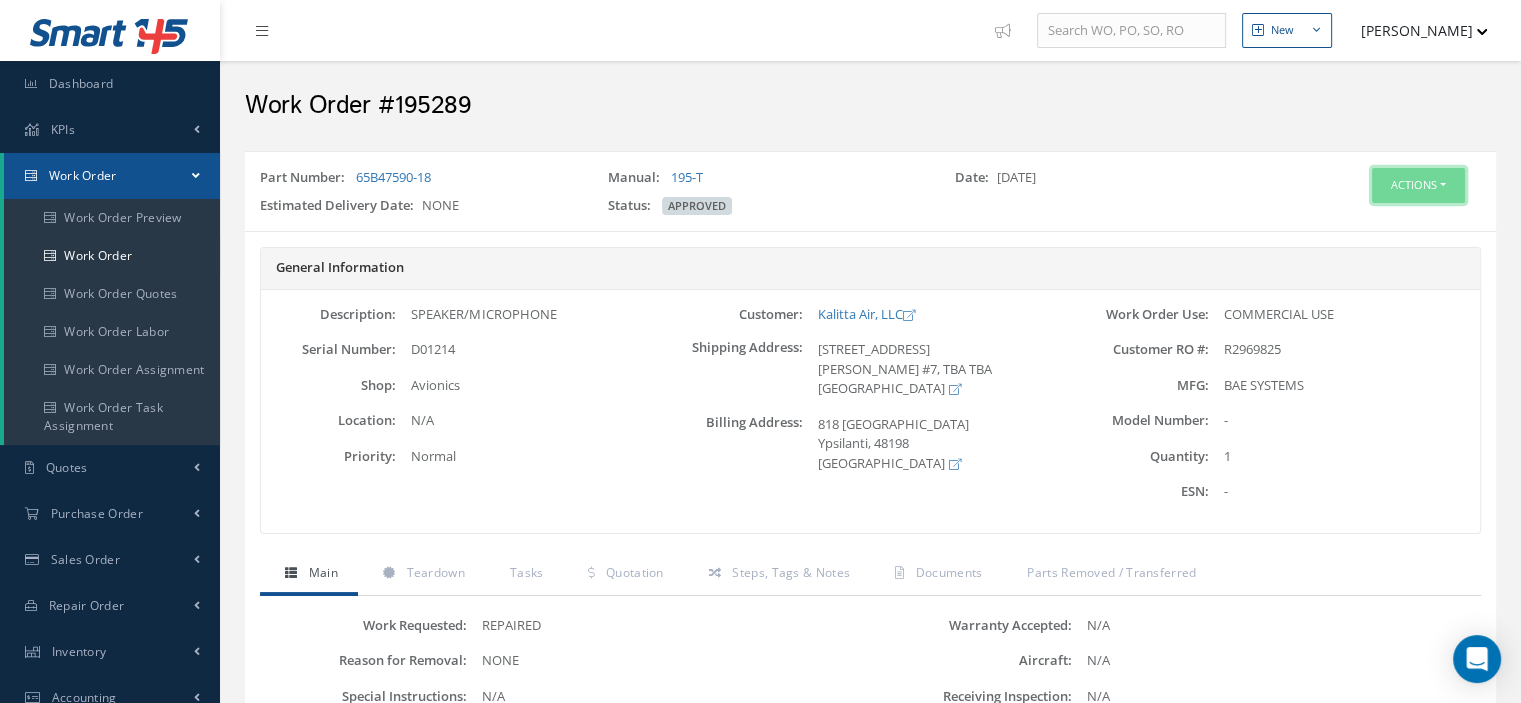 click on "Actions" at bounding box center [1418, 185] 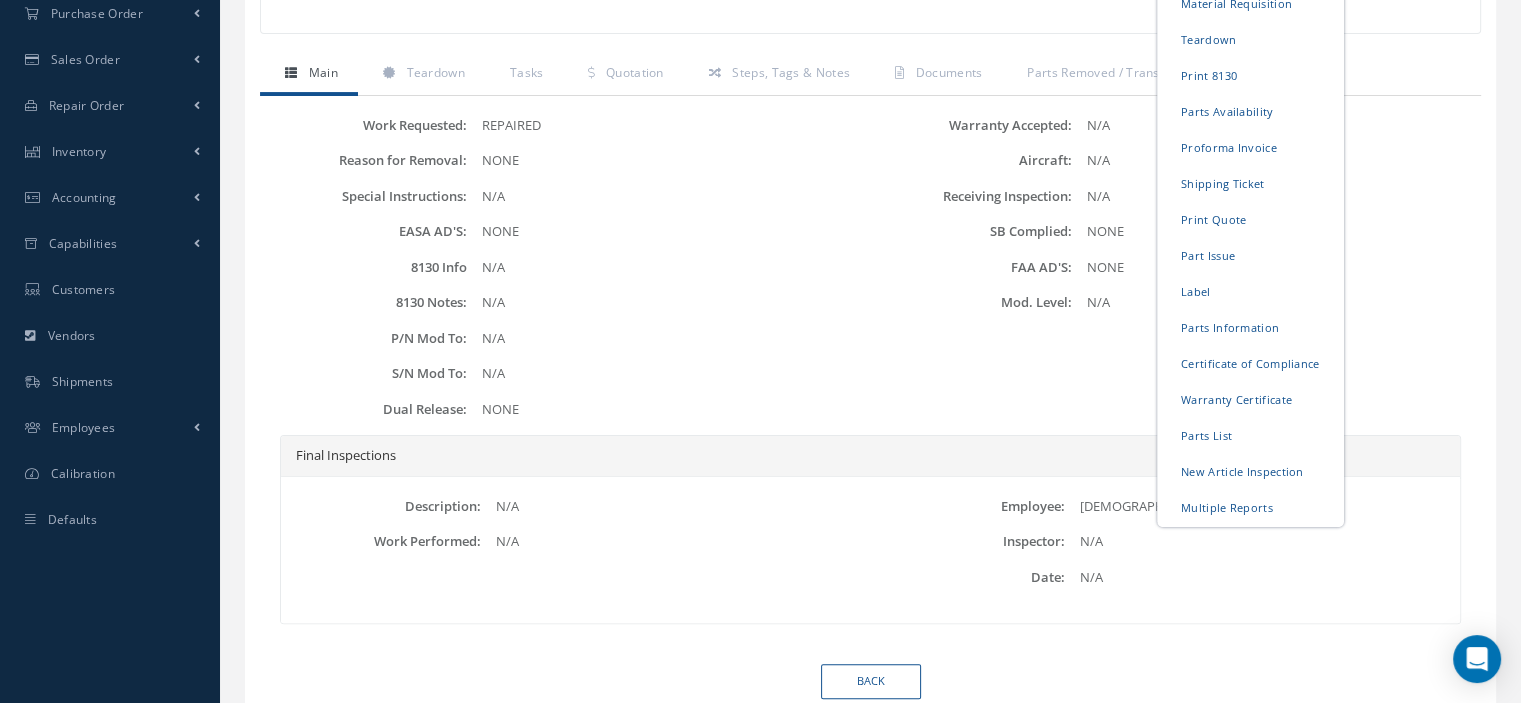 scroll, scrollTop: 573, scrollLeft: 0, axis: vertical 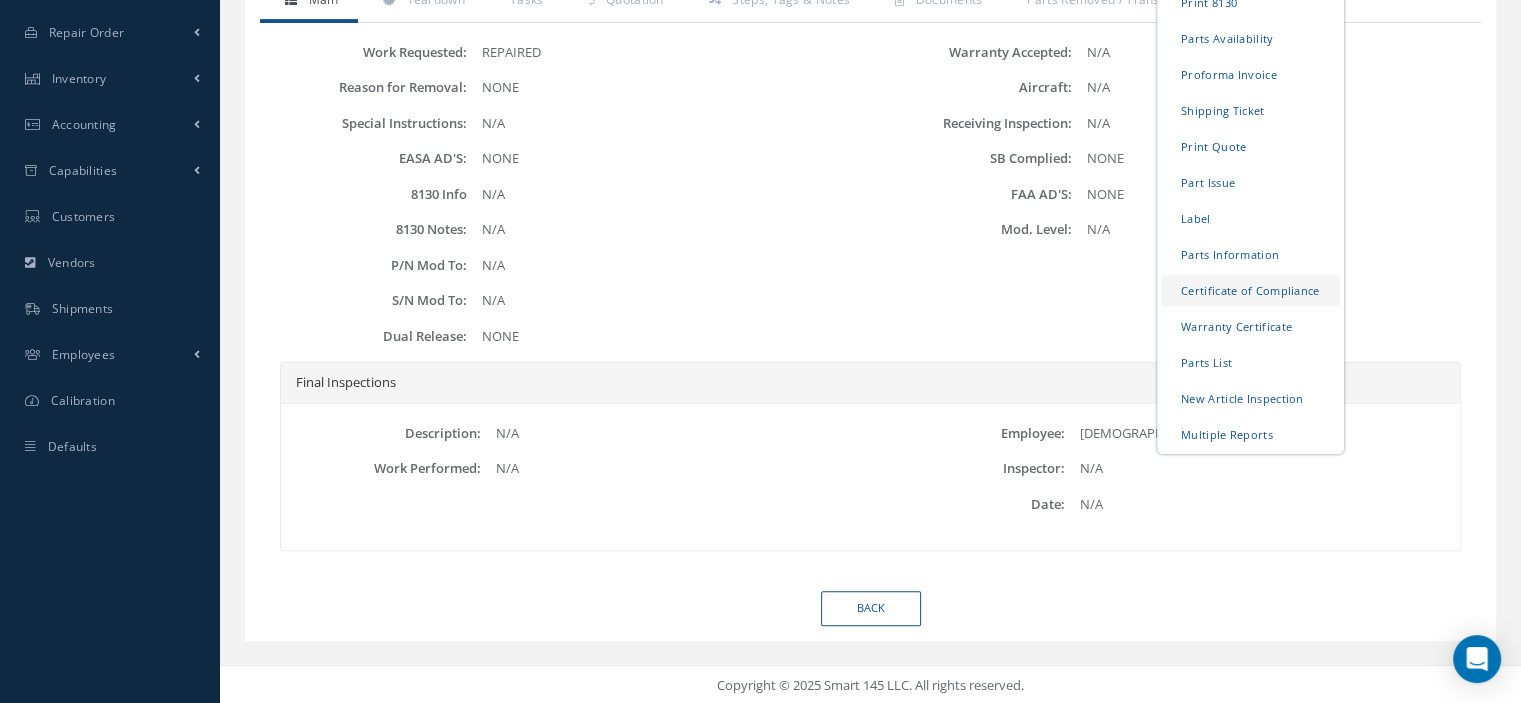 click on "Certificate of Compliance" at bounding box center (1250, 290) 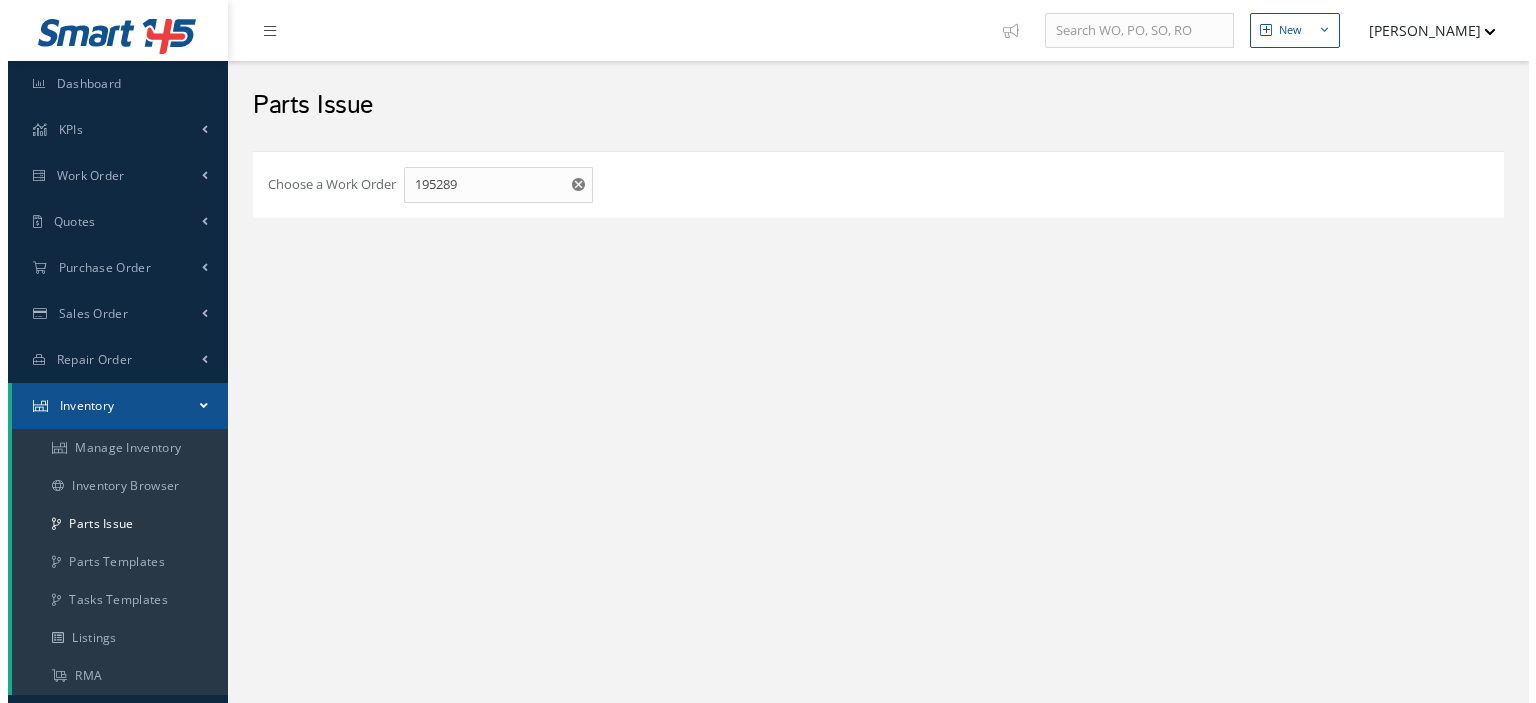 scroll, scrollTop: 0, scrollLeft: 0, axis: both 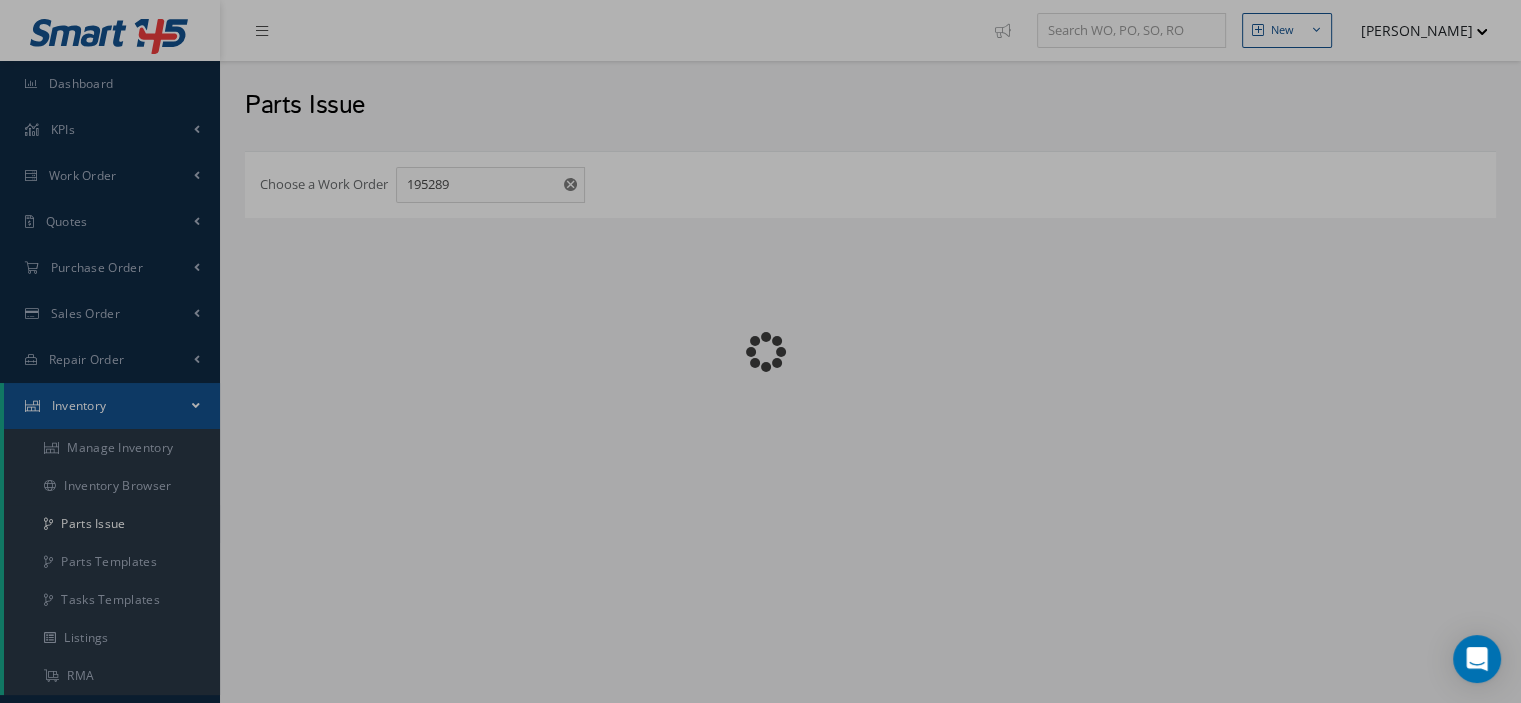 checkbox on "false" 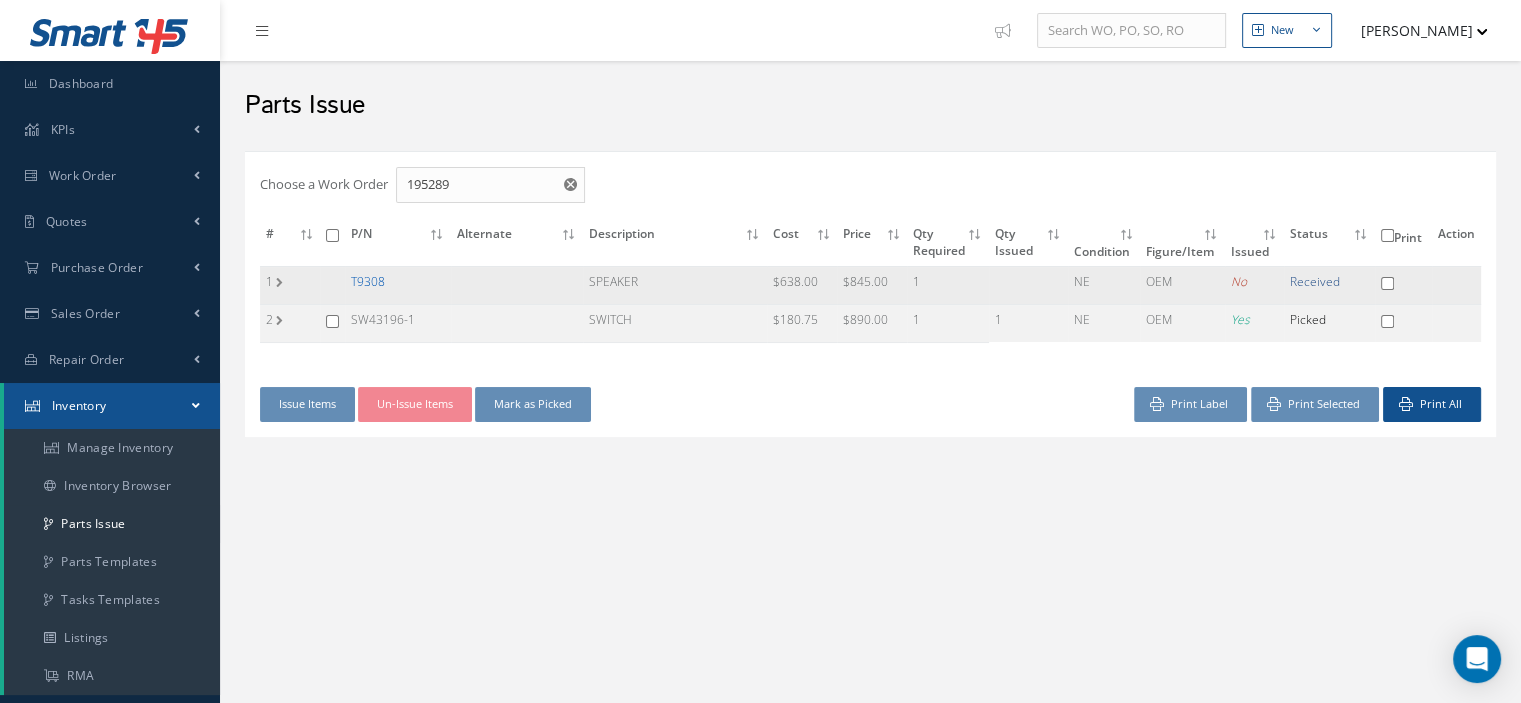 click on "T9308" at bounding box center [368, 281] 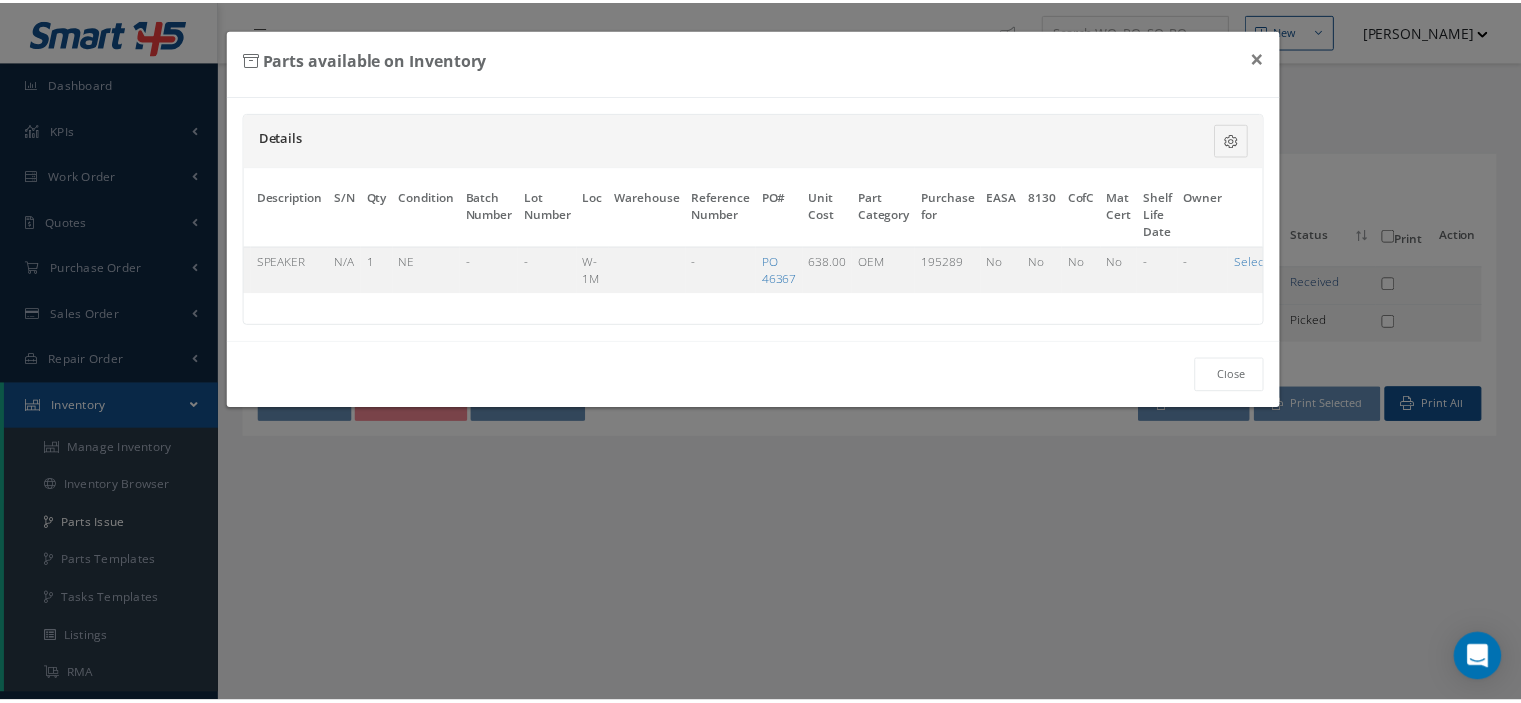 scroll, scrollTop: 0, scrollLeft: 129, axis: horizontal 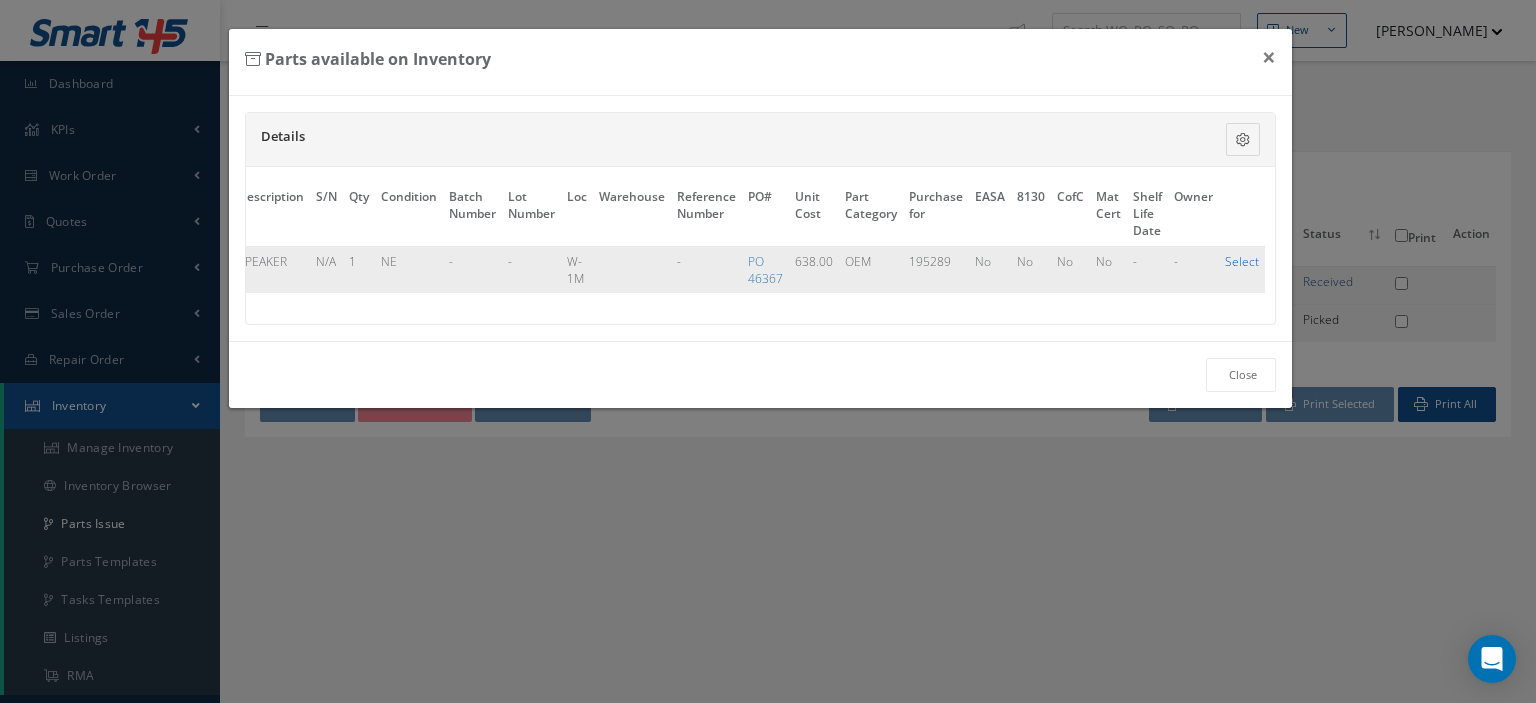 click on "Select" at bounding box center [1242, 261] 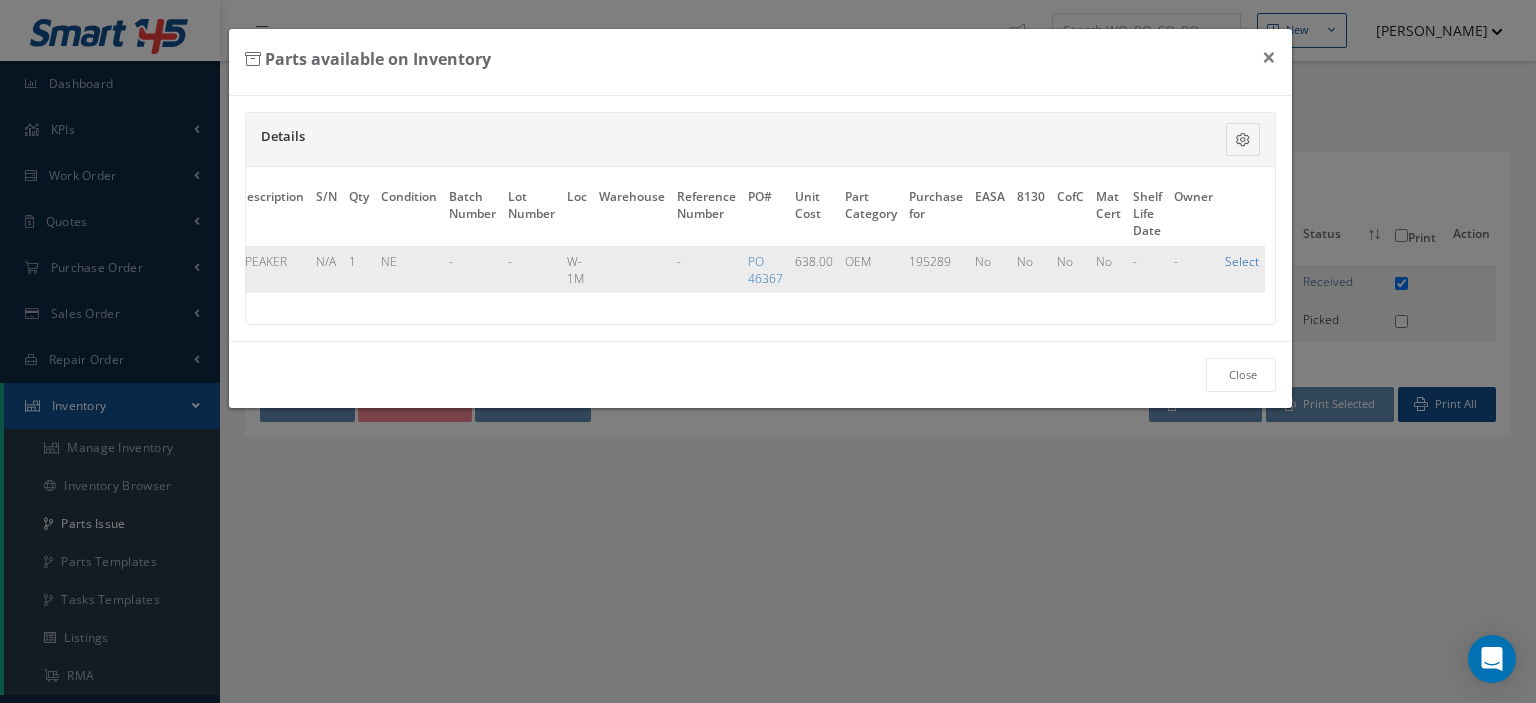checkbox on "true" 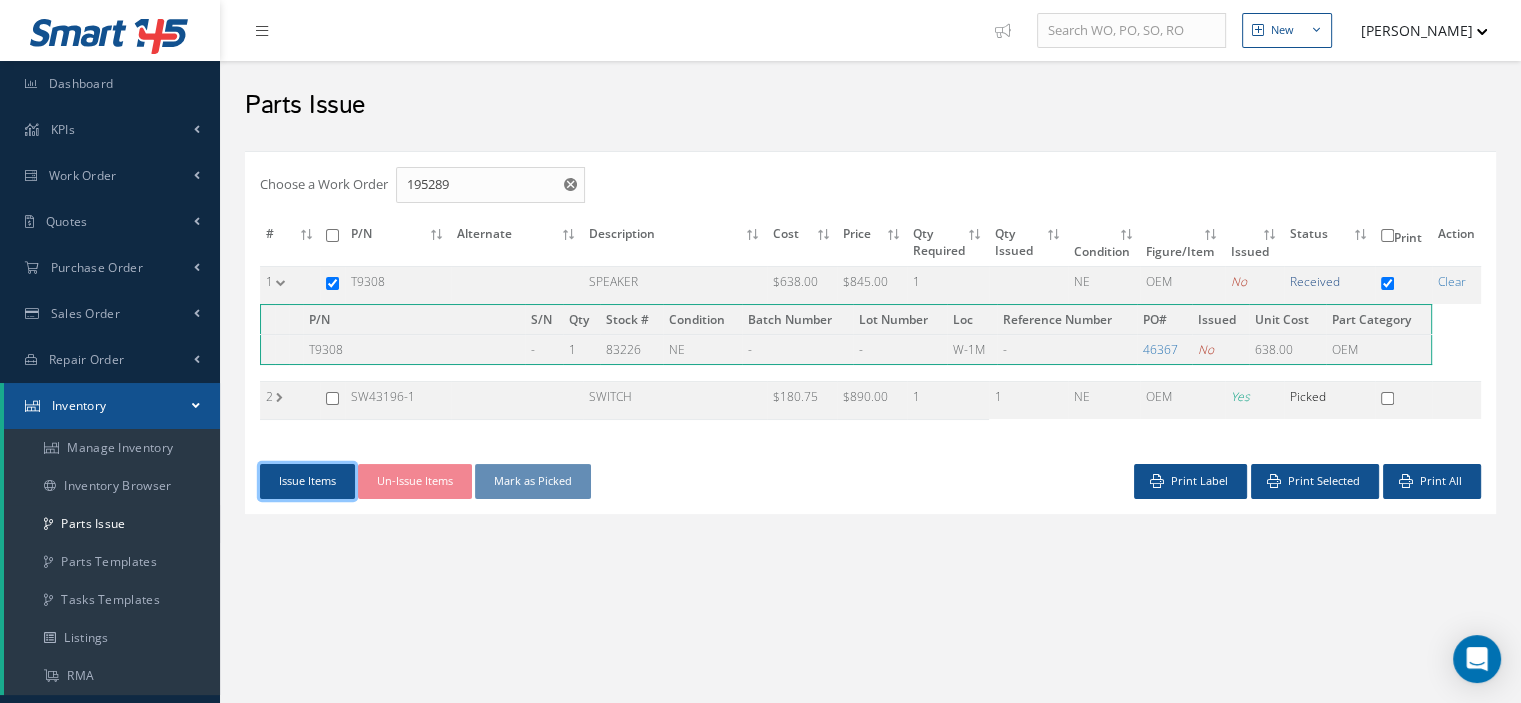 click on "Issue Items" at bounding box center (307, 481) 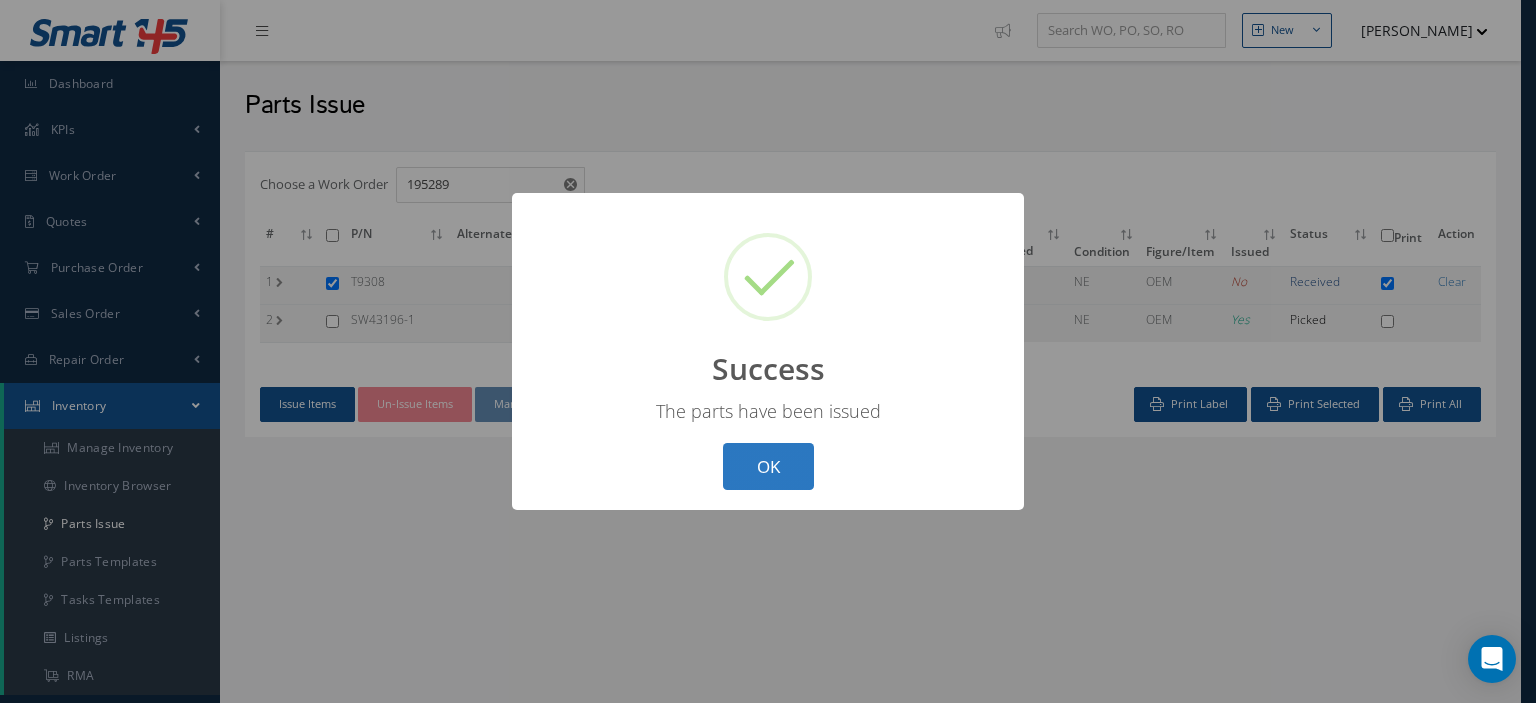 click on "OK" at bounding box center (768, 466) 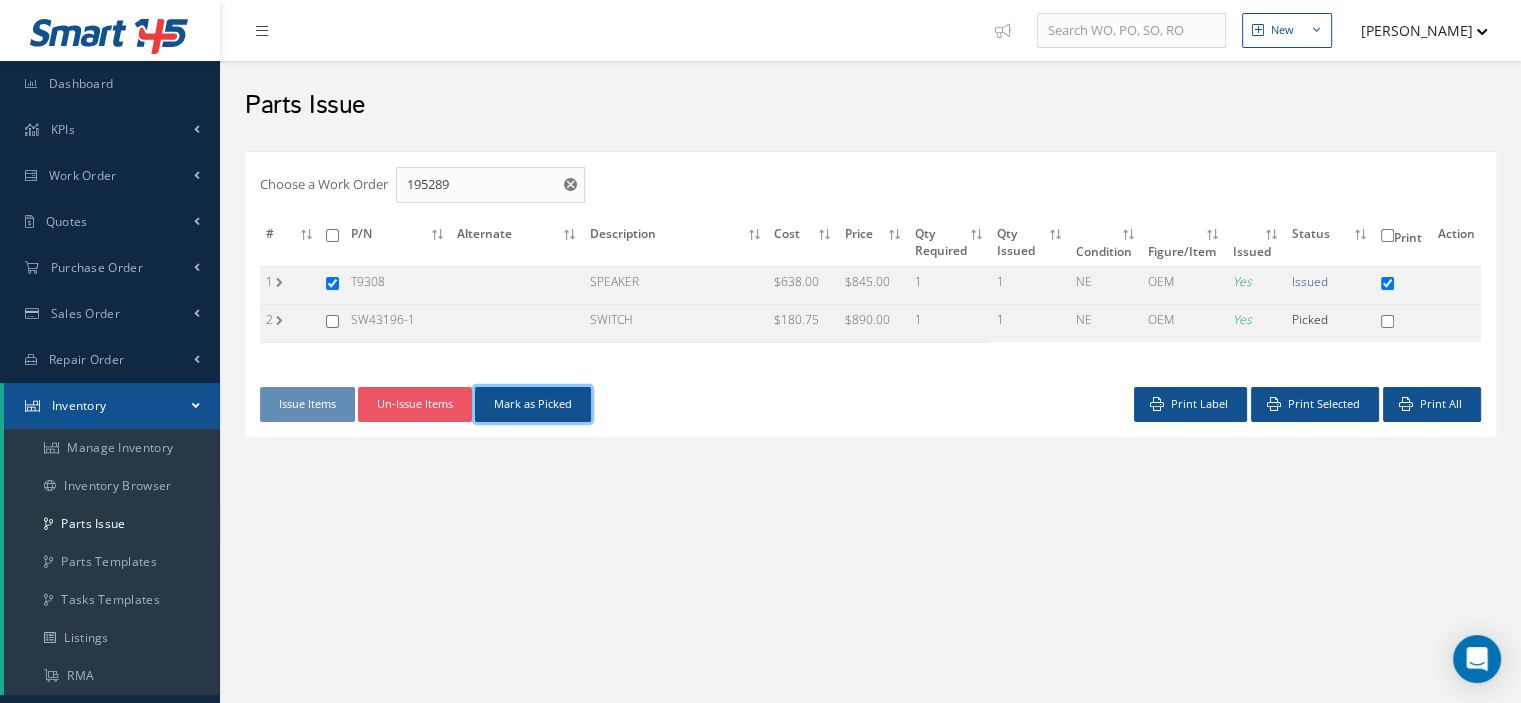 click on "Mark as Picked" at bounding box center (533, 404) 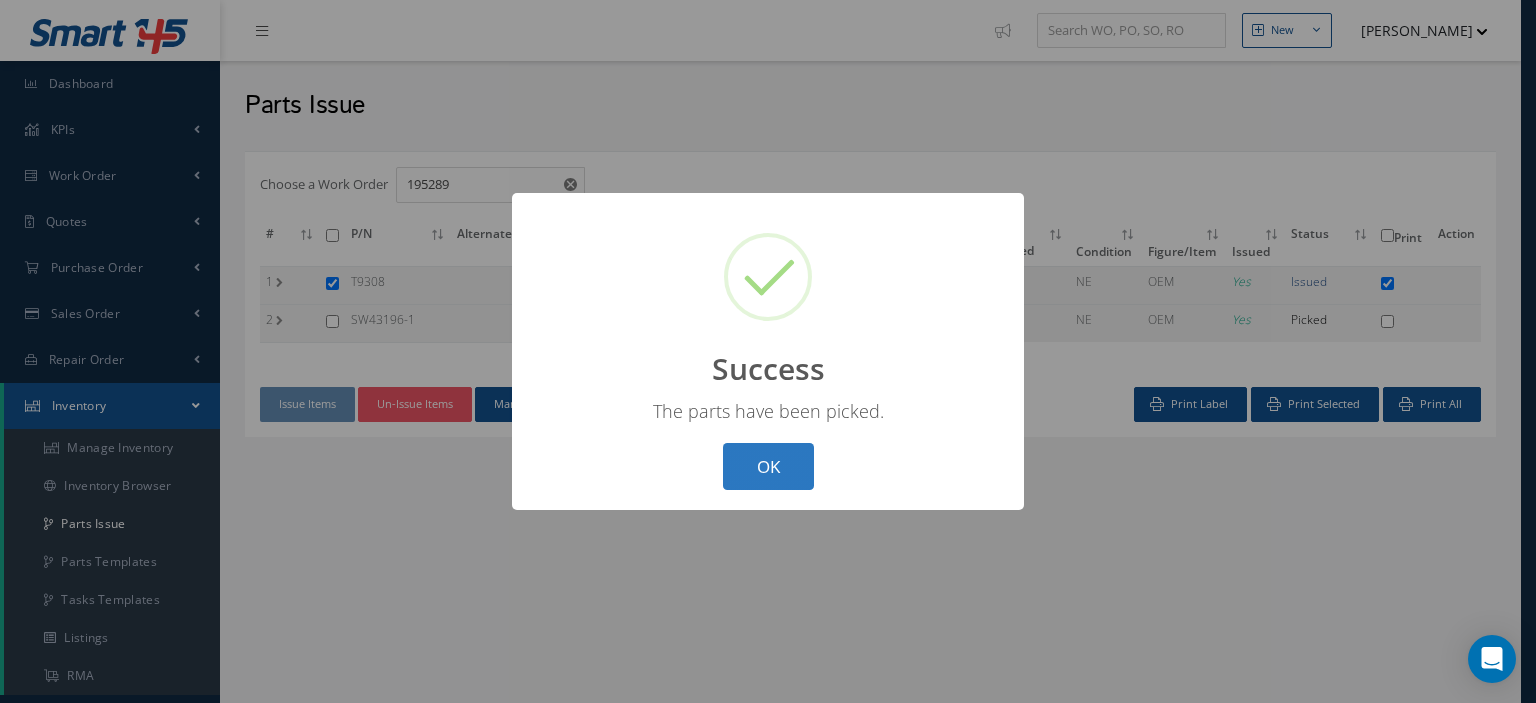 click on "OK" at bounding box center (768, 466) 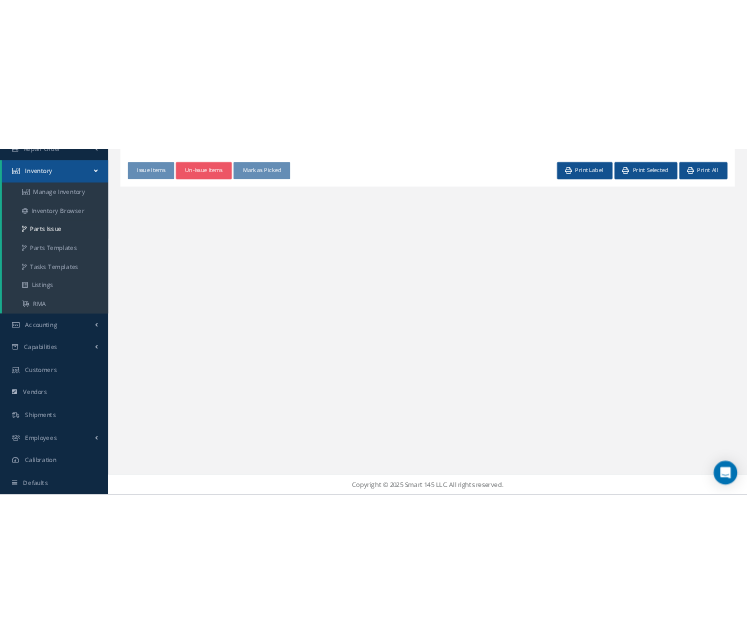 scroll, scrollTop: 0, scrollLeft: 0, axis: both 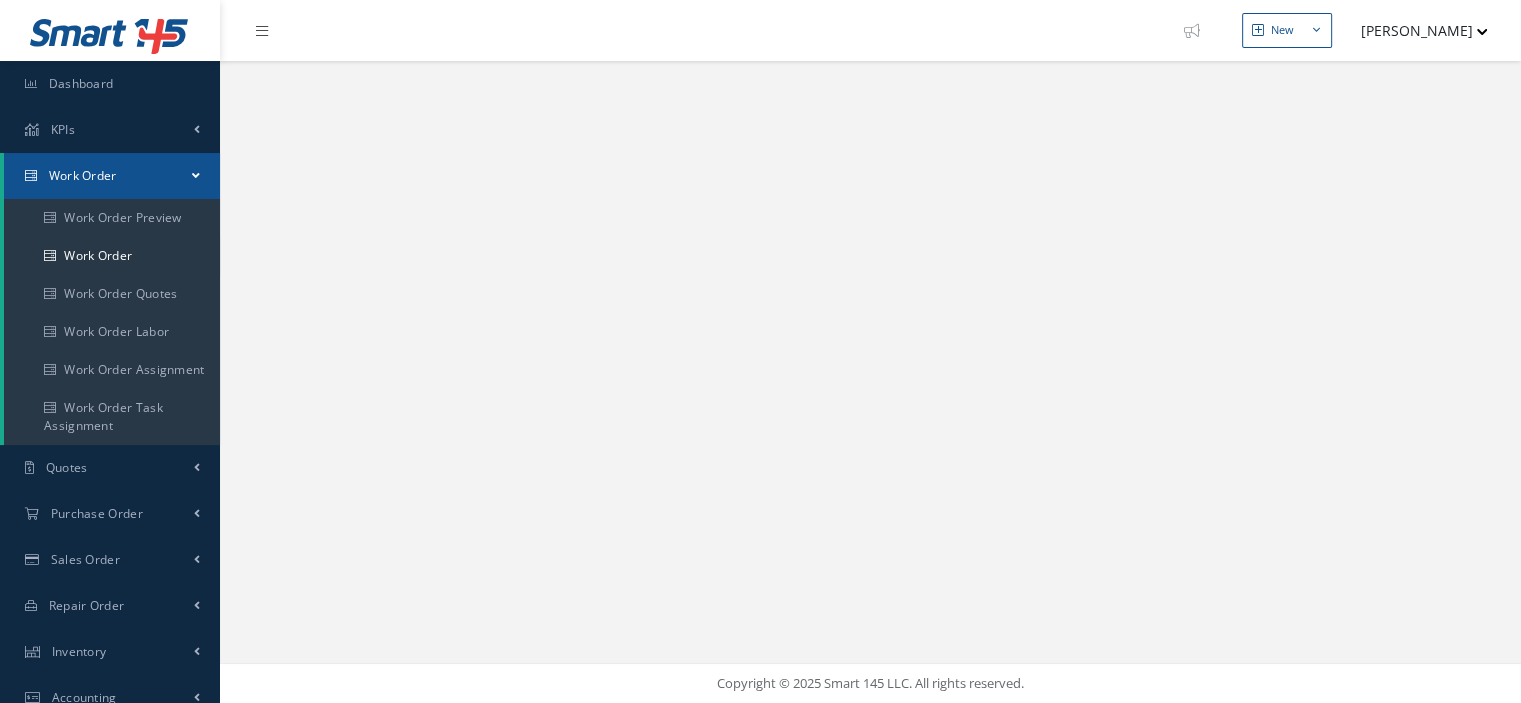 select on "25" 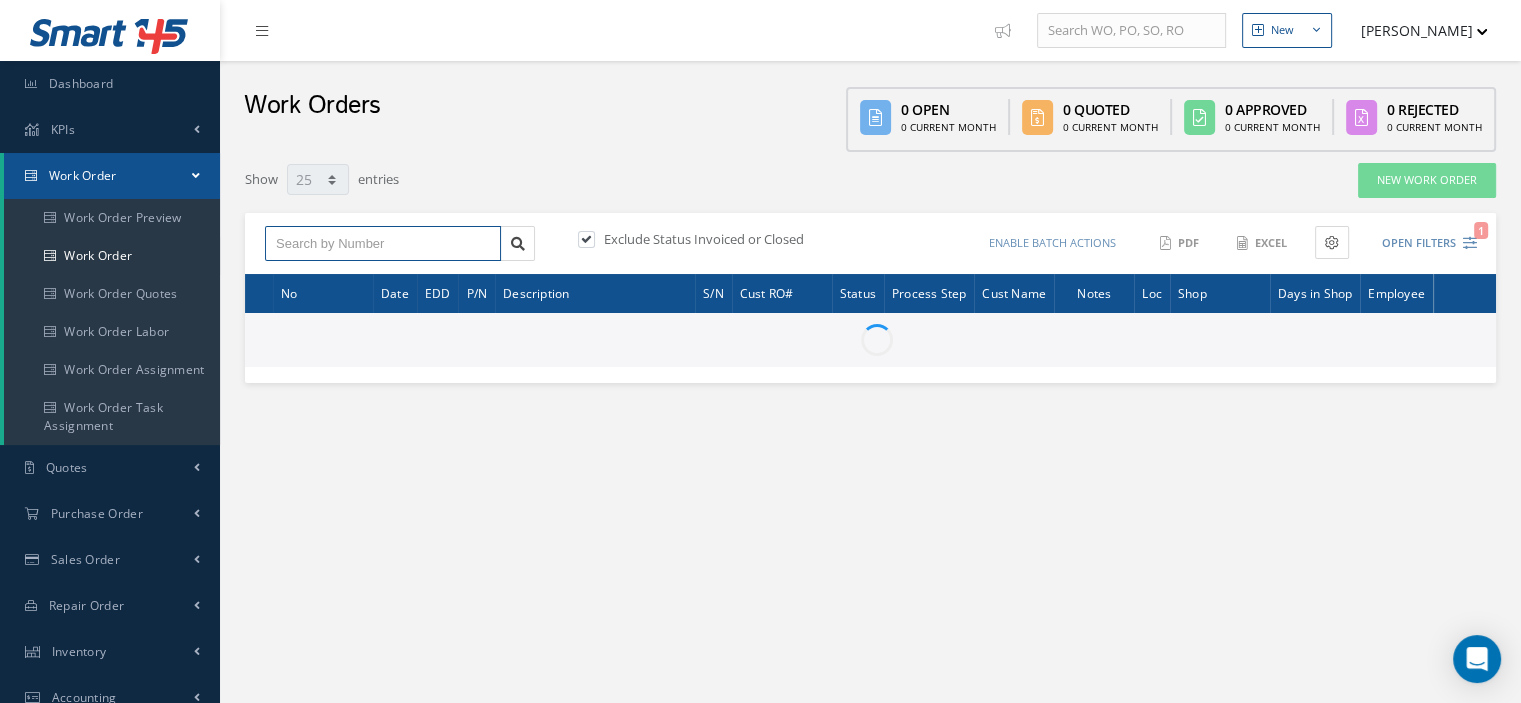 click at bounding box center (383, 244) 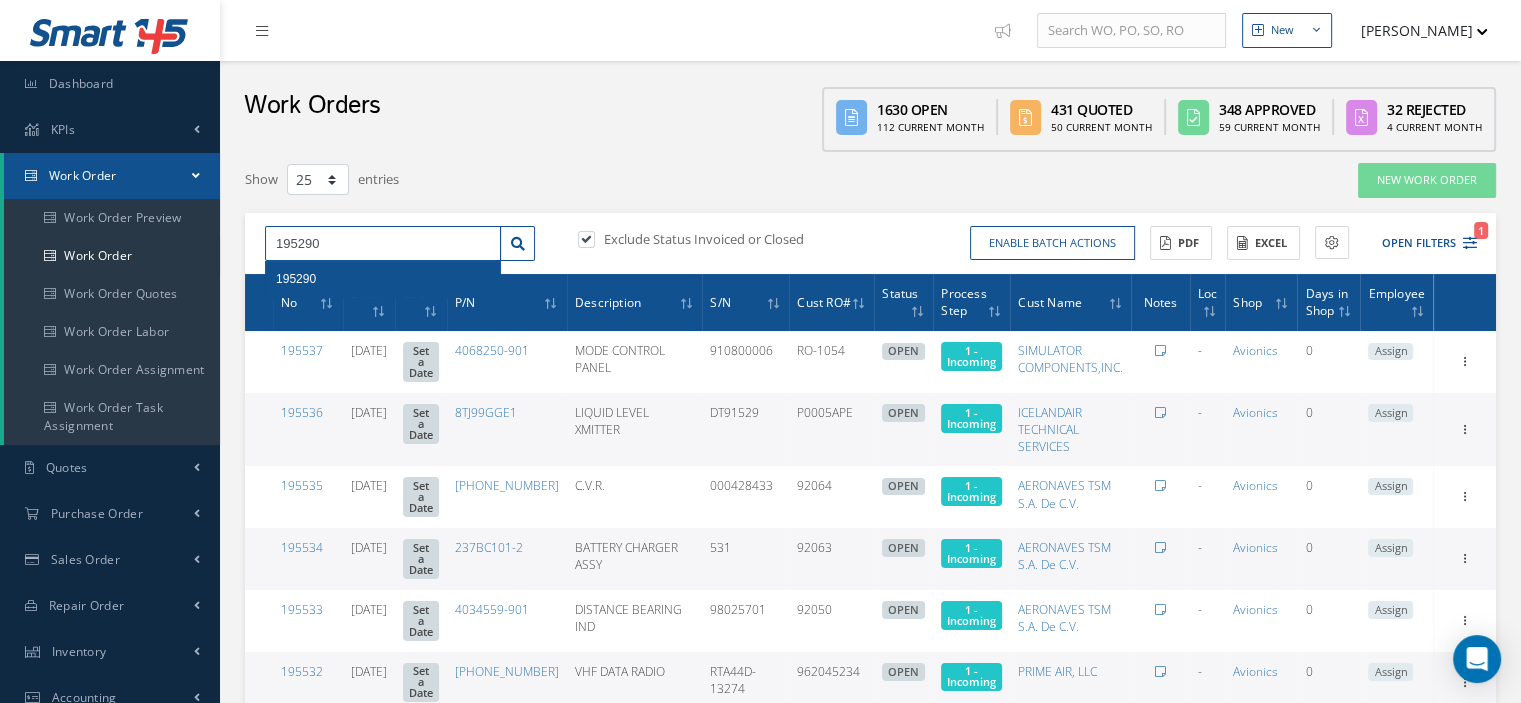 type on "195290" 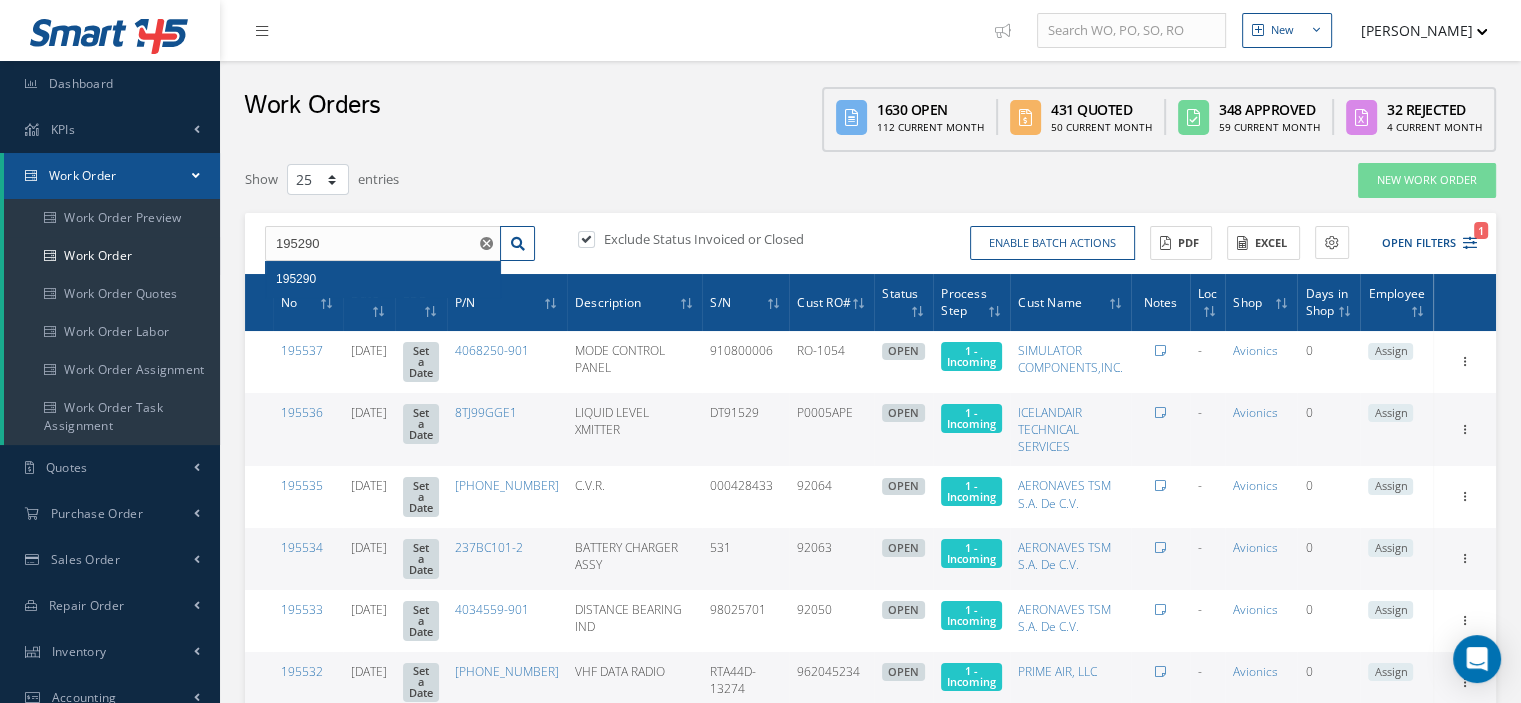 click on "195290" at bounding box center (383, 279) 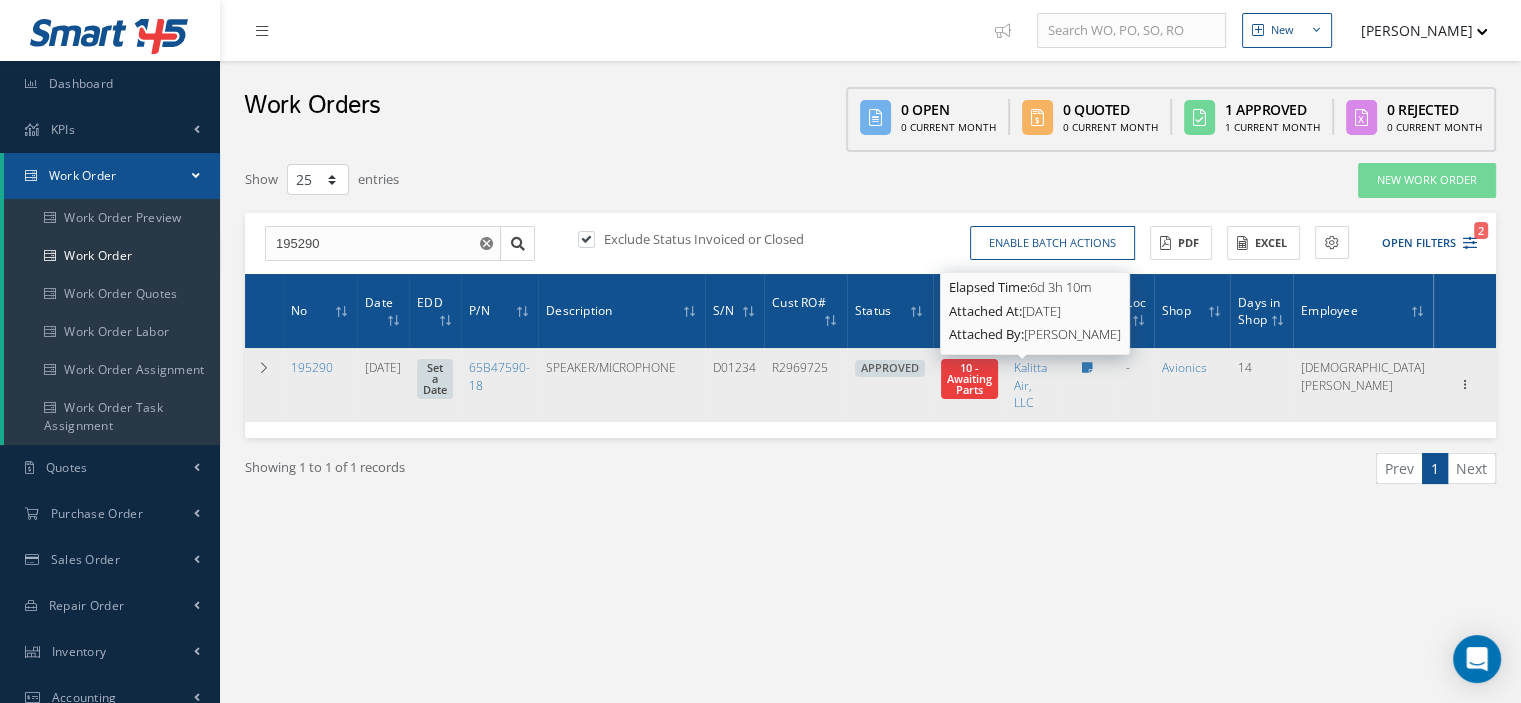 click on "10 - Awaiting Parts" at bounding box center (969, 378) 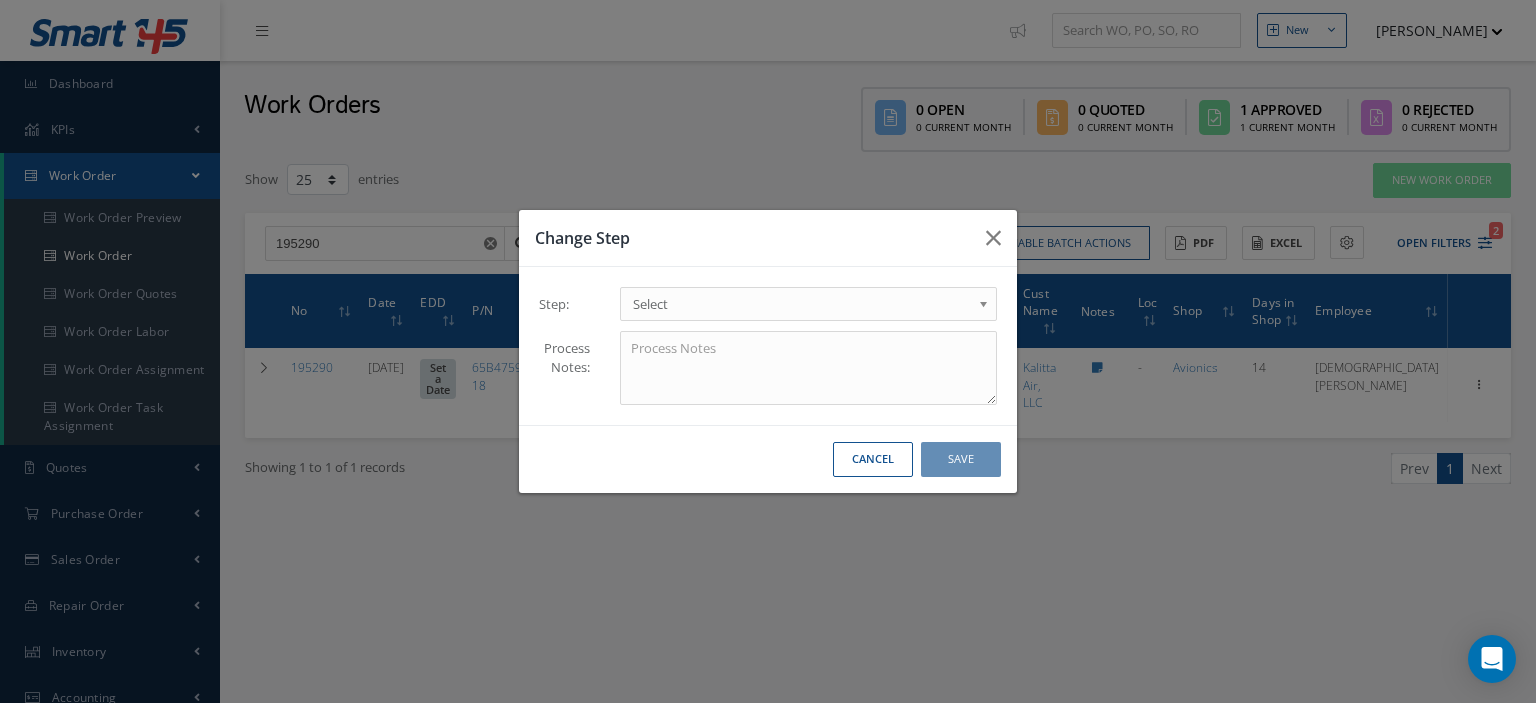 click at bounding box center (987, 309) 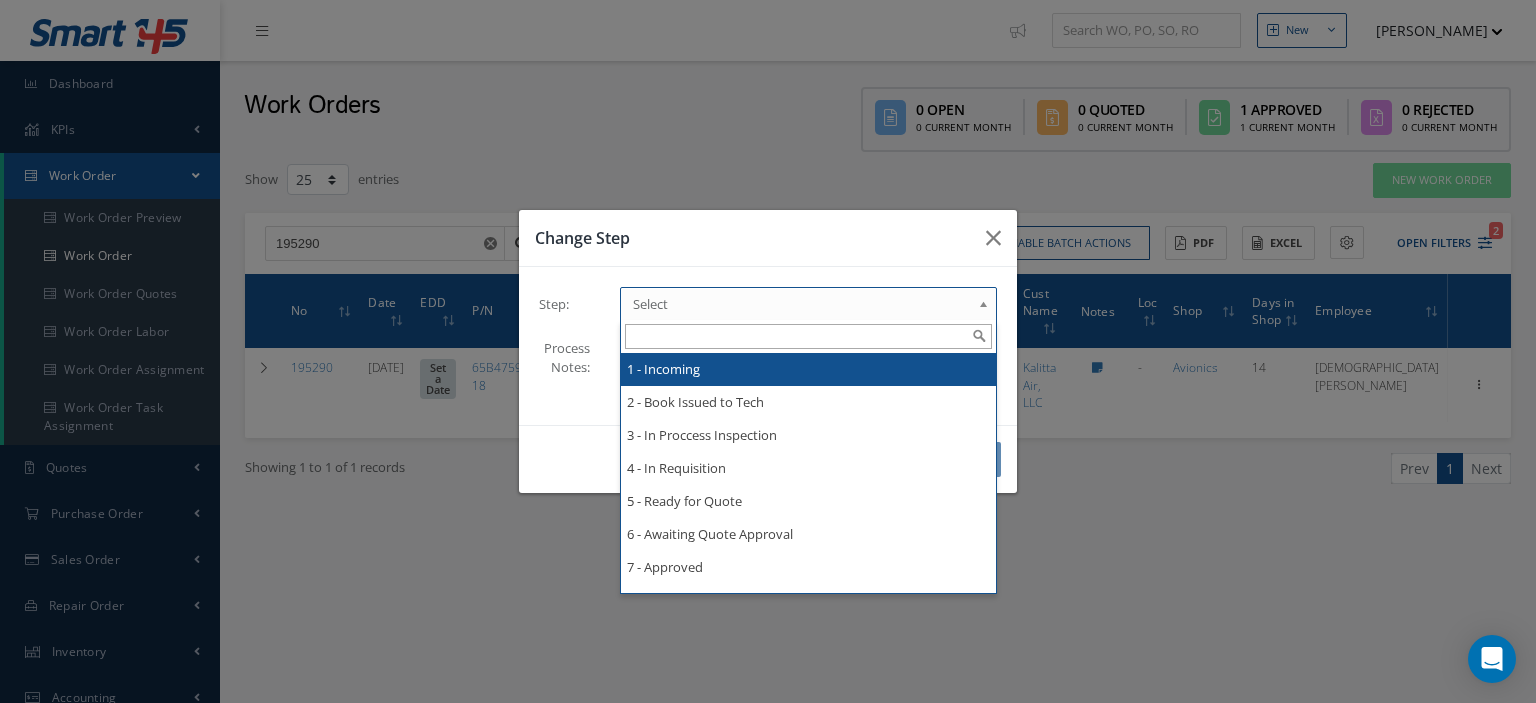scroll, scrollTop: 200, scrollLeft: 0, axis: vertical 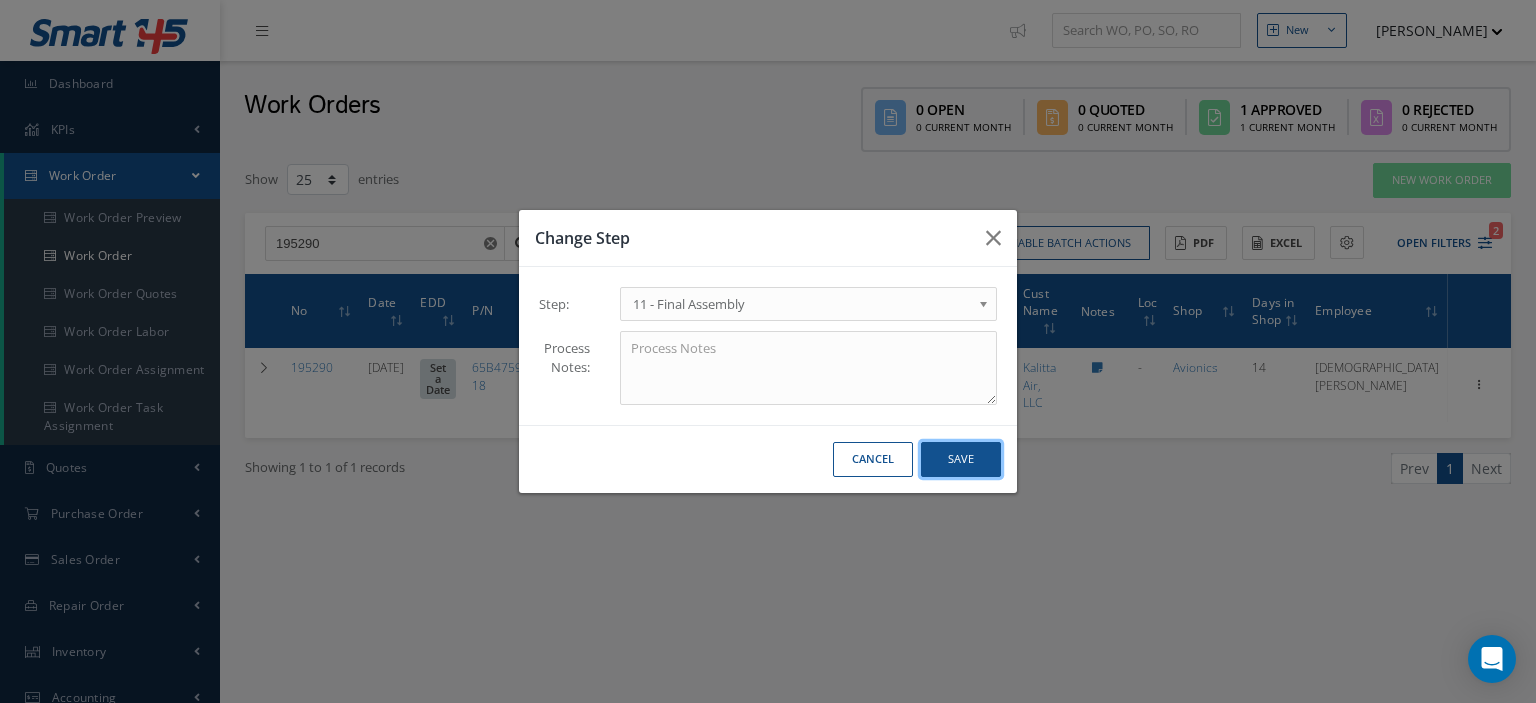 click on "Save" at bounding box center (961, 459) 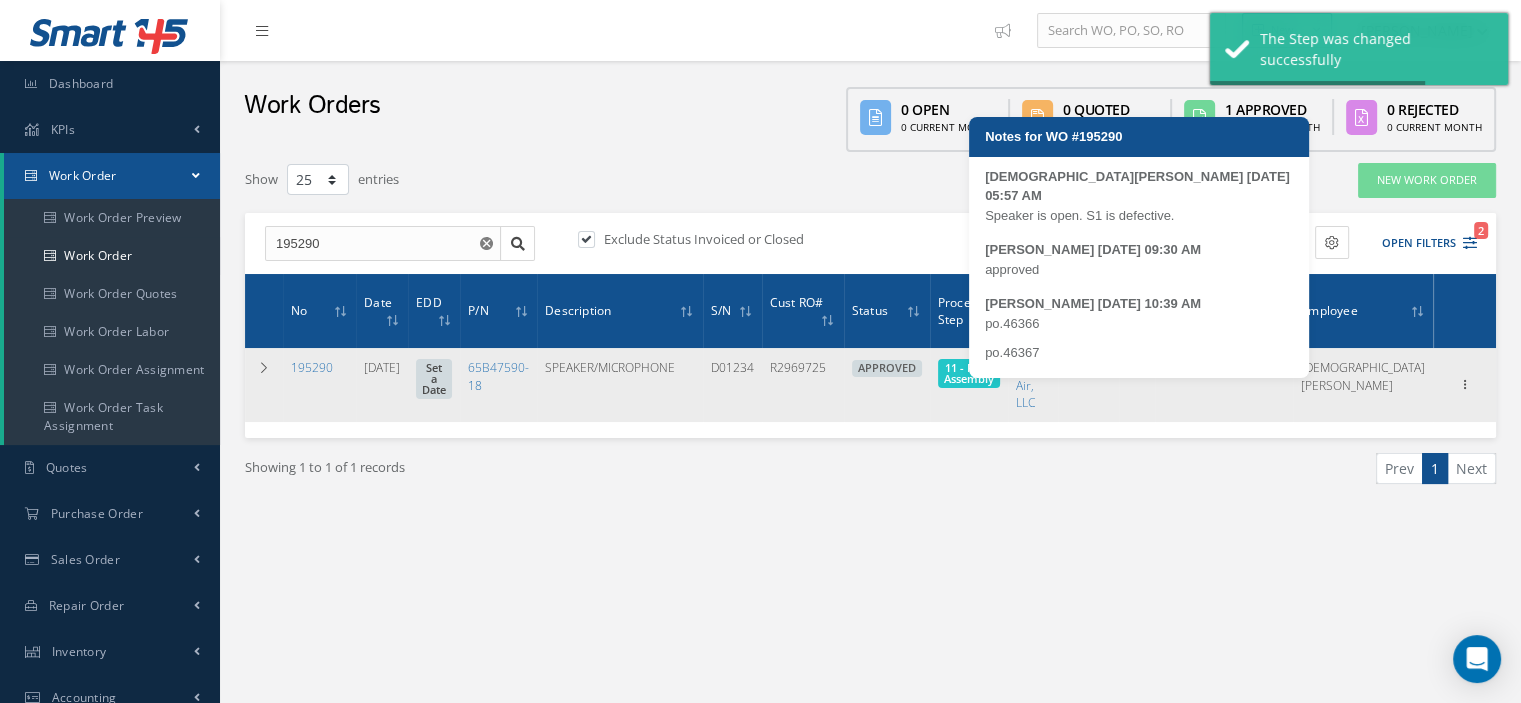 click at bounding box center (1088, 368) 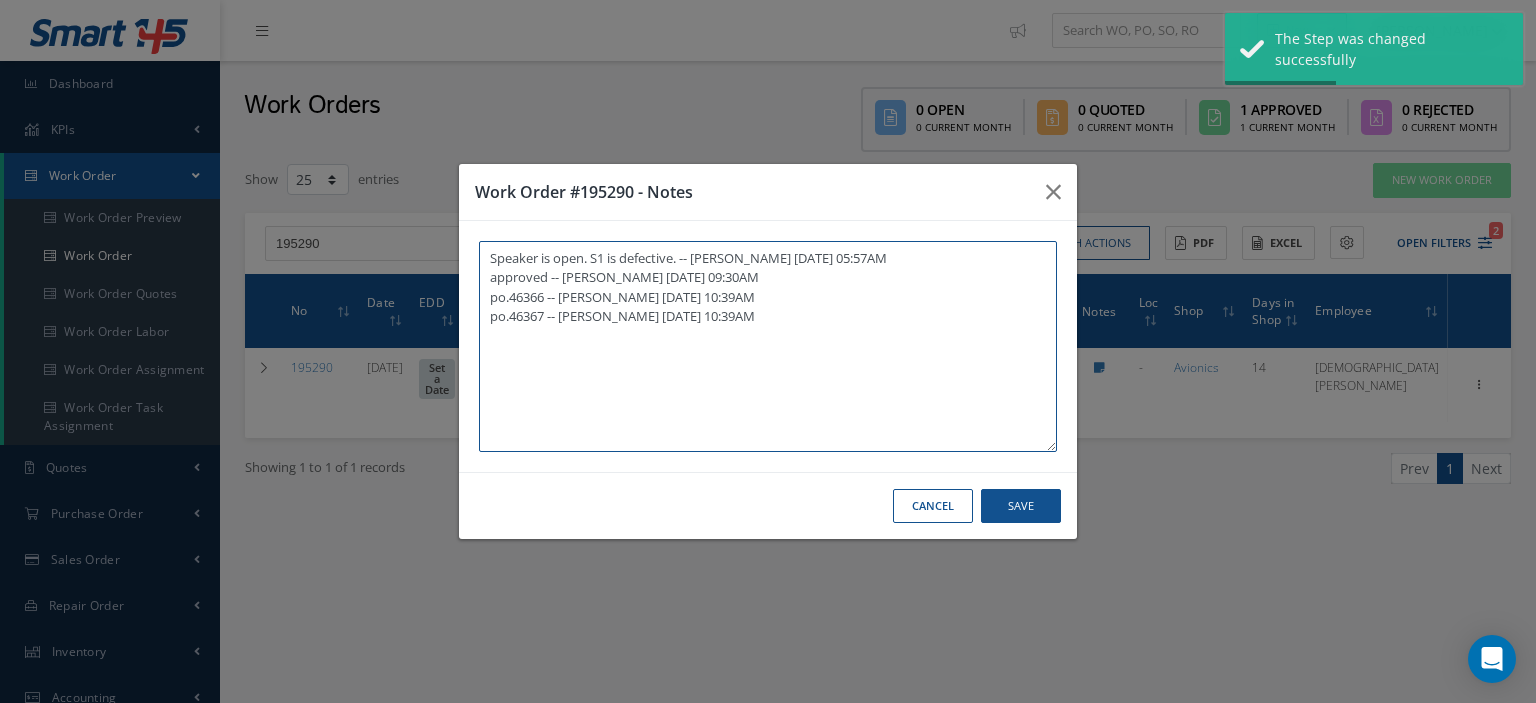 paste on "I already  gave them   to the technician" 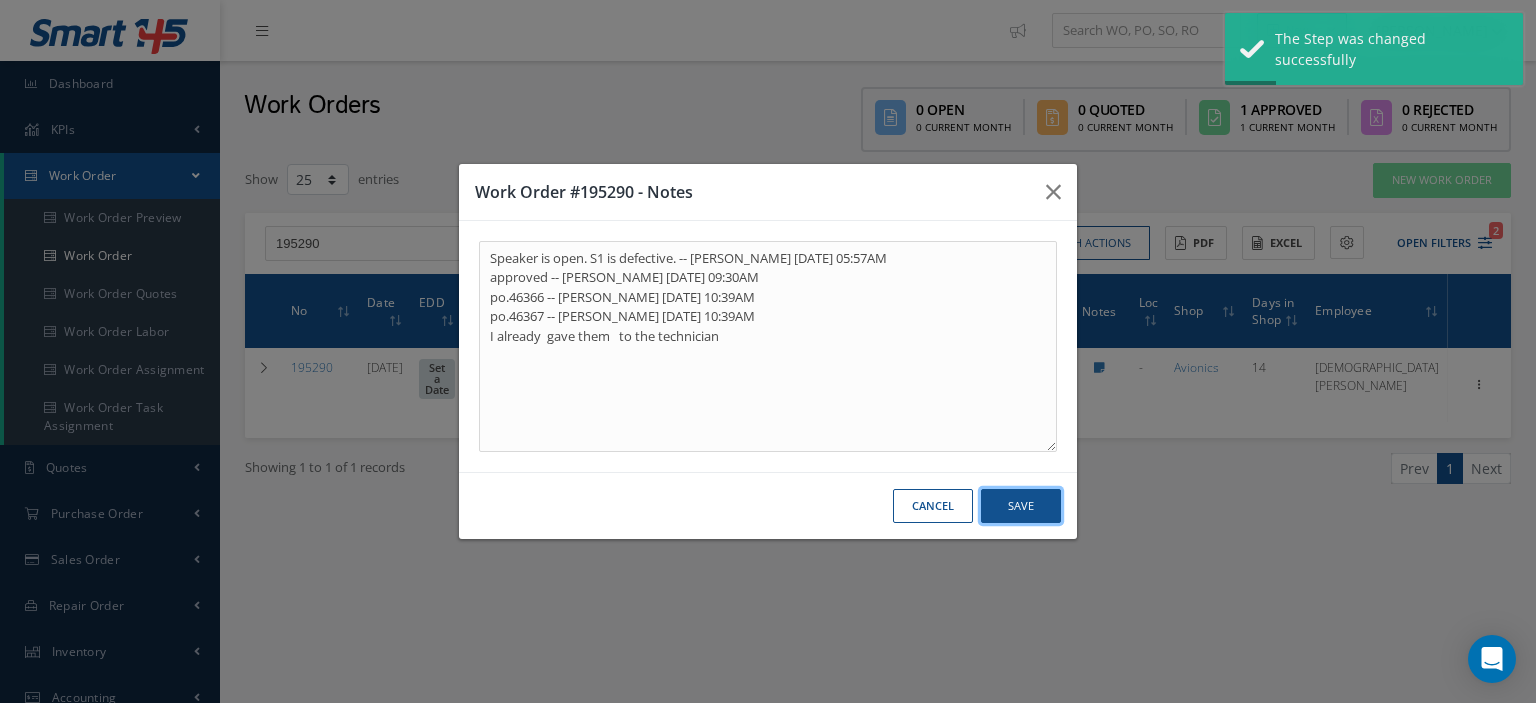 click on "Save" at bounding box center [1021, 506] 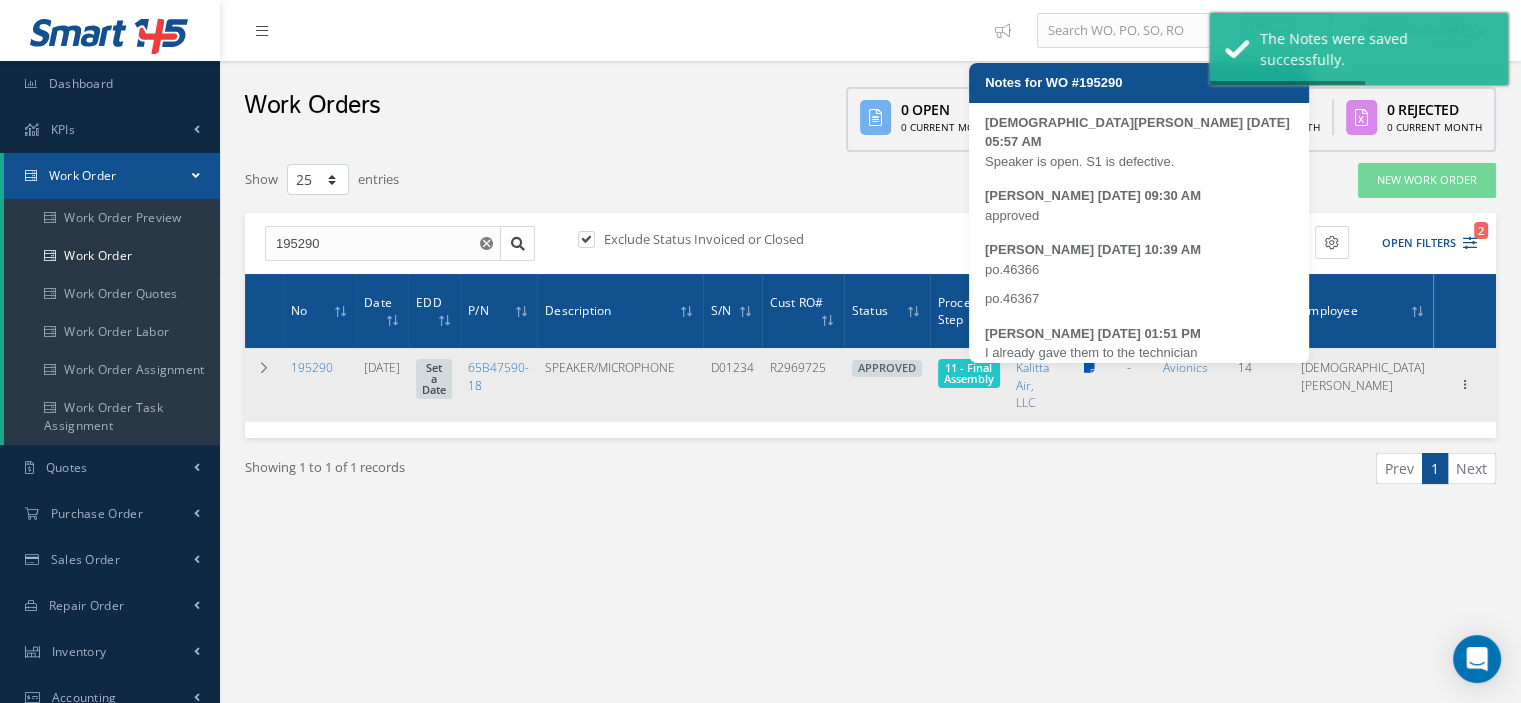 click at bounding box center [1088, 368] 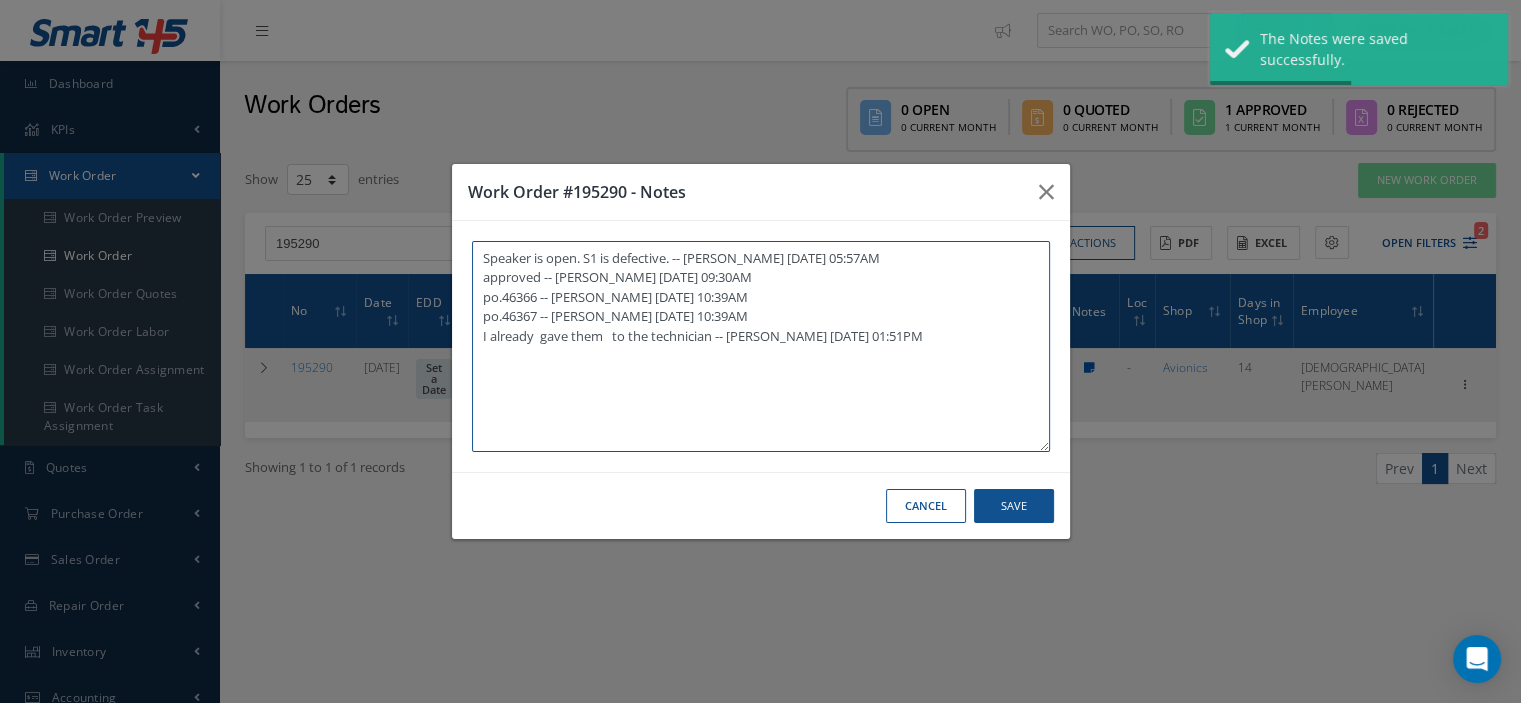 type on "Speaker is open. S1 is defective. -- Jesus Padron 06/27/2025 05:57AM
approved -- Oscar Ravelo 07/03/2025 09:30AM
po.46366 -- Oscar Ravelo 07/03/2025 10:39AM
po.46367 -- Oscar Ravelo 07/03/2025 10:39AM
I already  gave them   to the technician -- Aura Vergel 07/09/2025 01:51PM" 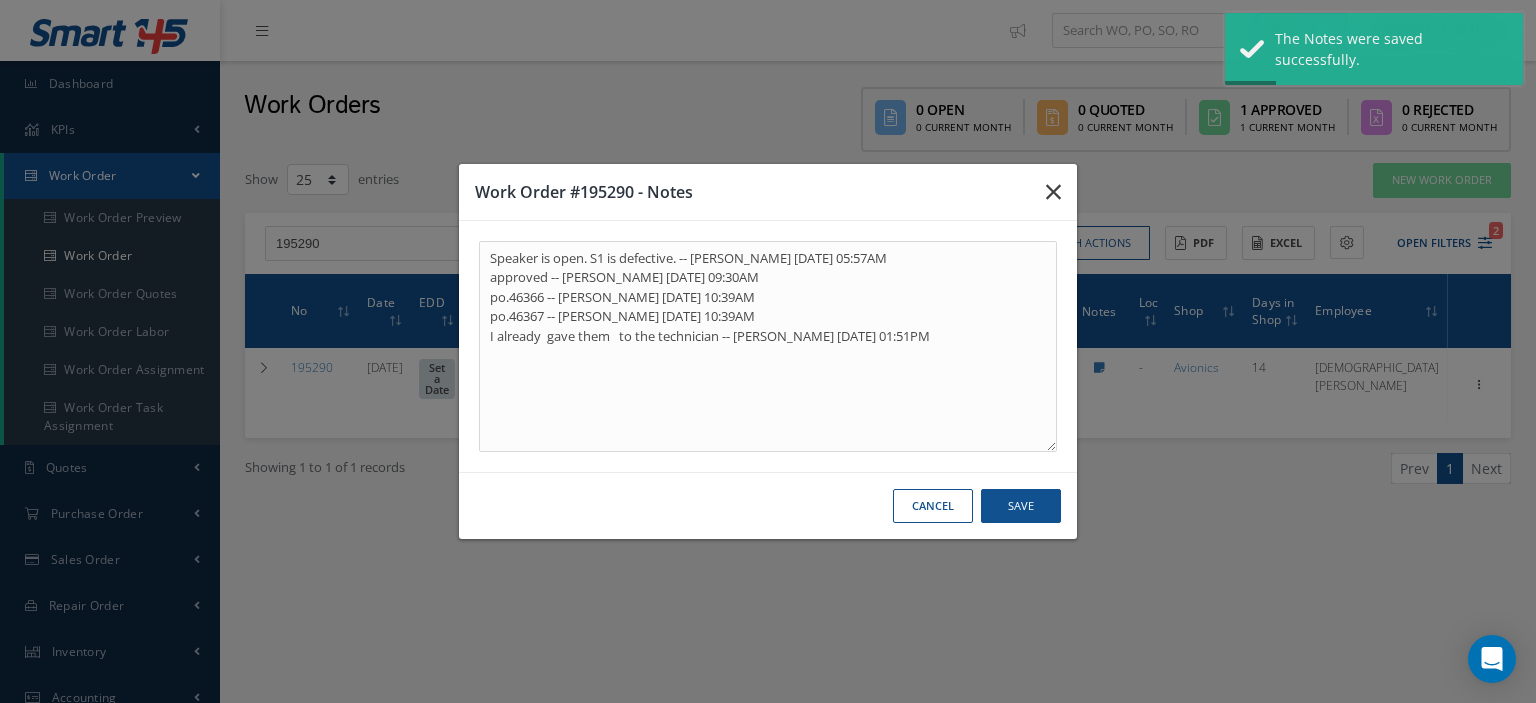 click at bounding box center [1053, 192] 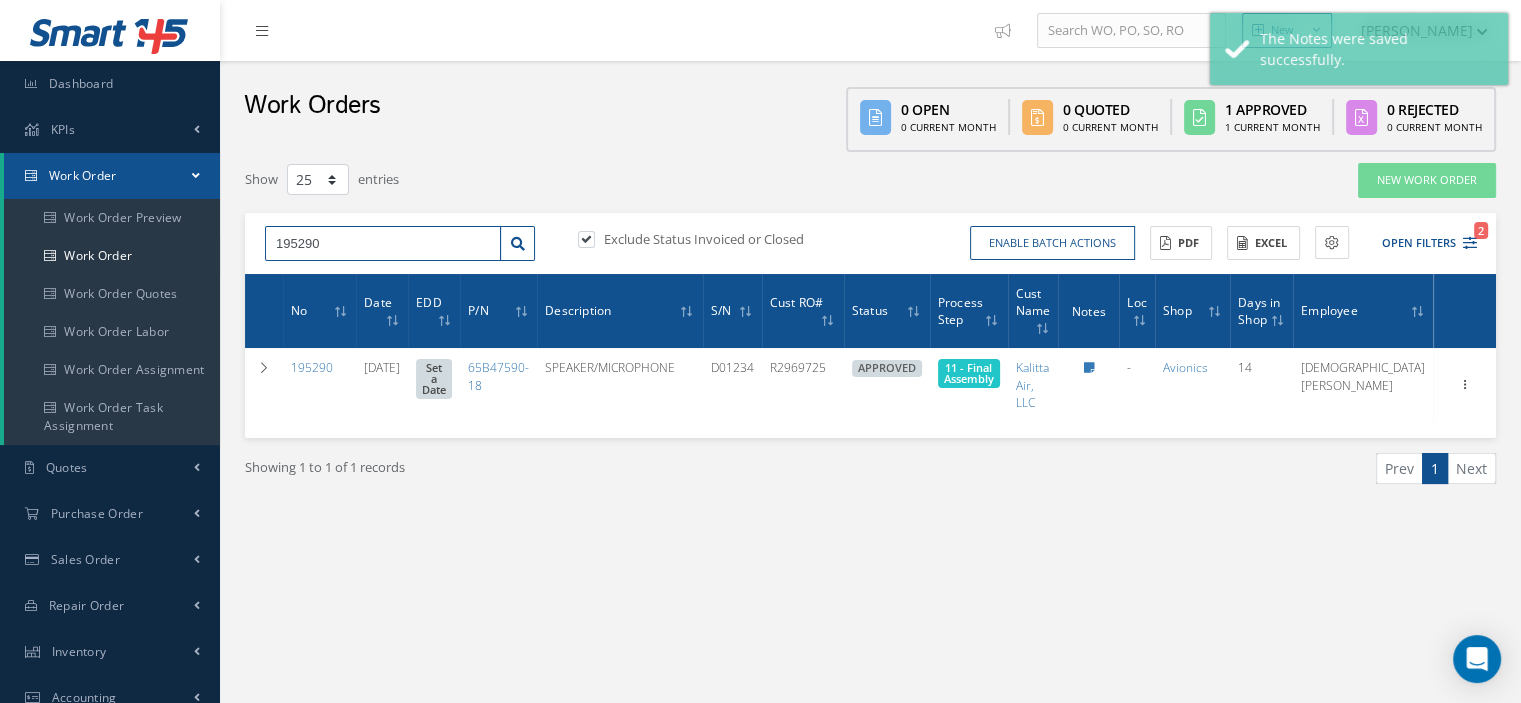 drag, startPoint x: 328, startPoint y: 249, endPoint x: 247, endPoint y: 242, distance: 81.3019 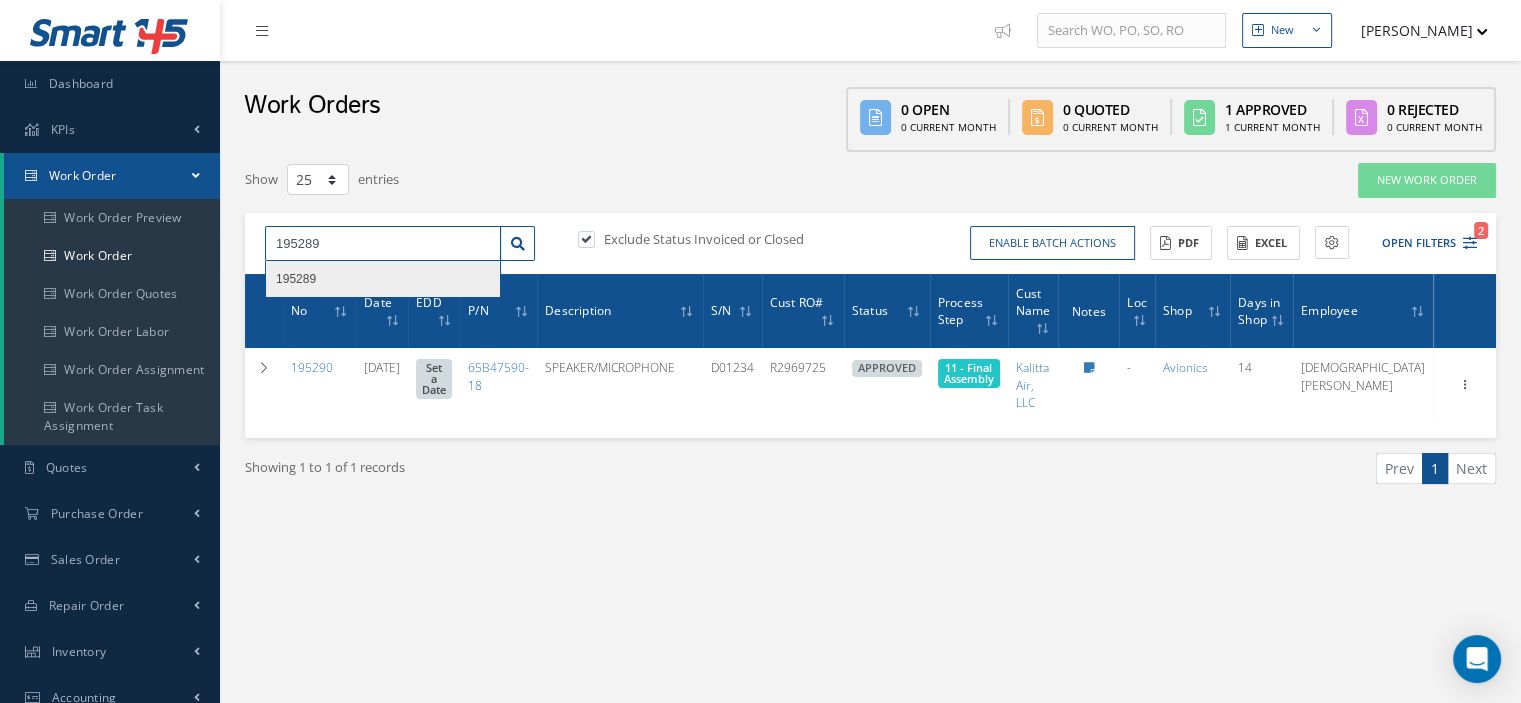 type on "195289" 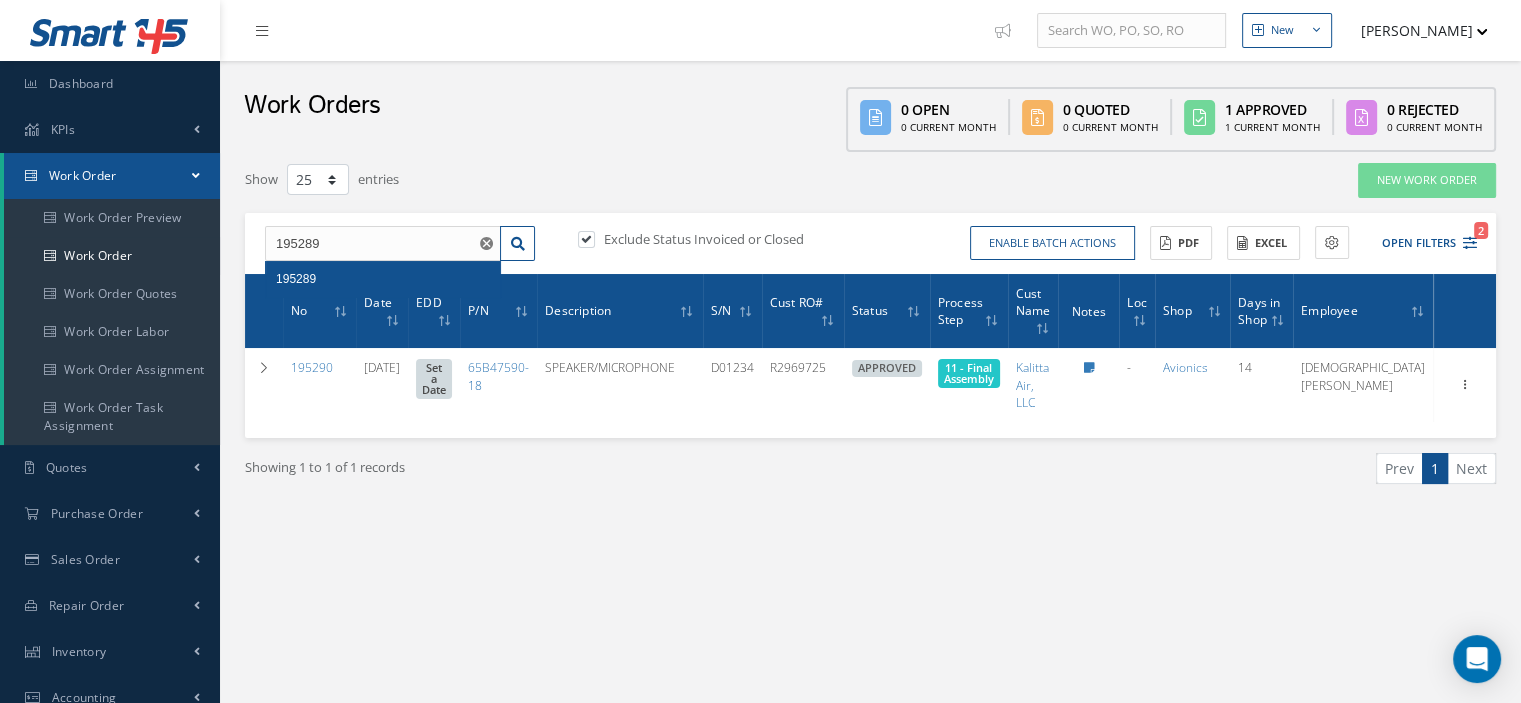 click on "195289" at bounding box center (296, 279) 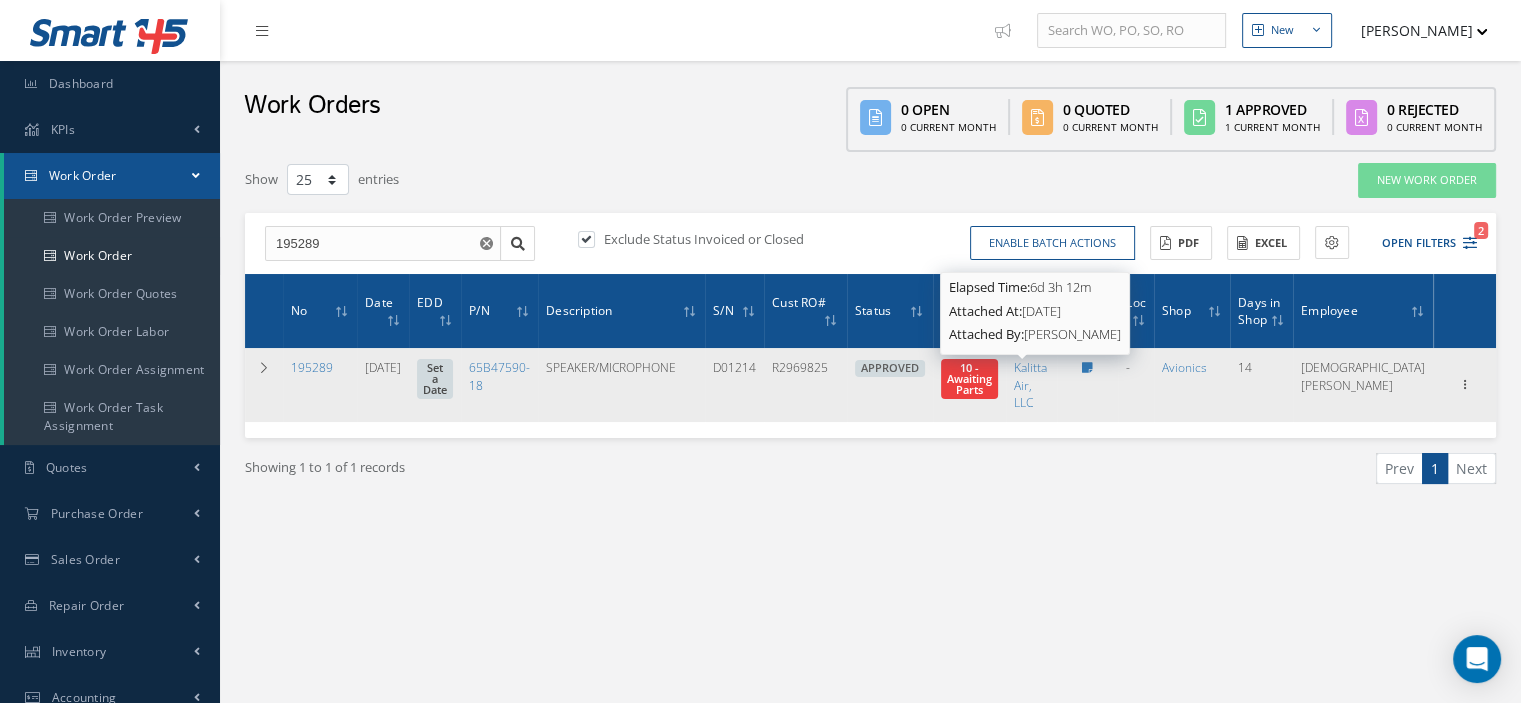 click on "10 - Awaiting Parts" at bounding box center (969, 378) 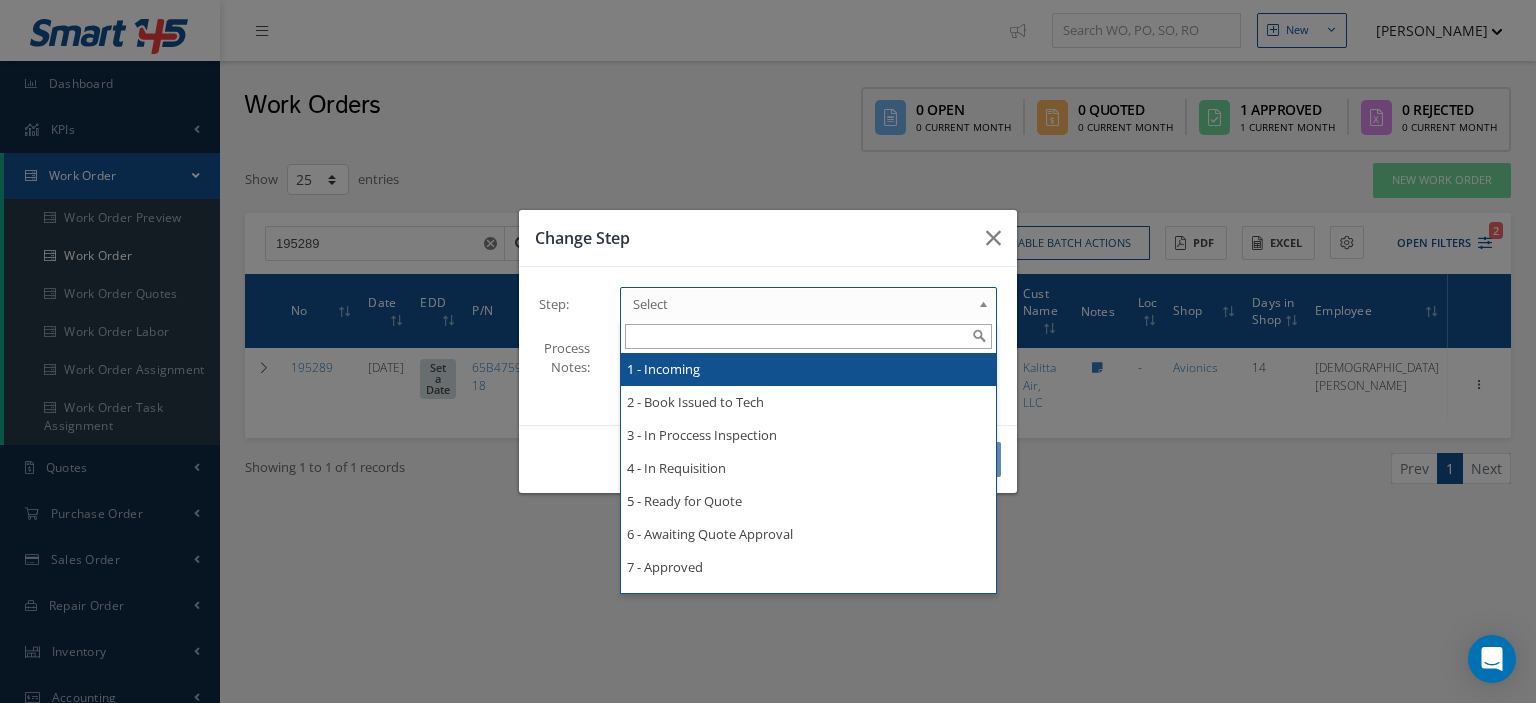 click on "Select" at bounding box center (802, 304) 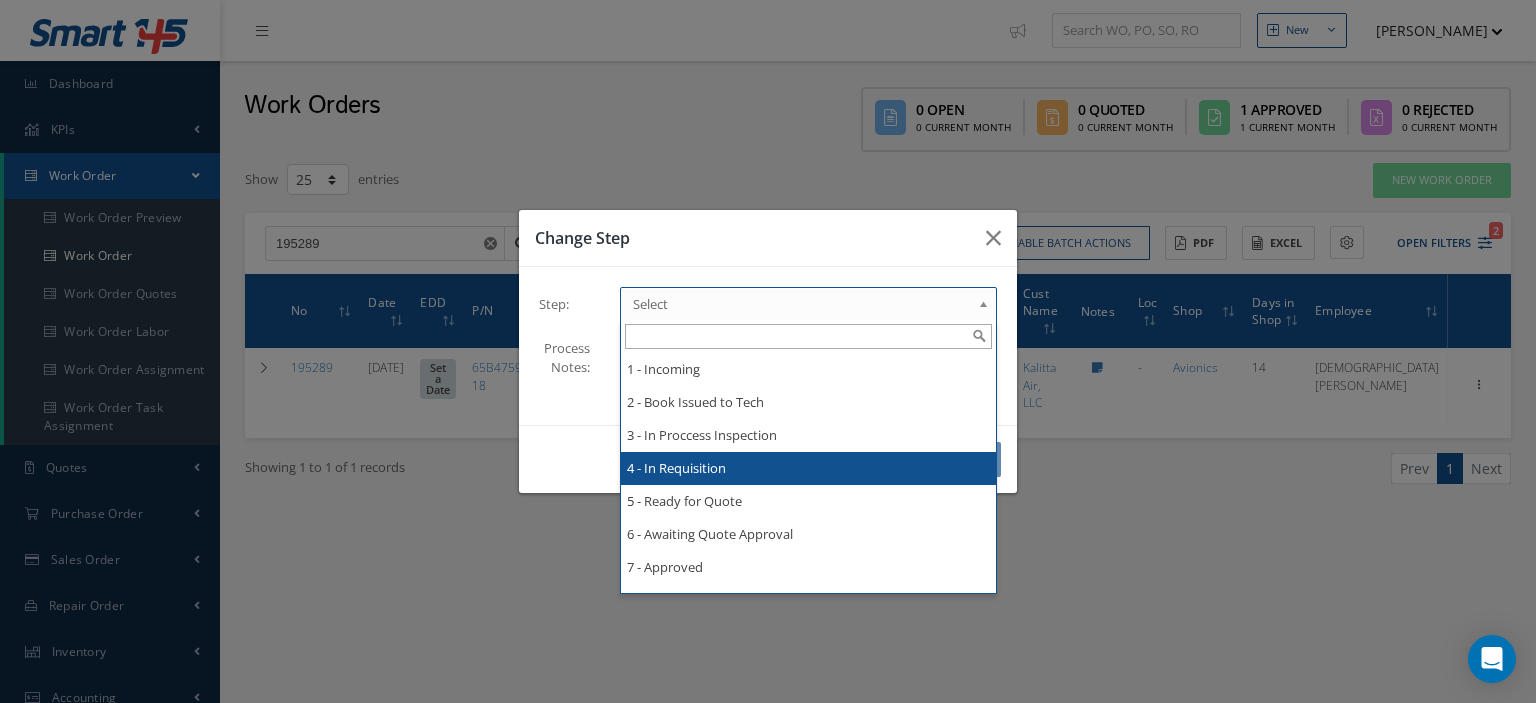 scroll, scrollTop: 200, scrollLeft: 0, axis: vertical 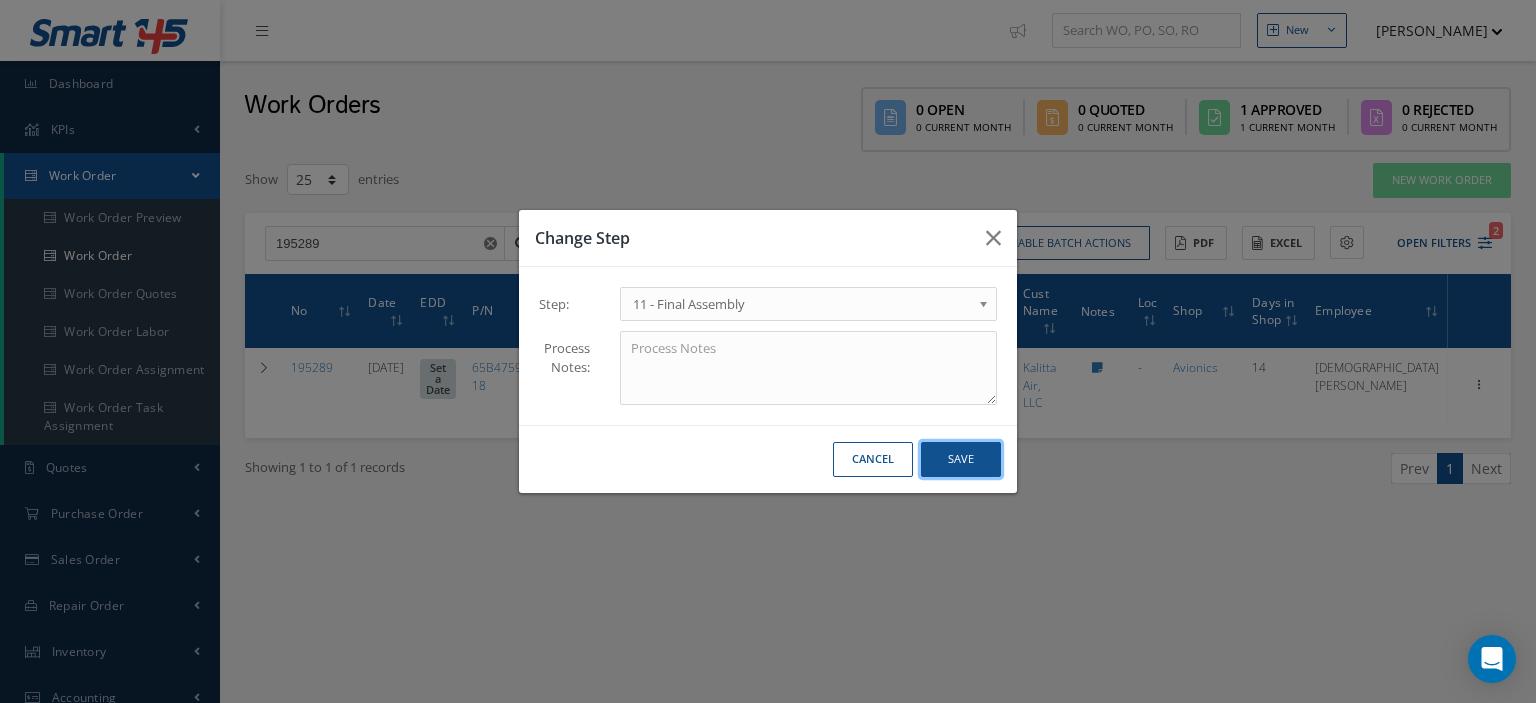 click on "Save" at bounding box center [961, 459] 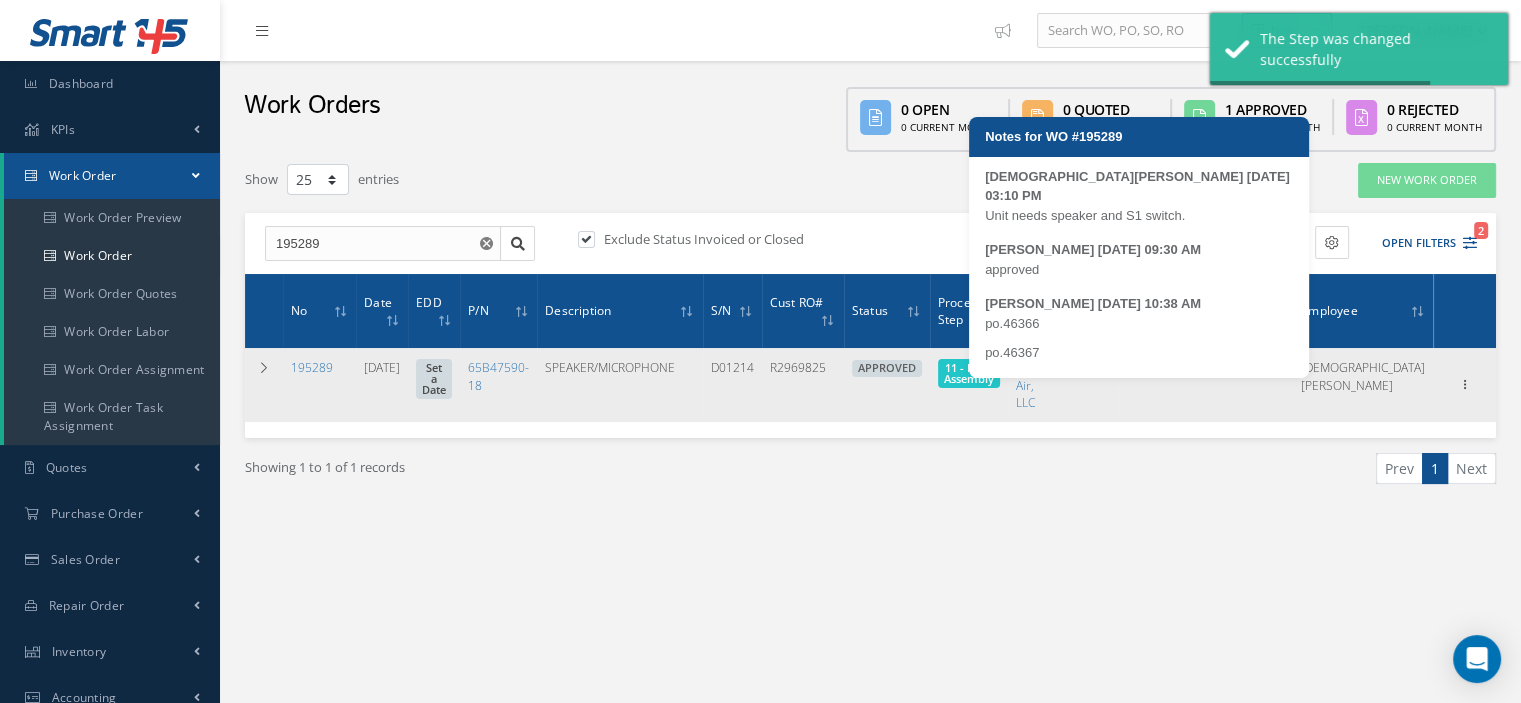 click at bounding box center (1088, 368) 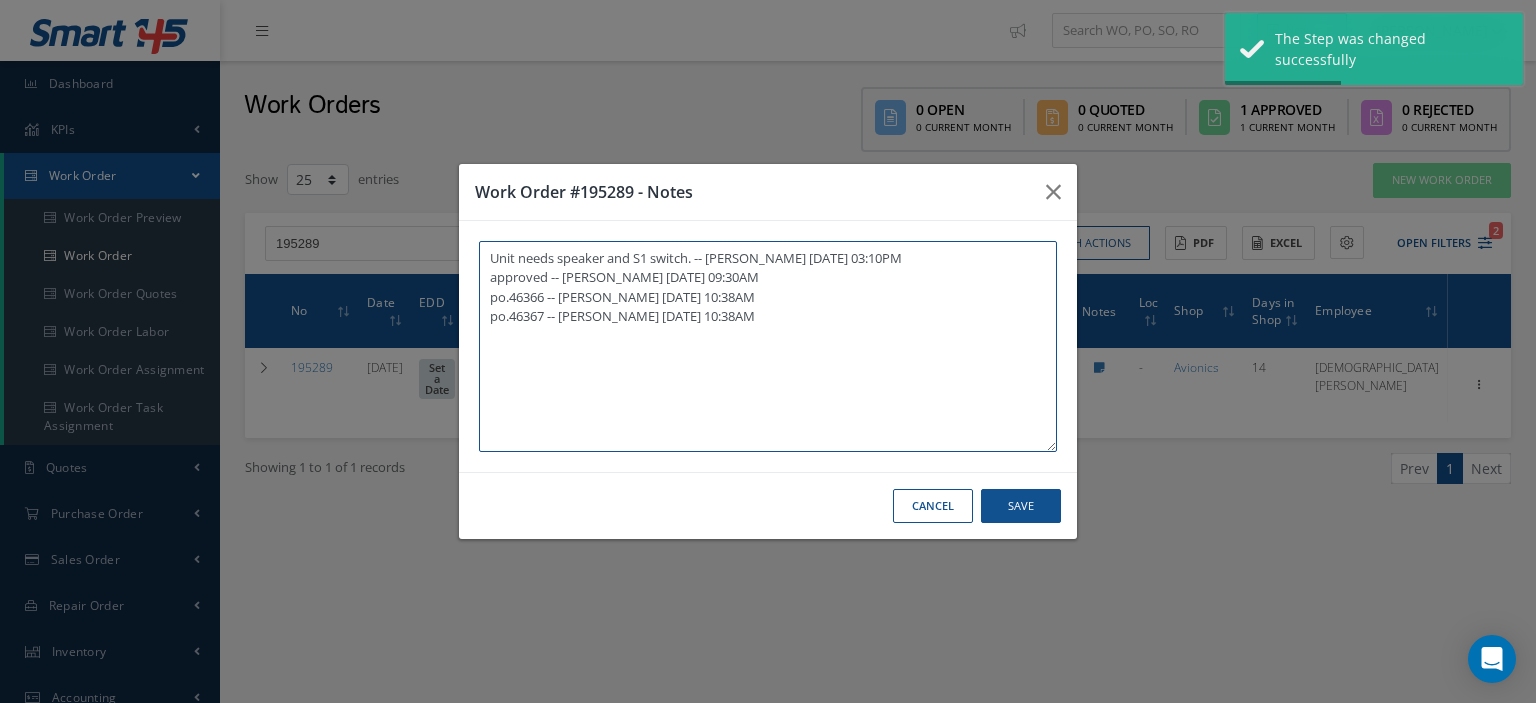 paste on "I already  gave them   to the technician" 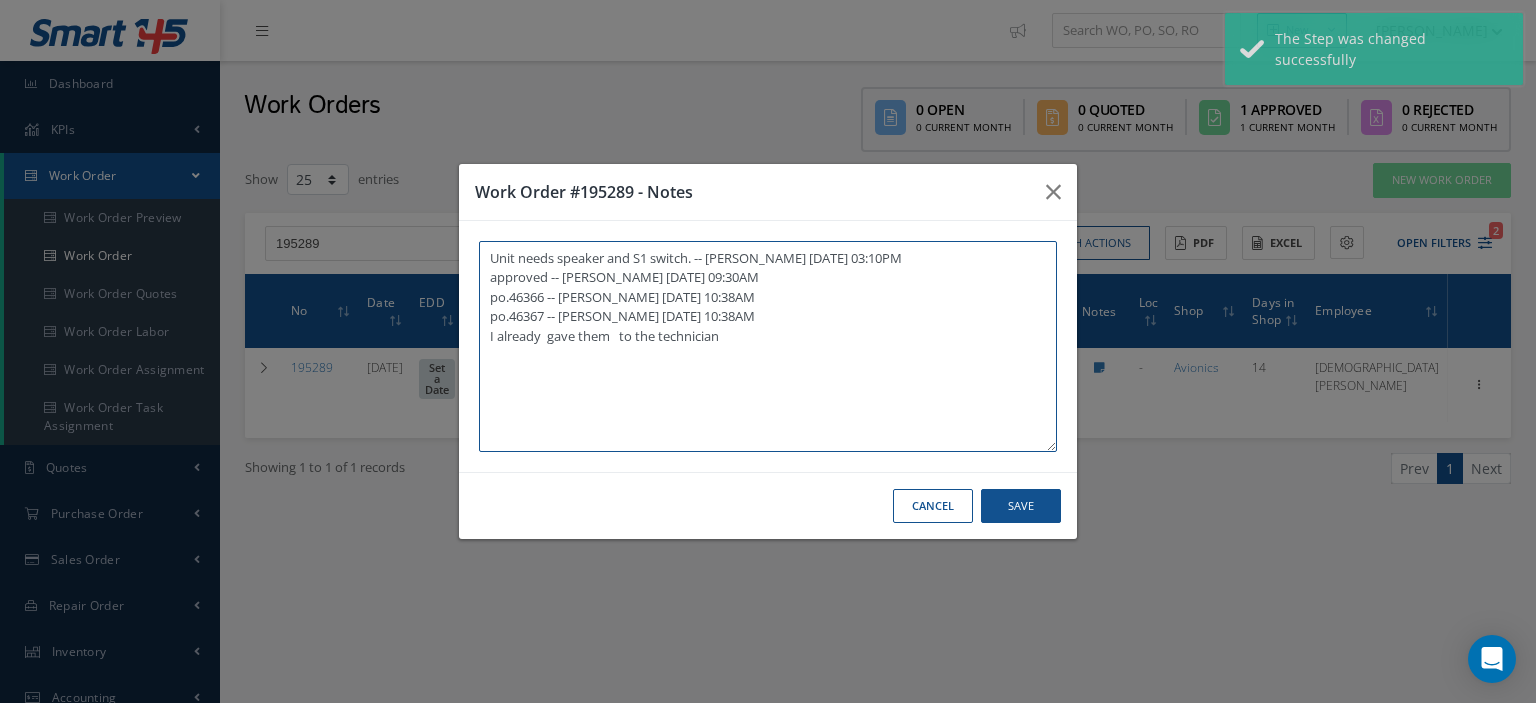 type on "Unit needs speaker and S1 switch. -- Jesus Padron 06/26/2025 03:10PM
approved -- Oscar Ravelo 07/03/2025 09:30AM
po.46366 -- Oscar Ravelo 07/03/2025 10:38AM
po.46367 -- Oscar Ravelo 07/03/2025 10:38AM
I already  gave them   to the technician" 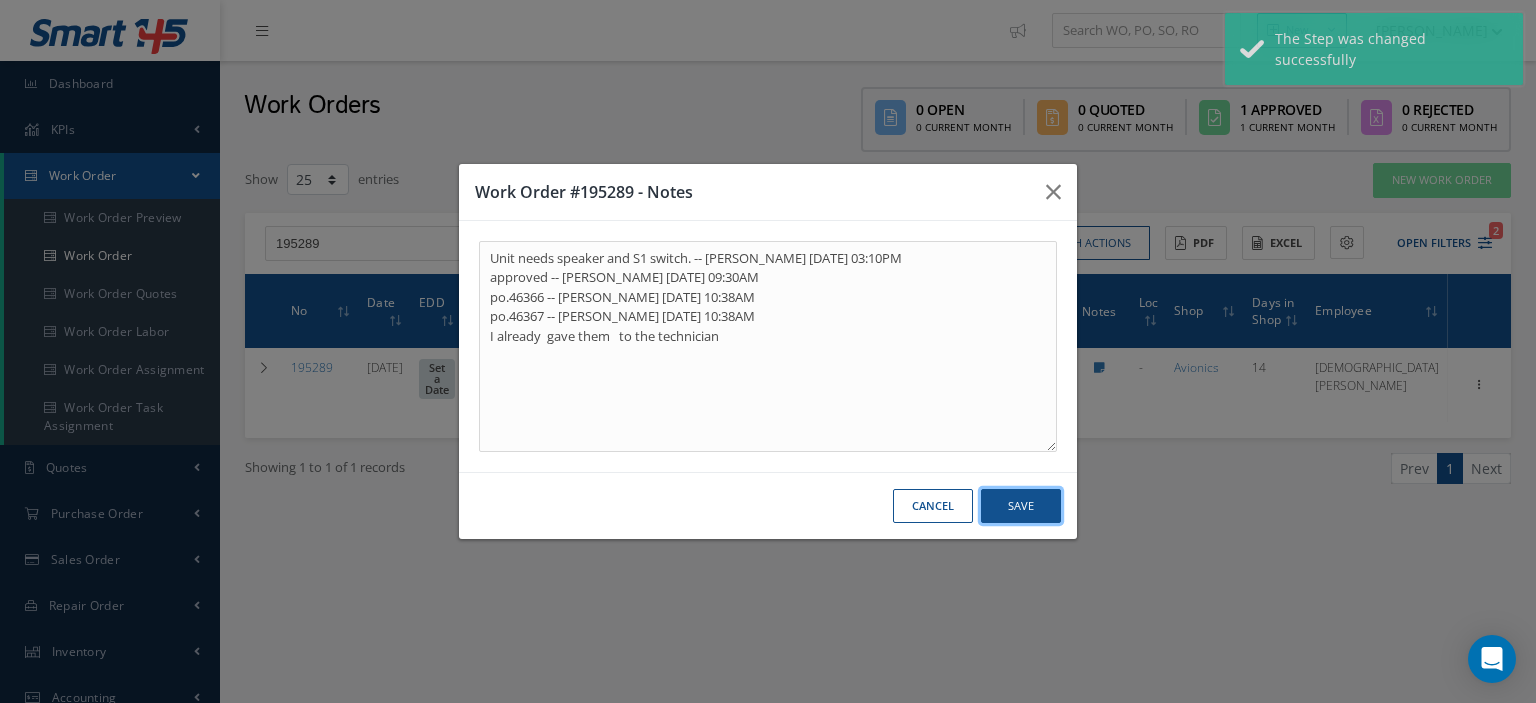 click on "Save" at bounding box center [1021, 506] 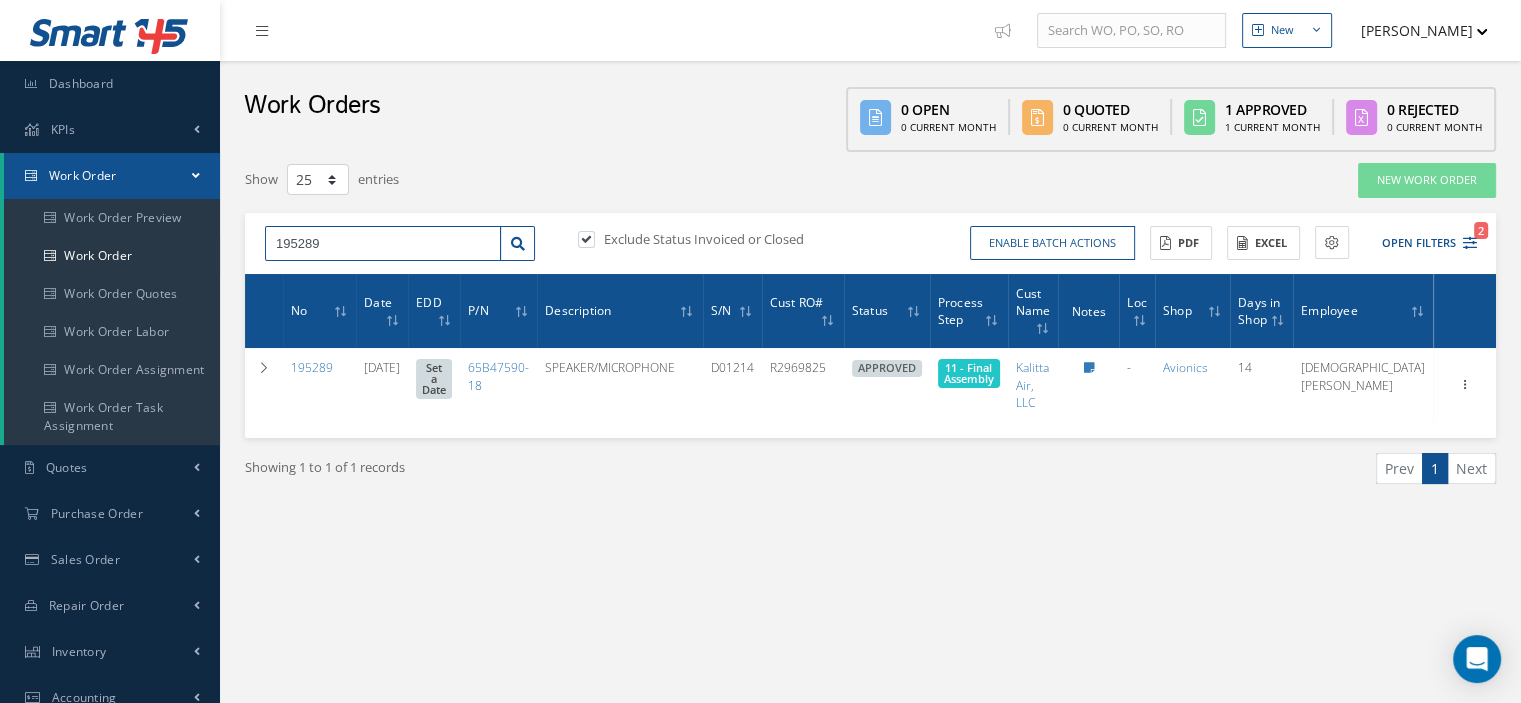drag, startPoint x: 339, startPoint y: 247, endPoint x: 269, endPoint y: 244, distance: 70.064255 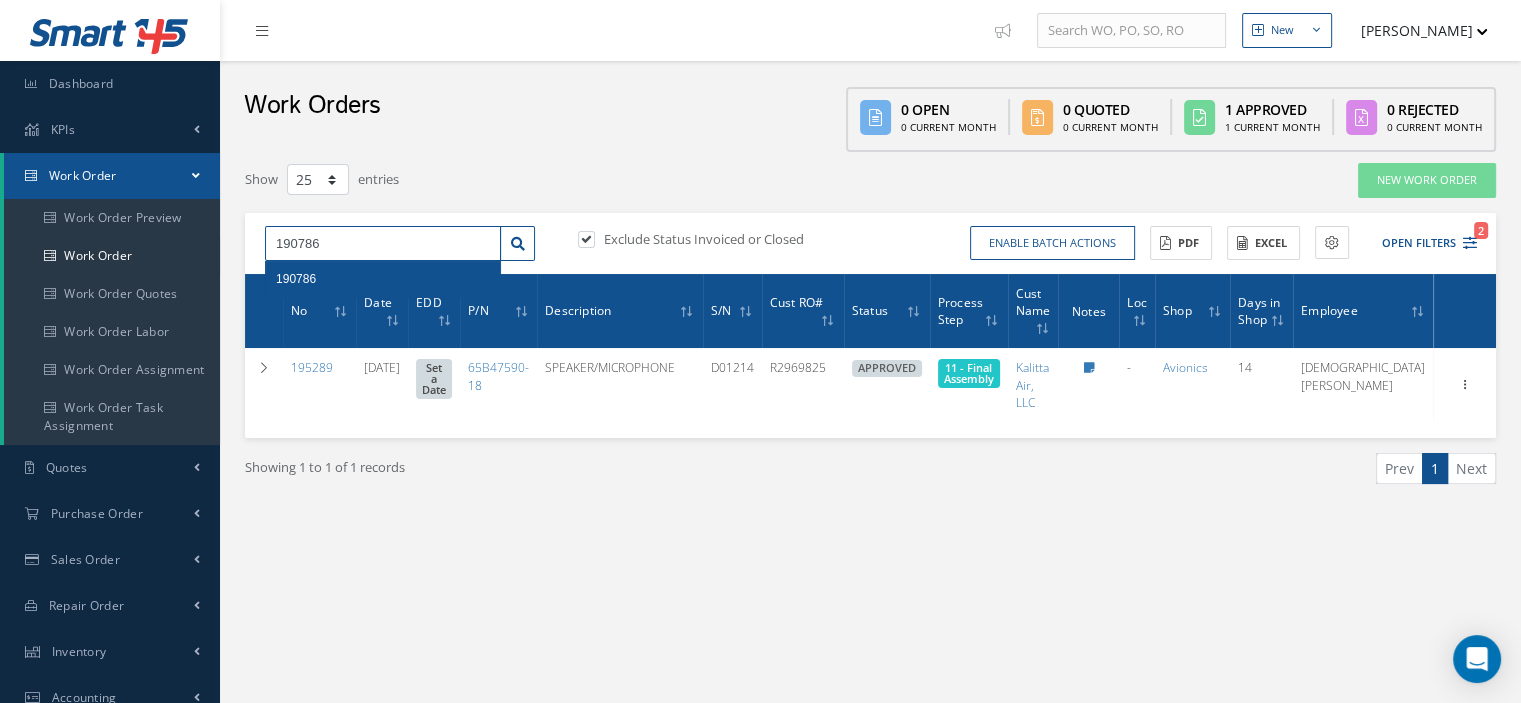 type on "190786" 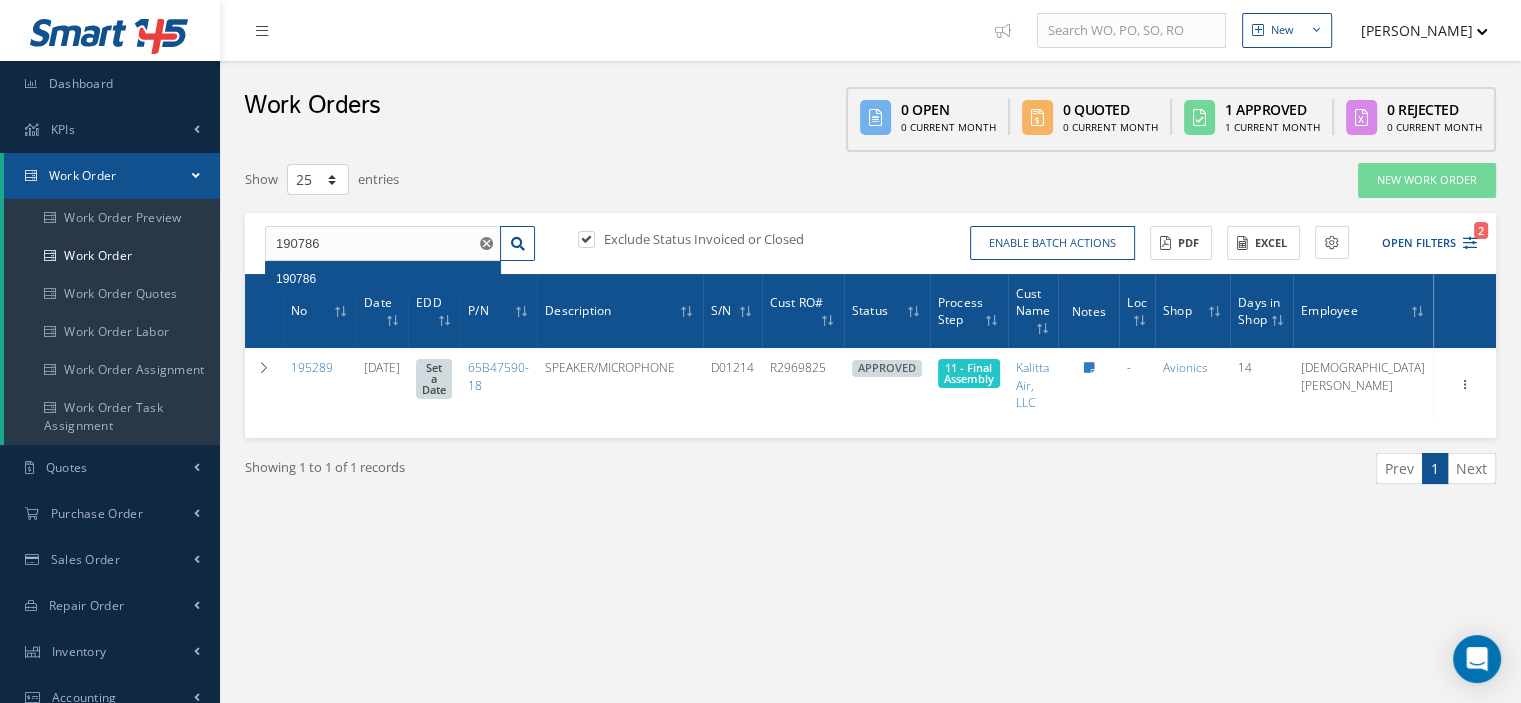 click on "190786" at bounding box center (383, 279) 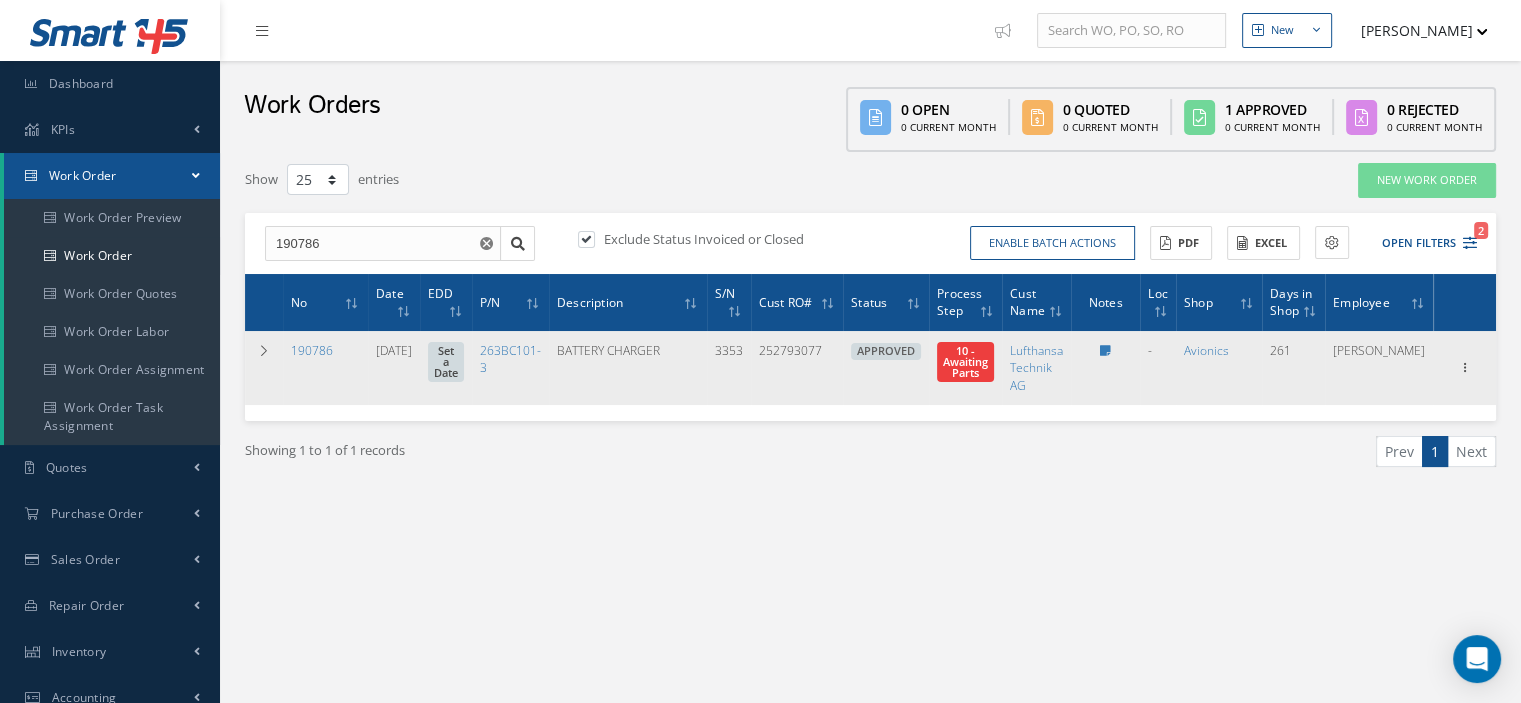 click on "10 - Awaiting Parts" at bounding box center (965, 361) 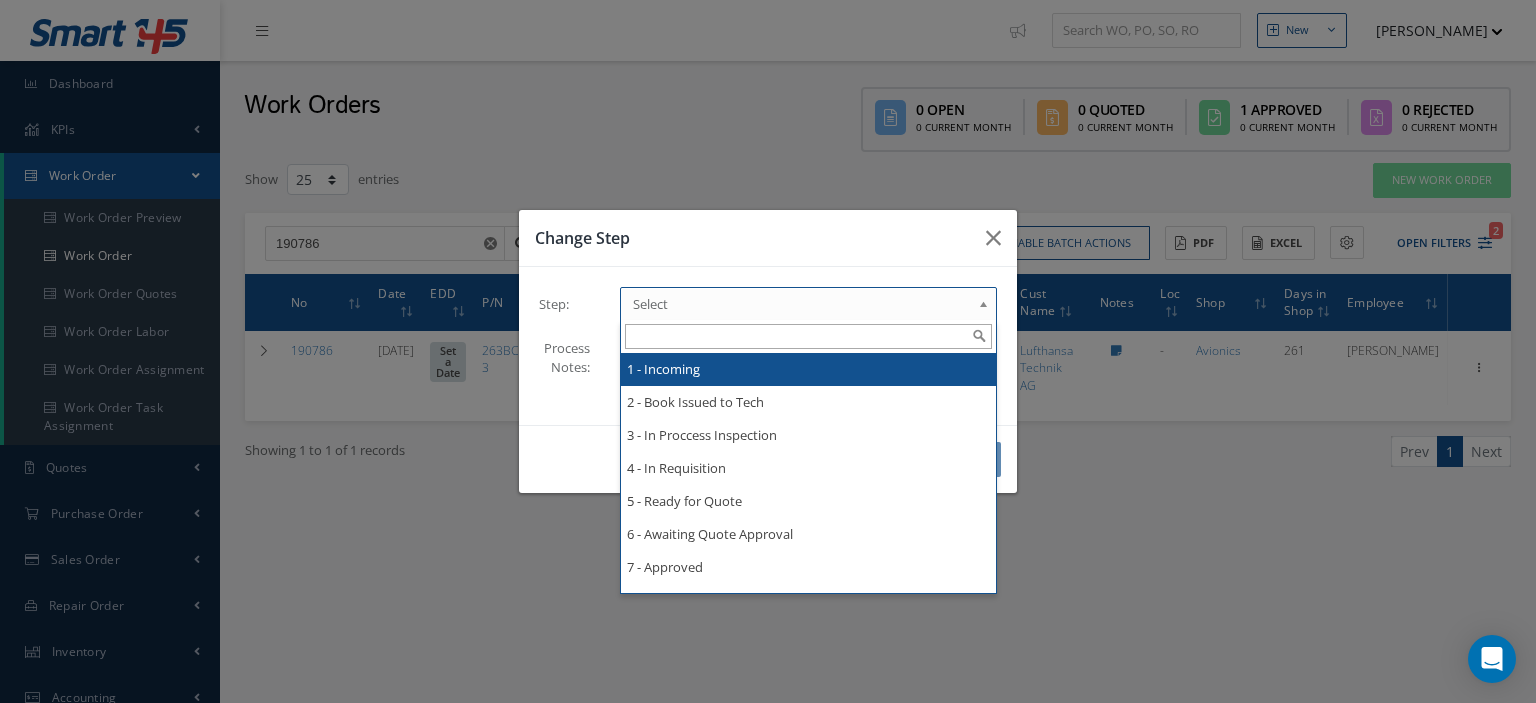 click at bounding box center (987, 309) 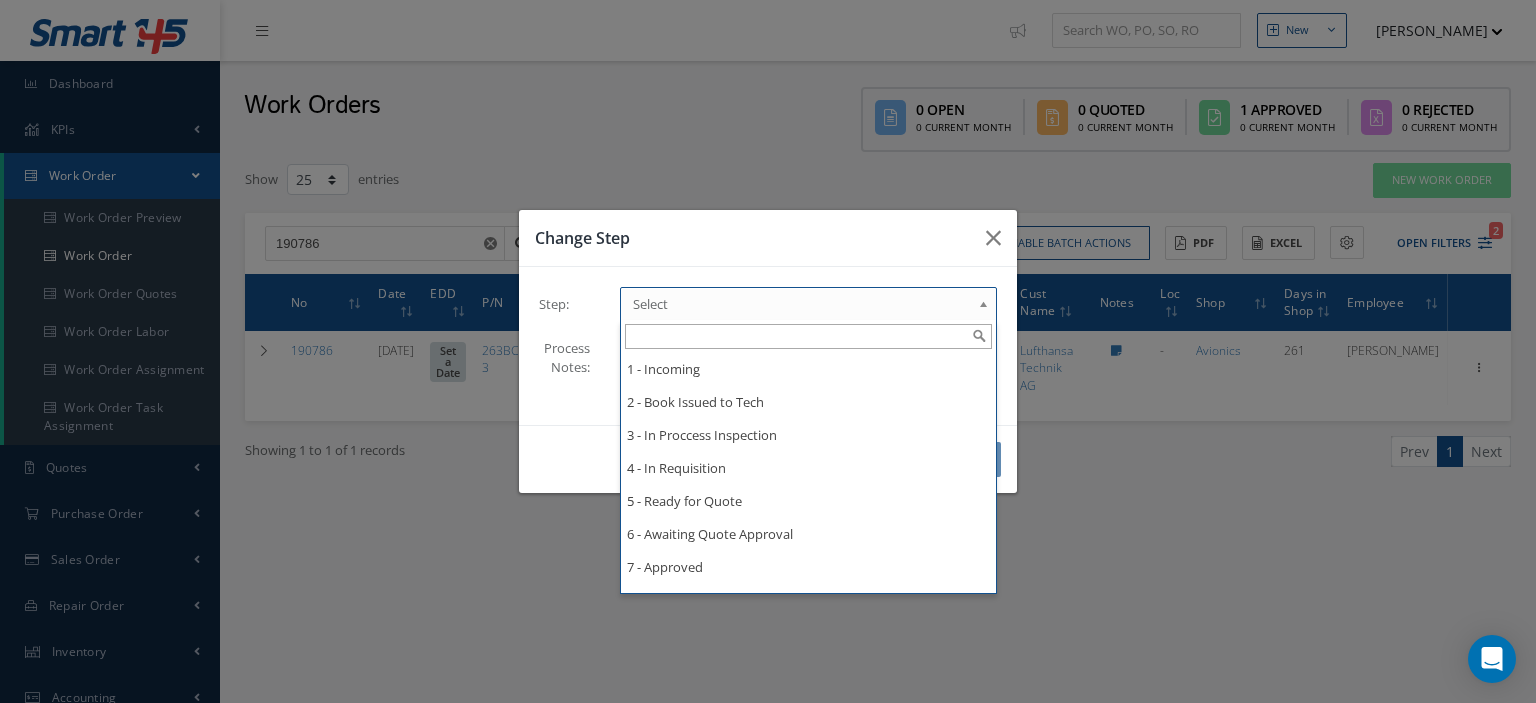 click on "Change Step
Step:
1 - Incoming
2 - Book Issued to Tech
3 - In Proccess Inspection
4 - In Requisition
5 - Ready for Quote
6 - Awaiting Quote Approval
7 - Approved
8 - Purchasing
9 - Issue Parts
11 - Final Assembly
12 - Final Inspection
13 - Print 8130 & Teardown
14 - Invoicing
15 - Shipping NOT Approved
16 - Shipping Approved
17 - Shipped
Reverse Invoice
Closed
Open
Close No Teardown
Close/Teardown
Donor Units
Return As Is
Scrapped
Select
1 - Incoming
2 - Book Issued to Tech
3 - In Proccess Inspection" at bounding box center (768, 351) 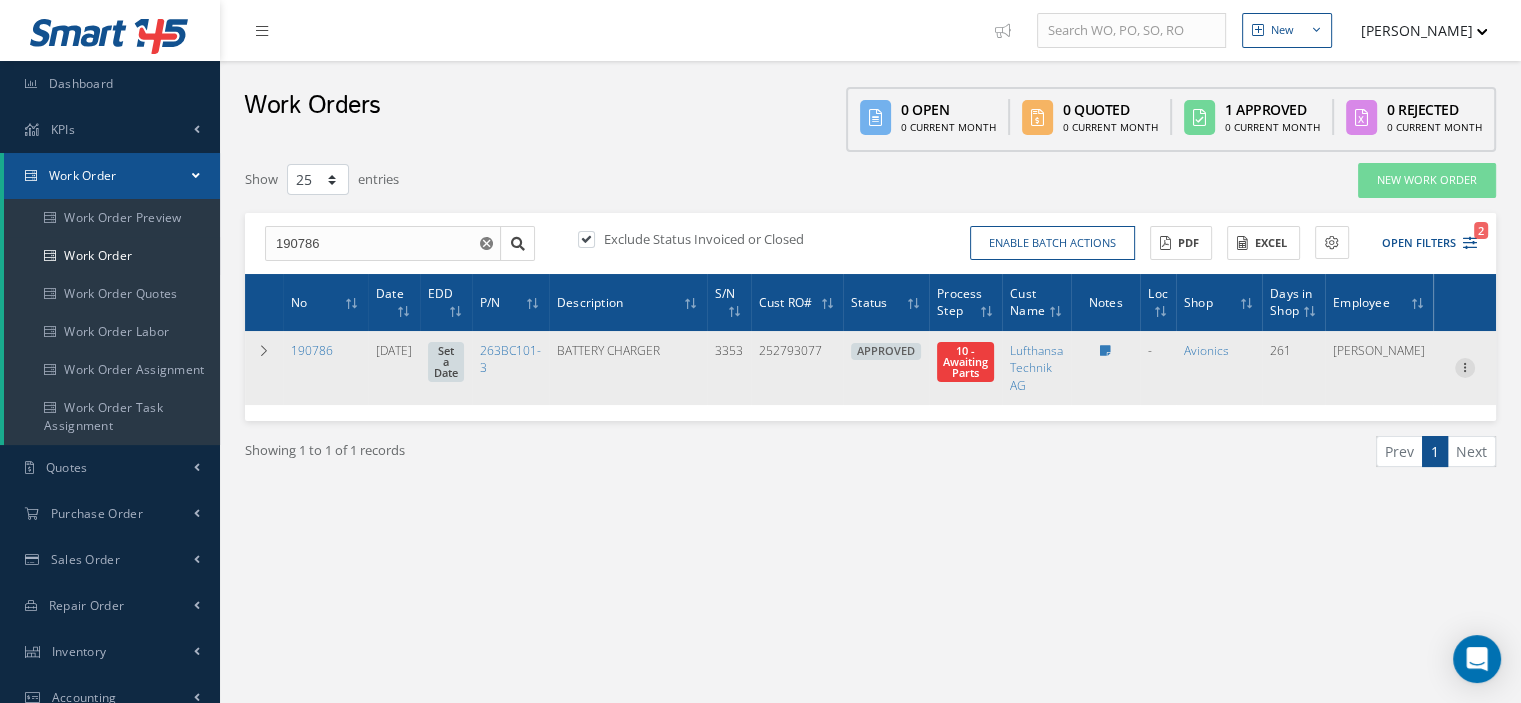 click at bounding box center [1465, 366] 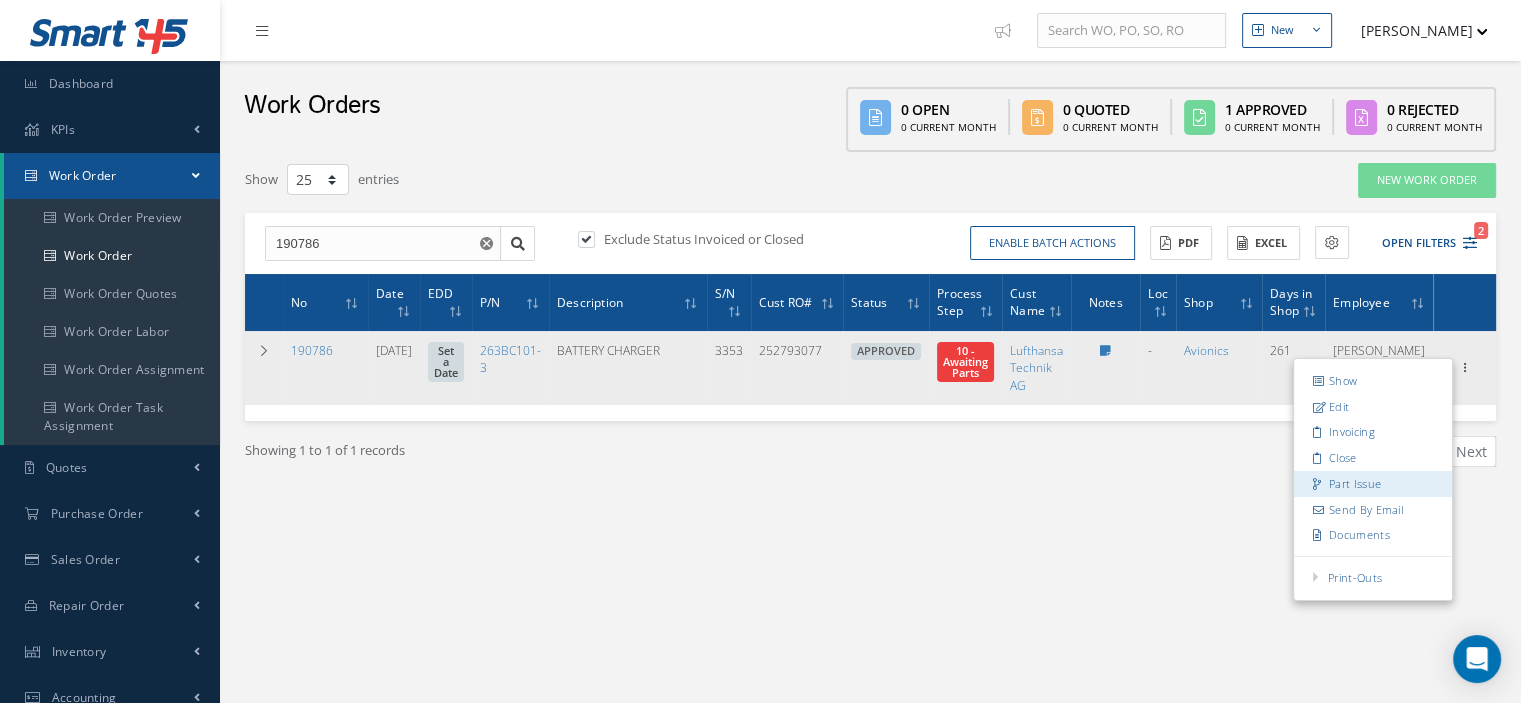 click on "Part Issue" at bounding box center (1373, 484) 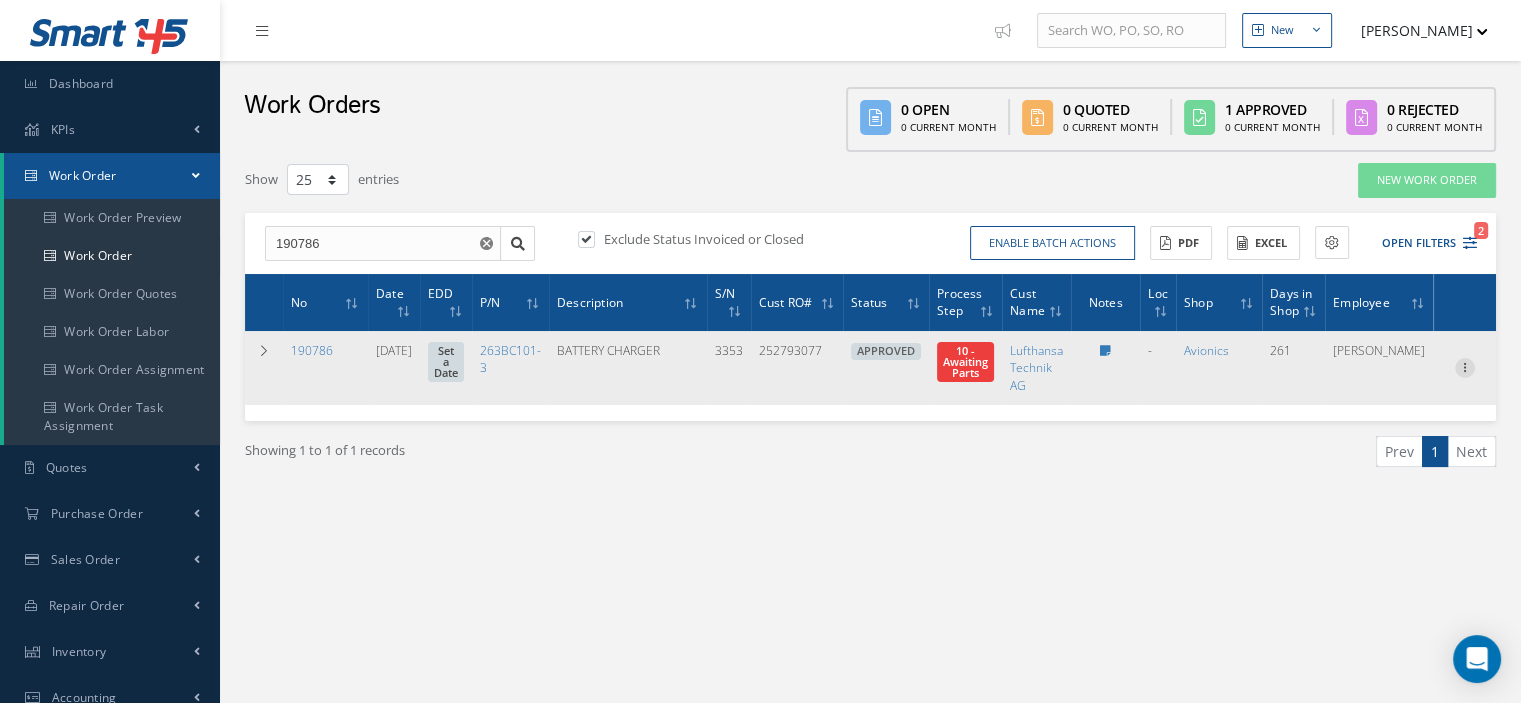 click at bounding box center [1465, 366] 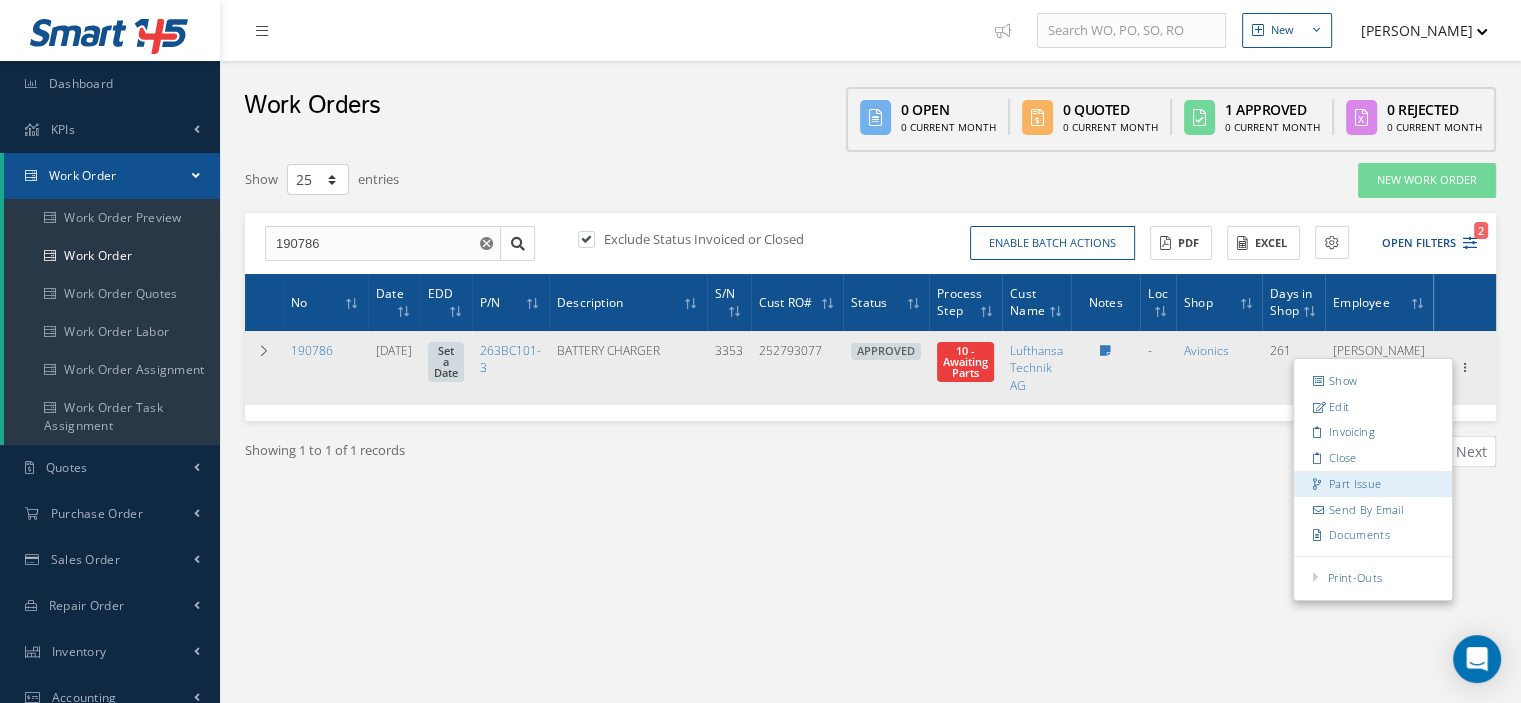 click on "Part Issue" at bounding box center [1373, 484] 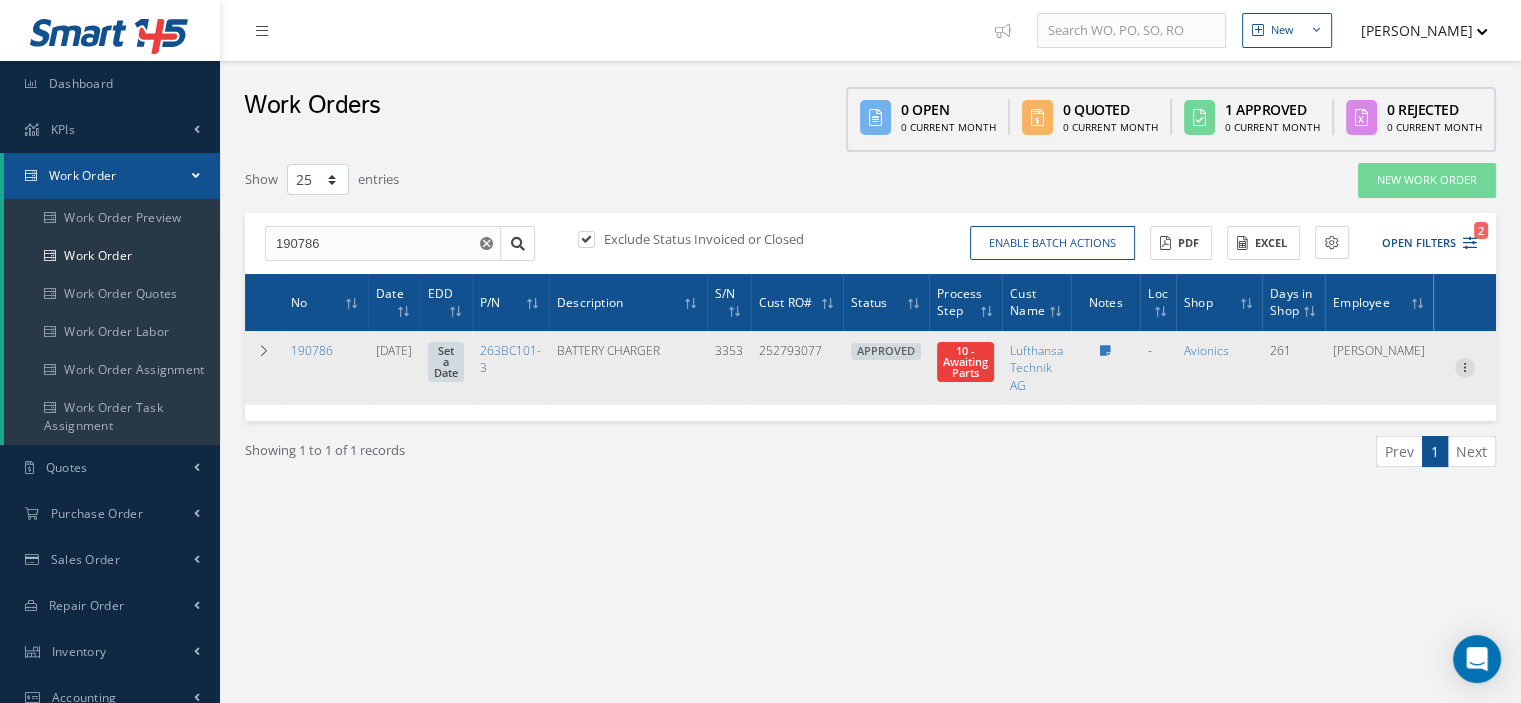click at bounding box center [1465, 366] 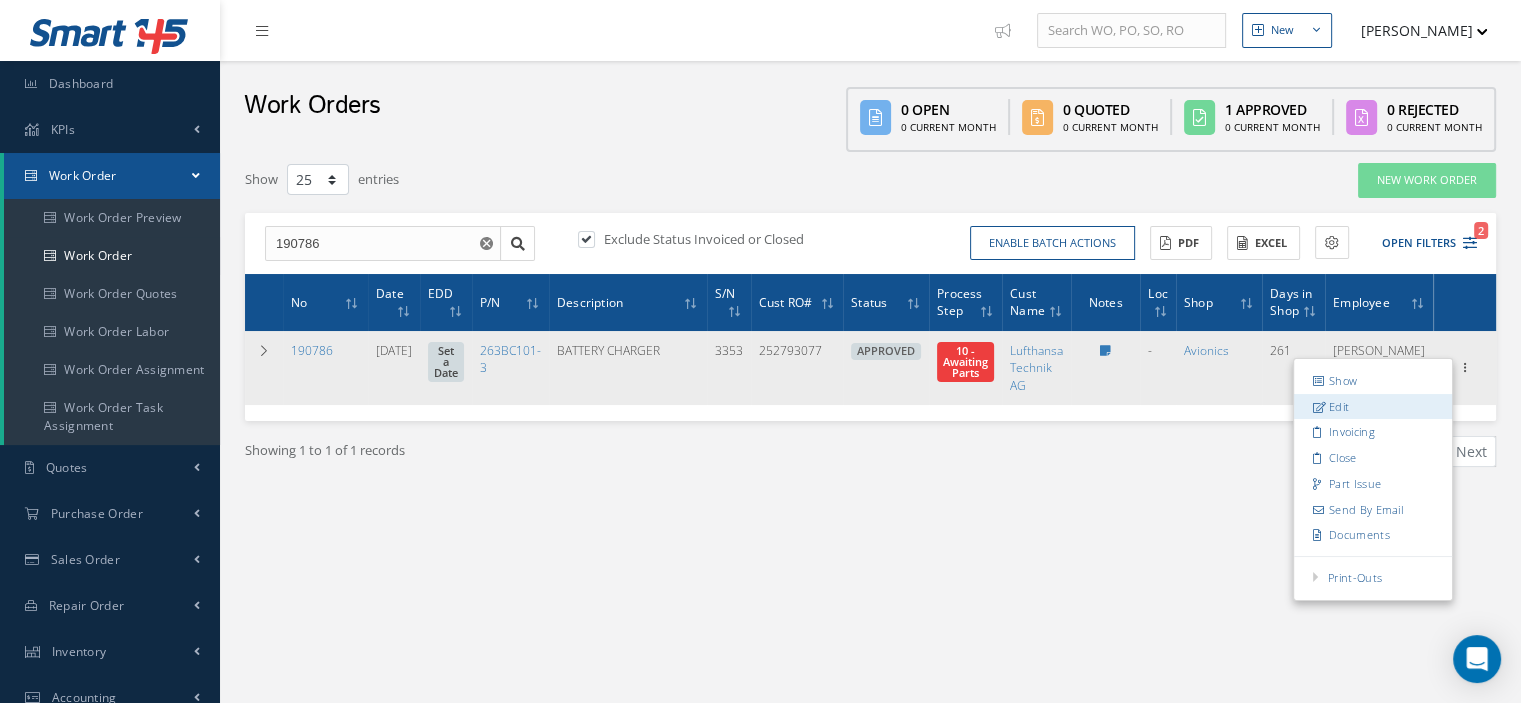 click on "Edit" at bounding box center [1373, 407] 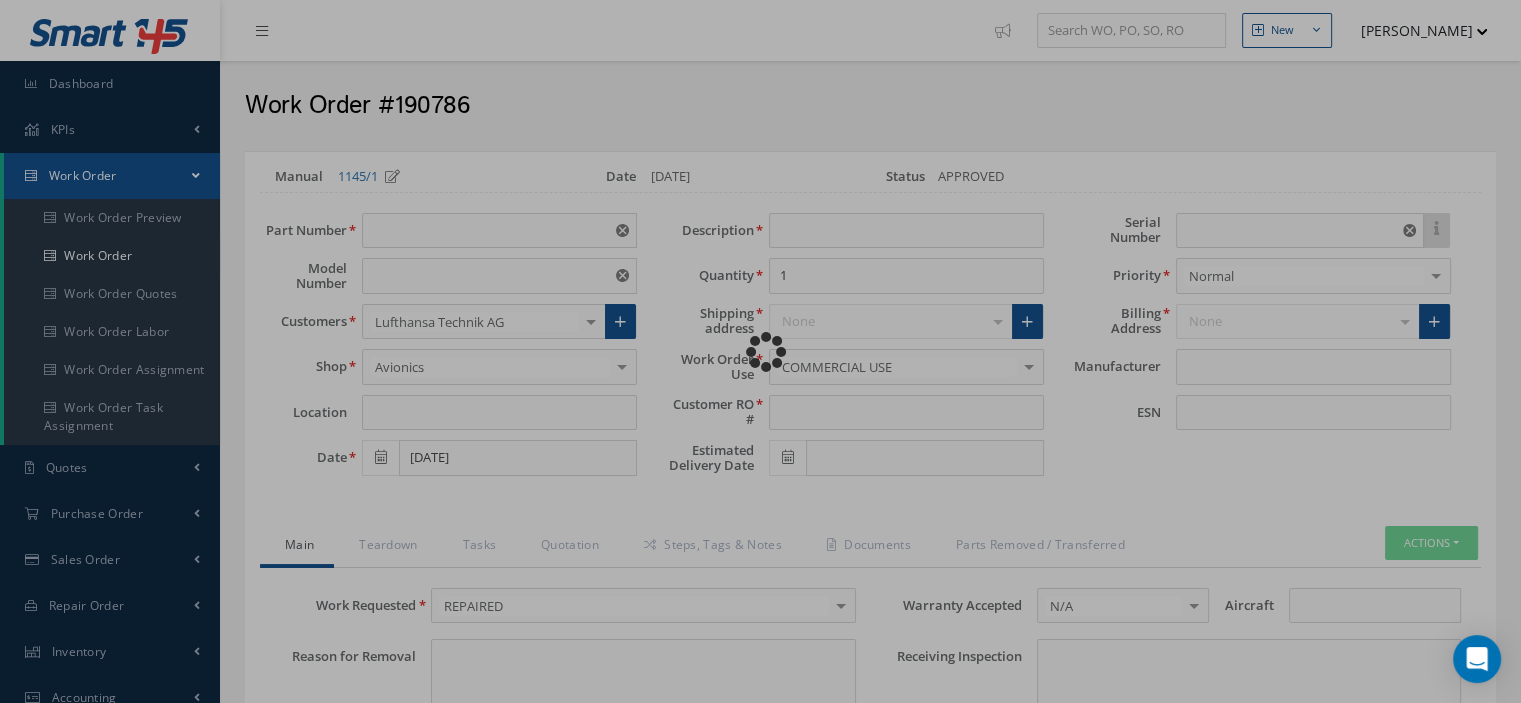 type on "263BC101-3" 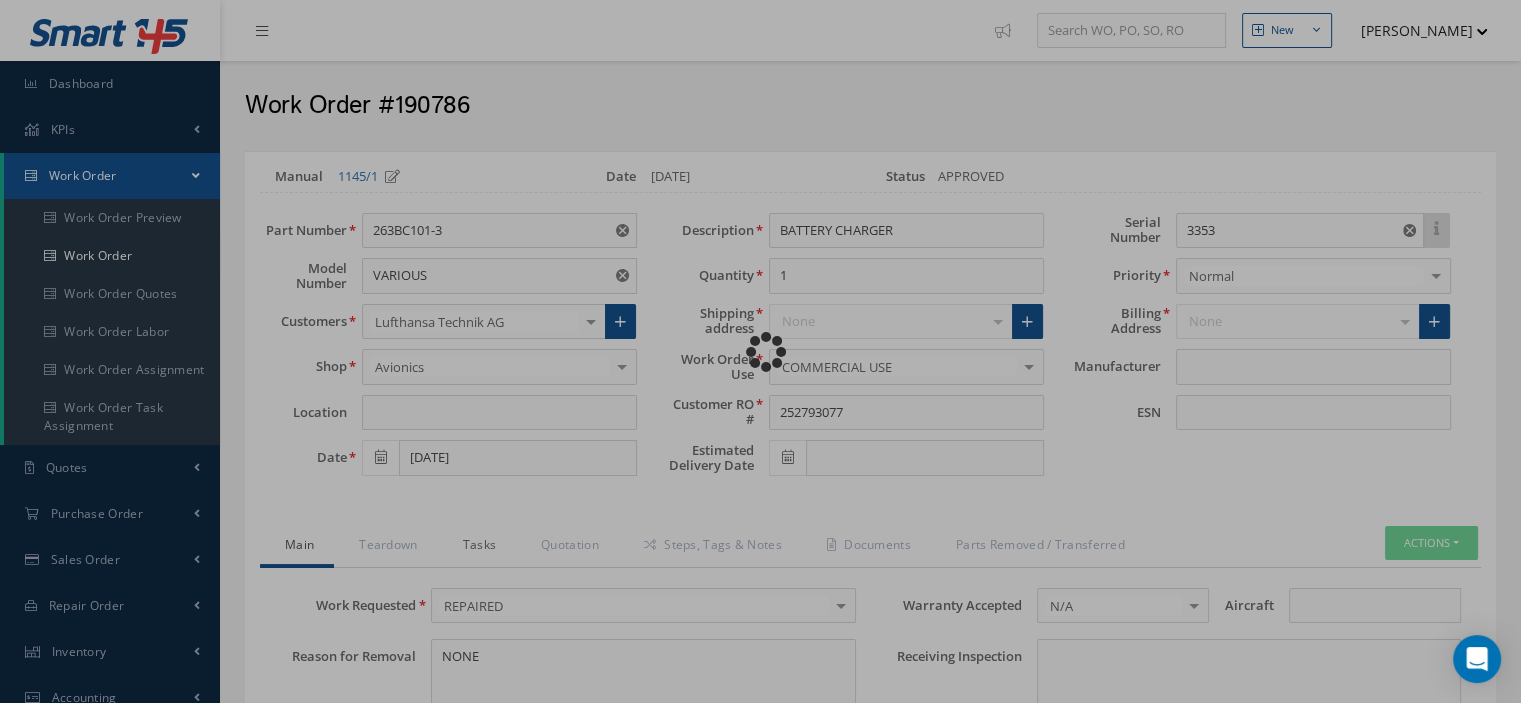 type on "ACME" 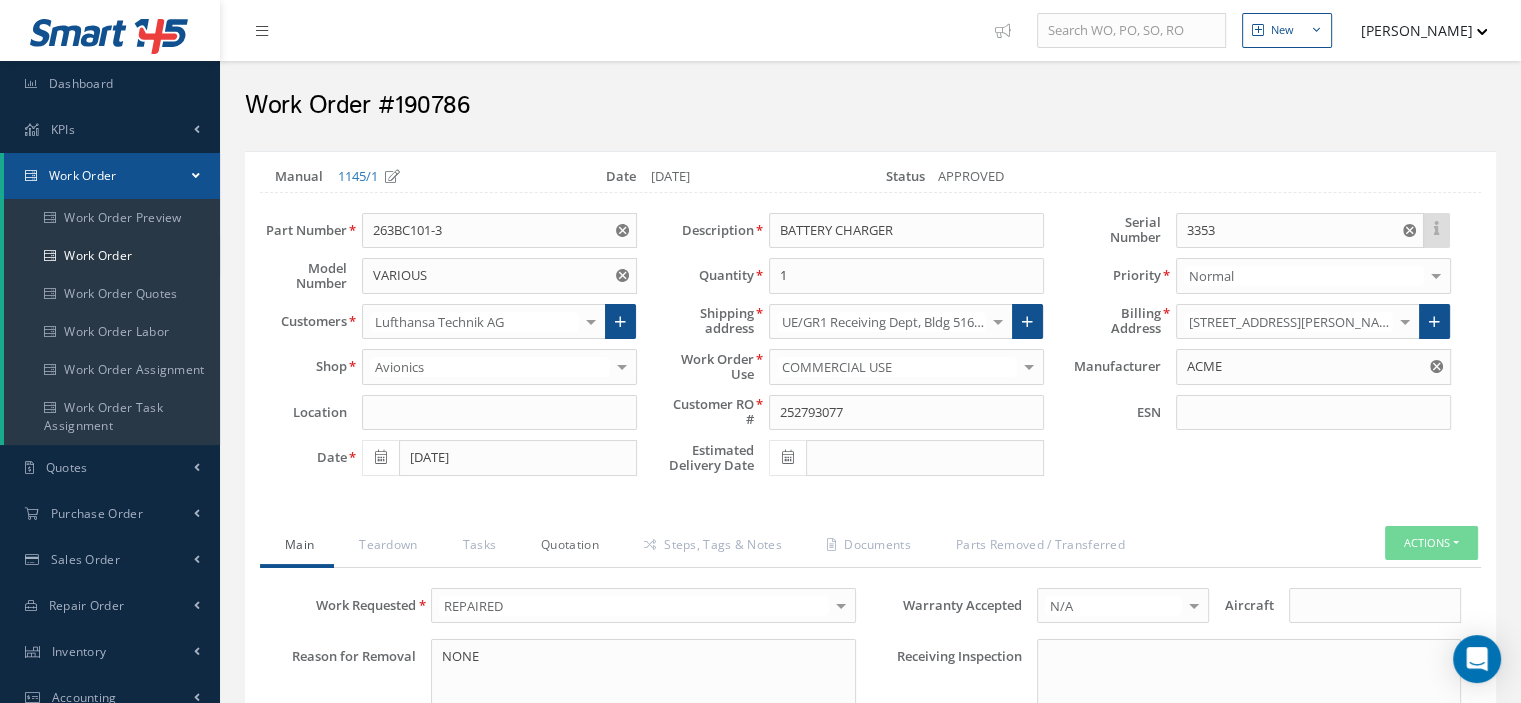 click on "Quotation" at bounding box center (567, 547) 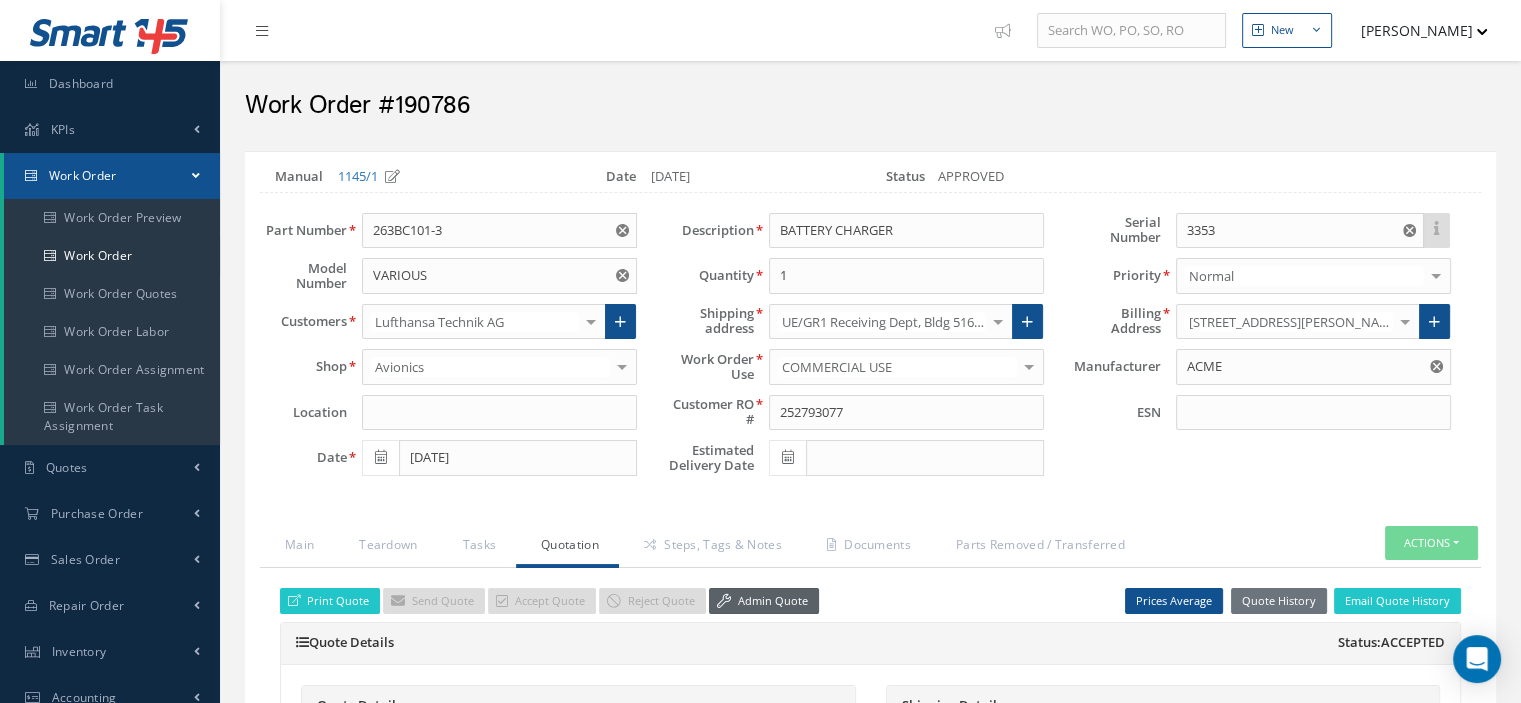 click on "Admin Quote" at bounding box center [764, 601] 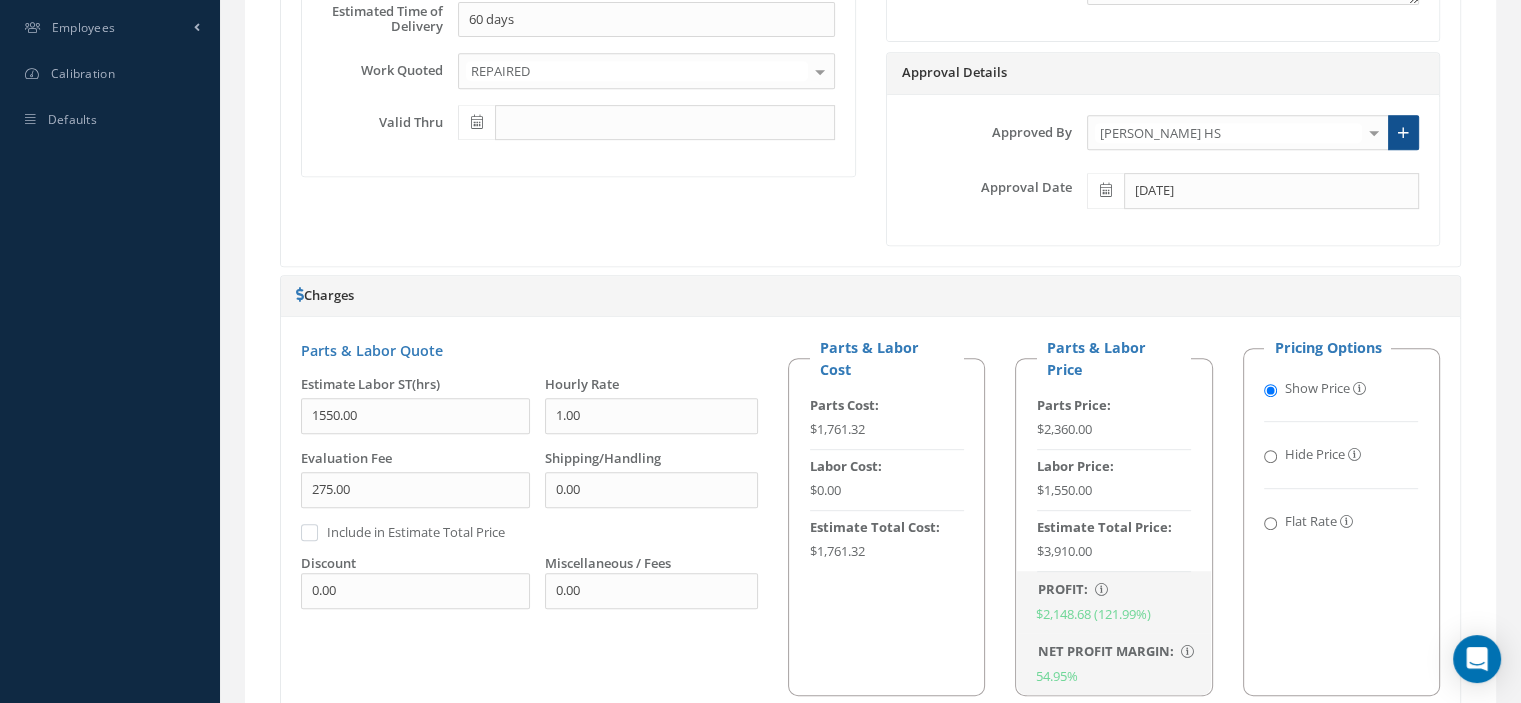 scroll, scrollTop: 1588, scrollLeft: 0, axis: vertical 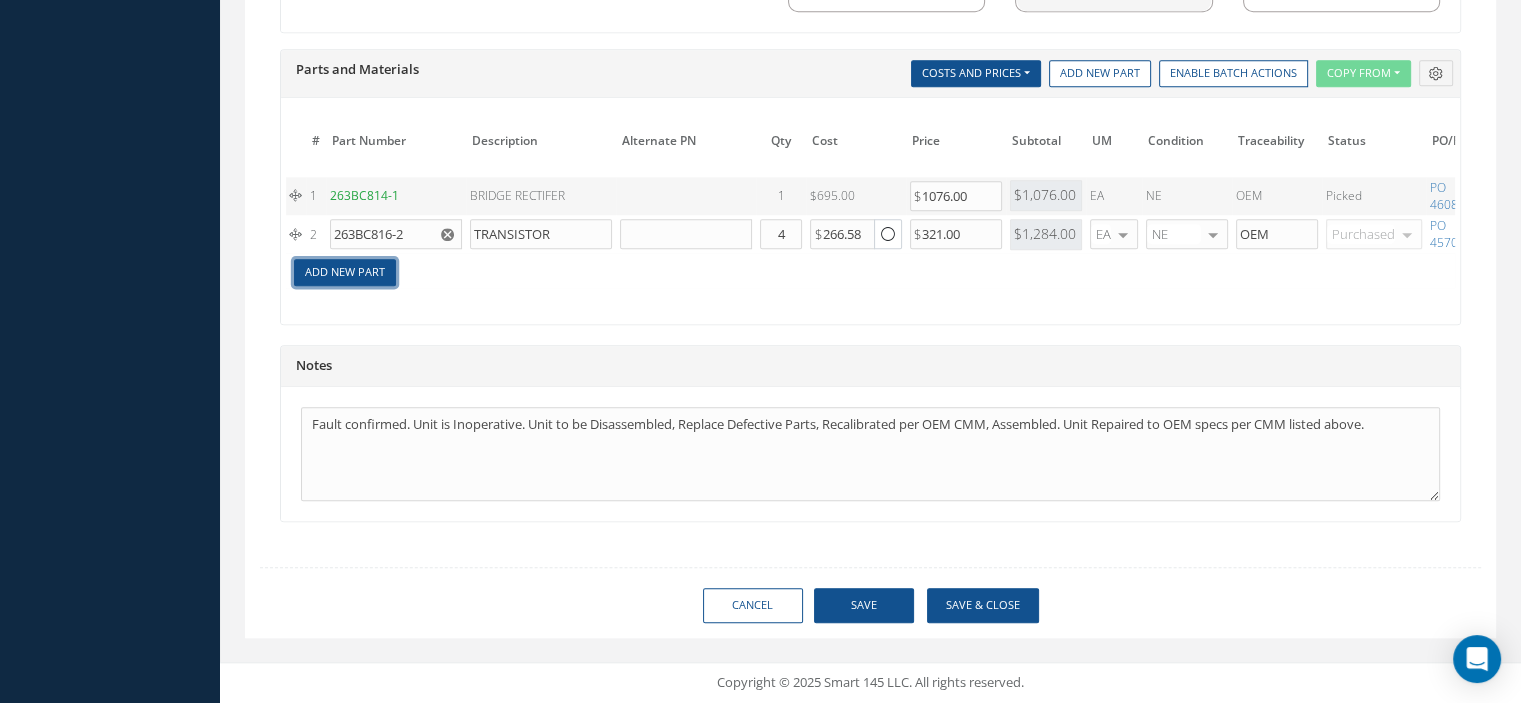 click on "Add New Part" at bounding box center (345, 272) 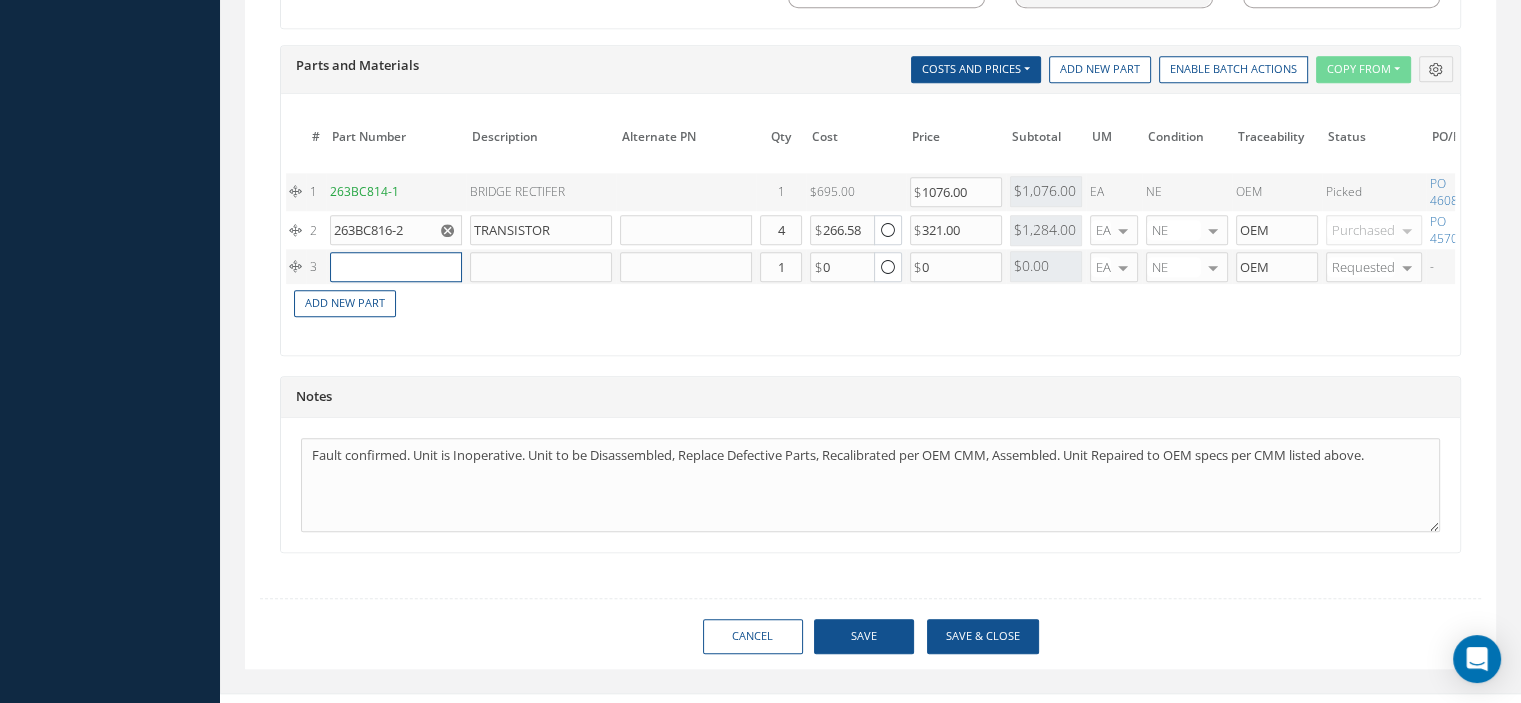 click at bounding box center [396, 267] 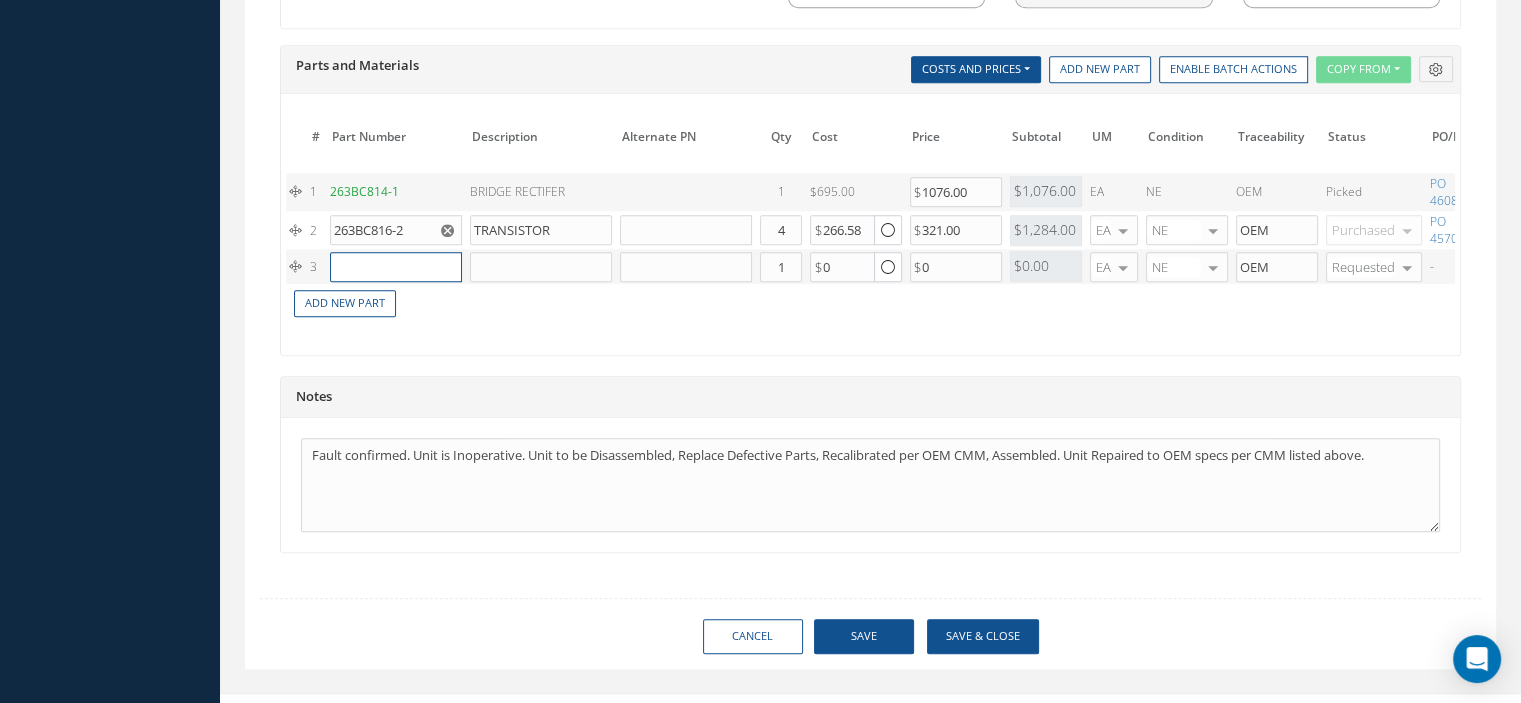 paste on "263BC816-2" 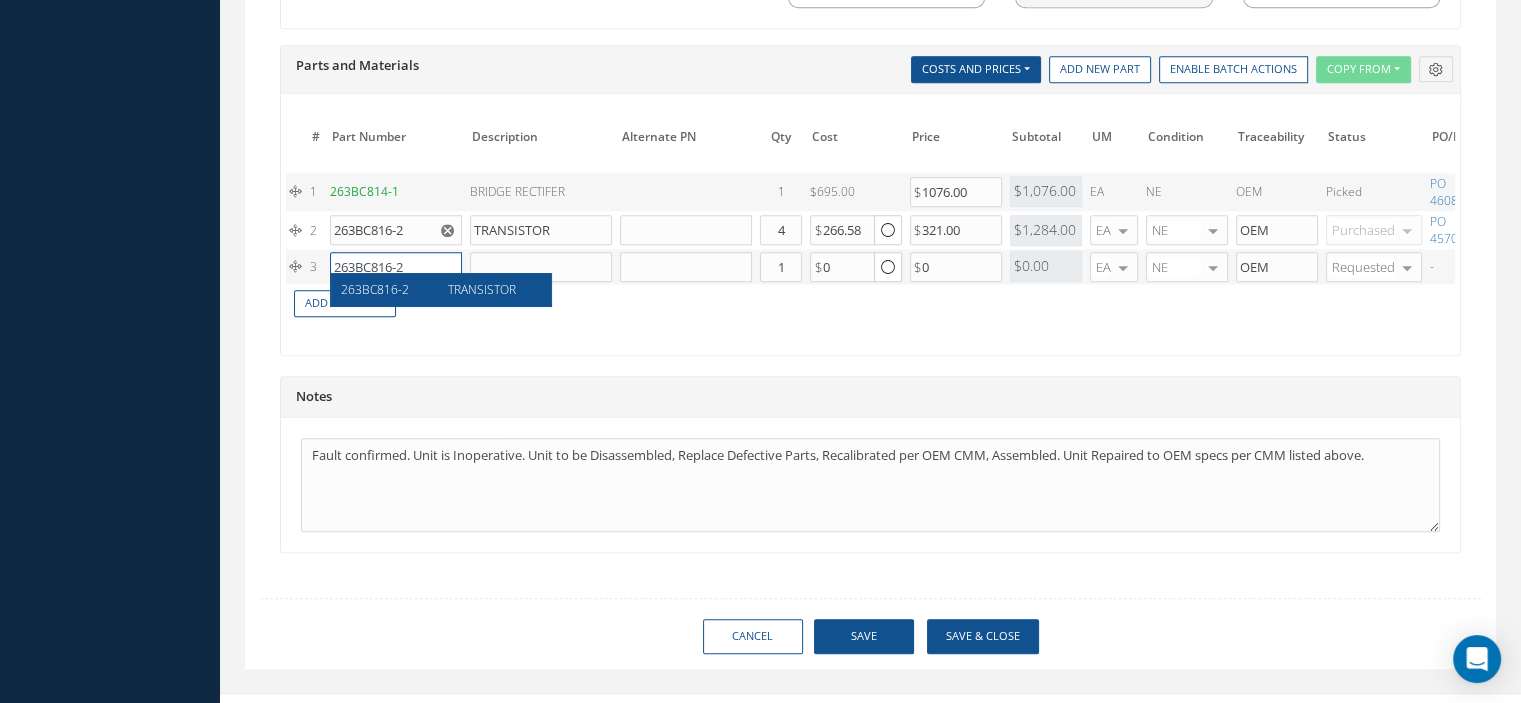 type on "263BC816-2" 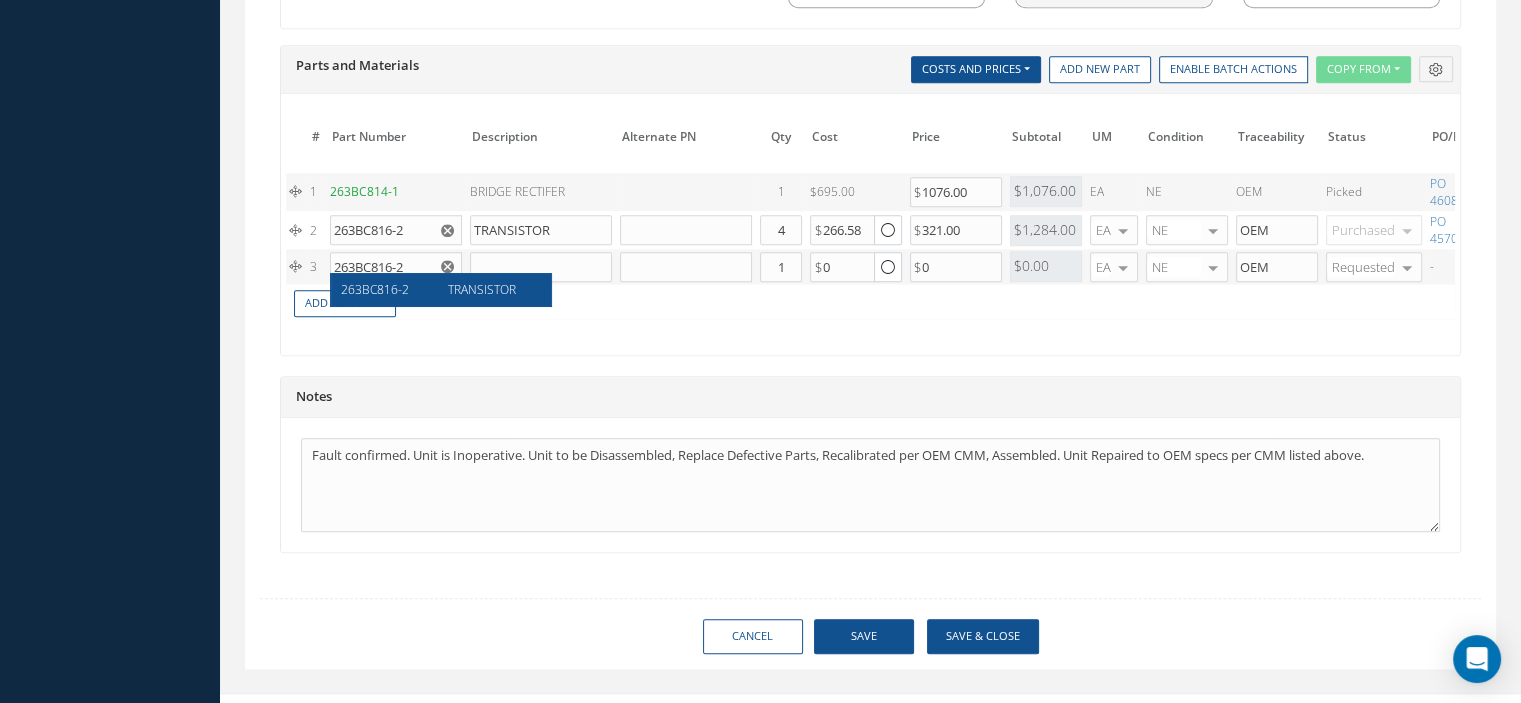click on "Add New Part" at bounding box center [903, 301] 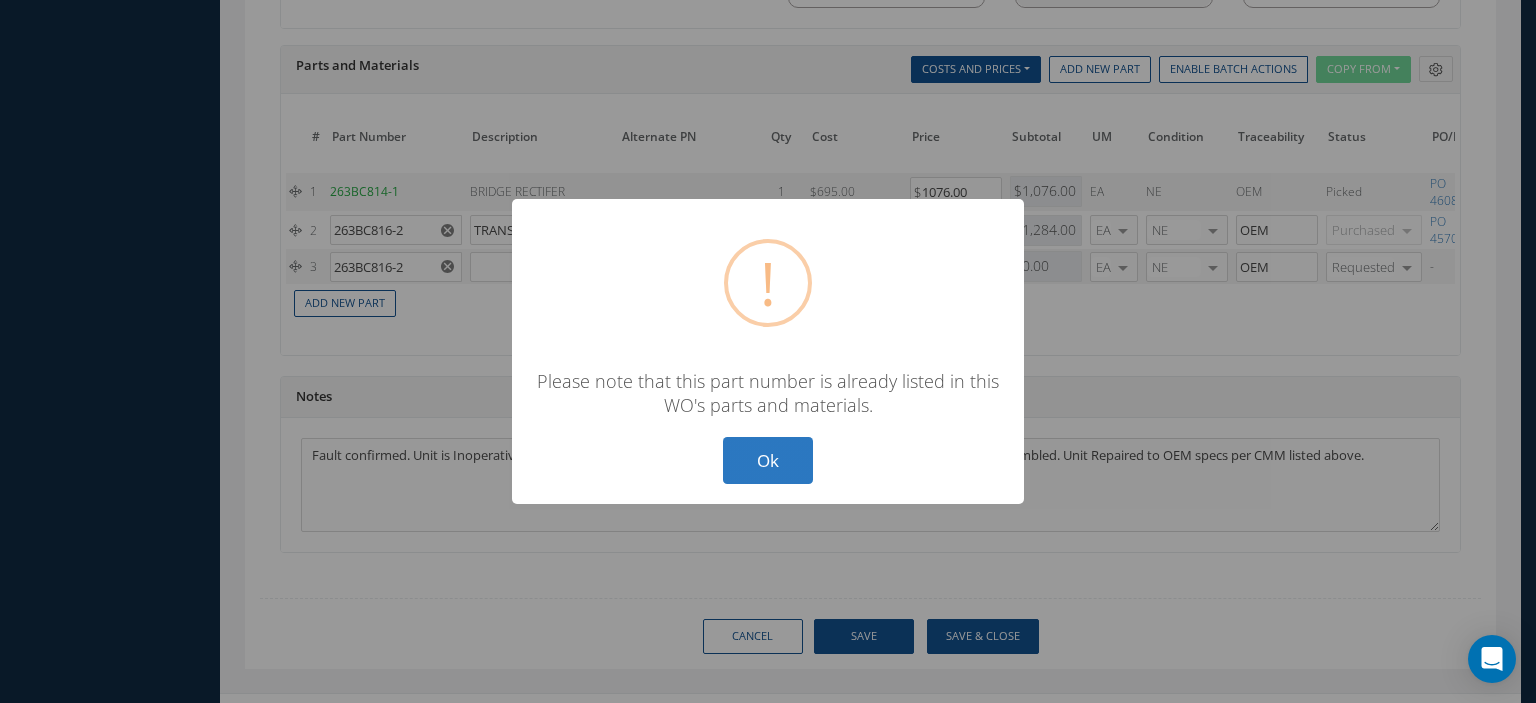 click on "Ok" at bounding box center (768, 460) 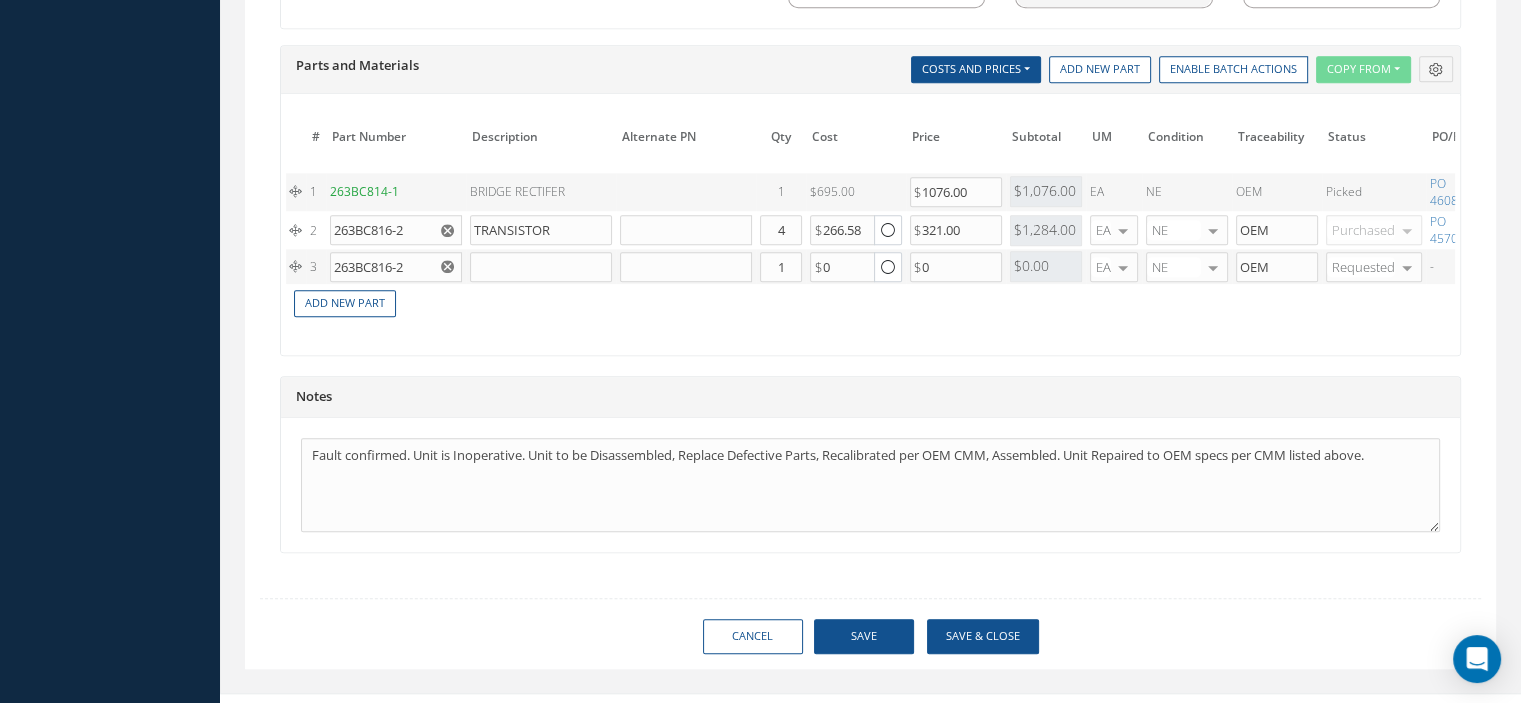 click 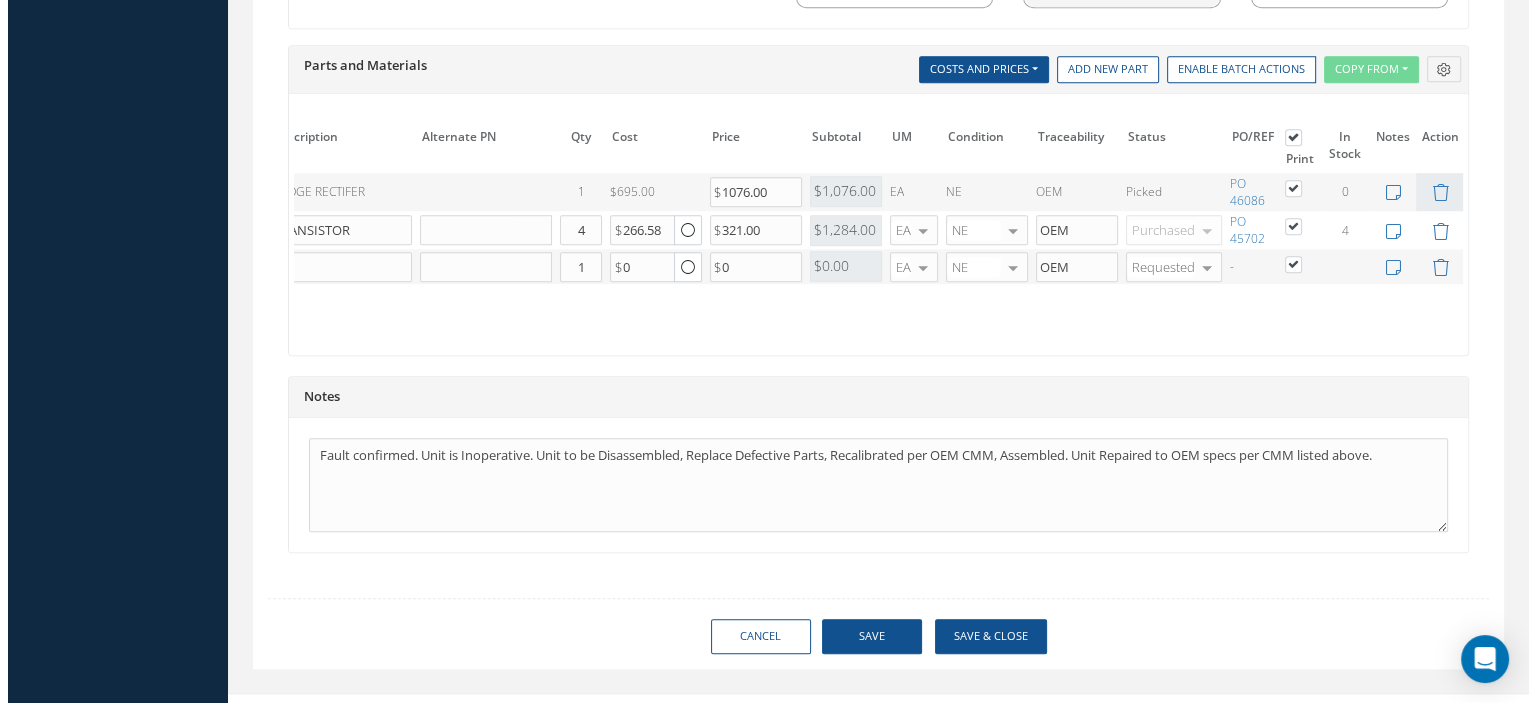 scroll, scrollTop: 0, scrollLeft: 0, axis: both 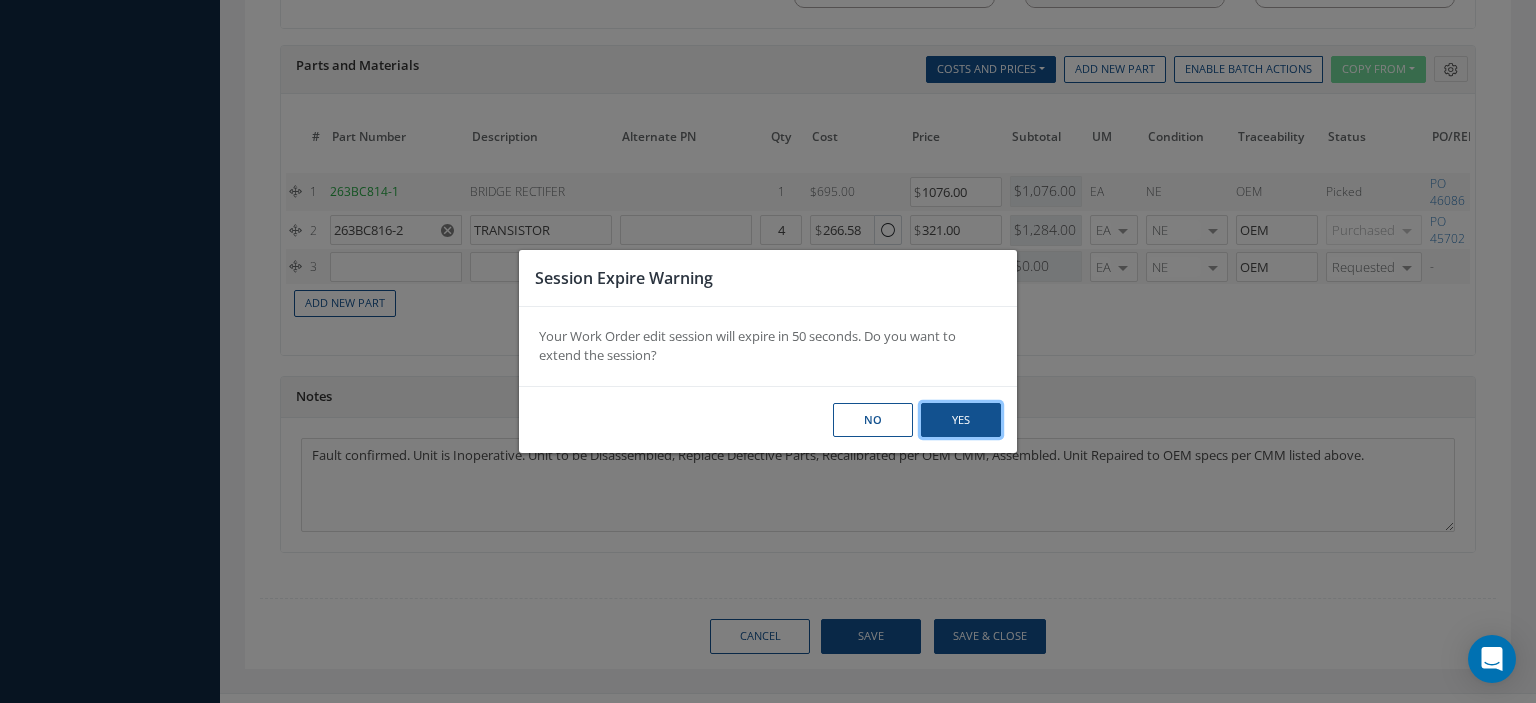click on "Yes" at bounding box center (0, 0) 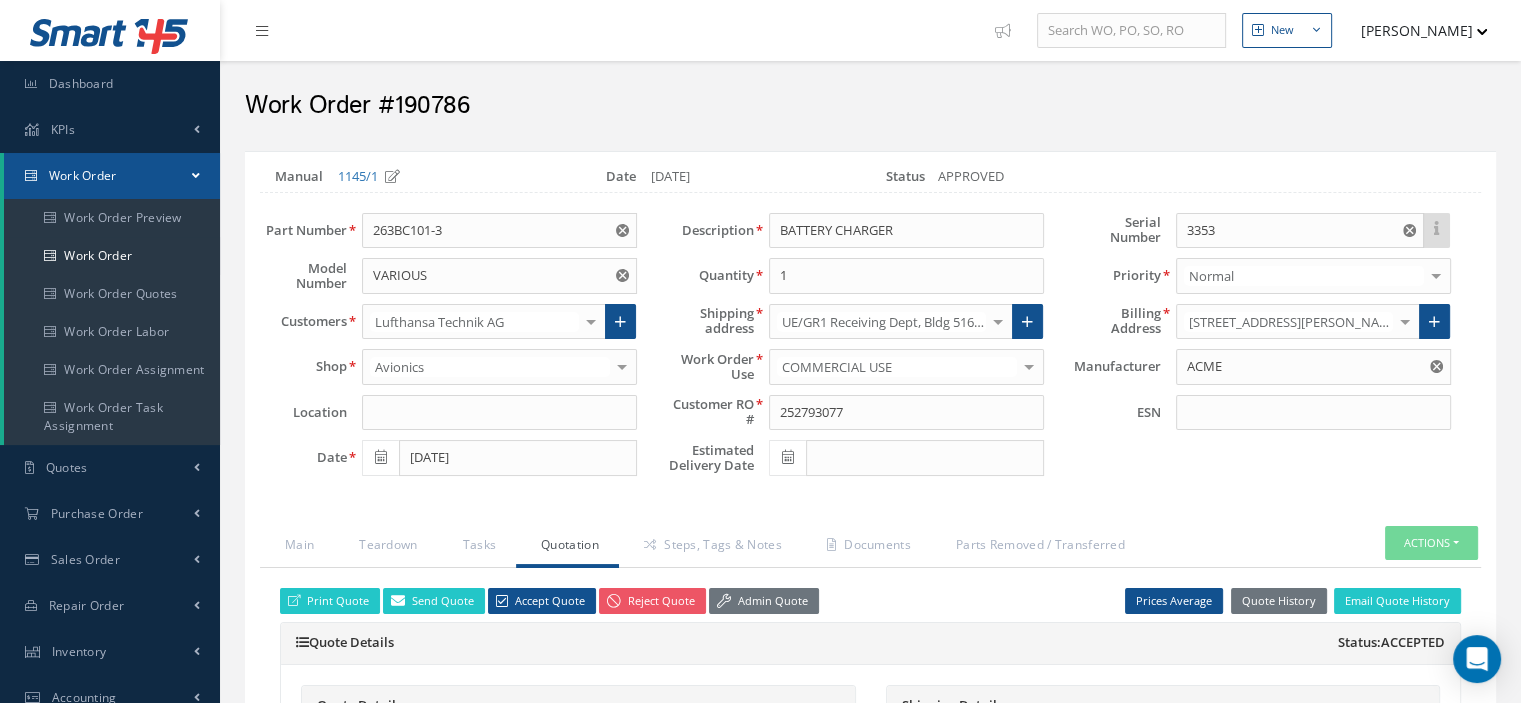 scroll, scrollTop: 300, scrollLeft: 0, axis: vertical 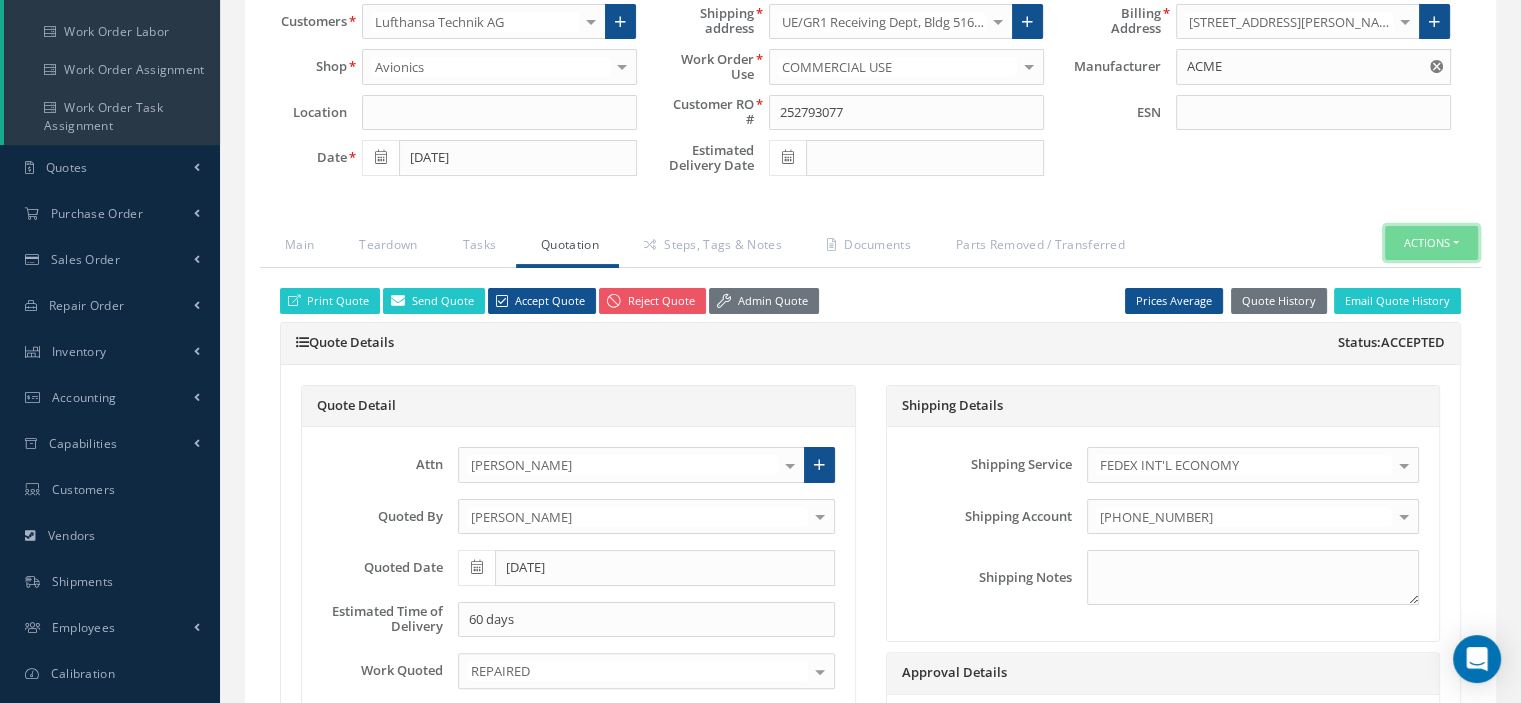 click on "Actions" at bounding box center (1431, 243) 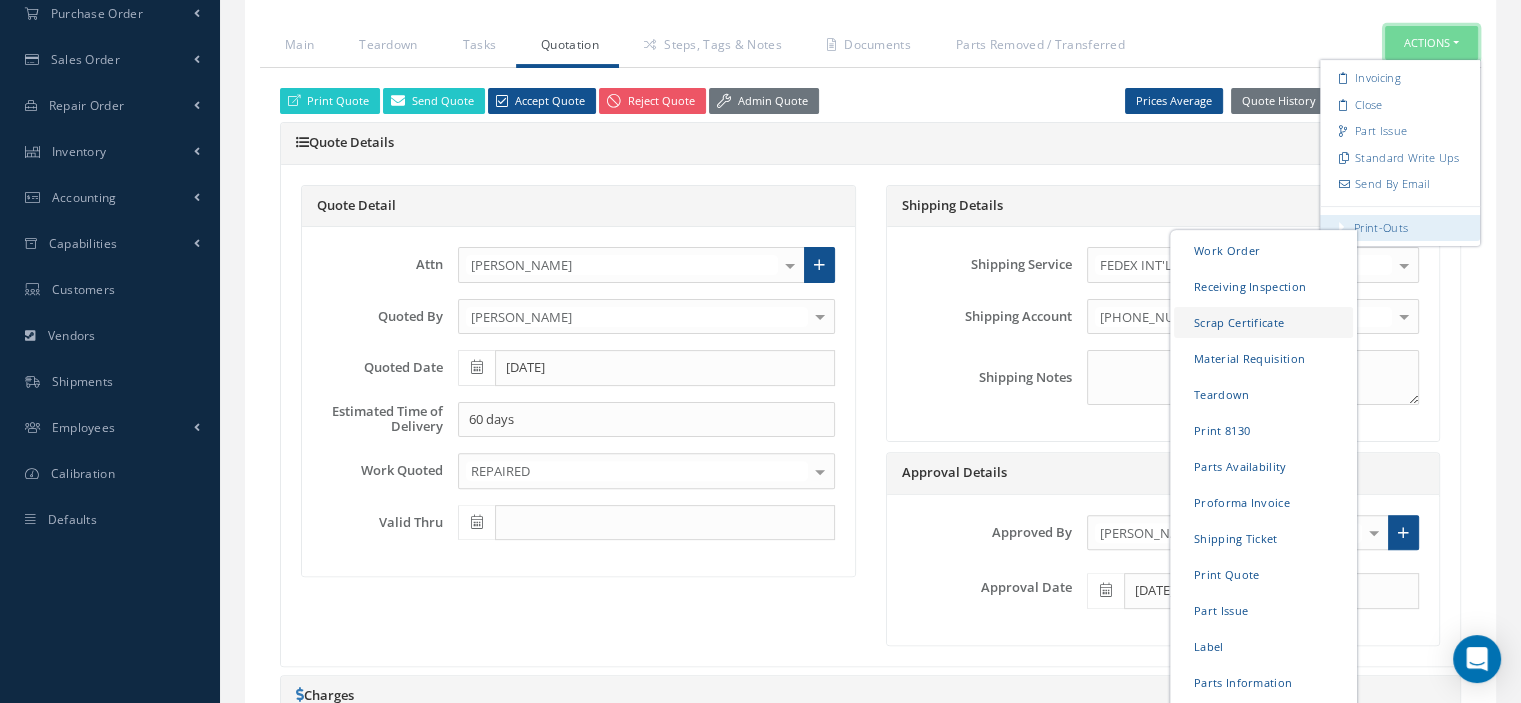 scroll, scrollTop: 700, scrollLeft: 0, axis: vertical 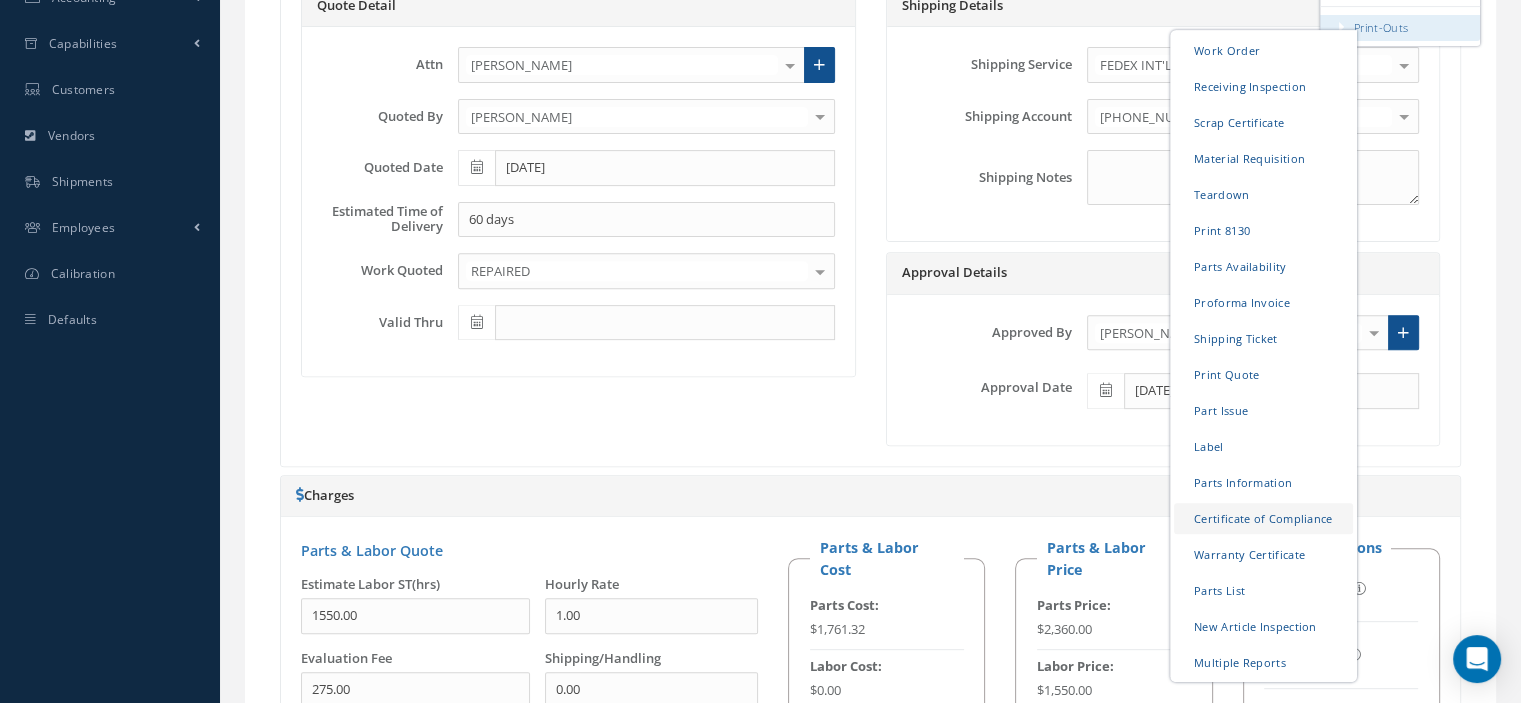 click on "Certificate of Compliance" at bounding box center [1263, 517] 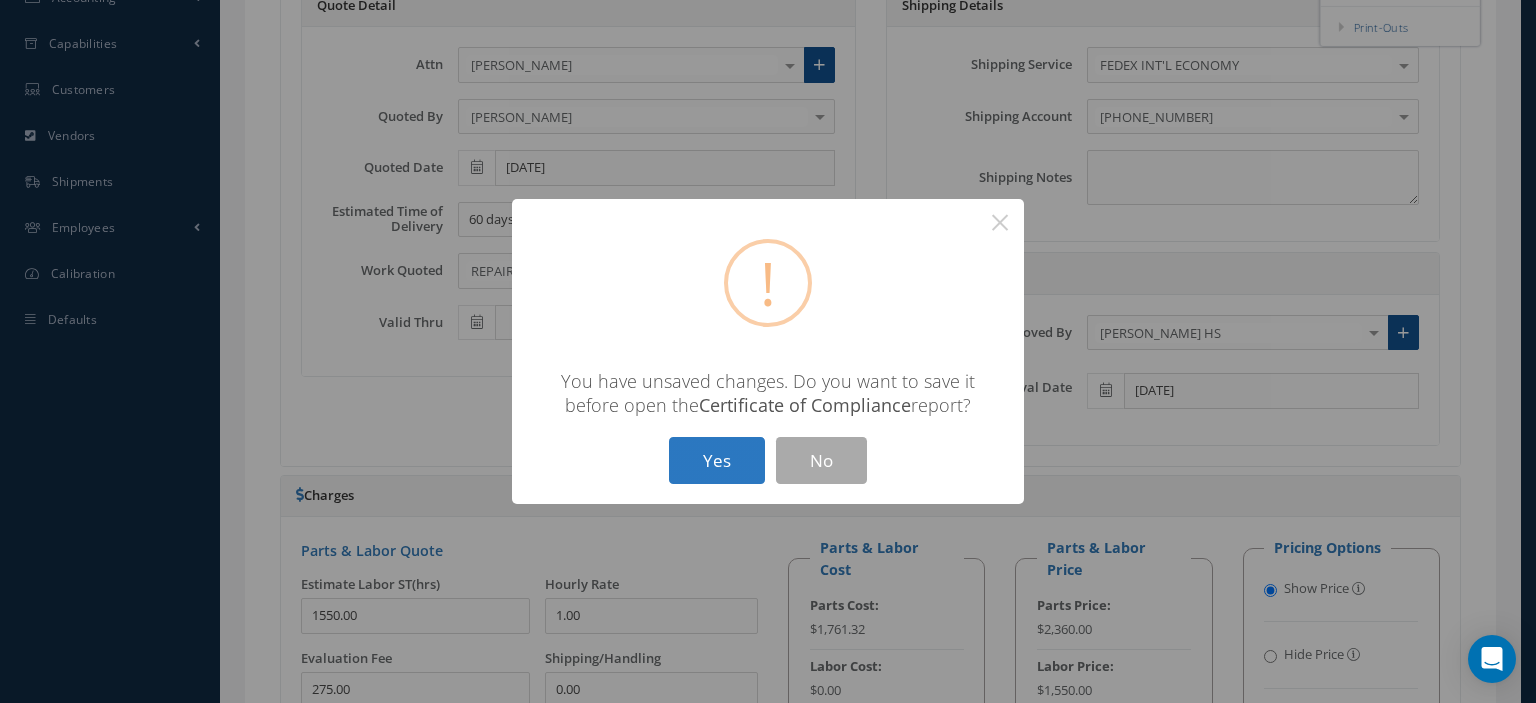 click on "Yes" at bounding box center [717, 460] 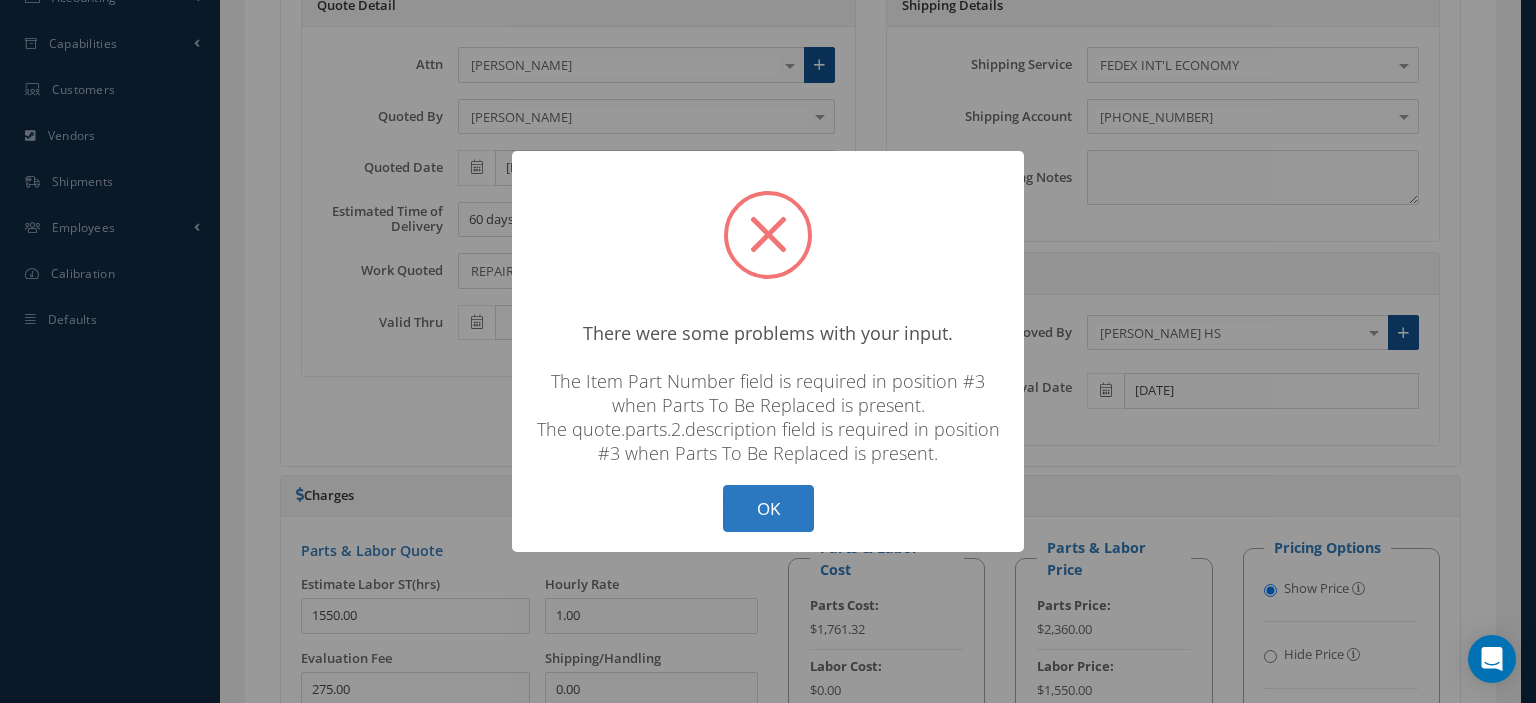 click on "OK" at bounding box center (768, 508) 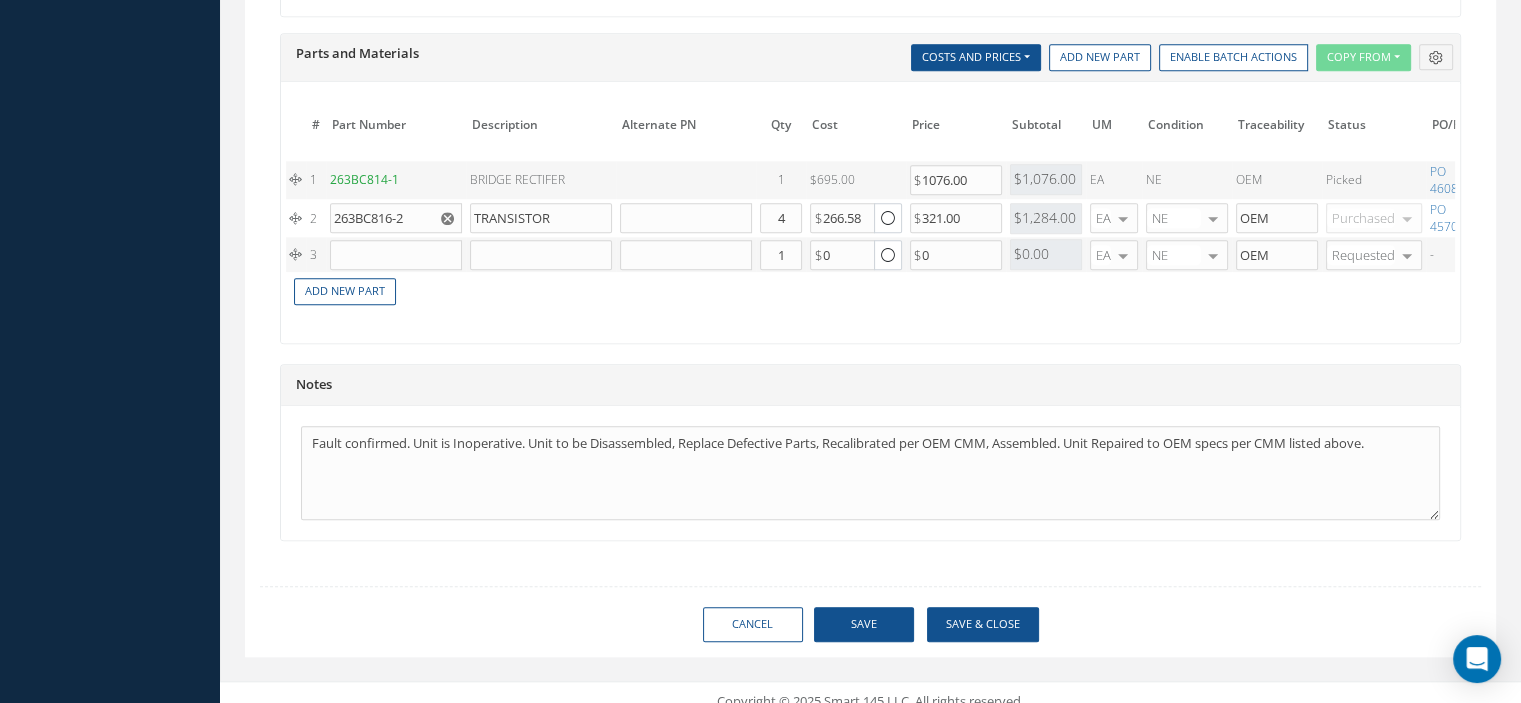 scroll, scrollTop: 1623, scrollLeft: 0, axis: vertical 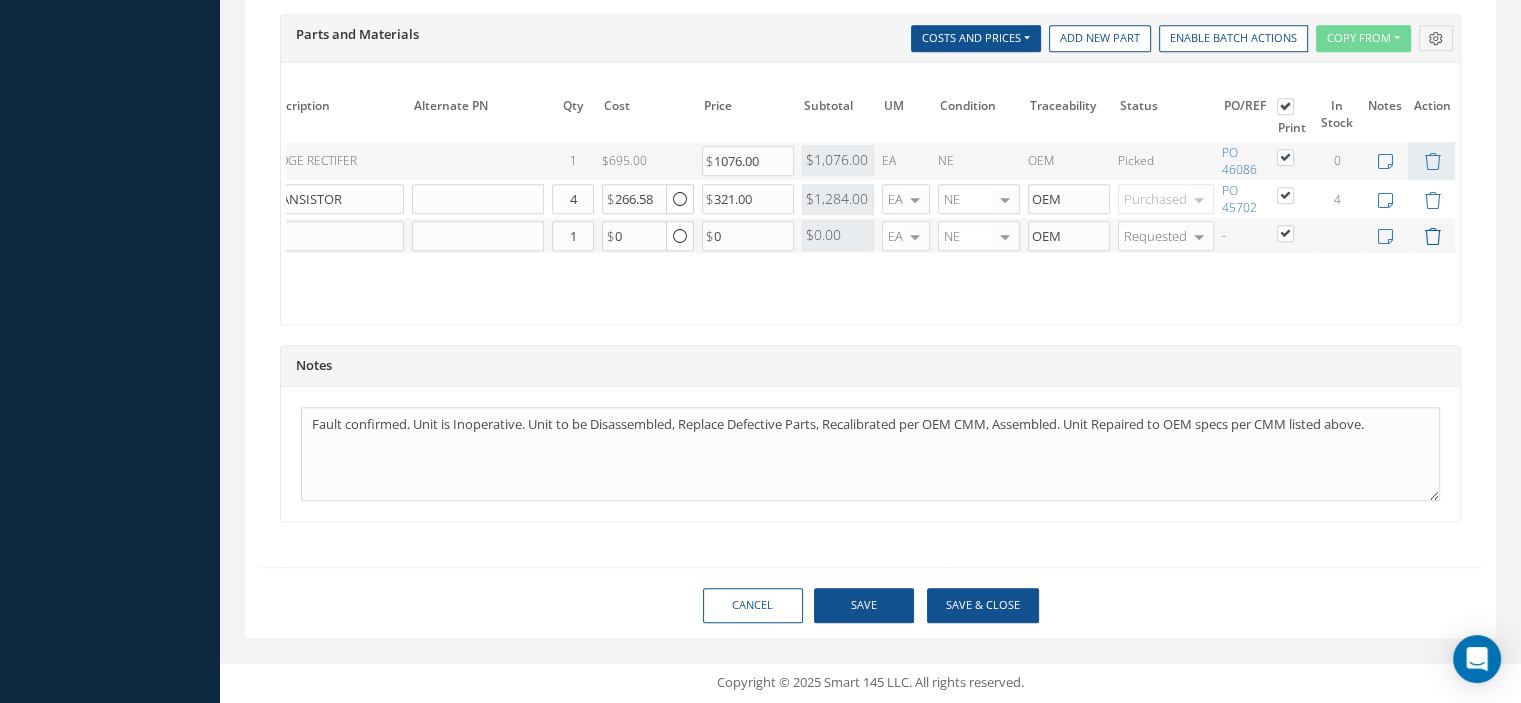 click at bounding box center [1432, 236] 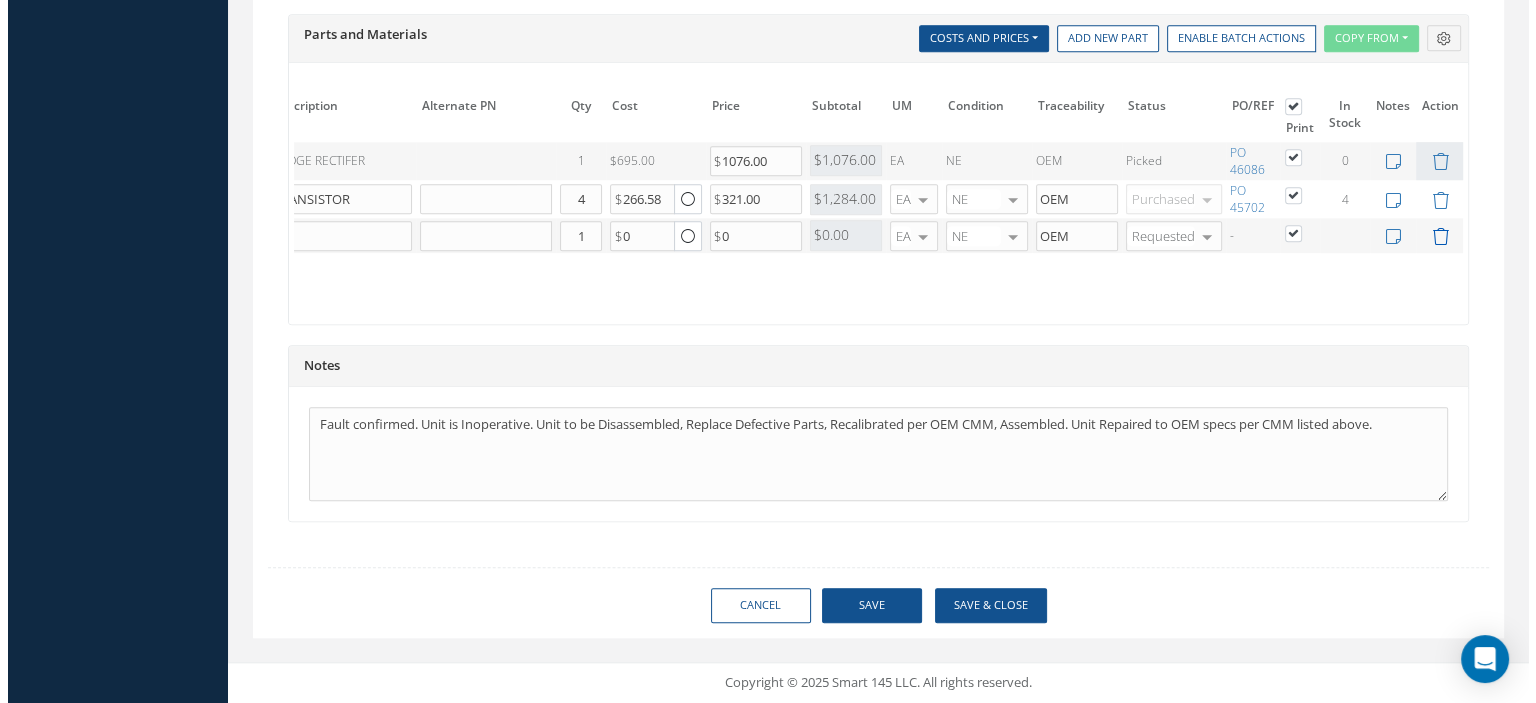 scroll, scrollTop: 1601, scrollLeft: 0, axis: vertical 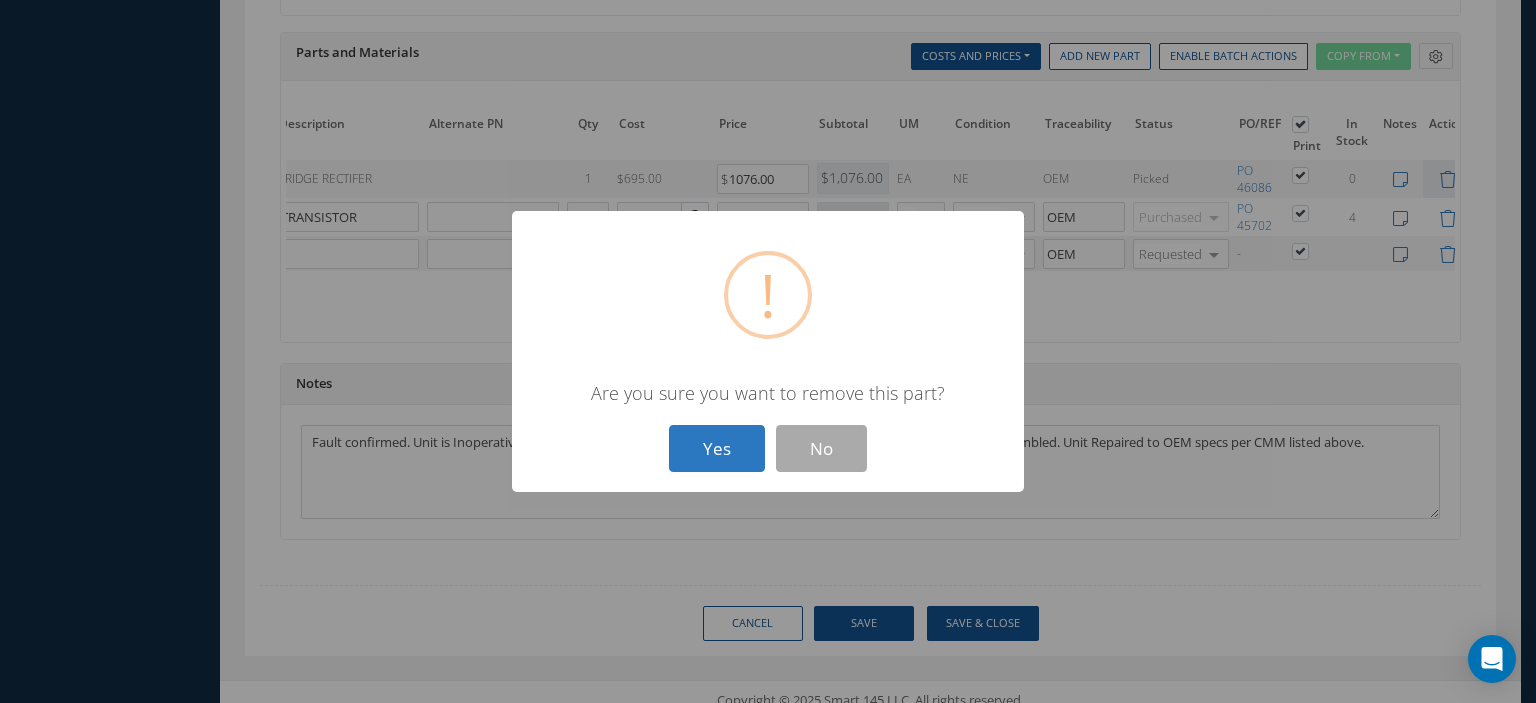 click on "Yes" at bounding box center (717, 448) 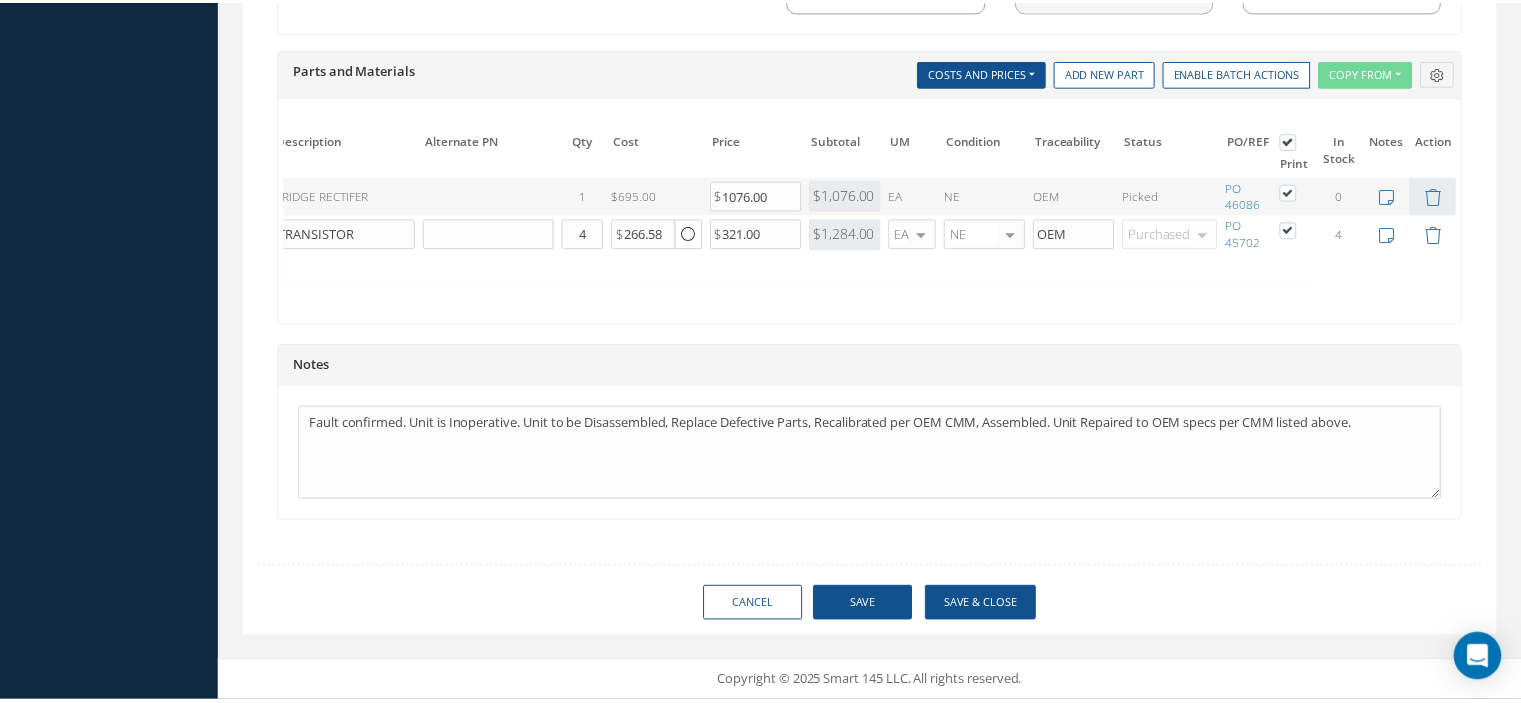 scroll, scrollTop: 1566, scrollLeft: 0, axis: vertical 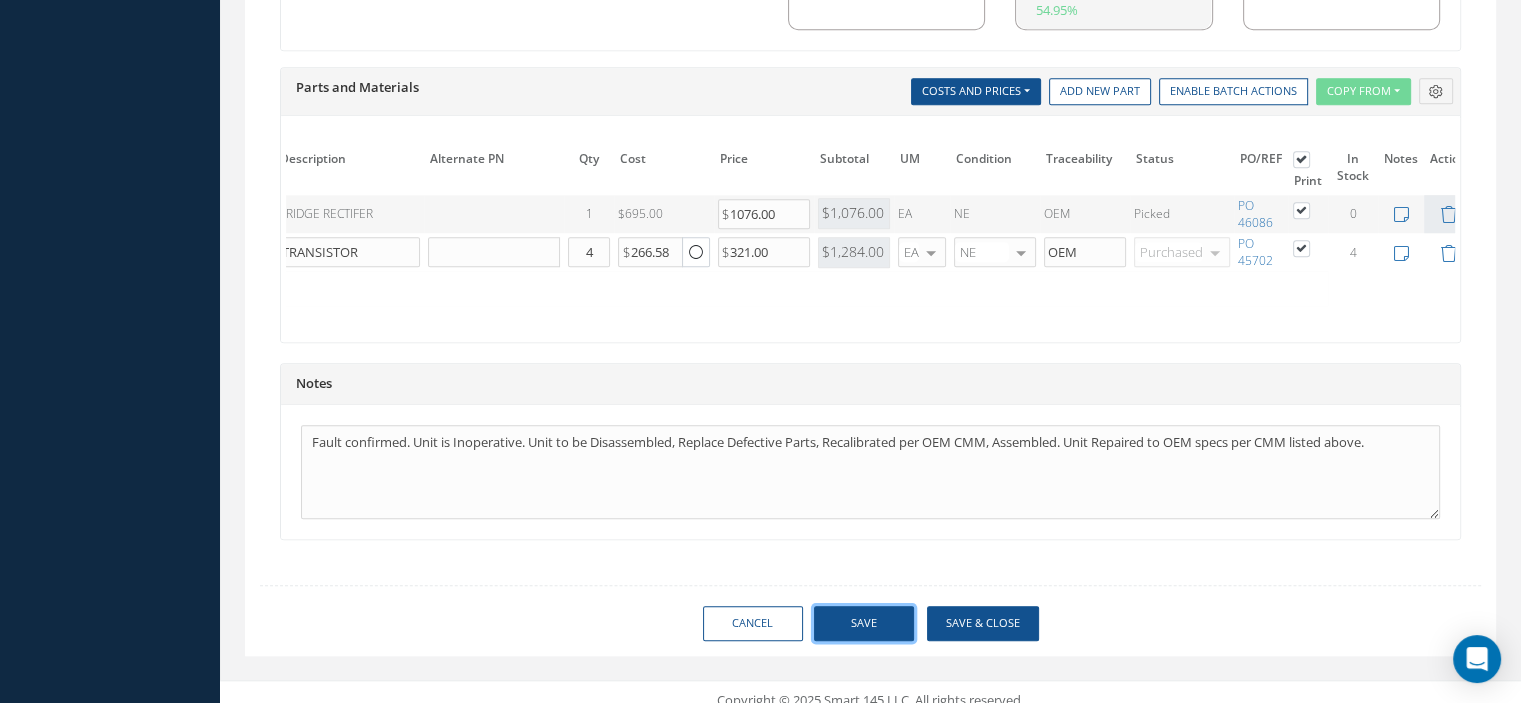 click on "Save" at bounding box center (864, 623) 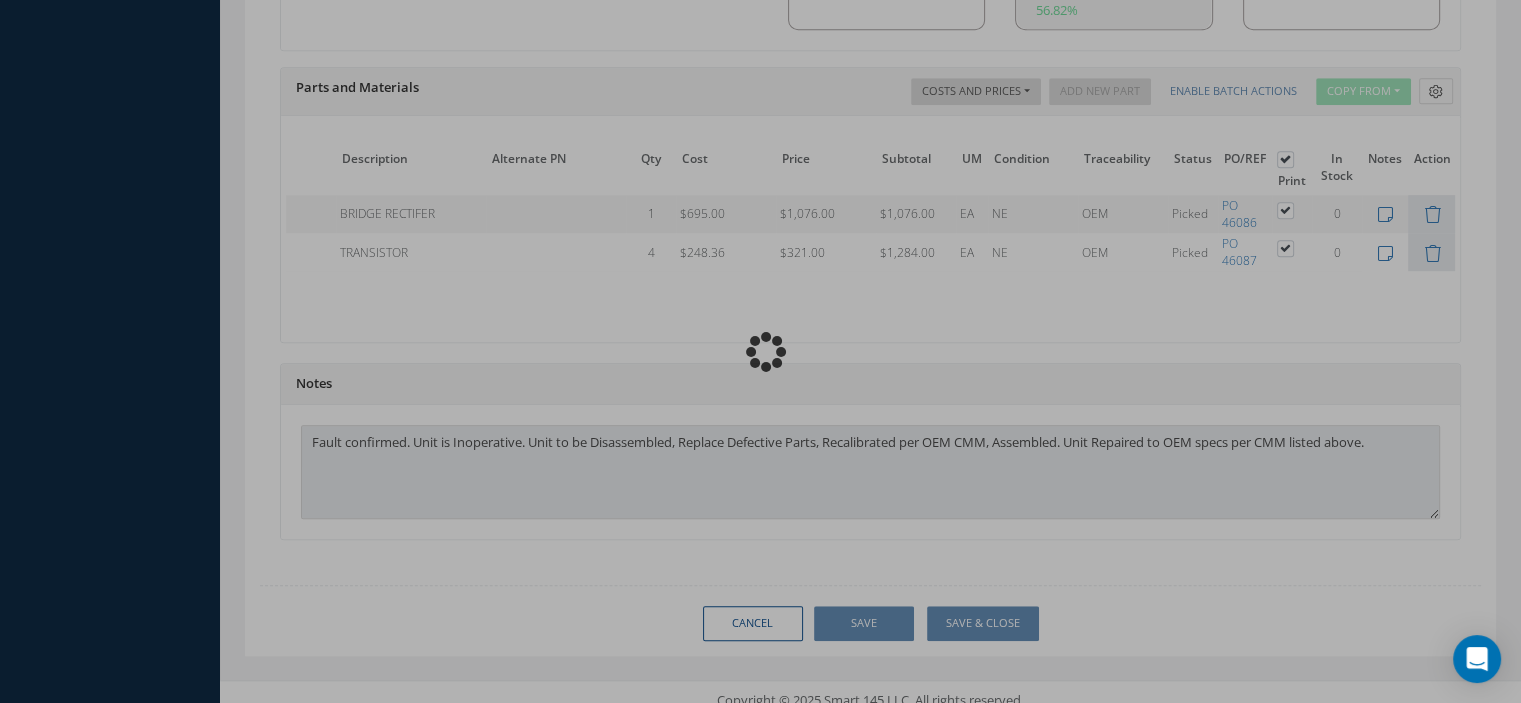 type on "ACME" 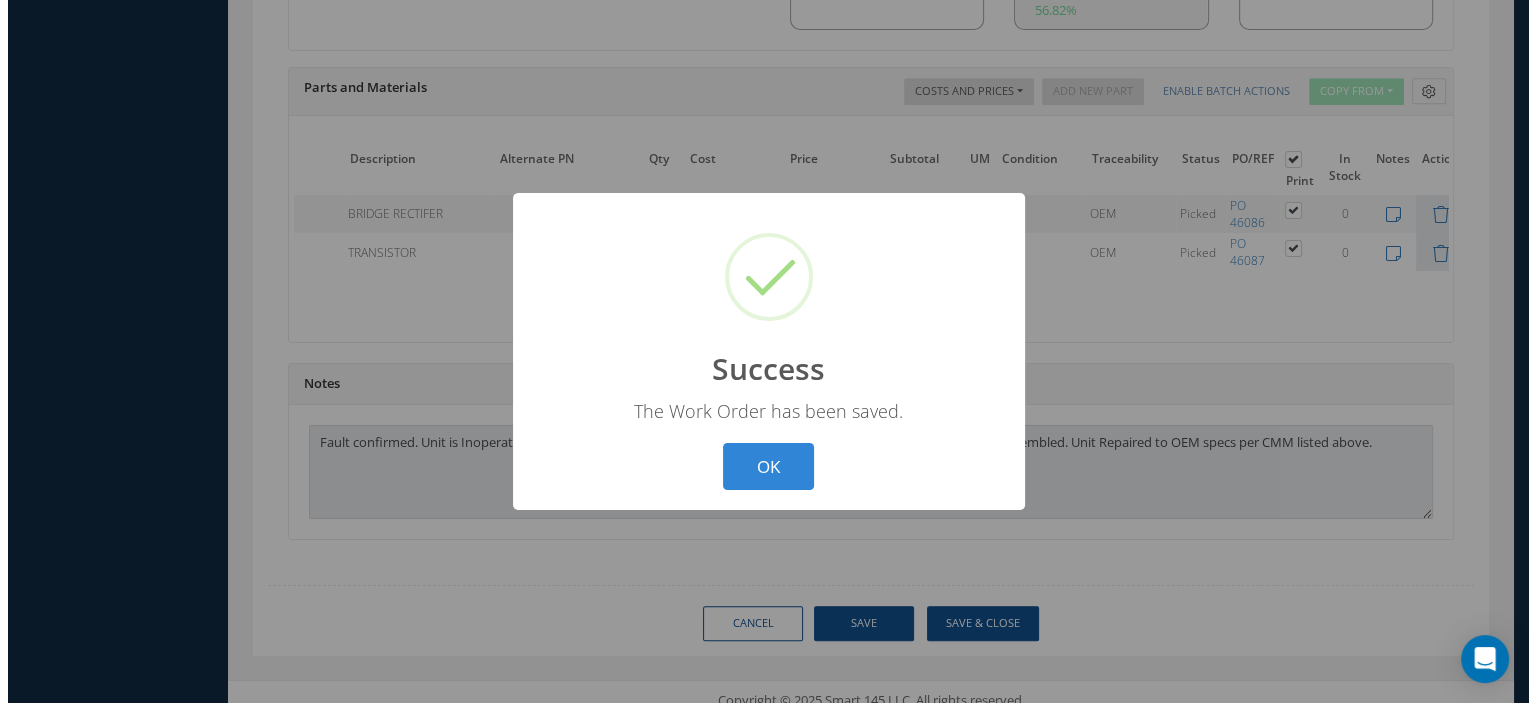 scroll, scrollTop: 0, scrollLeft: 95, axis: horizontal 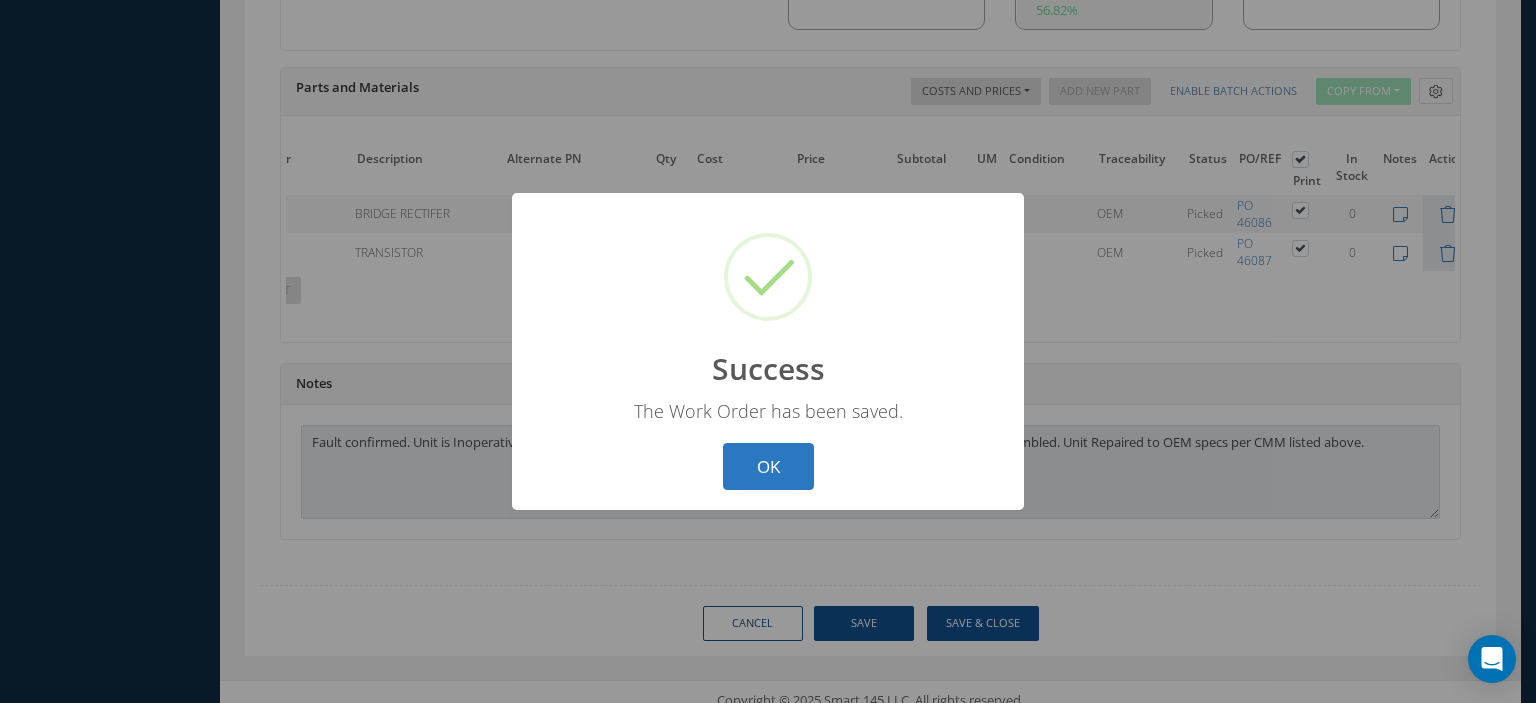 click on "OK" at bounding box center [768, 466] 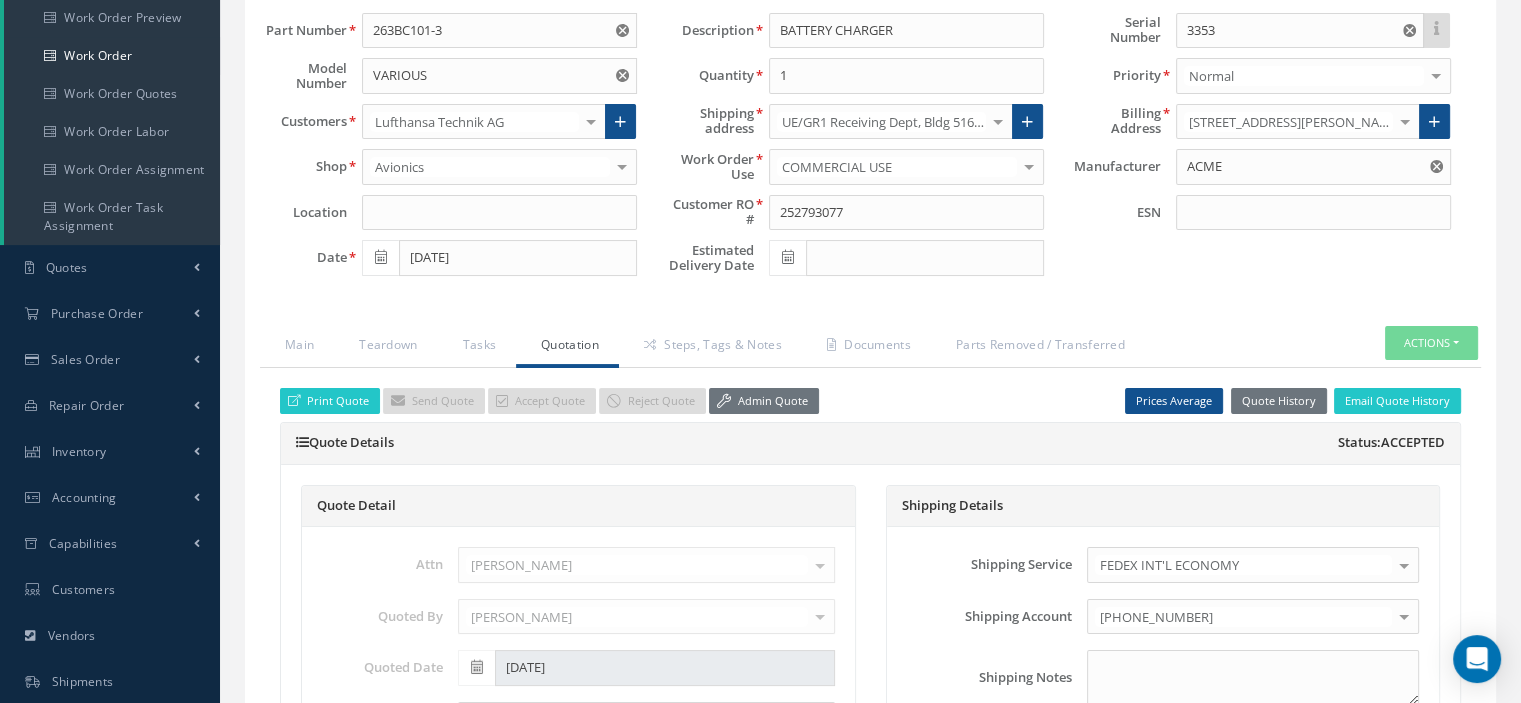 scroll, scrollTop: 300, scrollLeft: 0, axis: vertical 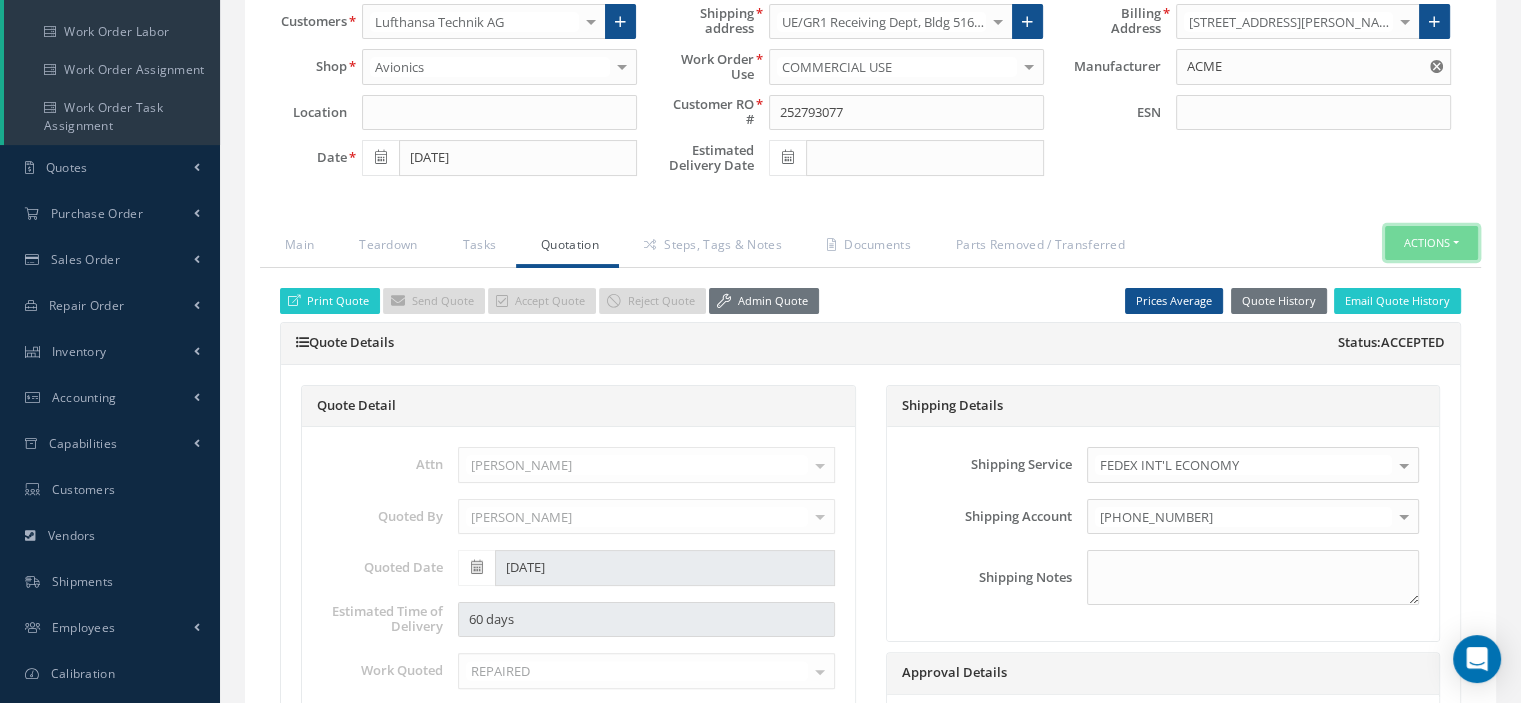 click on "Actions" at bounding box center (1431, 243) 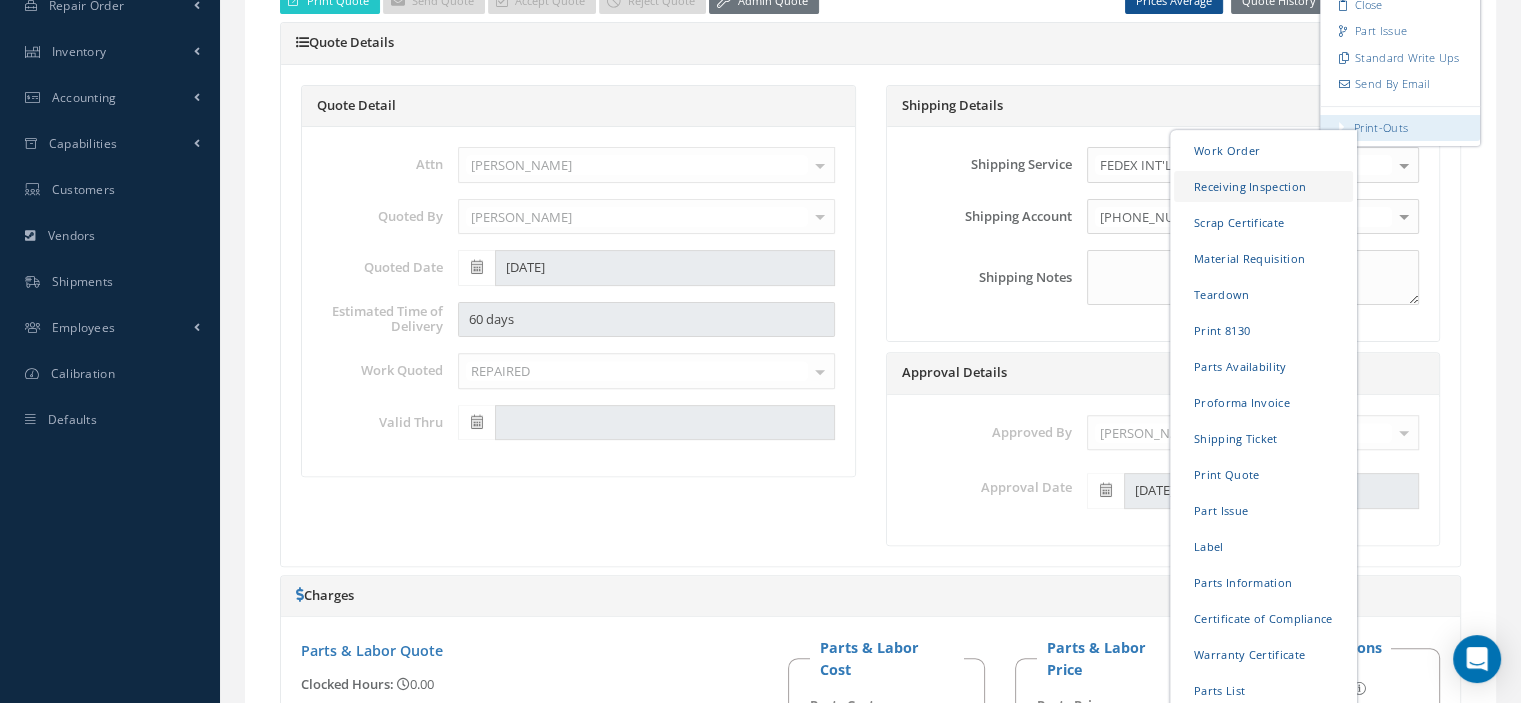 scroll, scrollTop: 900, scrollLeft: 0, axis: vertical 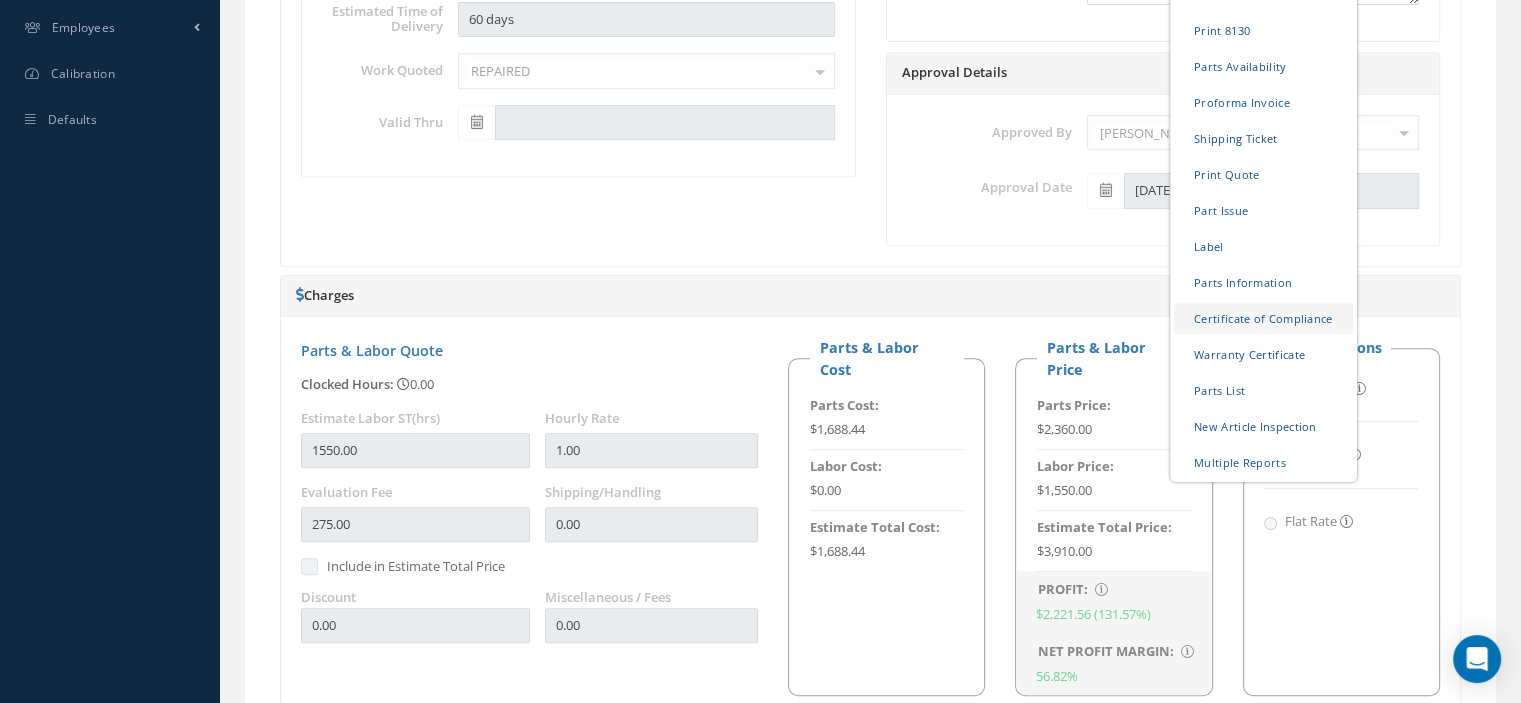 click on "Certificate of Compliance" at bounding box center [1263, 317] 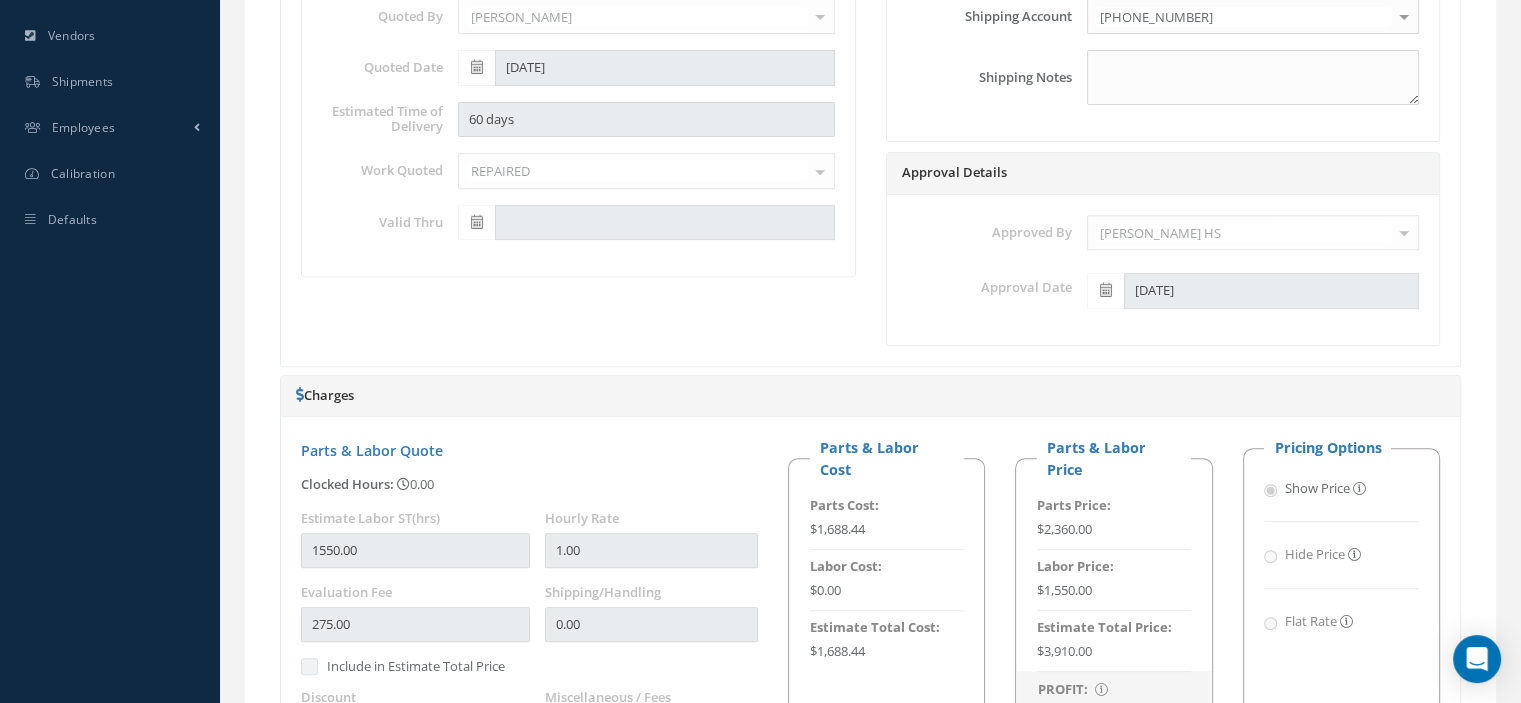 scroll, scrollTop: 0, scrollLeft: 0, axis: both 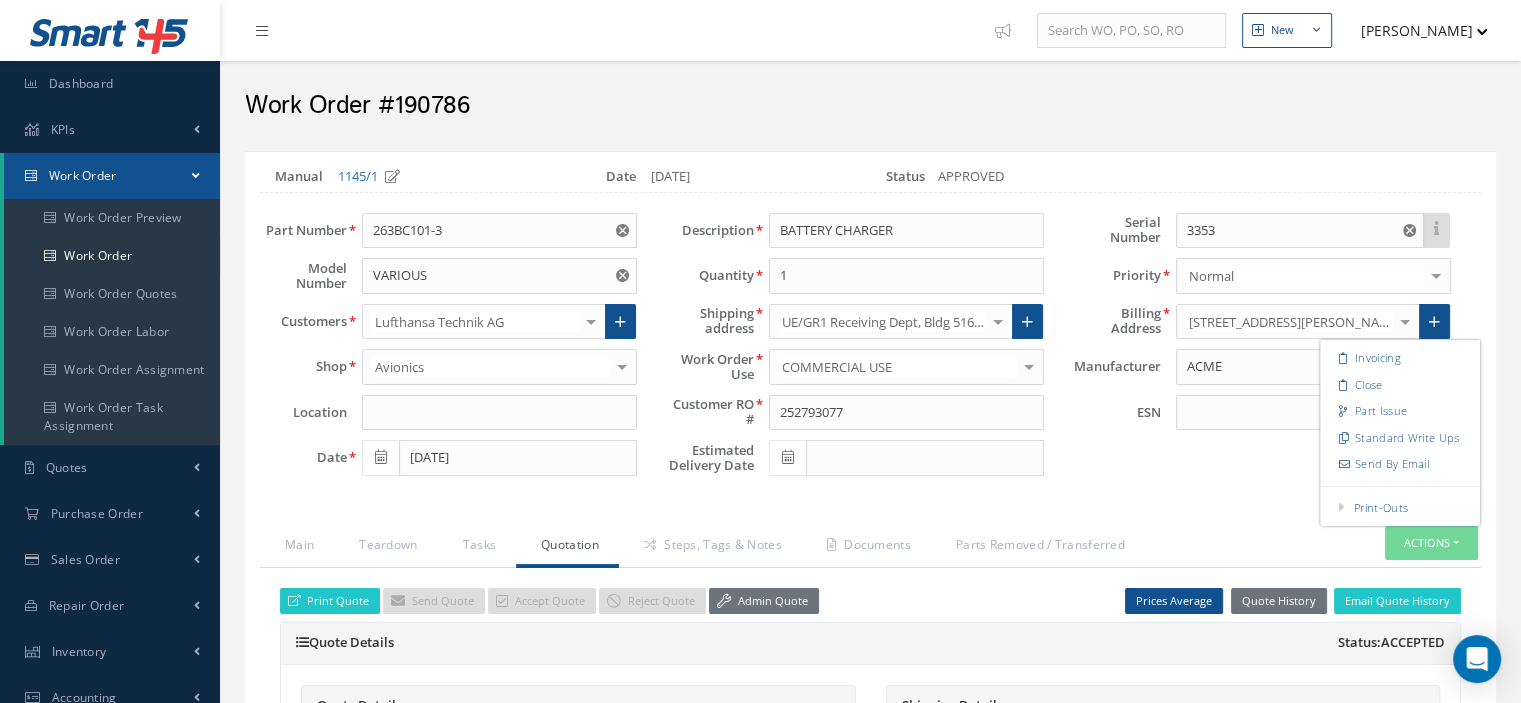 drag, startPoint x: 480, startPoint y: 114, endPoint x: 396, endPoint y: 103, distance: 84.71718 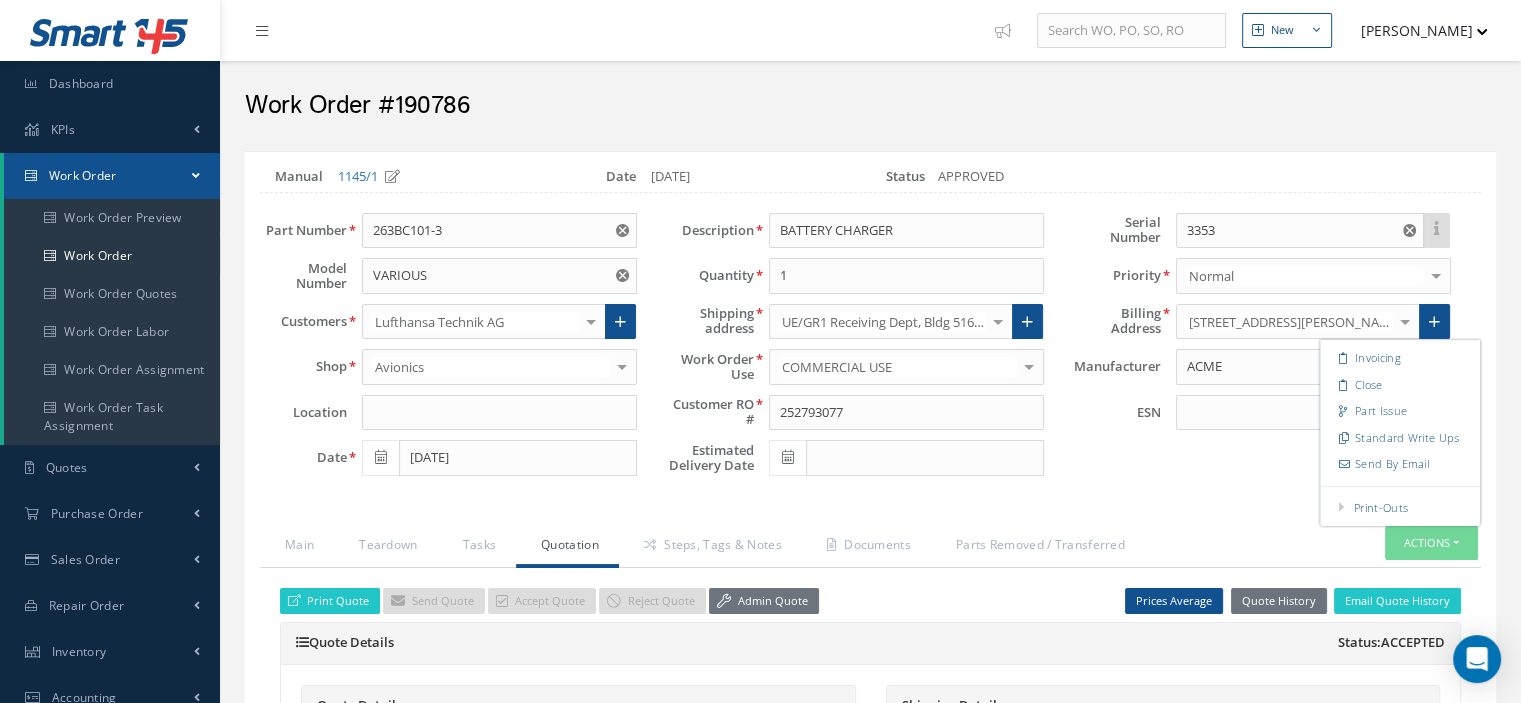 click on "Work Order #190786" at bounding box center [870, 106] 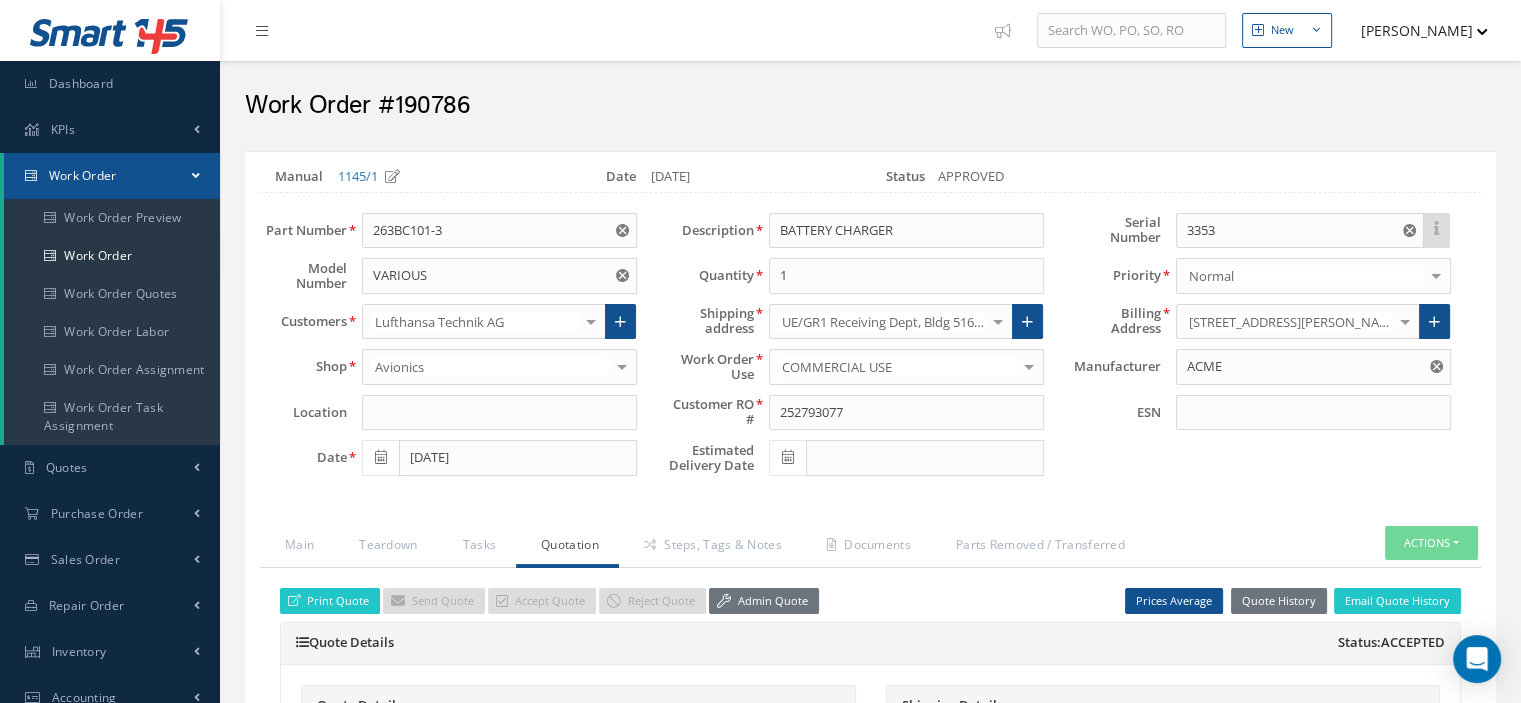copy on "190786" 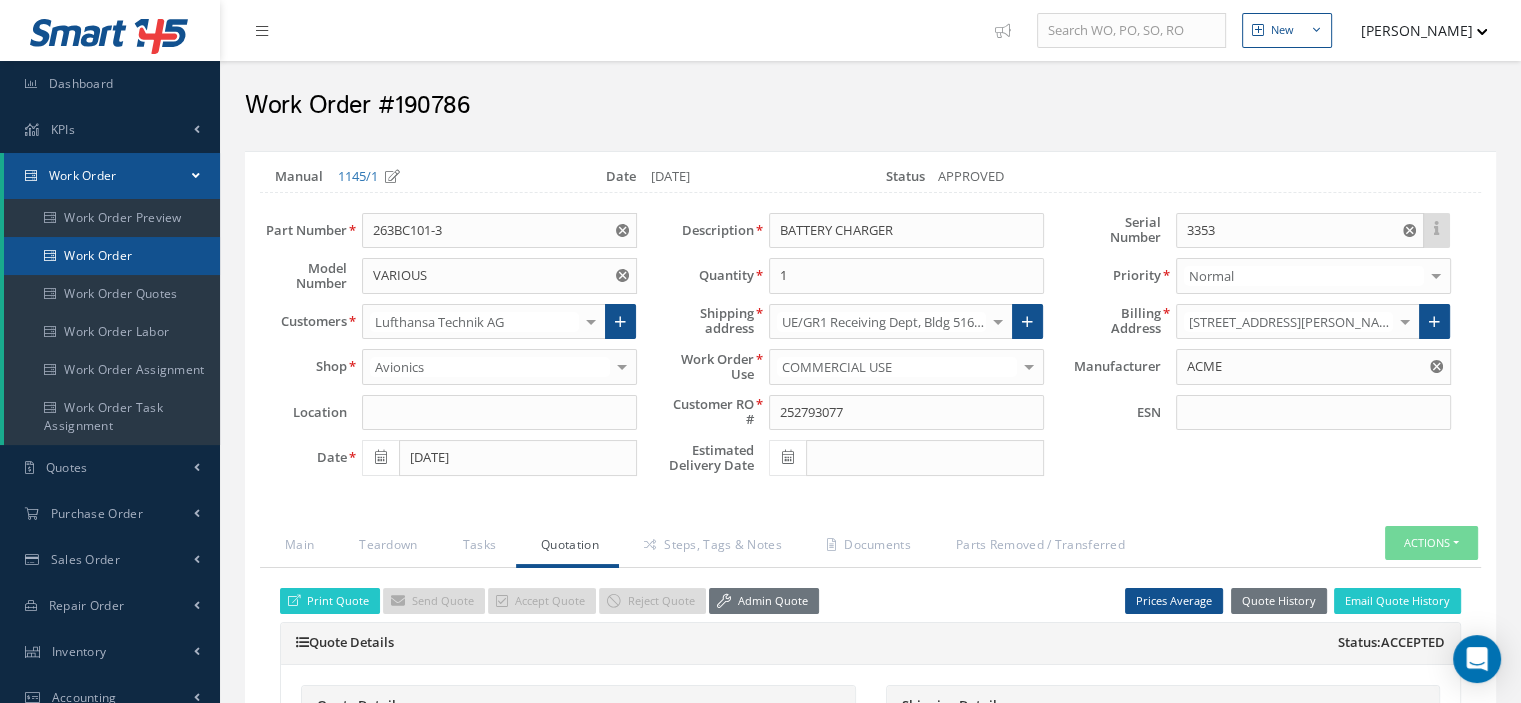click on "Work Order" at bounding box center [112, 256] 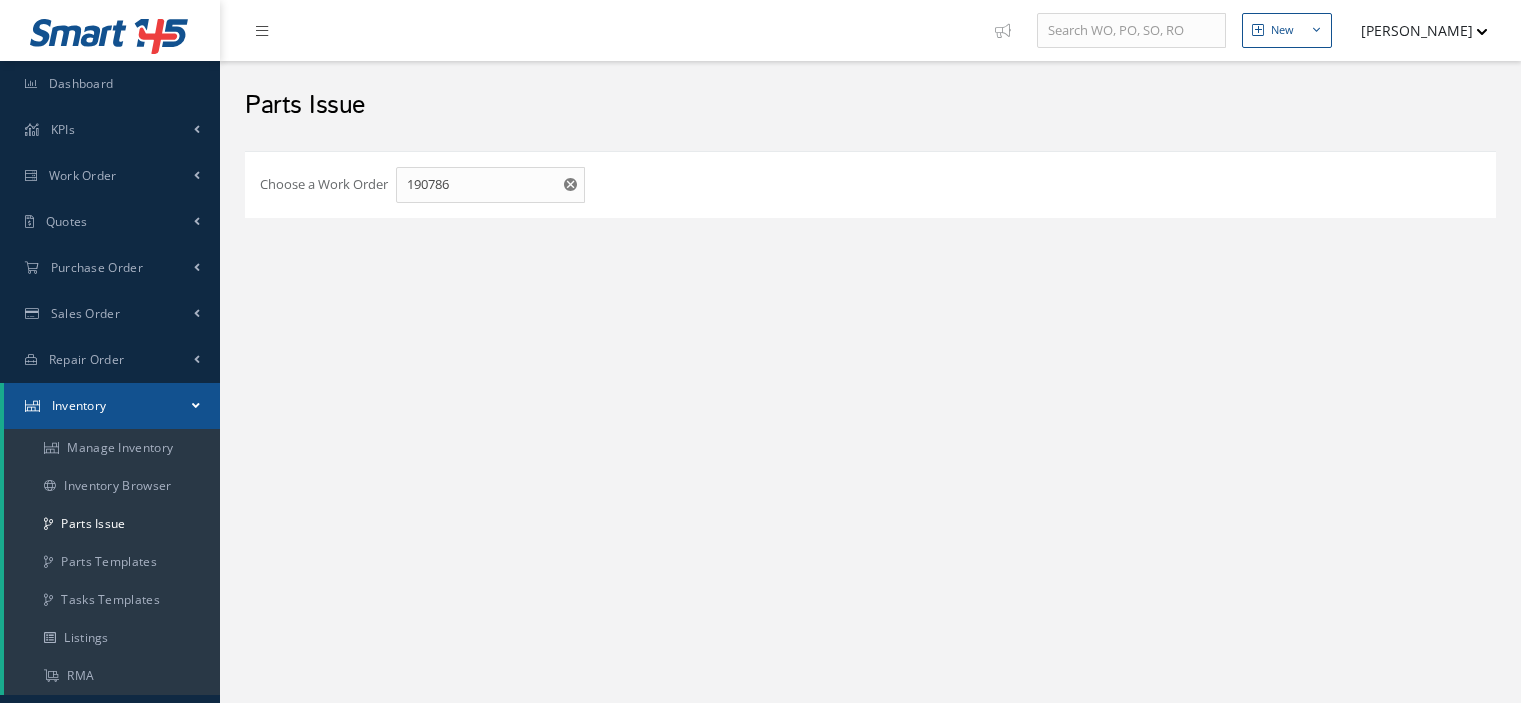 scroll, scrollTop: 0, scrollLeft: 0, axis: both 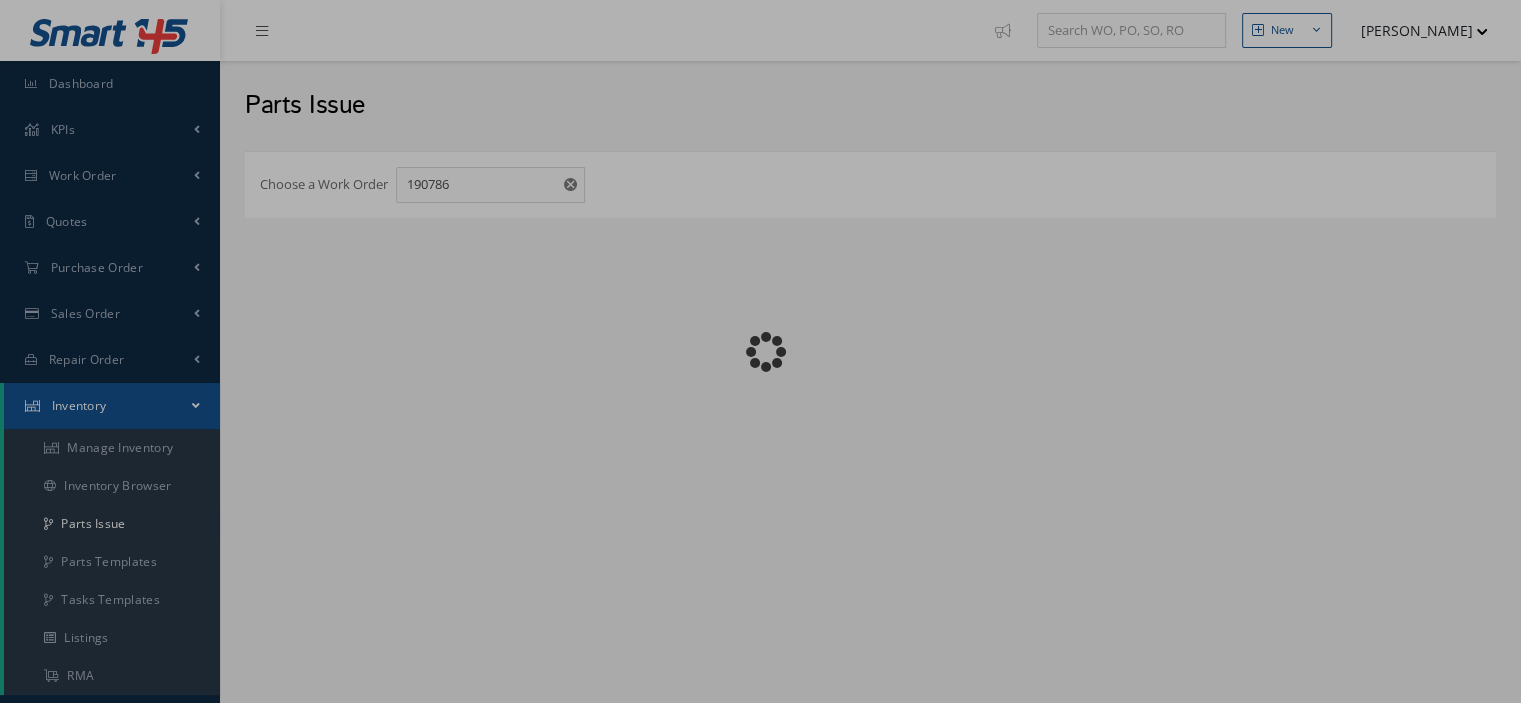 checkbox on "false" 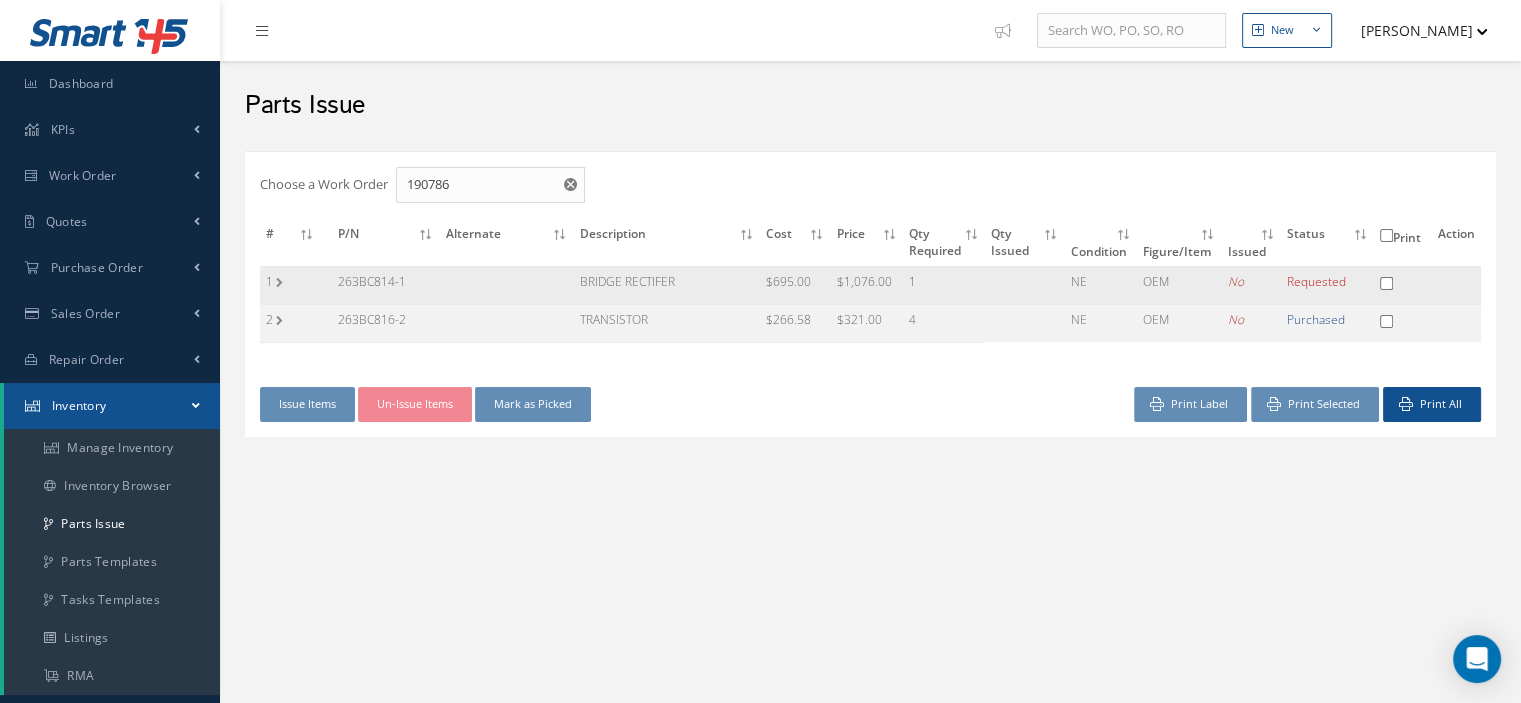 drag, startPoint x: 409, startPoint y: 279, endPoint x: 337, endPoint y: 283, distance: 72.11102 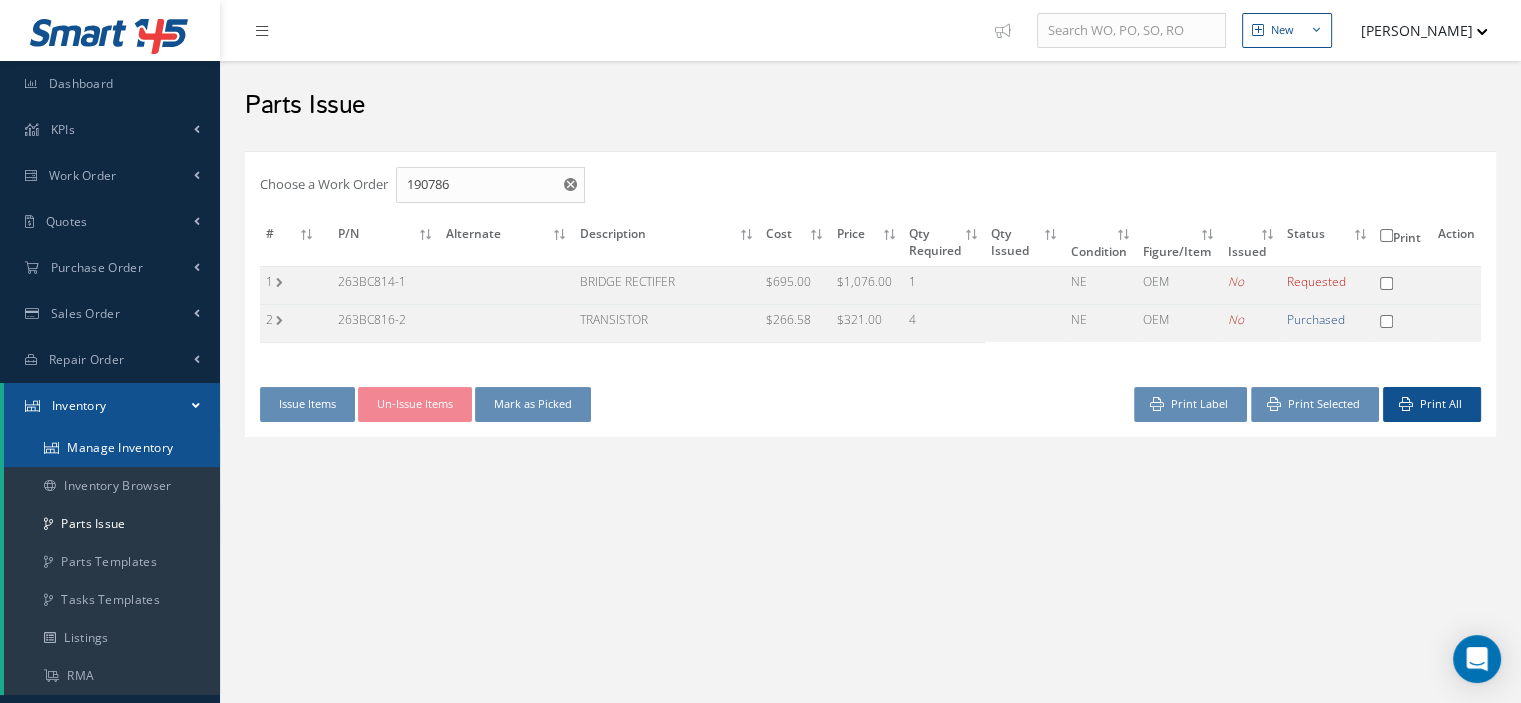 click on "Manage Inventory" at bounding box center [112, 448] 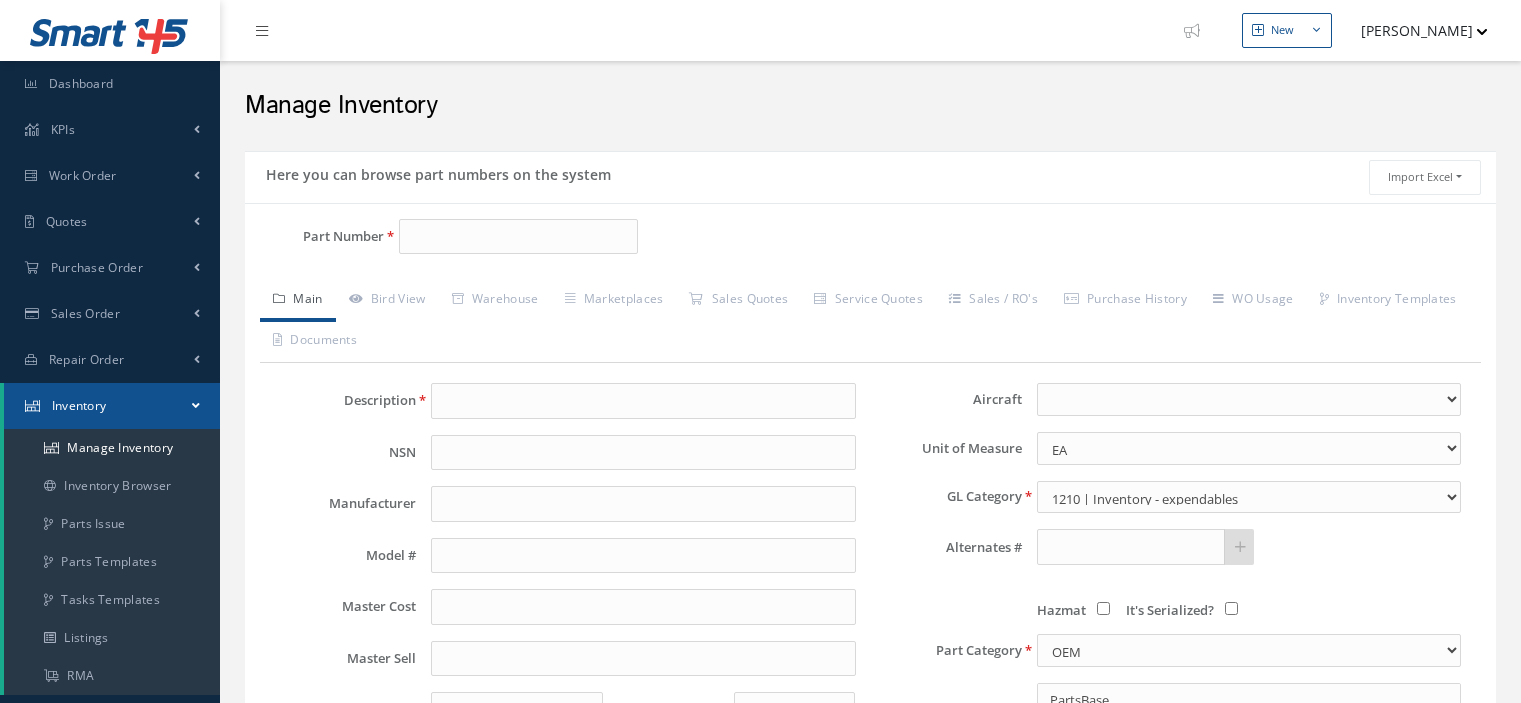scroll, scrollTop: 0, scrollLeft: 0, axis: both 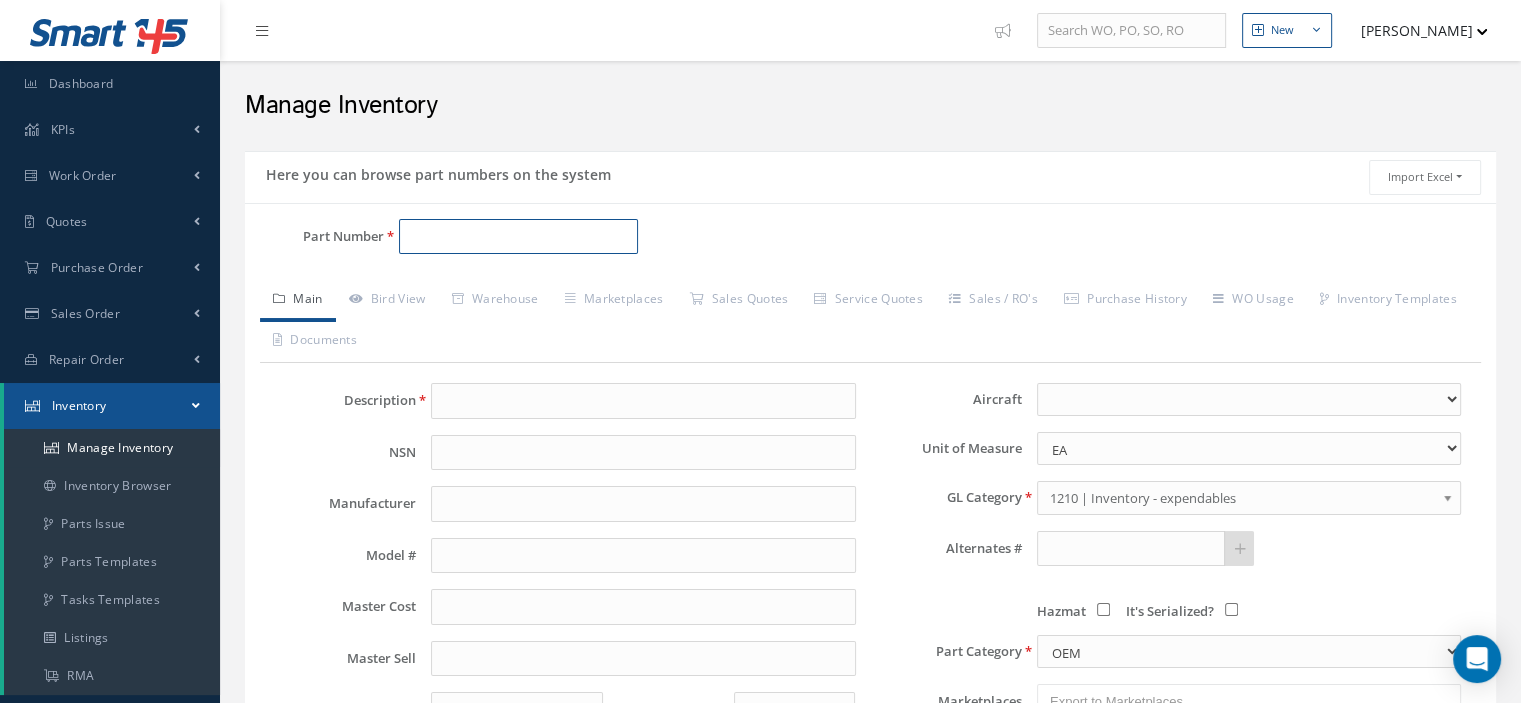 click on "Part Number" at bounding box center (518, 237) 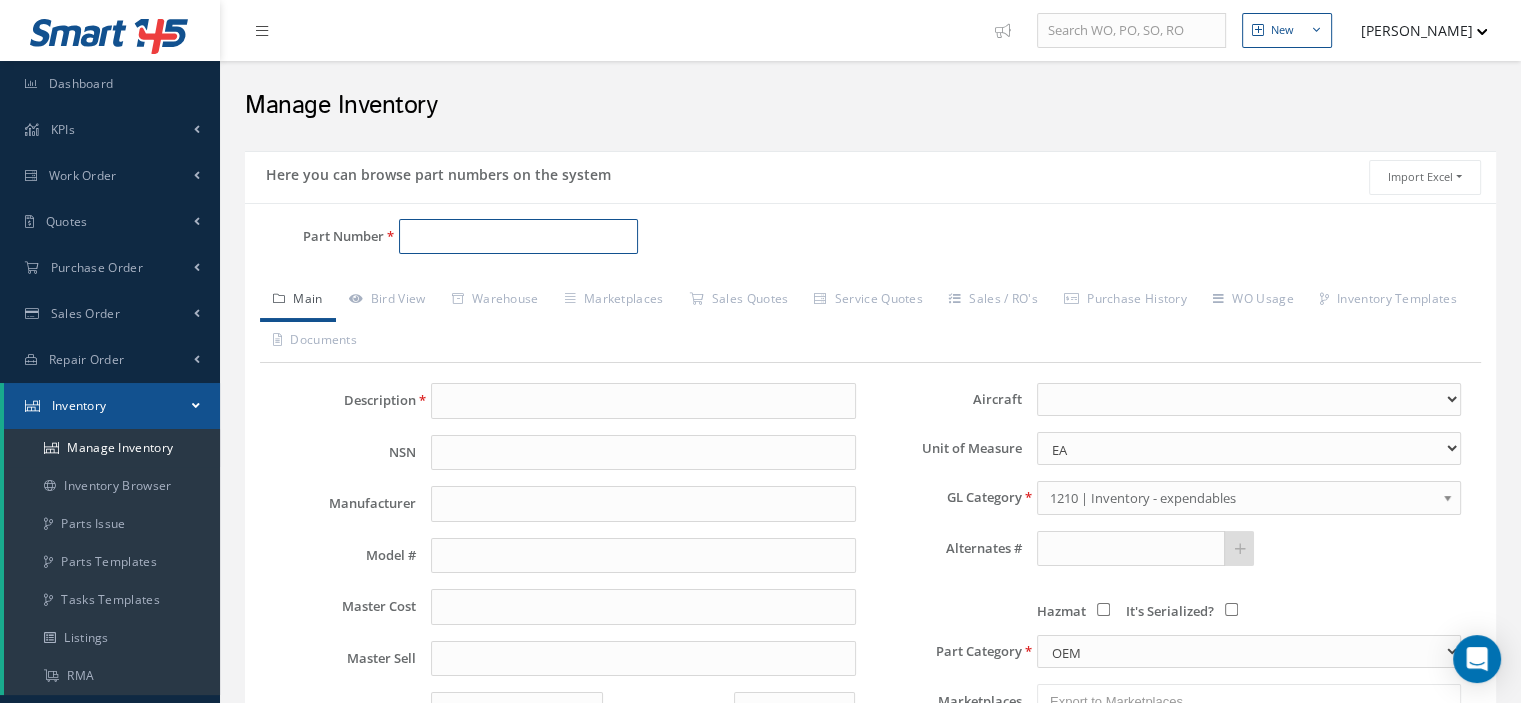 paste on "263BC814-1" 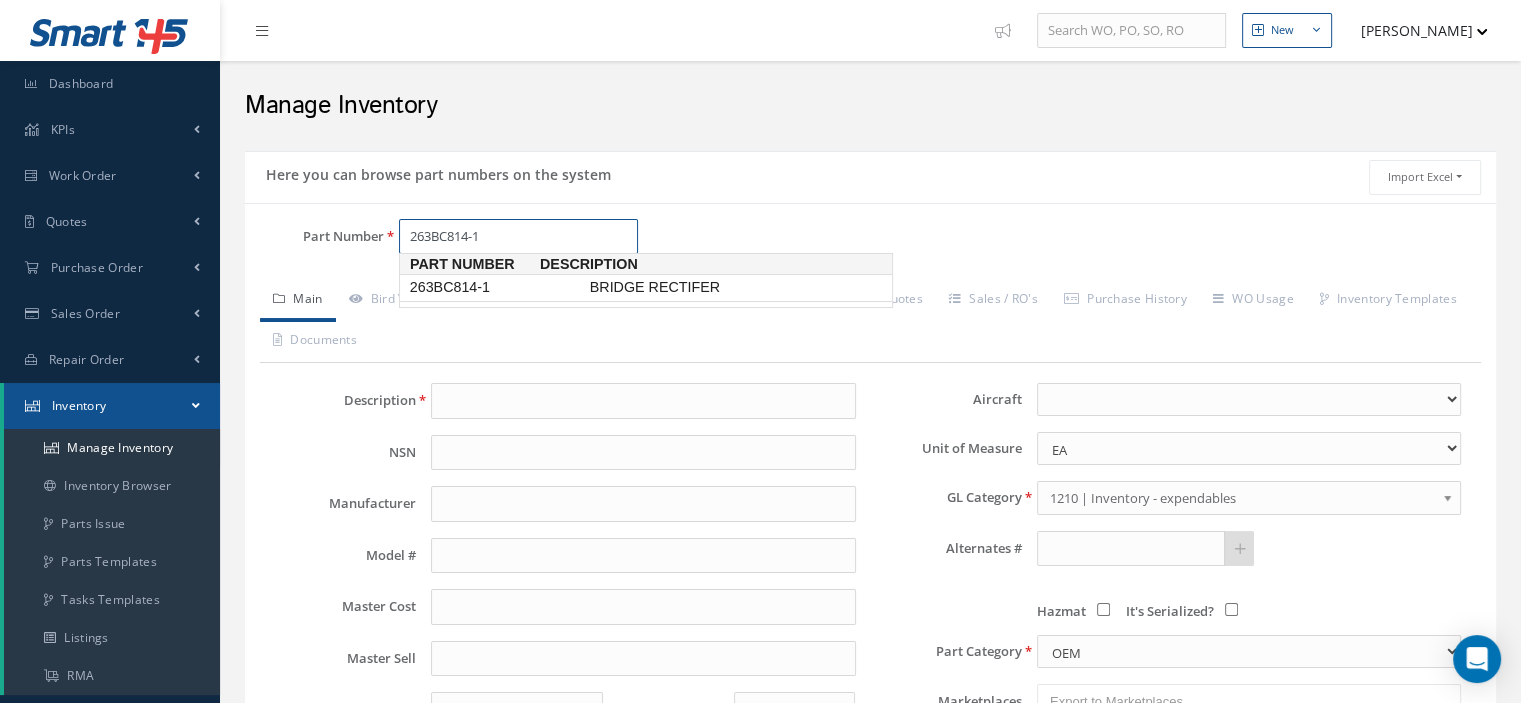 click on "263BC814-1" at bounding box center [496, 287] 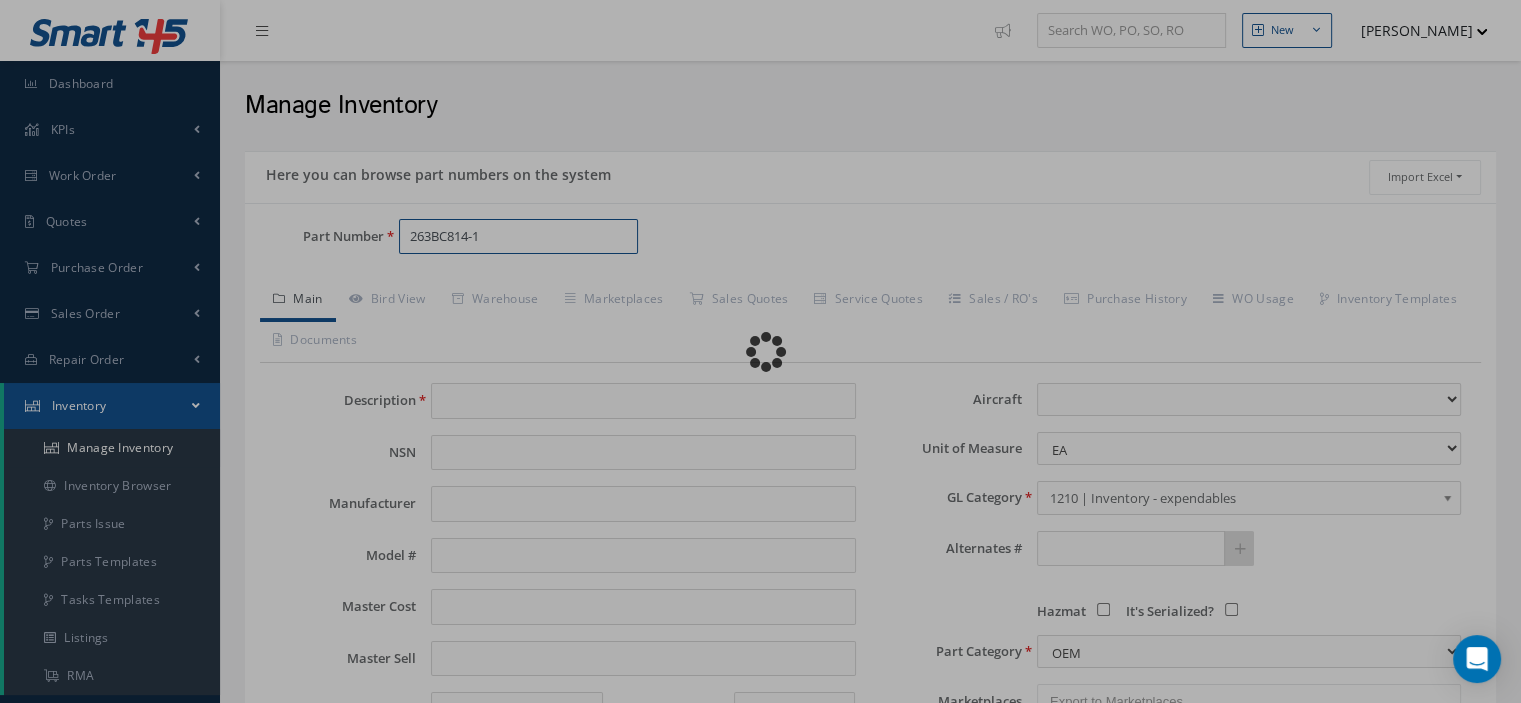 type on "BRIDGE RECTIFER" 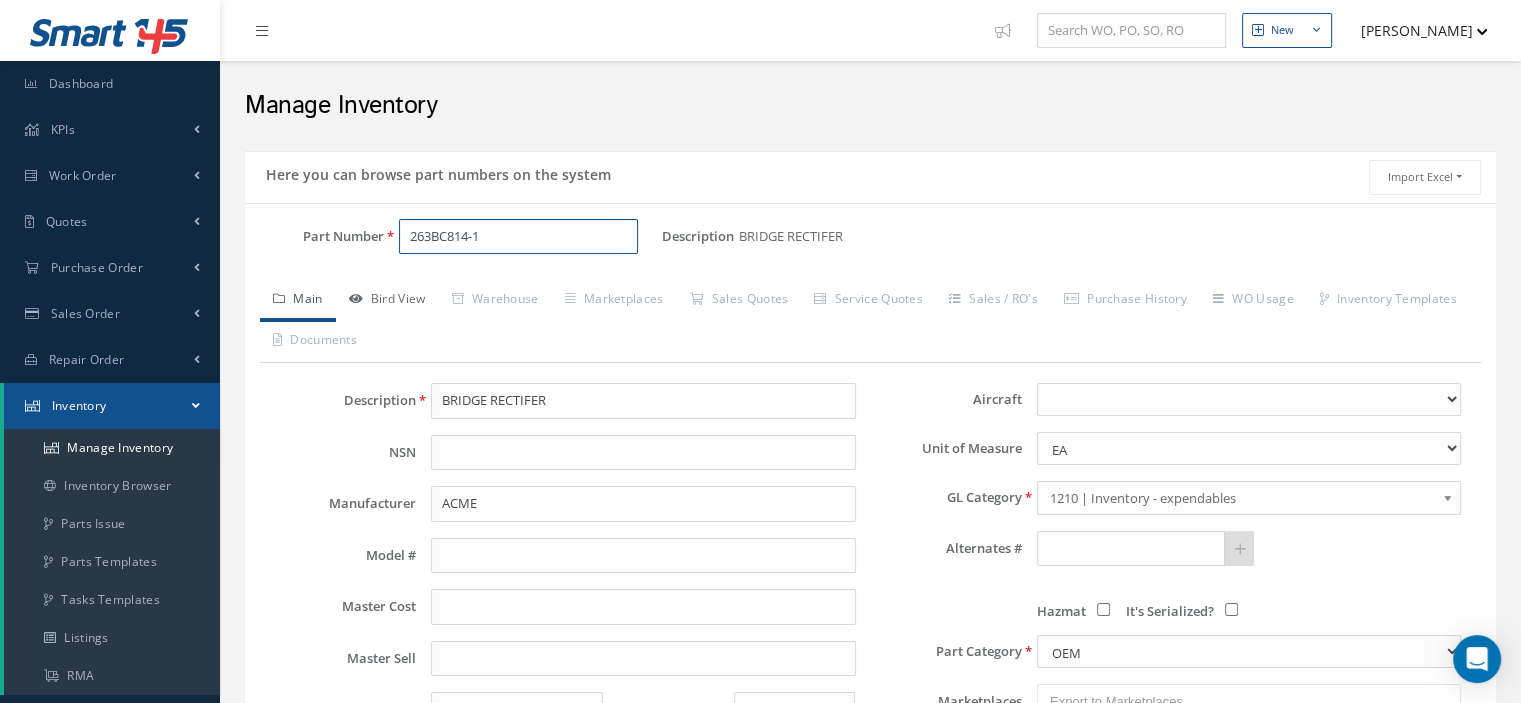 type on "263BC814-1" 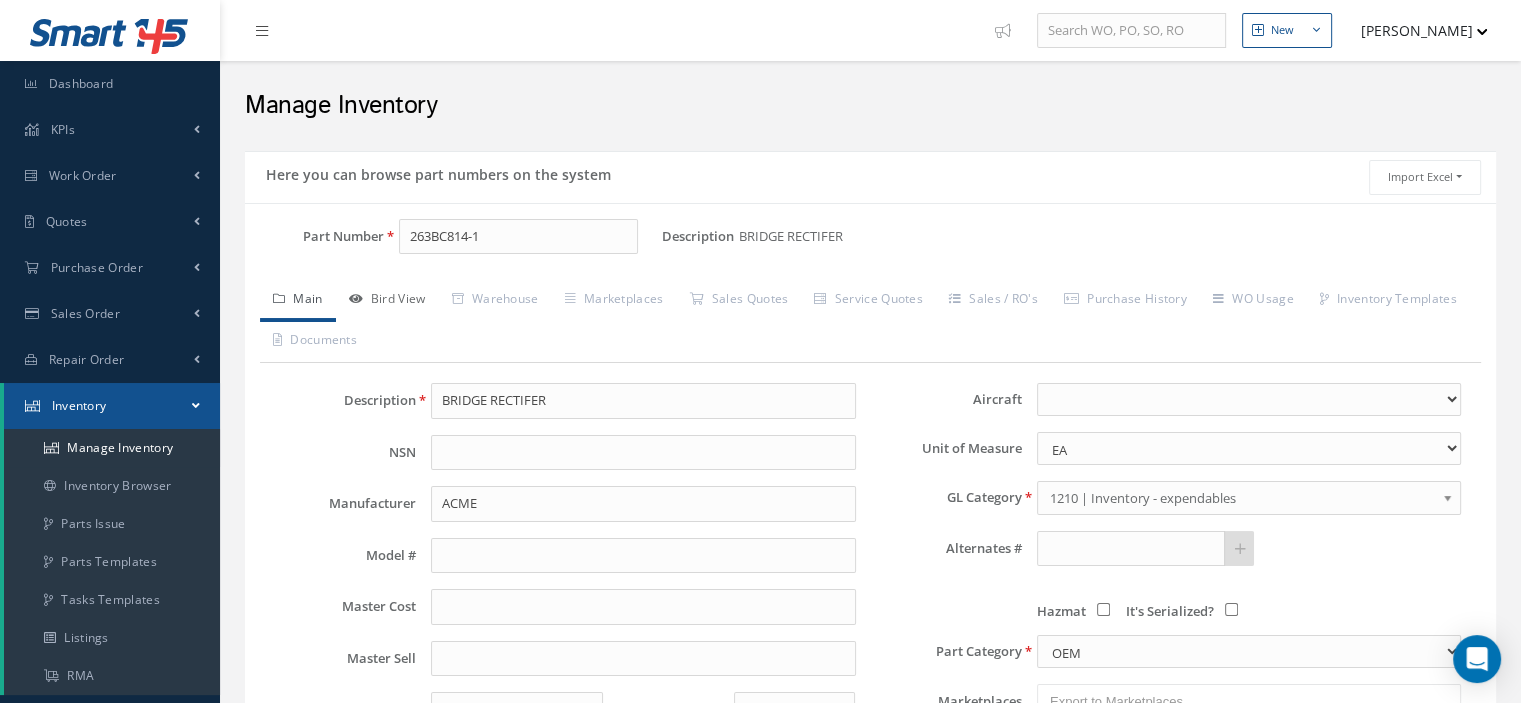 click on "Bird View" at bounding box center [387, 301] 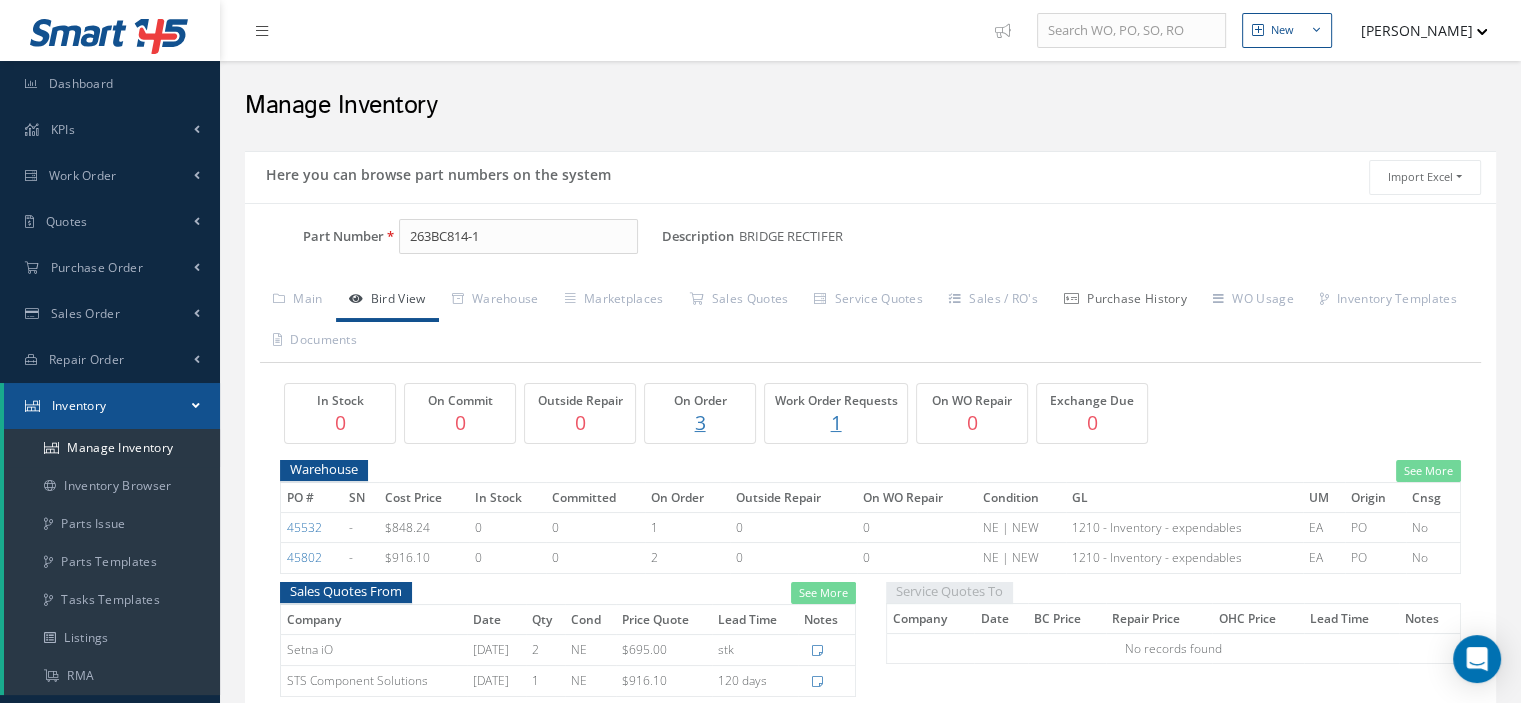 click on "Purchase History" at bounding box center [1125, 301] 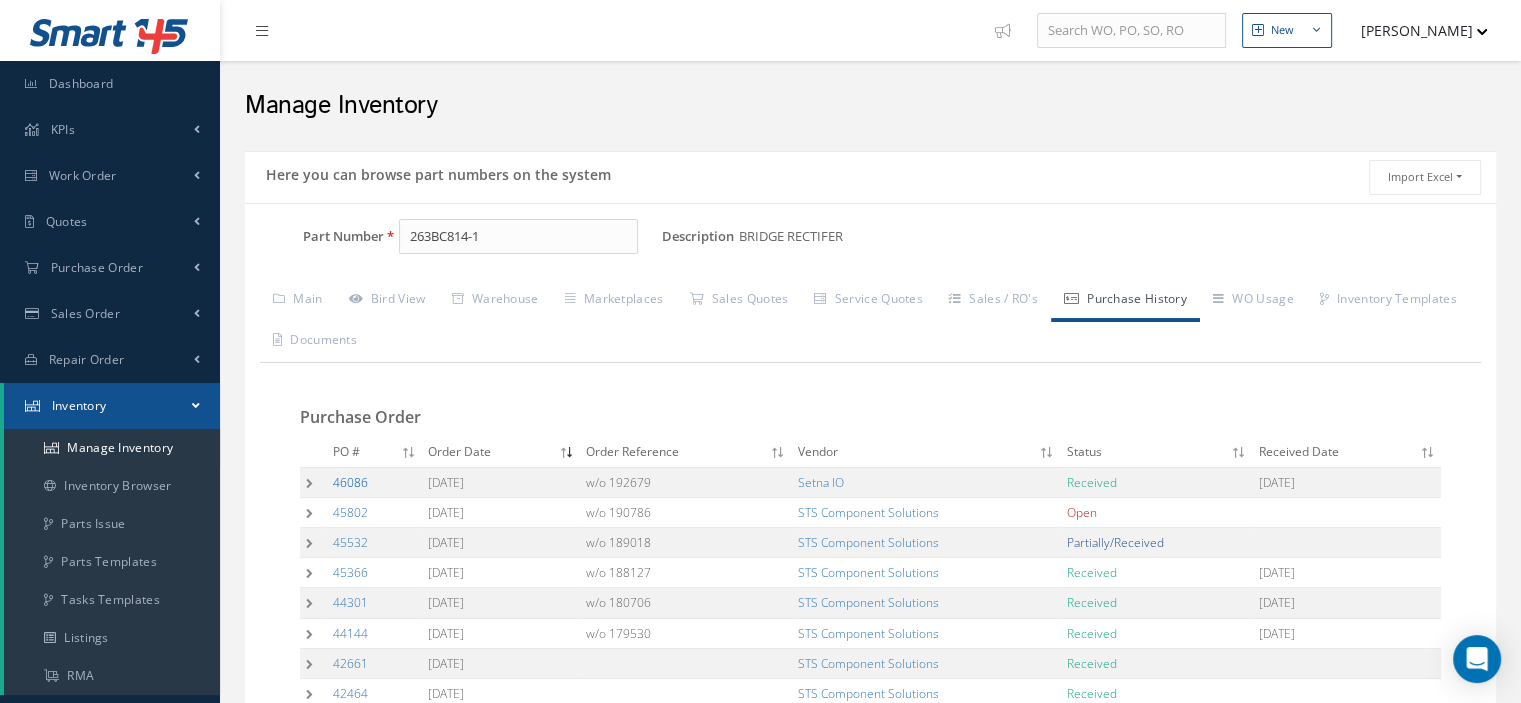 click on "46086" at bounding box center [350, 482] 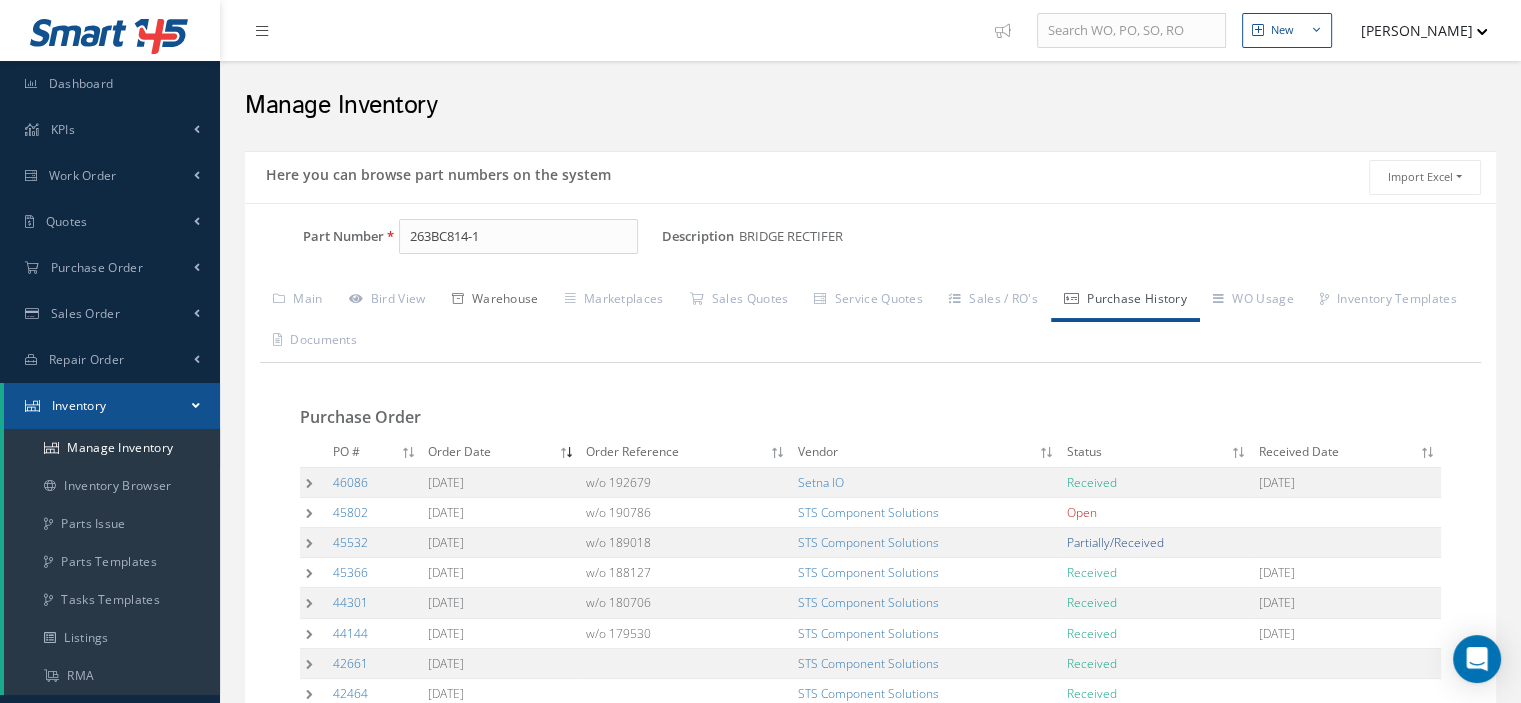 click on "Warehouse" at bounding box center [495, 301] 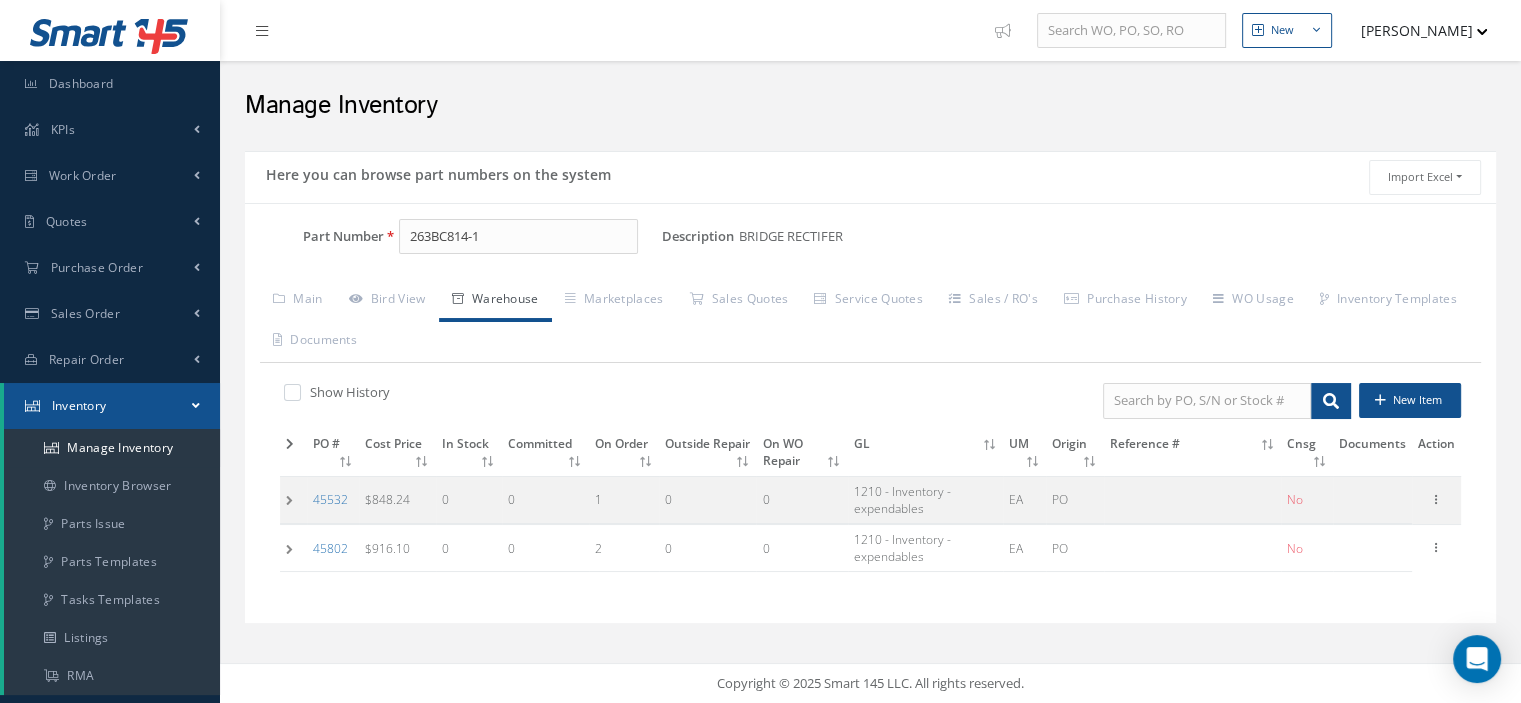 click at bounding box center (302, 392) 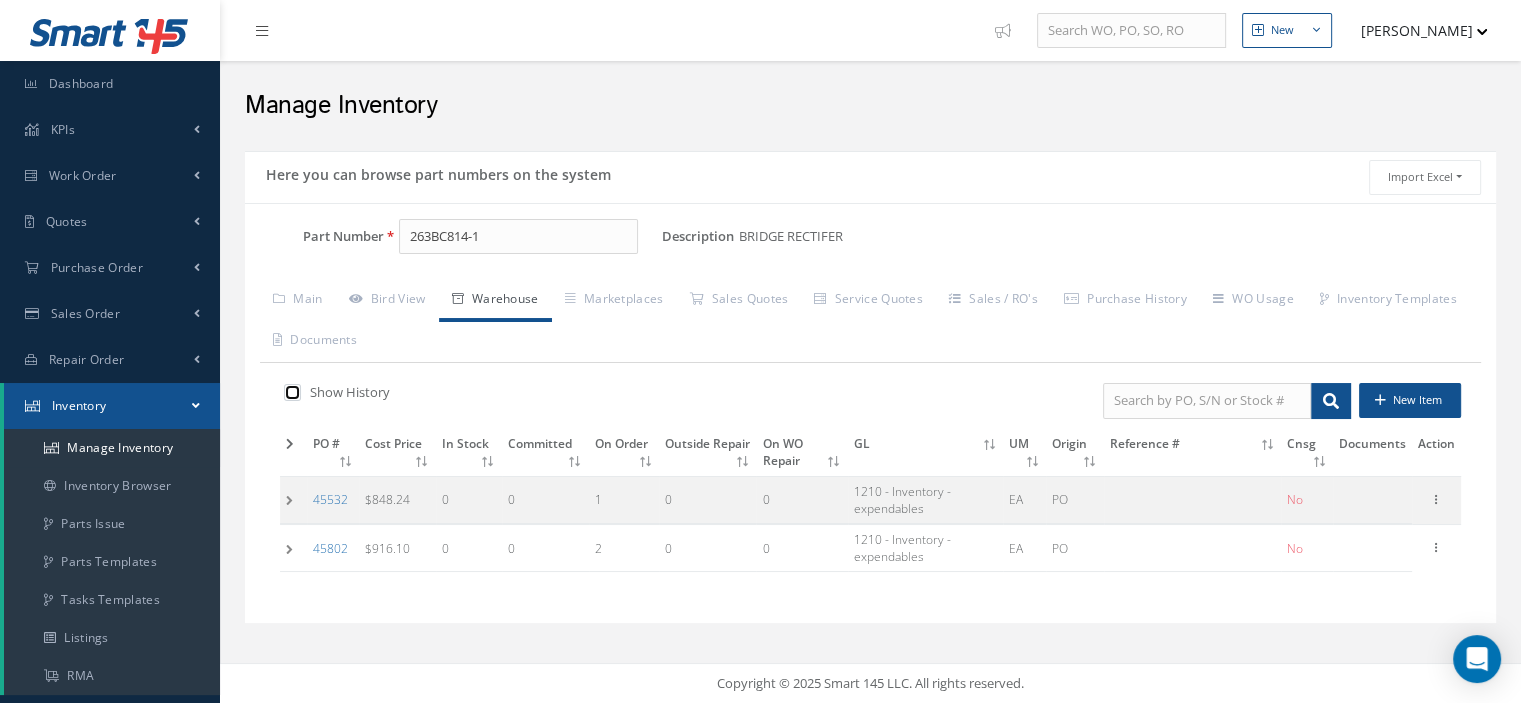 click at bounding box center (290, 394) 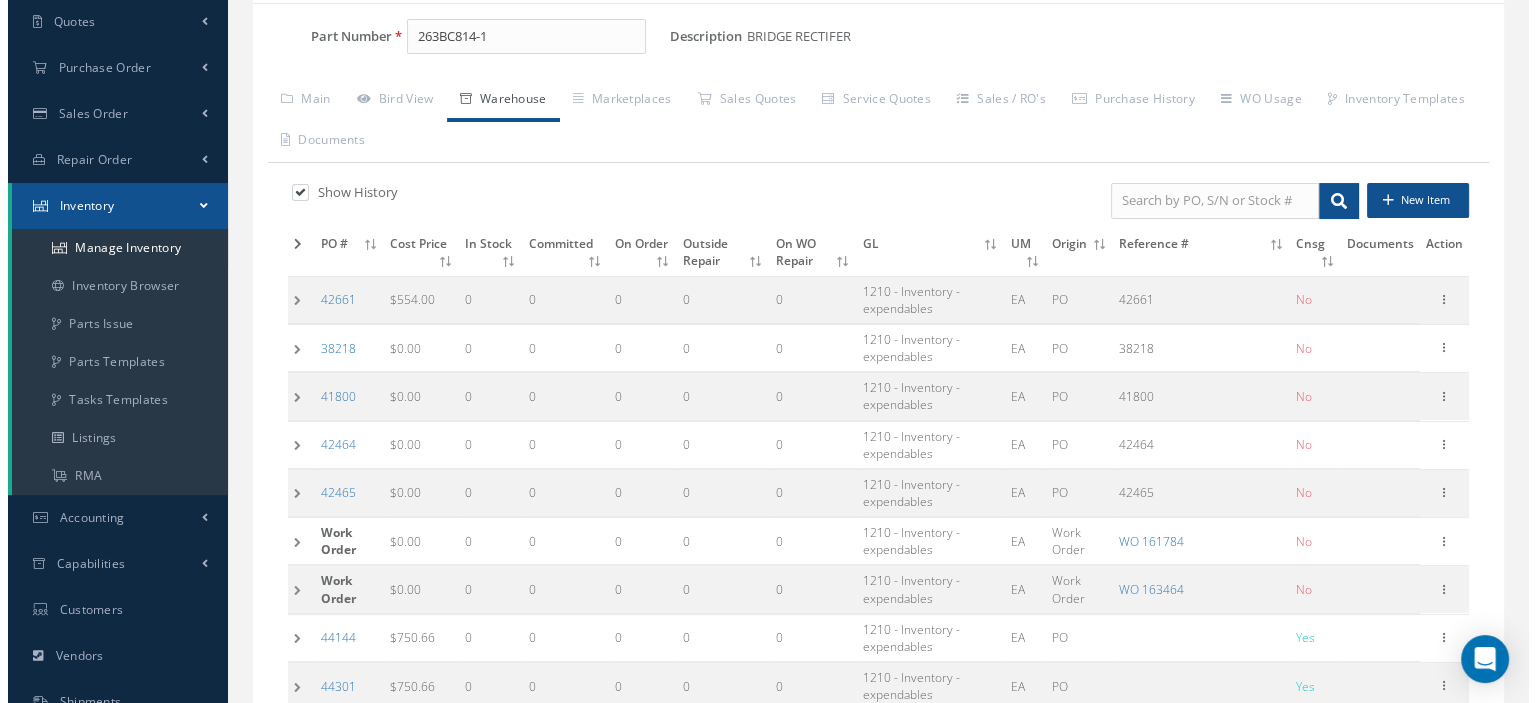 scroll, scrollTop: 509, scrollLeft: 0, axis: vertical 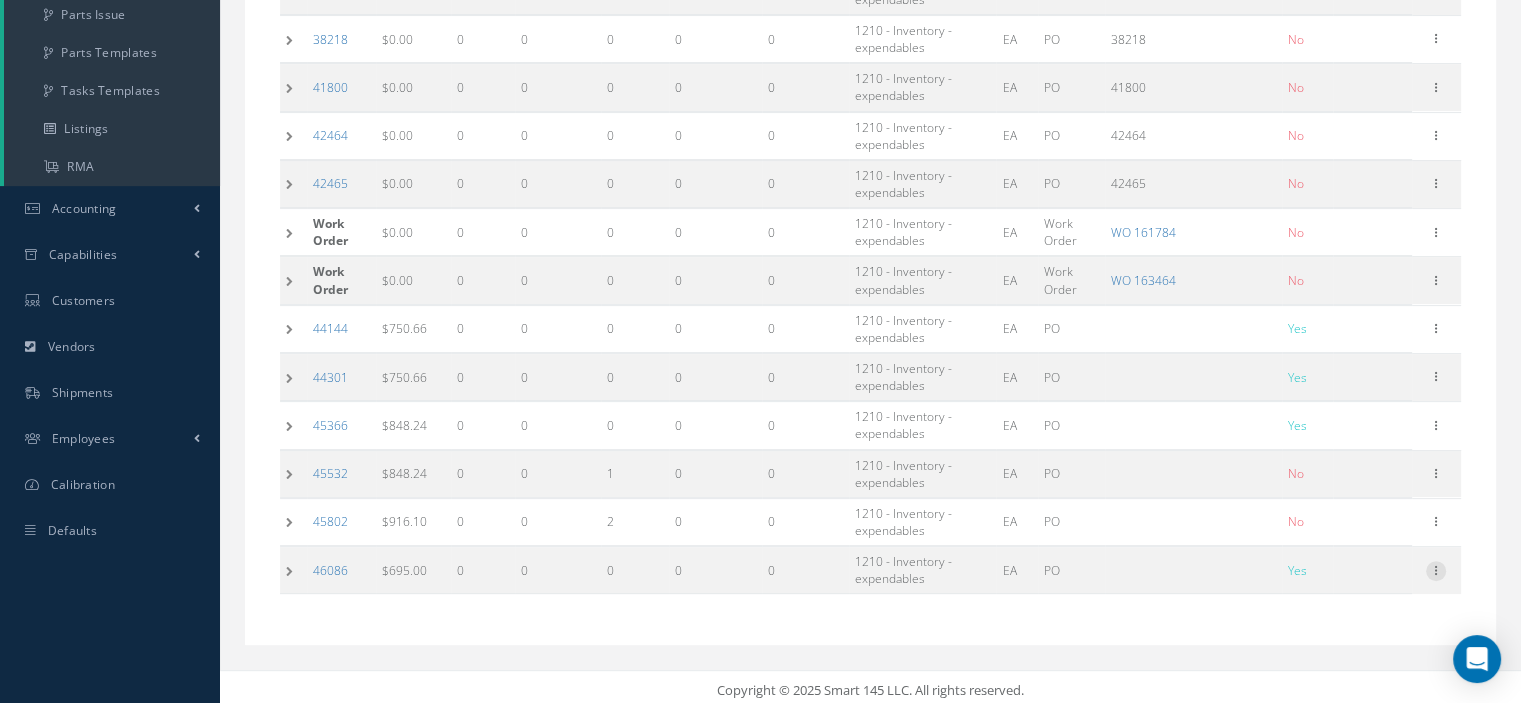 click at bounding box center (1436, 569) 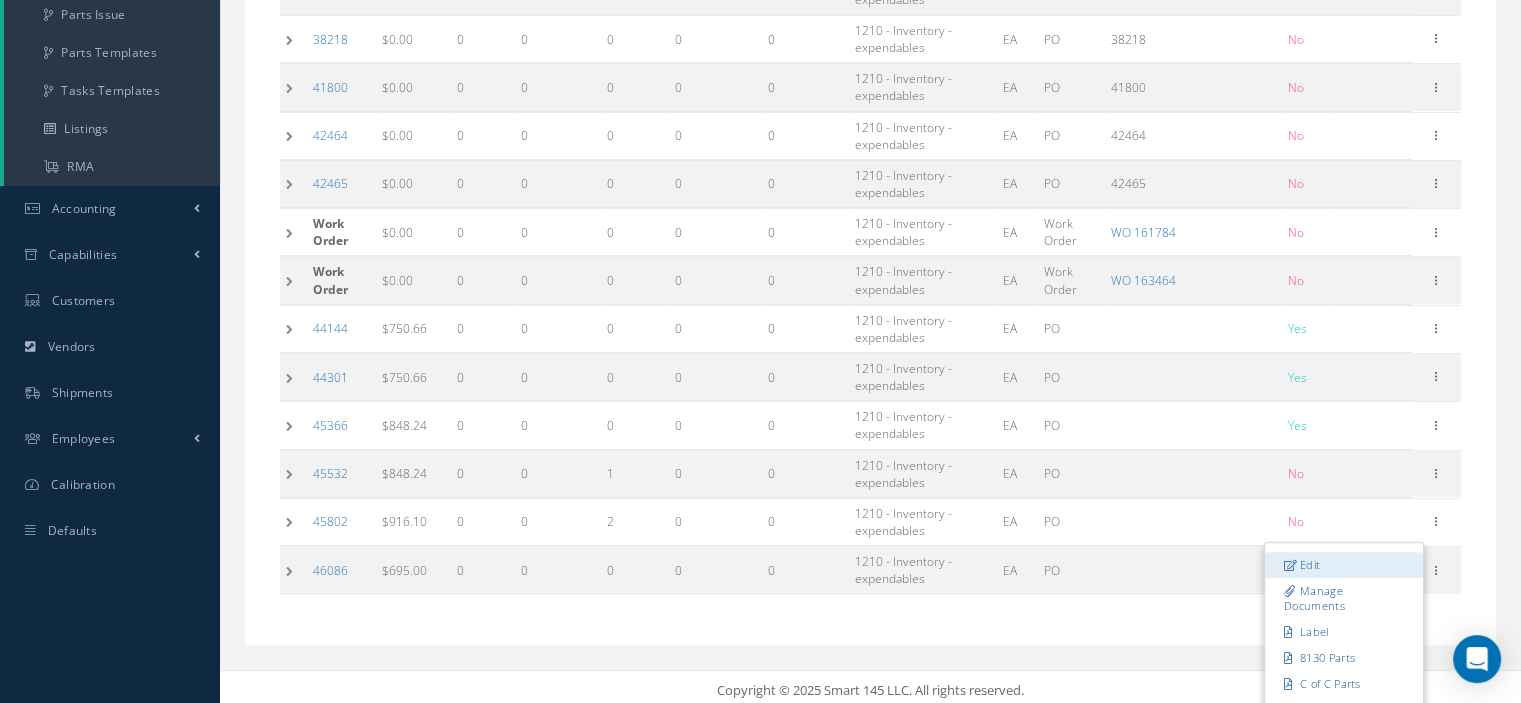 click on "Edit" at bounding box center (1344, 565) 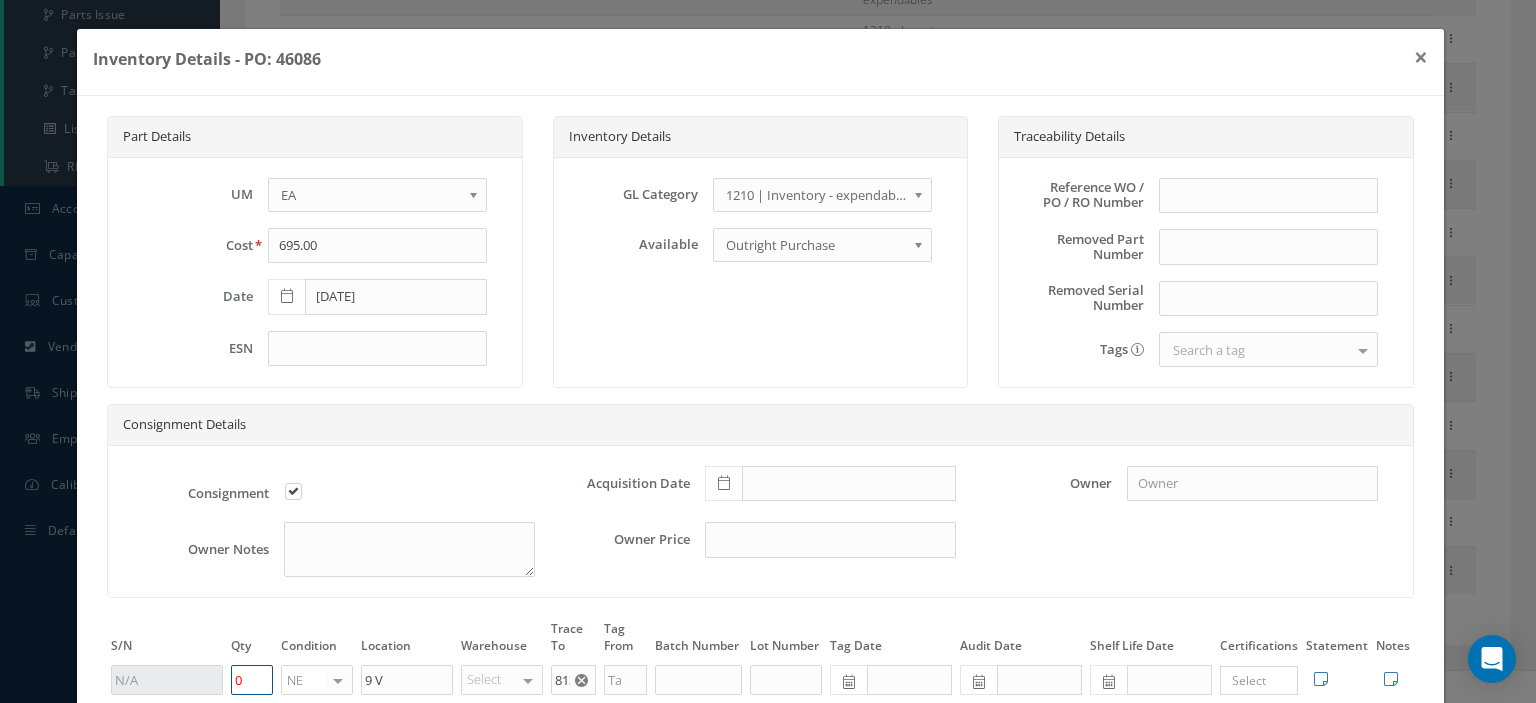 drag, startPoint x: 261, startPoint y: 675, endPoint x: 235, endPoint y: 685, distance: 27.856777 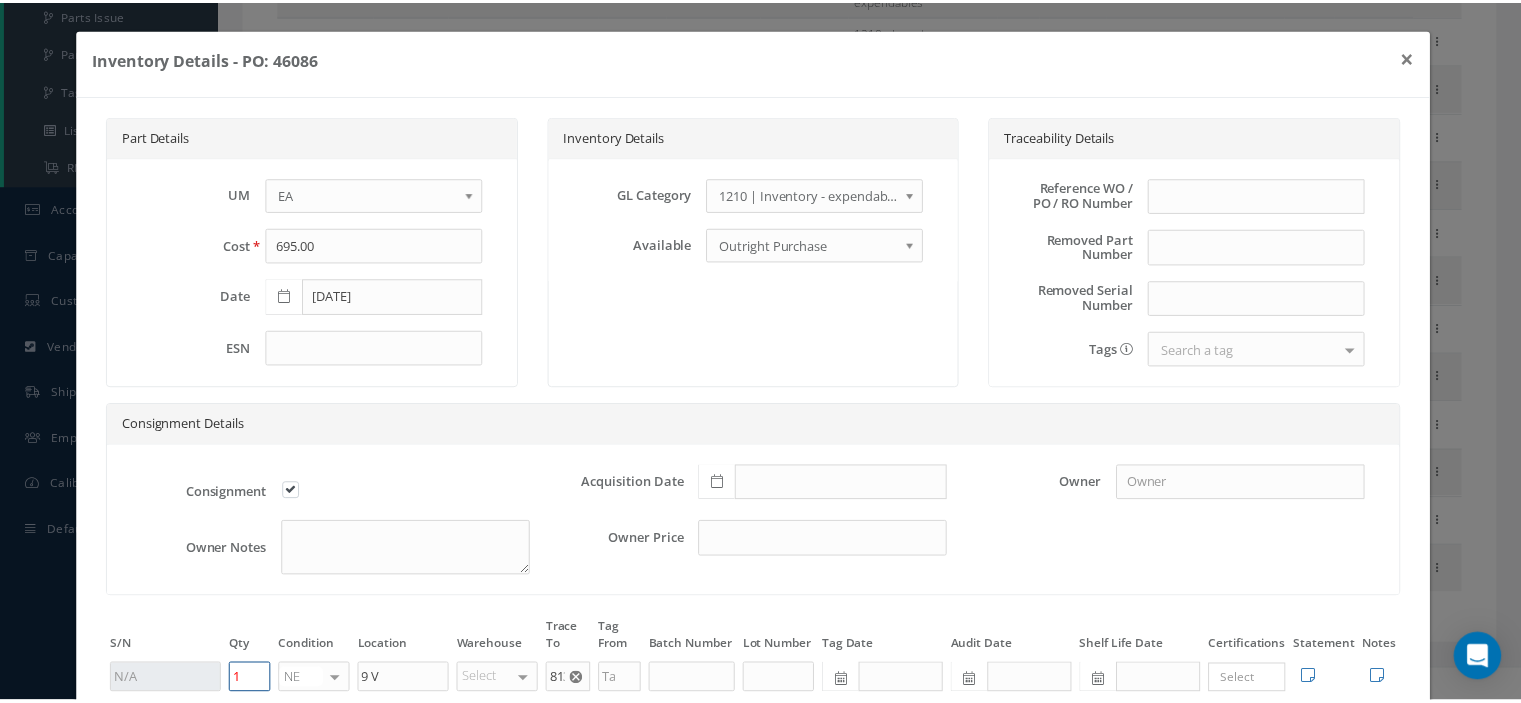 scroll, scrollTop: 132, scrollLeft: 0, axis: vertical 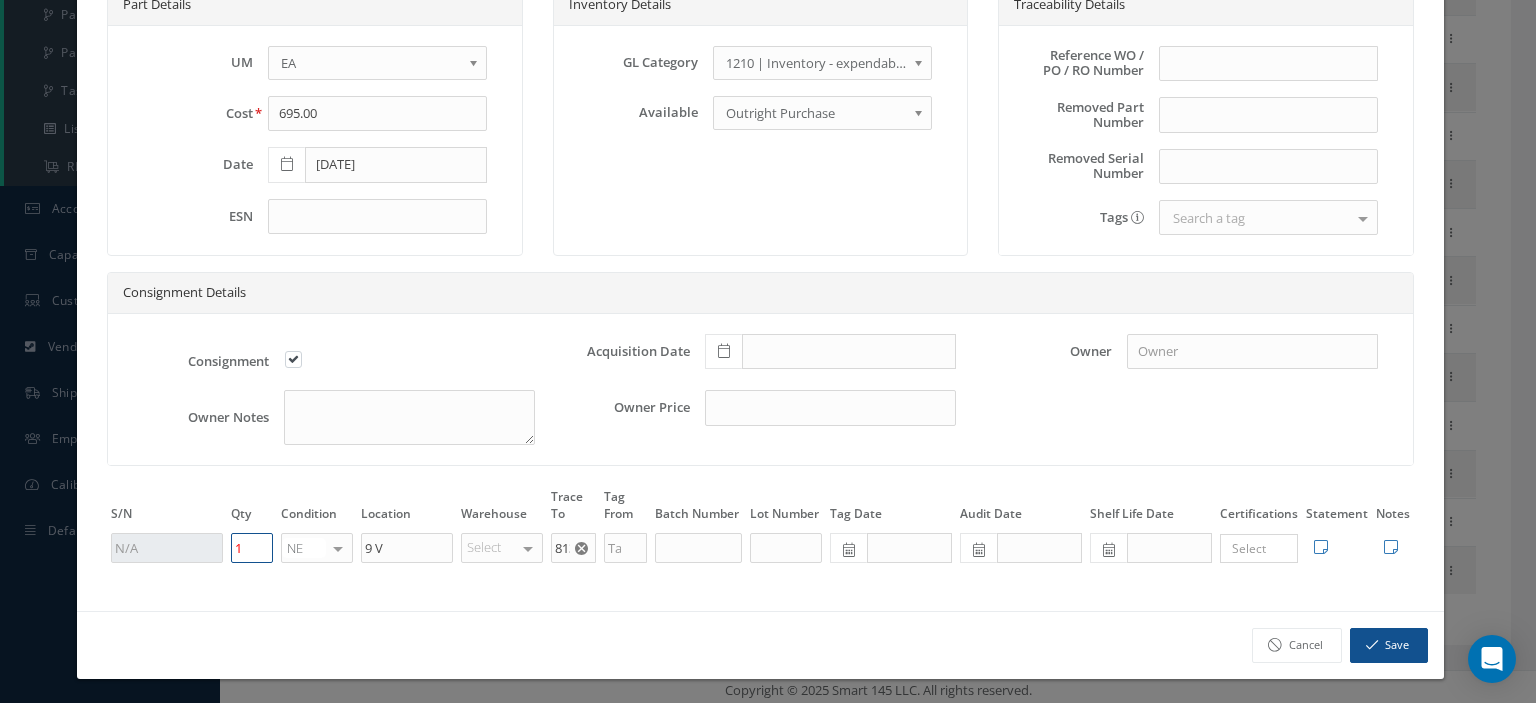 type on "1" 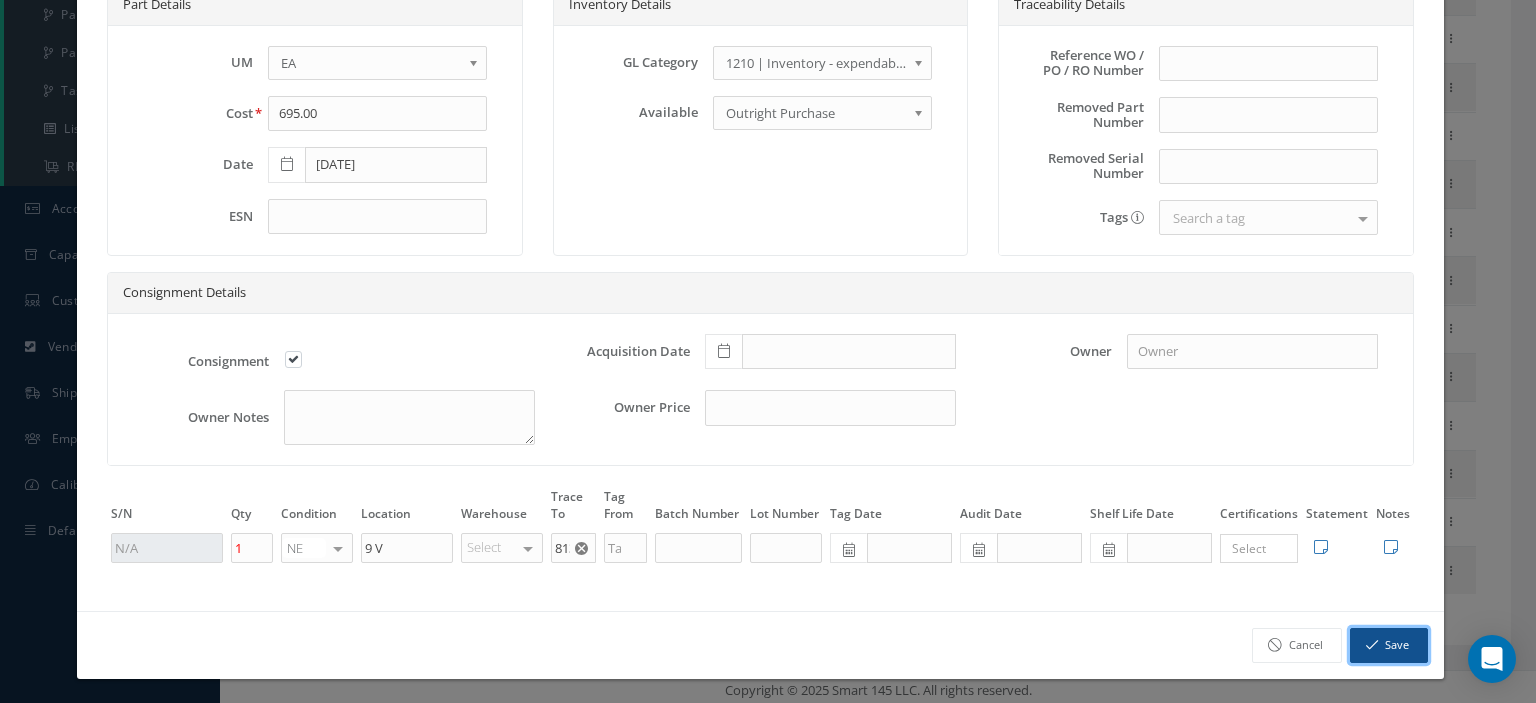 click on "Save" at bounding box center (1389, 645) 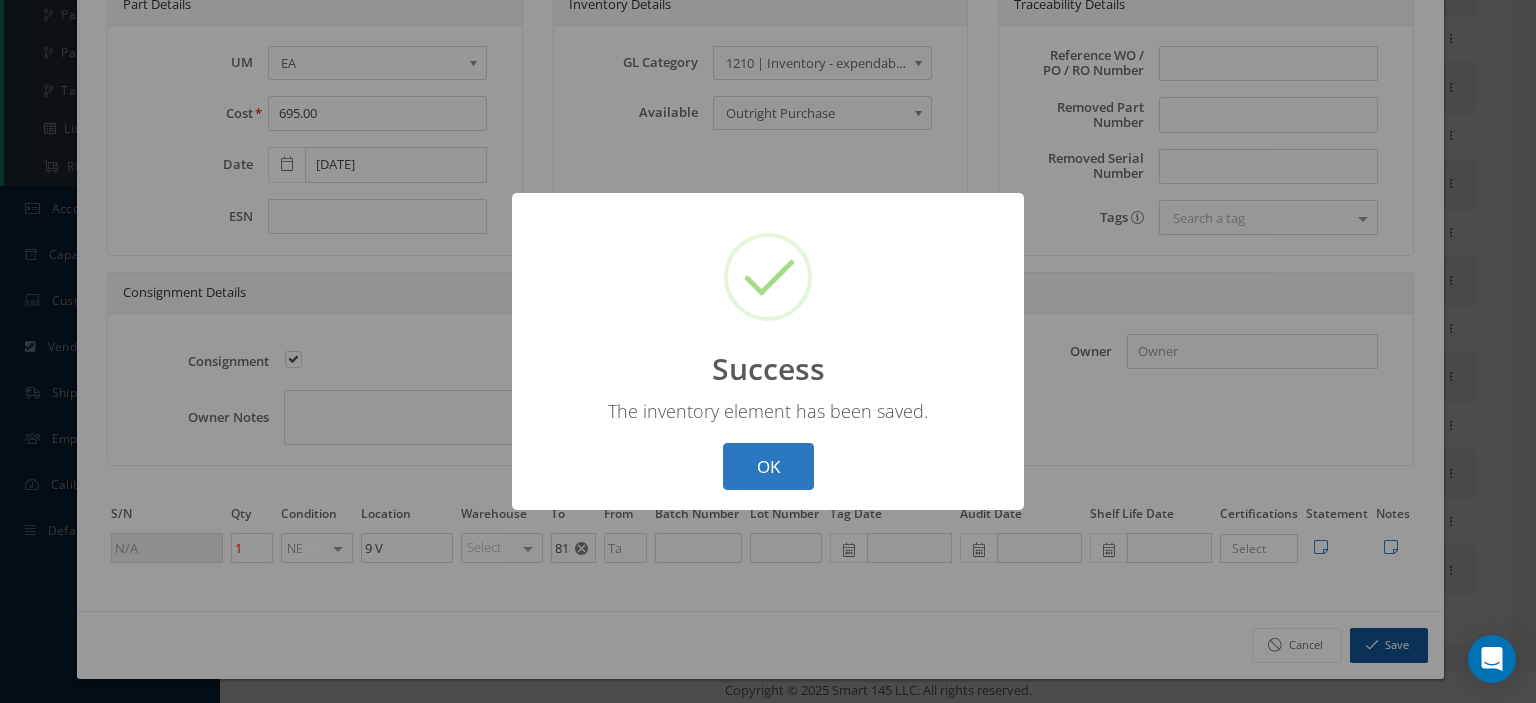 click on "OK" at bounding box center [768, 466] 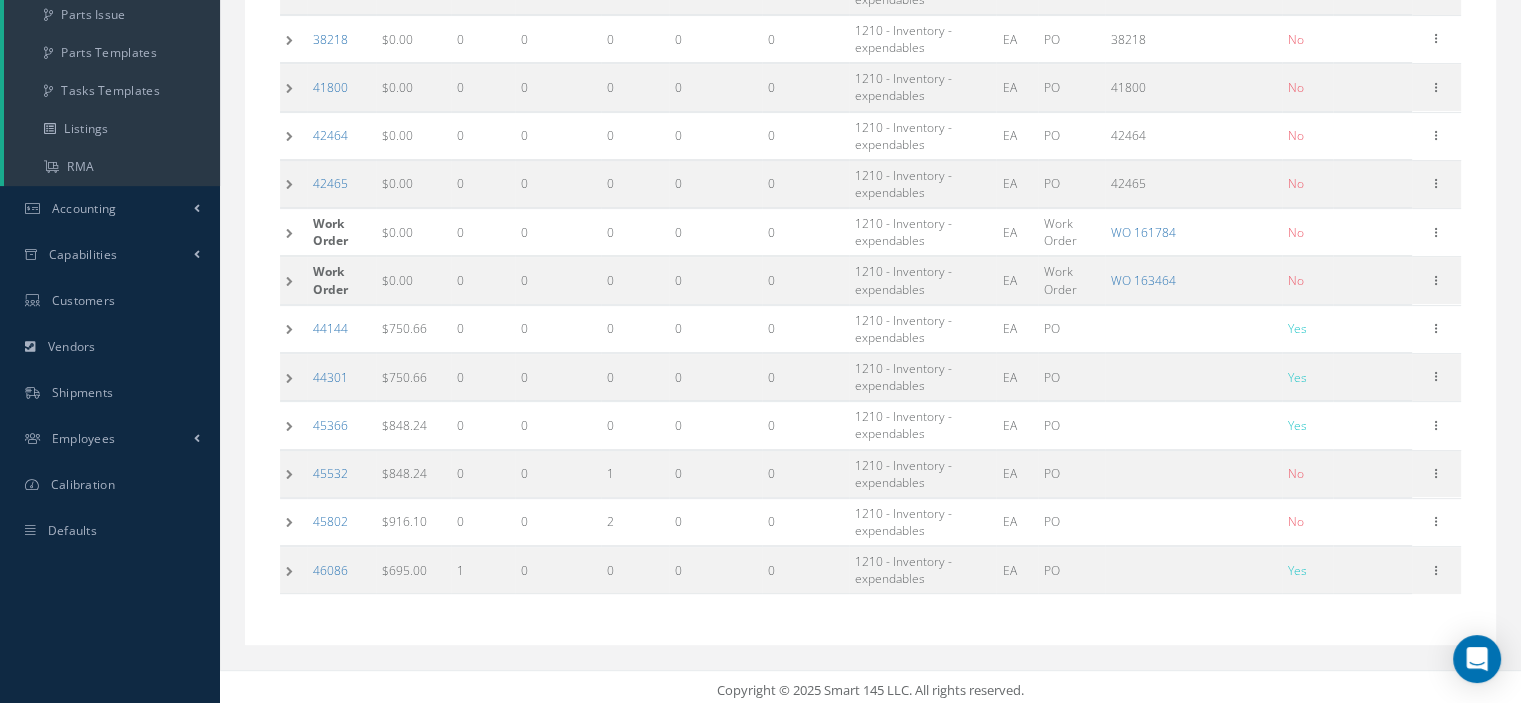 scroll, scrollTop: 0, scrollLeft: 0, axis: both 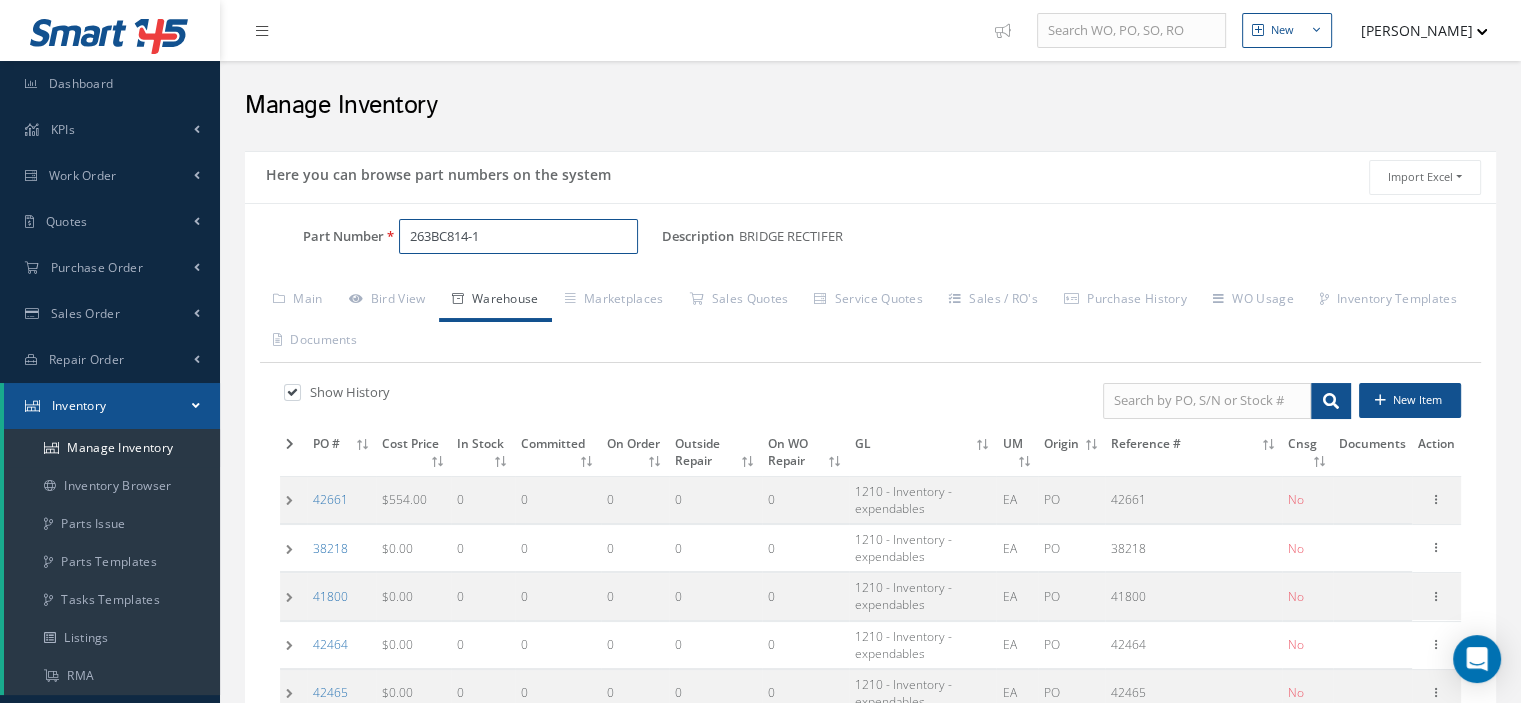 drag, startPoint x: 492, startPoint y: 244, endPoint x: 372, endPoint y: 256, distance: 120.59851 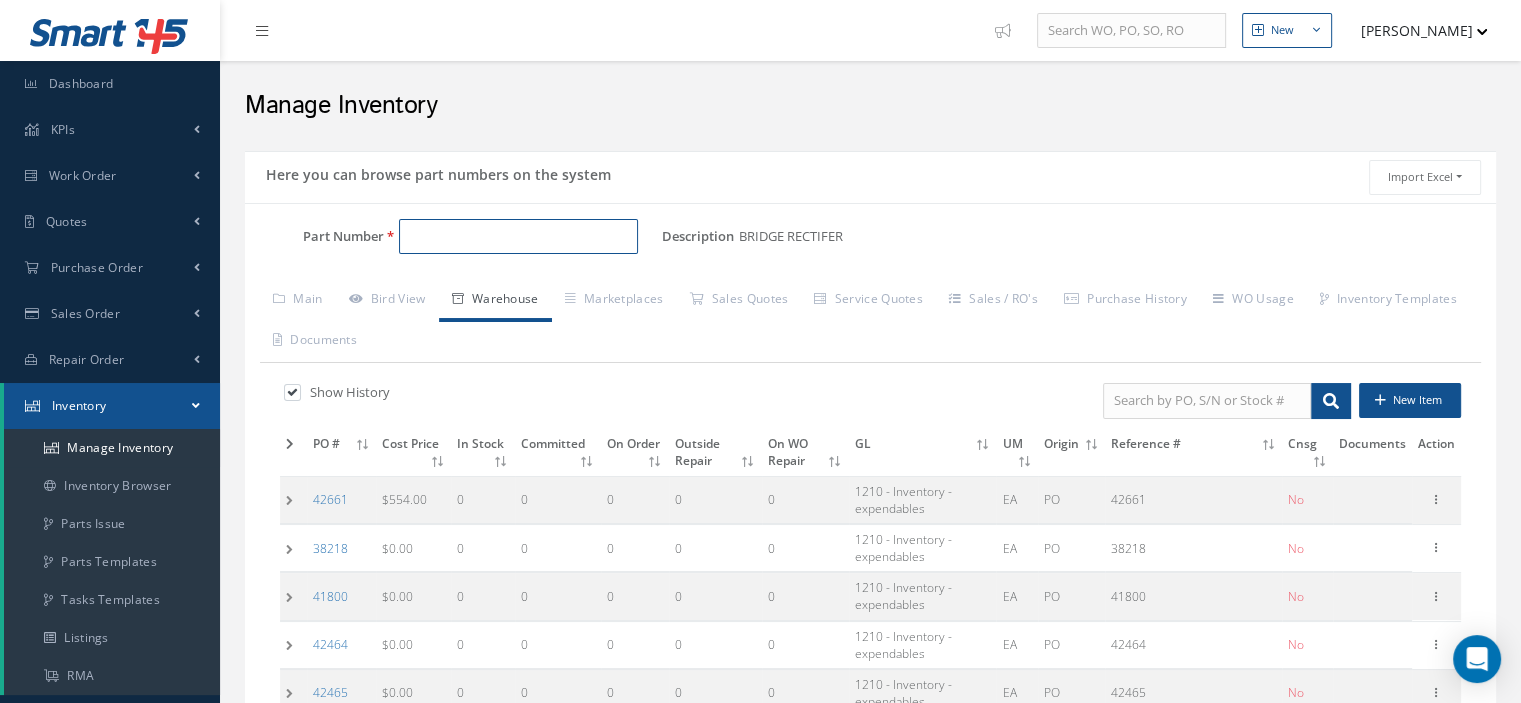 click on "Part Number" at bounding box center (518, 237) 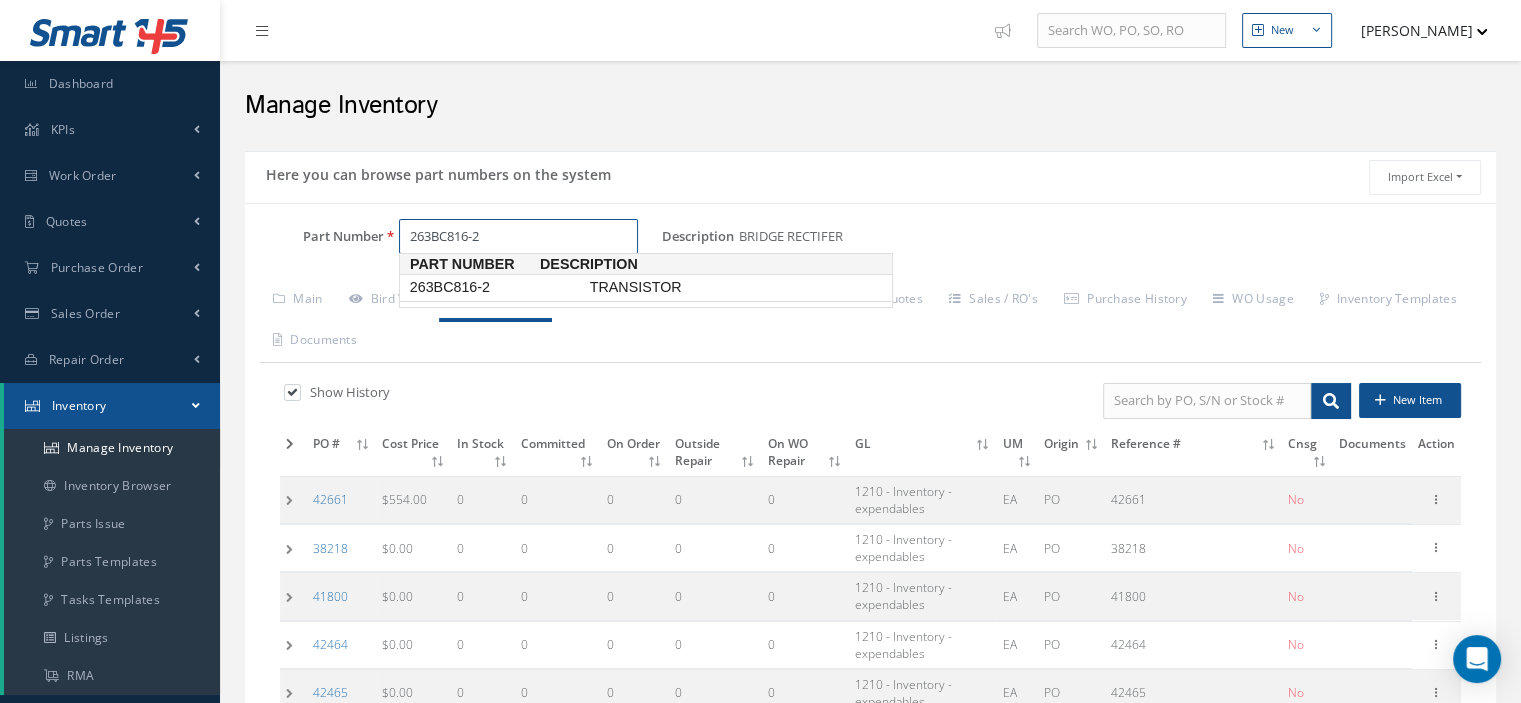 click on "263BC816-2" at bounding box center [496, 287] 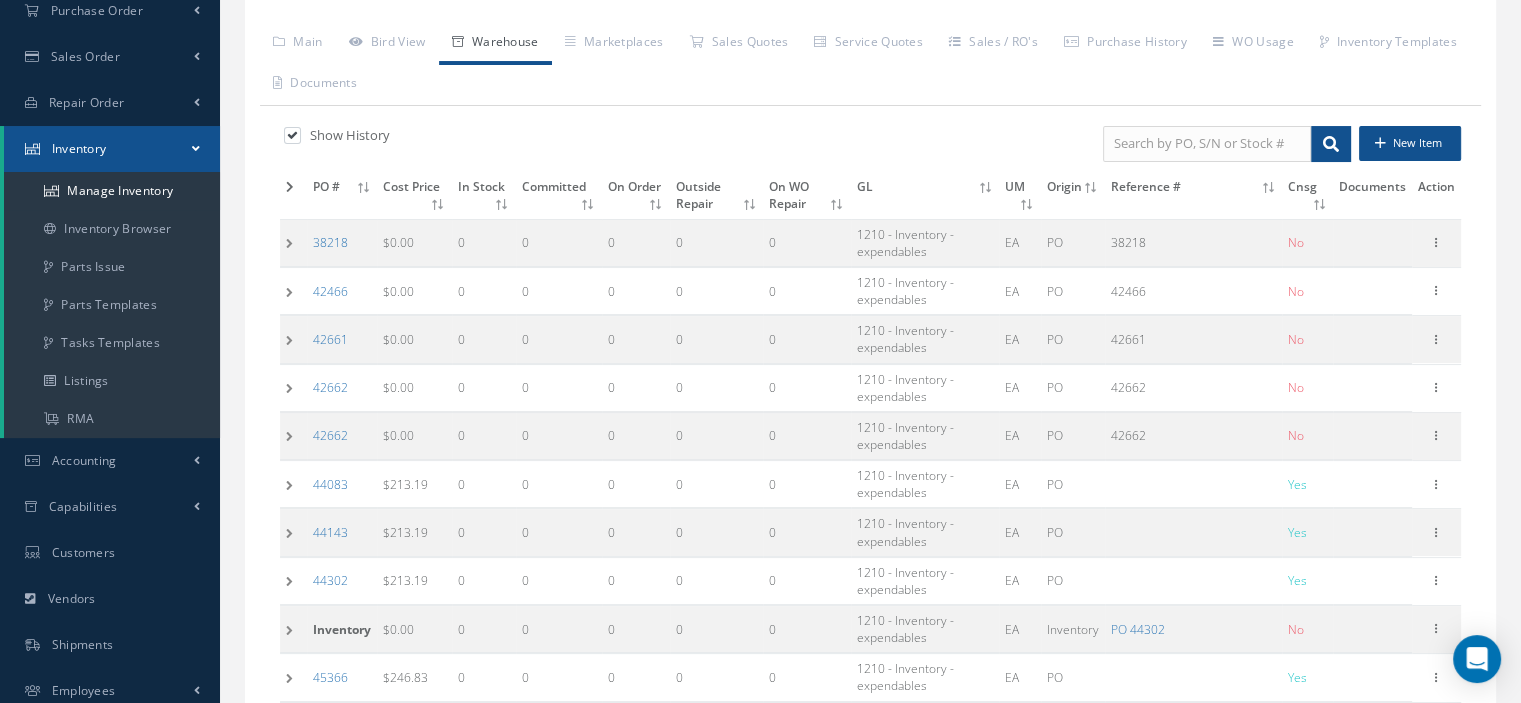 scroll, scrollTop: 557, scrollLeft: 0, axis: vertical 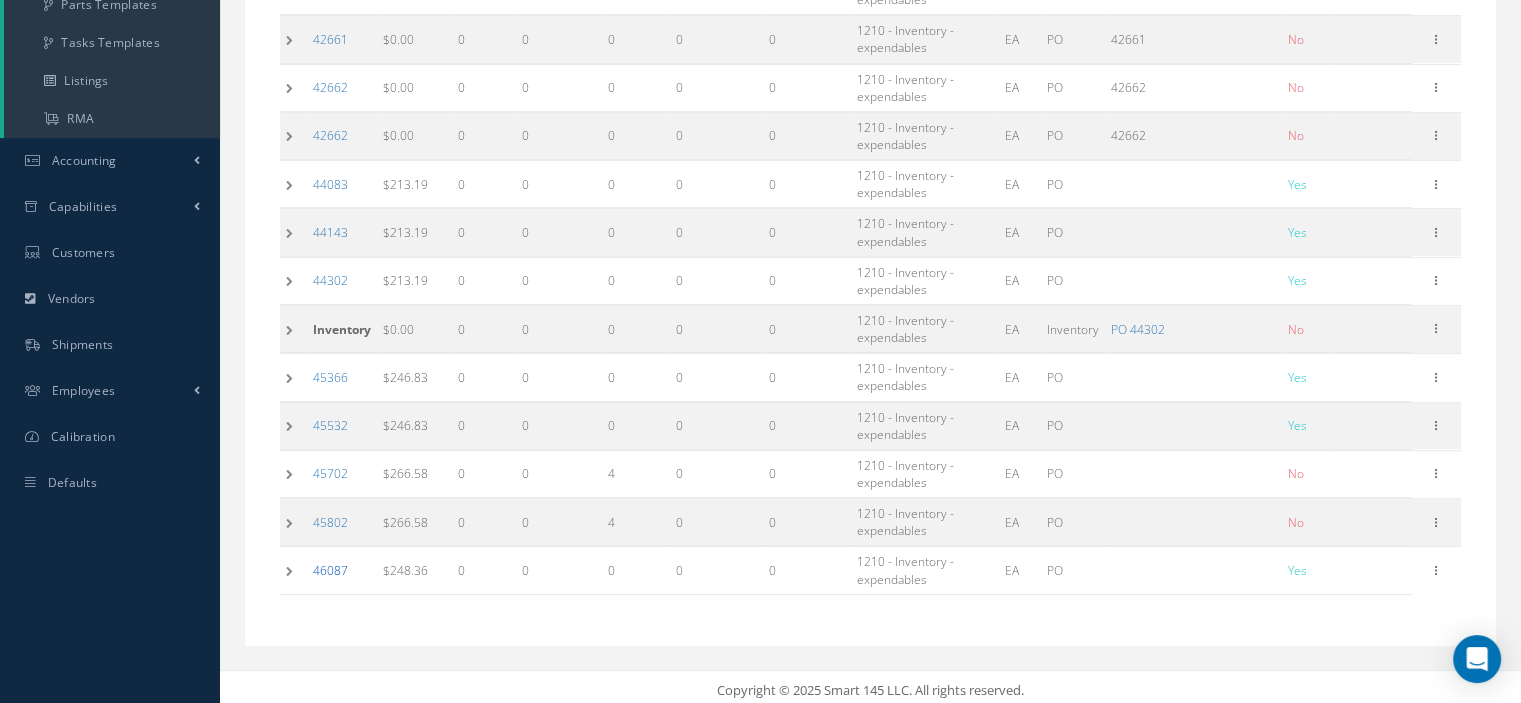 click on "46087" at bounding box center [330, 570] 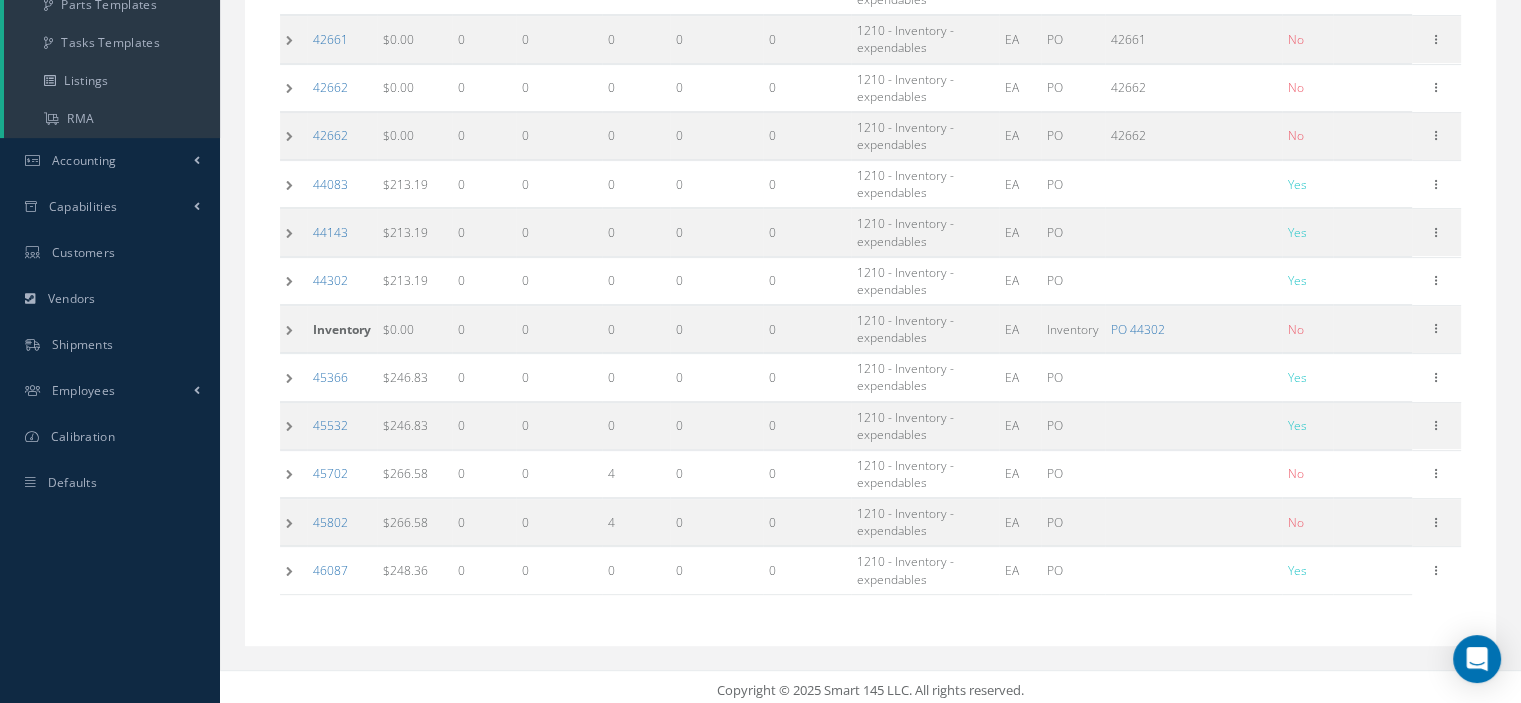 scroll, scrollTop: 0, scrollLeft: 0, axis: both 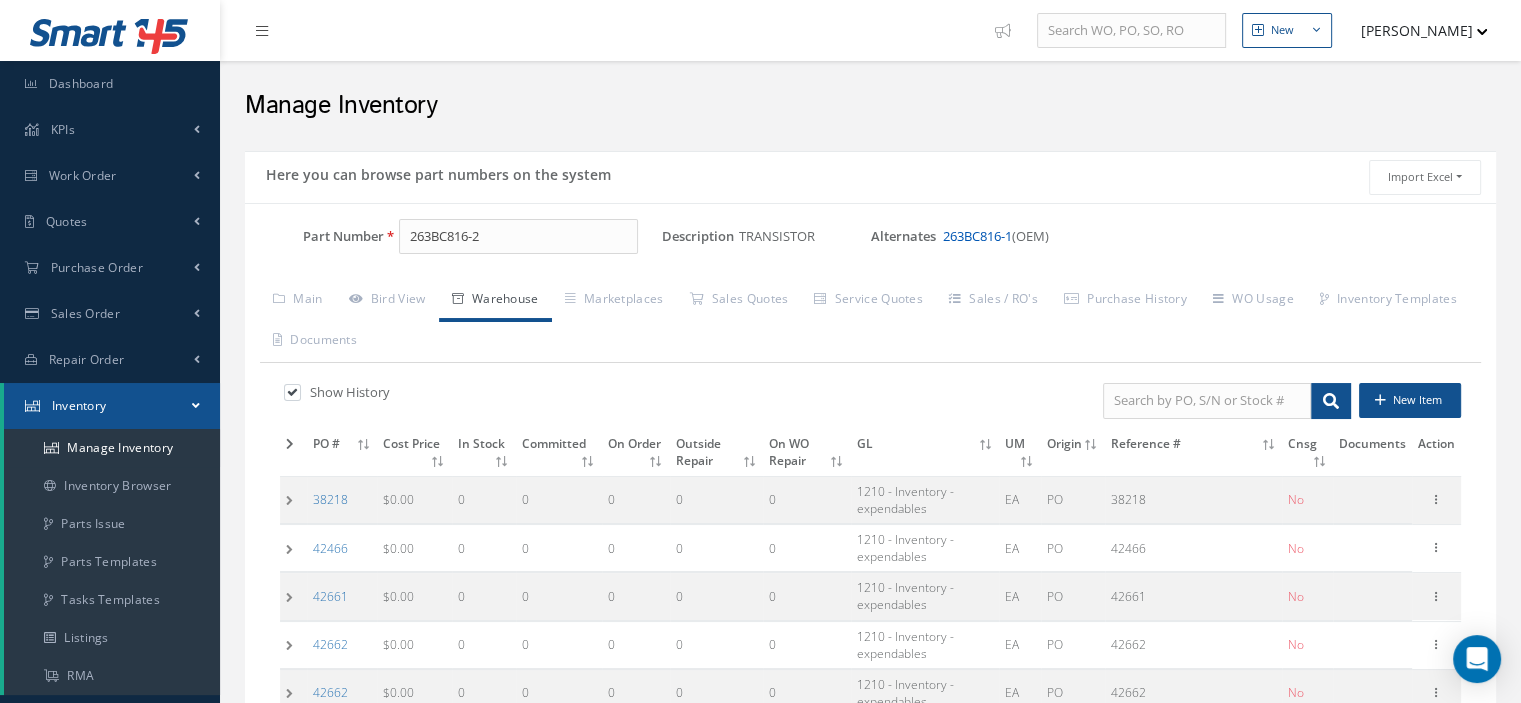 click on "263BC816-1" at bounding box center [977, 236] 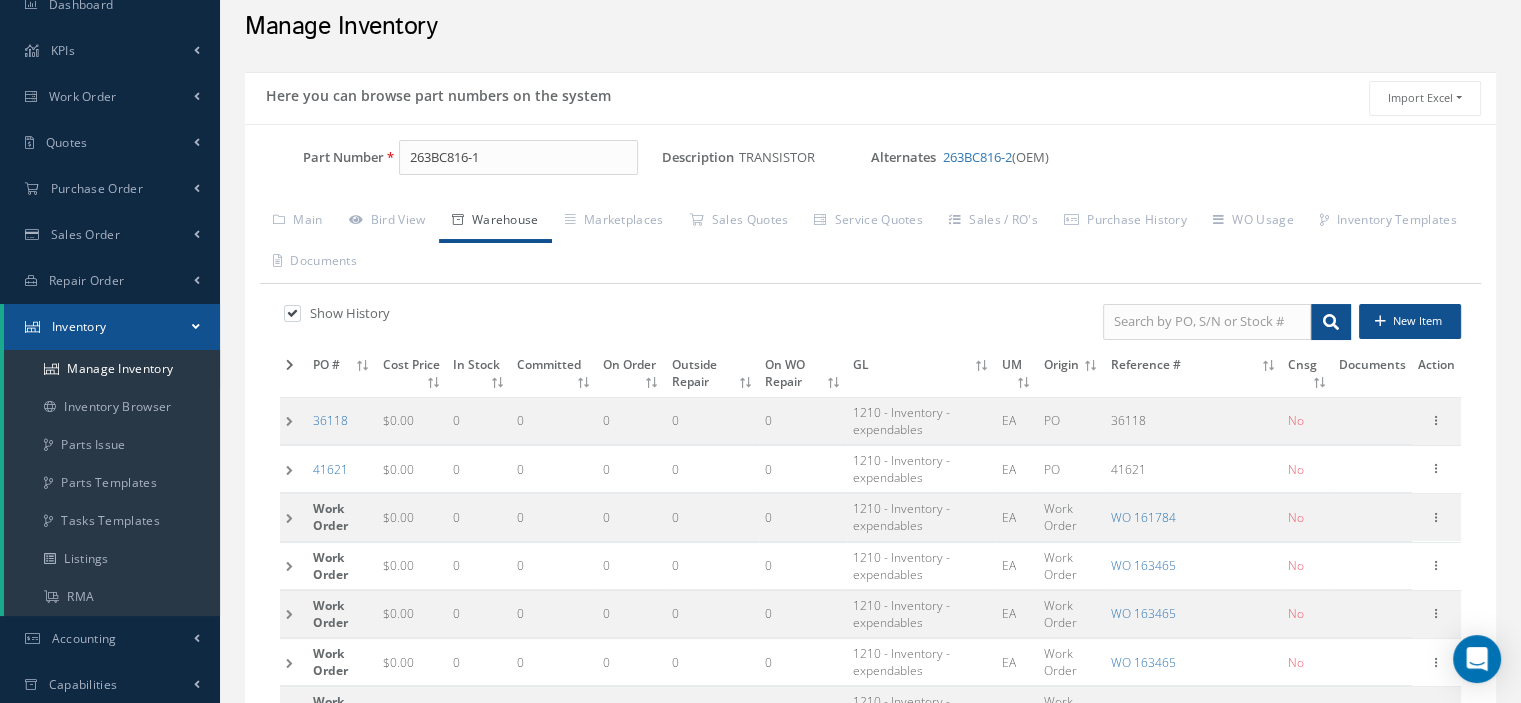 scroll, scrollTop: 0, scrollLeft: 0, axis: both 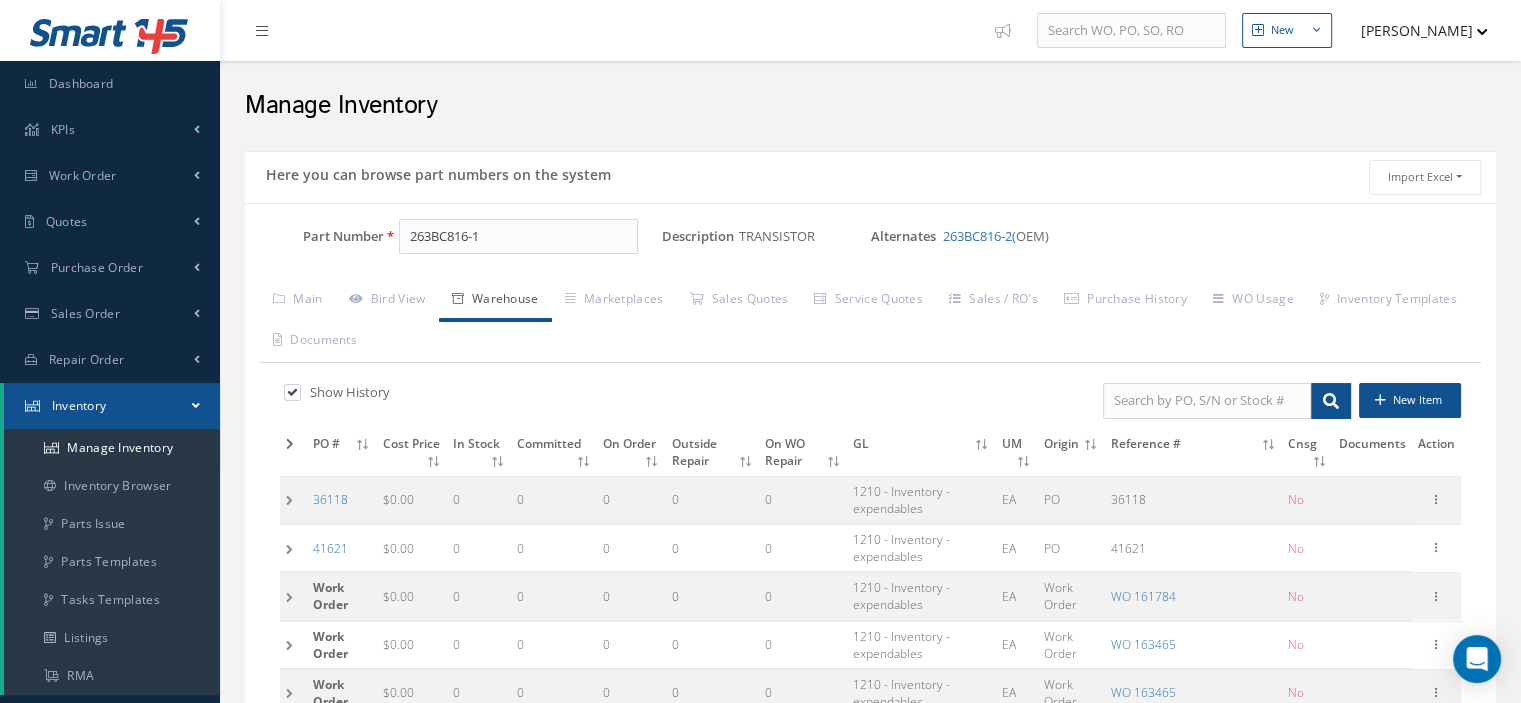 click at bounding box center [293, 548] 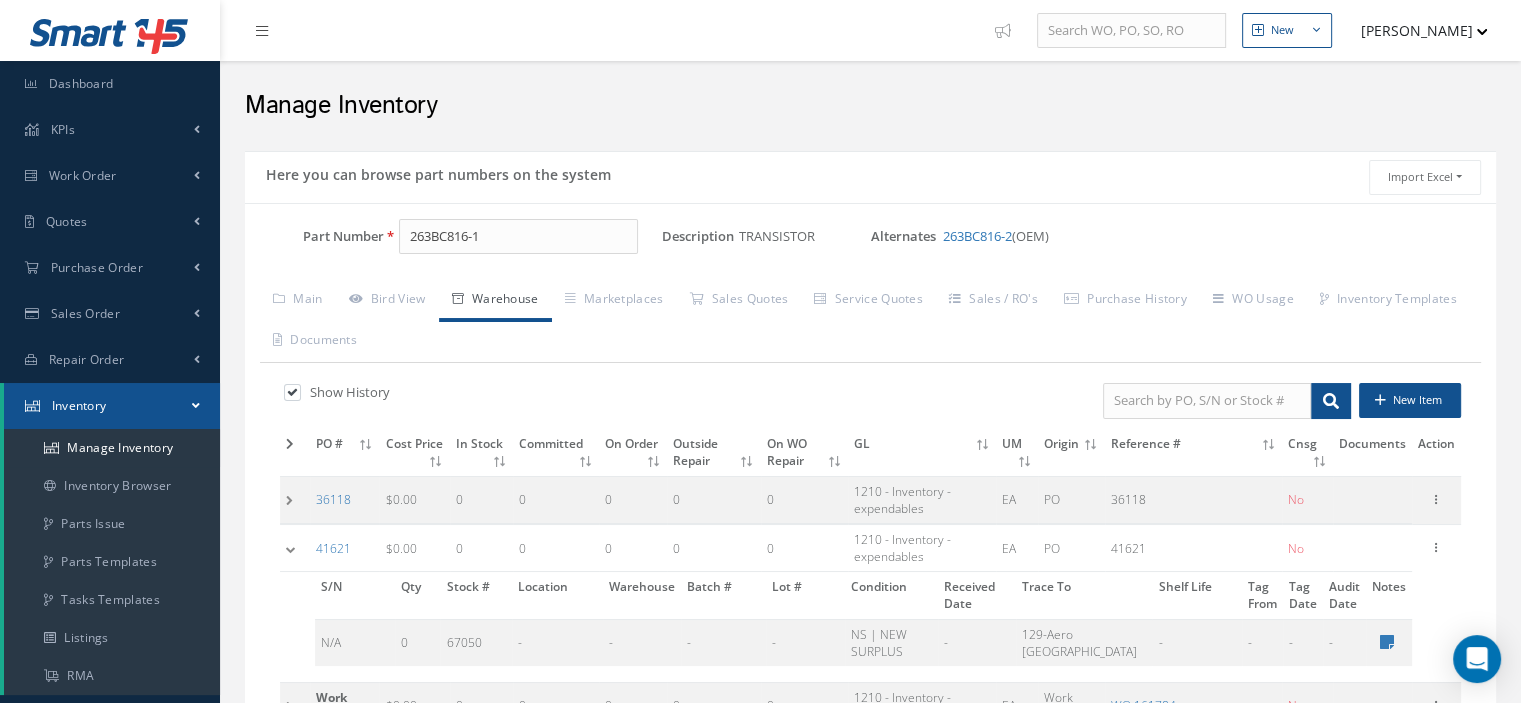 scroll, scrollTop: 200, scrollLeft: 0, axis: vertical 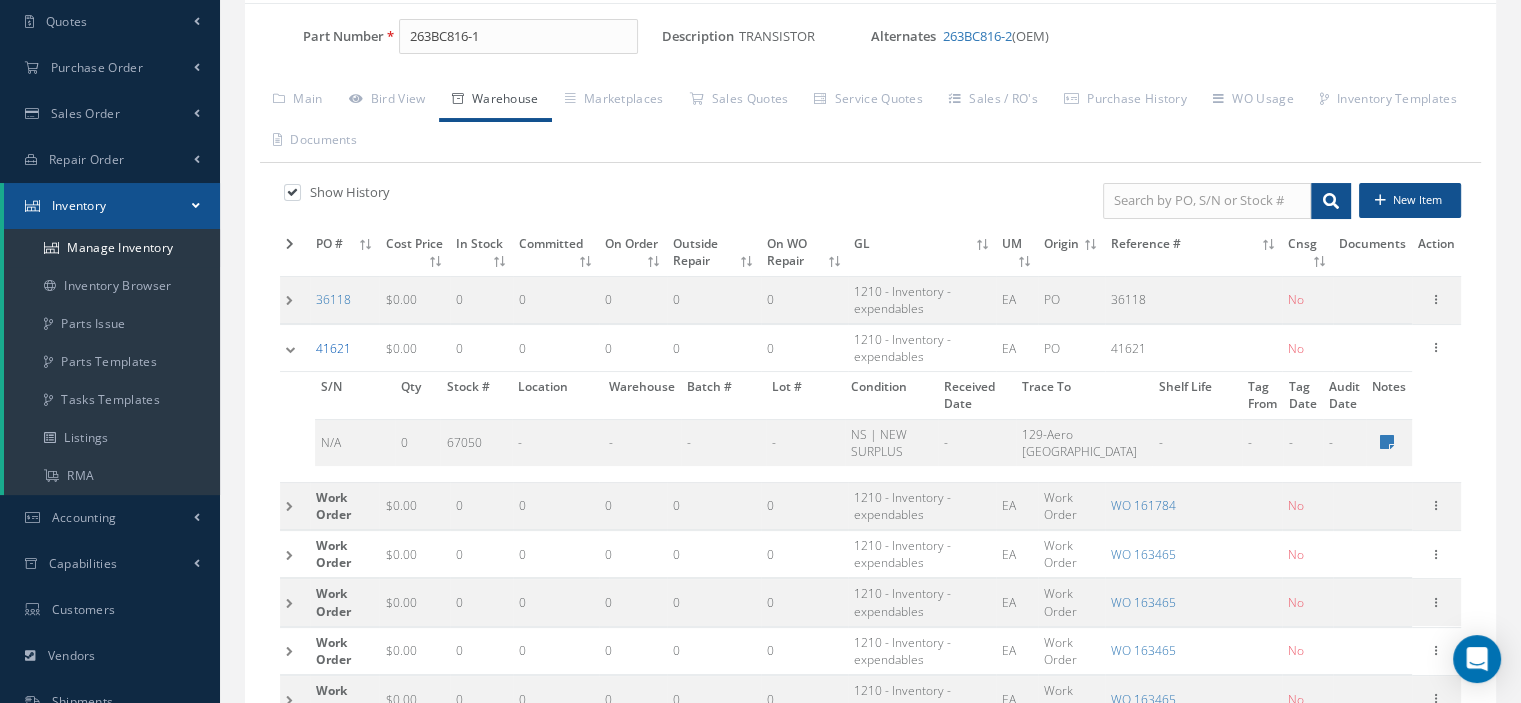 click on "41621" at bounding box center [333, 348] 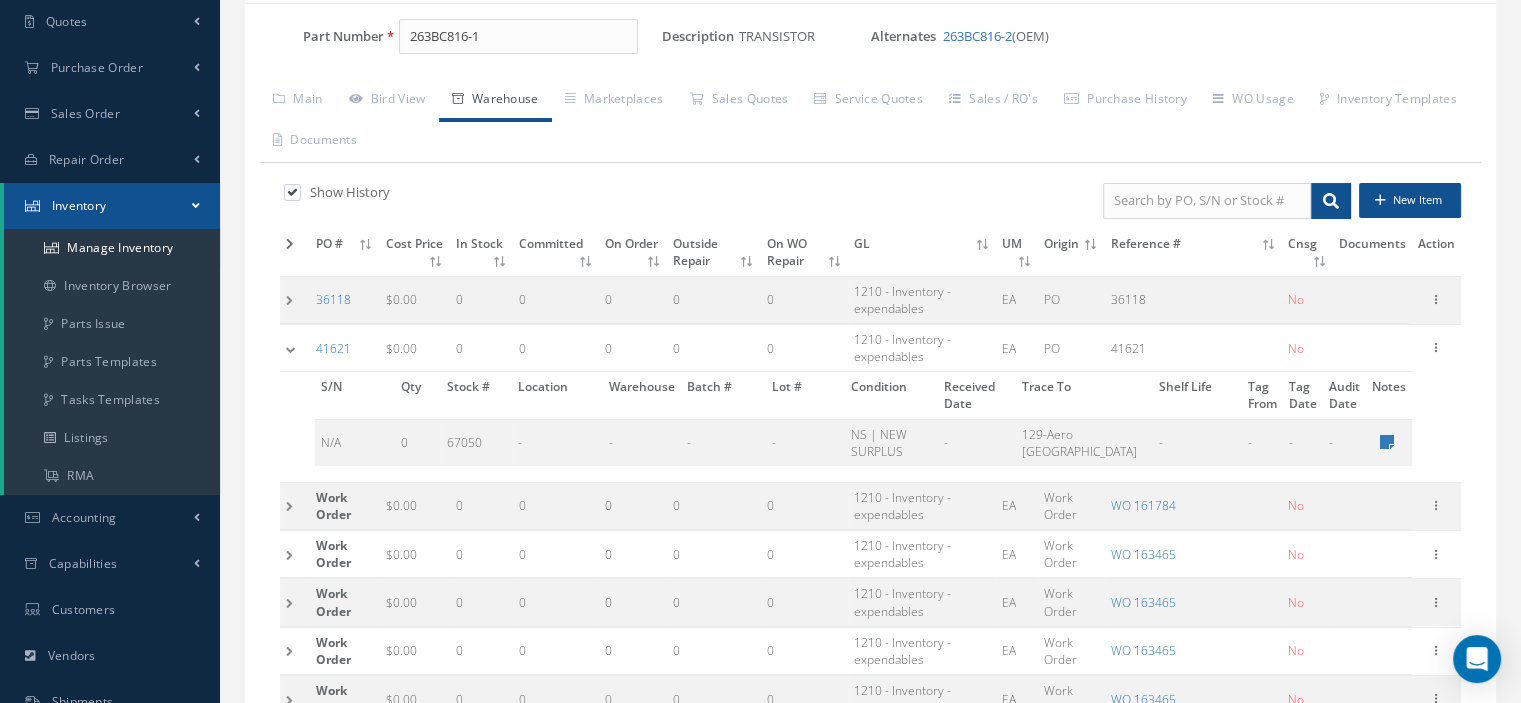 scroll, scrollTop: 0, scrollLeft: 0, axis: both 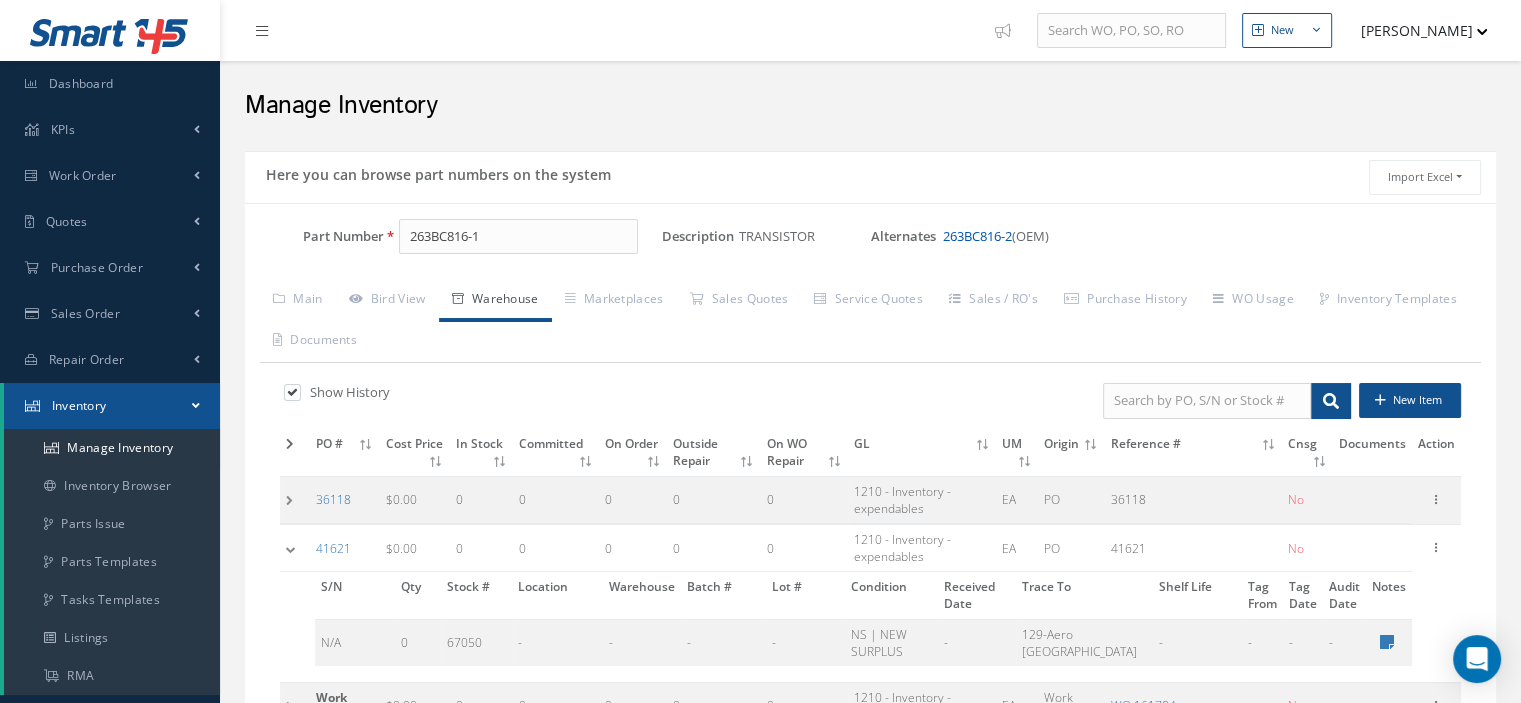 click on "263BC816-2" at bounding box center [977, 236] 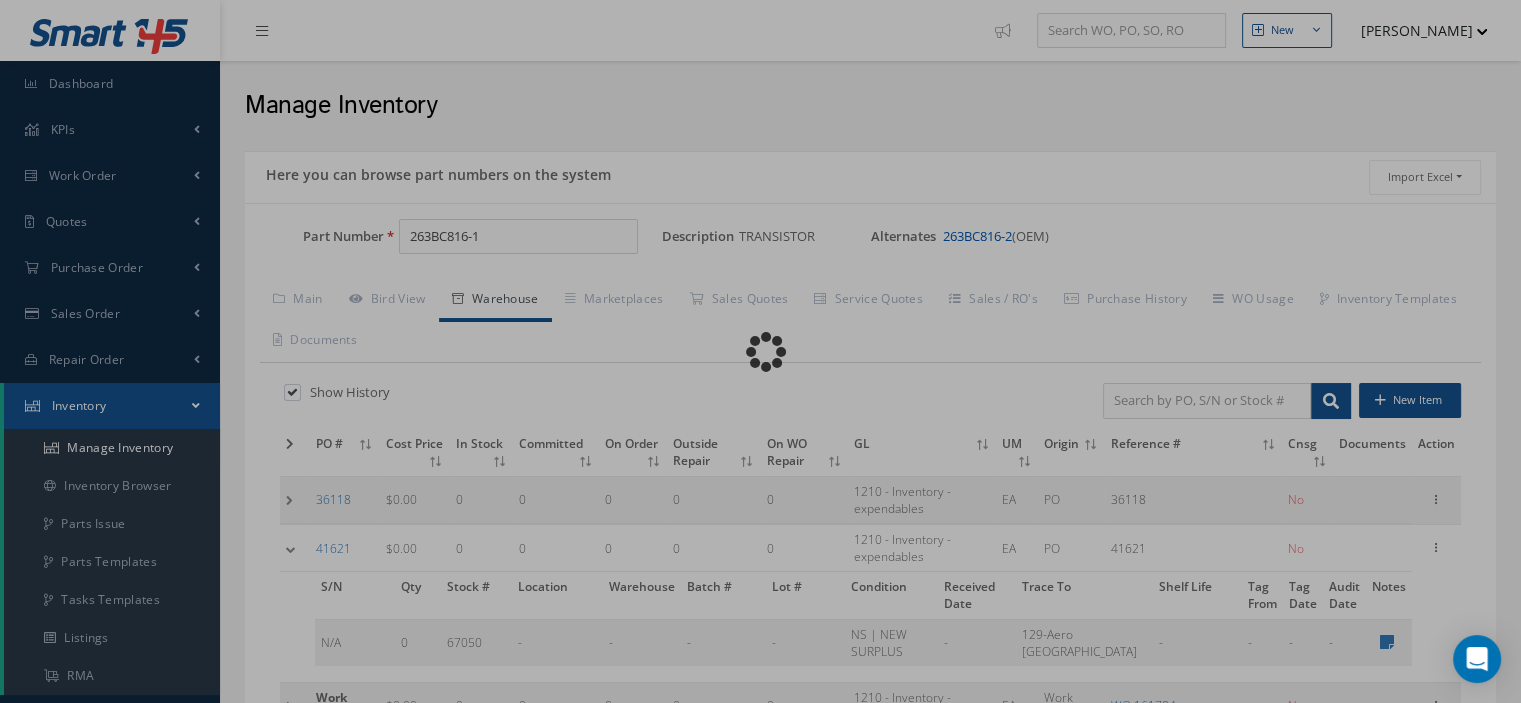 type on "263BC816-2" 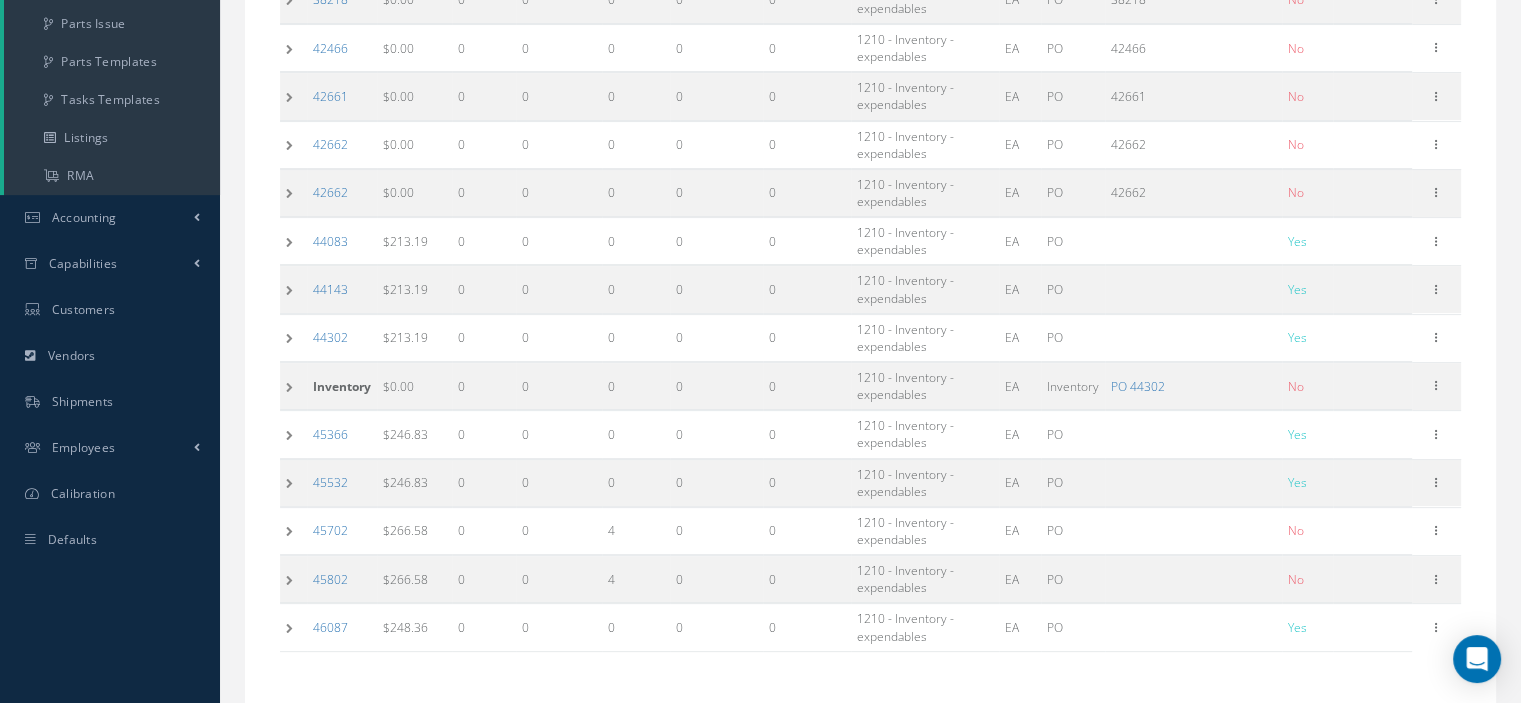 scroll, scrollTop: 557, scrollLeft: 0, axis: vertical 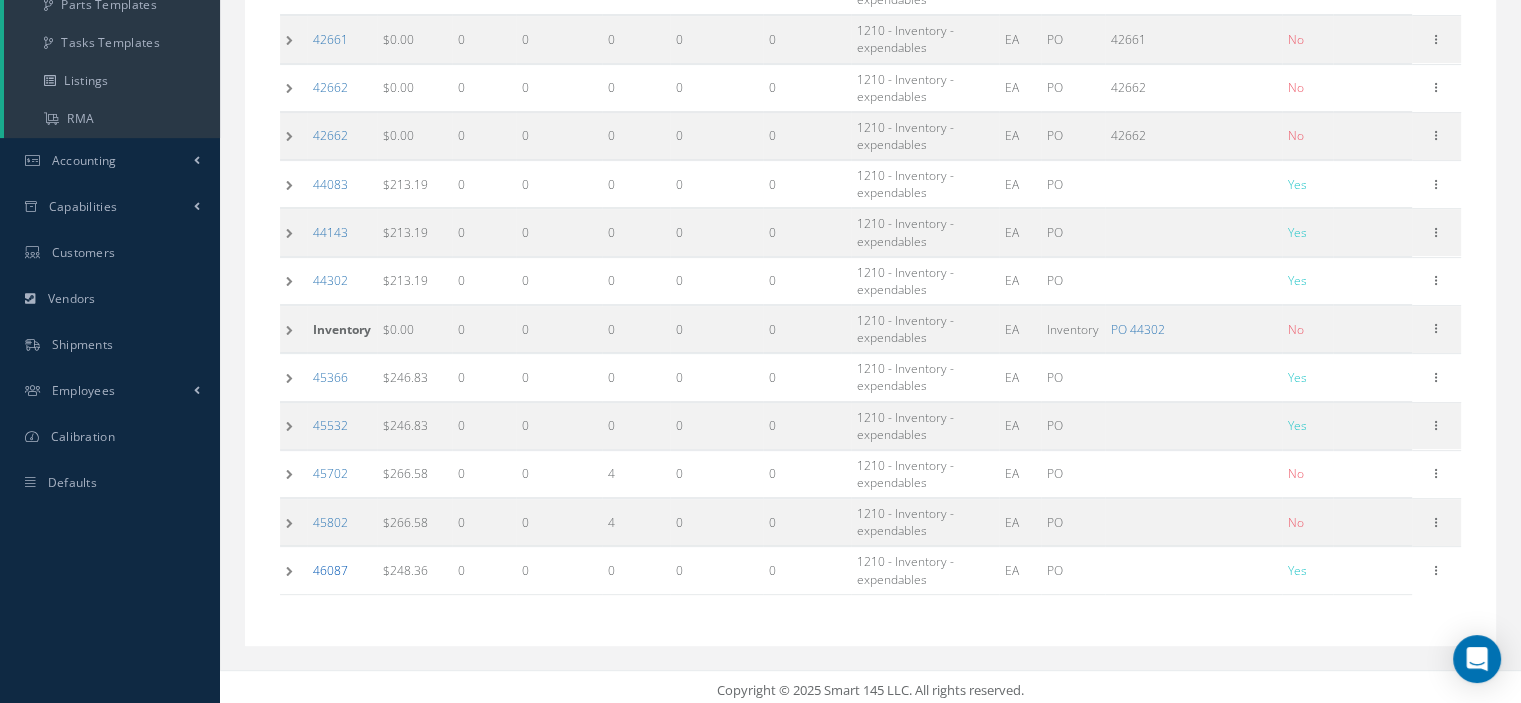 click on "46087" at bounding box center [330, 570] 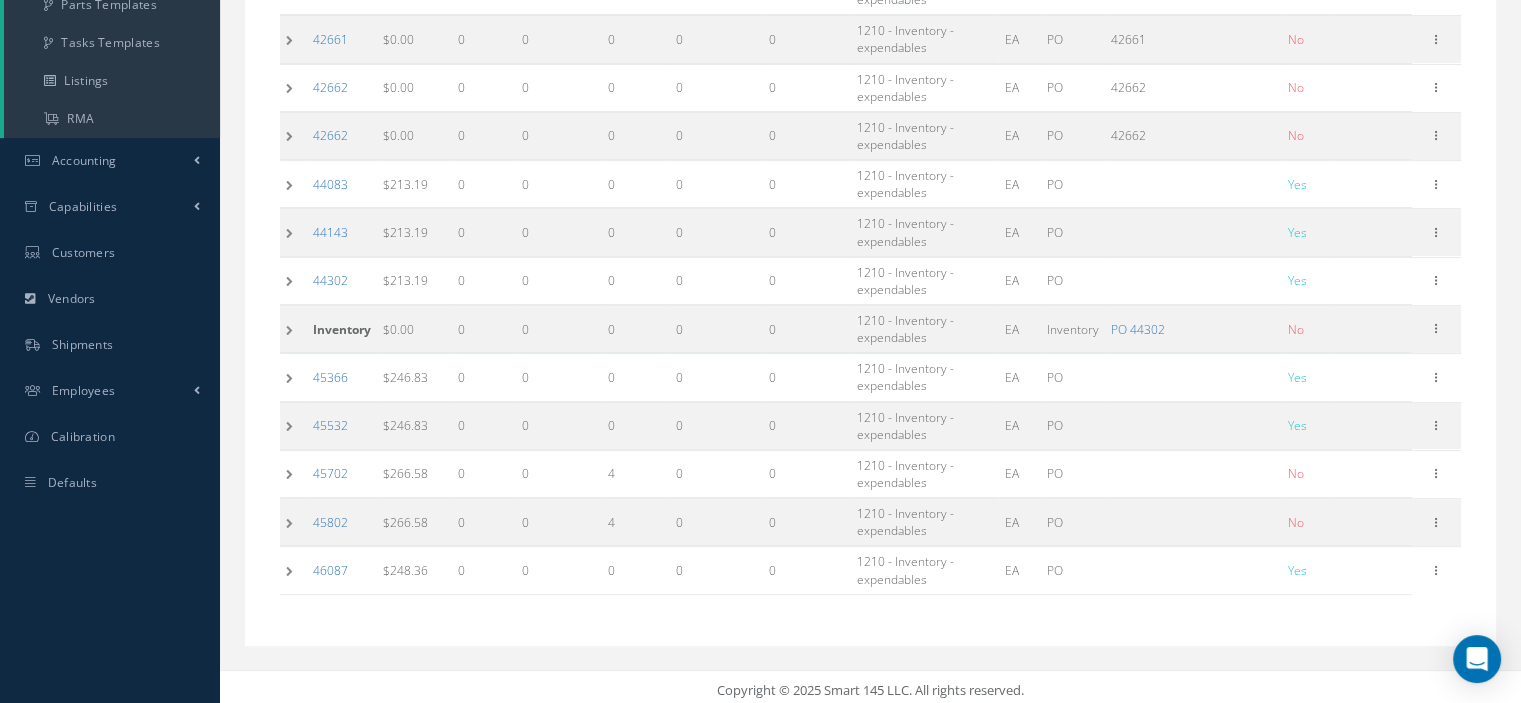 scroll, scrollTop: 0, scrollLeft: 0, axis: both 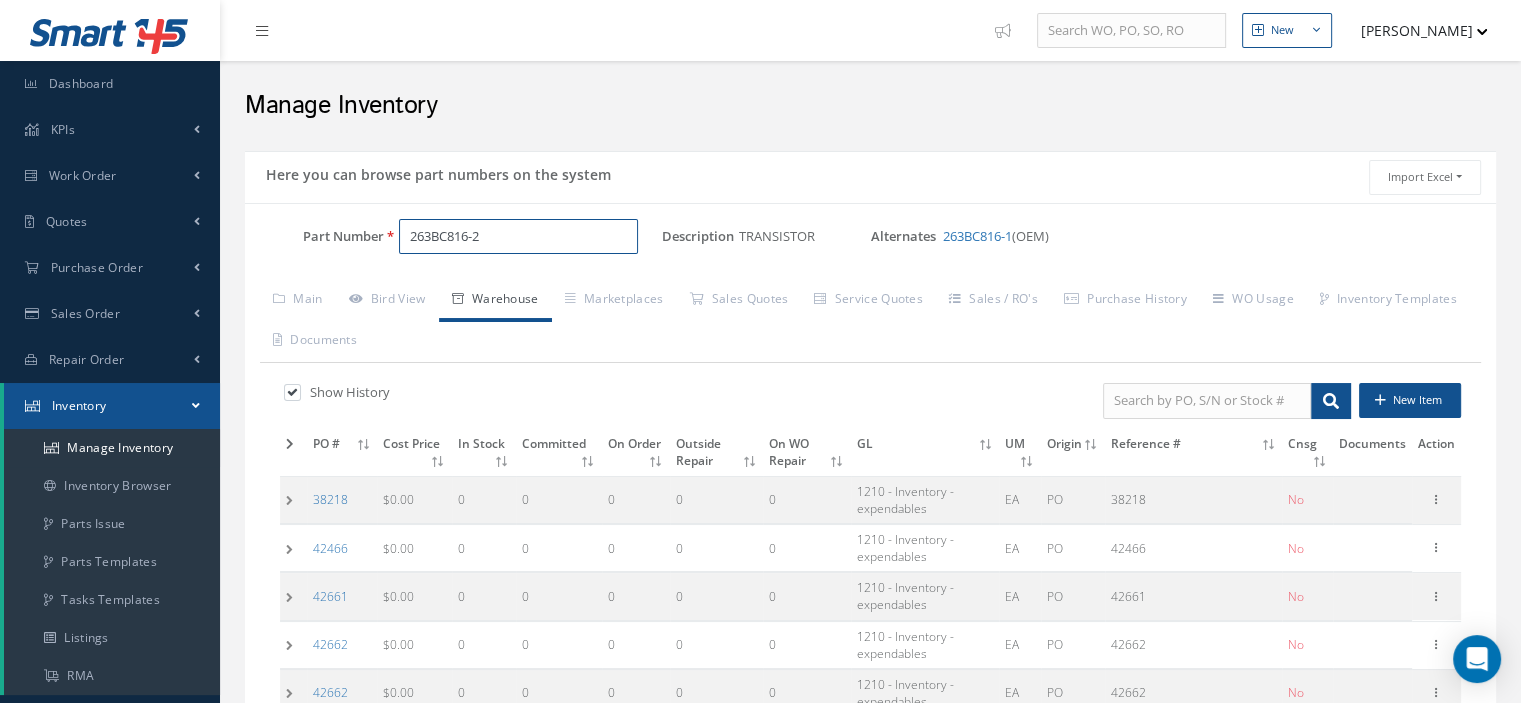 drag, startPoint x: 527, startPoint y: 235, endPoint x: 407, endPoint y: 242, distance: 120.203995 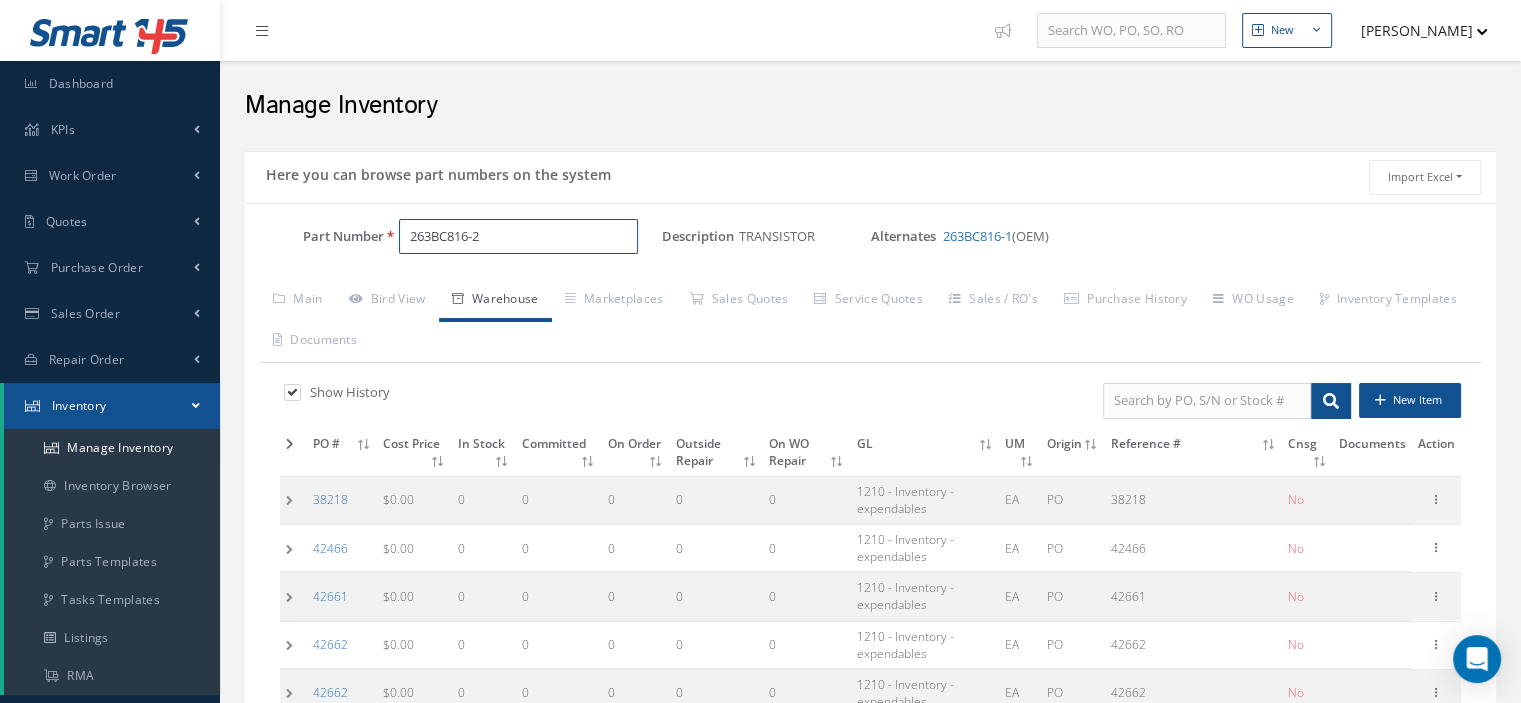 scroll, scrollTop: 557, scrollLeft: 0, axis: vertical 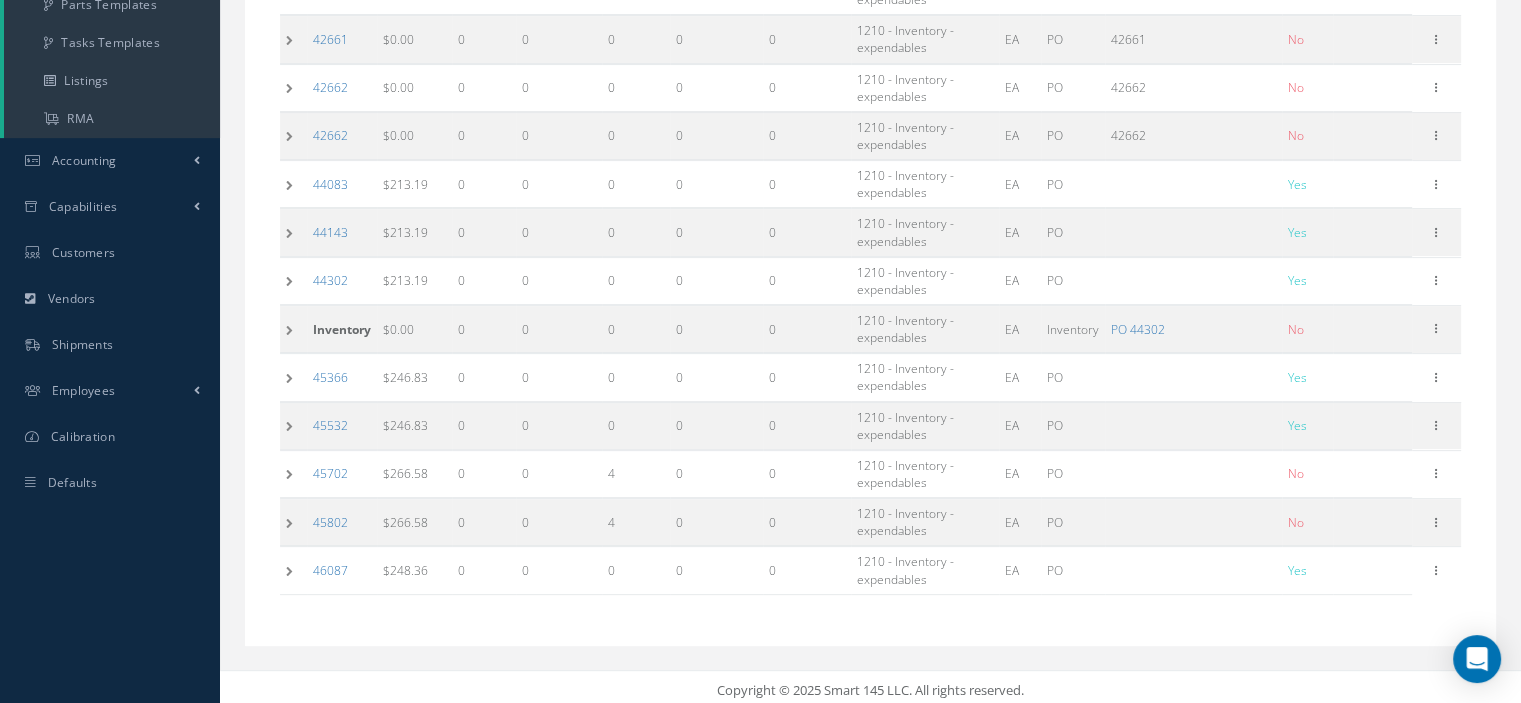 click at bounding box center (293, 570) 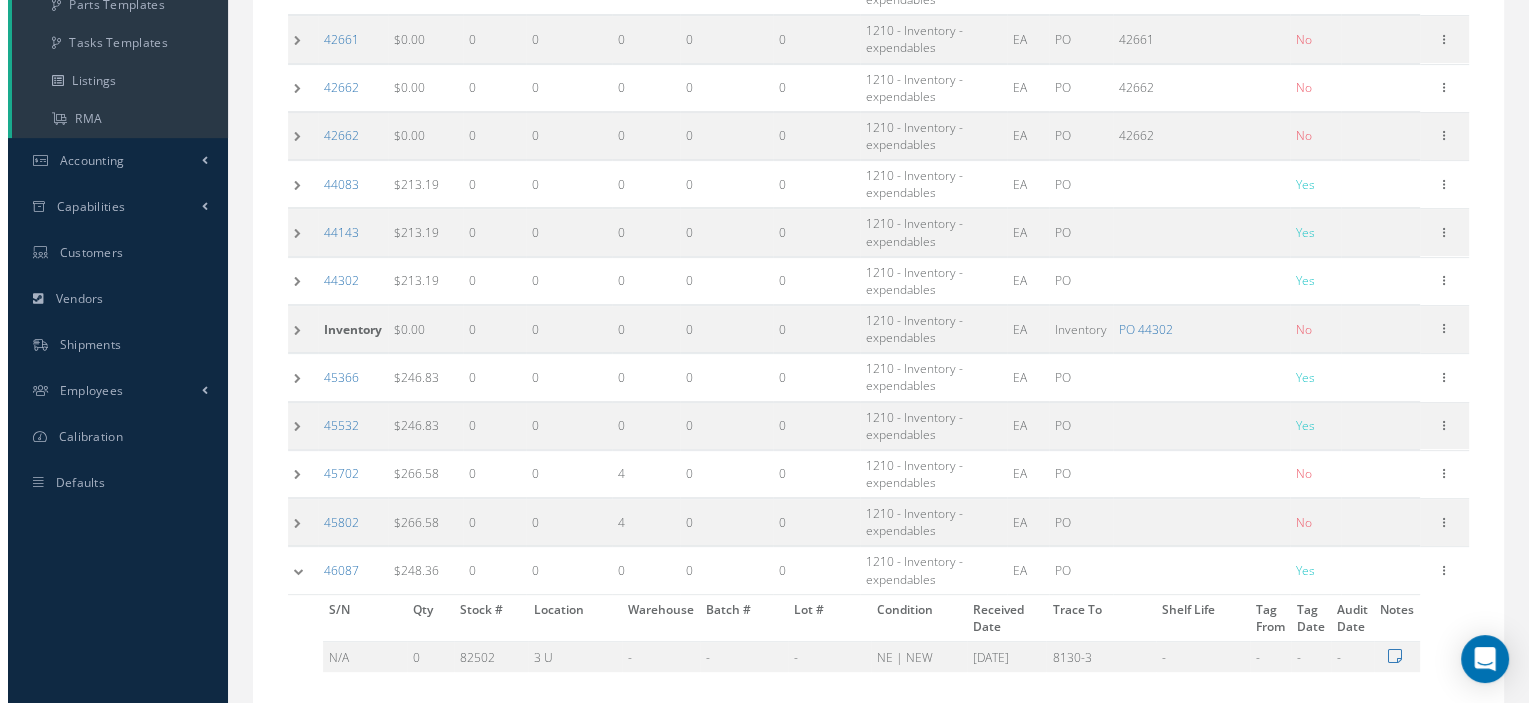 scroll, scrollTop: 650, scrollLeft: 0, axis: vertical 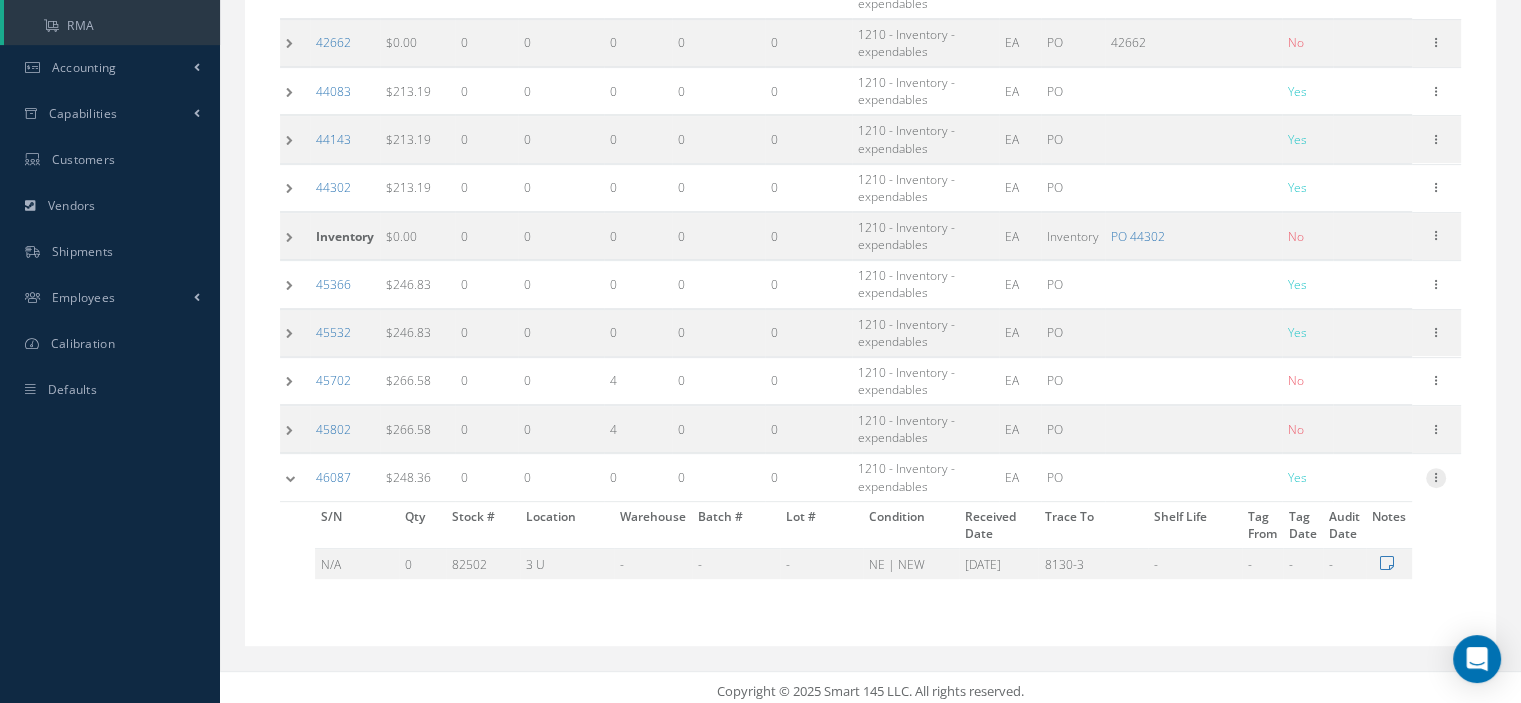click at bounding box center [1436, 476] 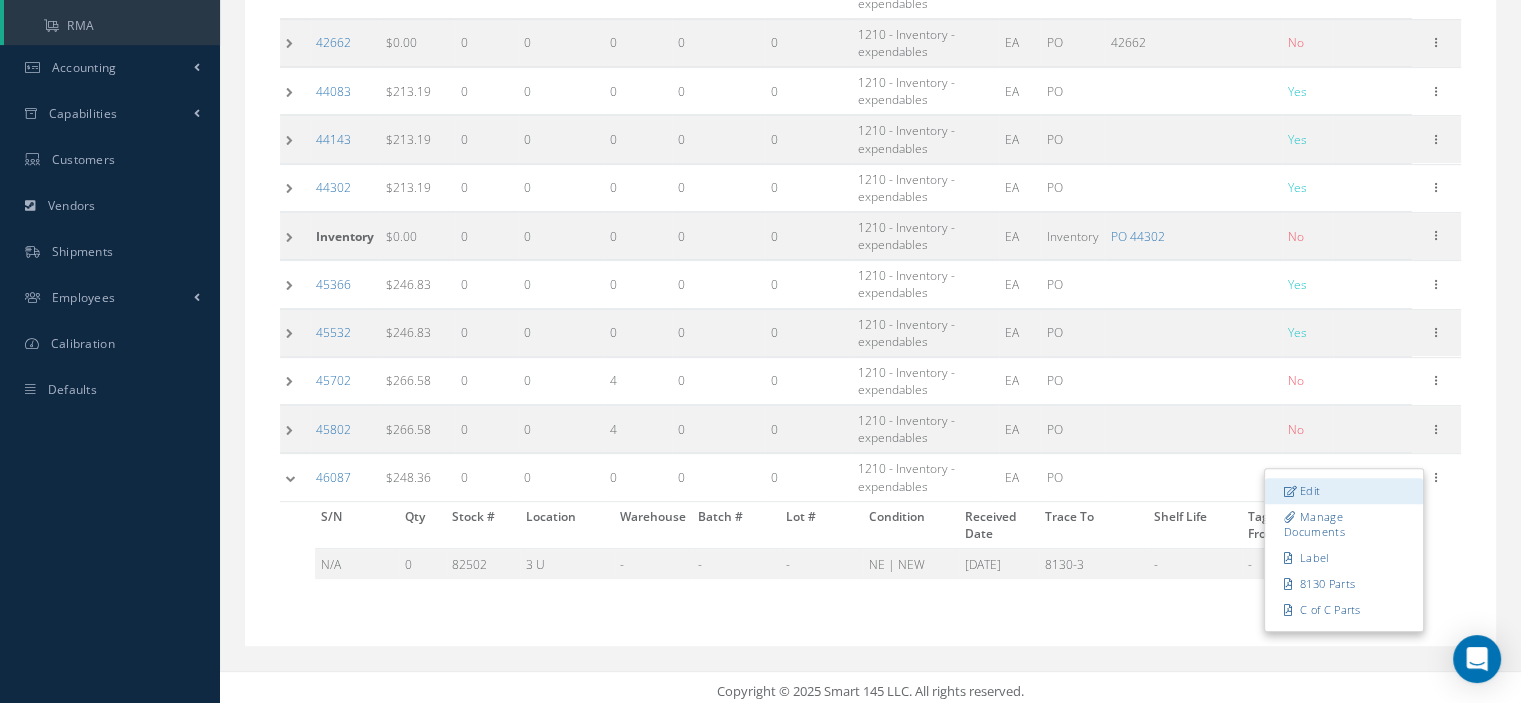 click on "Edit" at bounding box center (1344, 491) 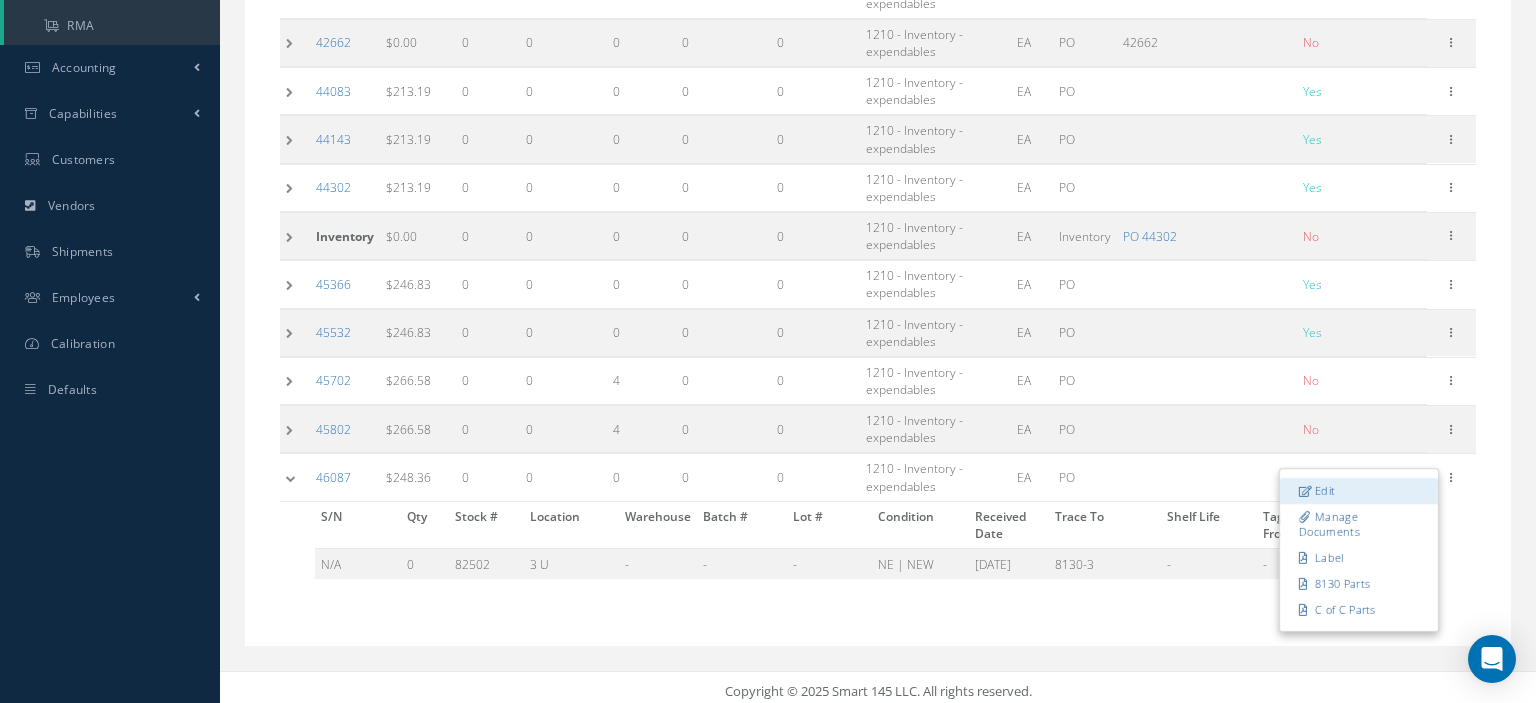 scroll, scrollTop: 0, scrollLeft: 0, axis: both 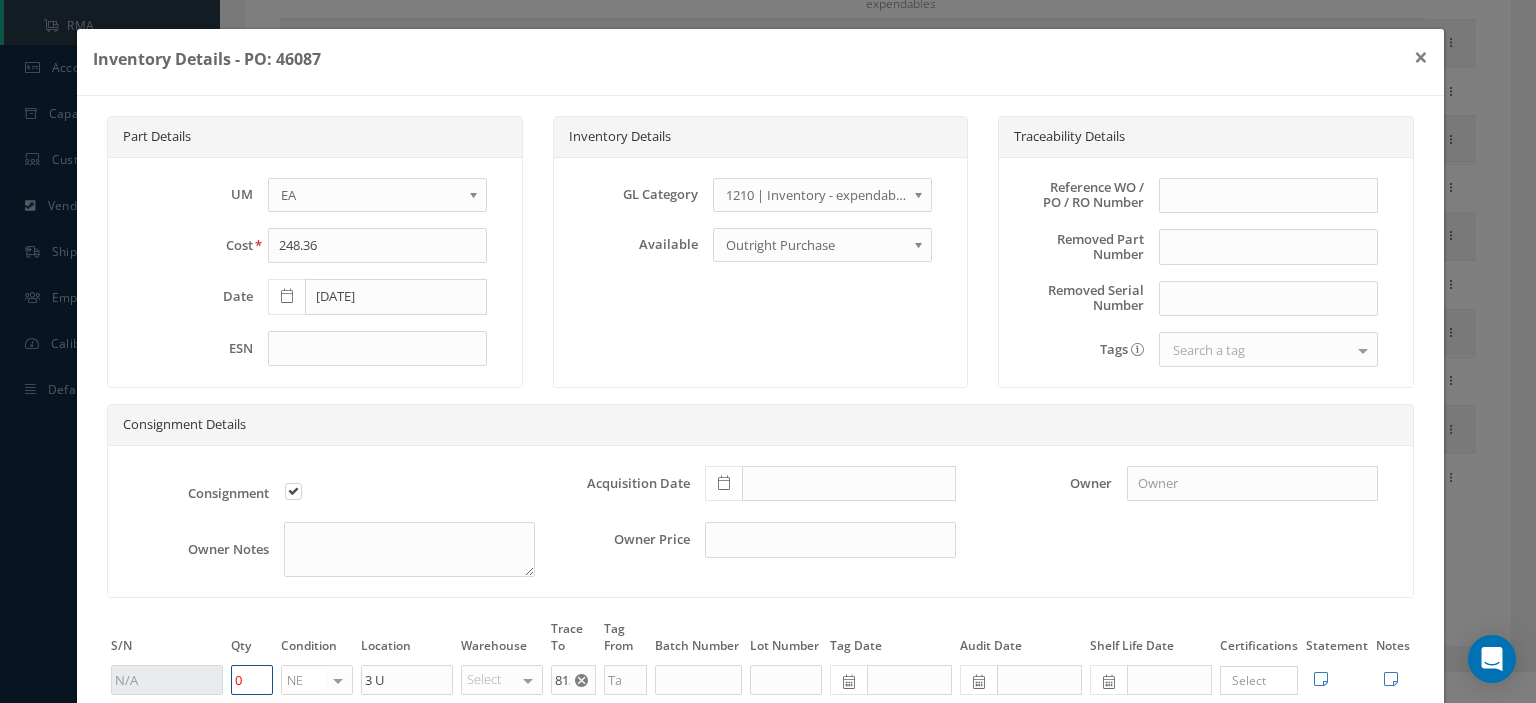 drag, startPoint x: 240, startPoint y: 677, endPoint x: 223, endPoint y: 677, distance: 17 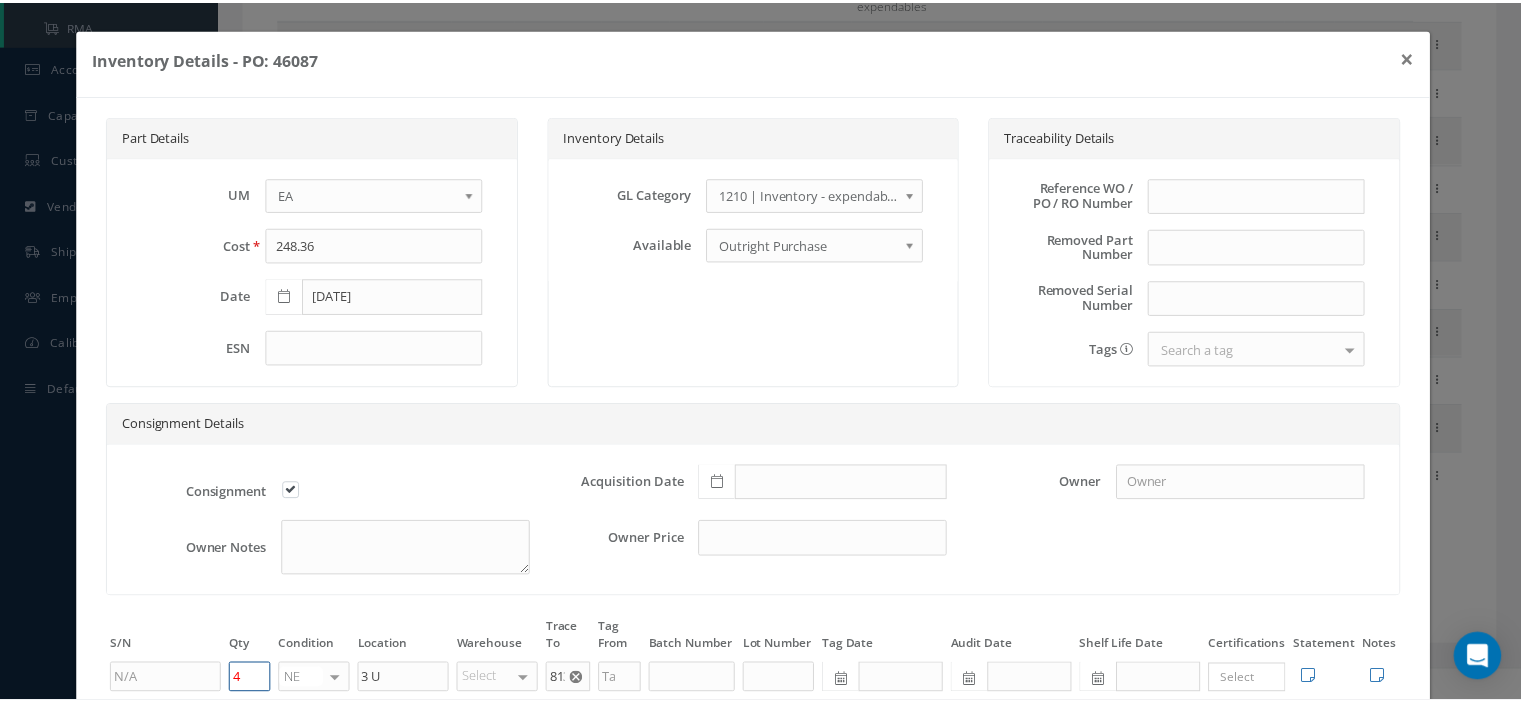 scroll, scrollTop: 132, scrollLeft: 0, axis: vertical 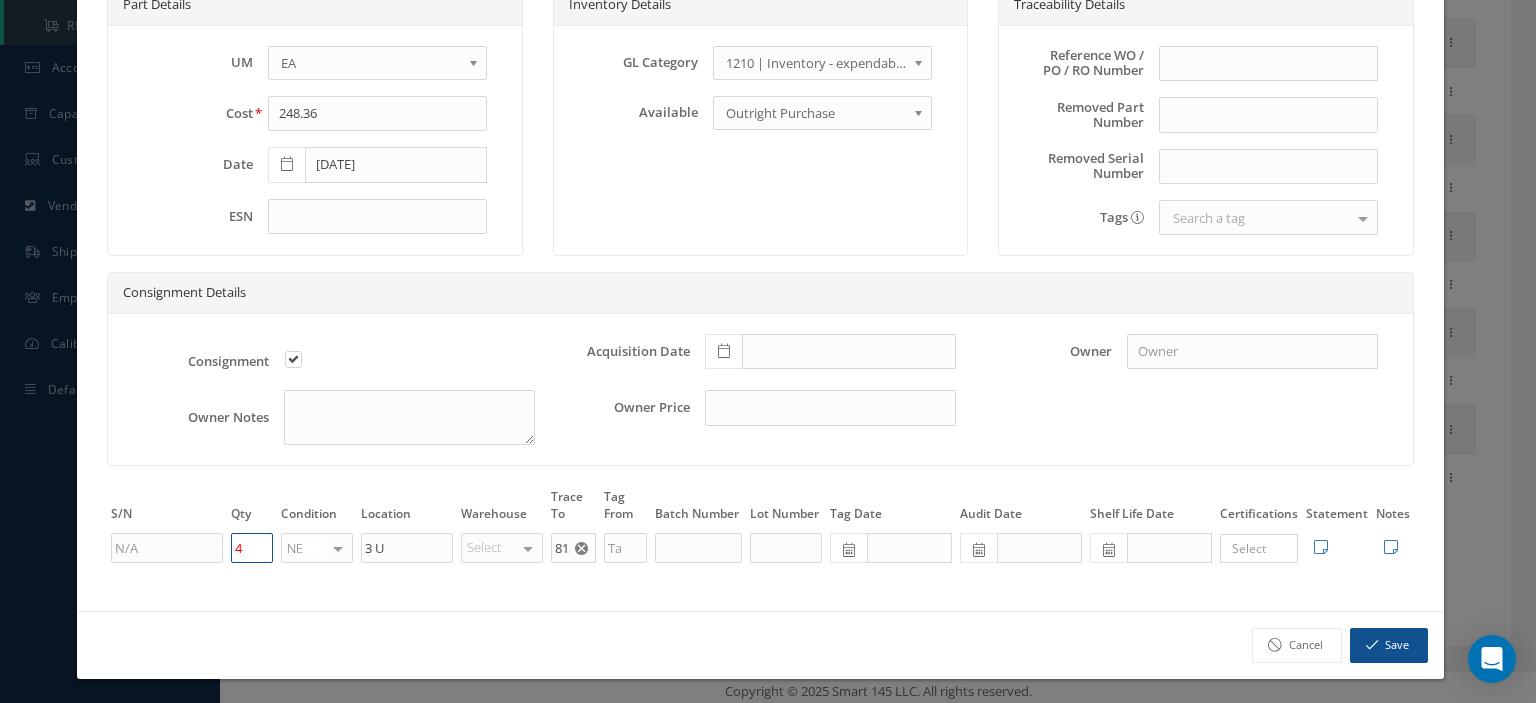 type on "4" 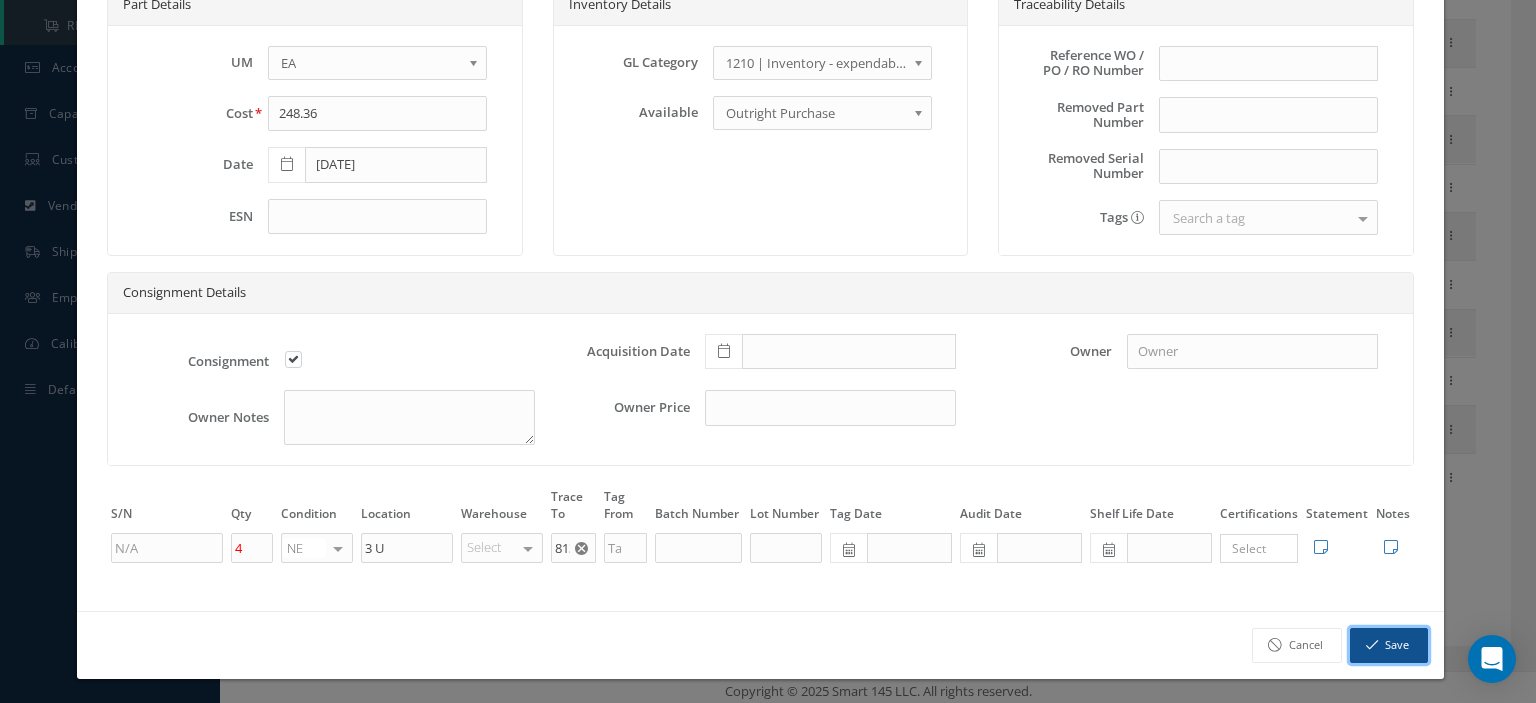 click on "Save" at bounding box center (1389, 645) 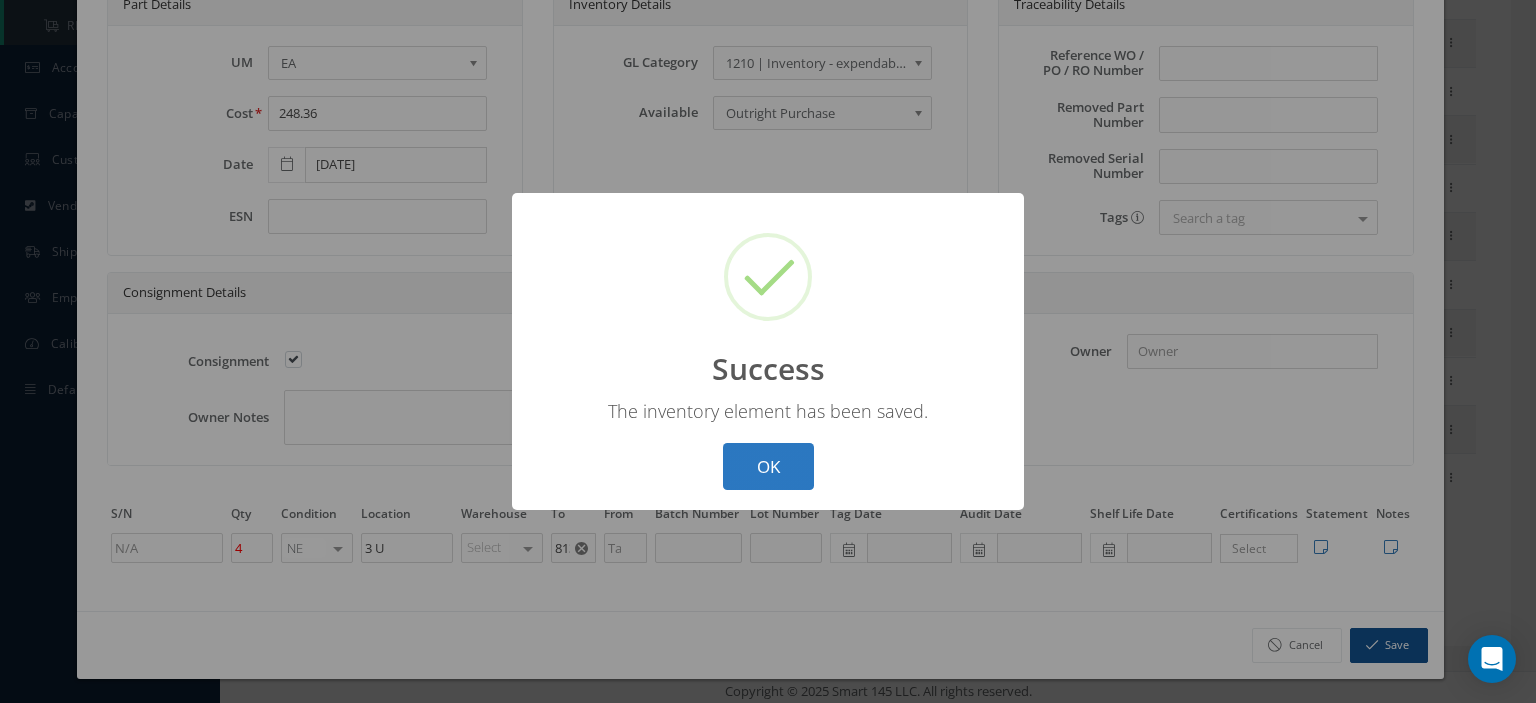 click on "OK" at bounding box center (768, 466) 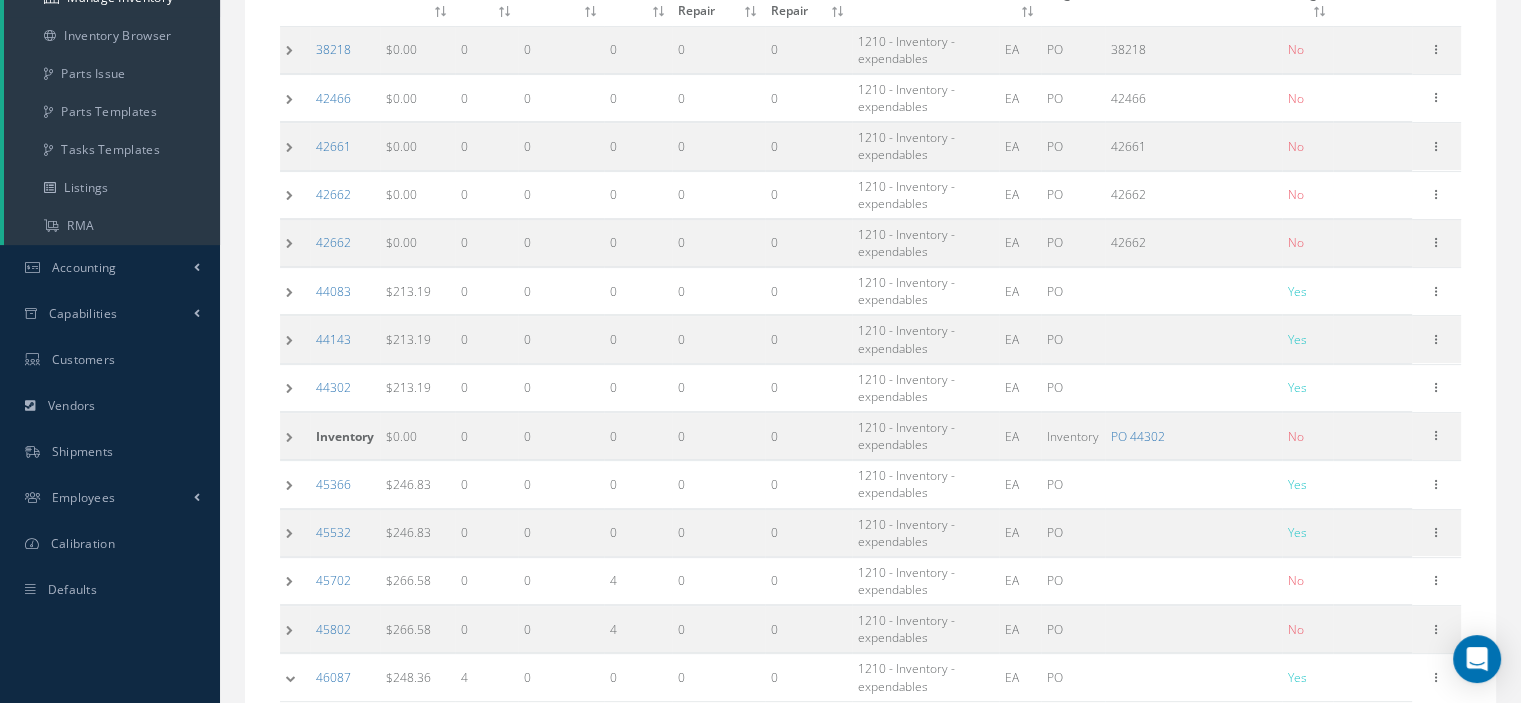 scroll, scrollTop: 0, scrollLeft: 0, axis: both 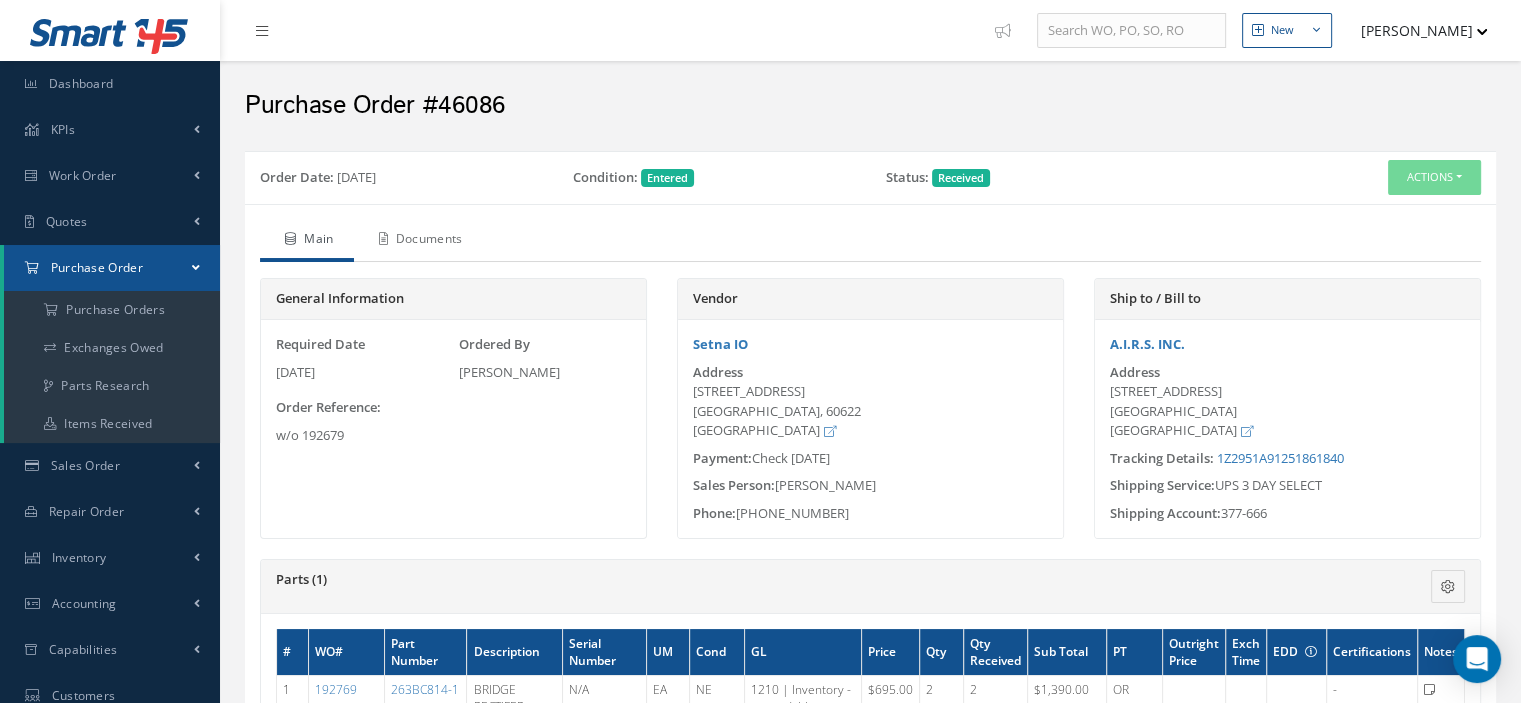 click on "Documents" at bounding box center [418, 241] 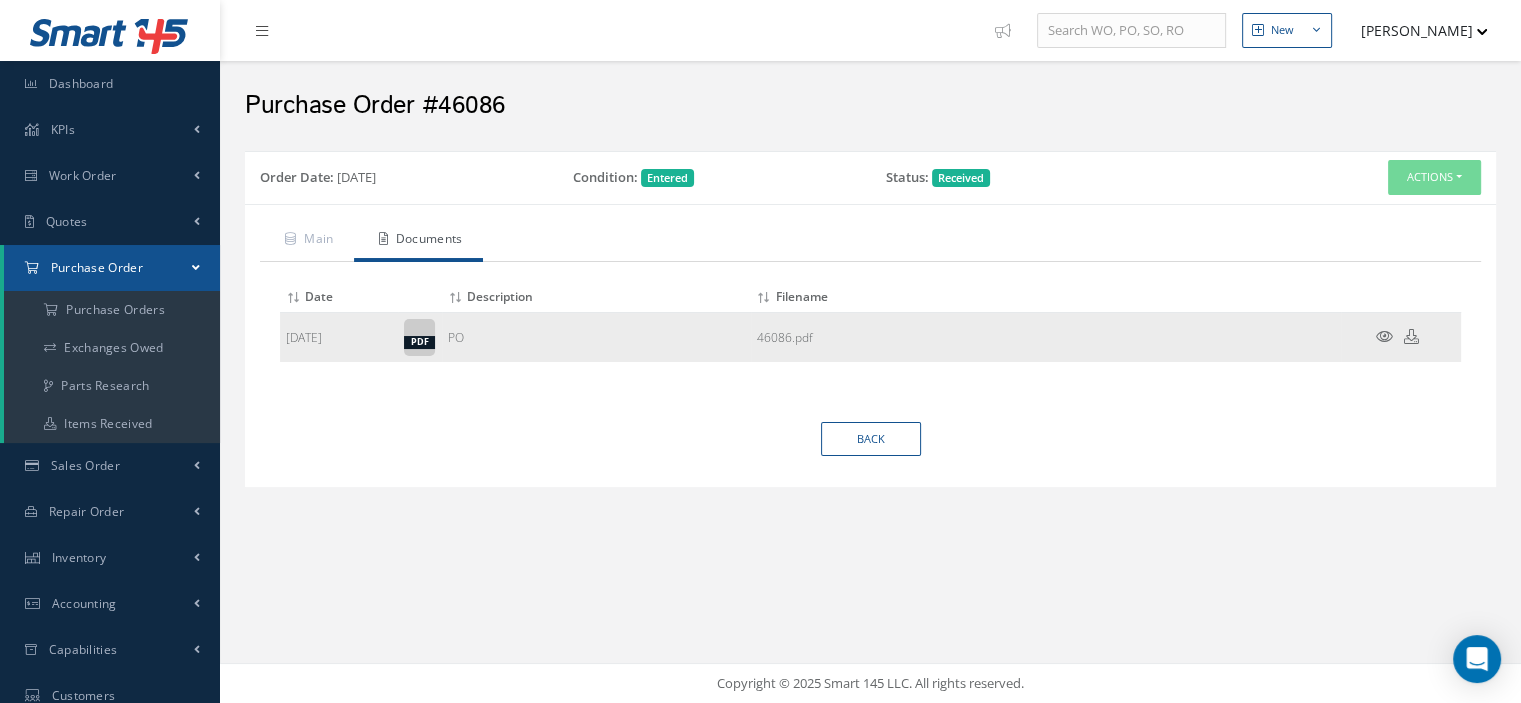 click at bounding box center (1384, 336) 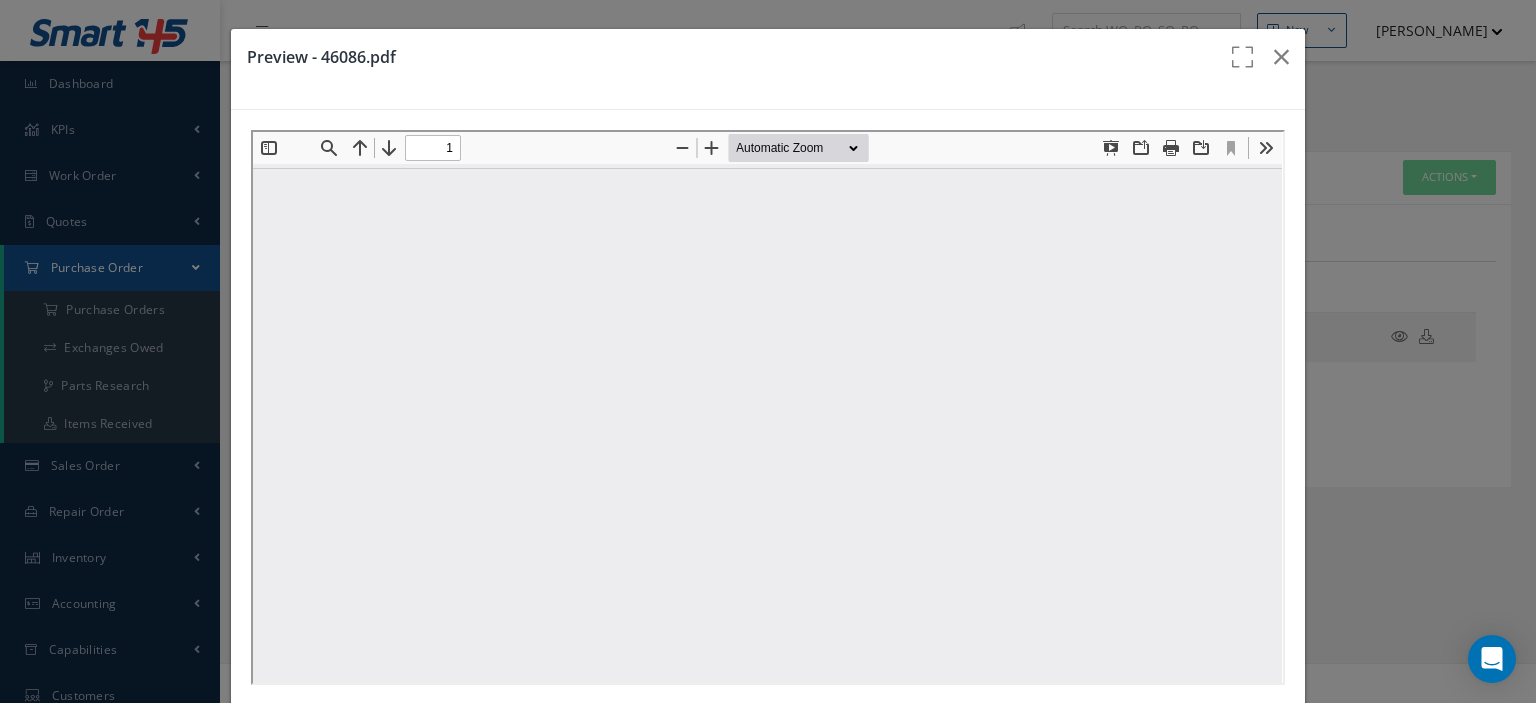 scroll, scrollTop: 0, scrollLeft: 0, axis: both 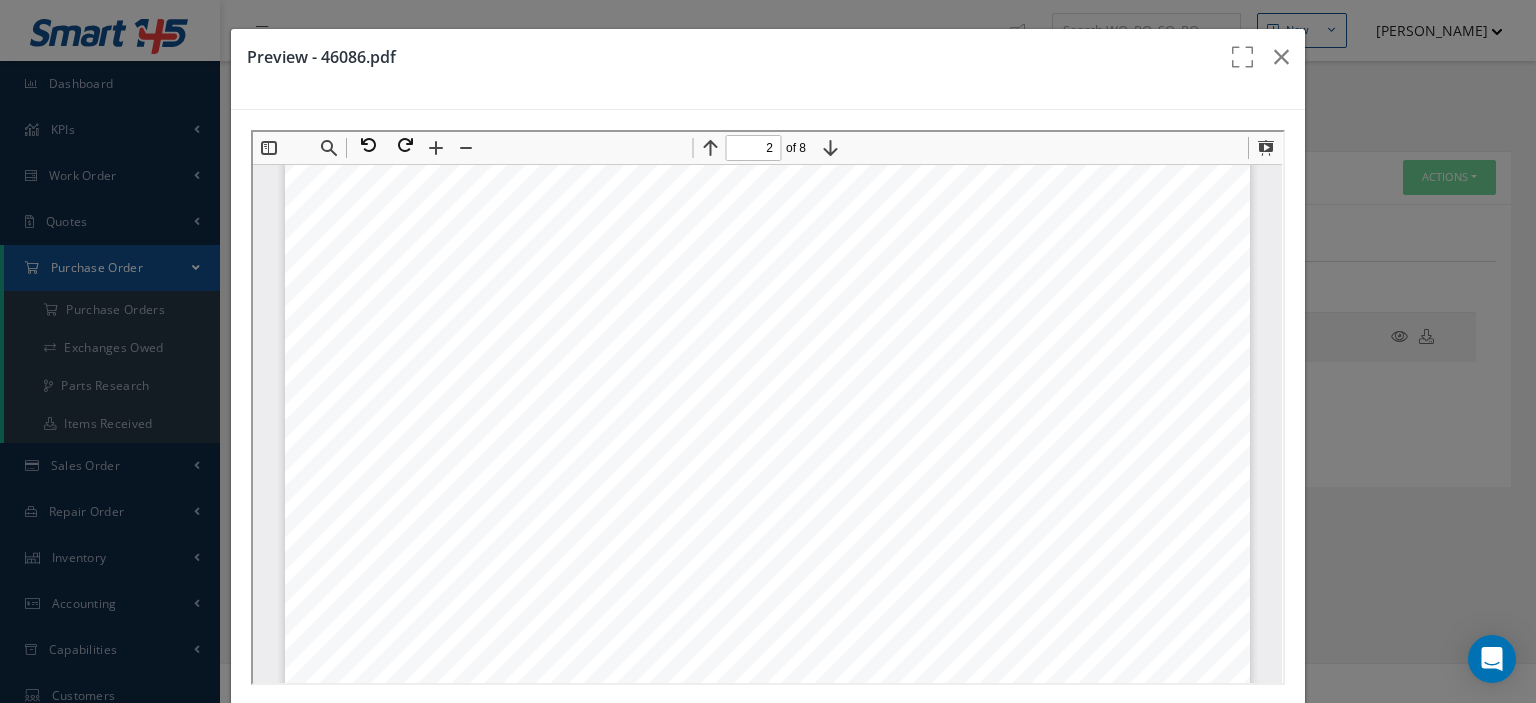 type on "1" 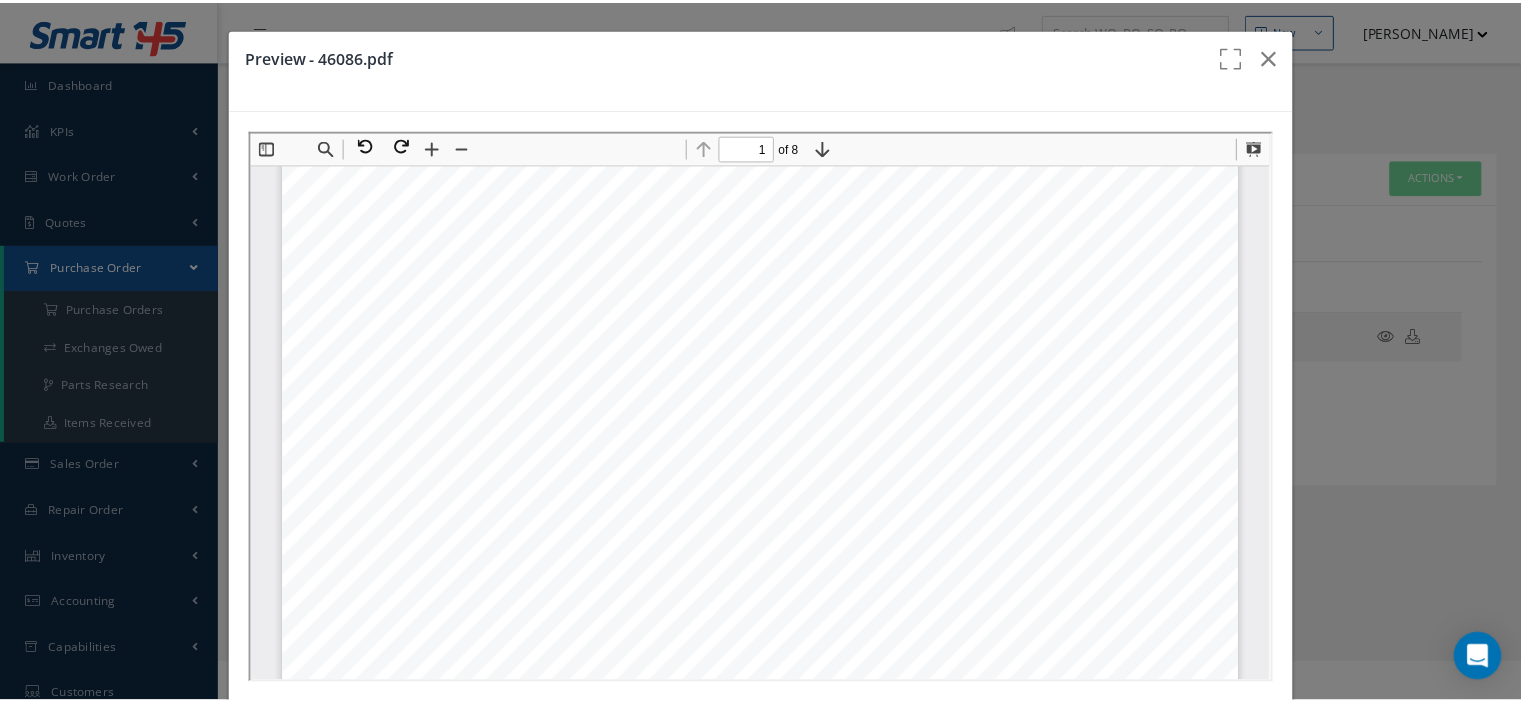 scroll, scrollTop: 0, scrollLeft: 0, axis: both 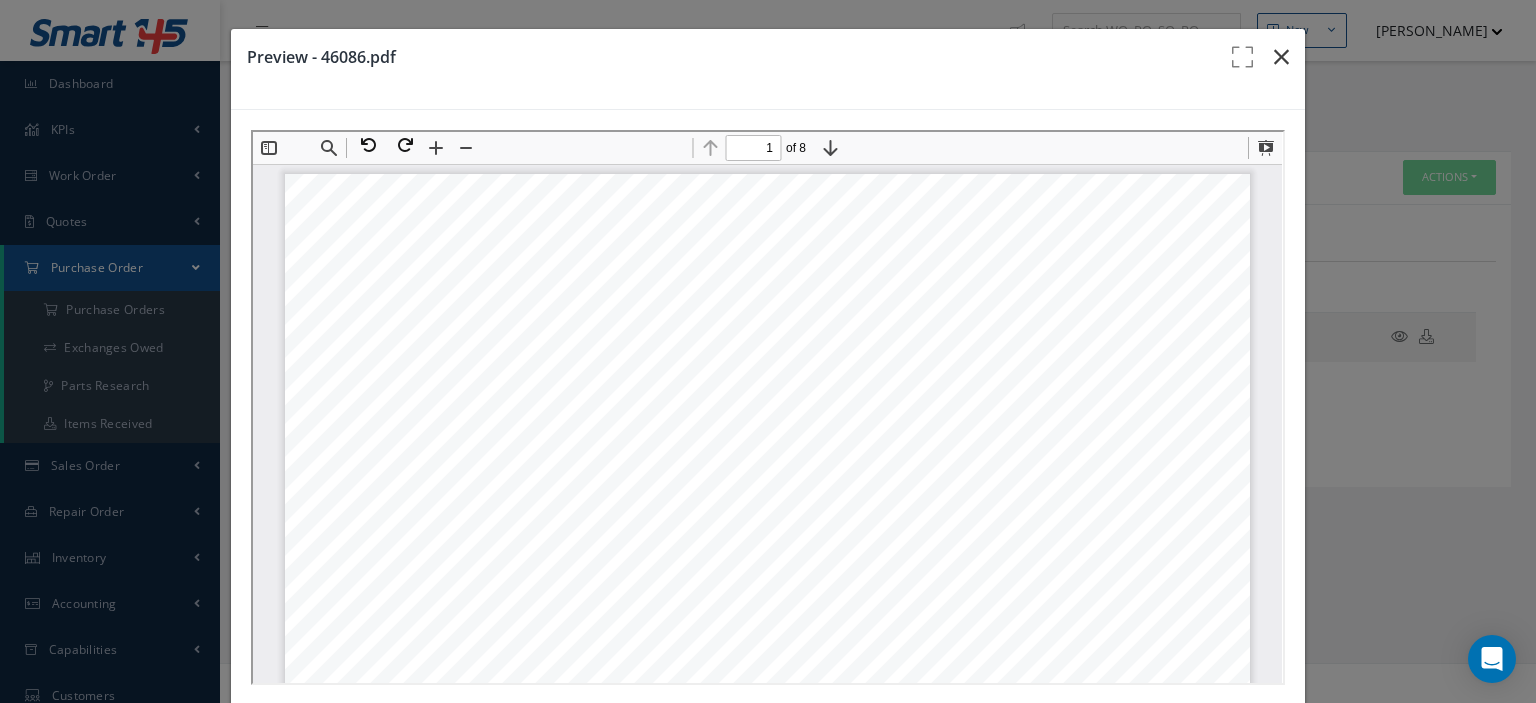 click at bounding box center [1281, 57] 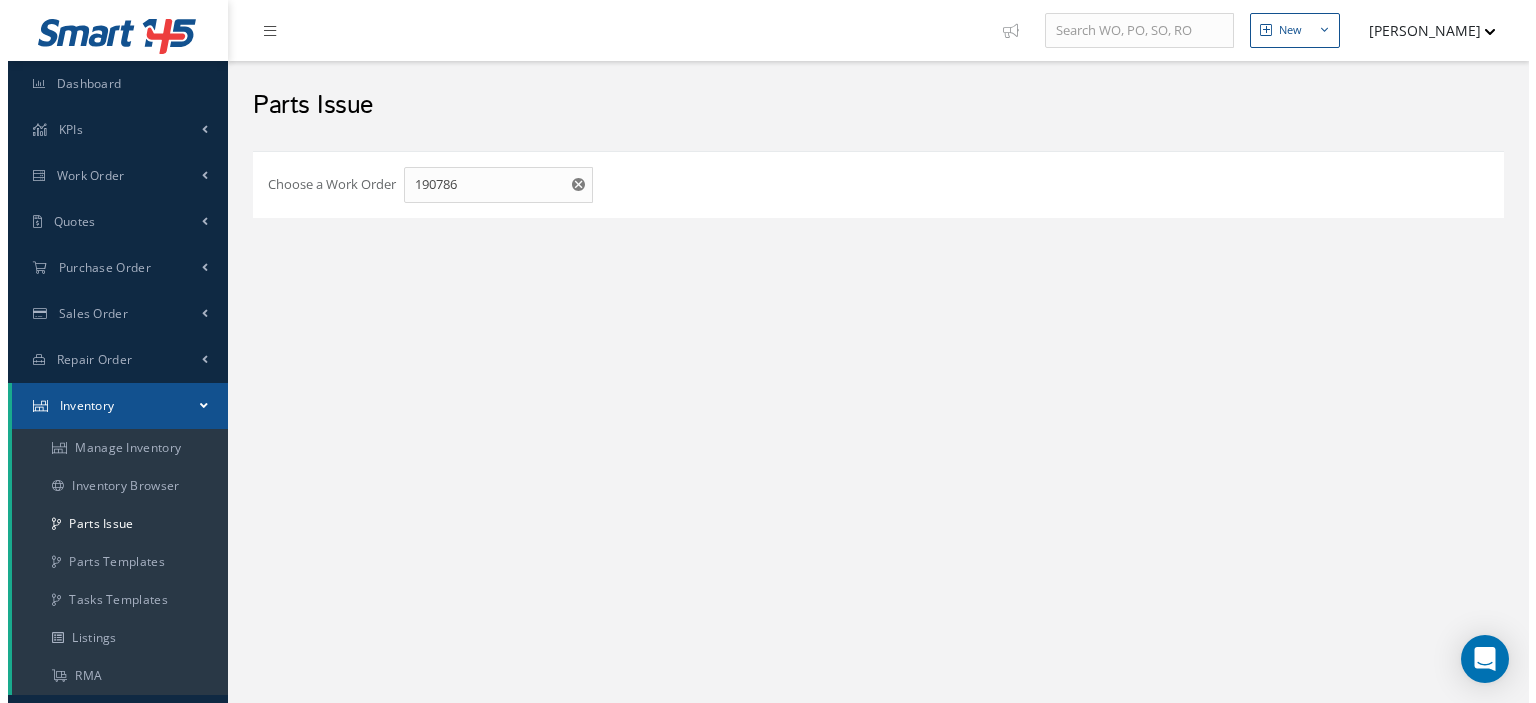 scroll, scrollTop: 0, scrollLeft: 0, axis: both 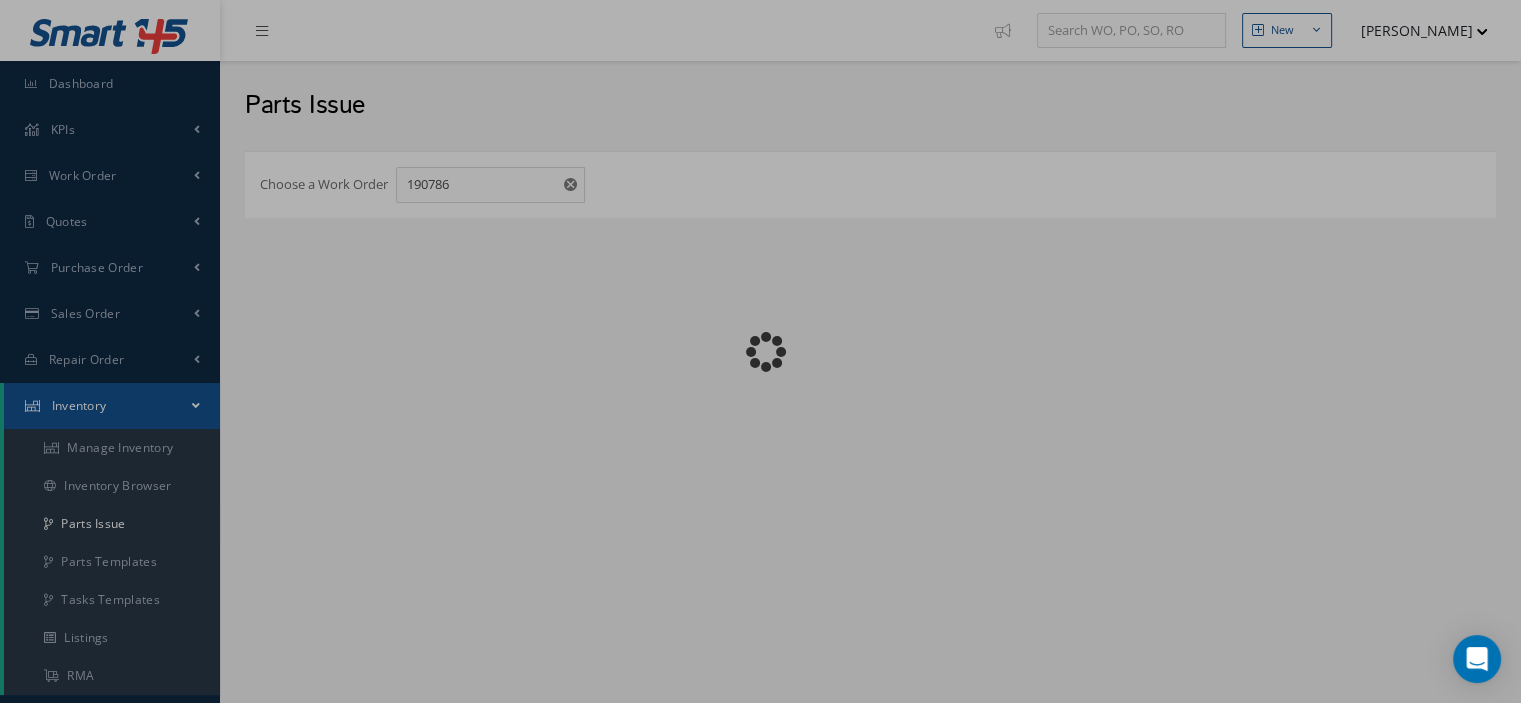 checkbox on "false" 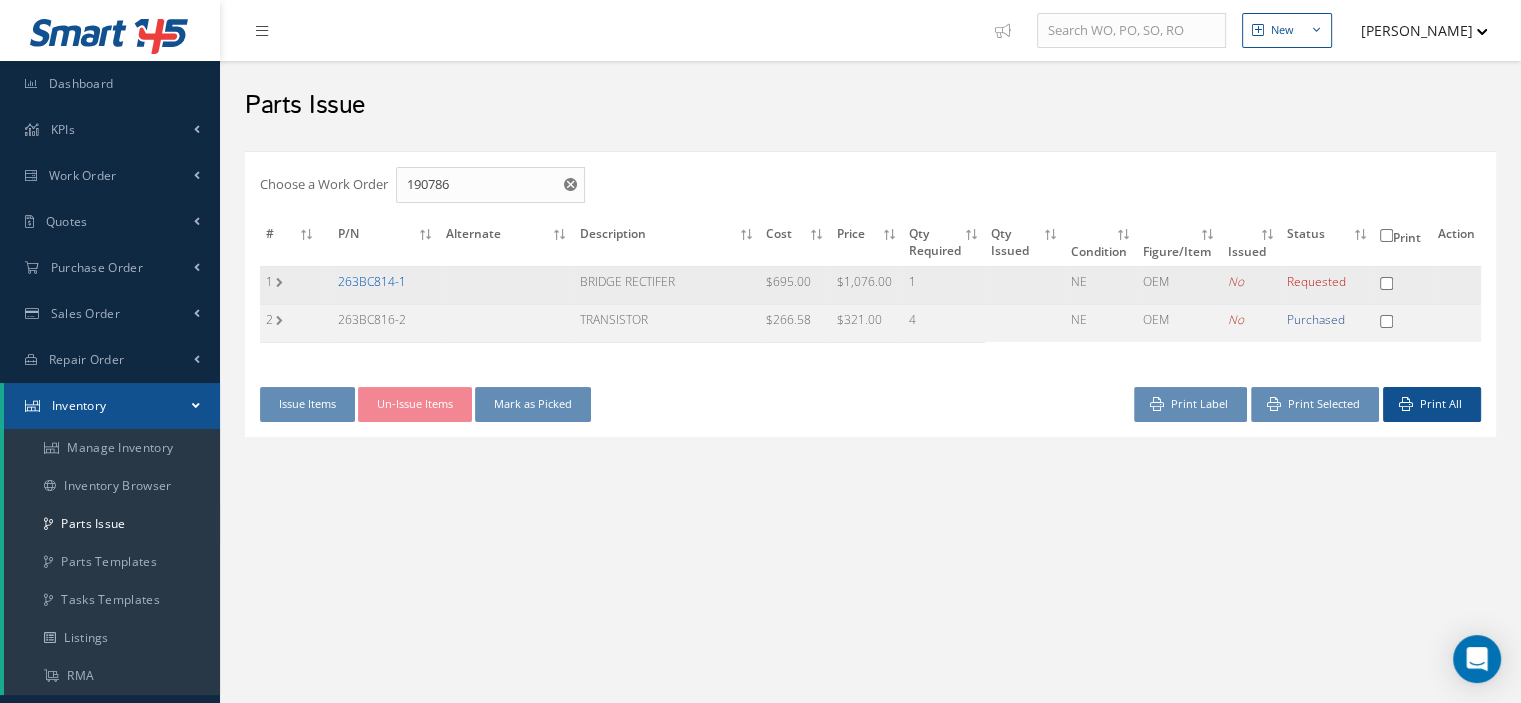 click on "263BC814-1" at bounding box center [372, 281] 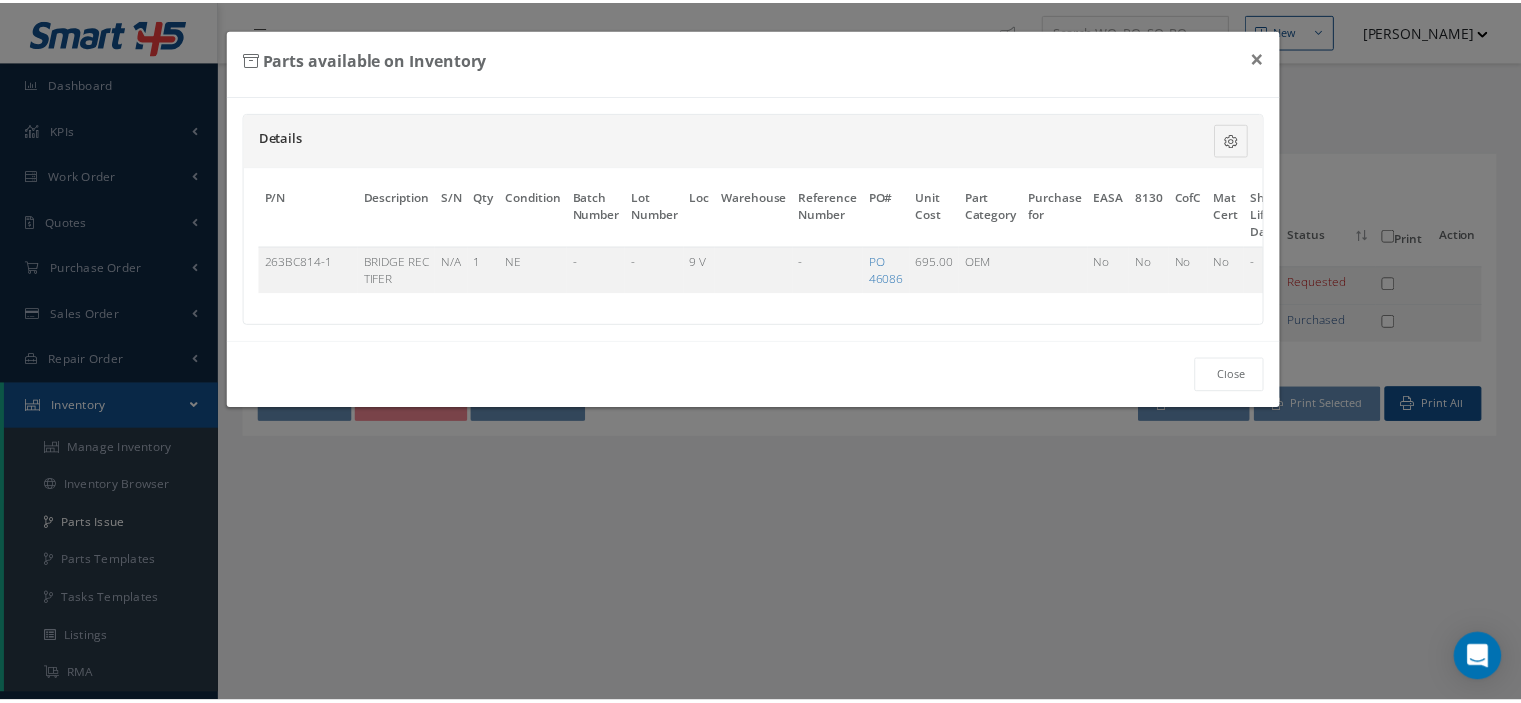 scroll, scrollTop: 0, scrollLeft: 129, axis: horizontal 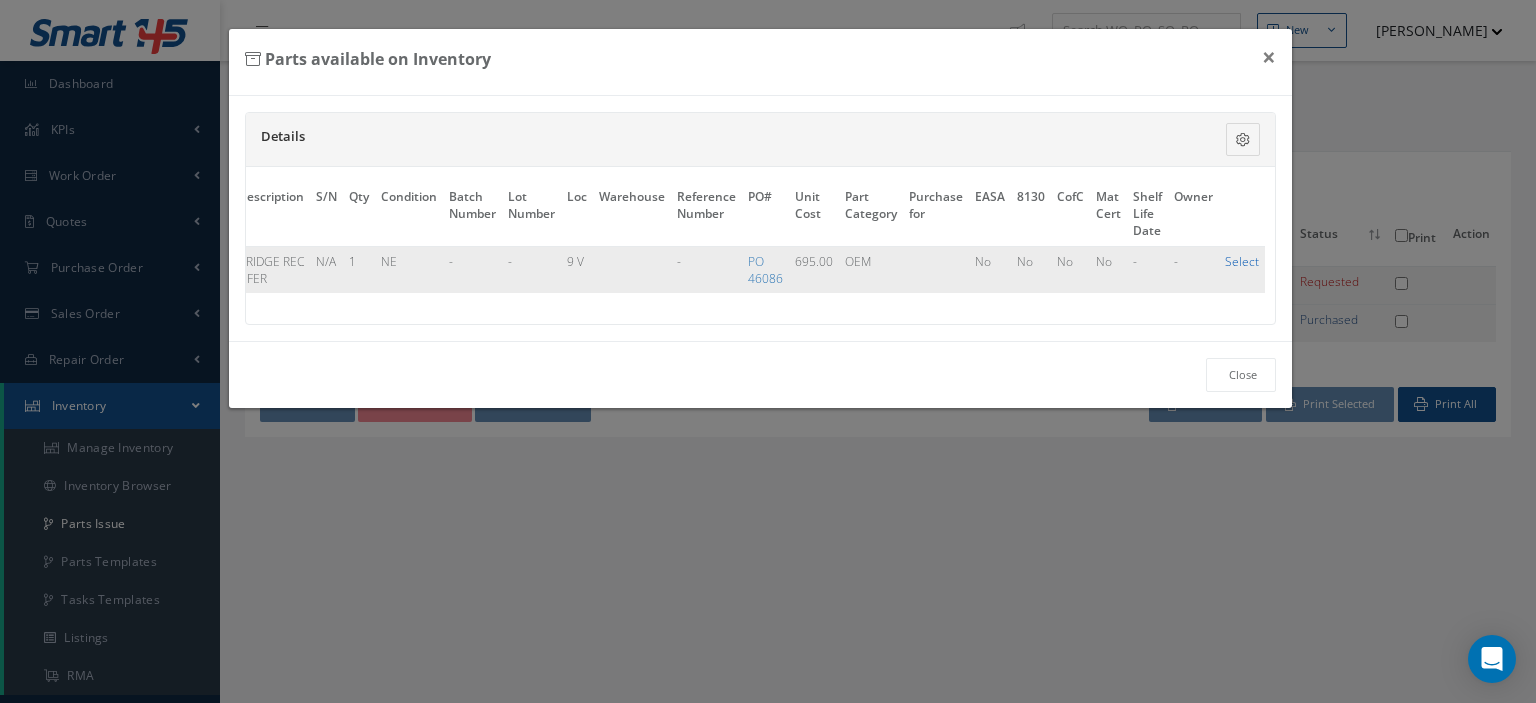 click on "Select" at bounding box center (1242, 261) 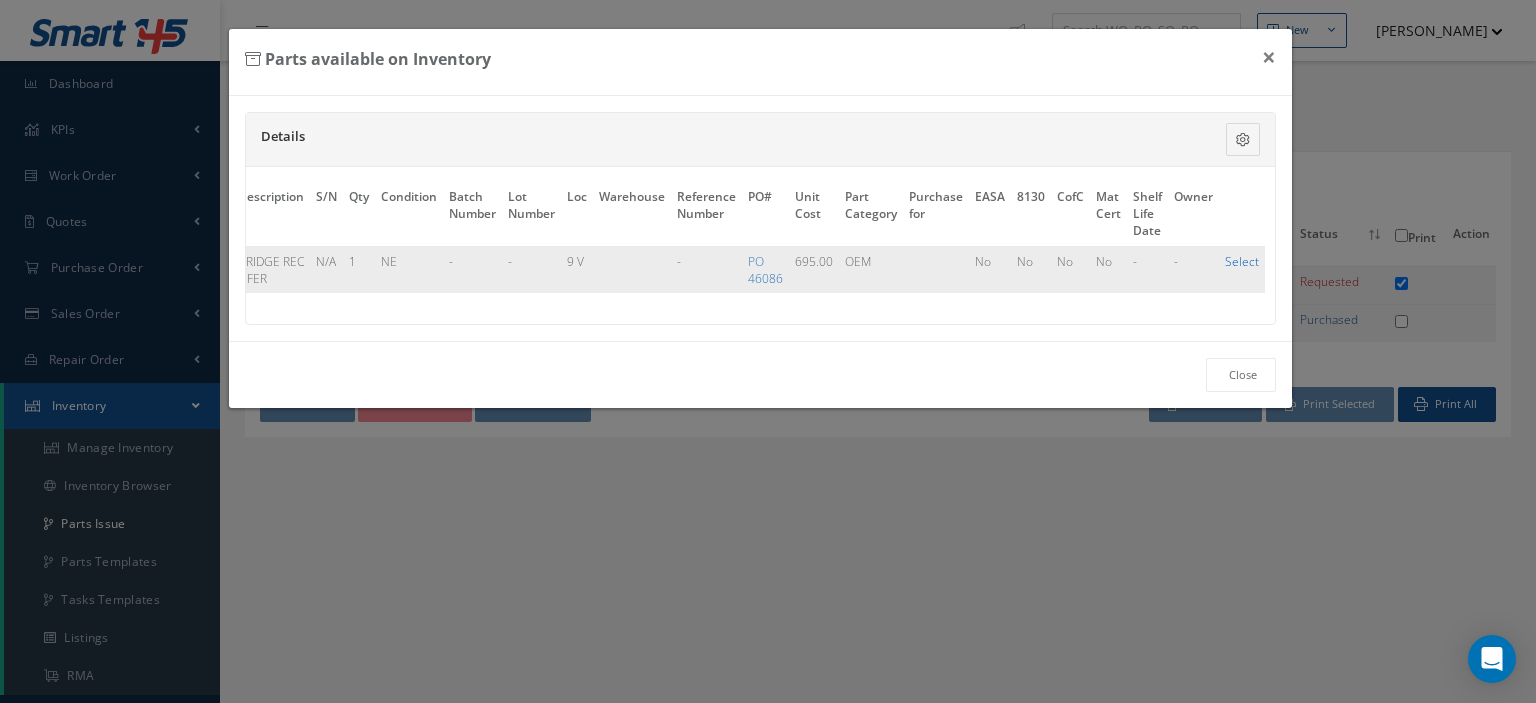 checkbox on "true" 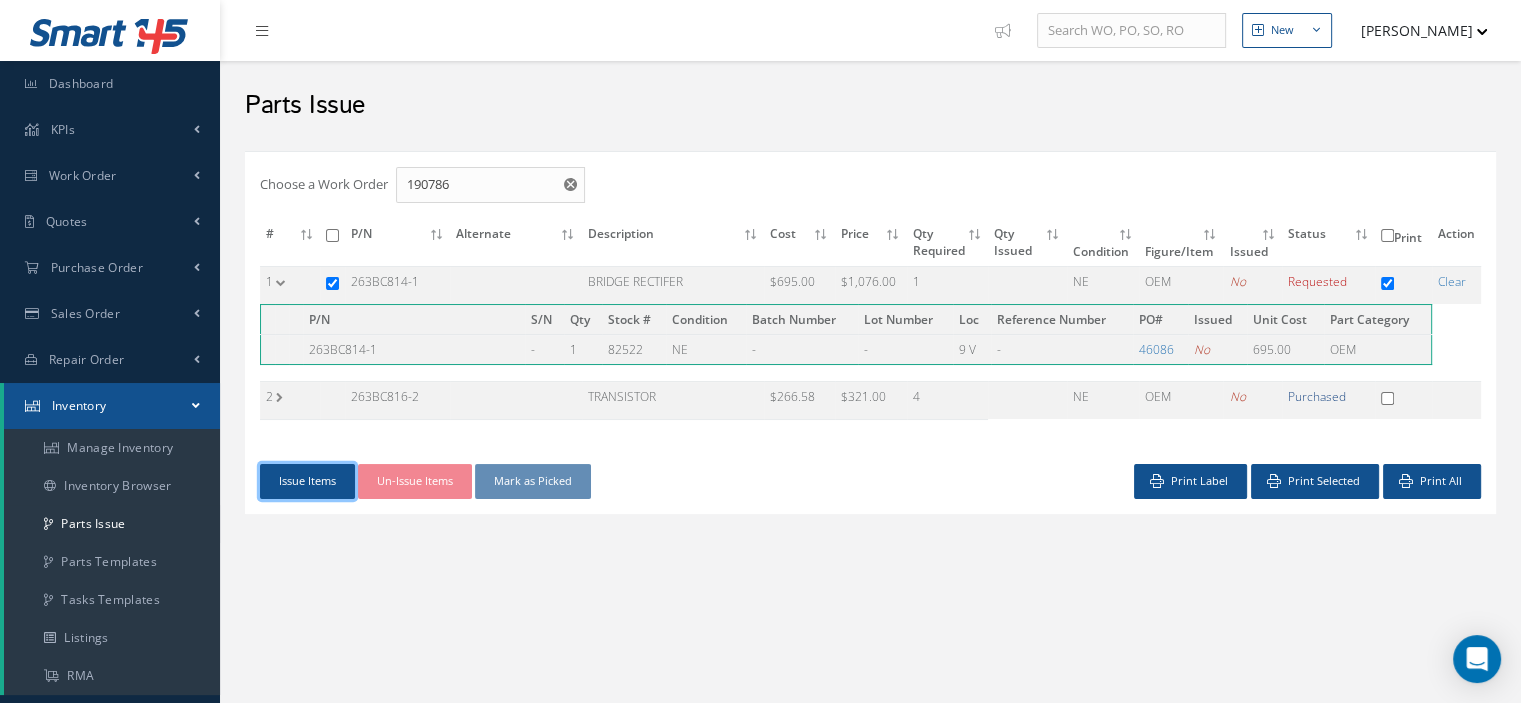 click on "Issue Items" at bounding box center [307, 481] 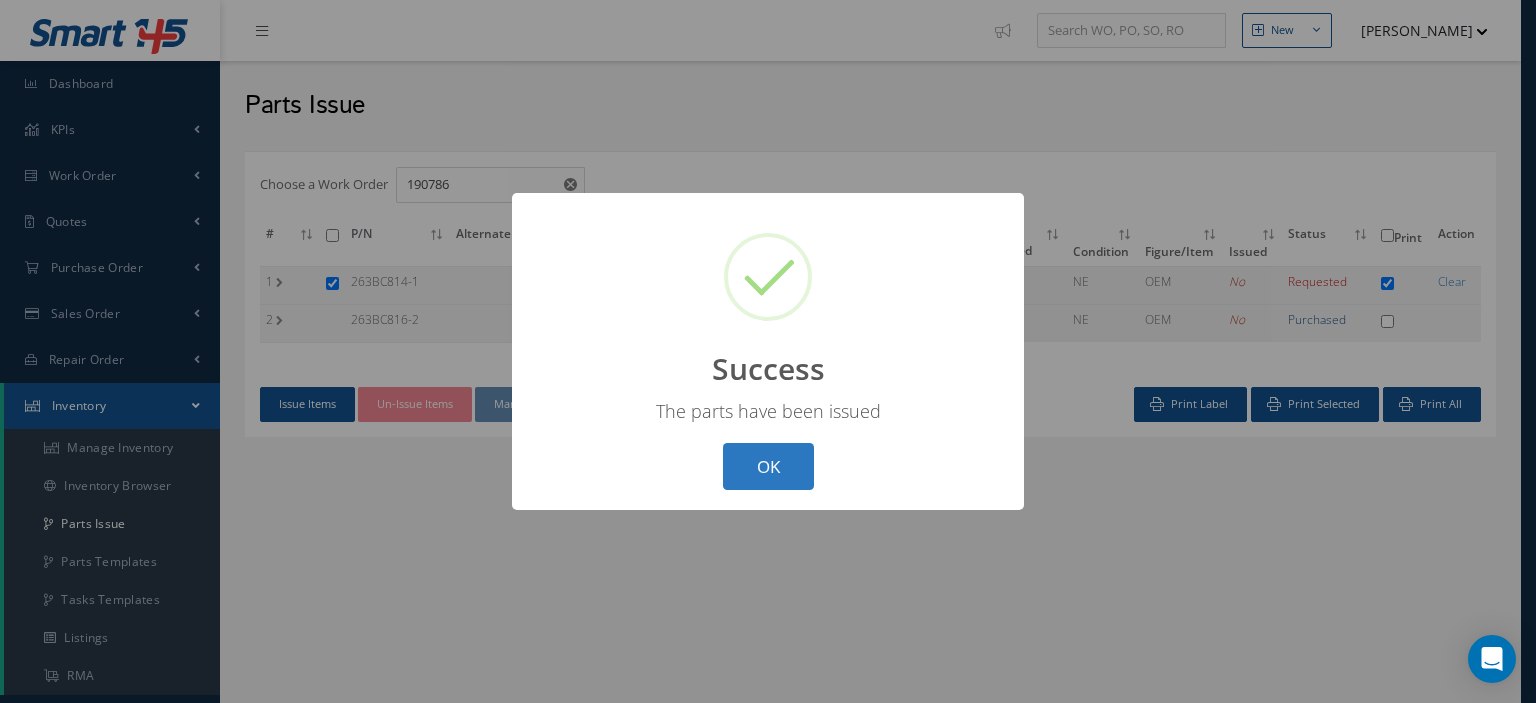 click on "OK" at bounding box center [768, 466] 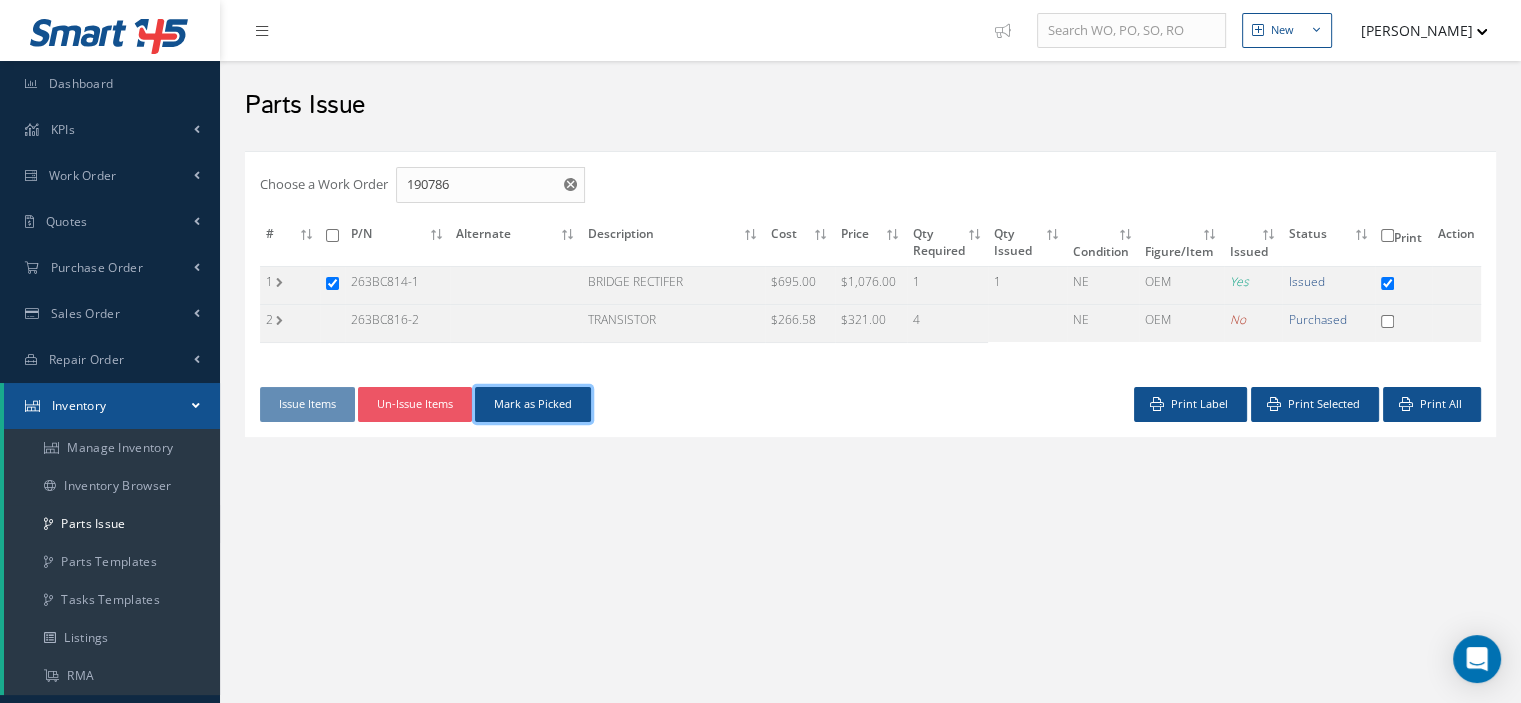 click on "Mark as Picked" at bounding box center (533, 404) 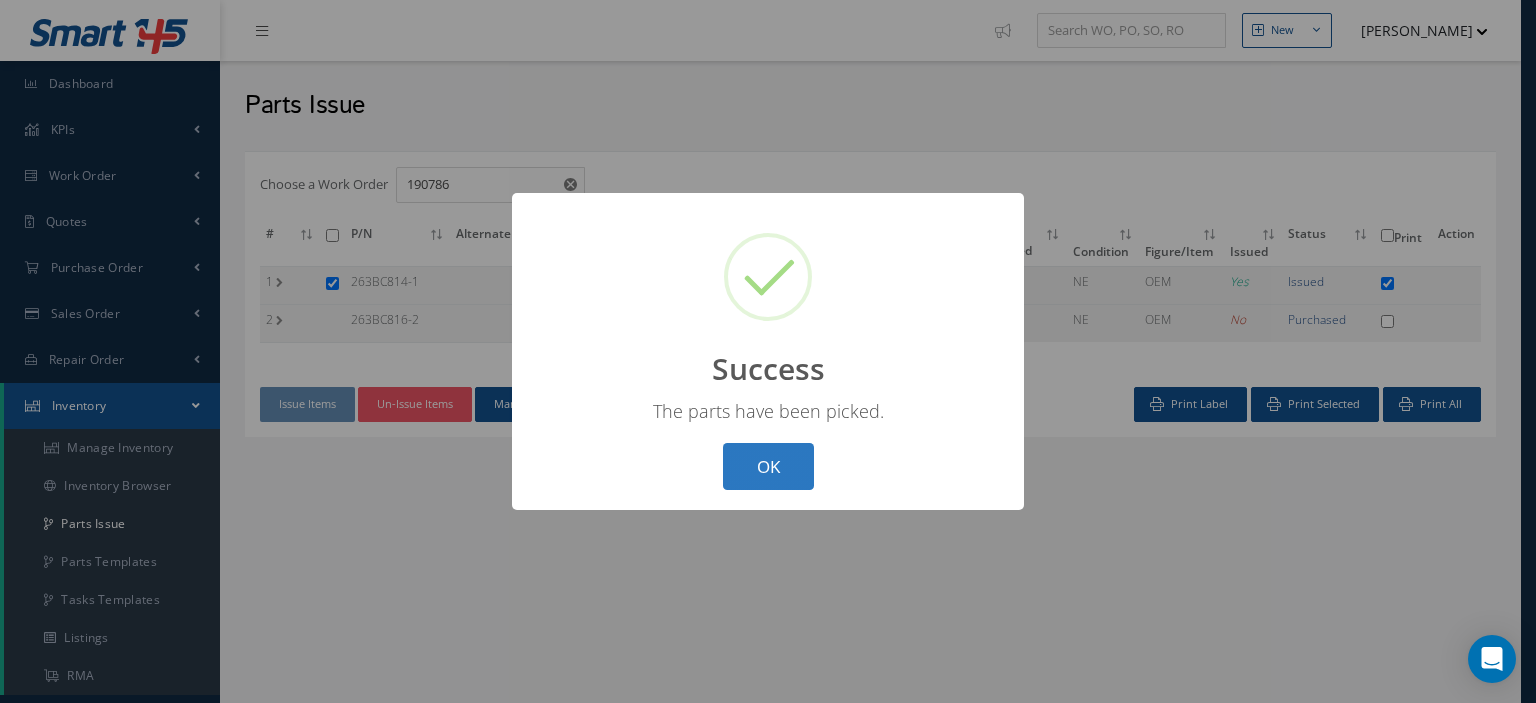 click on "OK" at bounding box center [768, 466] 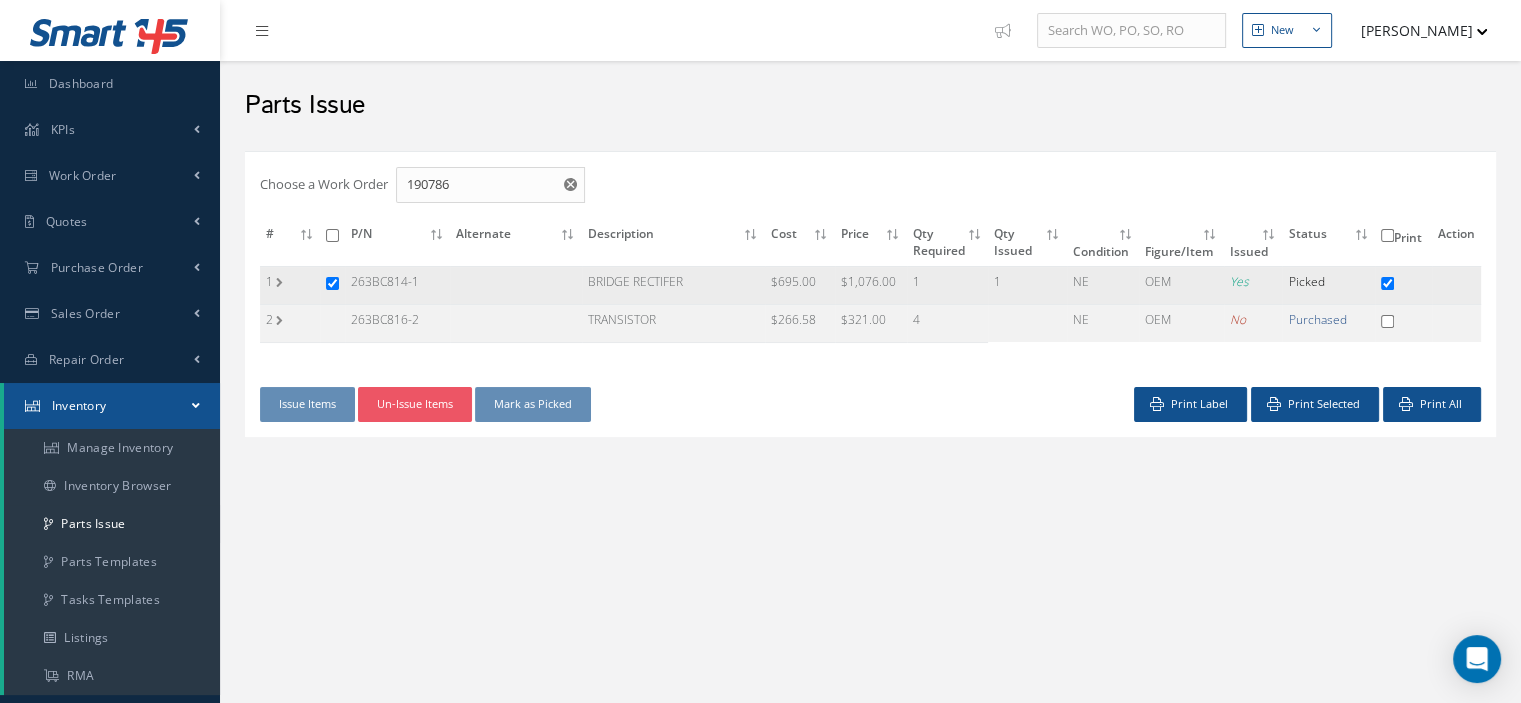 drag, startPoint x: 468, startPoint y: 286, endPoint x: 352, endPoint y: 290, distance: 116.06895 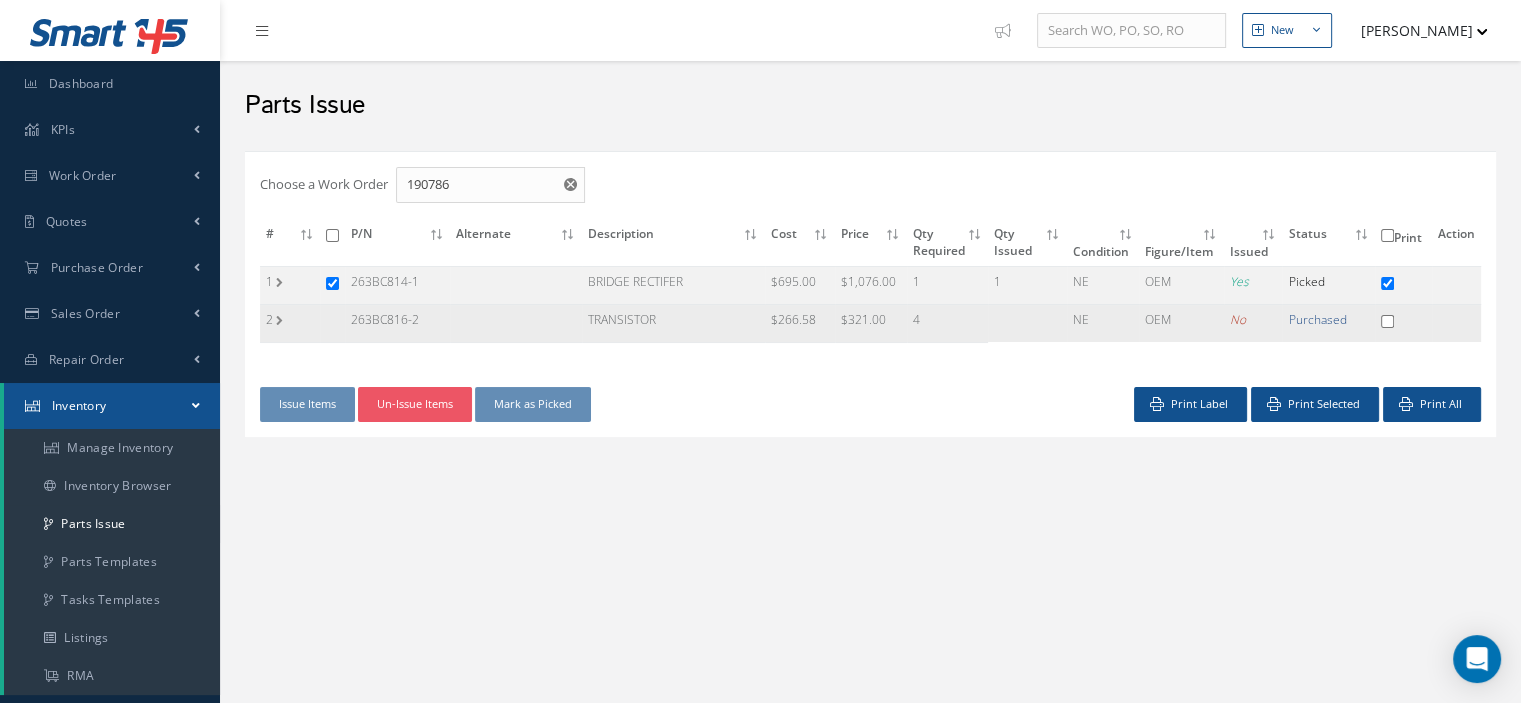 drag, startPoint x: 418, startPoint y: 319, endPoint x: 350, endPoint y: 318, distance: 68.007355 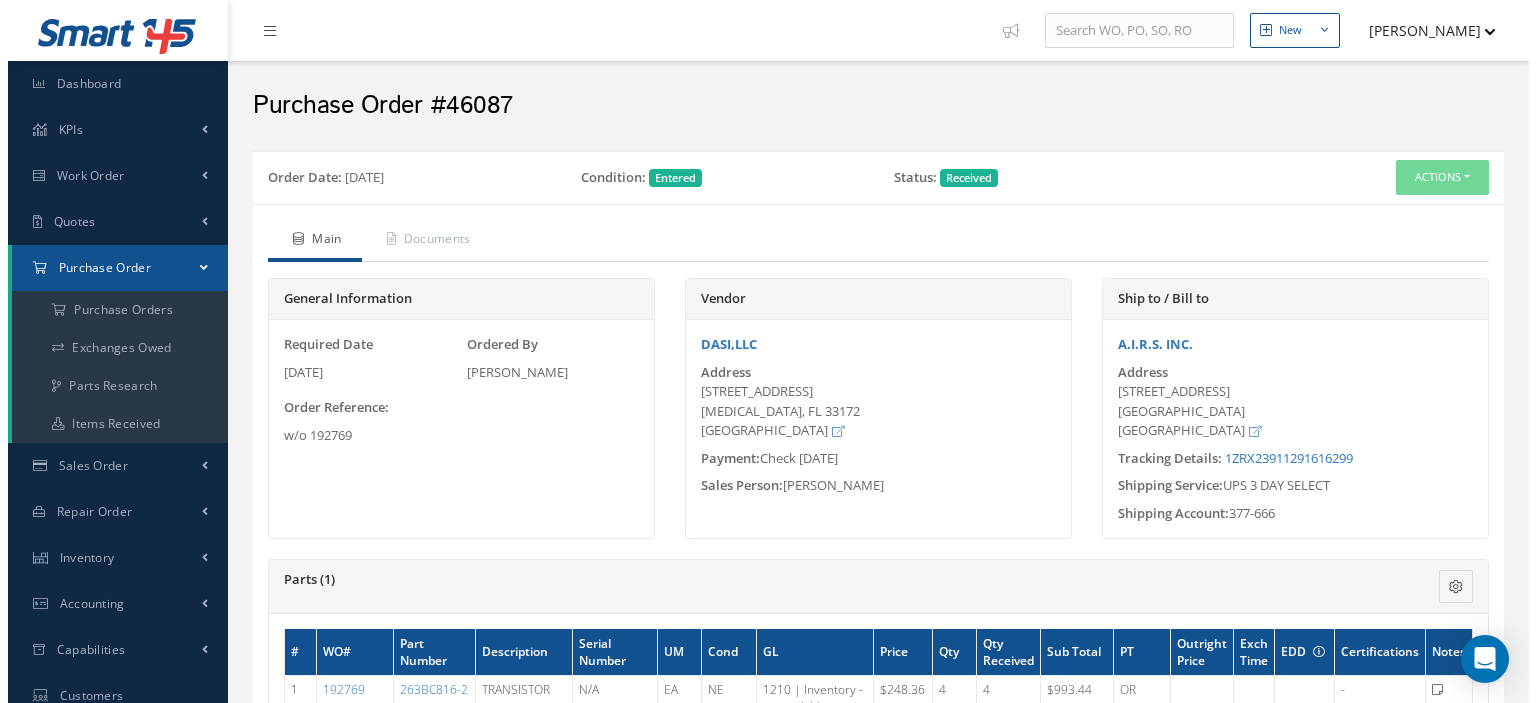 scroll, scrollTop: 0, scrollLeft: 0, axis: both 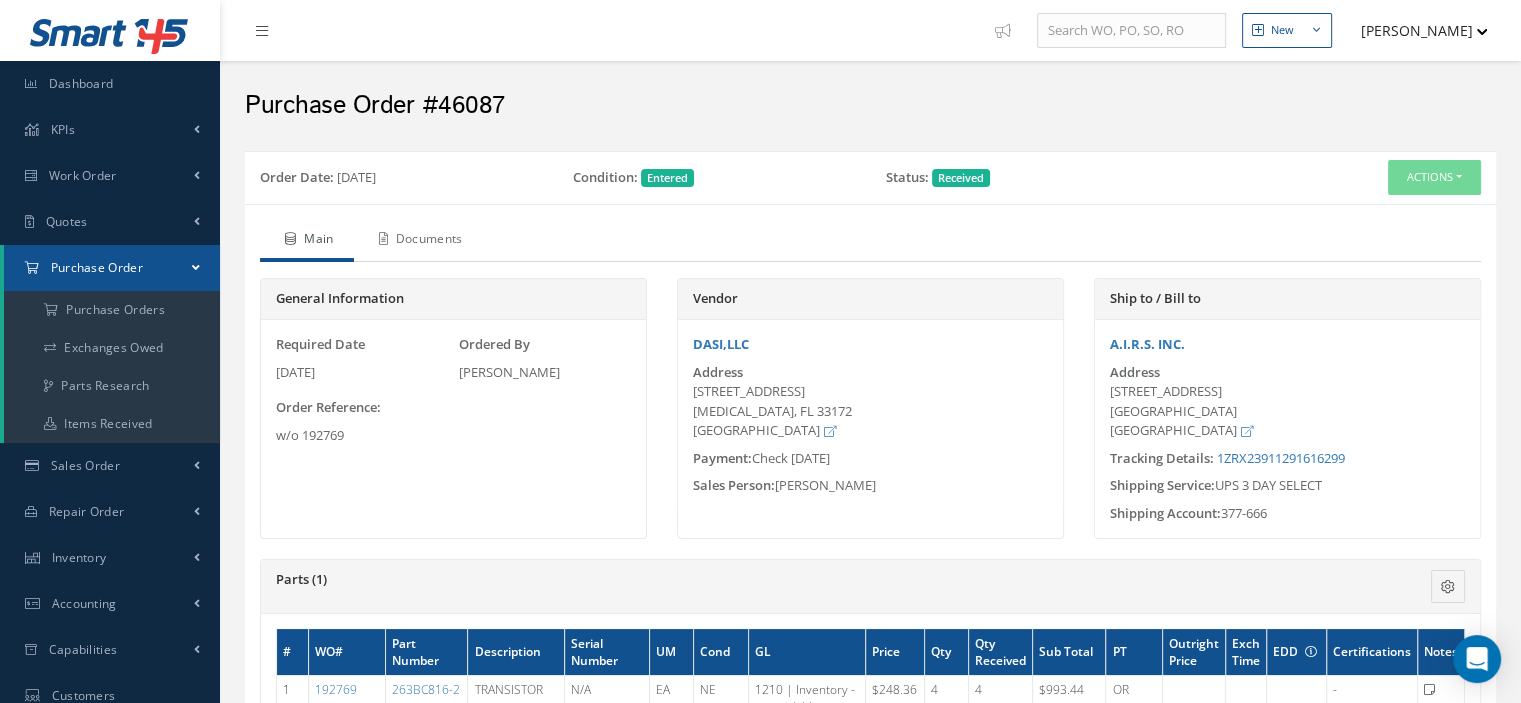 click on "Documents" at bounding box center [418, 241] 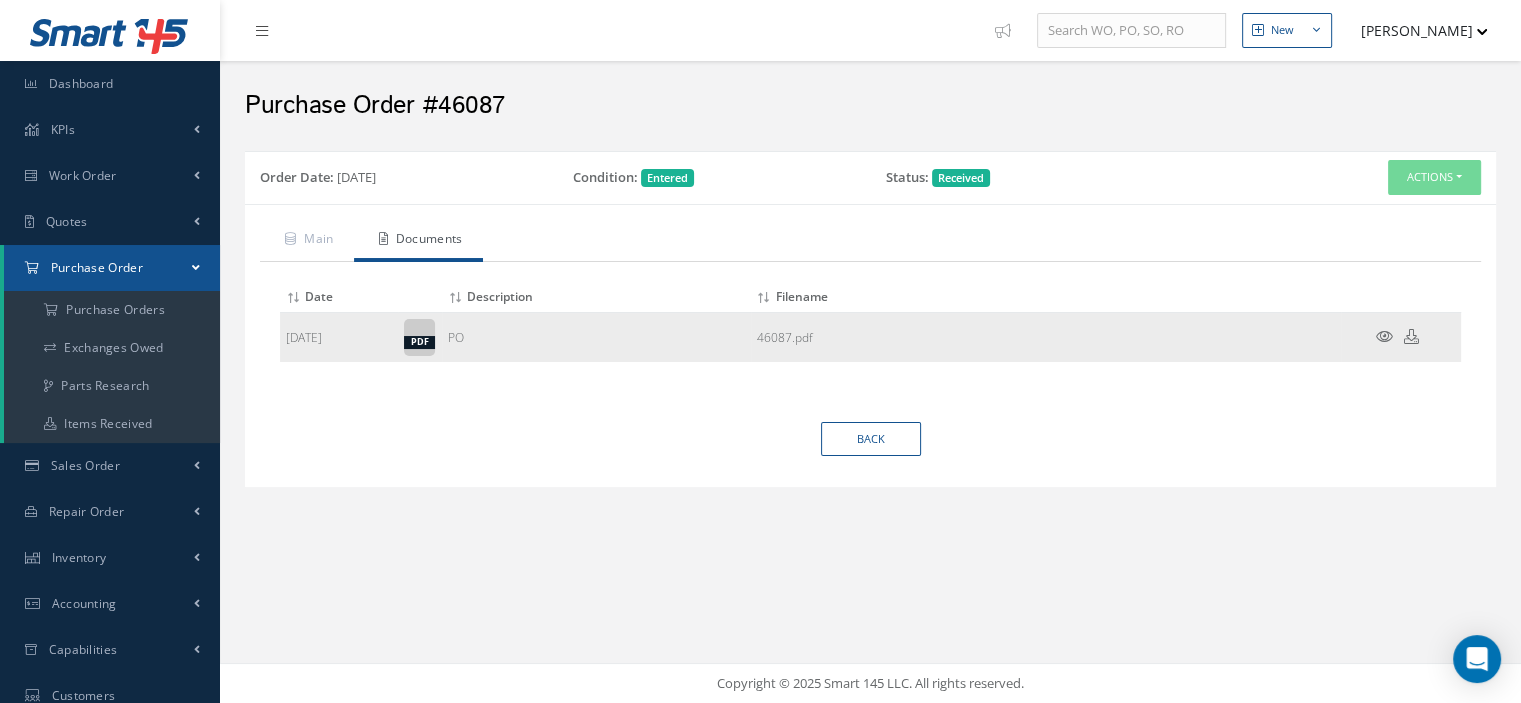 click at bounding box center [1384, 336] 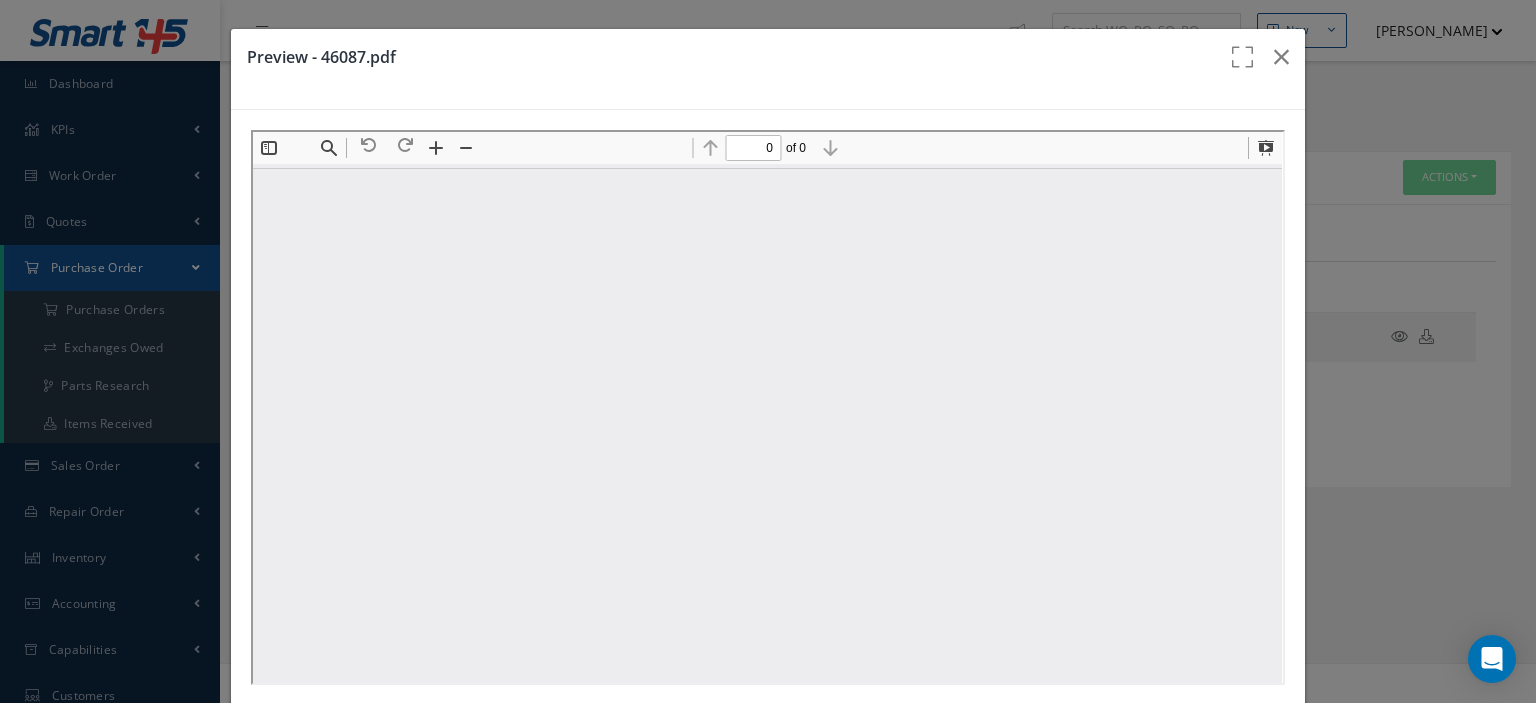 scroll, scrollTop: 0, scrollLeft: 0, axis: both 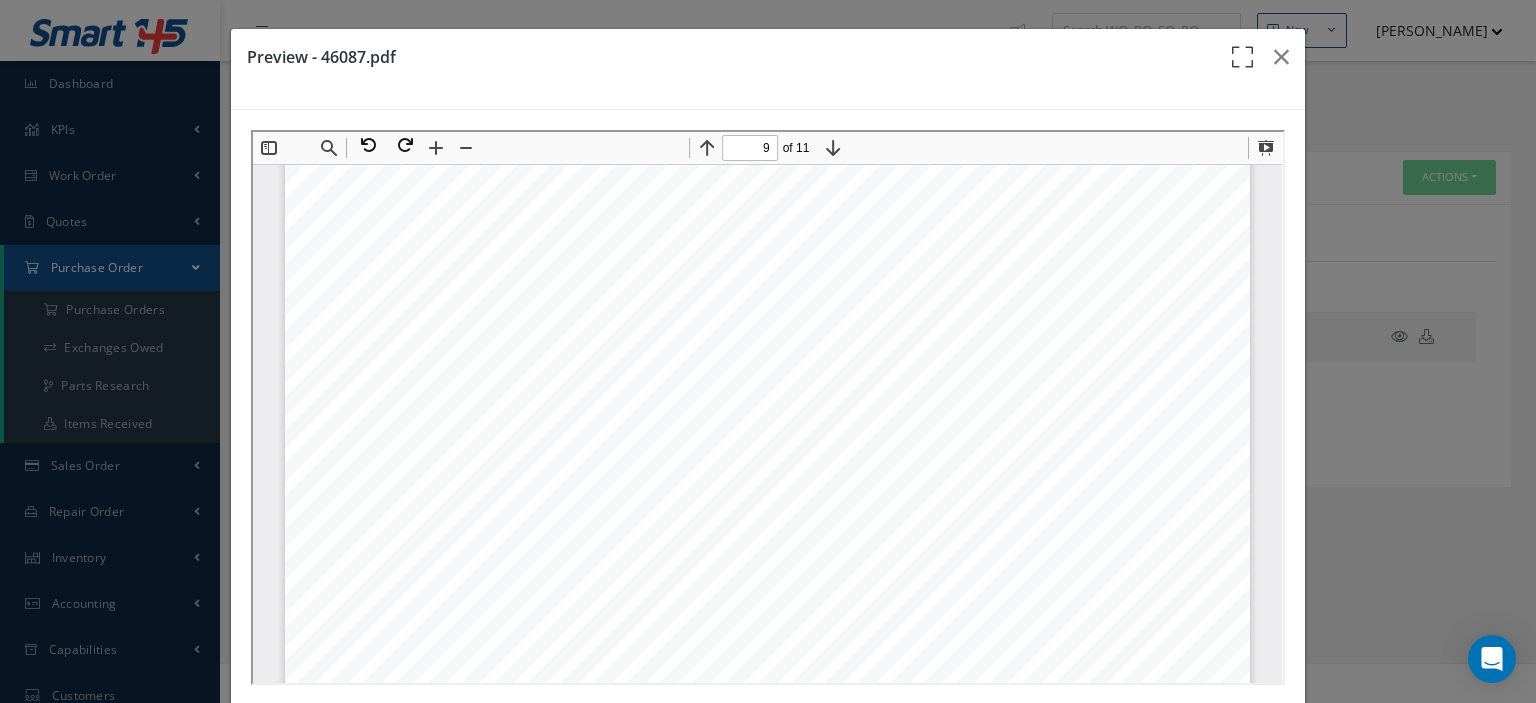 click at bounding box center [1242, 69] 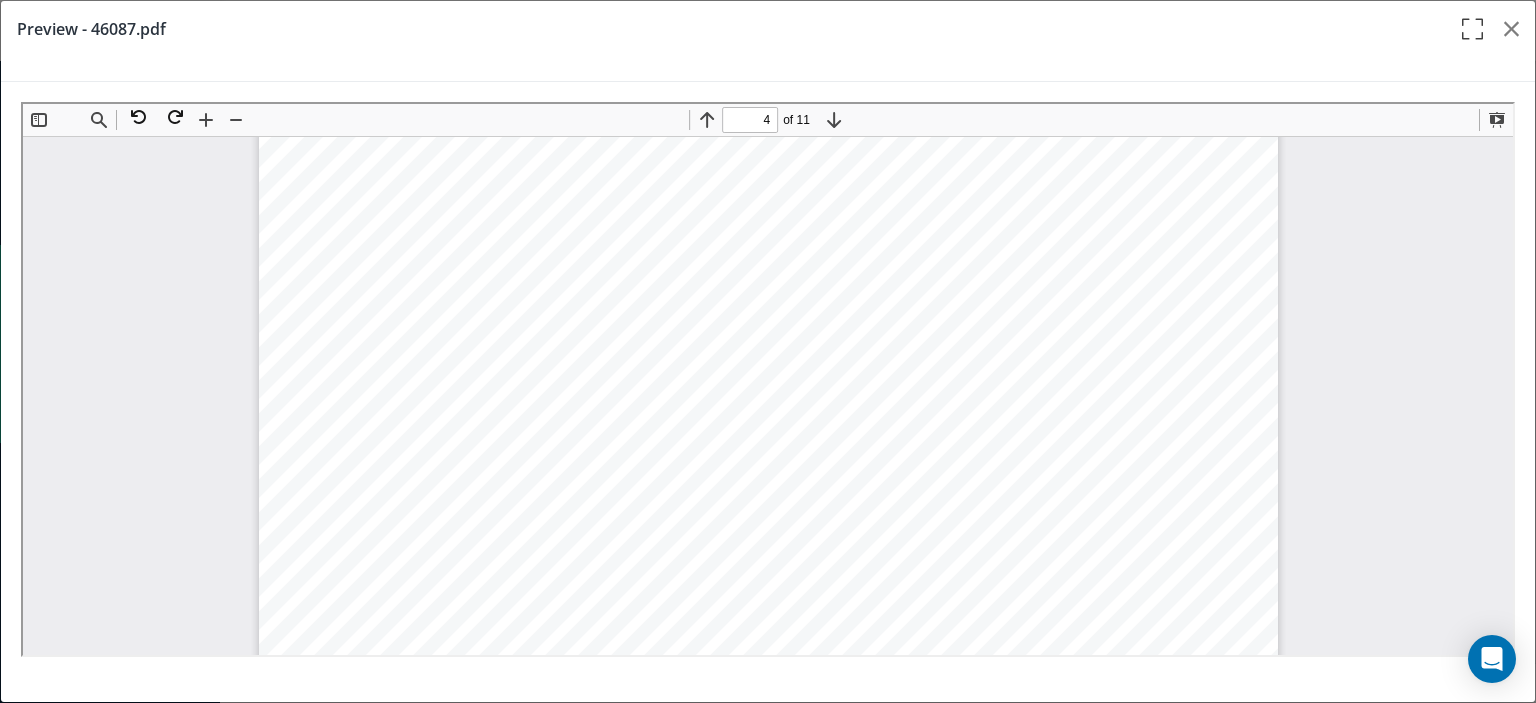 scroll, scrollTop: 4513, scrollLeft: 0, axis: vertical 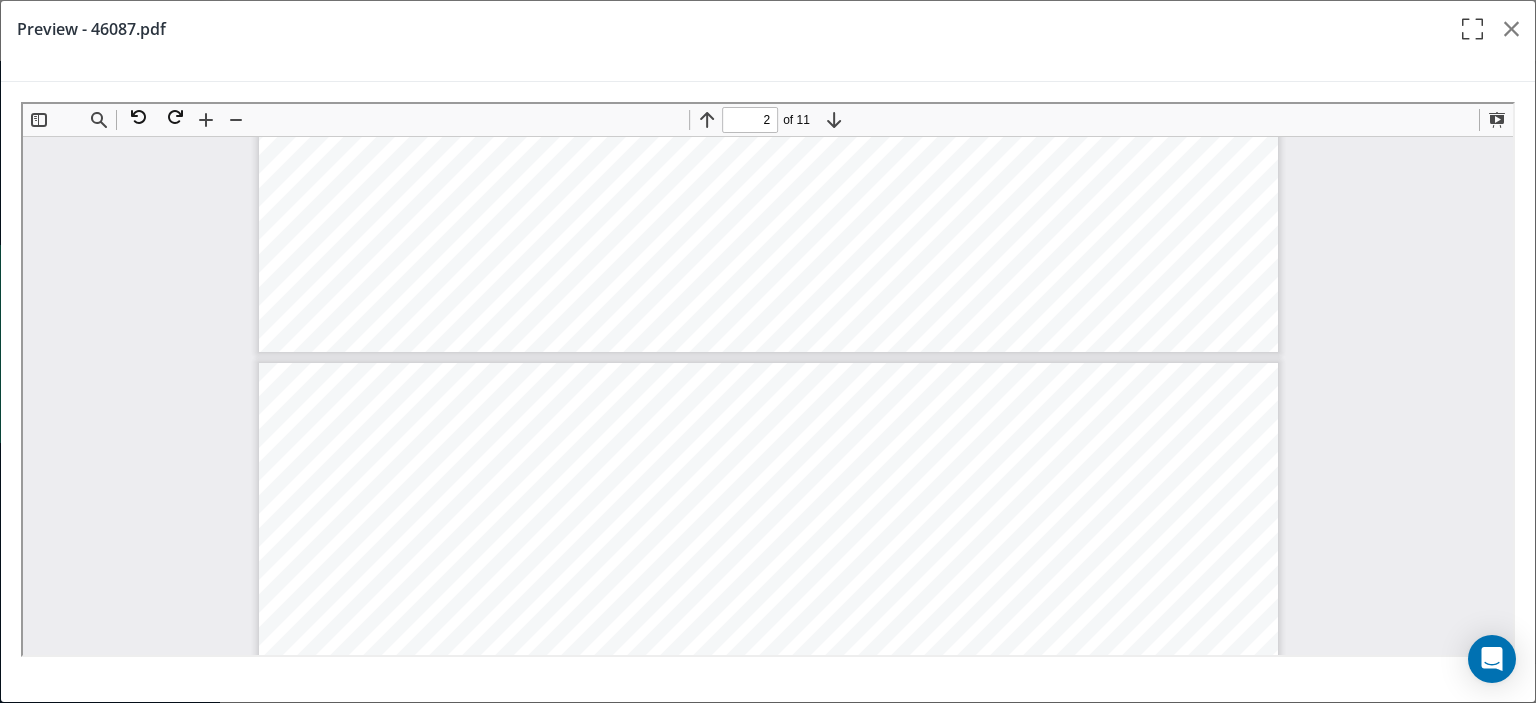 type on "1" 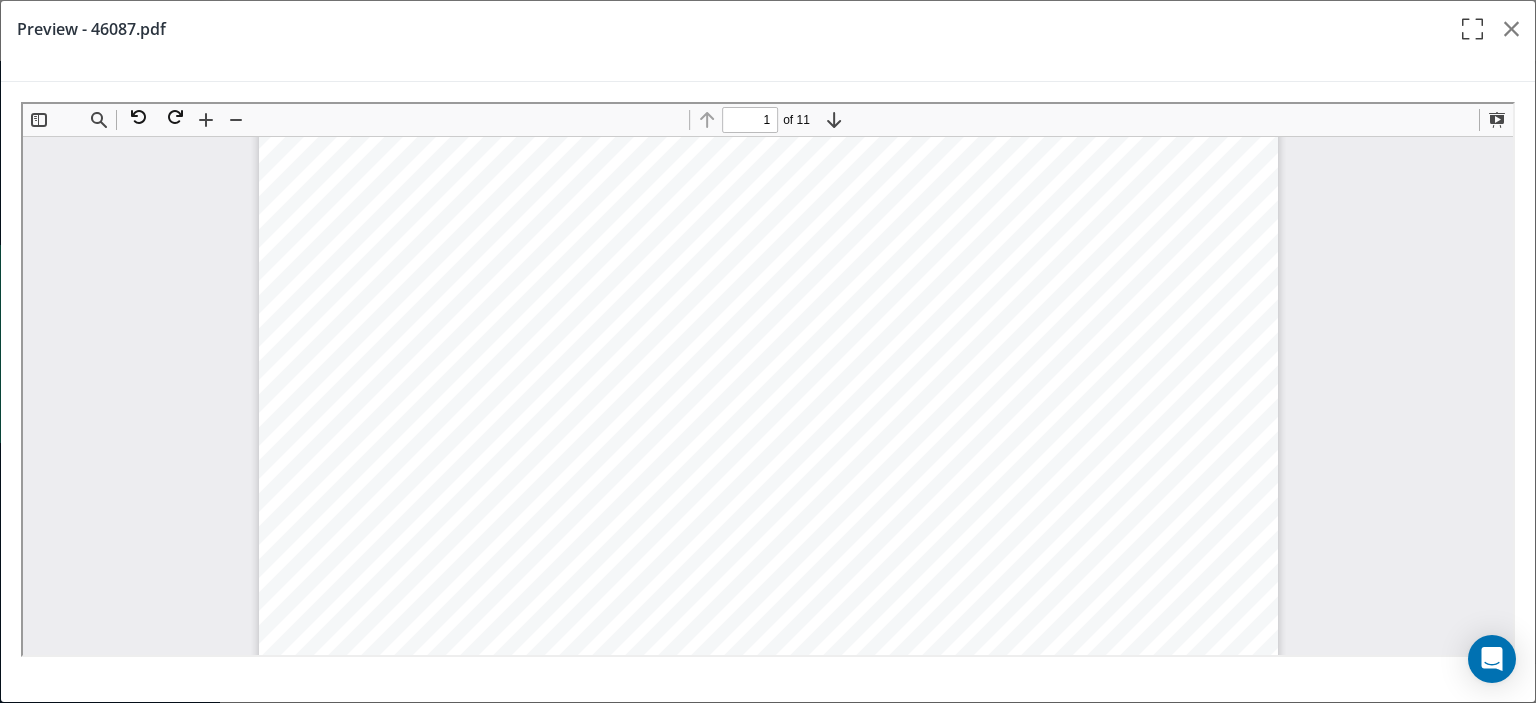 scroll, scrollTop: 0, scrollLeft: 0, axis: both 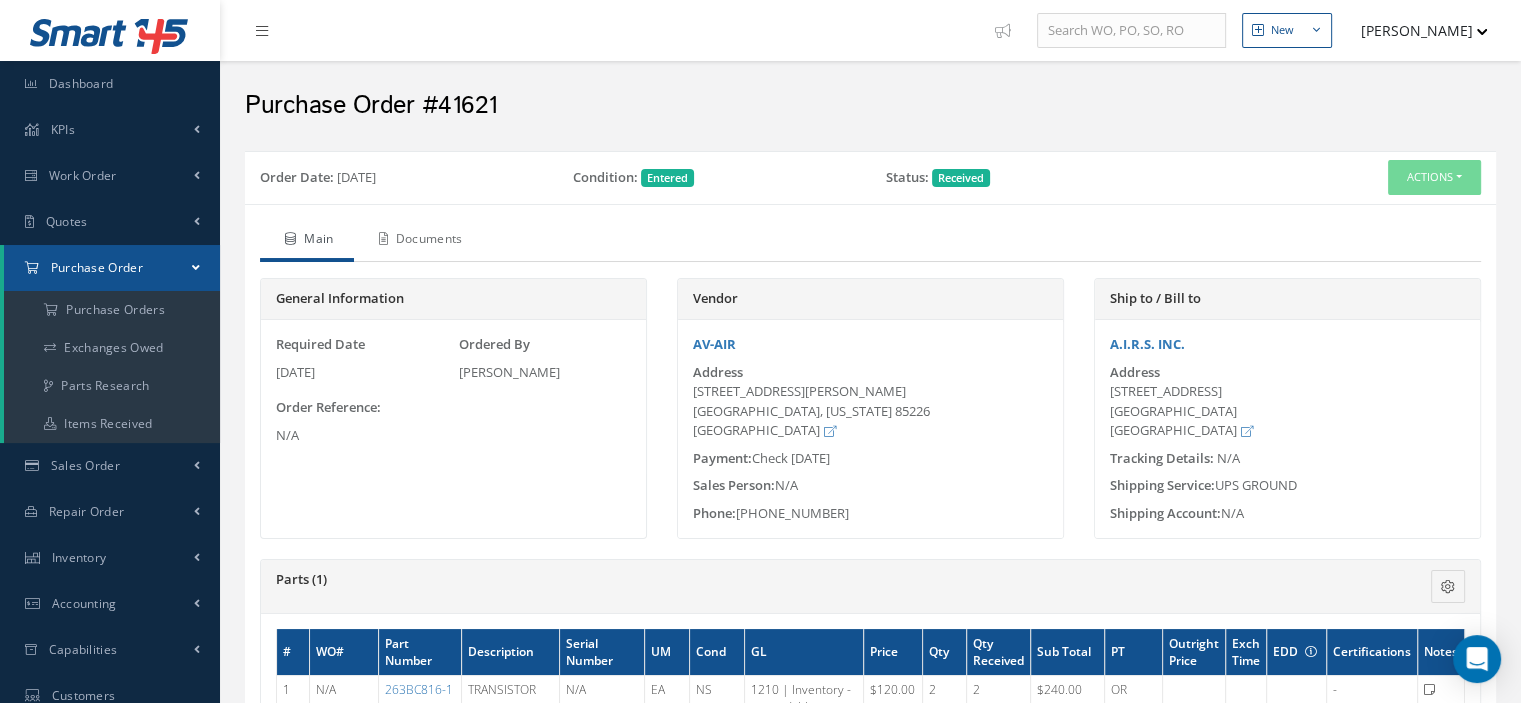 click on "Documents" at bounding box center (418, 241) 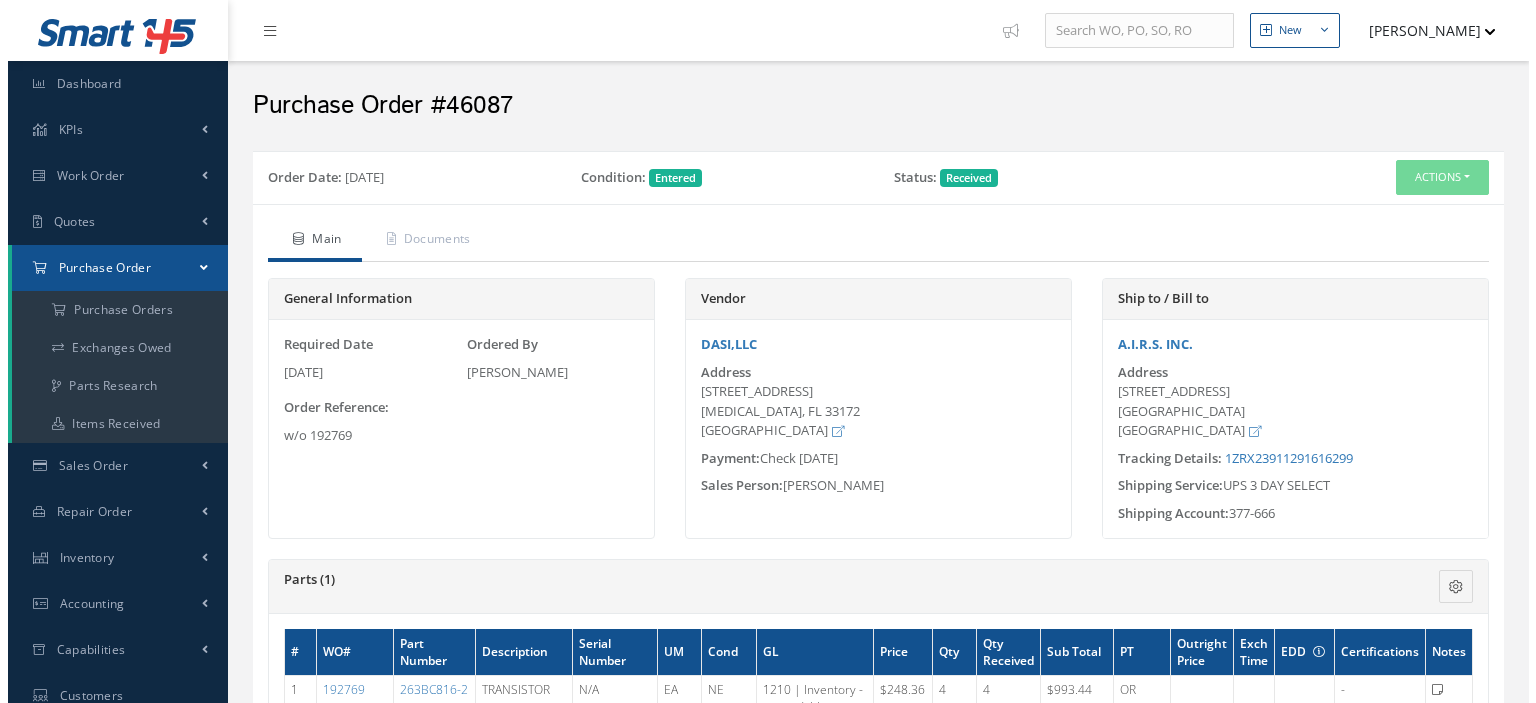 scroll, scrollTop: 0, scrollLeft: 0, axis: both 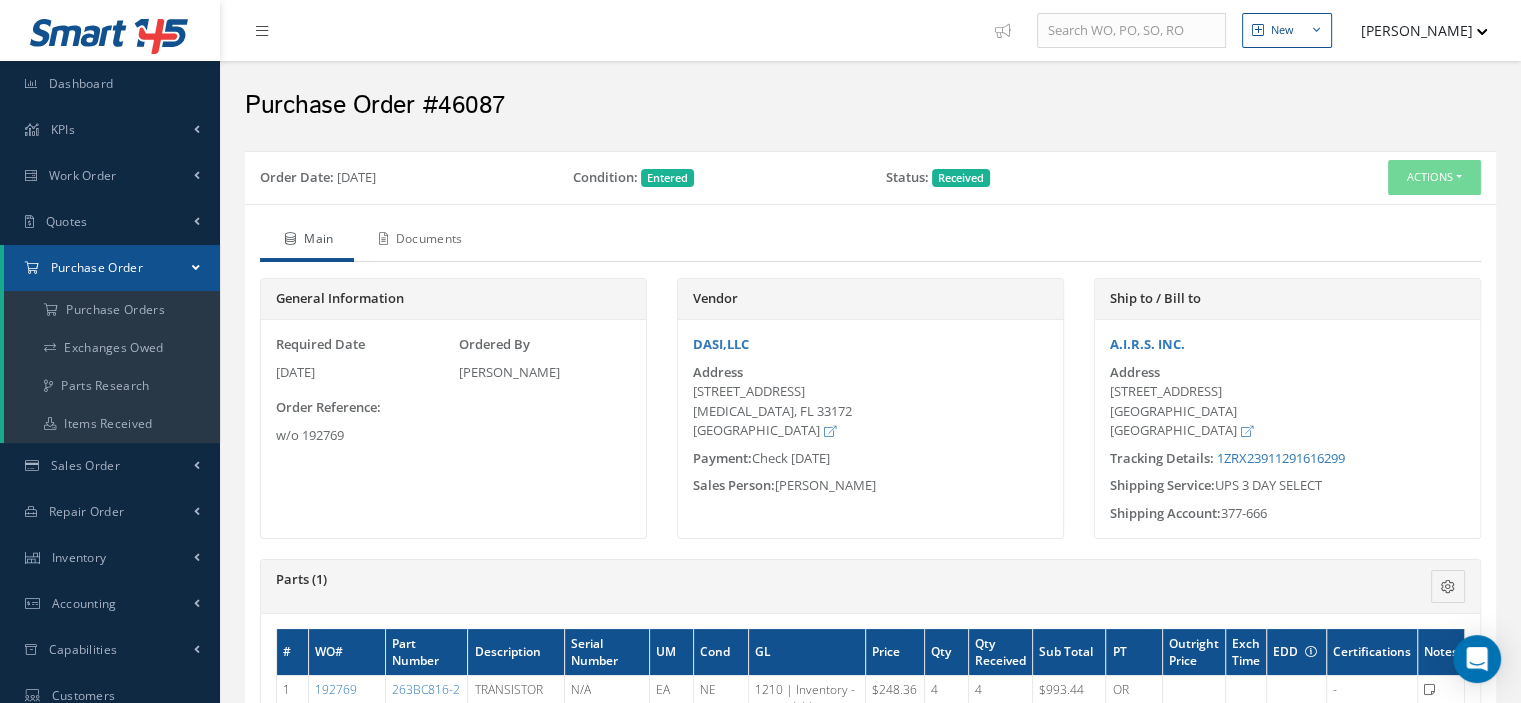click on "Documents" at bounding box center [418, 241] 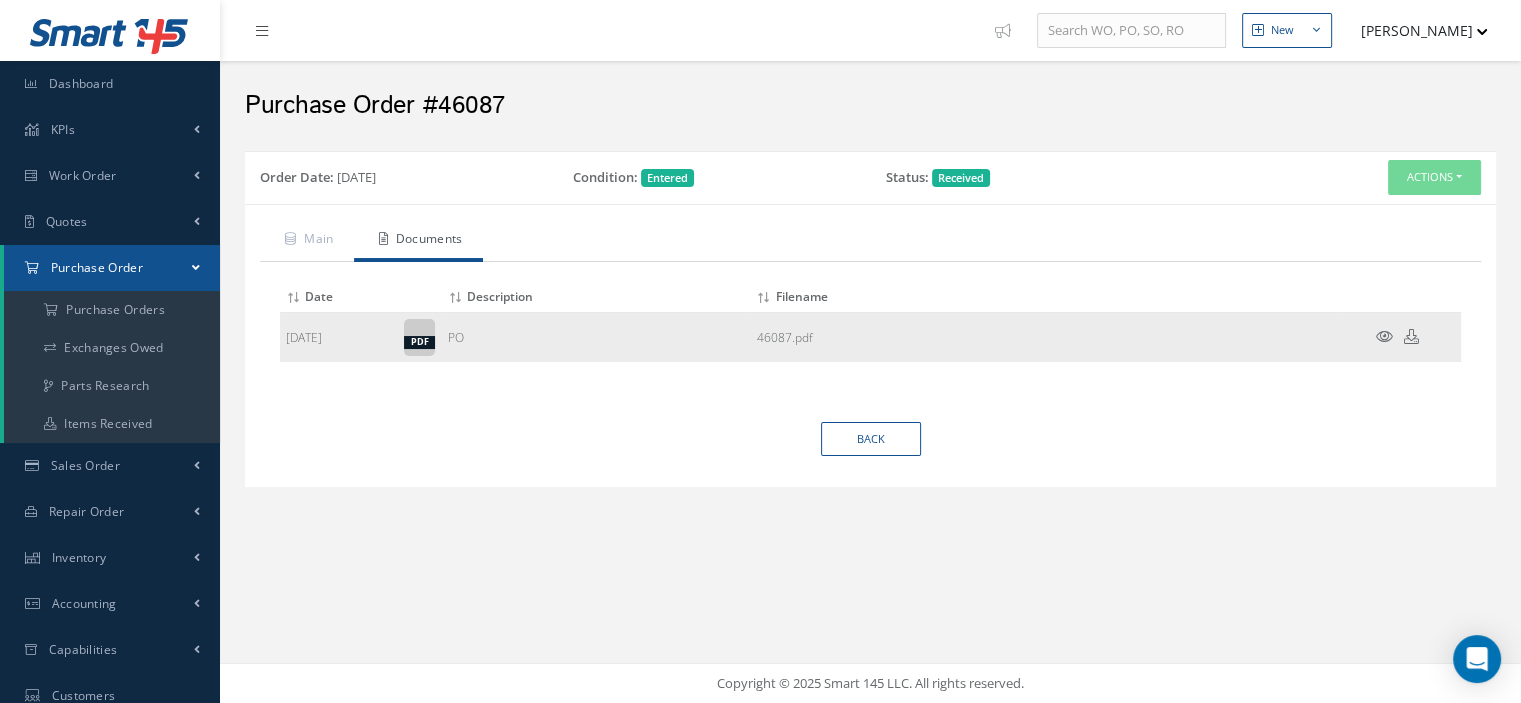 click at bounding box center (1384, 336) 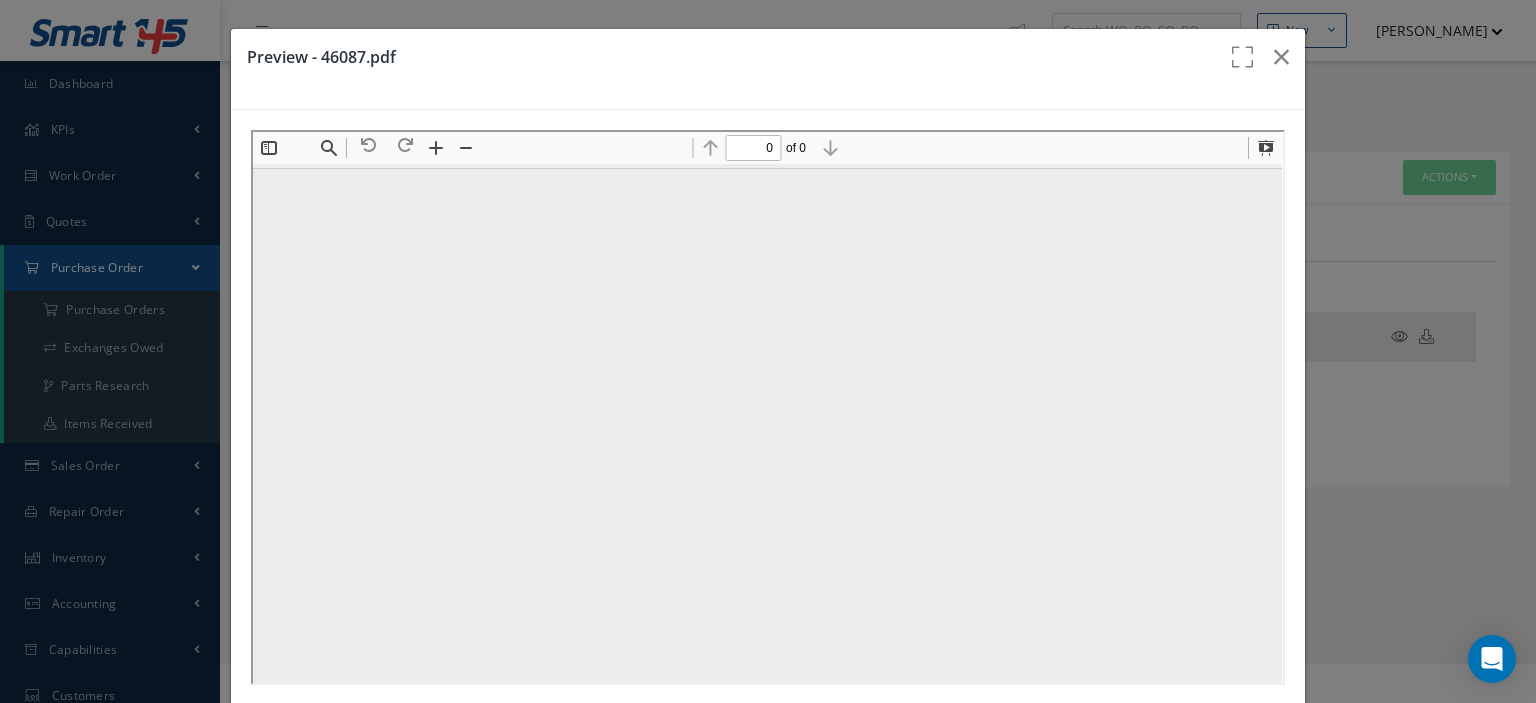 scroll, scrollTop: 0, scrollLeft: 0, axis: both 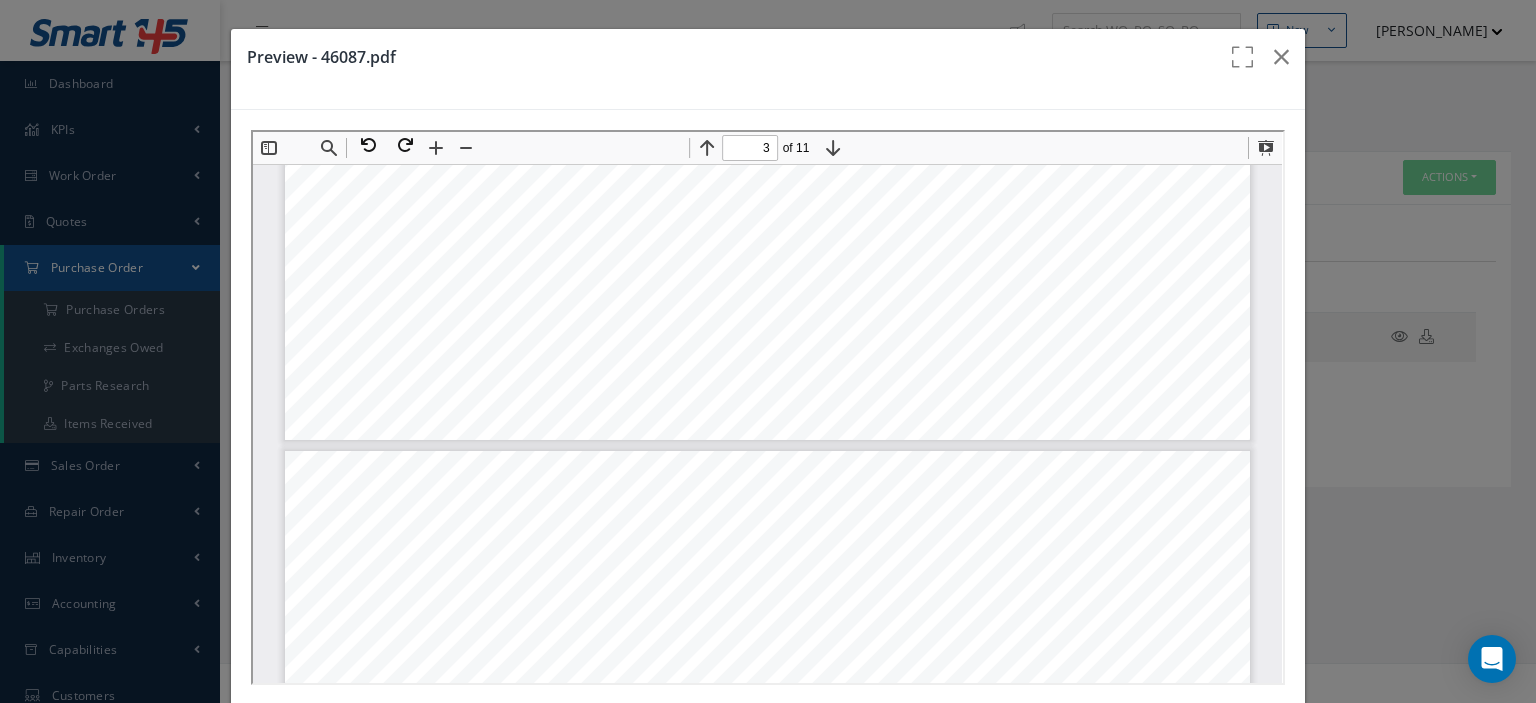type on "4" 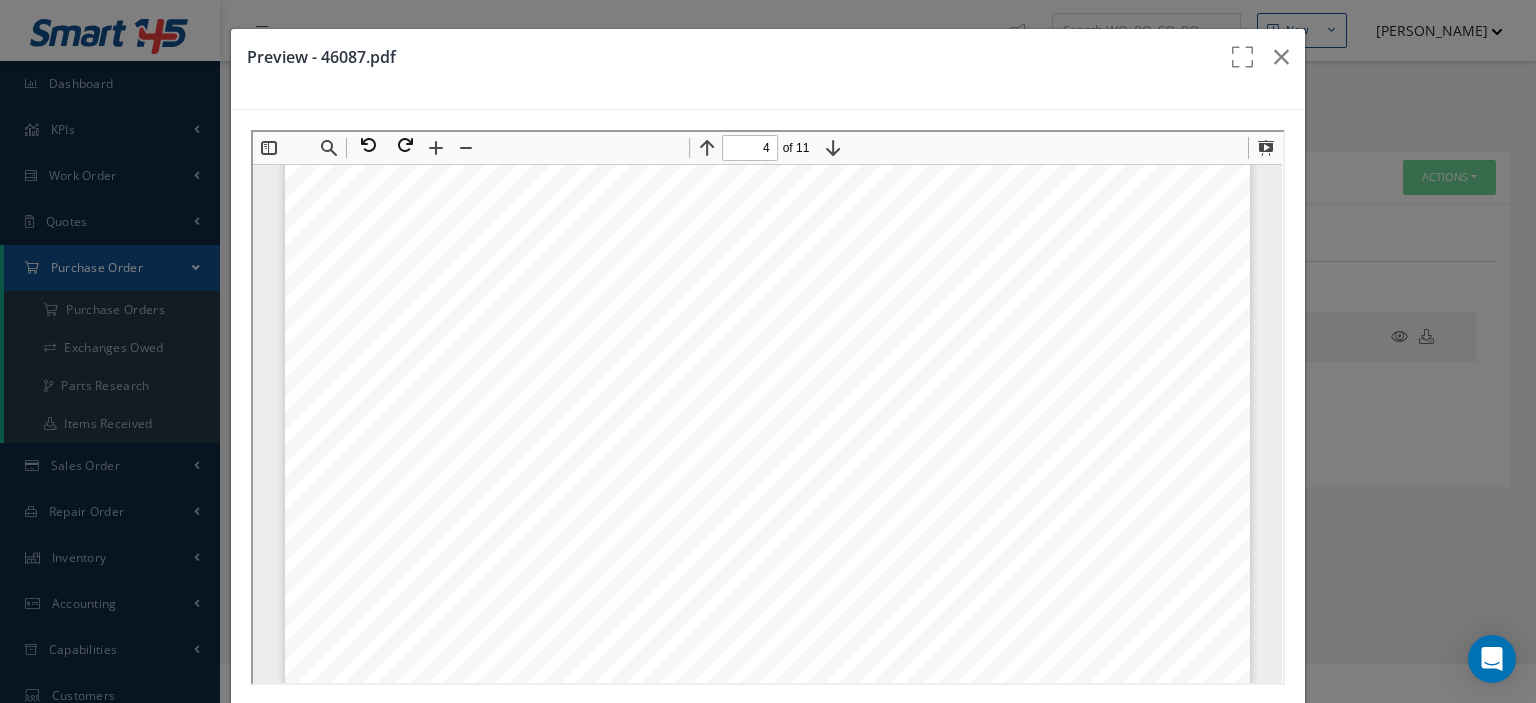 scroll, scrollTop: 4000, scrollLeft: 0, axis: vertical 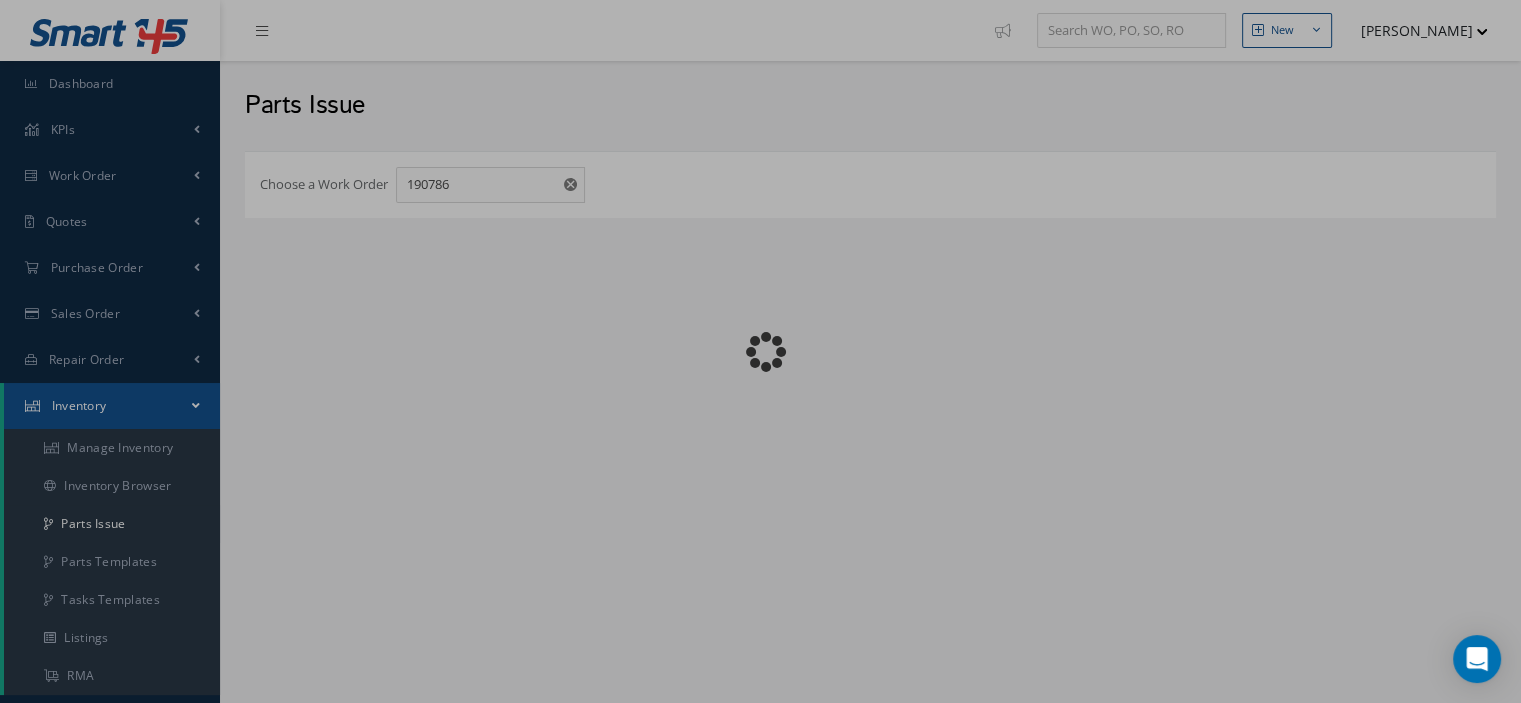checkbox on "false" 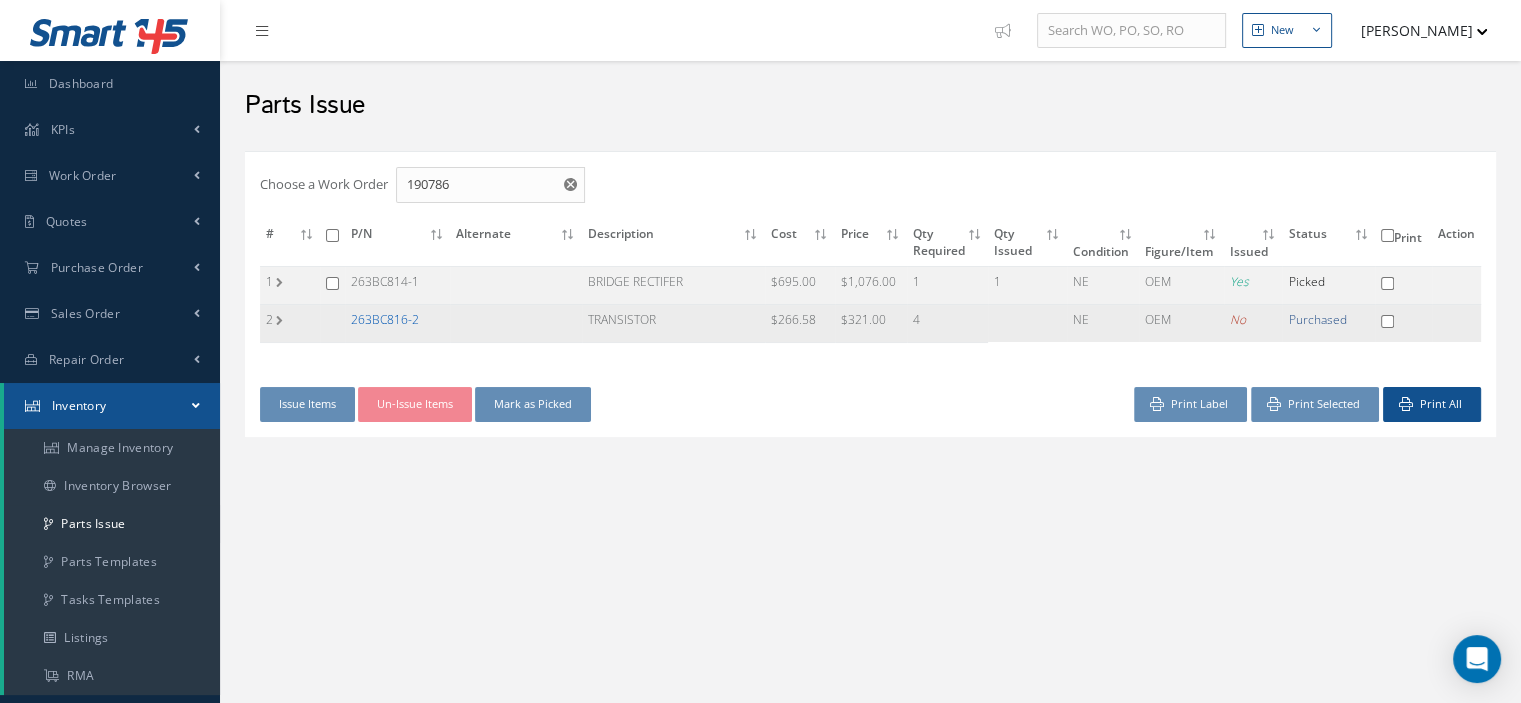 click on "263BC816-2" at bounding box center (385, 319) 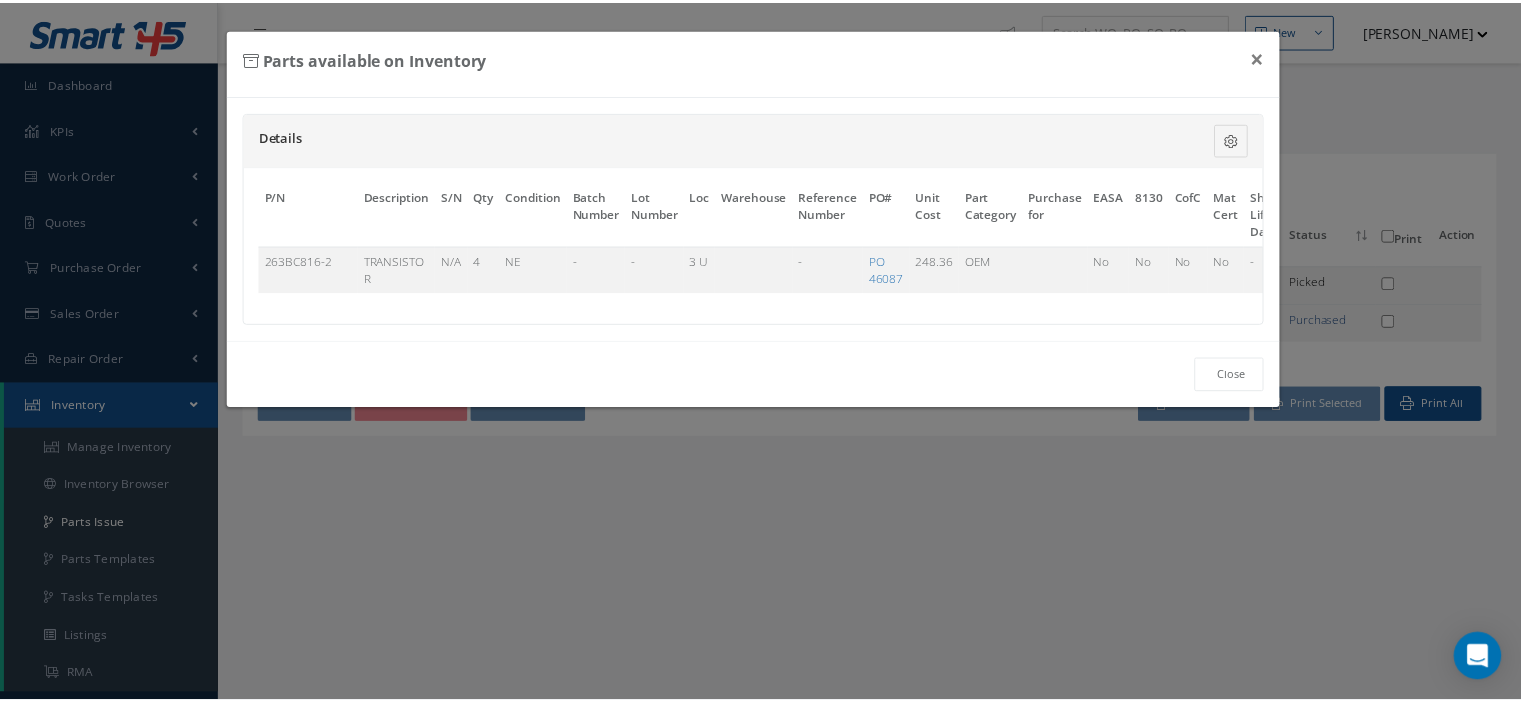 scroll, scrollTop: 0, scrollLeft: 129, axis: horizontal 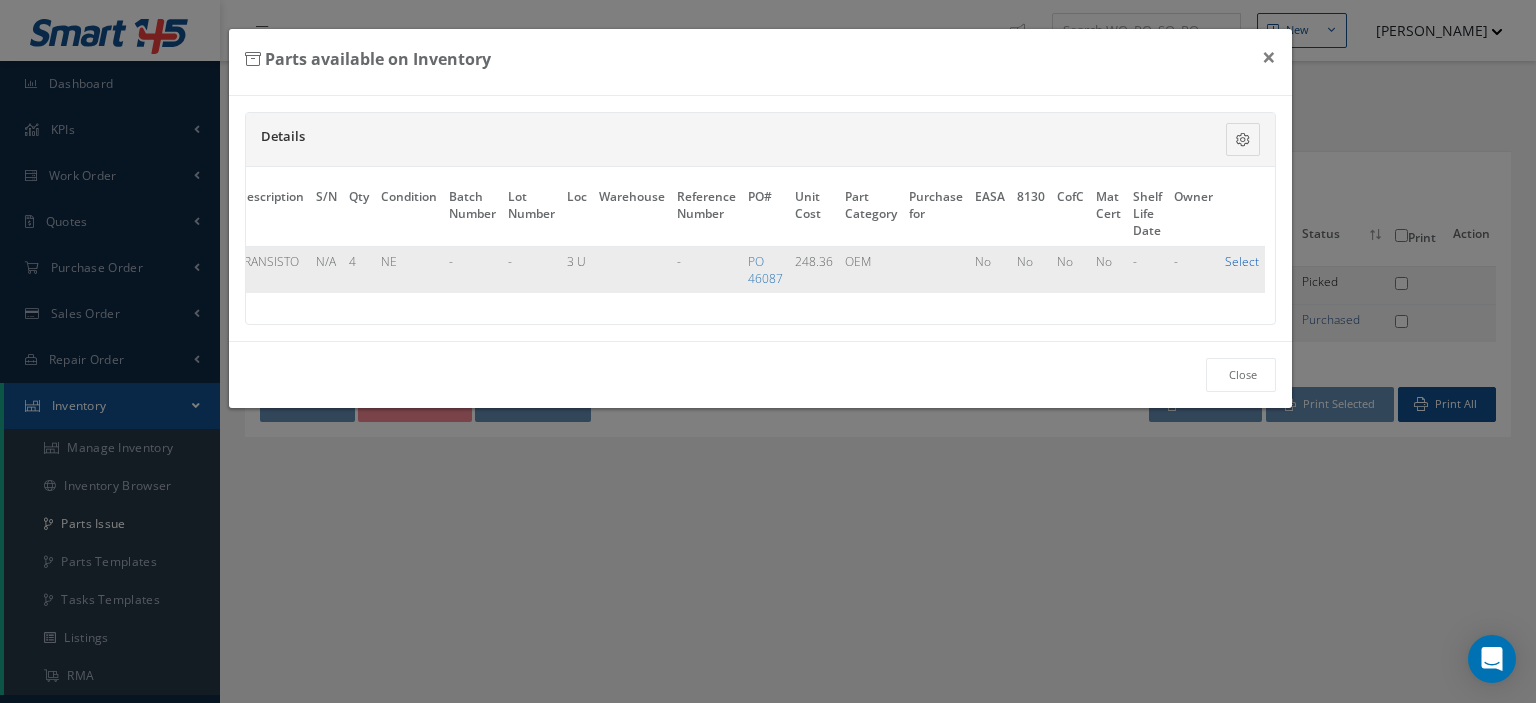 click on "Select" at bounding box center (1242, 261) 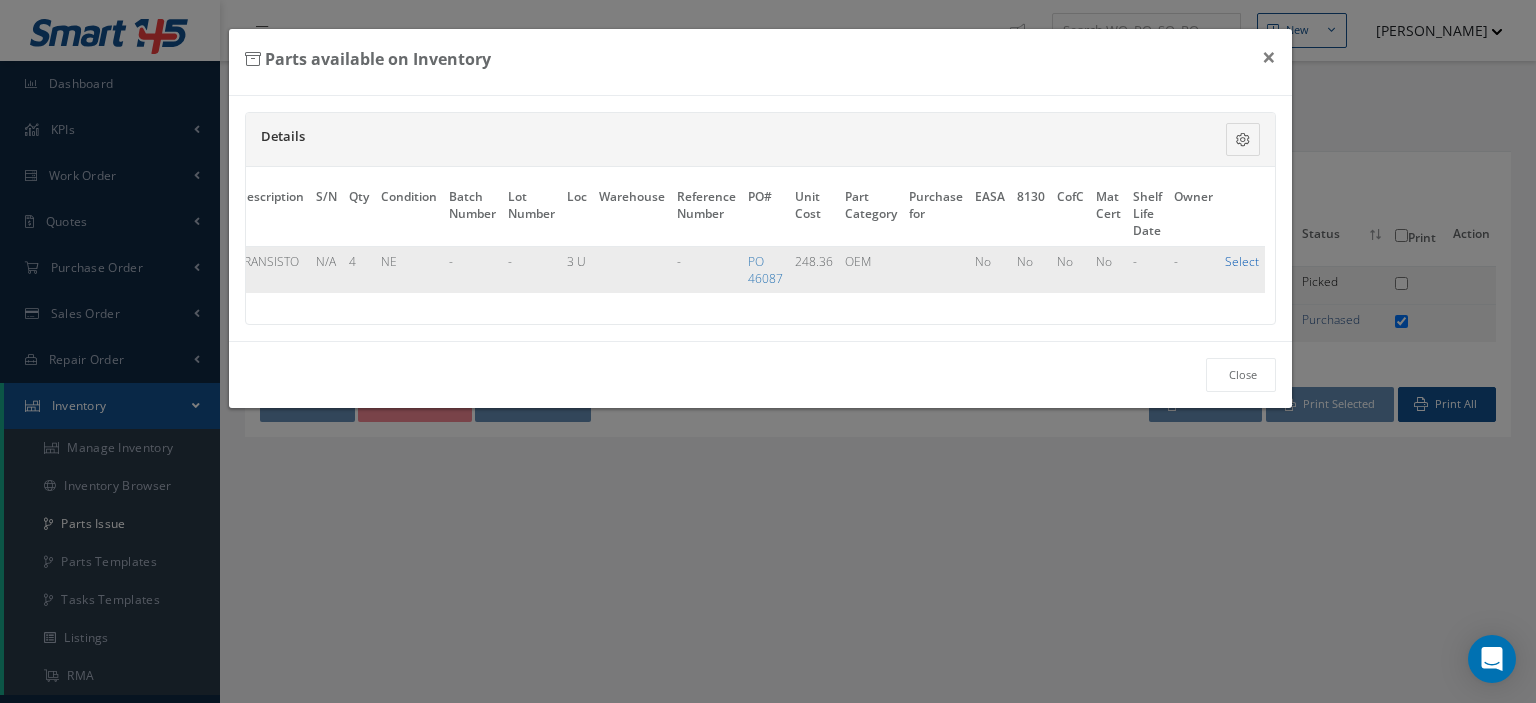 checkbox on "true" 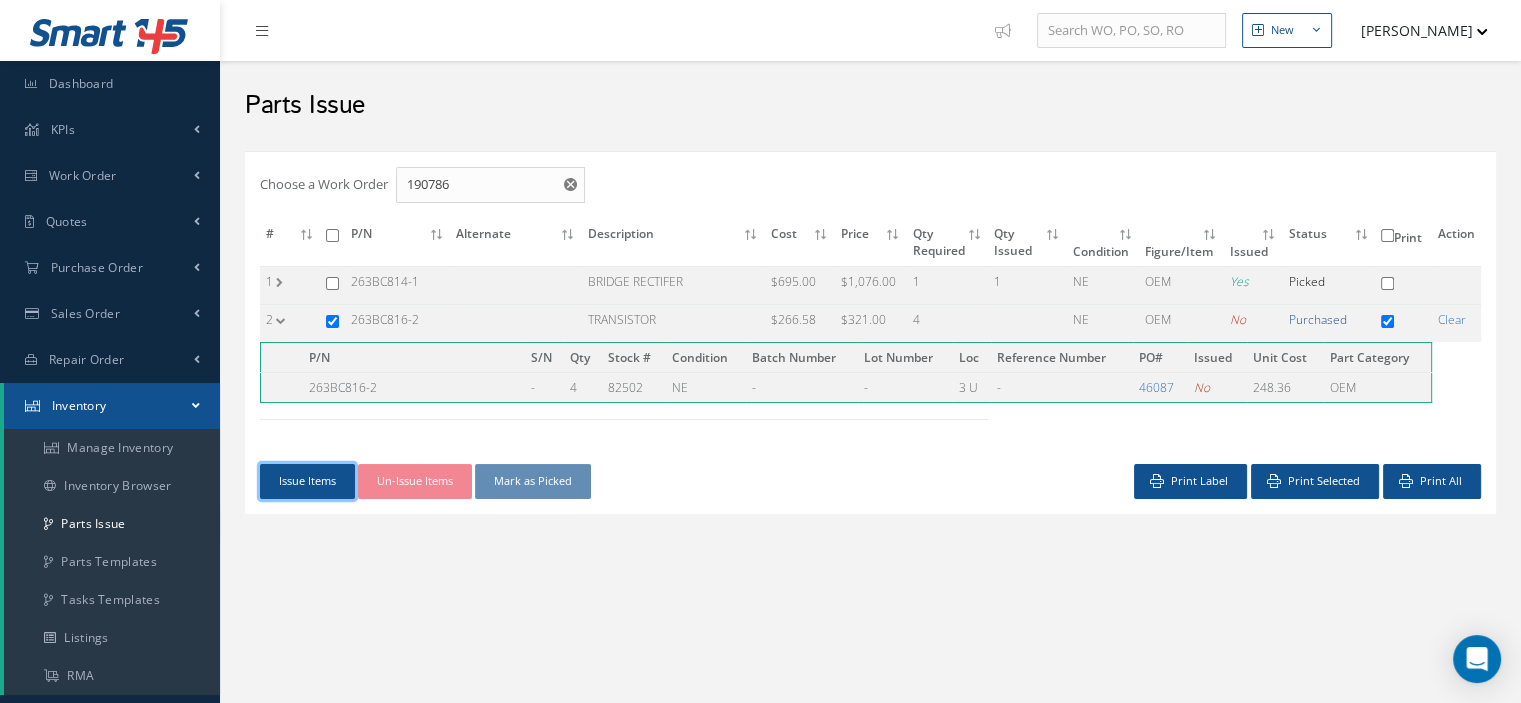 click on "Issue Items" at bounding box center (307, 481) 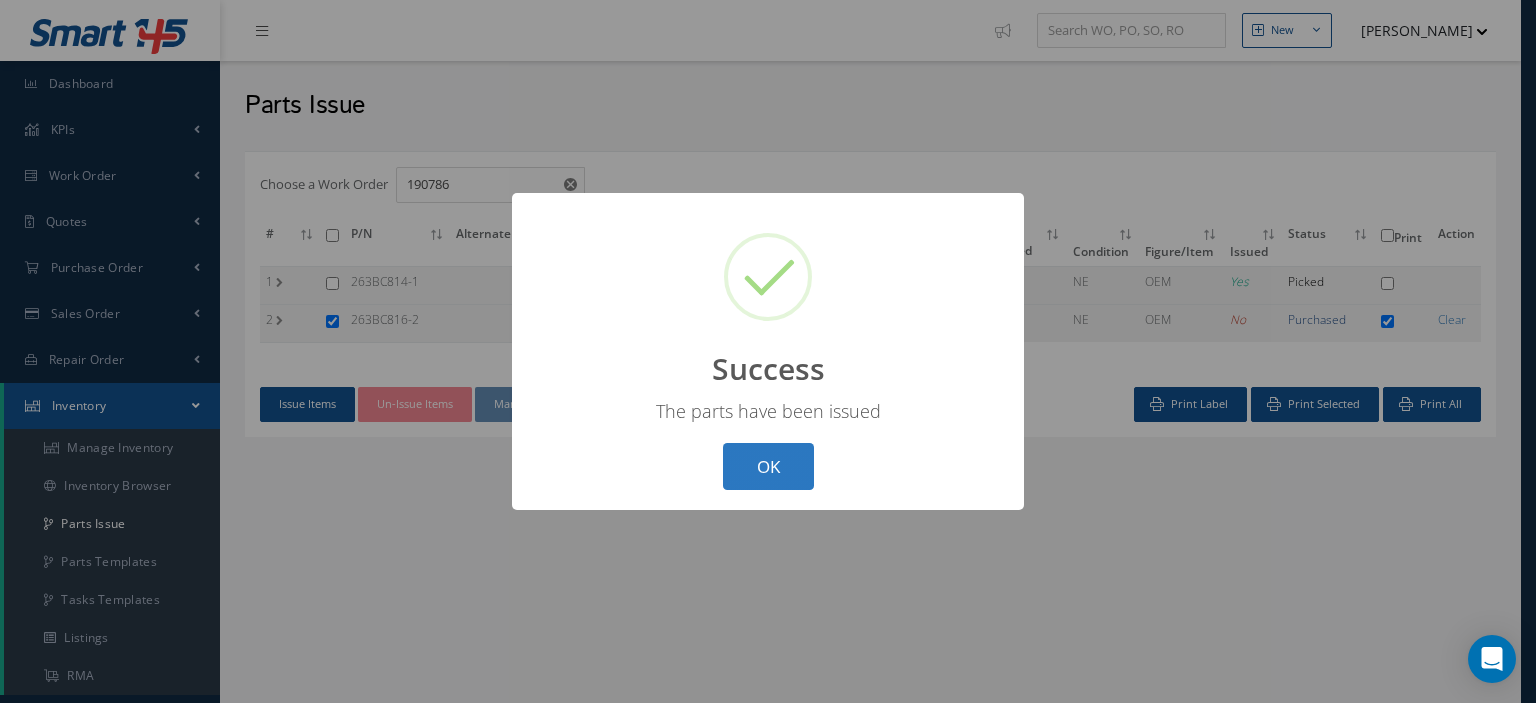 click on "OK" at bounding box center (768, 466) 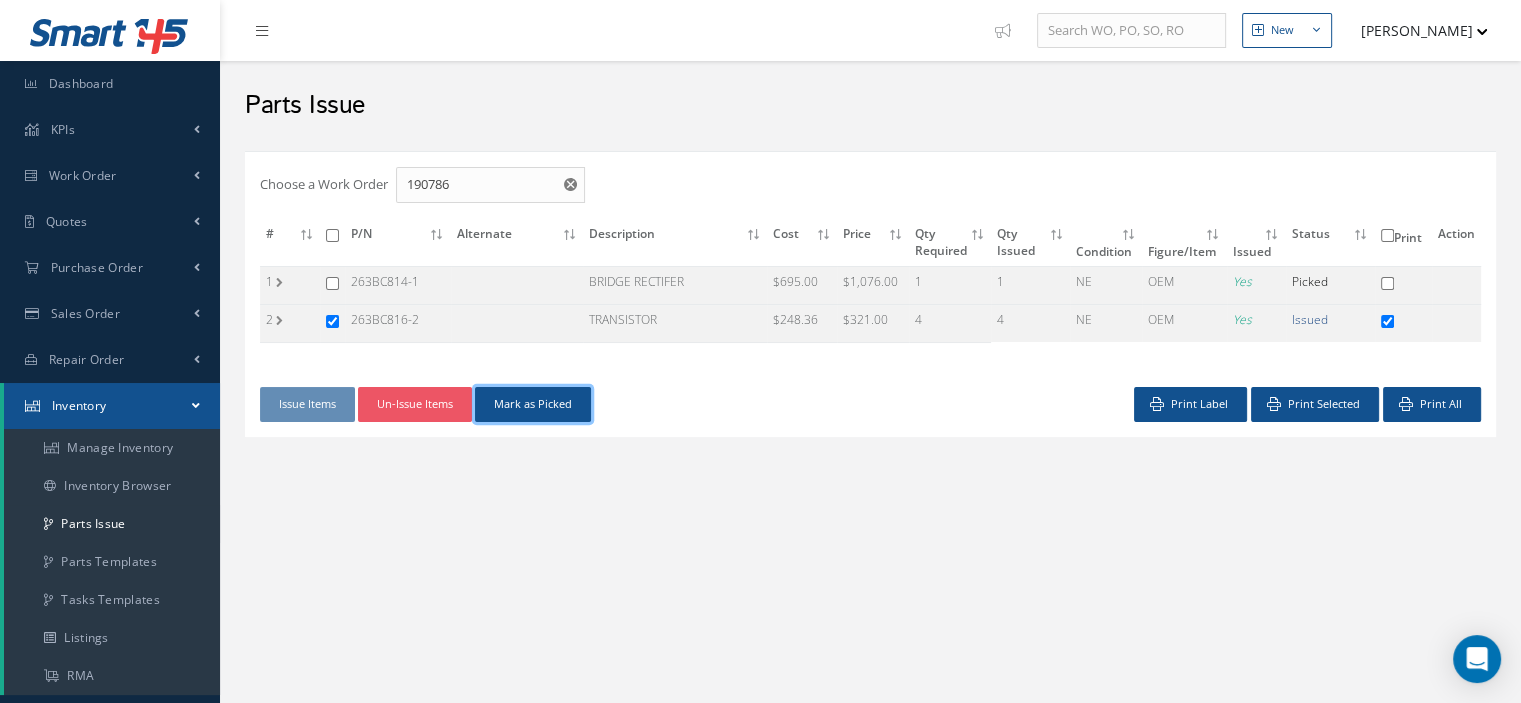 click on "Mark as Picked" at bounding box center (533, 404) 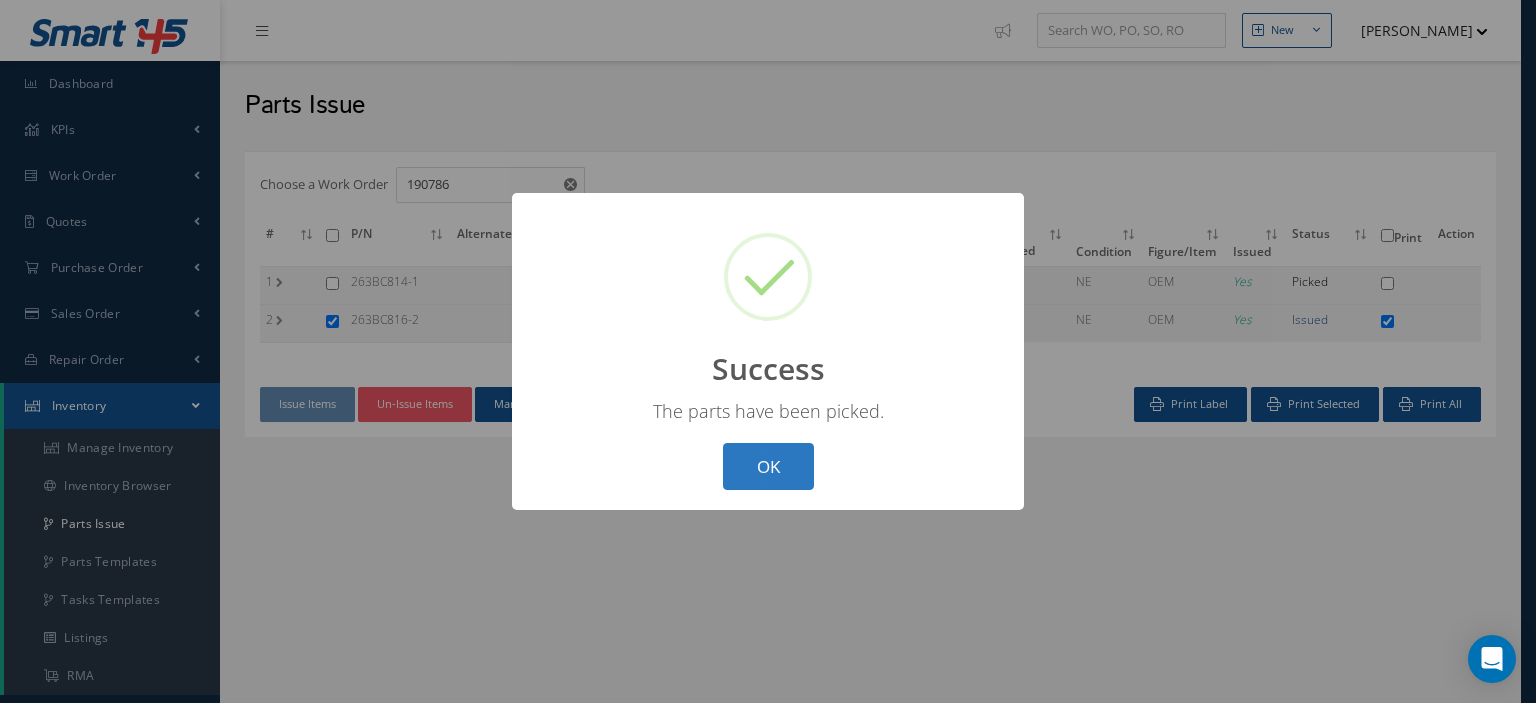 click on "OK" at bounding box center (768, 466) 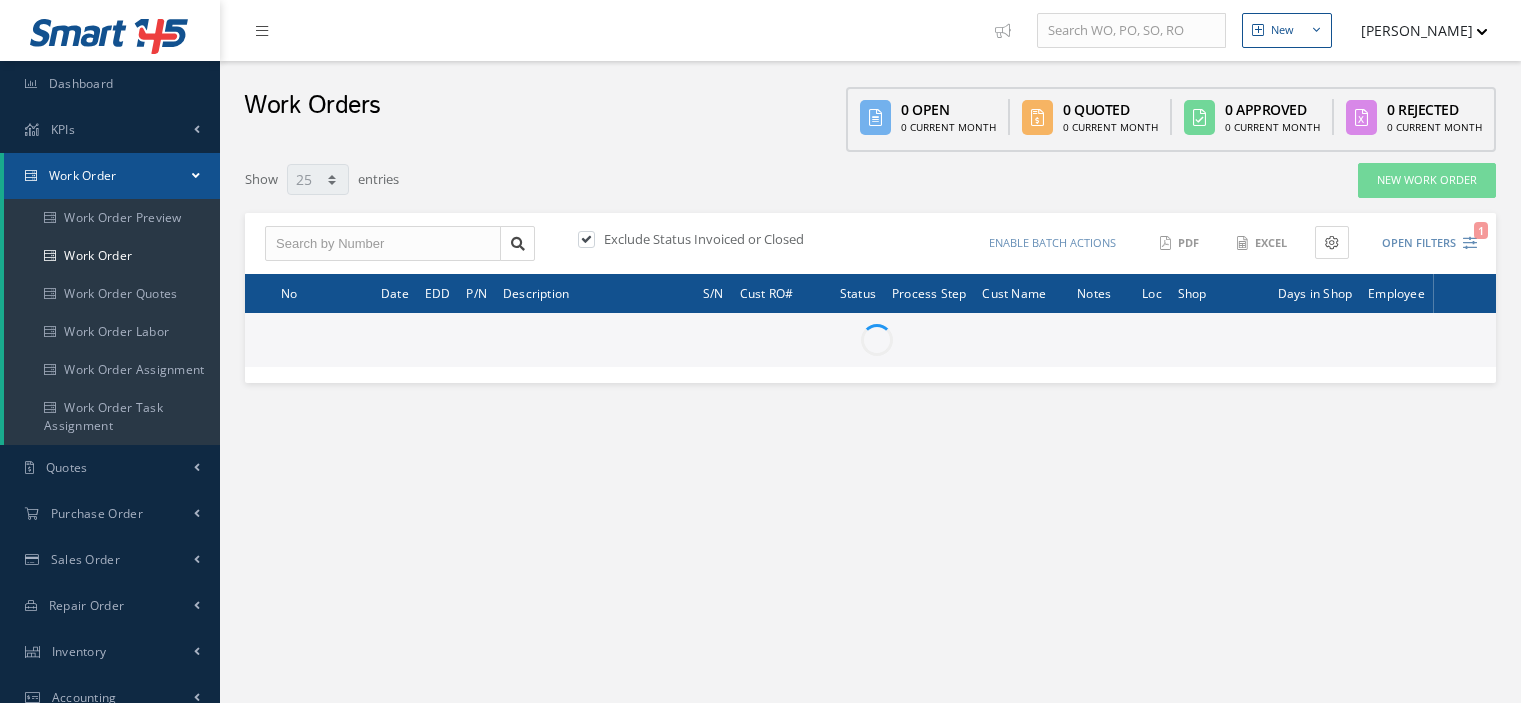 select on "25" 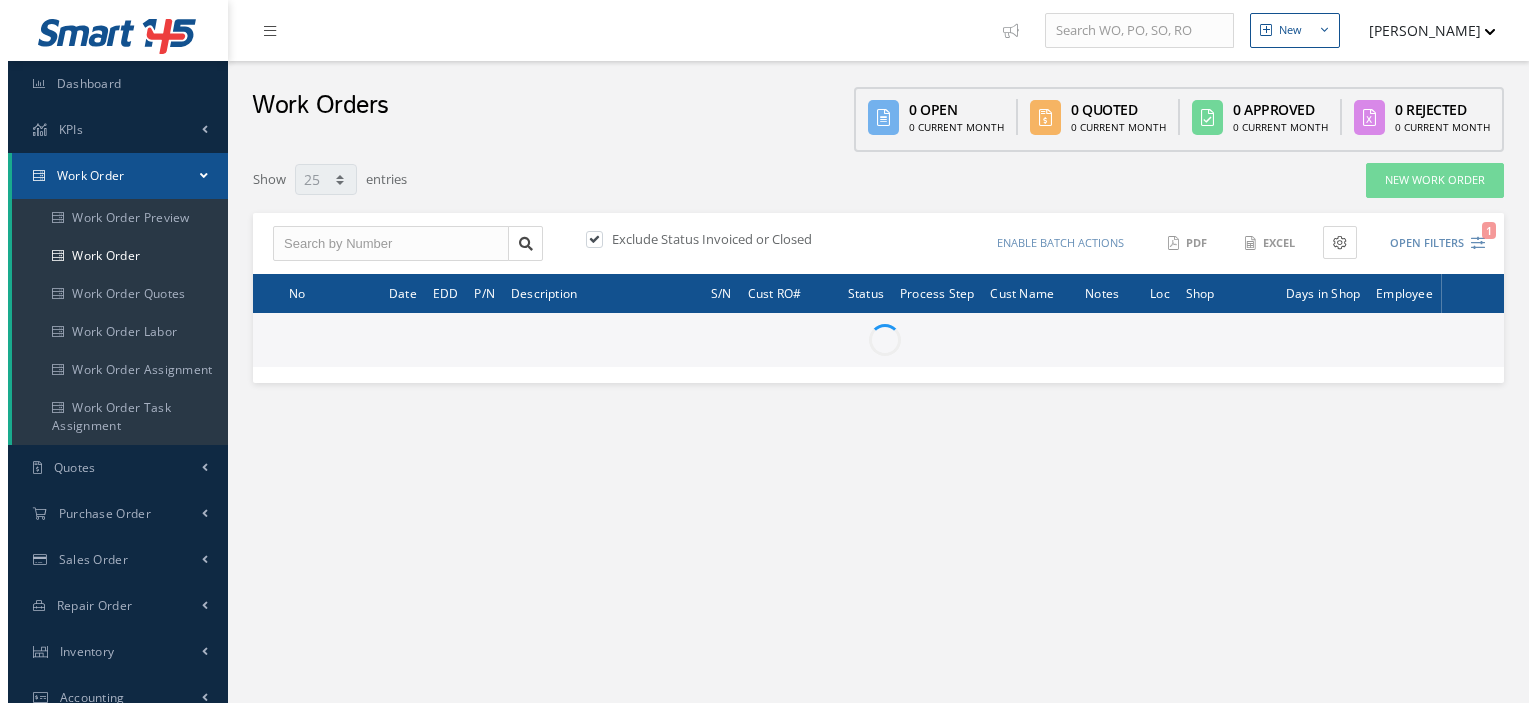 scroll, scrollTop: 0, scrollLeft: 0, axis: both 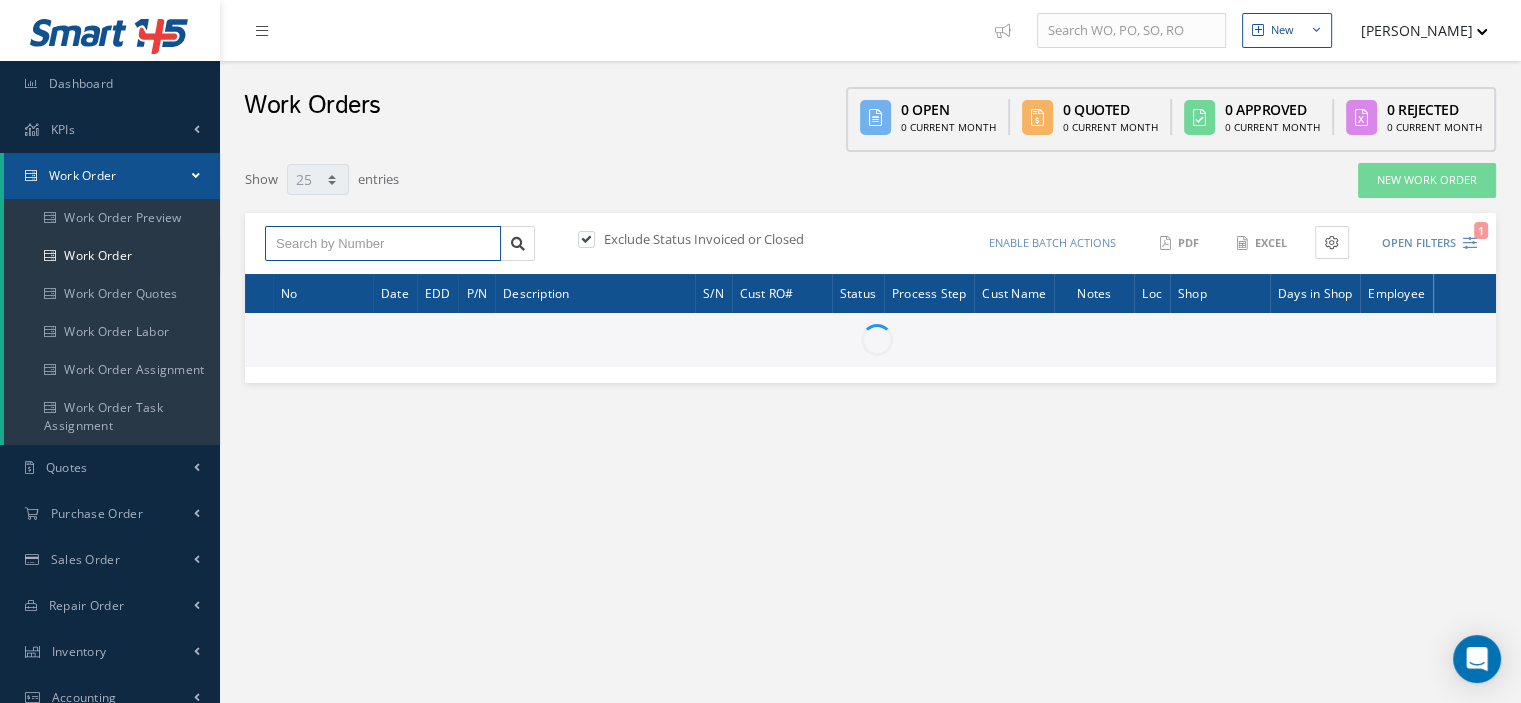 click at bounding box center [383, 244] 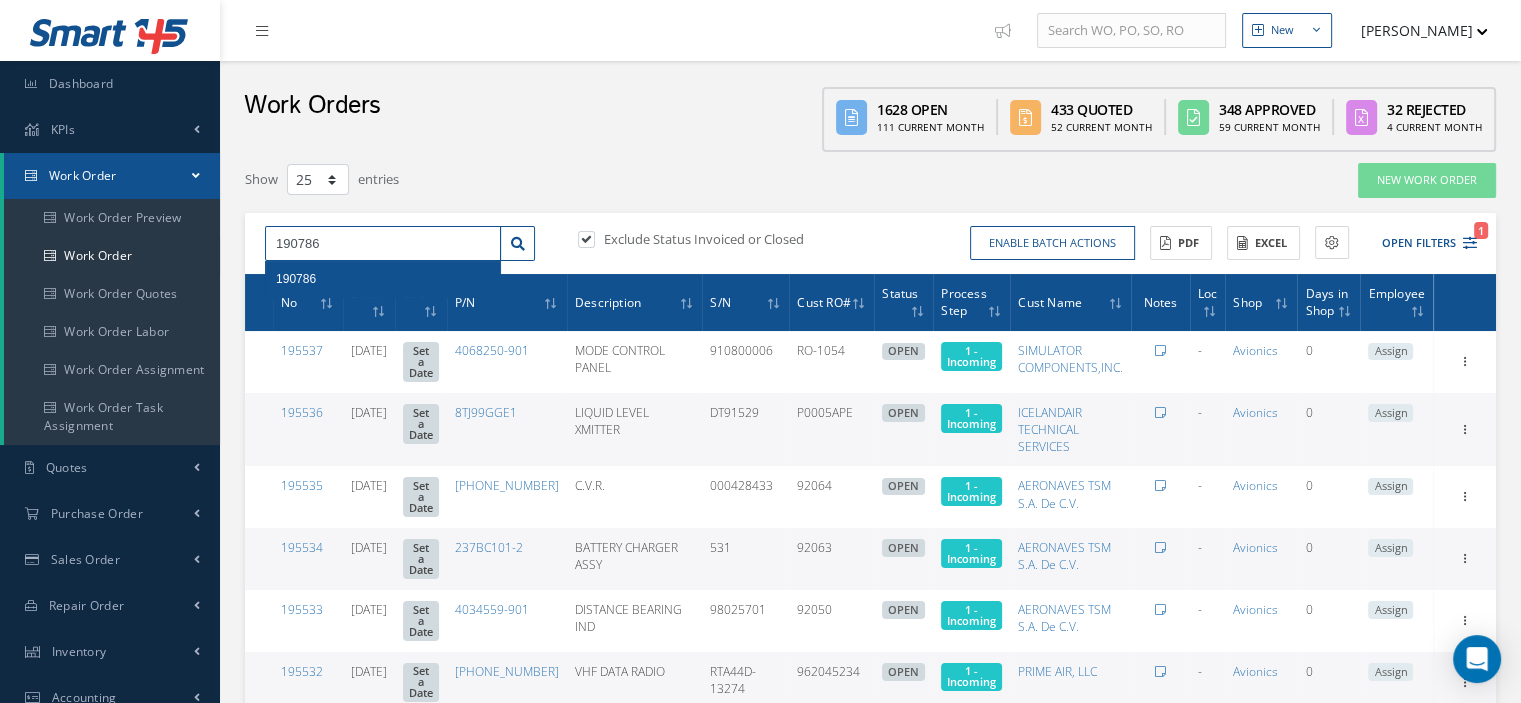type on "190786" 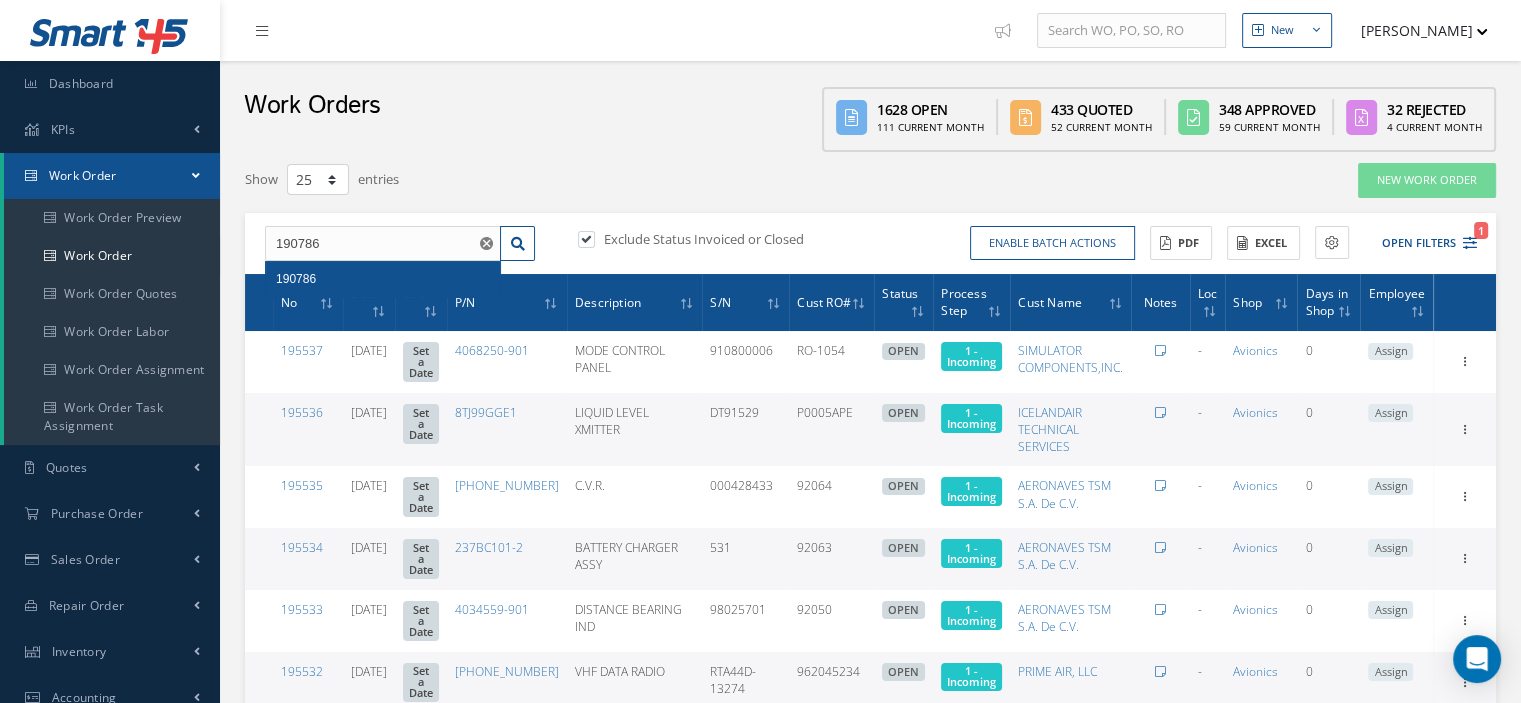 click on "190786" at bounding box center [383, 279] 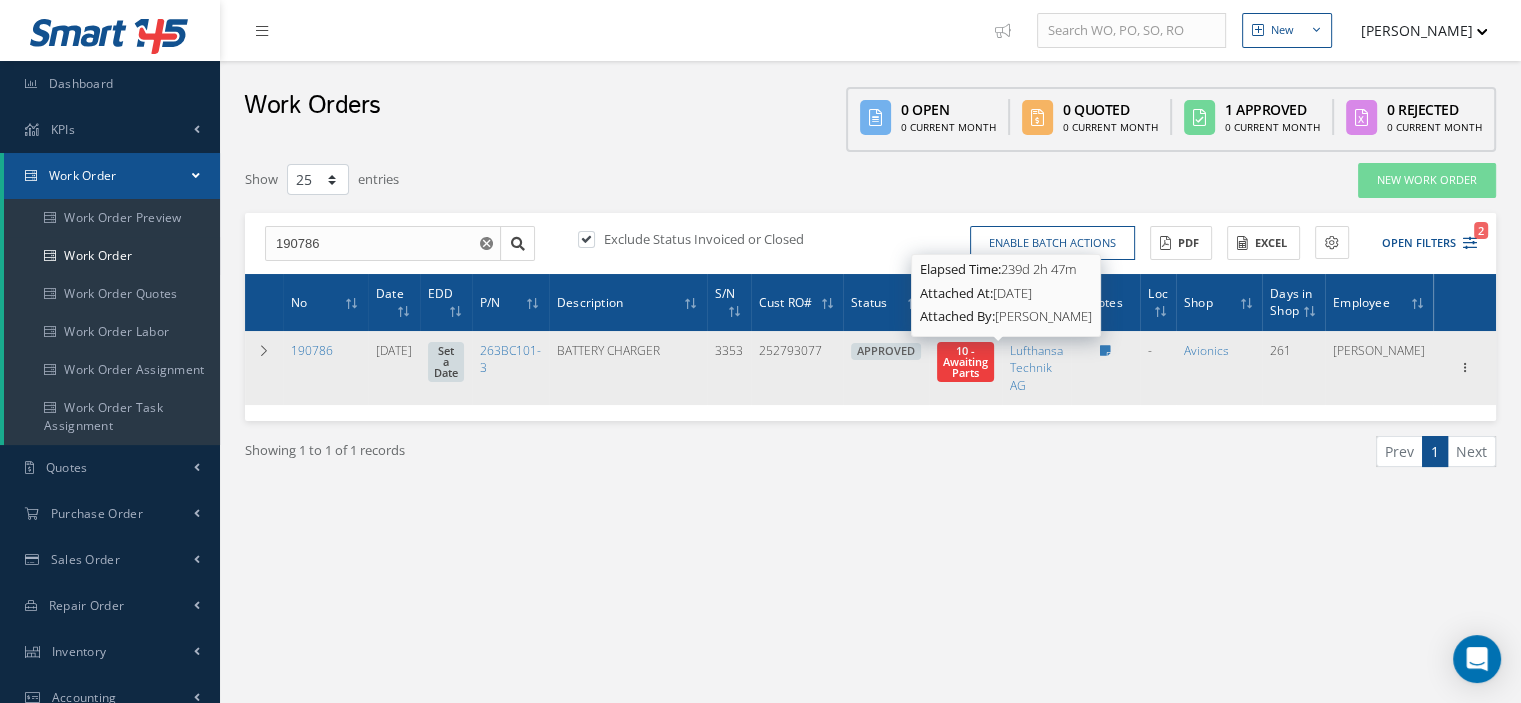 click on "10 - Awaiting Parts" at bounding box center [965, 361] 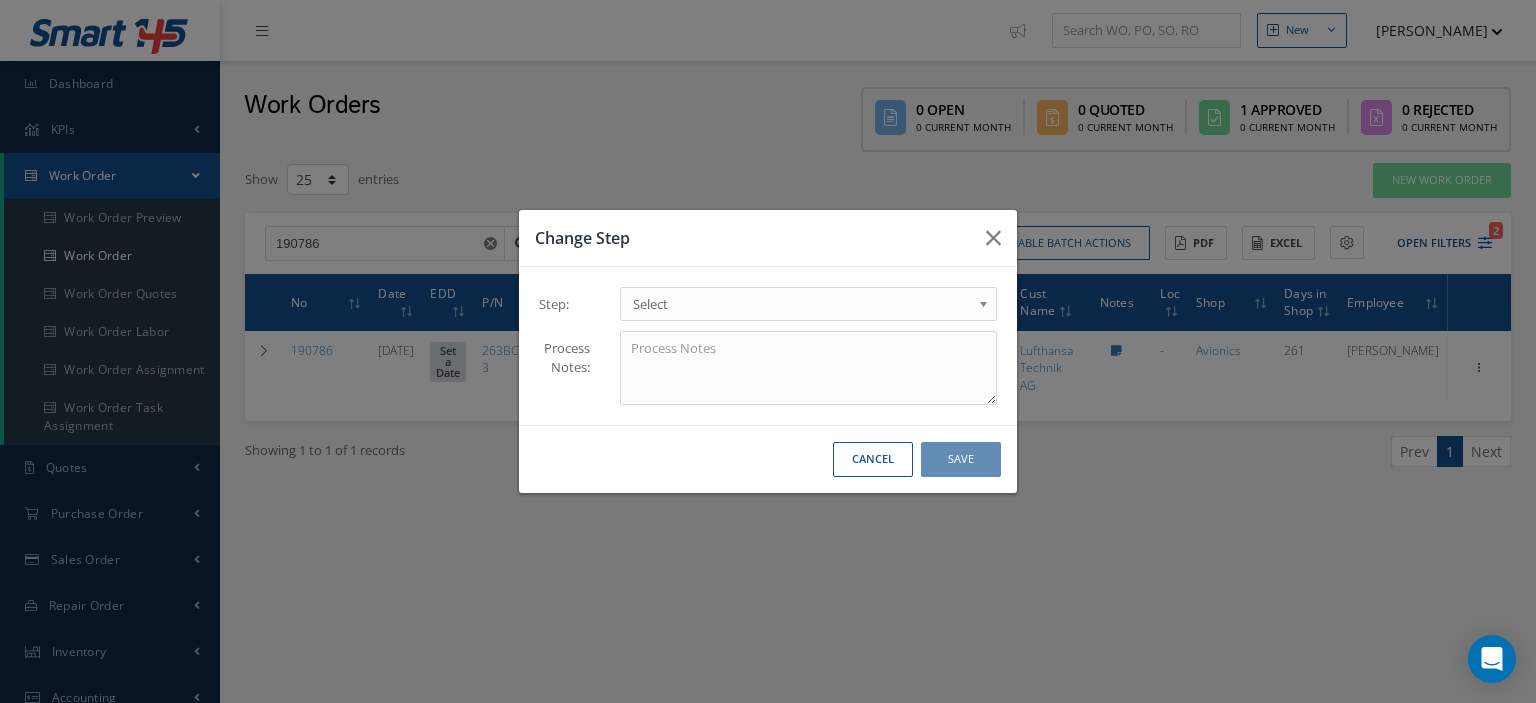 click at bounding box center (987, 309) 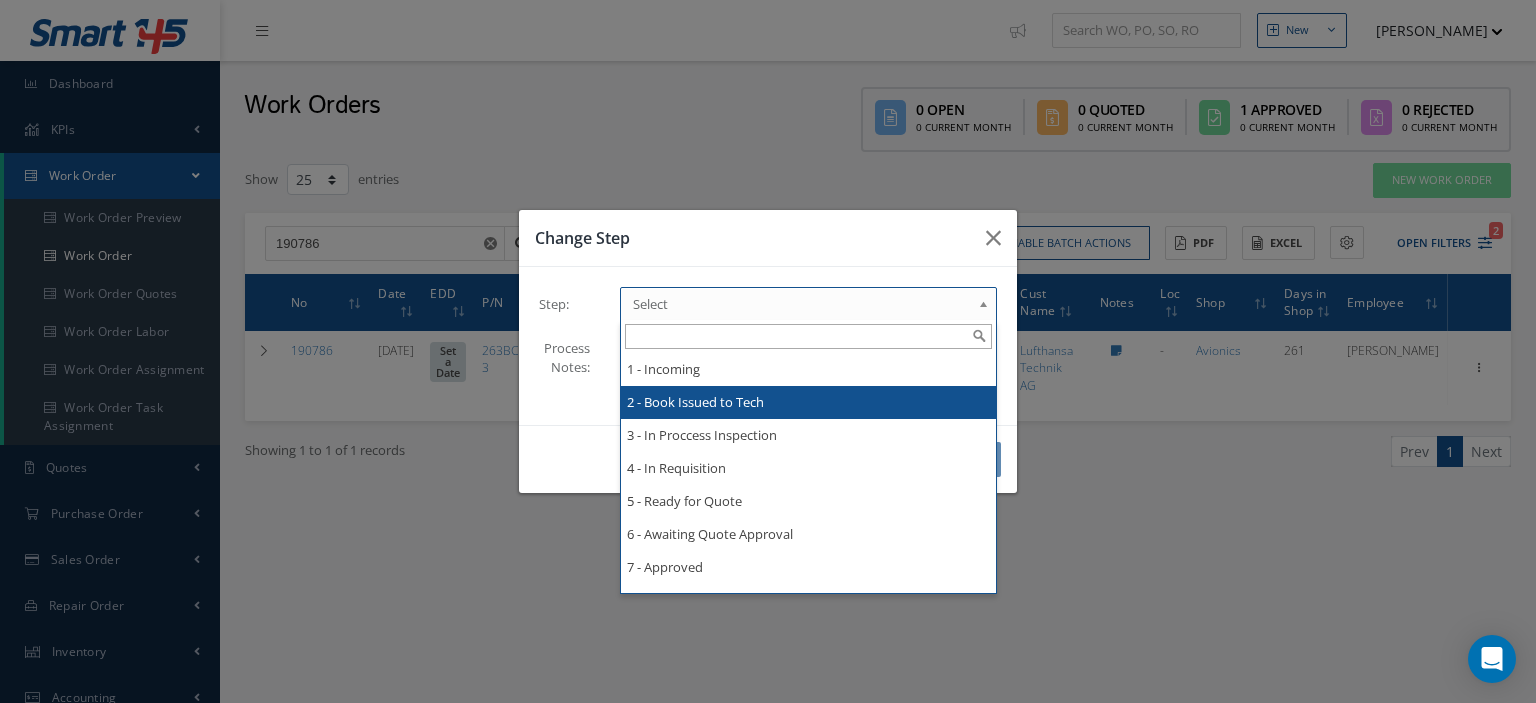 scroll, scrollTop: 100, scrollLeft: 0, axis: vertical 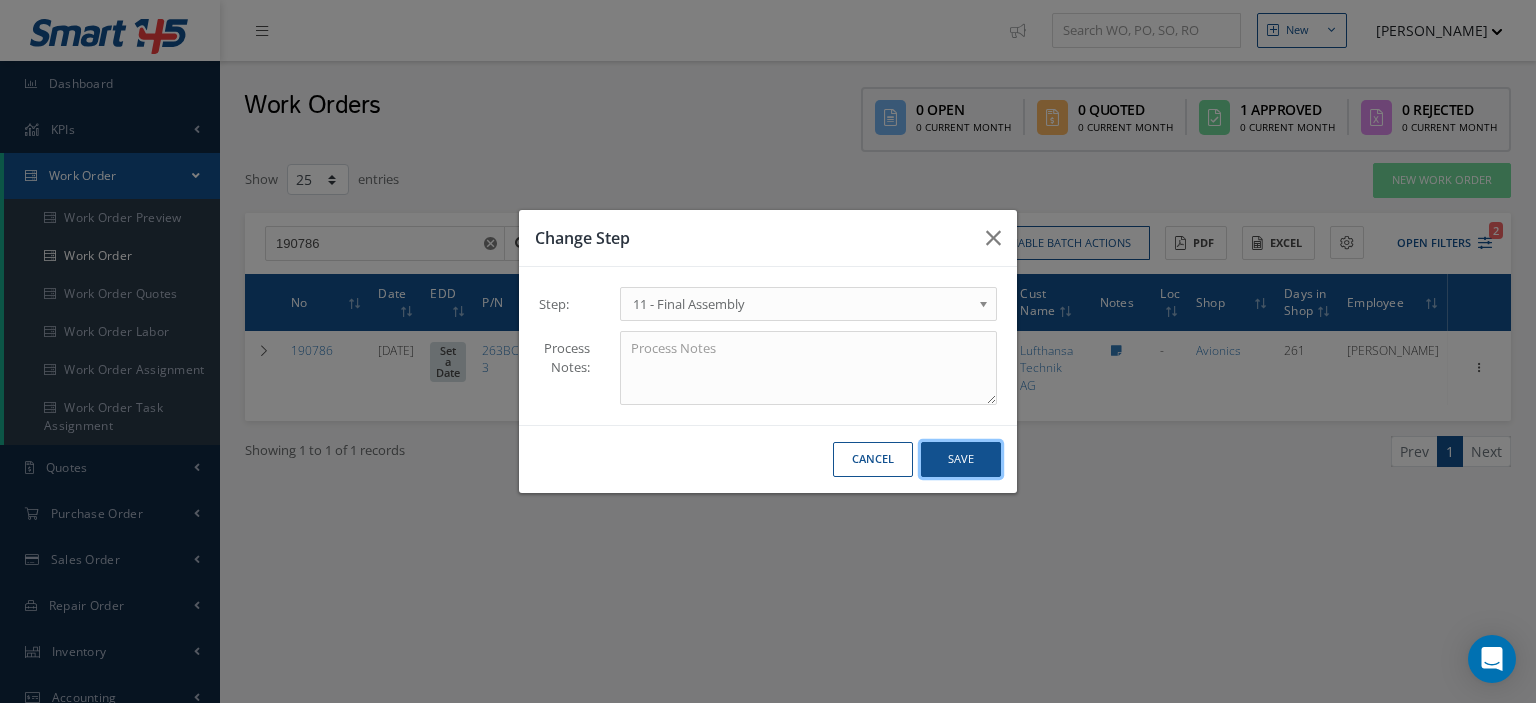 click on "Save" at bounding box center [961, 459] 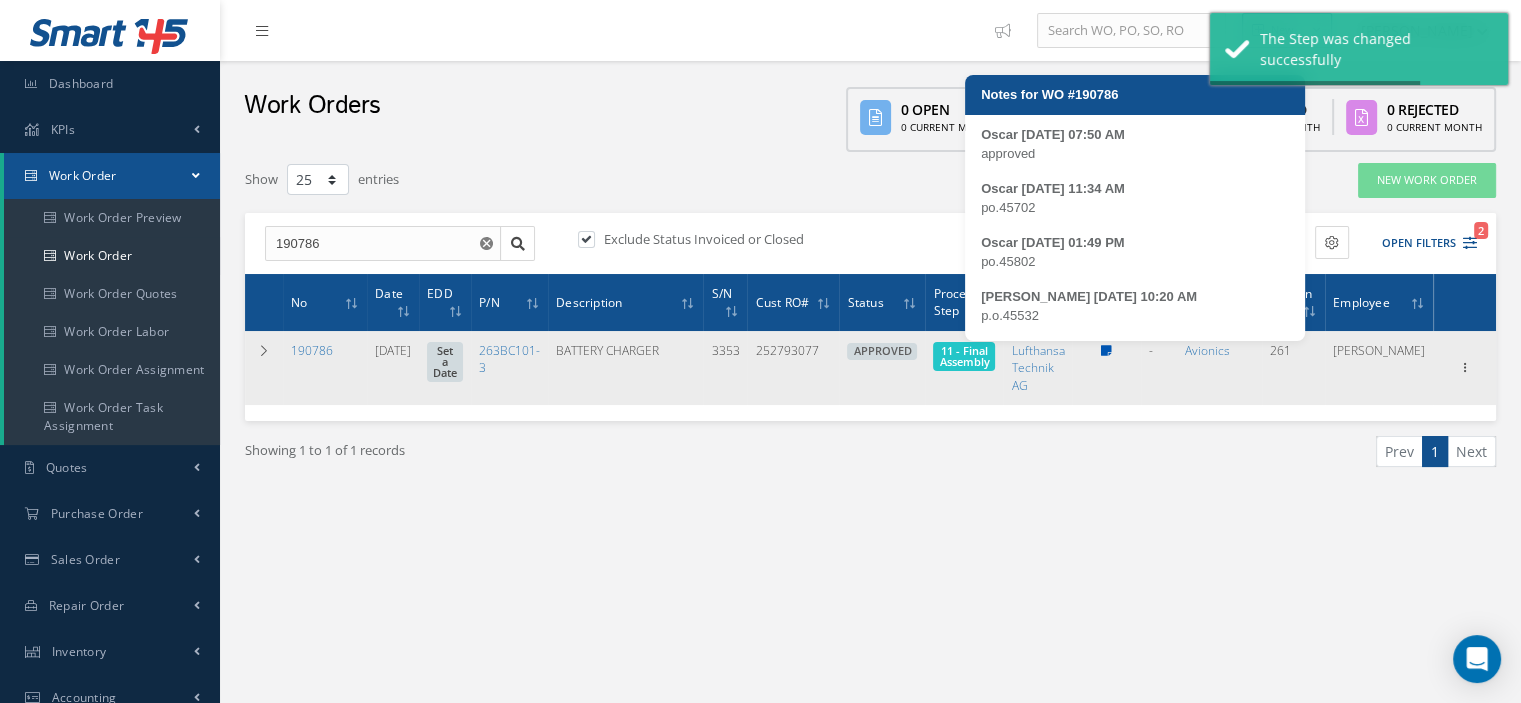 click at bounding box center (1106, 351) 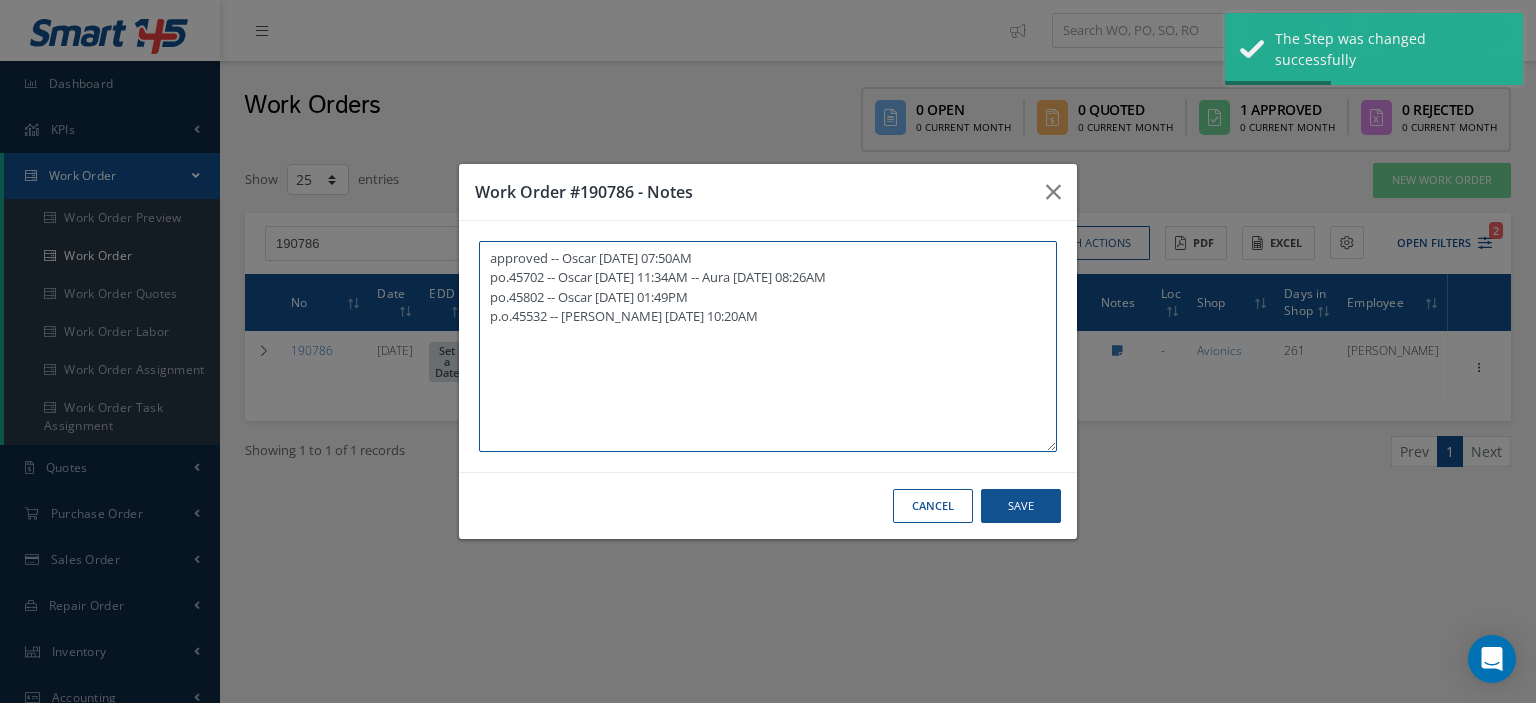 paste on "190786" 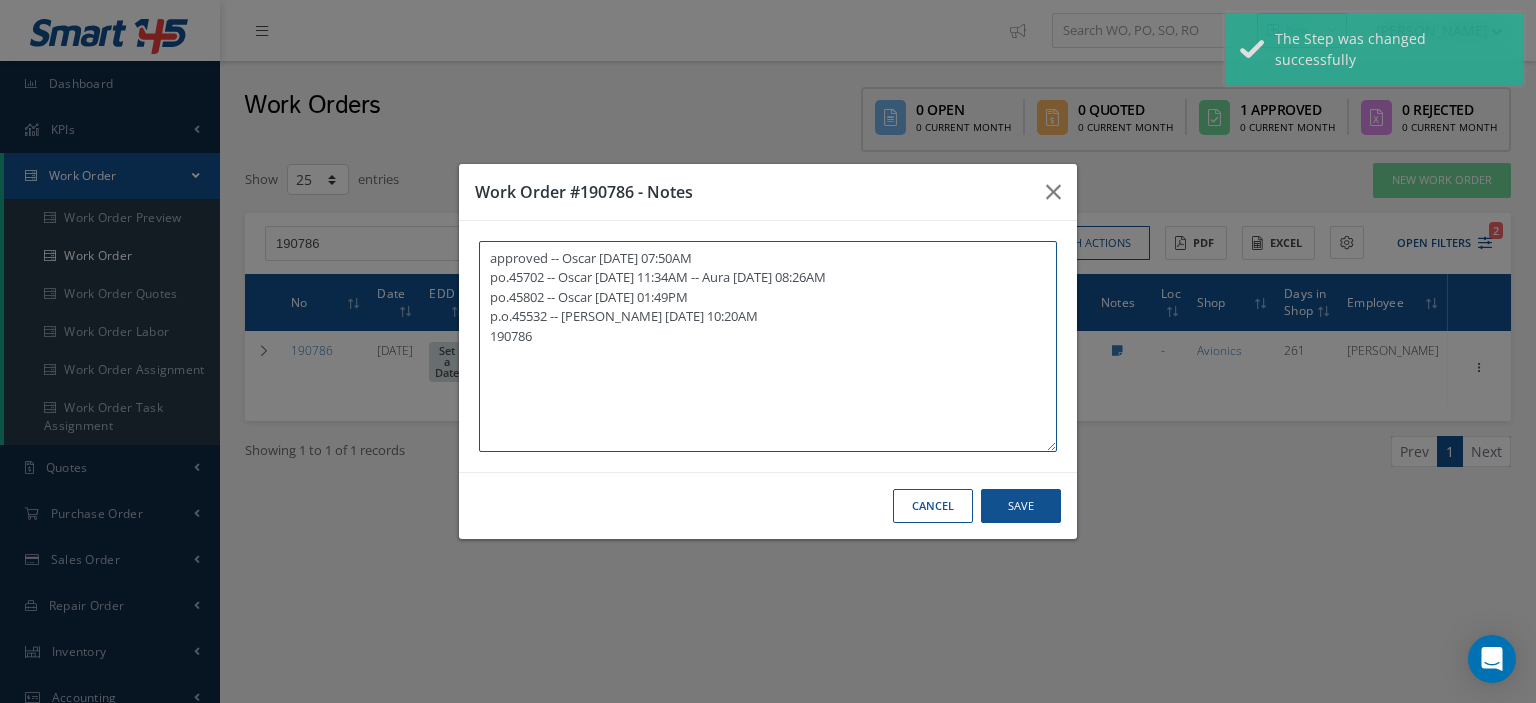 drag, startPoint x: 540, startPoint y: 343, endPoint x: 430, endPoint y: 327, distance: 111.15755 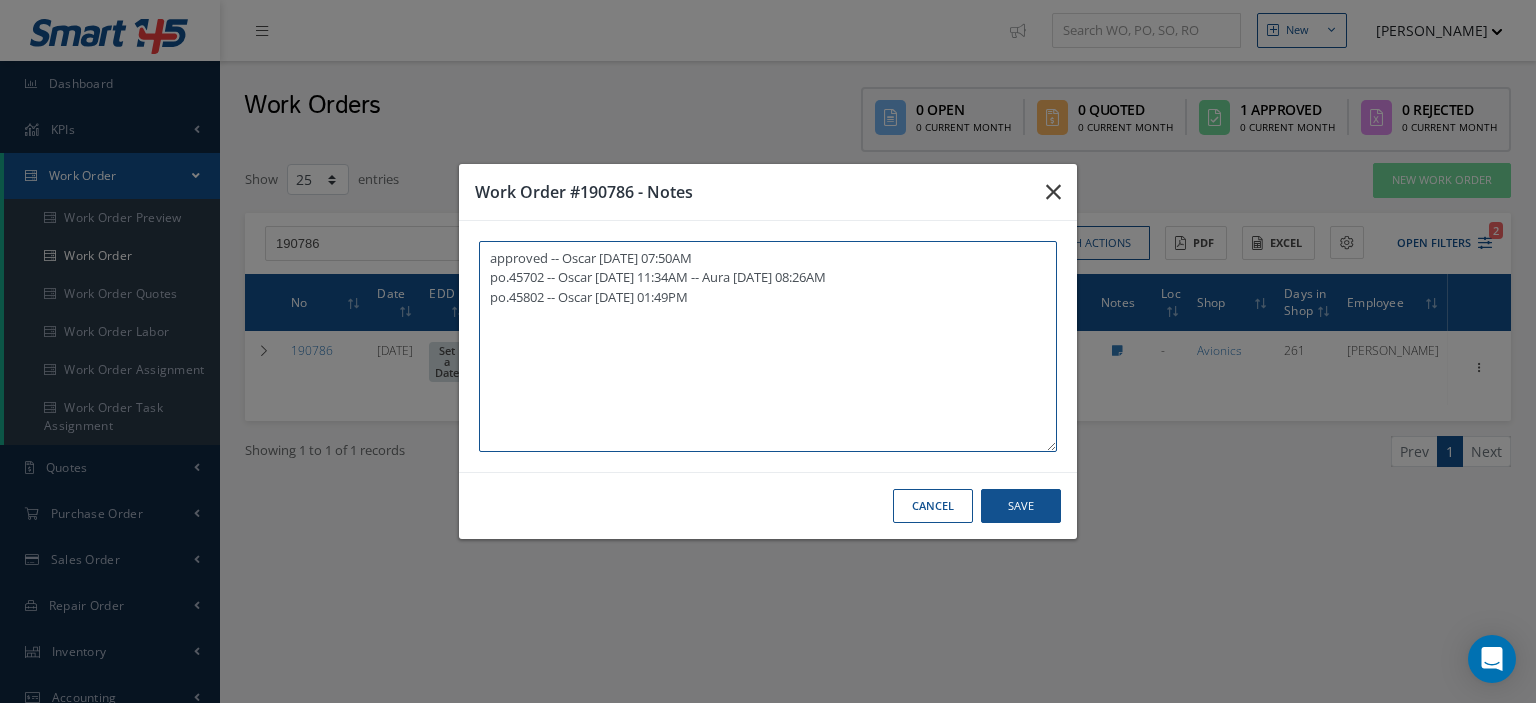 type on "approved -- Oscar 11/11/2024 07:50AM
po.45702 -- Oscar 11/12/2024 11:34AM -- Aura 12/10/2024 08:26AM
po.45802 -- Oscar 12/12/2024 01:49PM" 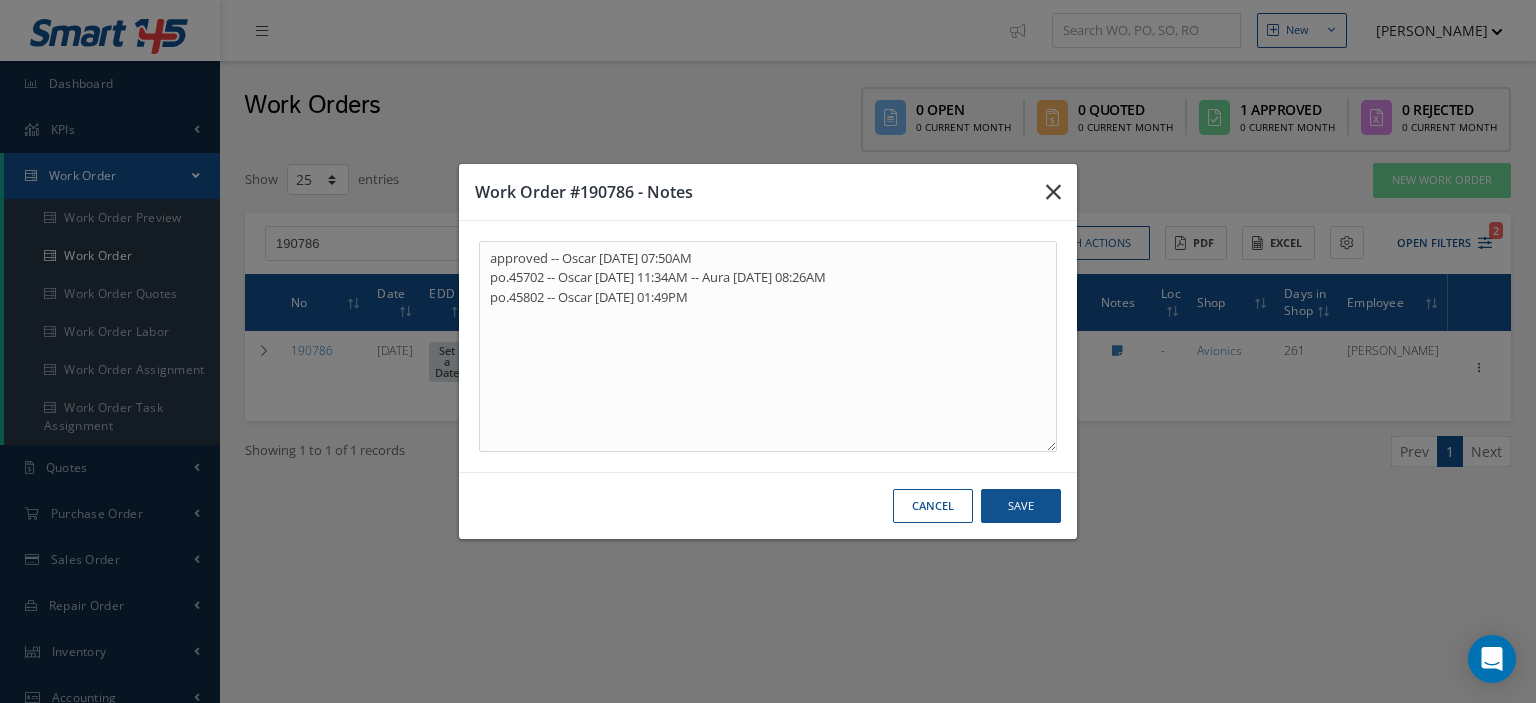 click at bounding box center (1053, 192) 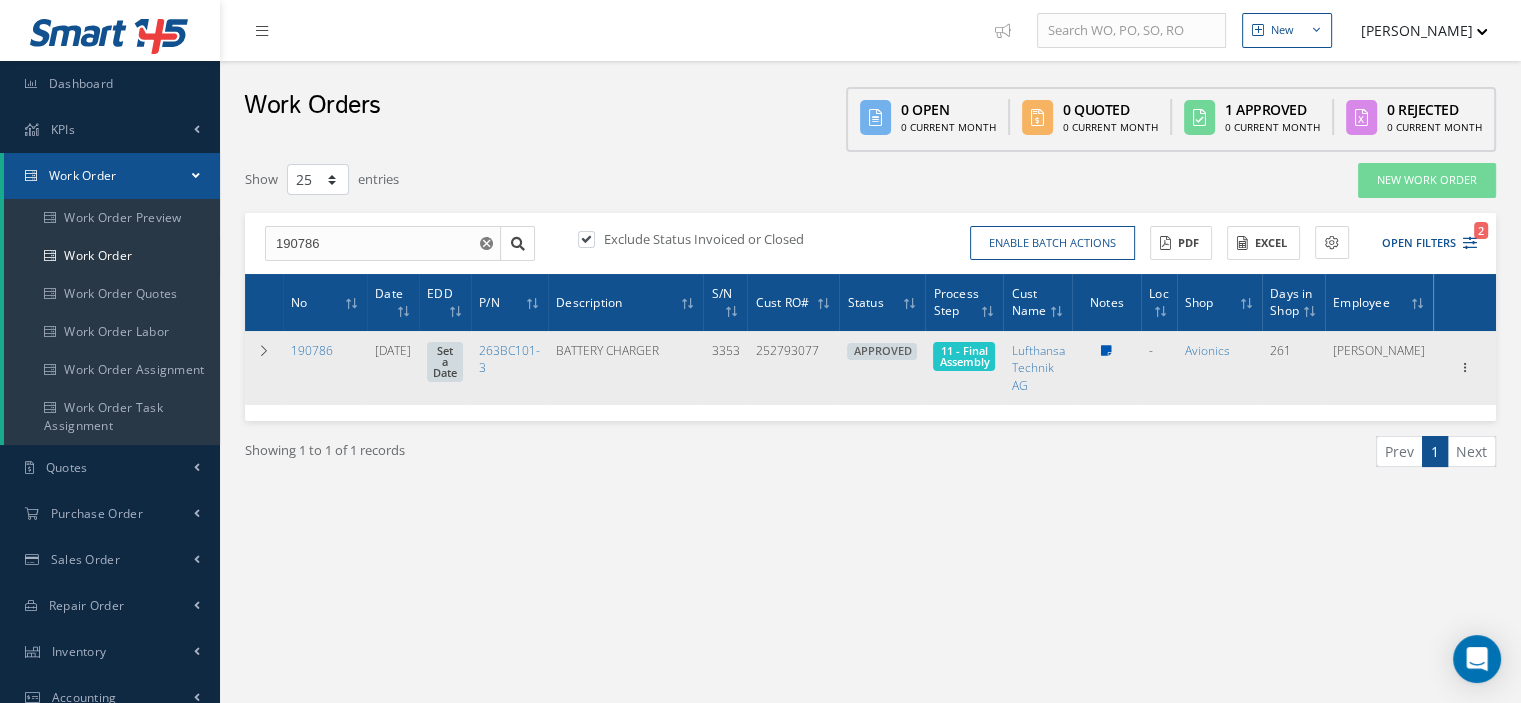 click at bounding box center (1106, 351) 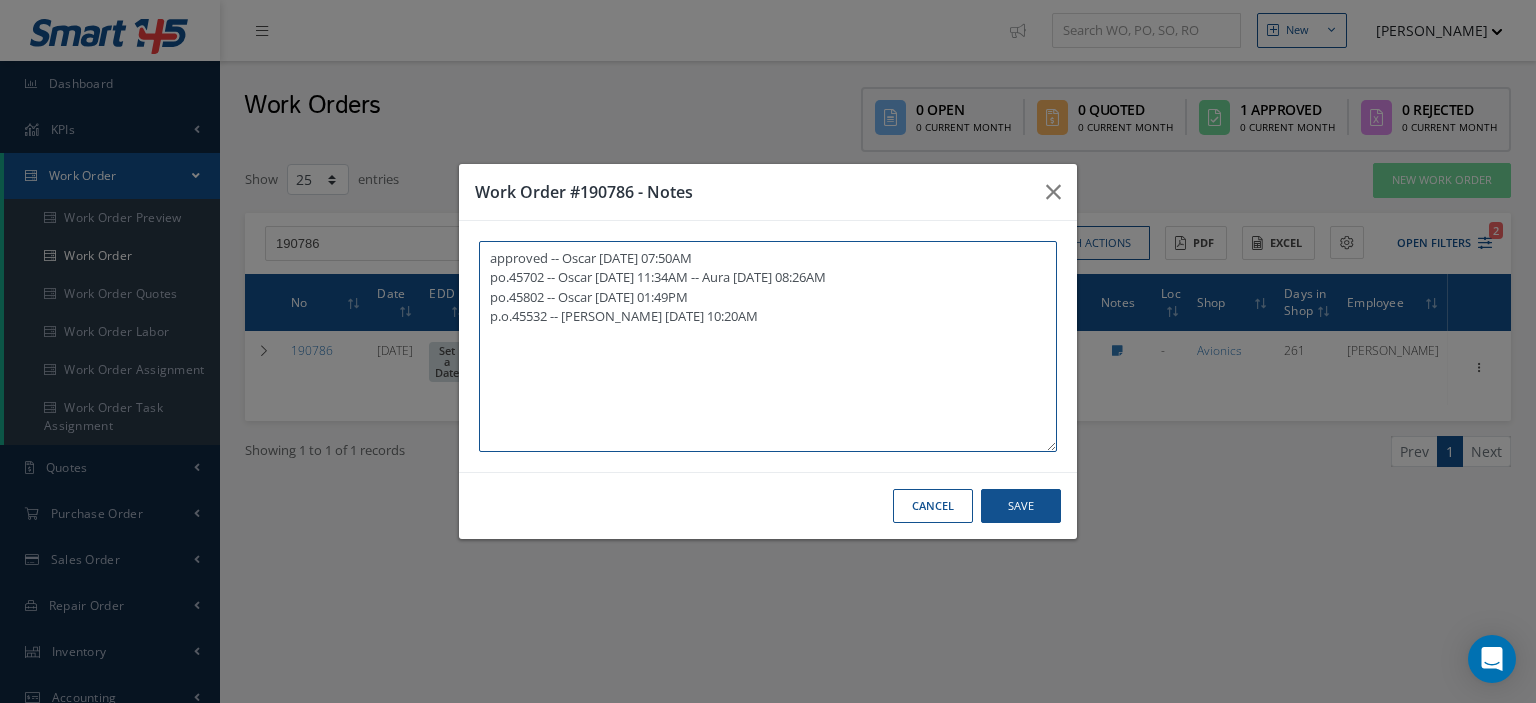 click on "approved -- Oscar 11/11/2024 07:50AM
po.45702 -- Oscar 11/12/2024 11:34AM -- Aura 12/10/2024 08:26AM
po.45802 -- Oscar 12/12/2024 01:49PM
p.o.45532 -- Aura Vergel 06/05/2025 10:20AM" at bounding box center [768, 346] 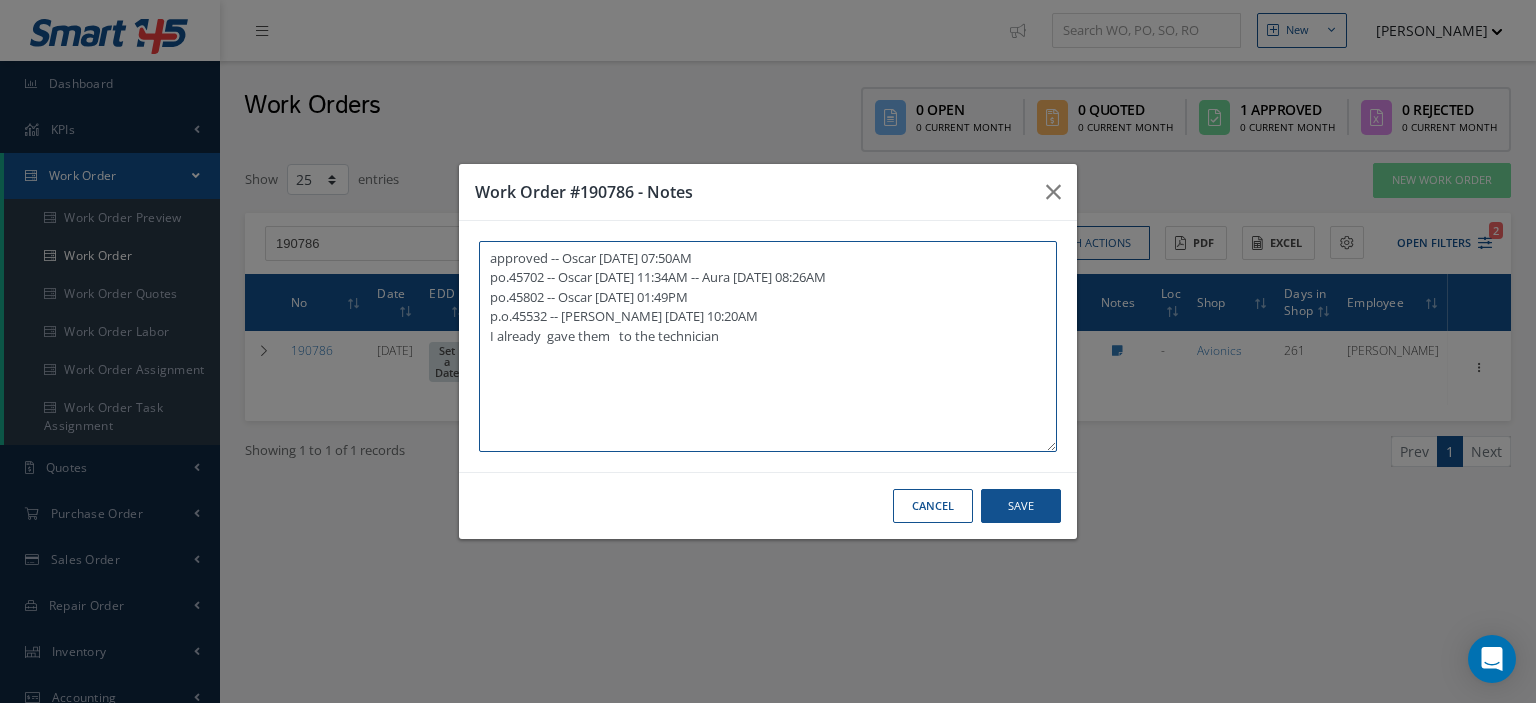 type on "approved -- Oscar 11/11/2024 07:50AM
po.45702 -- Oscar 11/12/2024 11:34AM -- Aura 12/10/2024 08:26AM
po.45802 -- Oscar 12/12/2024 01:49PM
p.o.45532 -- Aura Vergel 06/05/2025 10:20AM
I already  gave them   to the technician" 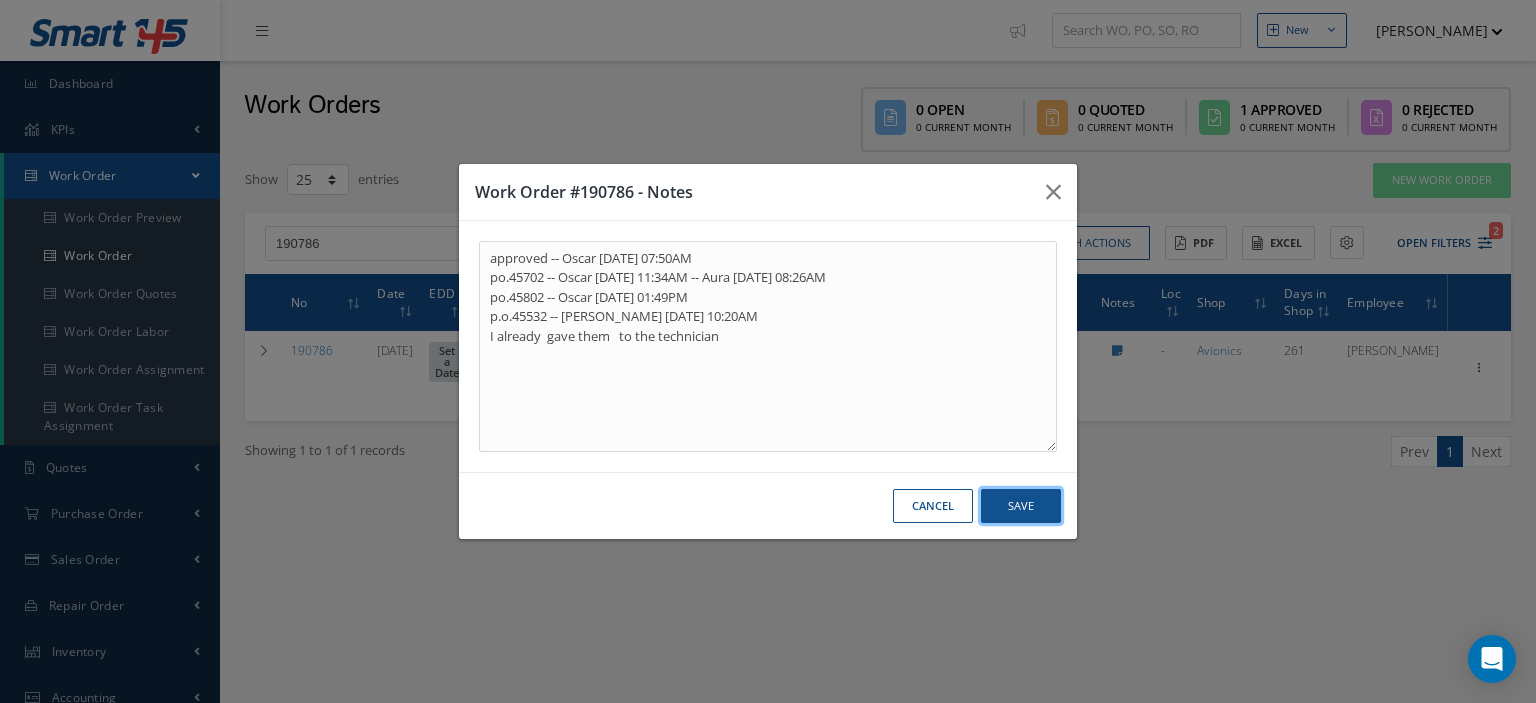 click on "Save" at bounding box center (1021, 506) 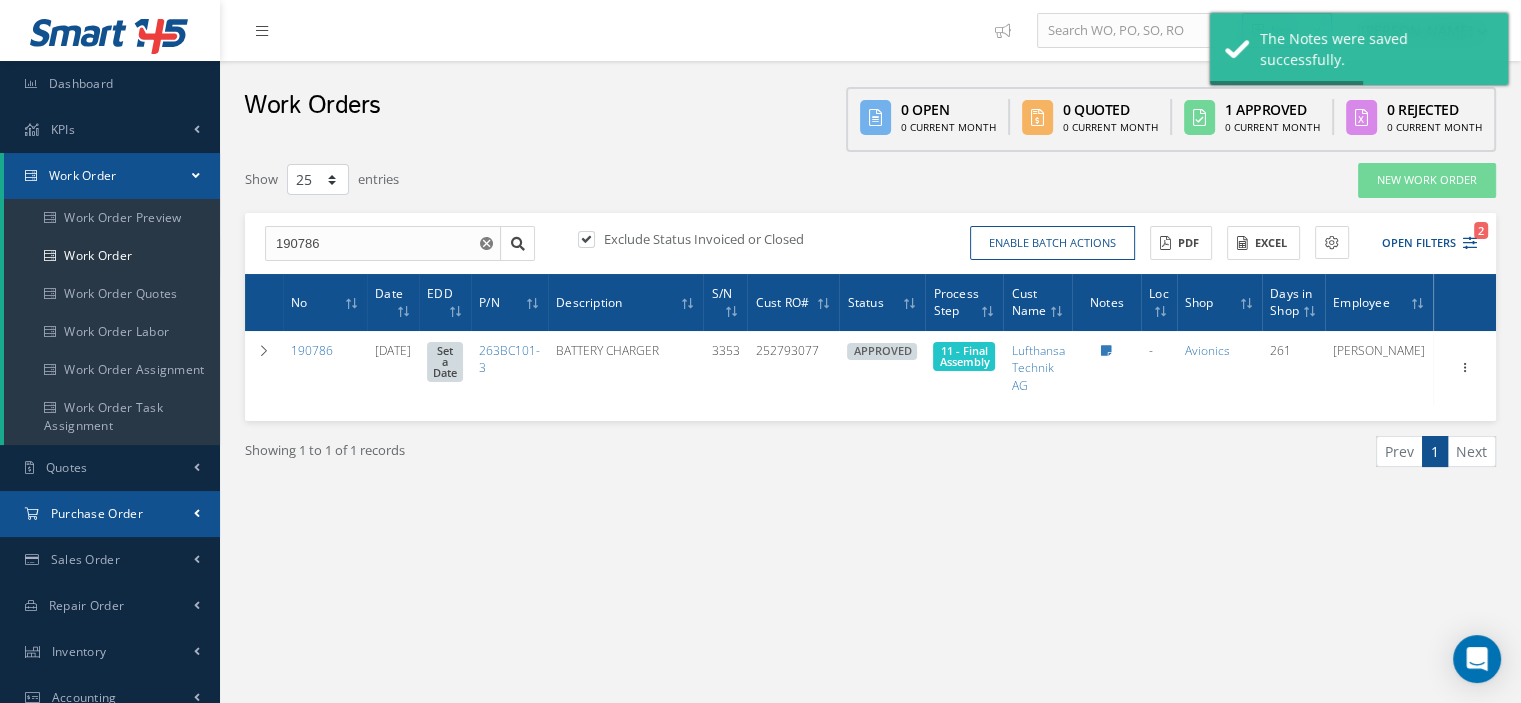 click on "Purchase Order" at bounding box center (97, 513) 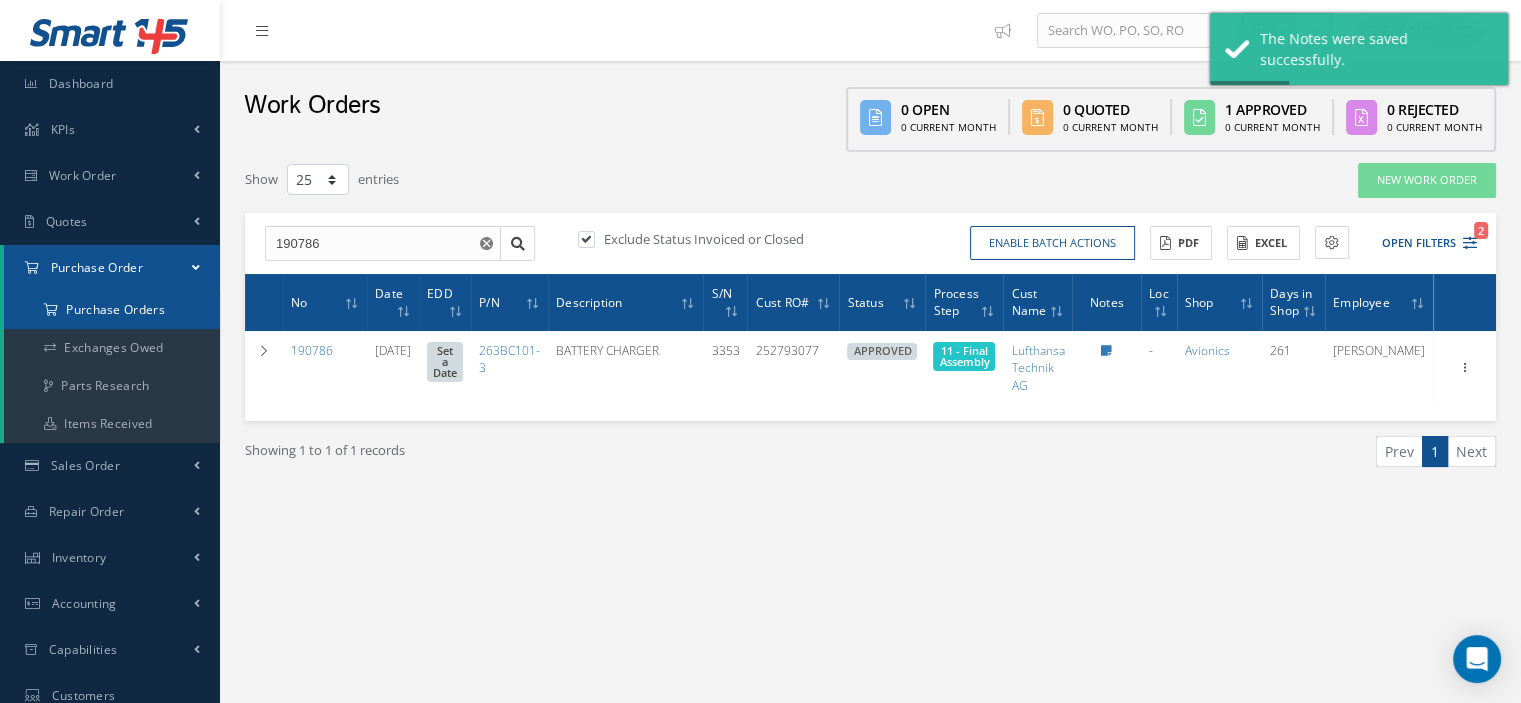 click on "Purchase Orders" at bounding box center (112, 310) 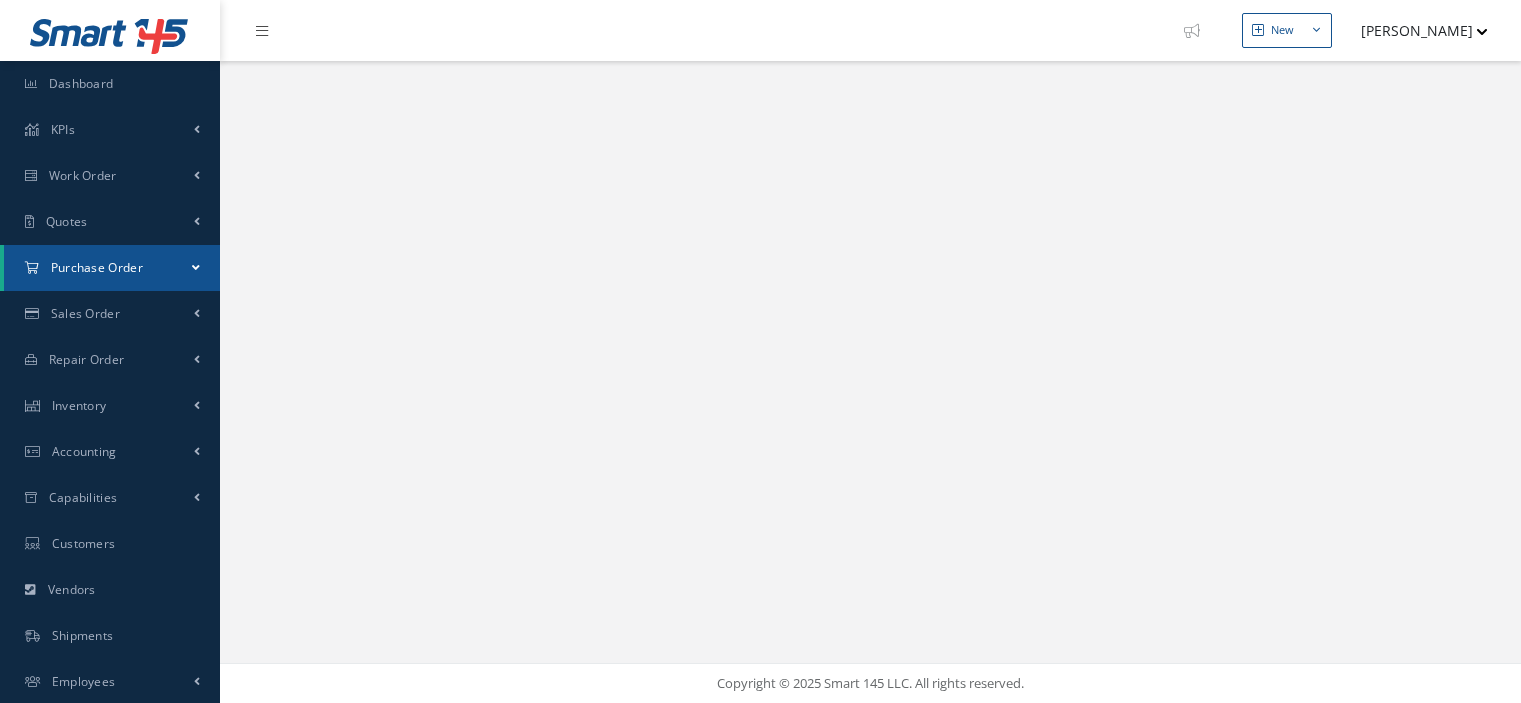 scroll, scrollTop: 0, scrollLeft: 0, axis: both 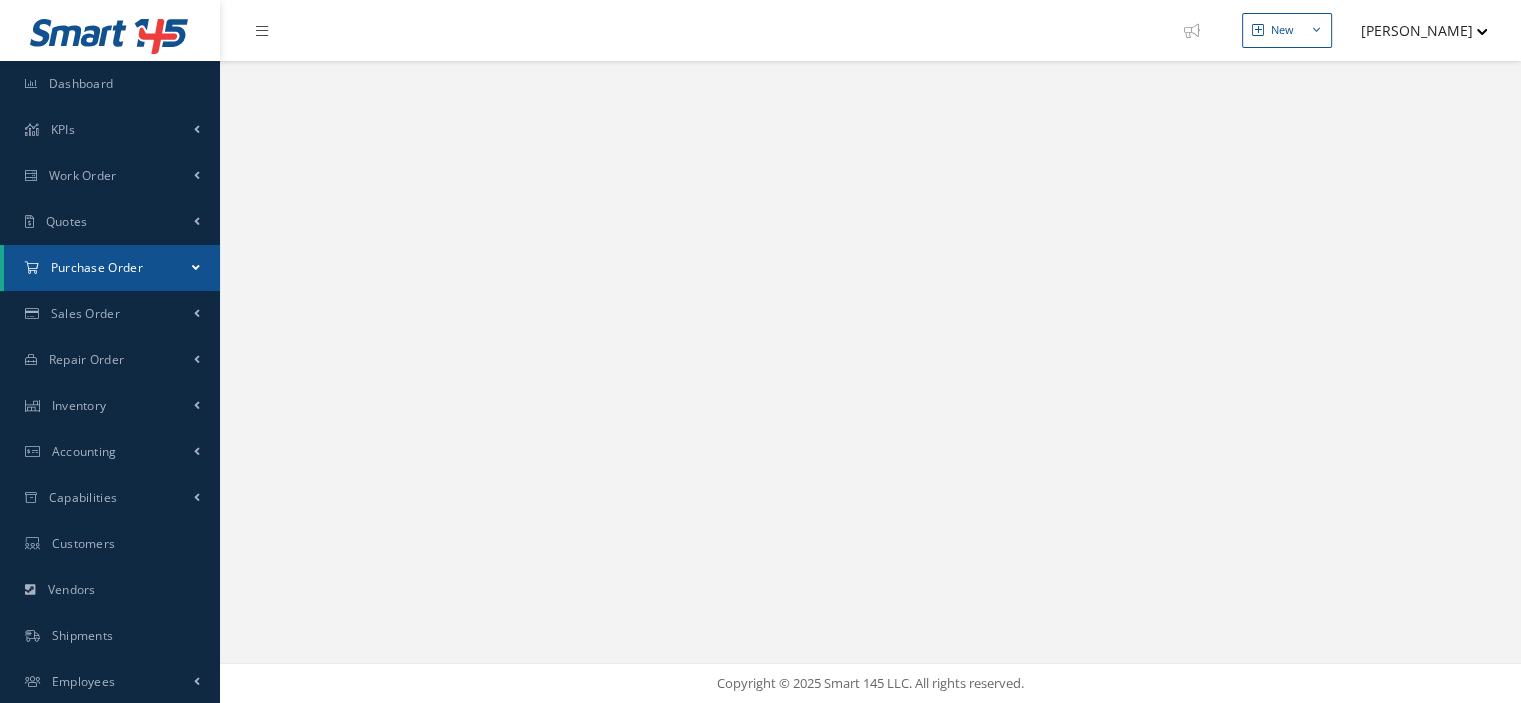 select on "25" 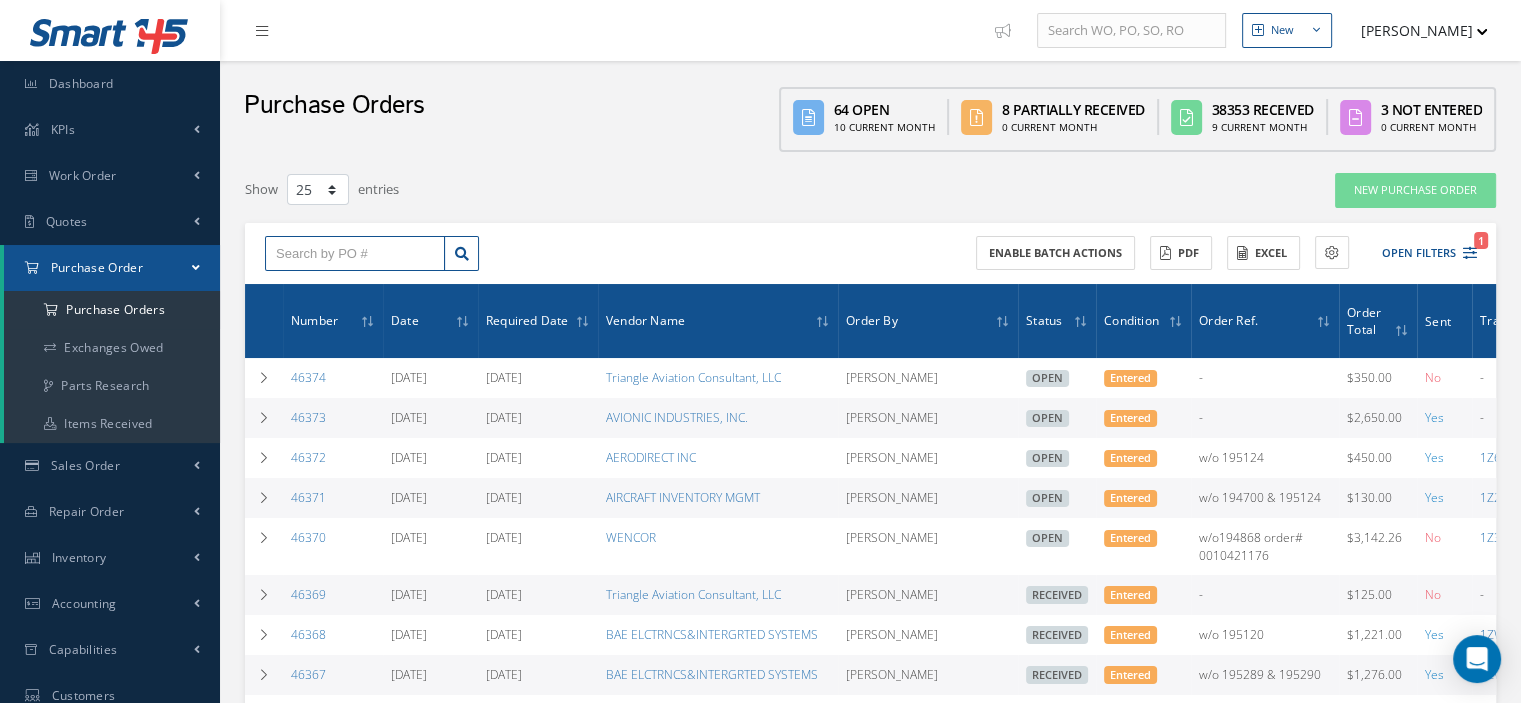 click at bounding box center [355, 254] 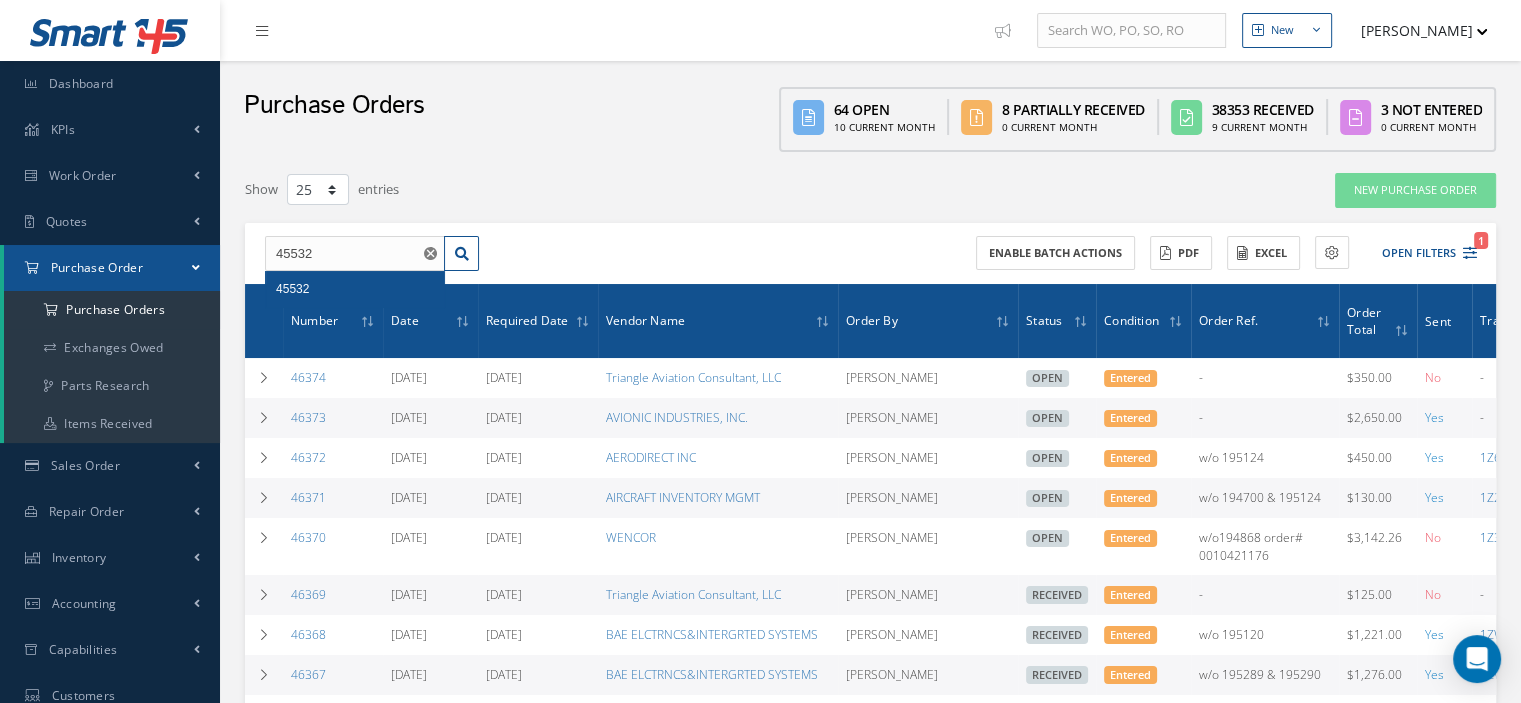 click on "45532" at bounding box center [355, 289] 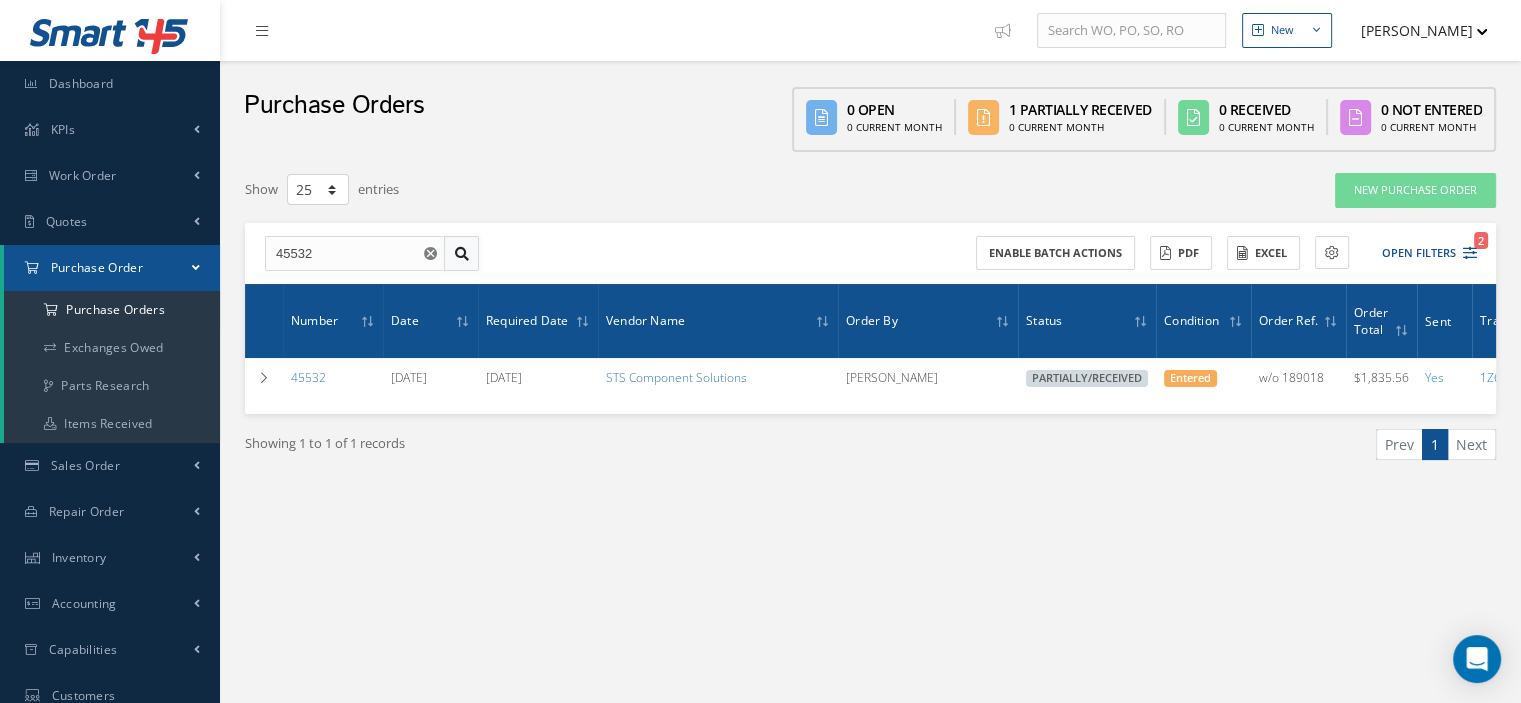 click at bounding box center [461, 254] 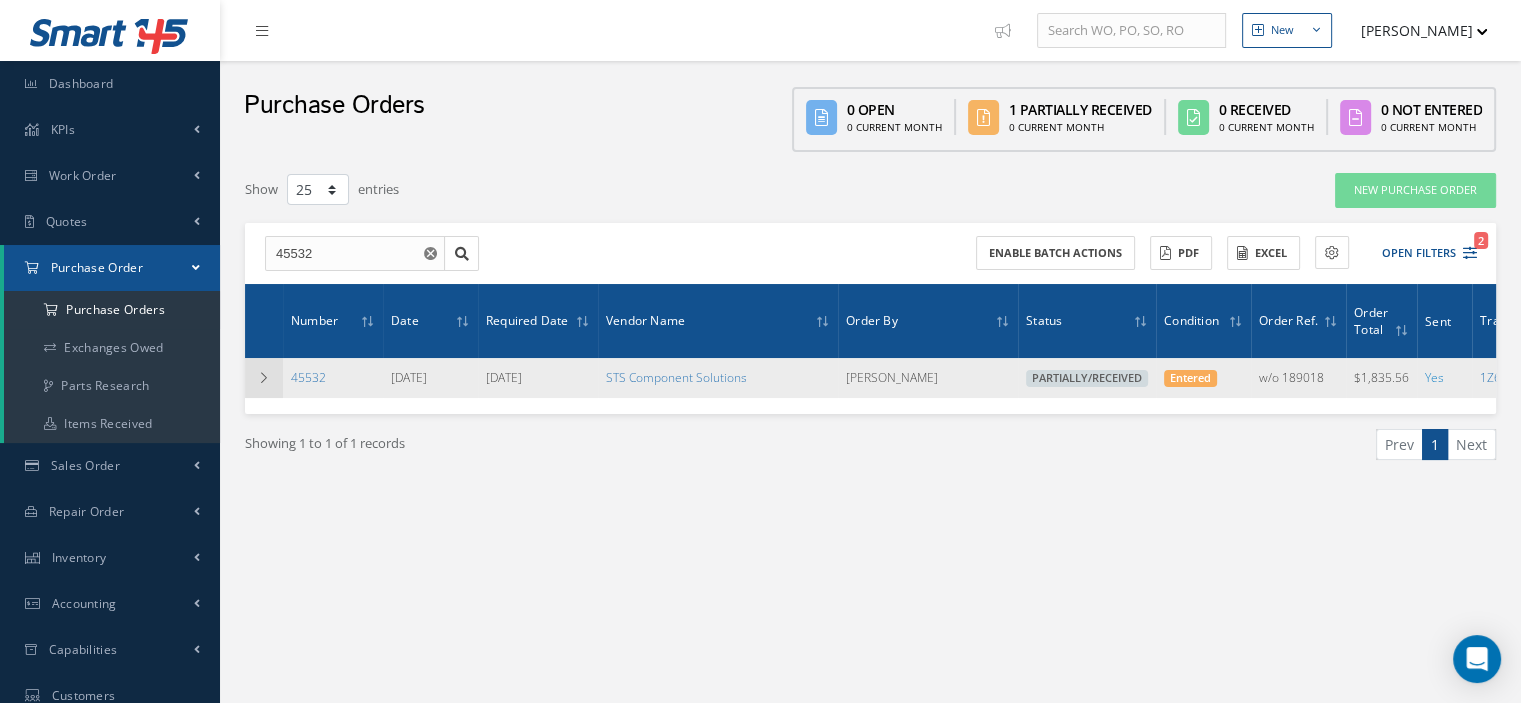 click at bounding box center [264, 378] 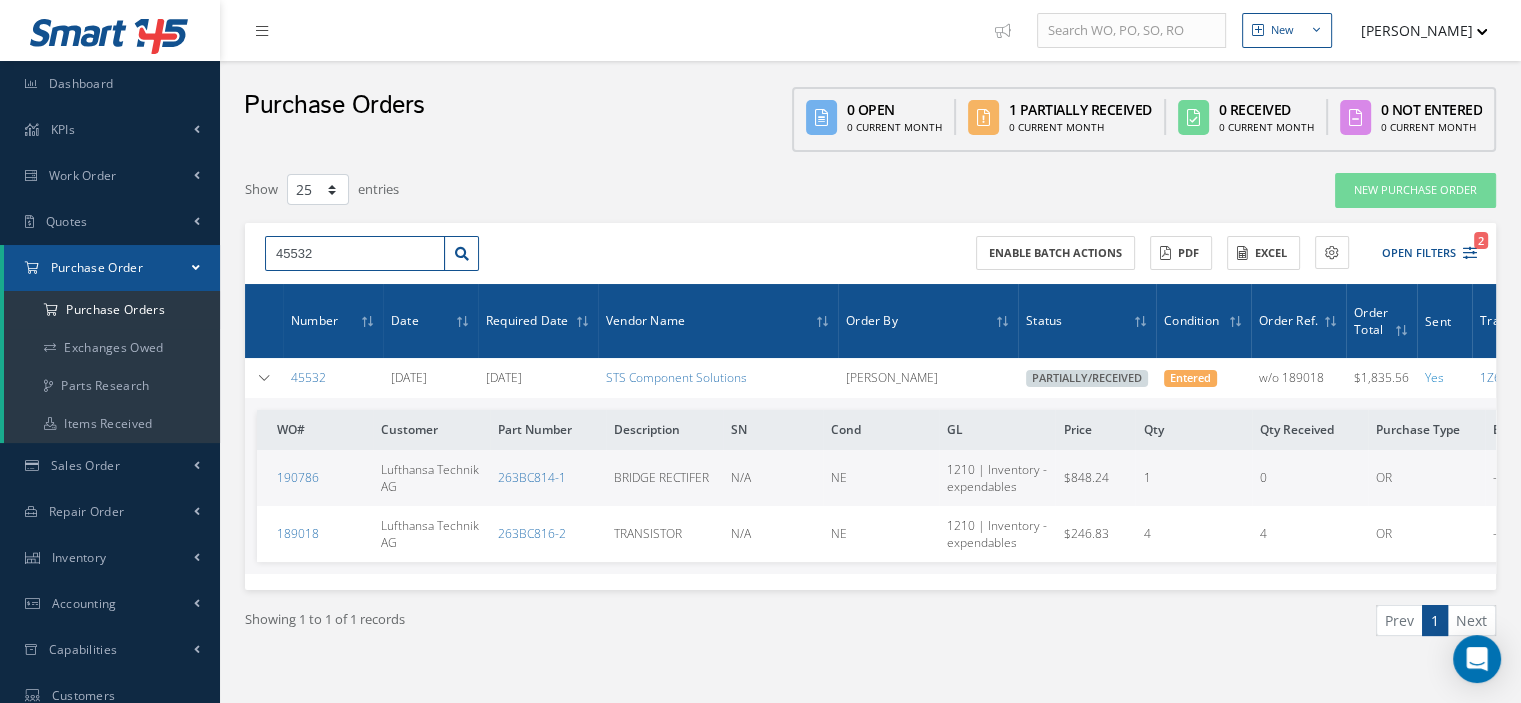 drag, startPoint x: 344, startPoint y: 260, endPoint x: 242, endPoint y: 263, distance: 102.044106 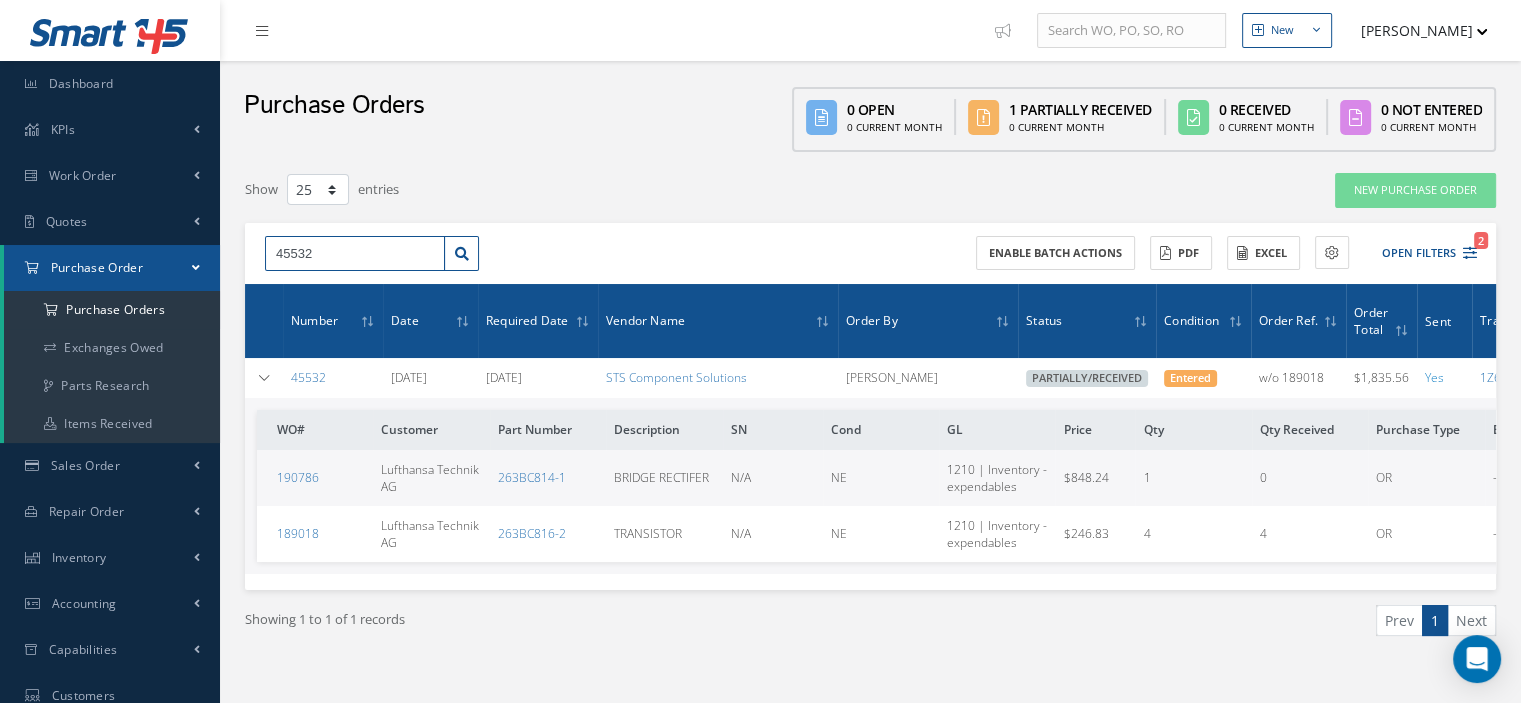 click on "Show
10
25
50
100
entries
New Purchase Order
45532
Enable batch actions
ACTIONS
Receive Payments
Select Customer
Aviation Instruments Repair Specialists, Inc. (dba A.I.R.S.)   American Aviation Traders Inc.   American South Aviation Inc.   AIR ACCESSORIES & AVIONICS, INC.   Jet Aviation Trading   [PERSON_NAME] Air Company   Med-Air, Inc.   Matrix Aviation   Merpati Maintenance Facility   National Airspares, Inc.   Nortek Repair Center, Inc.   Ocean Air, Inc.   Falcon USA, Inc.   Fatair, Inc.   Flight Director, Inc.   The Flying P, Inc.   Fieldtech Avionics & Instruments   Gemini Aircraft Corp." at bounding box center (870, 429) 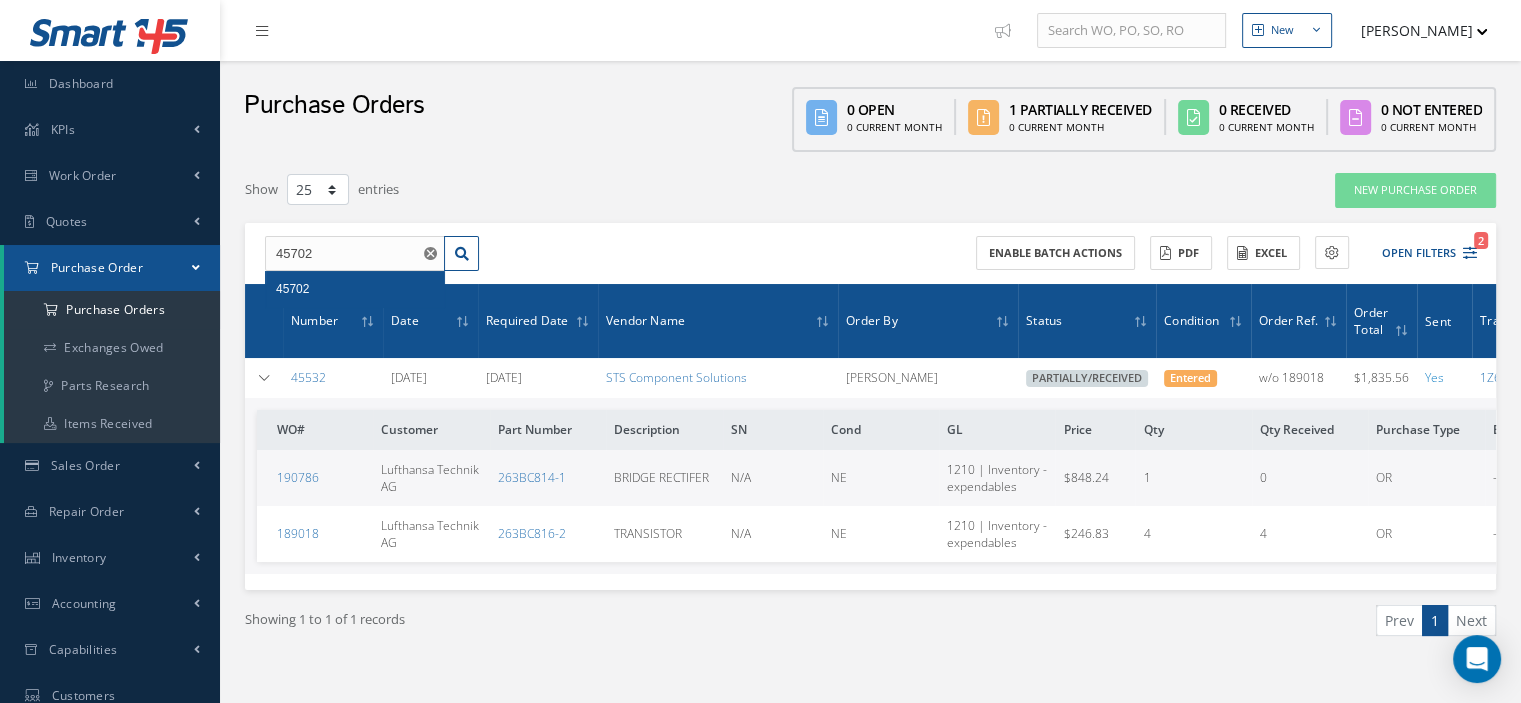 click on "45702" at bounding box center [355, 289] 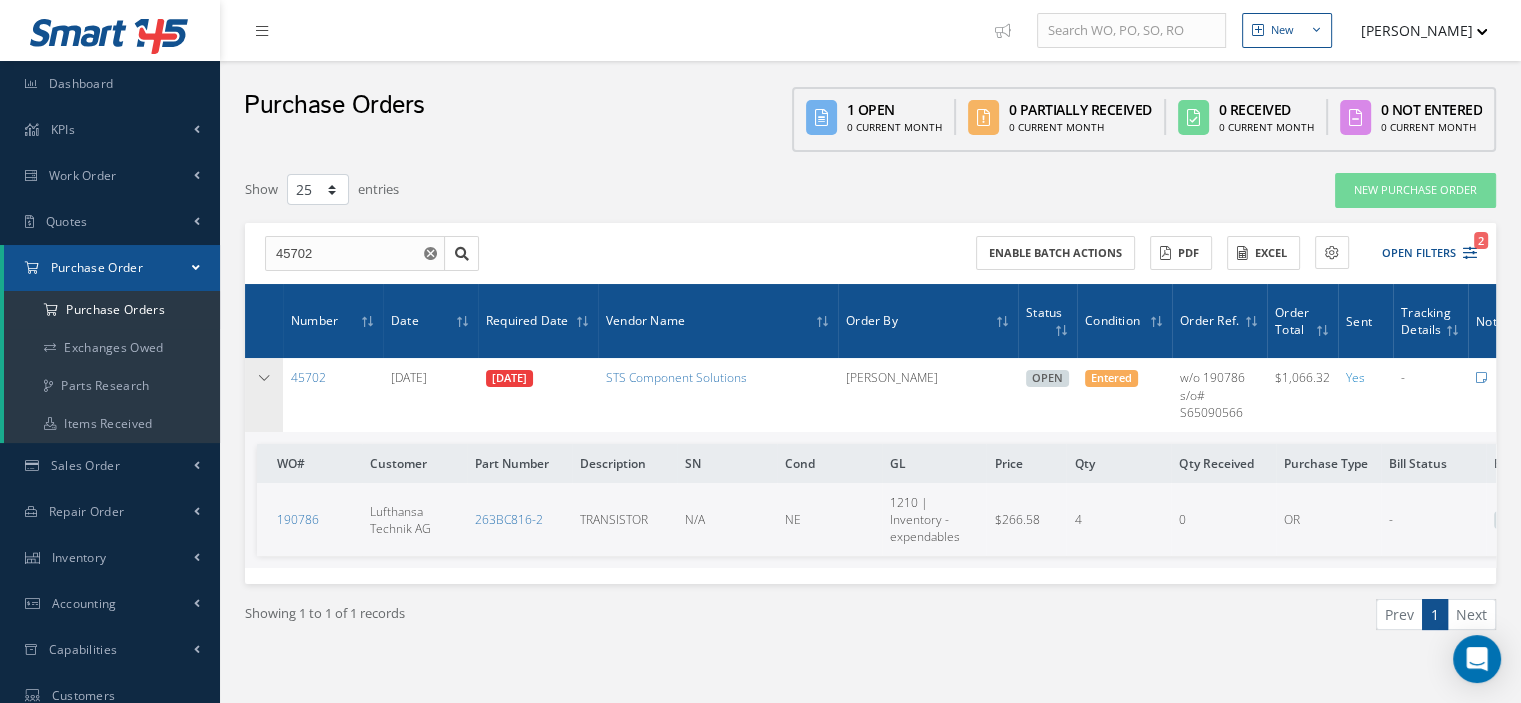 click at bounding box center (264, 378) 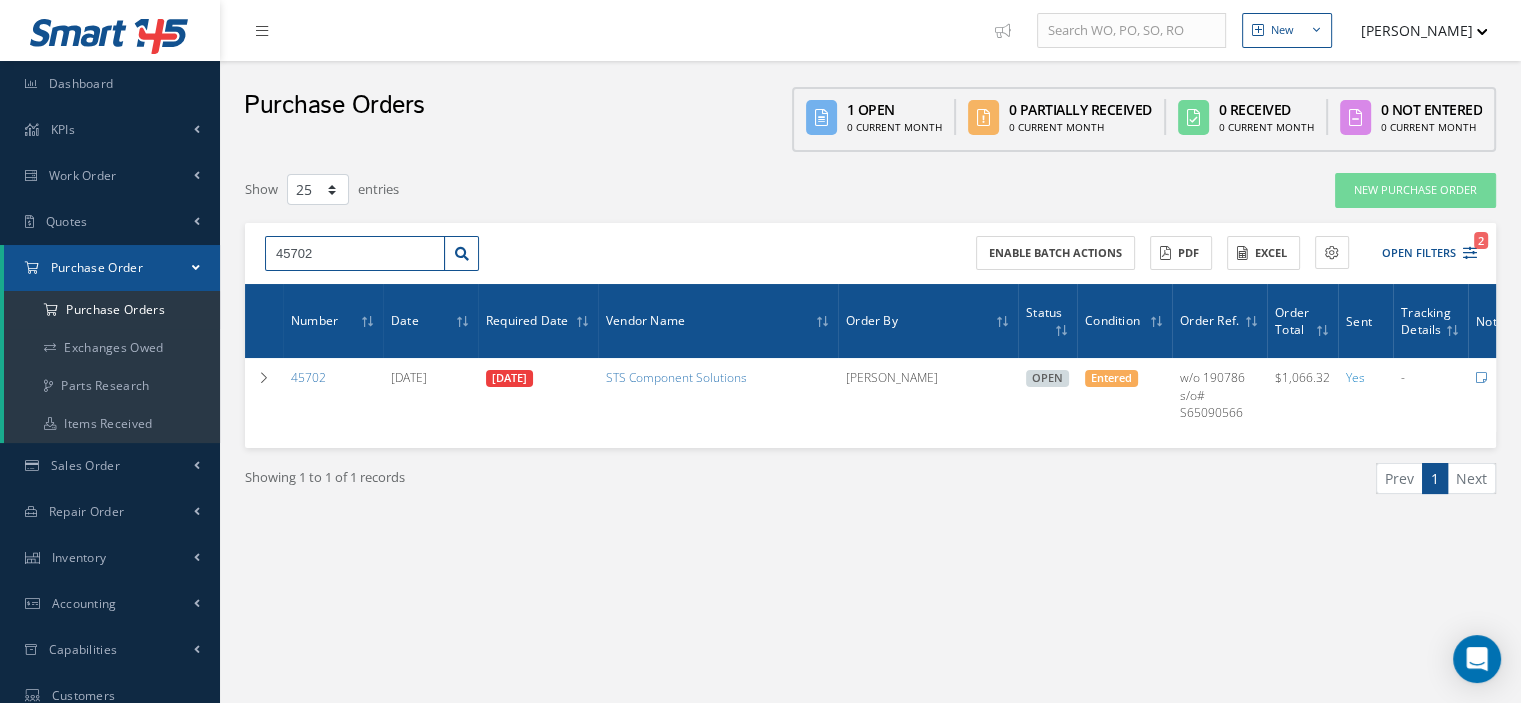 drag, startPoint x: 322, startPoint y: 268, endPoint x: 272, endPoint y: 263, distance: 50.24938 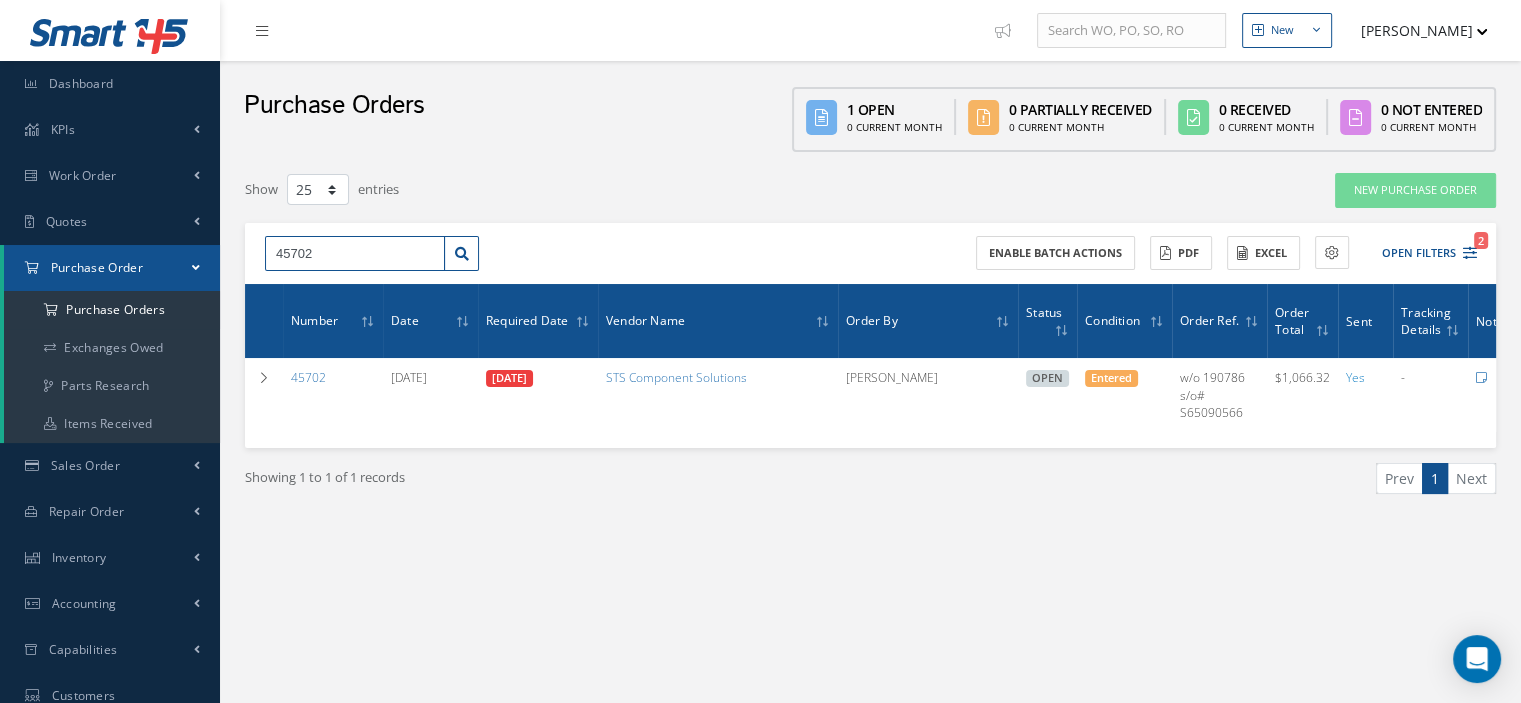 click on "45702" at bounding box center [355, 254] 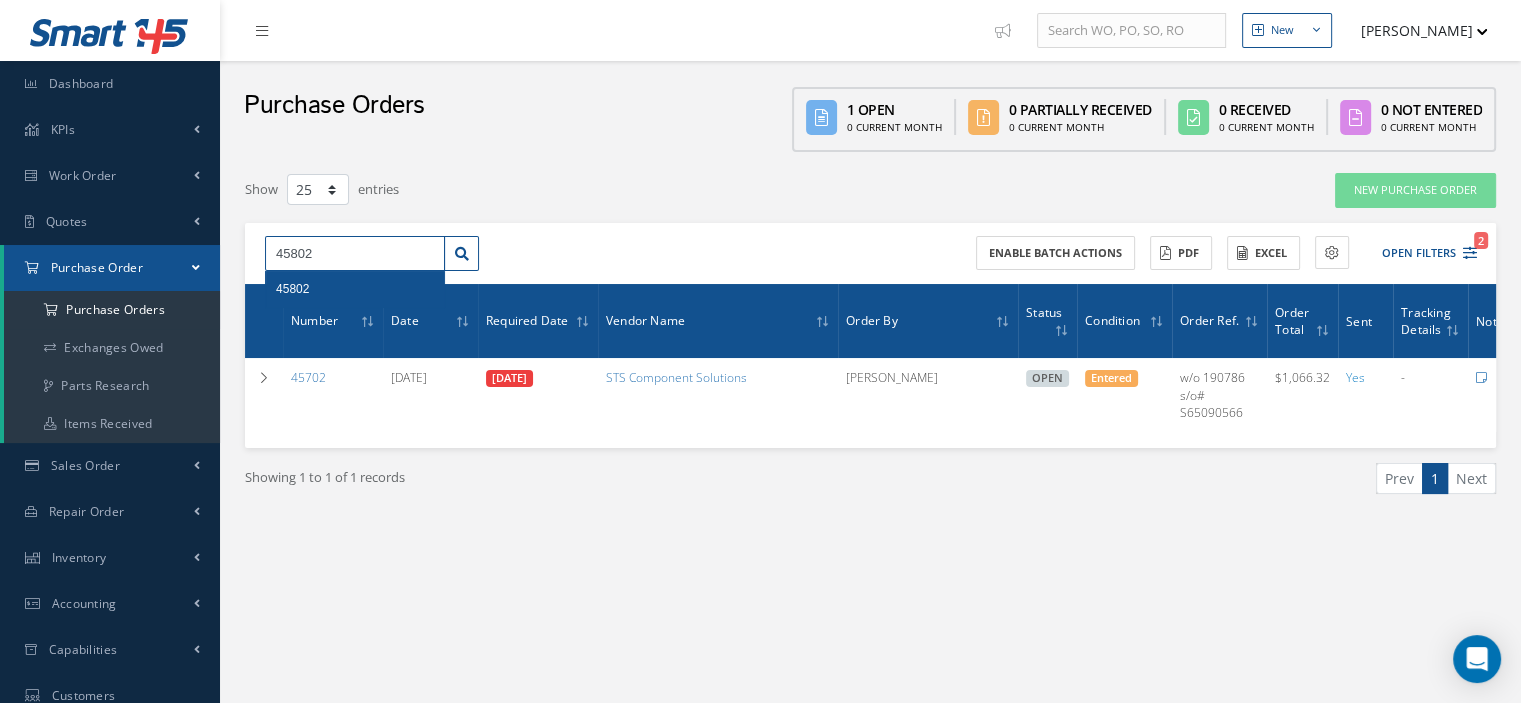 type on "45802" 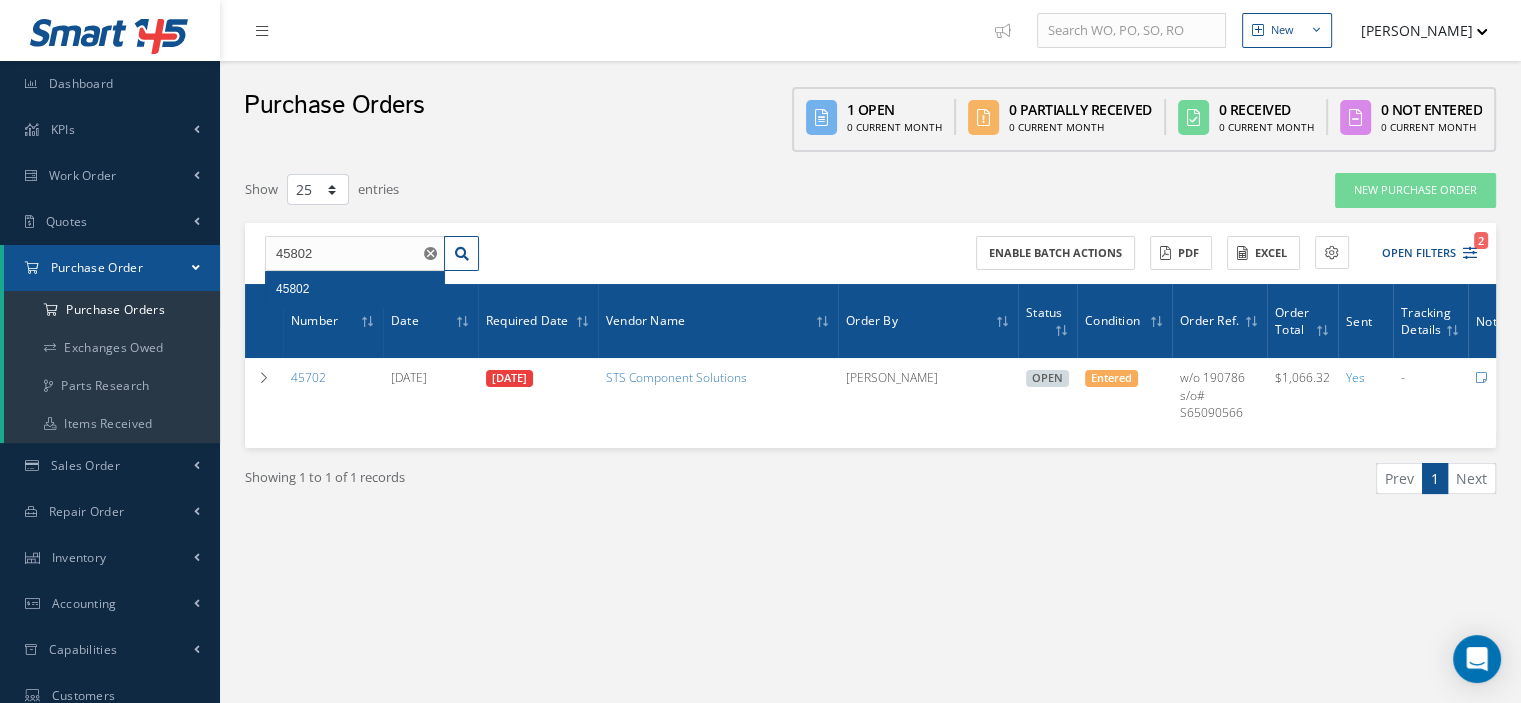 click on "45802" at bounding box center [355, 289] 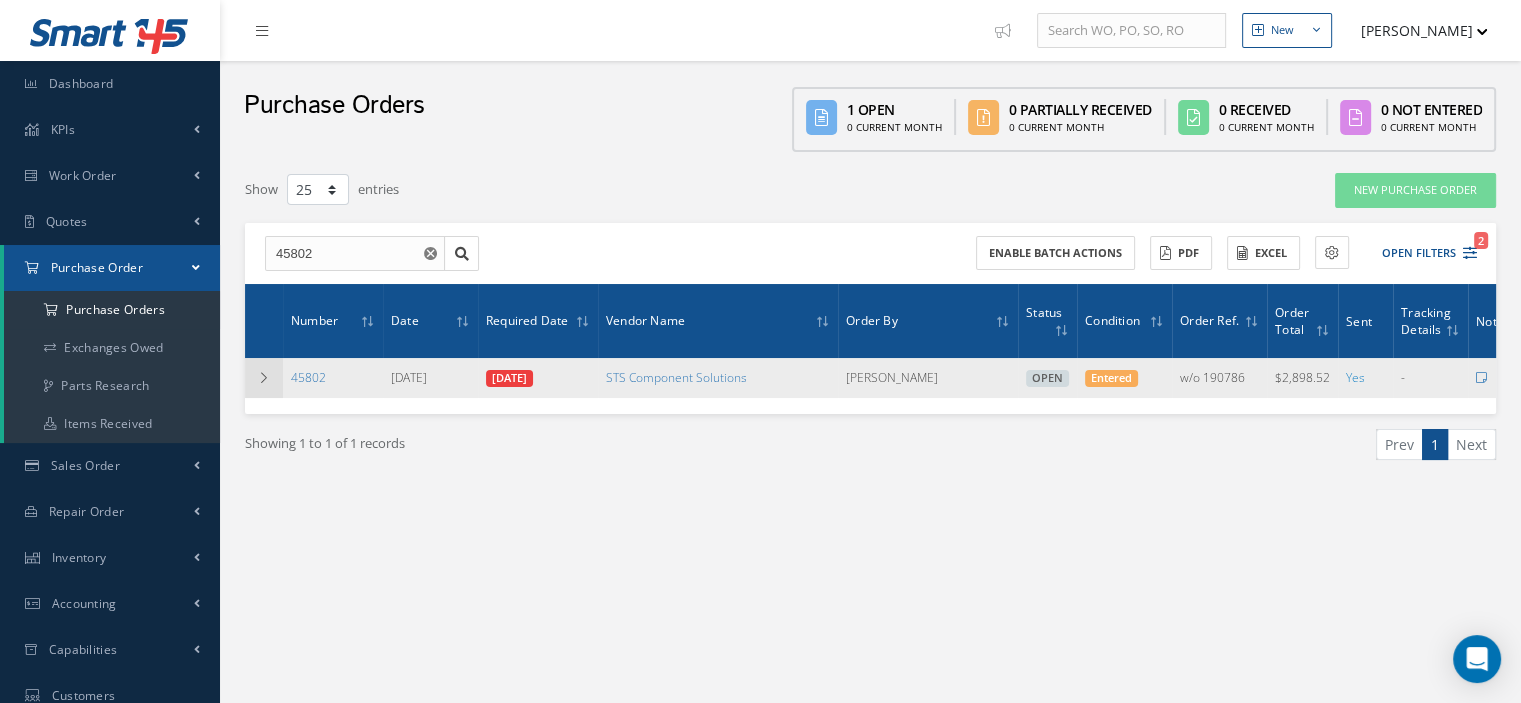 click at bounding box center (264, 378) 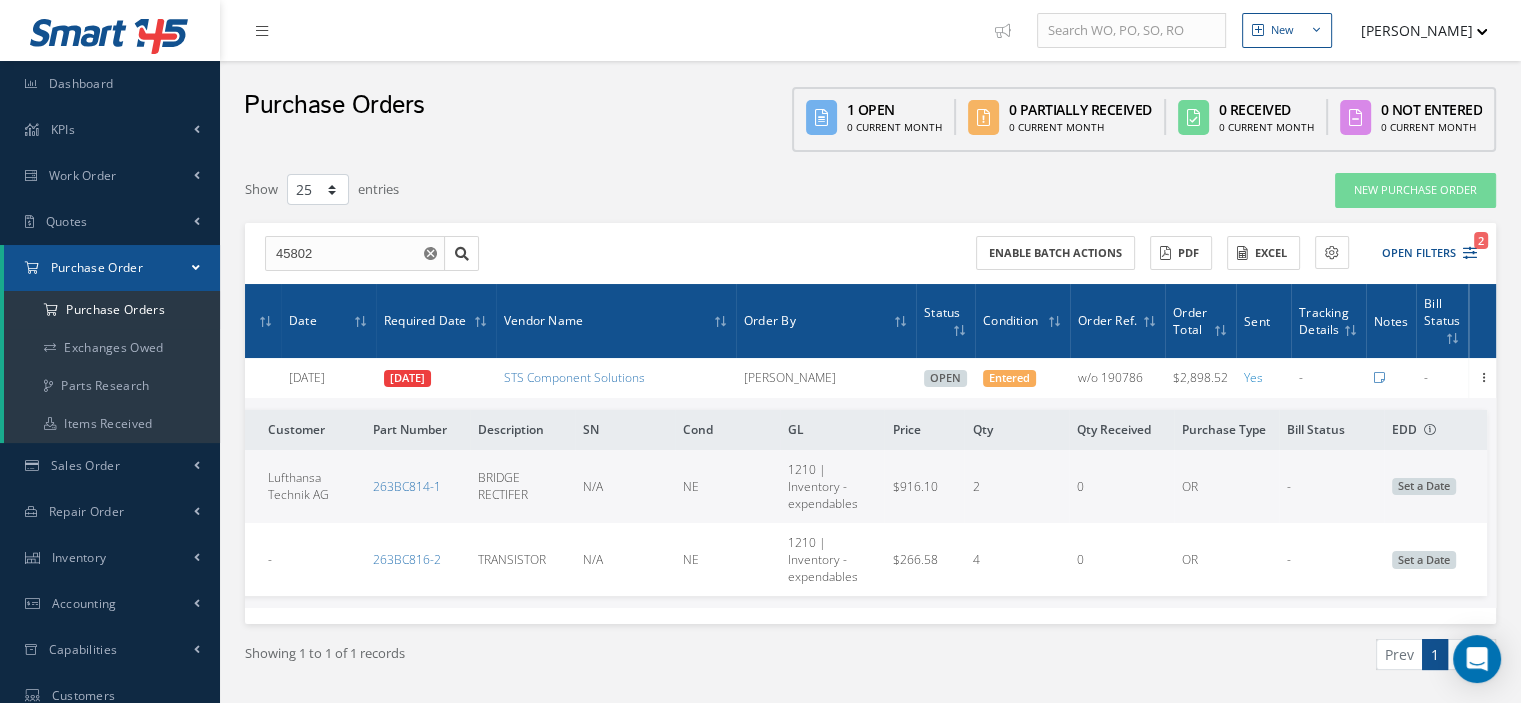 scroll, scrollTop: 0, scrollLeft: 0, axis: both 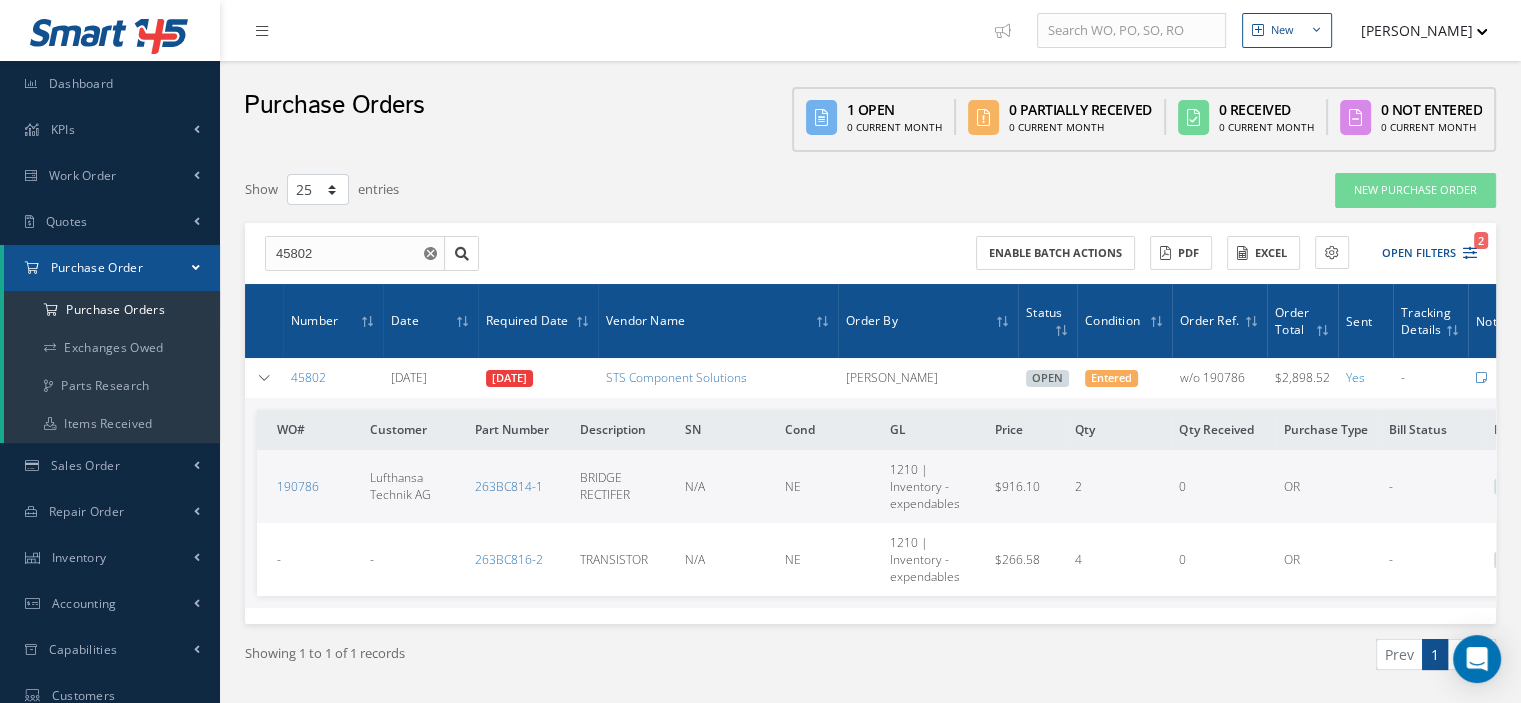 click on "Purchase Order" at bounding box center [112, 268] 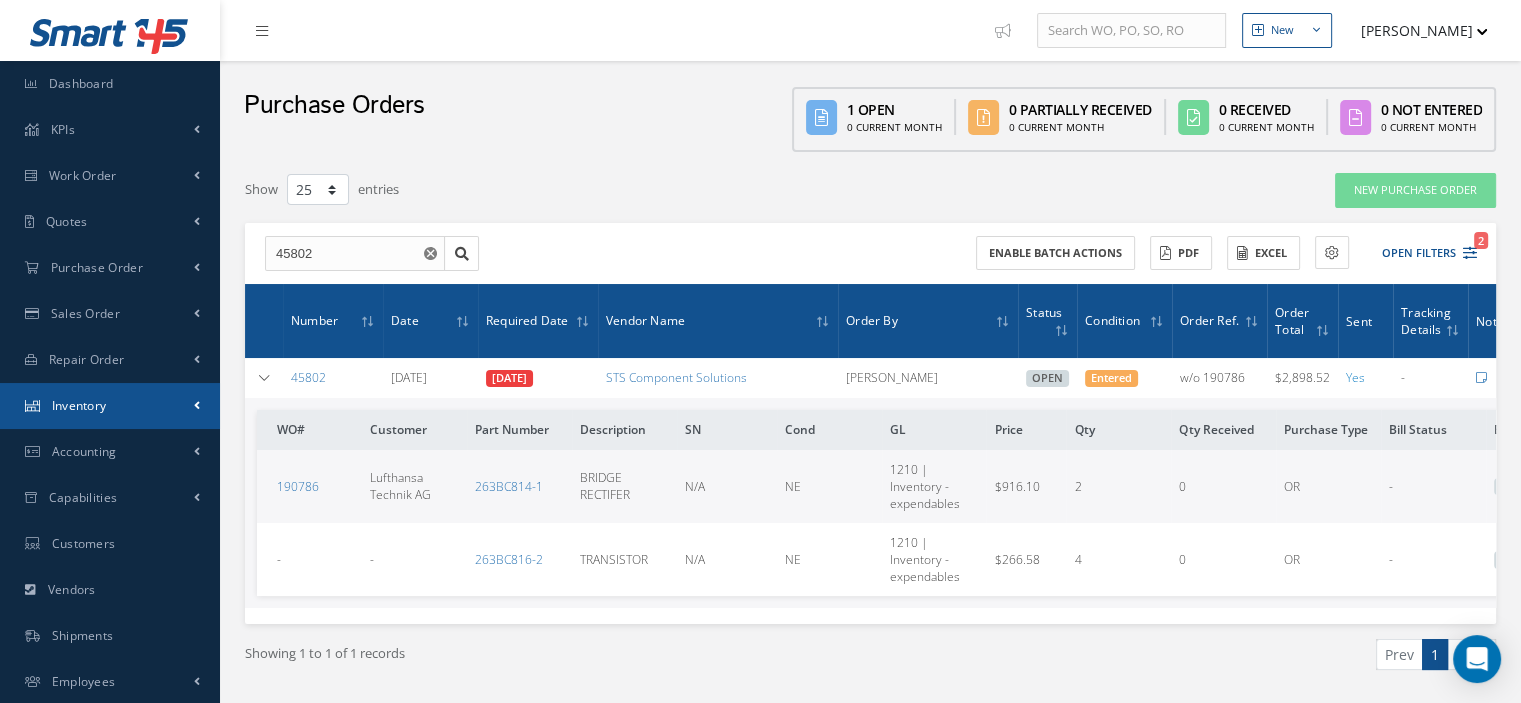 click on "Inventory" at bounding box center (110, 406) 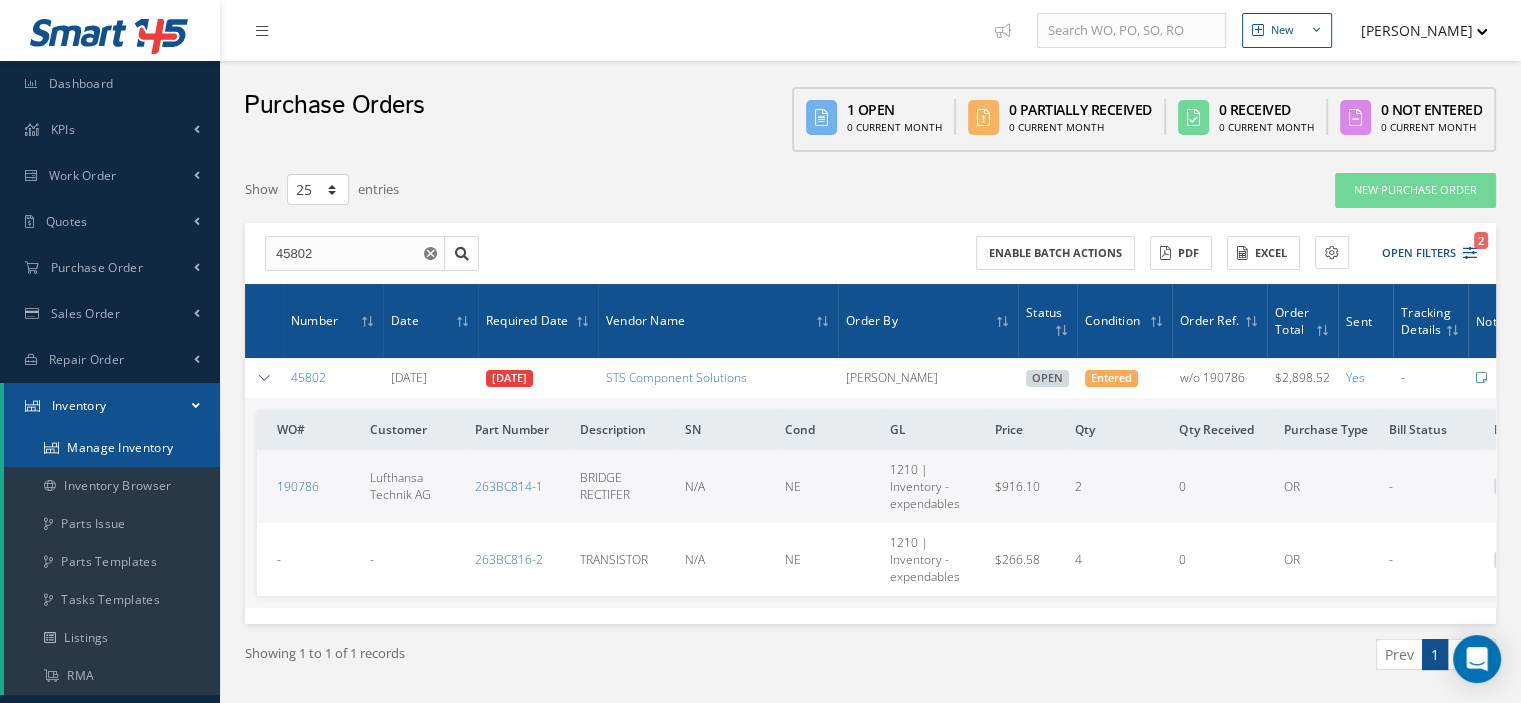 click on "Manage Inventory" at bounding box center [112, 448] 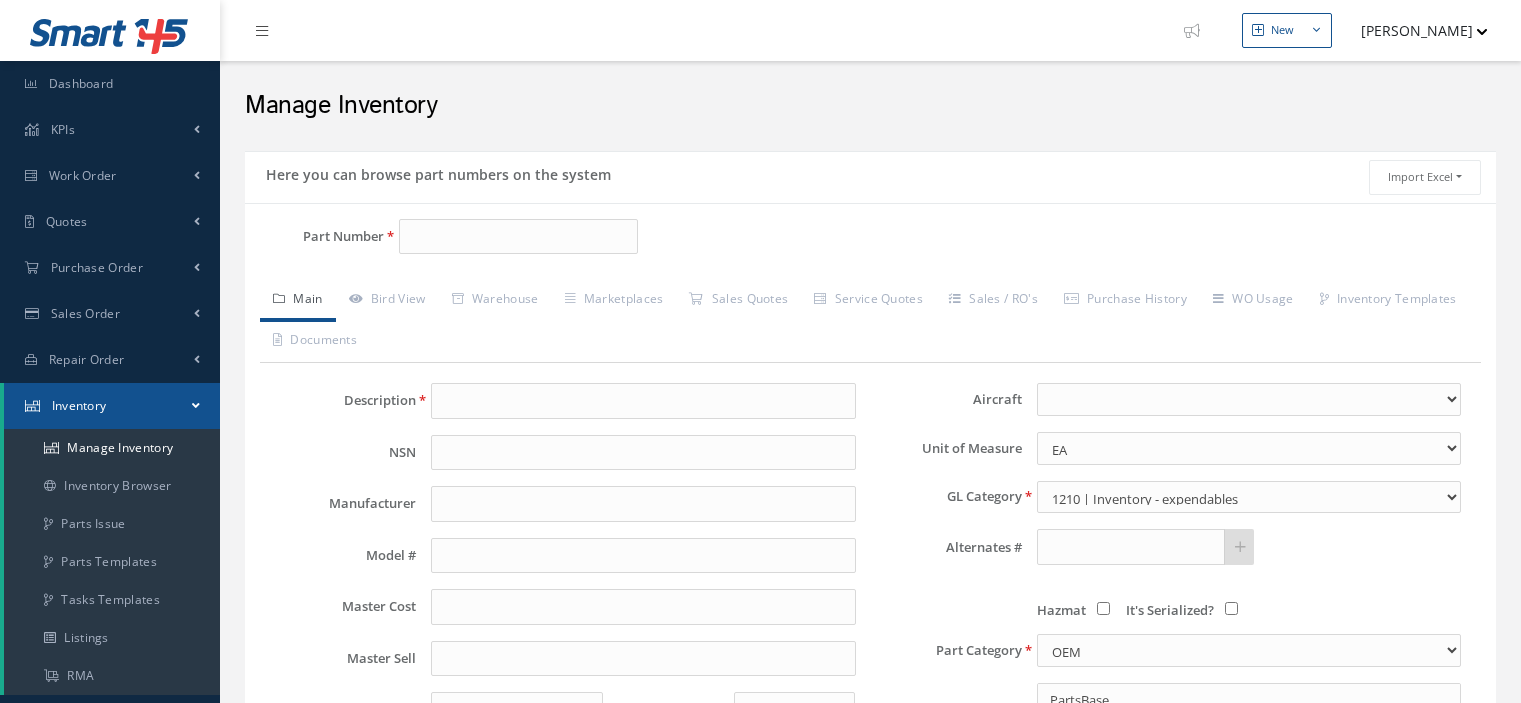 select 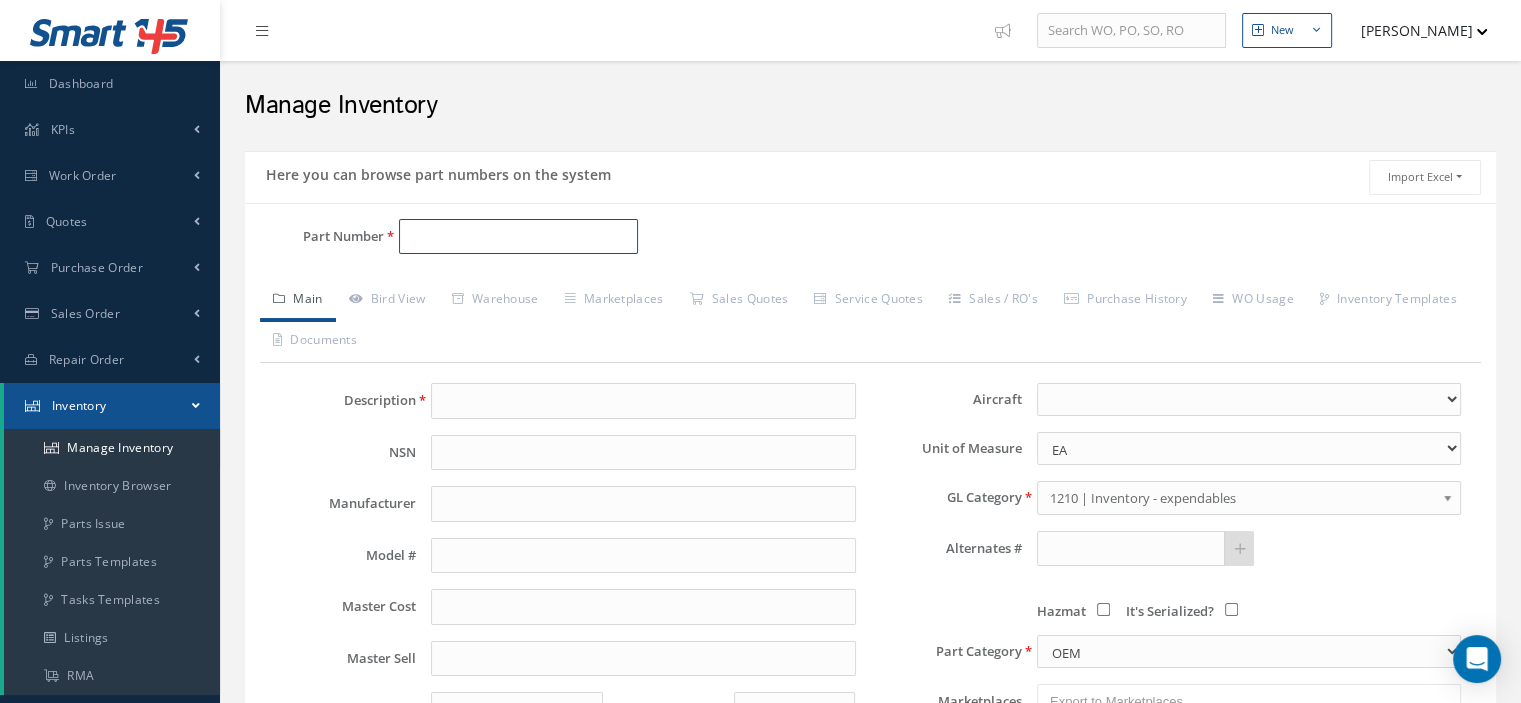 click on "Part Number" at bounding box center [518, 237] 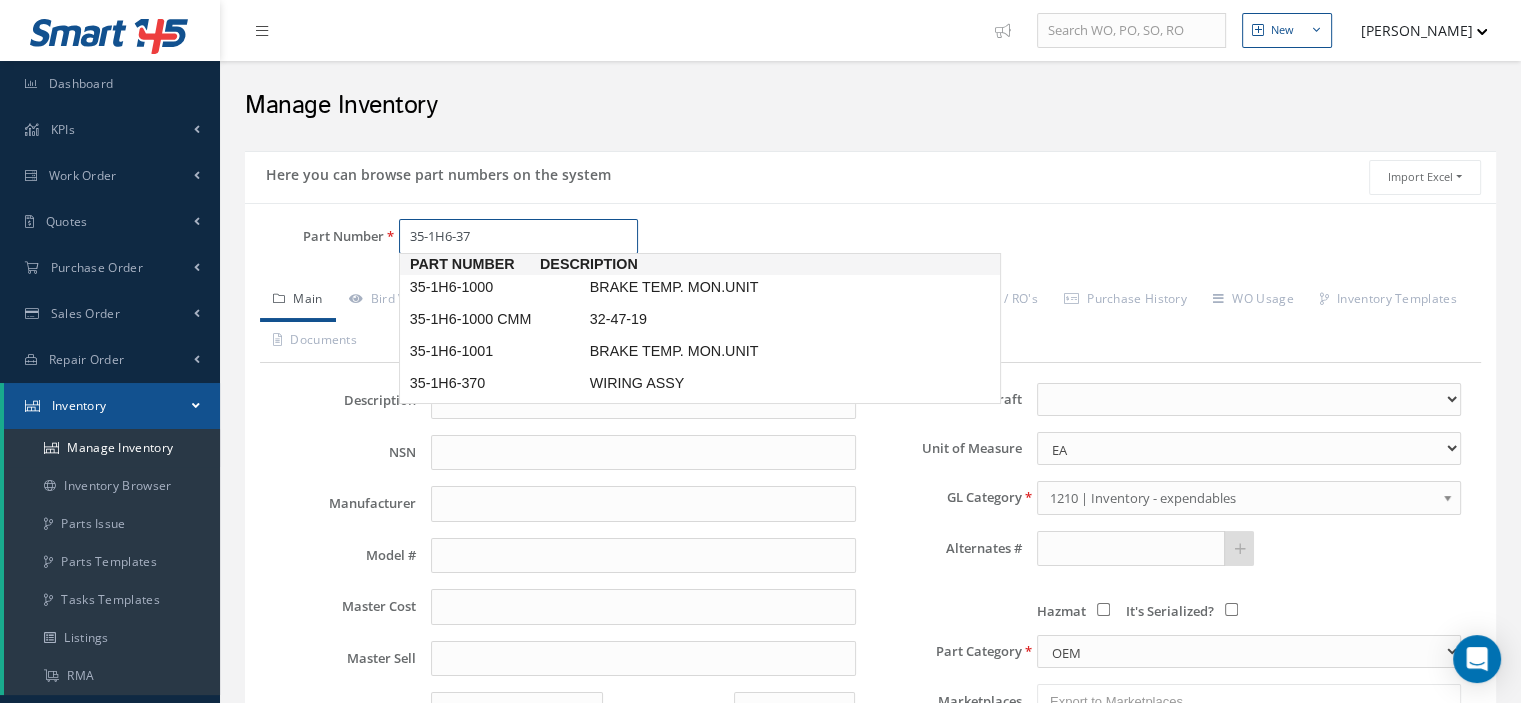 type on "35-1H6-370" 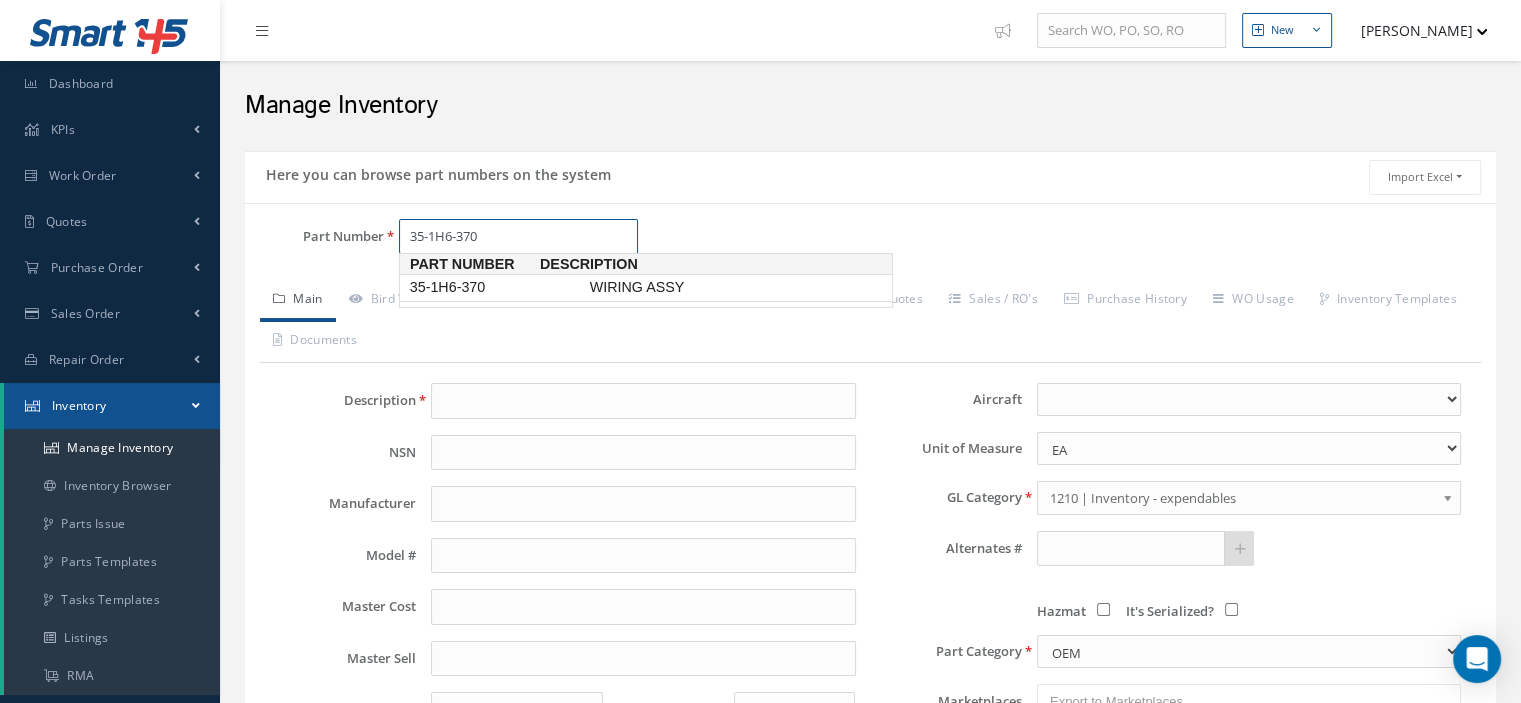 click on "35-1H6-370" at bounding box center (496, 287) 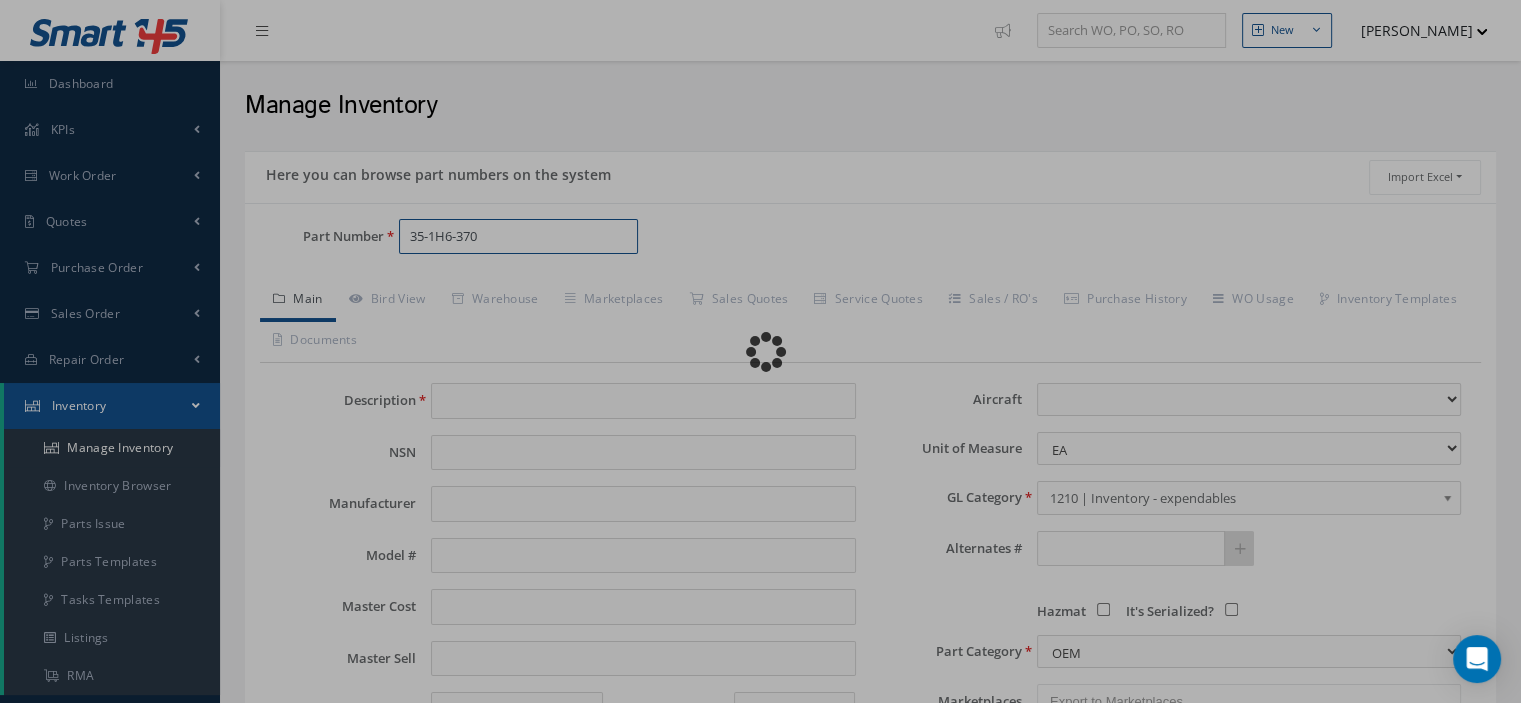 type on "WIRING ASSY" 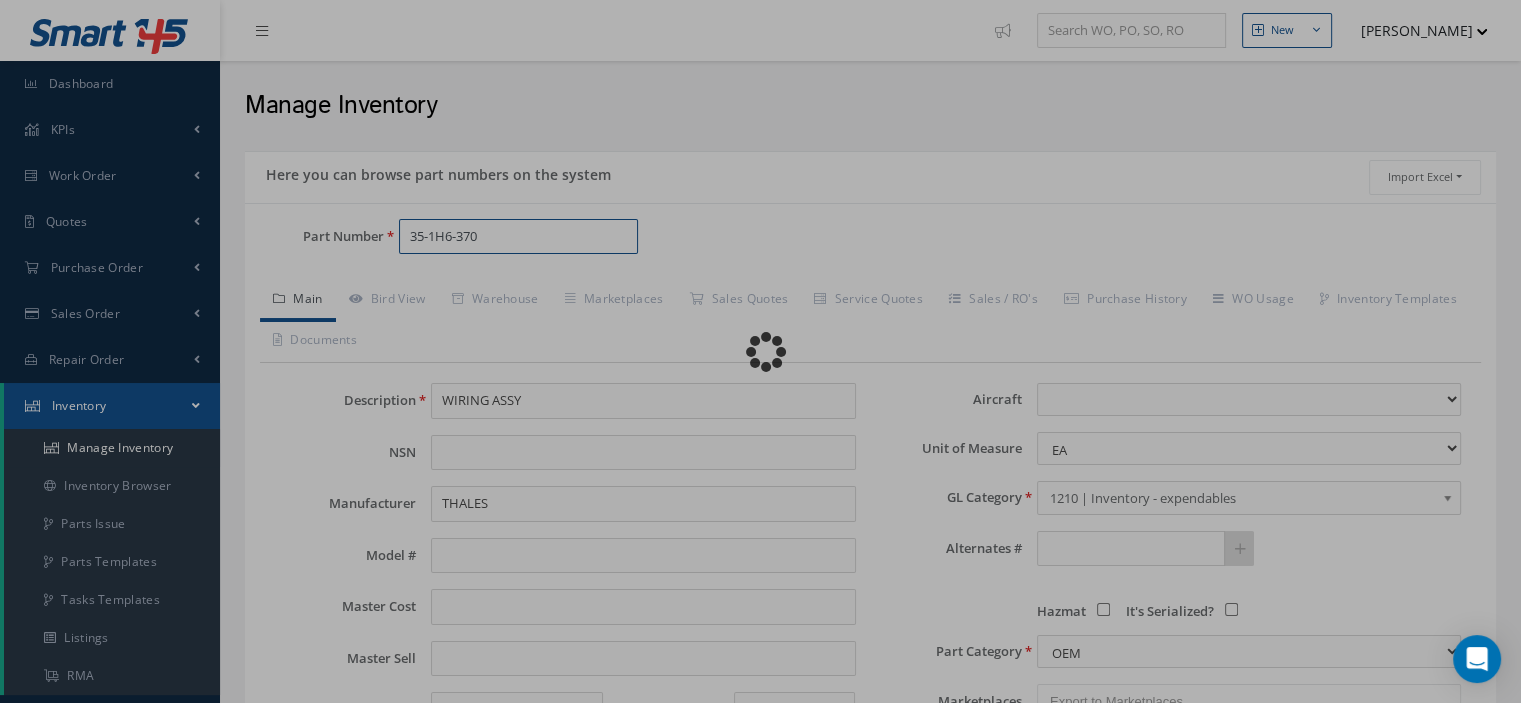 select 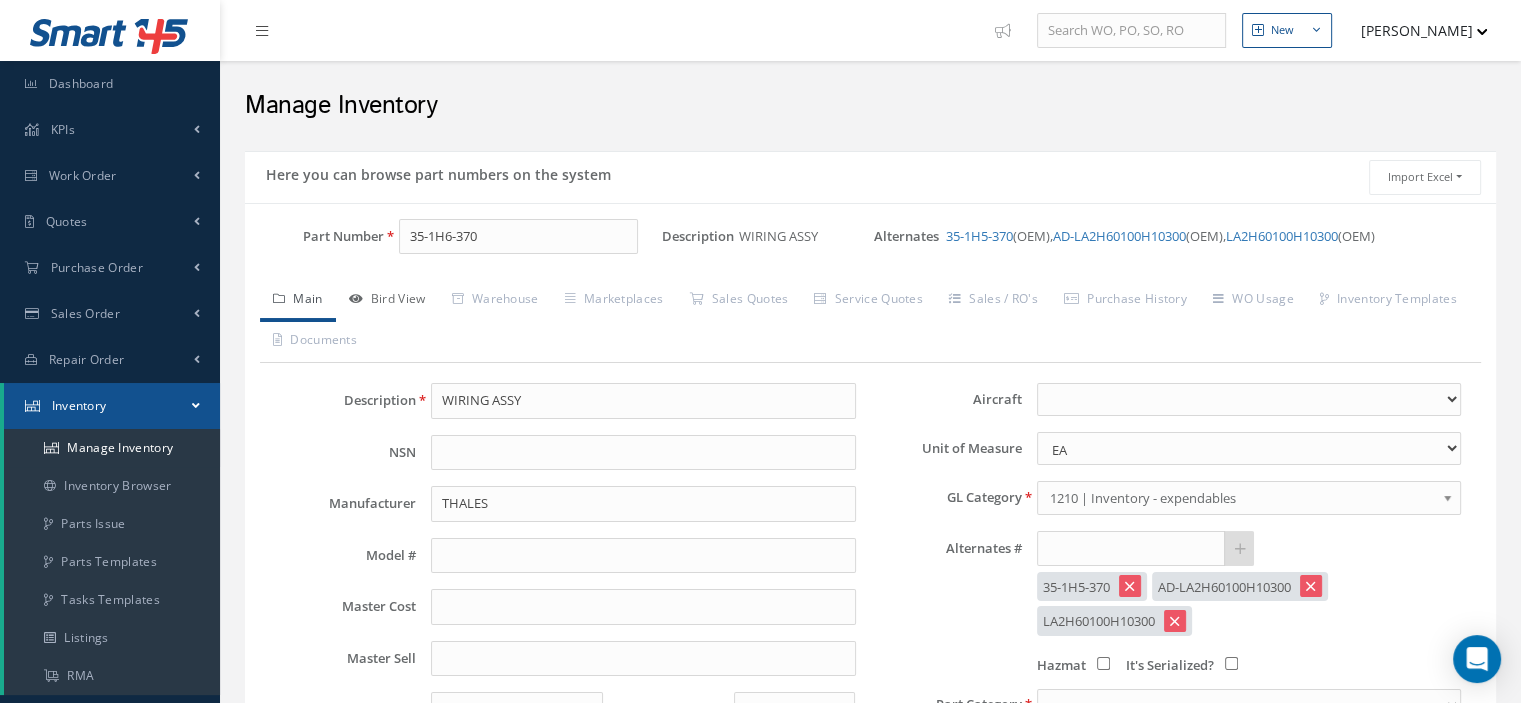 click on "Bird View" at bounding box center [387, 301] 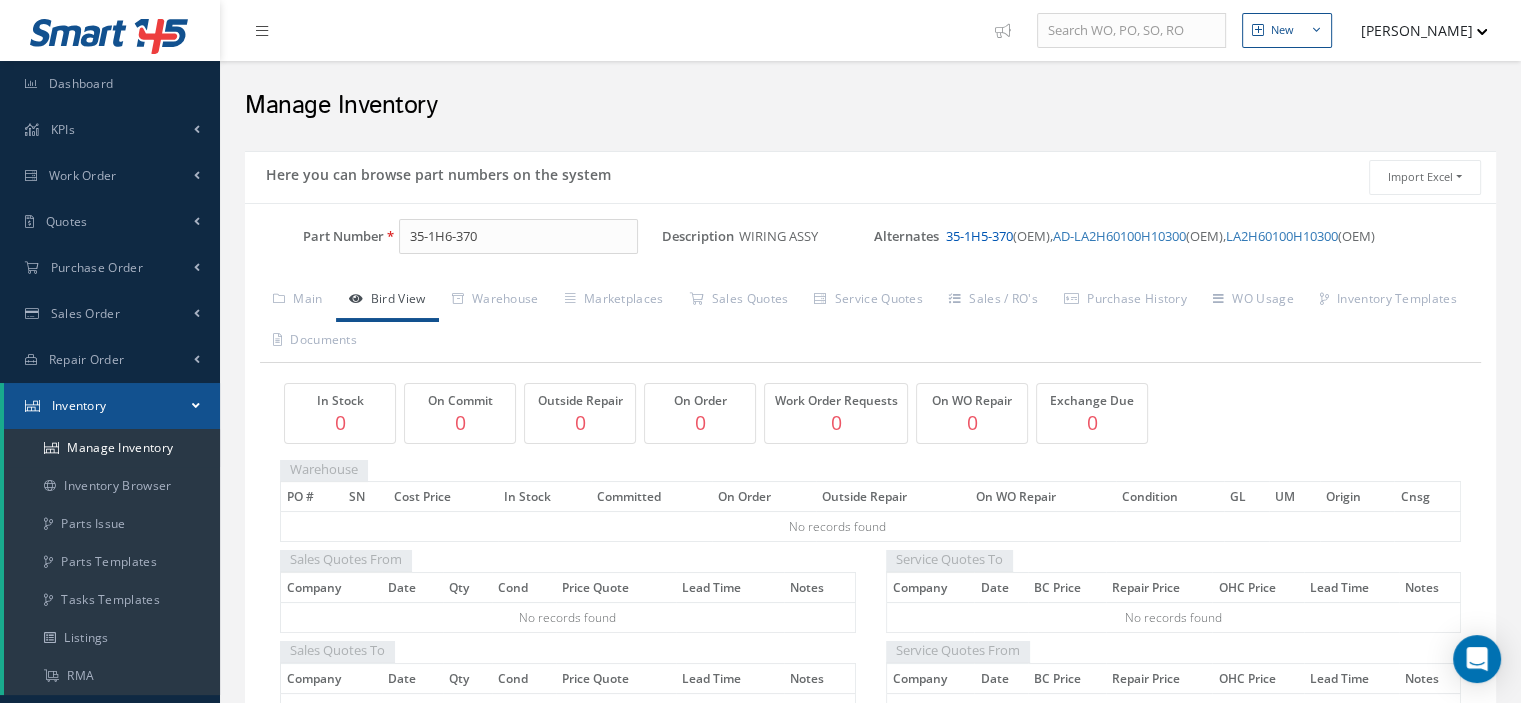 click on "35-1H5-370" at bounding box center (979, 236) 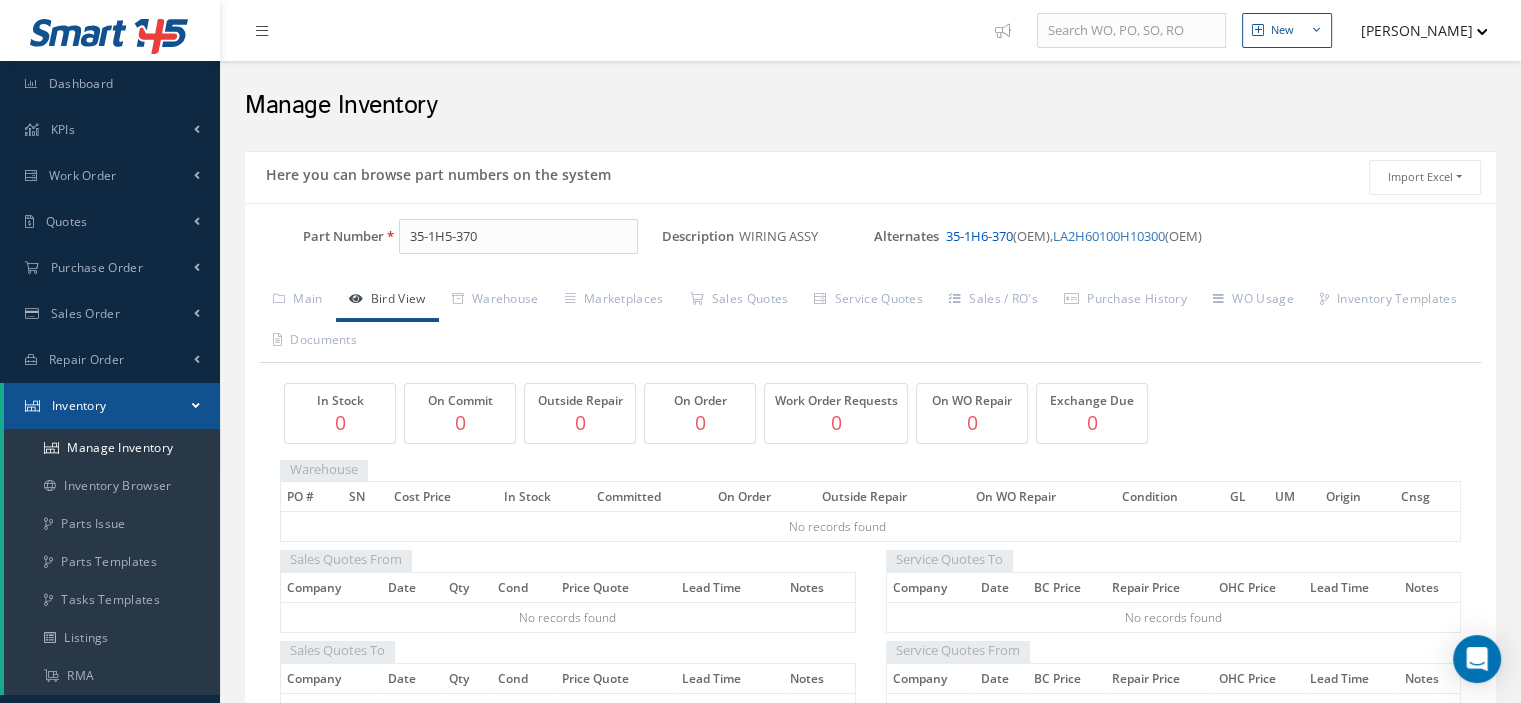 click on "35-1H6-370" at bounding box center (979, 236) 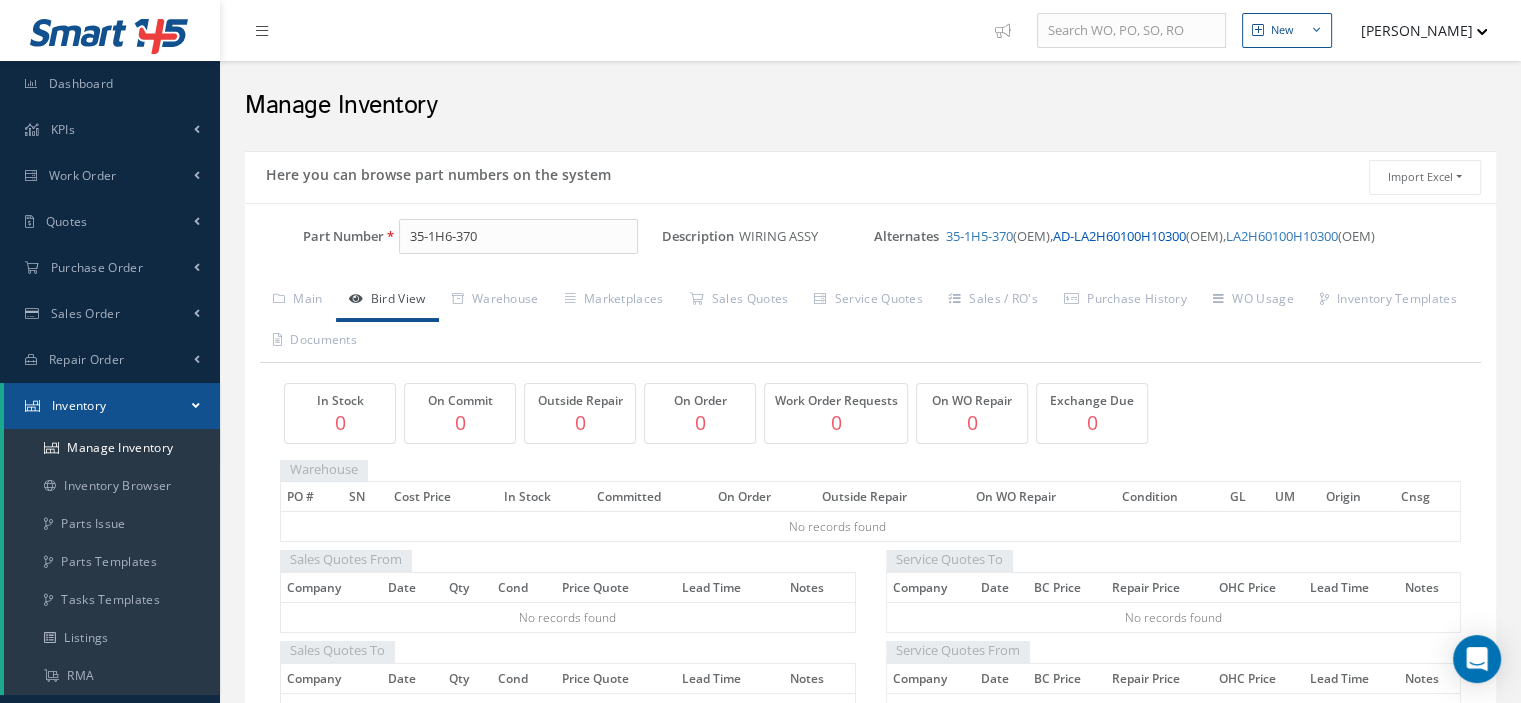 click on "AD-LA2H60100H10300" at bounding box center (1119, 236) 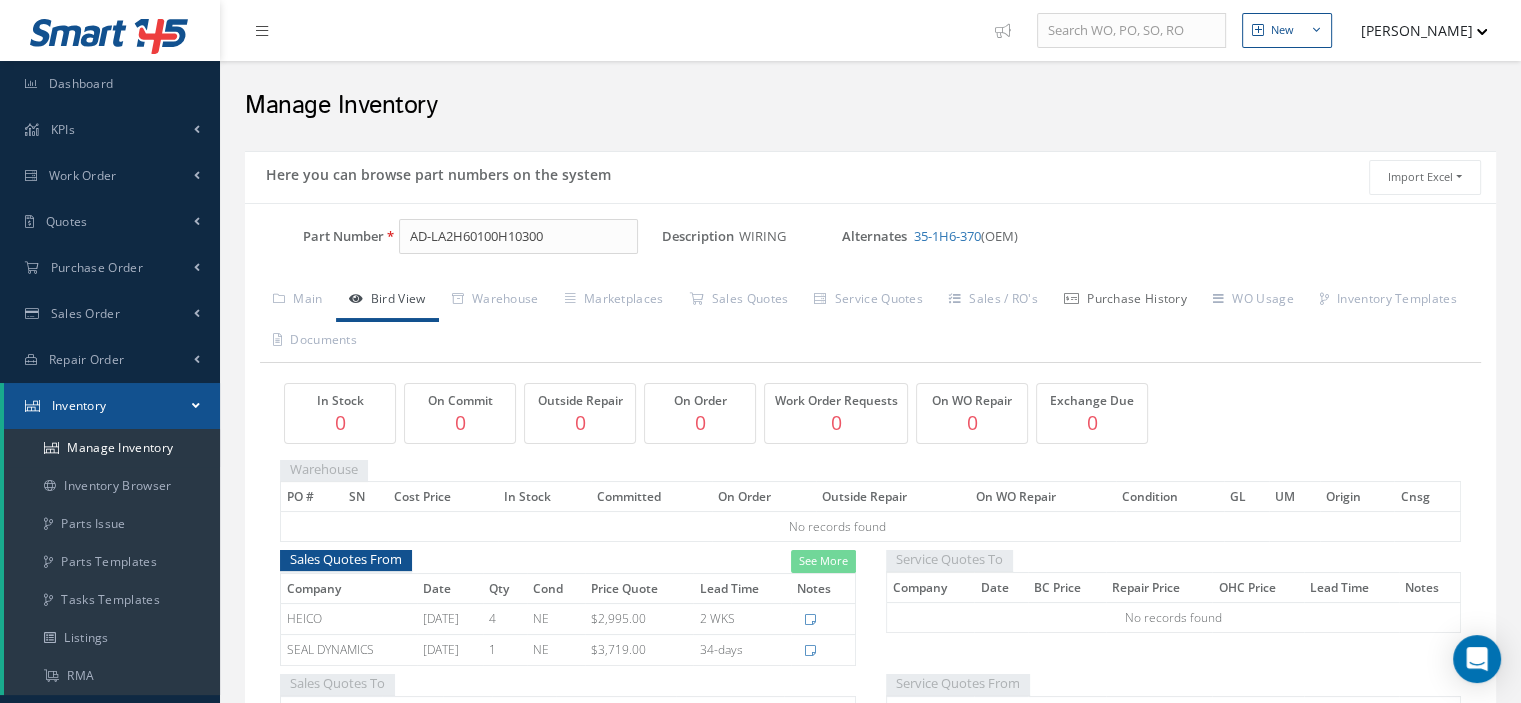 click on "Purchase History" at bounding box center [1125, 301] 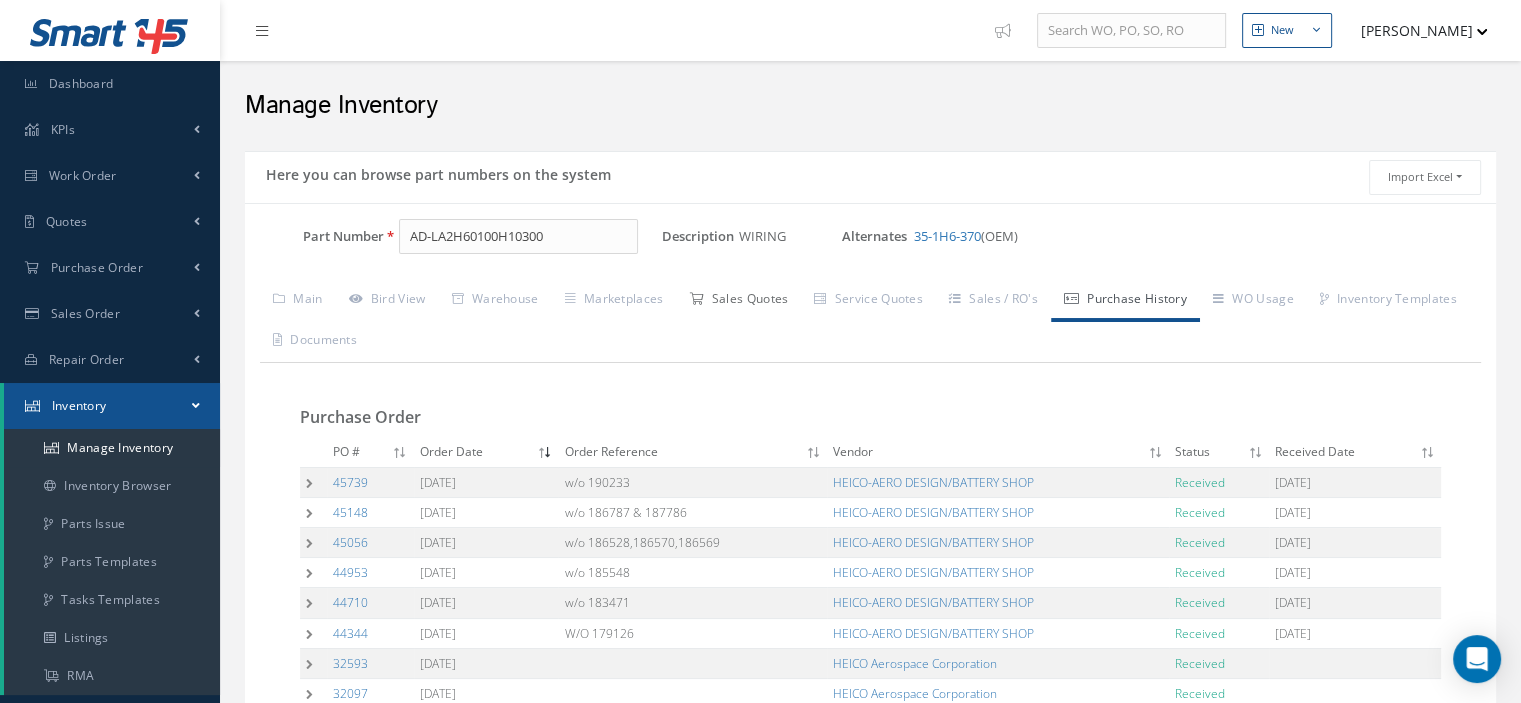 click on "Sales Quotes" at bounding box center (738, 301) 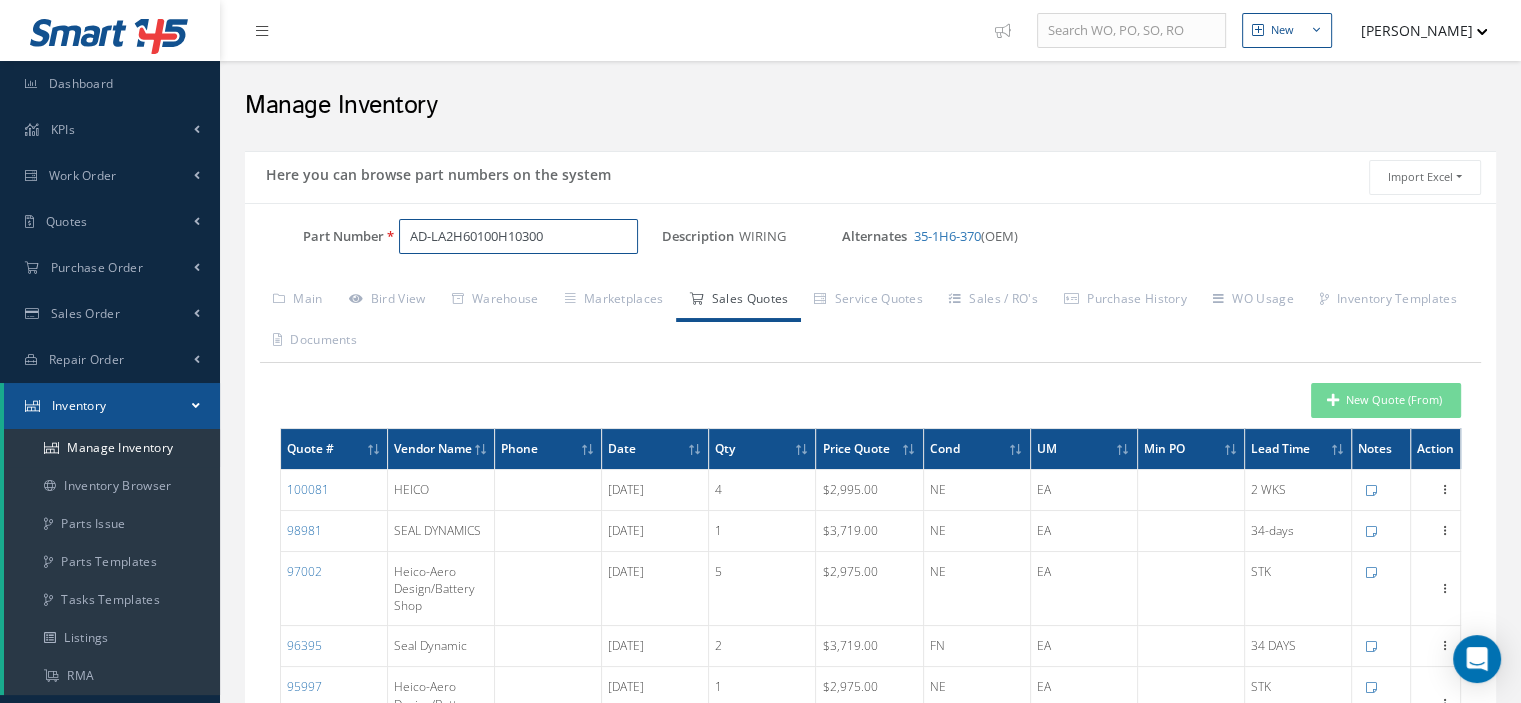 drag, startPoint x: 600, startPoint y: 229, endPoint x: 397, endPoint y: 231, distance: 203.00986 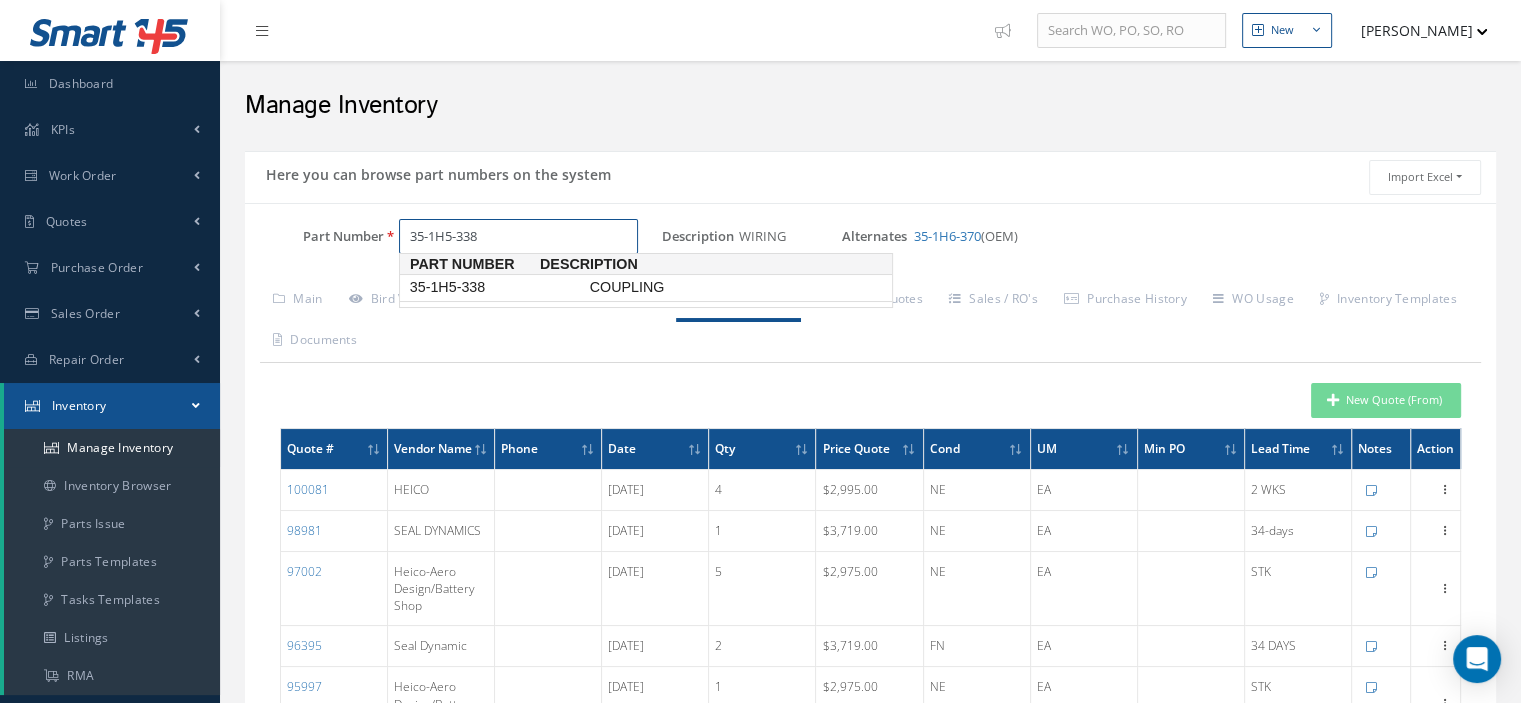 click on "35-1H5-338" at bounding box center (496, 287) 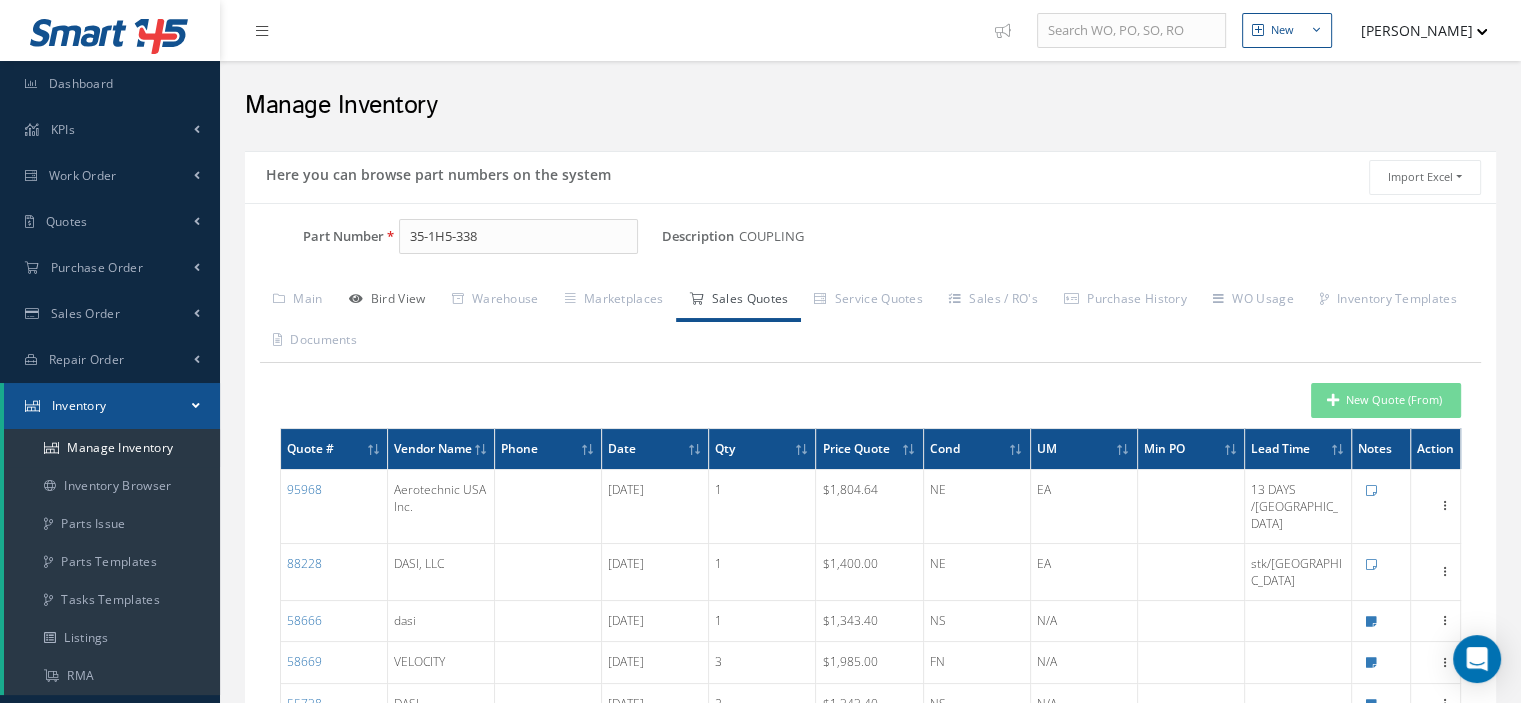 click on "Bird View" at bounding box center (387, 301) 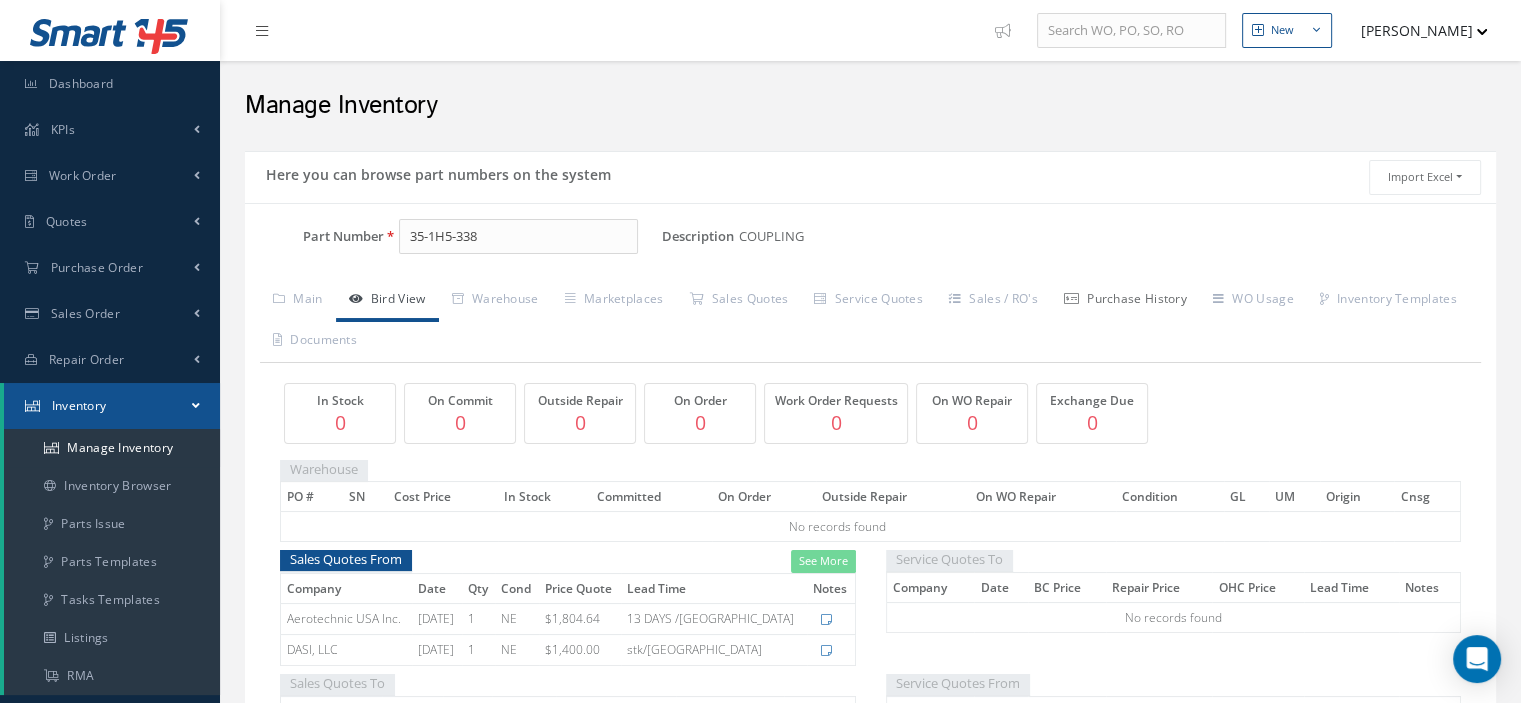 click on "Purchase History" at bounding box center [1125, 301] 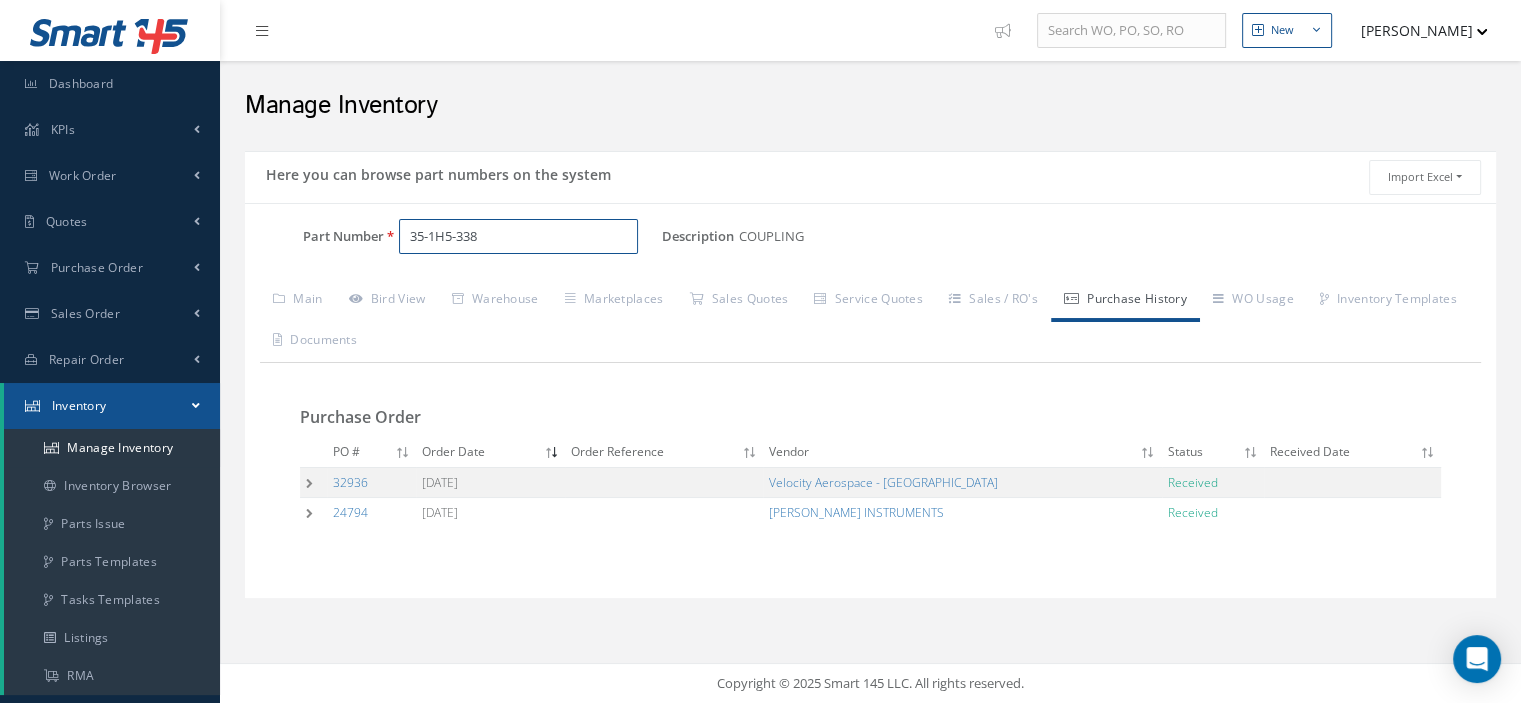 drag, startPoint x: 487, startPoint y: 239, endPoint x: 410, endPoint y: 226, distance: 78.08969 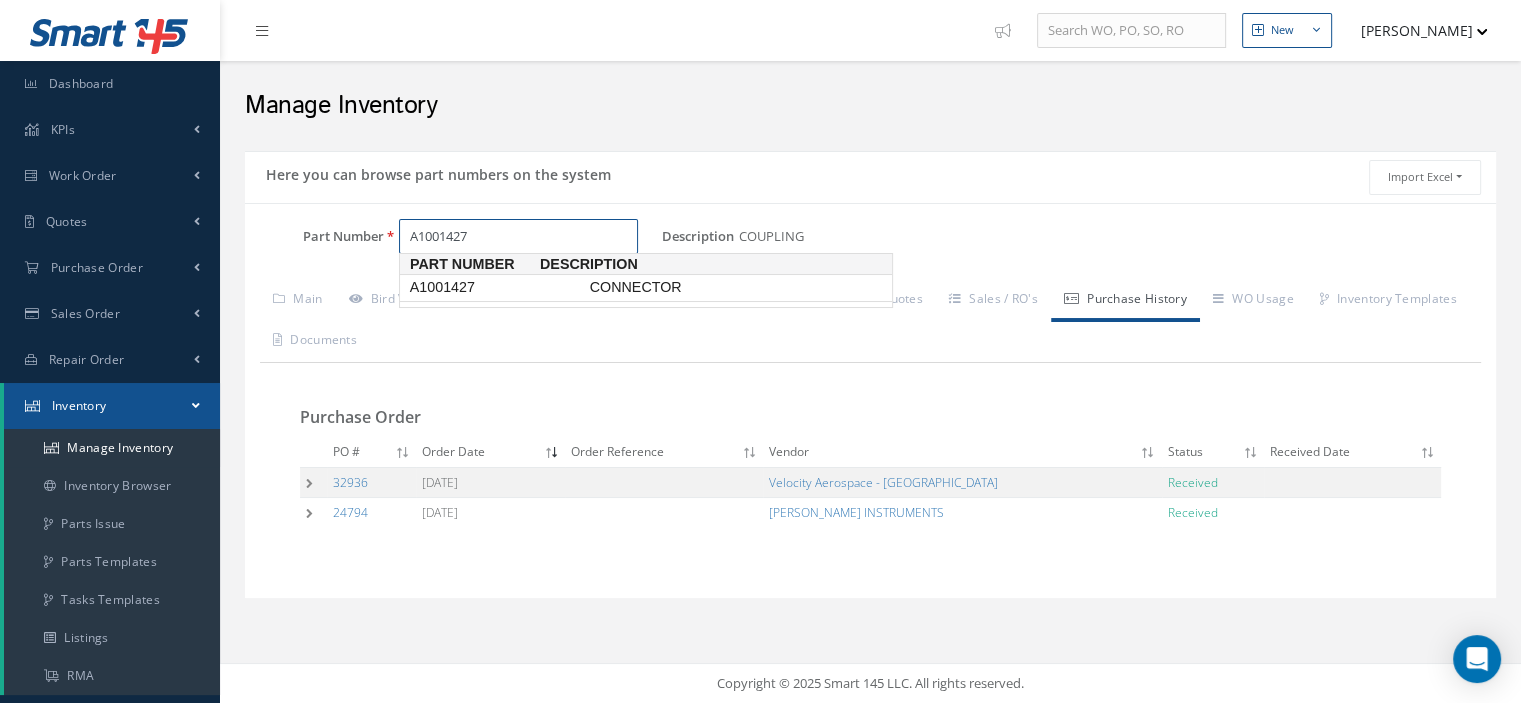 click on "A1001427" at bounding box center [496, 287] 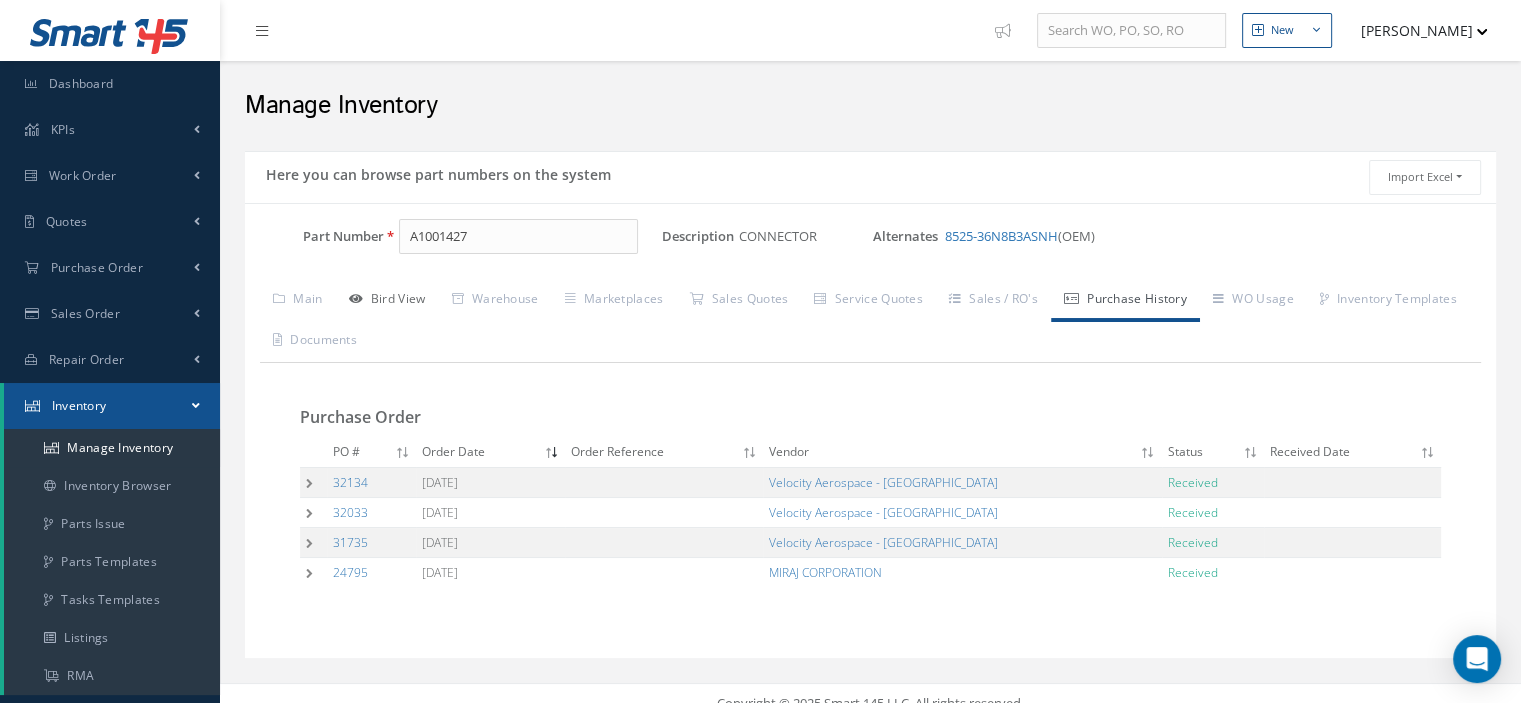 click on "Bird View" at bounding box center (387, 301) 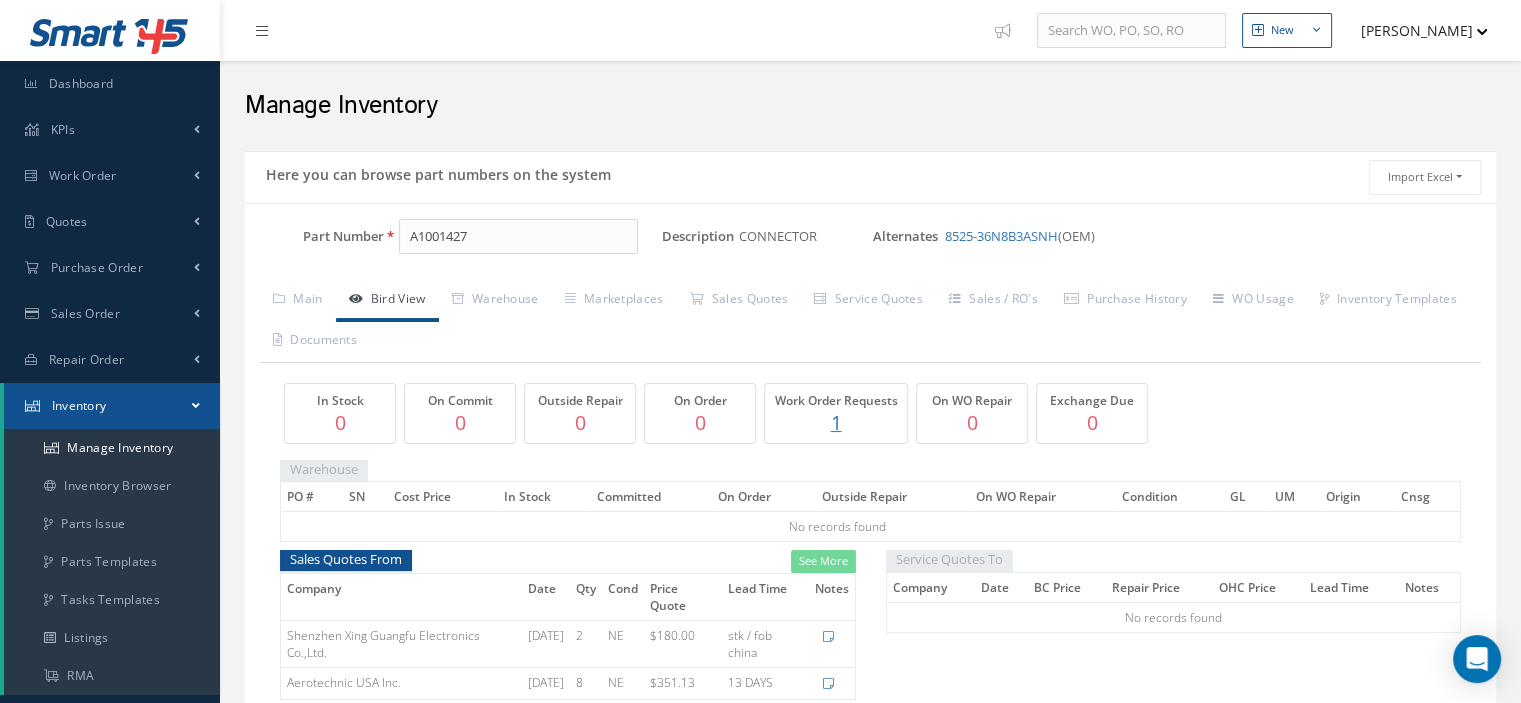 click on "8525-36N8B3ASNH" at bounding box center (1001, 236) 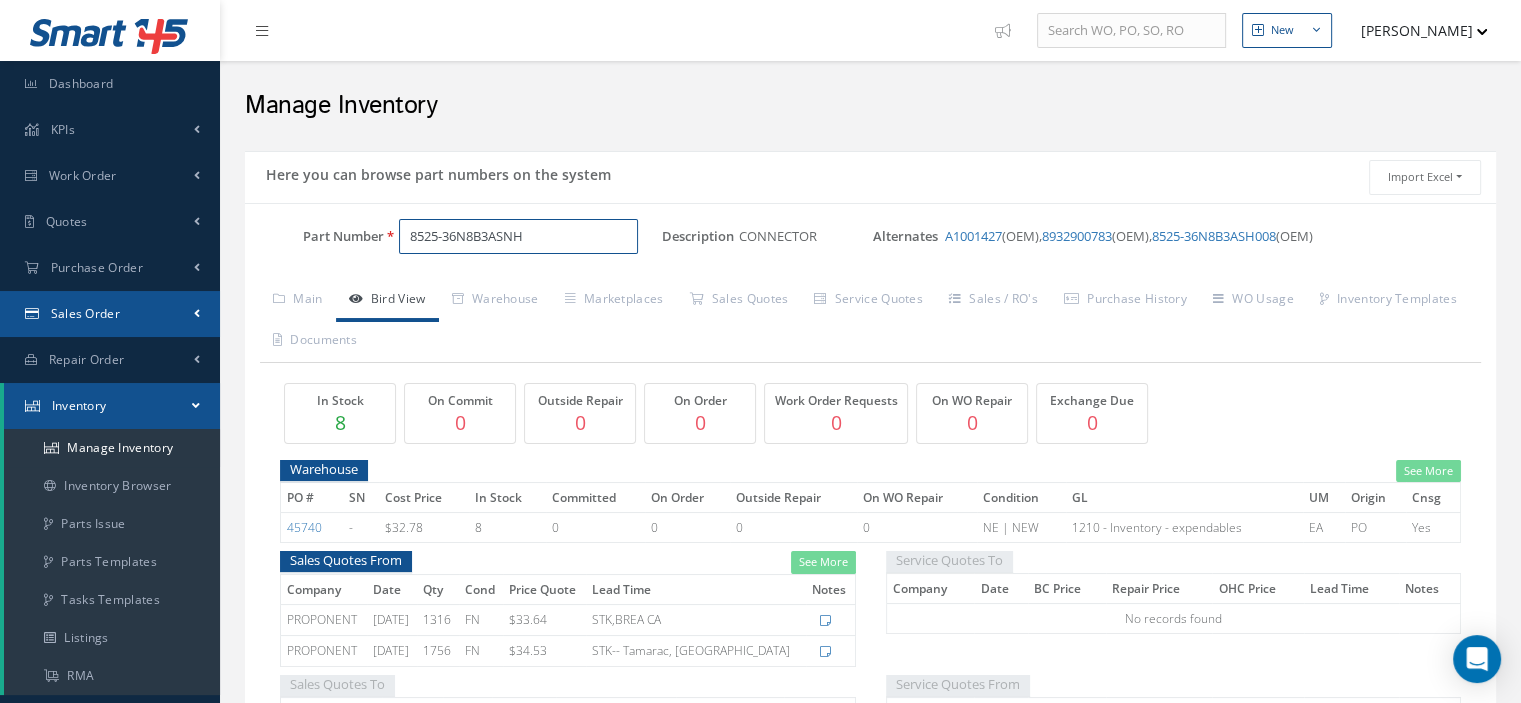 drag, startPoint x: 564, startPoint y: 239, endPoint x: 202, endPoint y: 311, distance: 369.0908 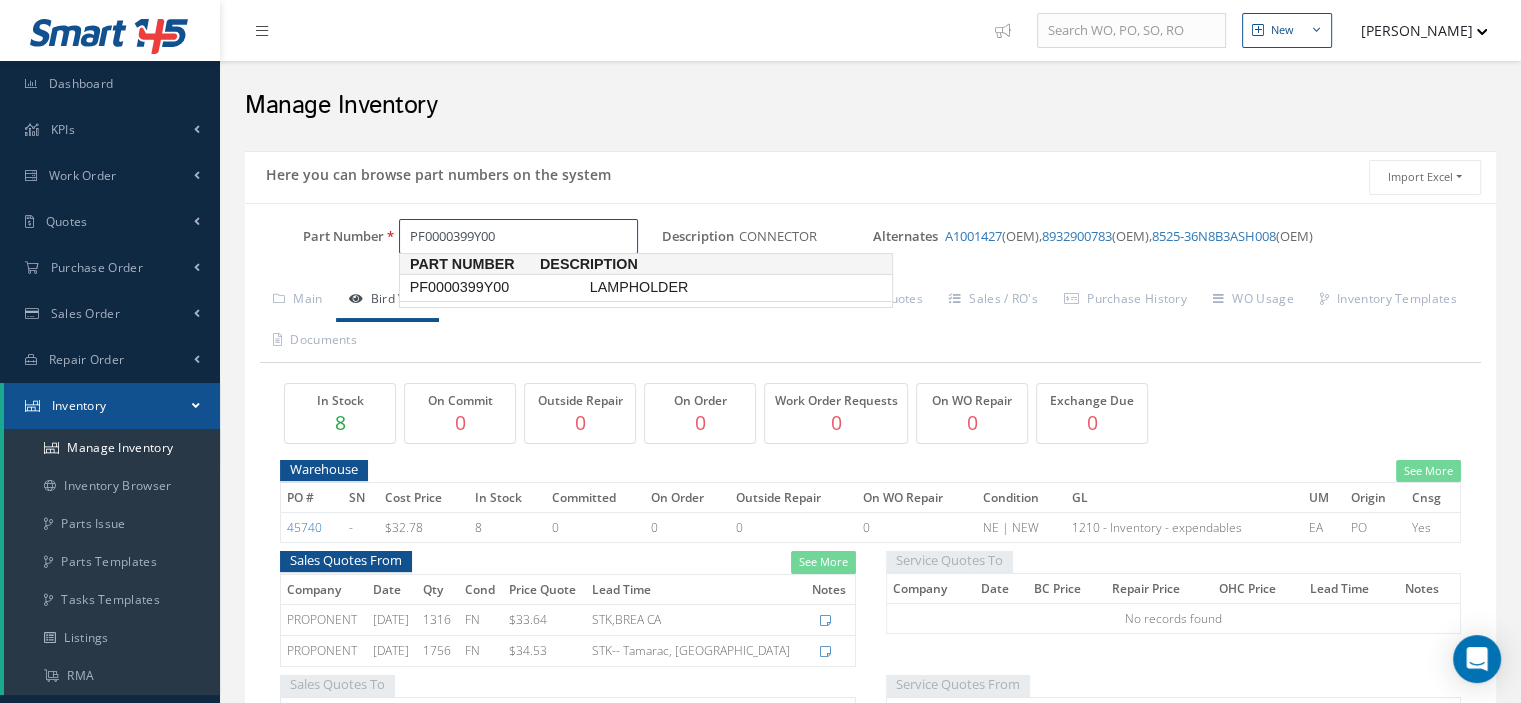 click on "PF0000399Y00" at bounding box center (496, 287) 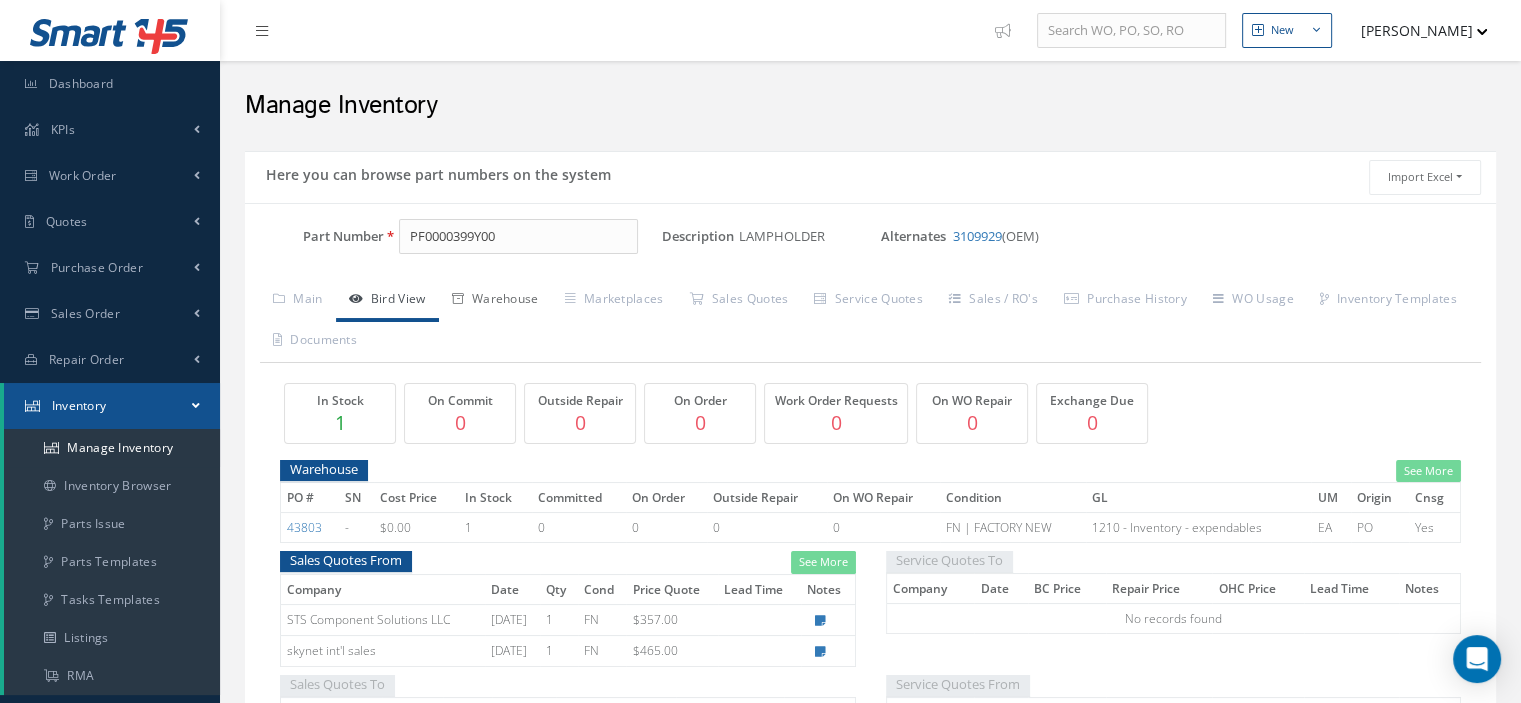 click on "Warehouse" at bounding box center (495, 301) 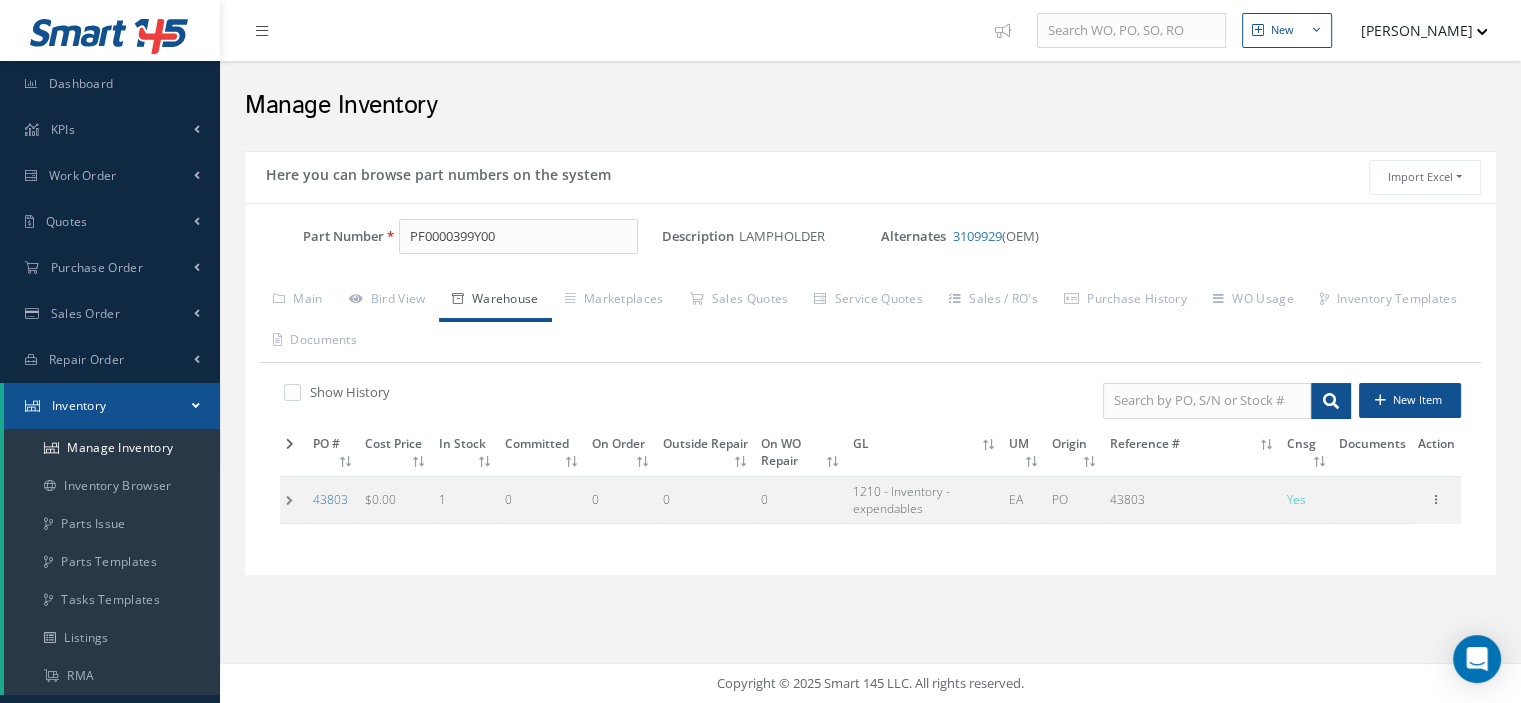 click at bounding box center [293, 499] 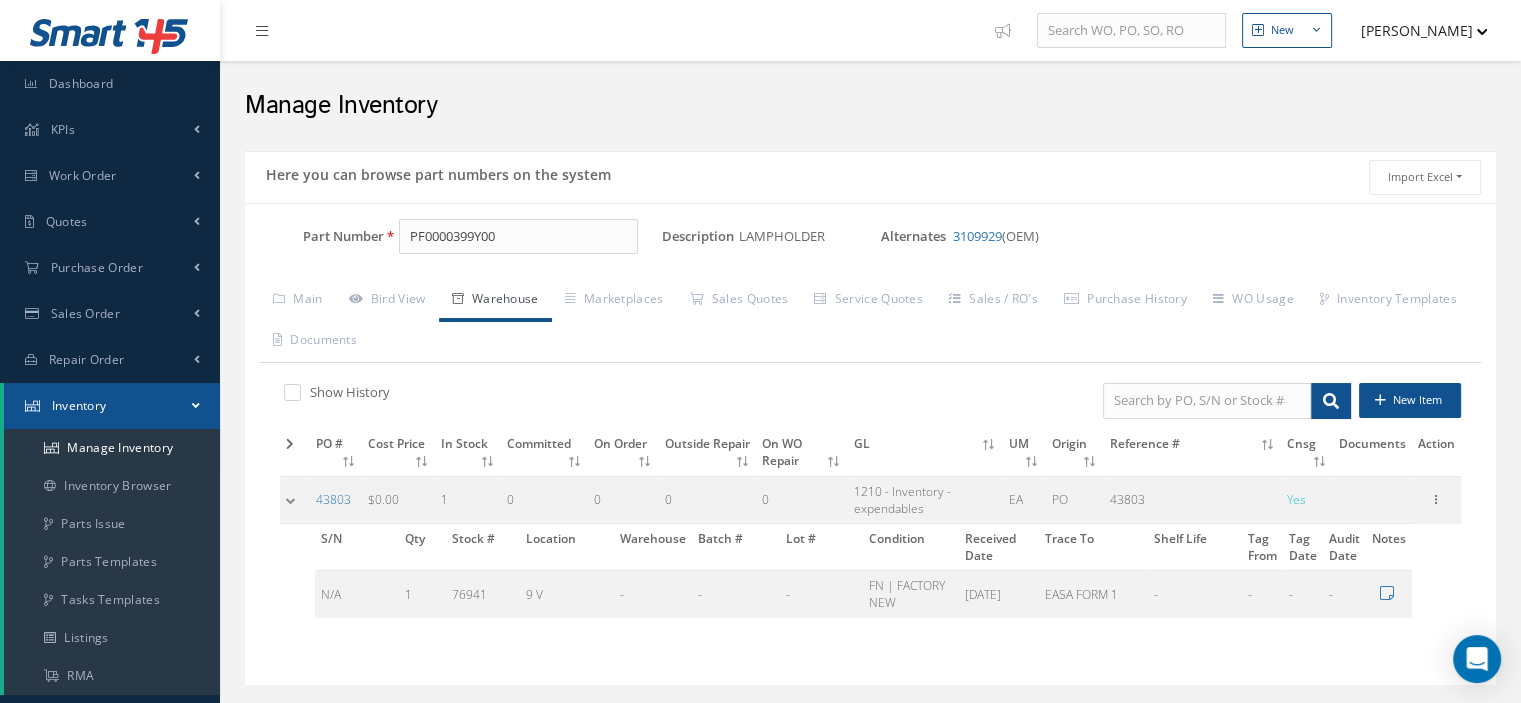 click at bounding box center (295, 499) 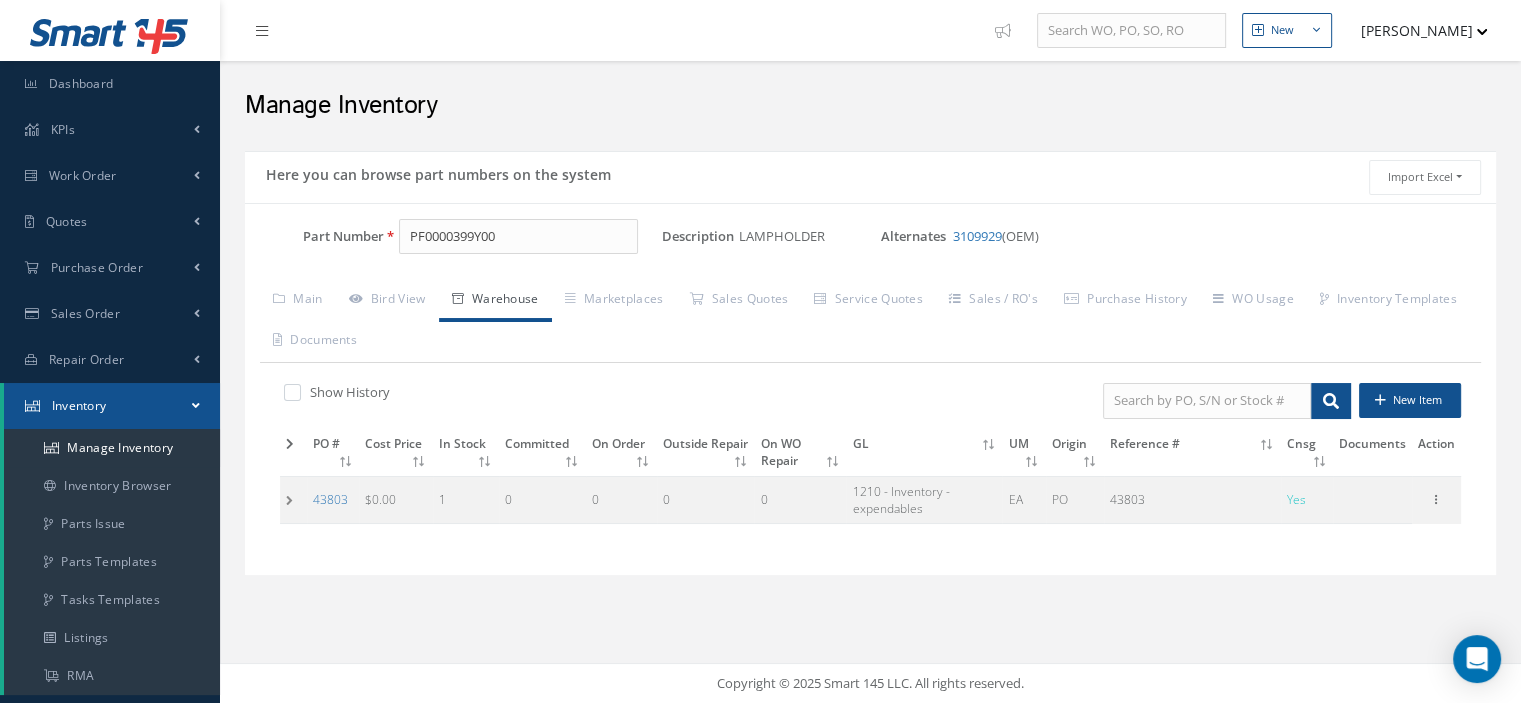 click at bounding box center (293, 499) 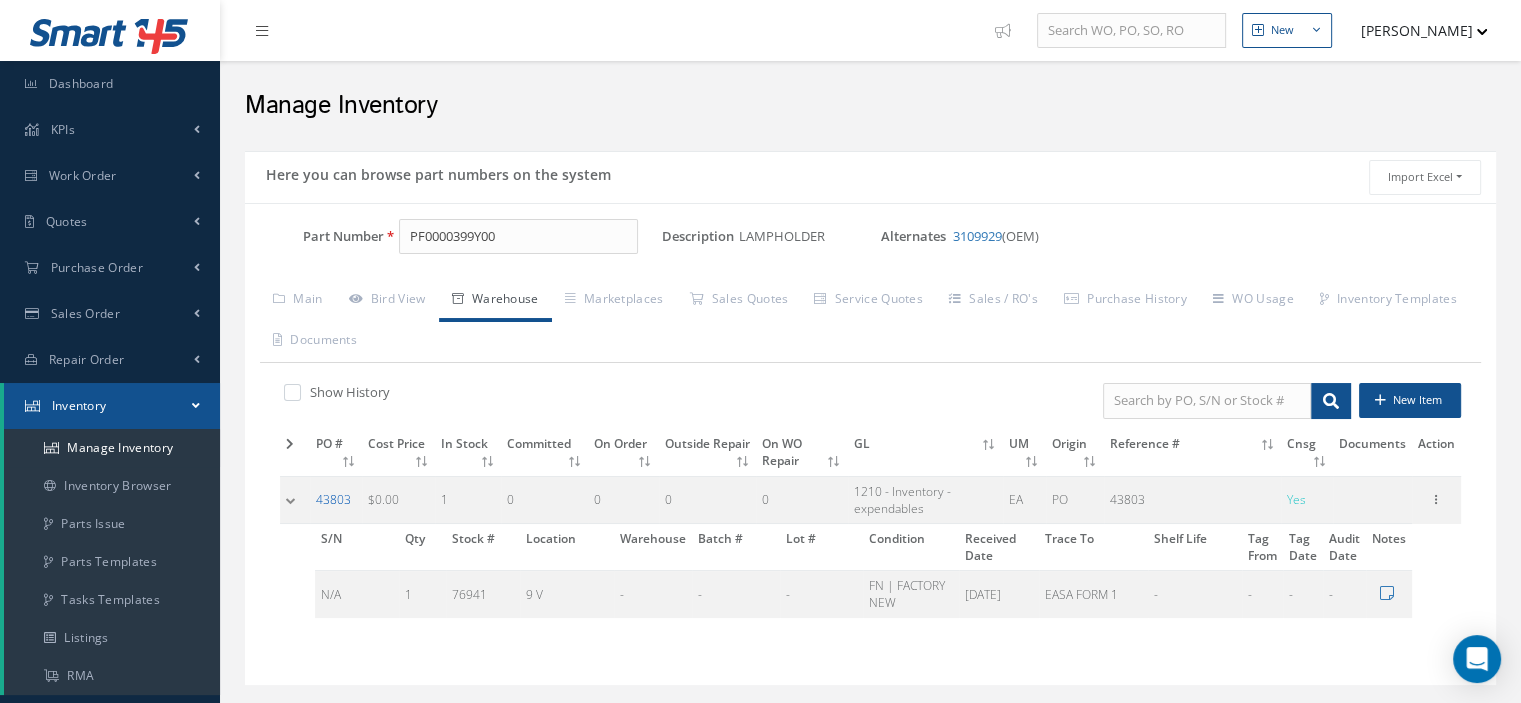 click on "43803" at bounding box center (333, 499) 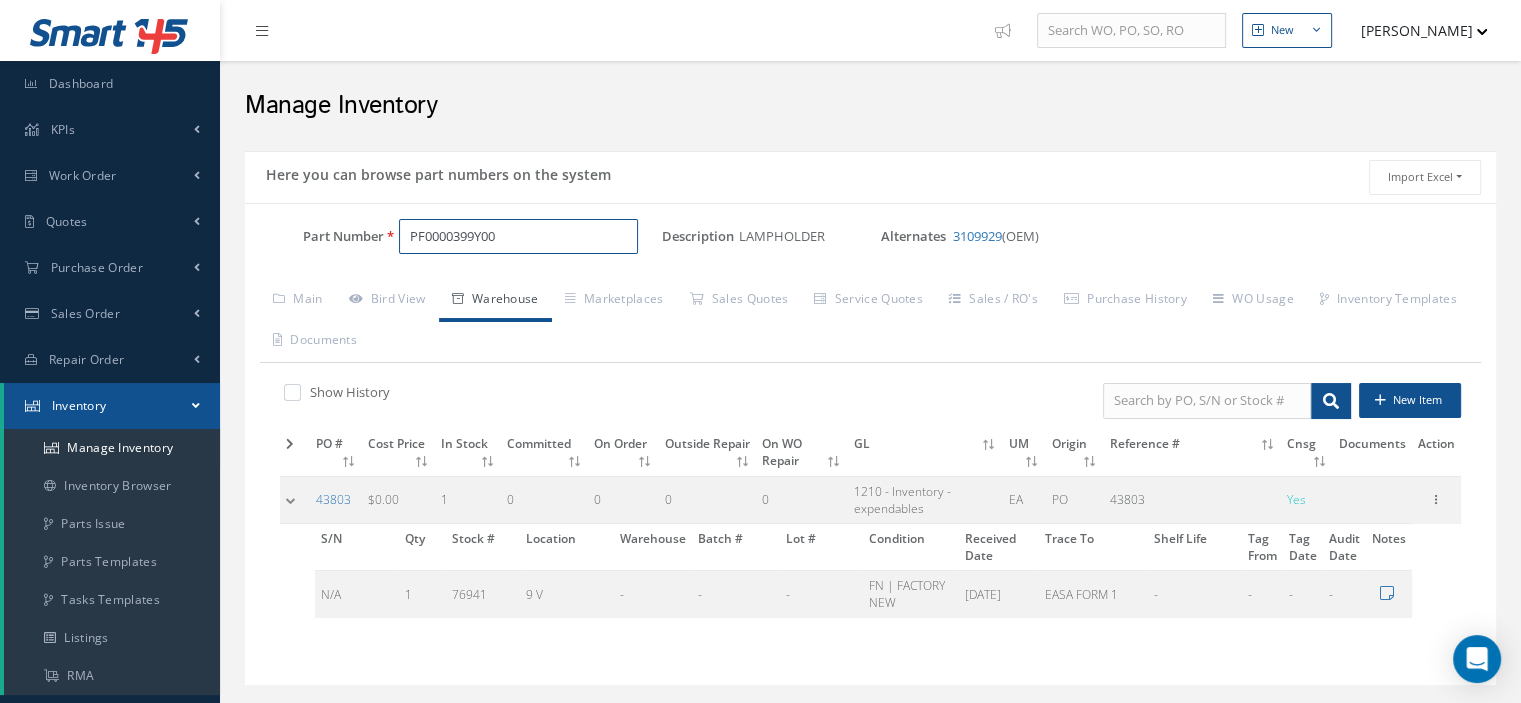 drag, startPoint x: 504, startPoint y: 231, endPoint x: 326, endPoint y: 253, distance: 179.3544 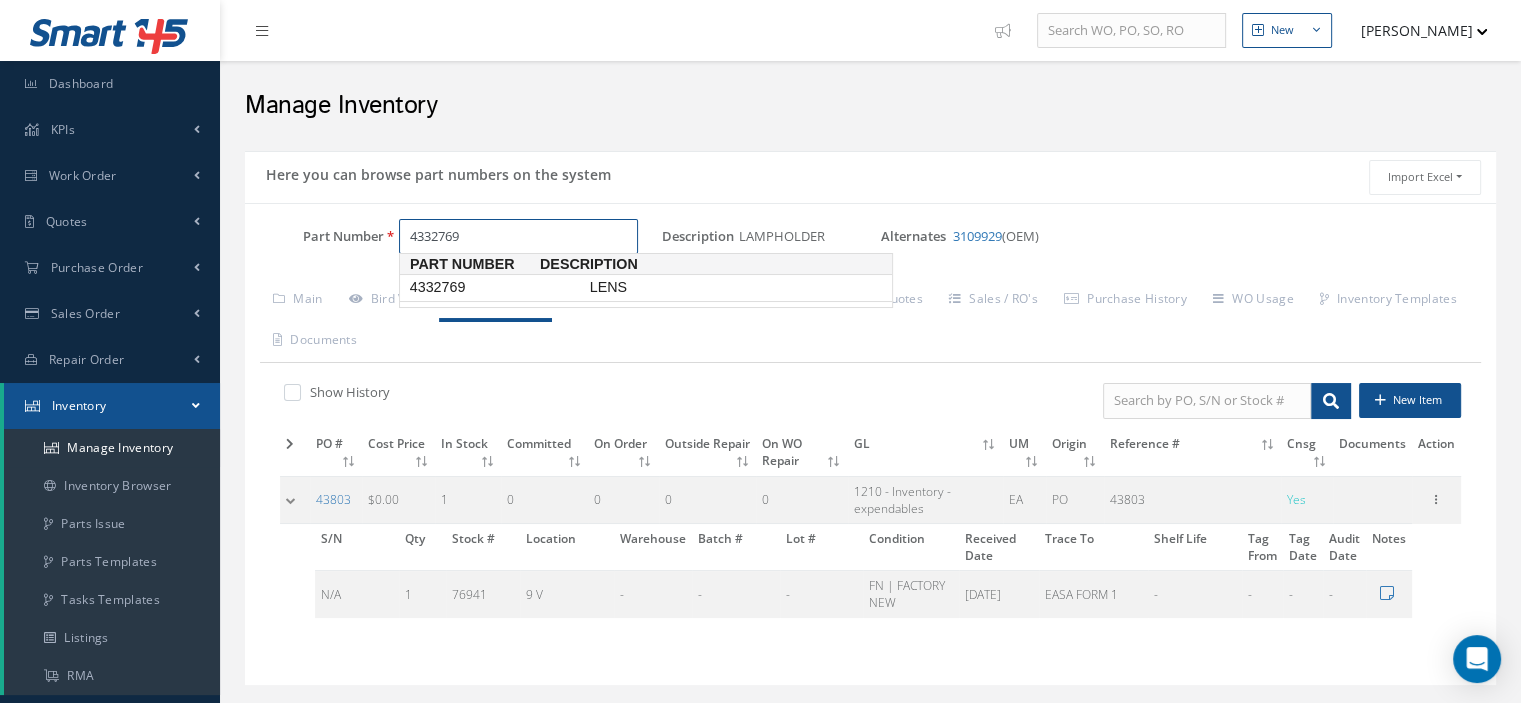 click on "4332769" at bounding box center (496, 287) 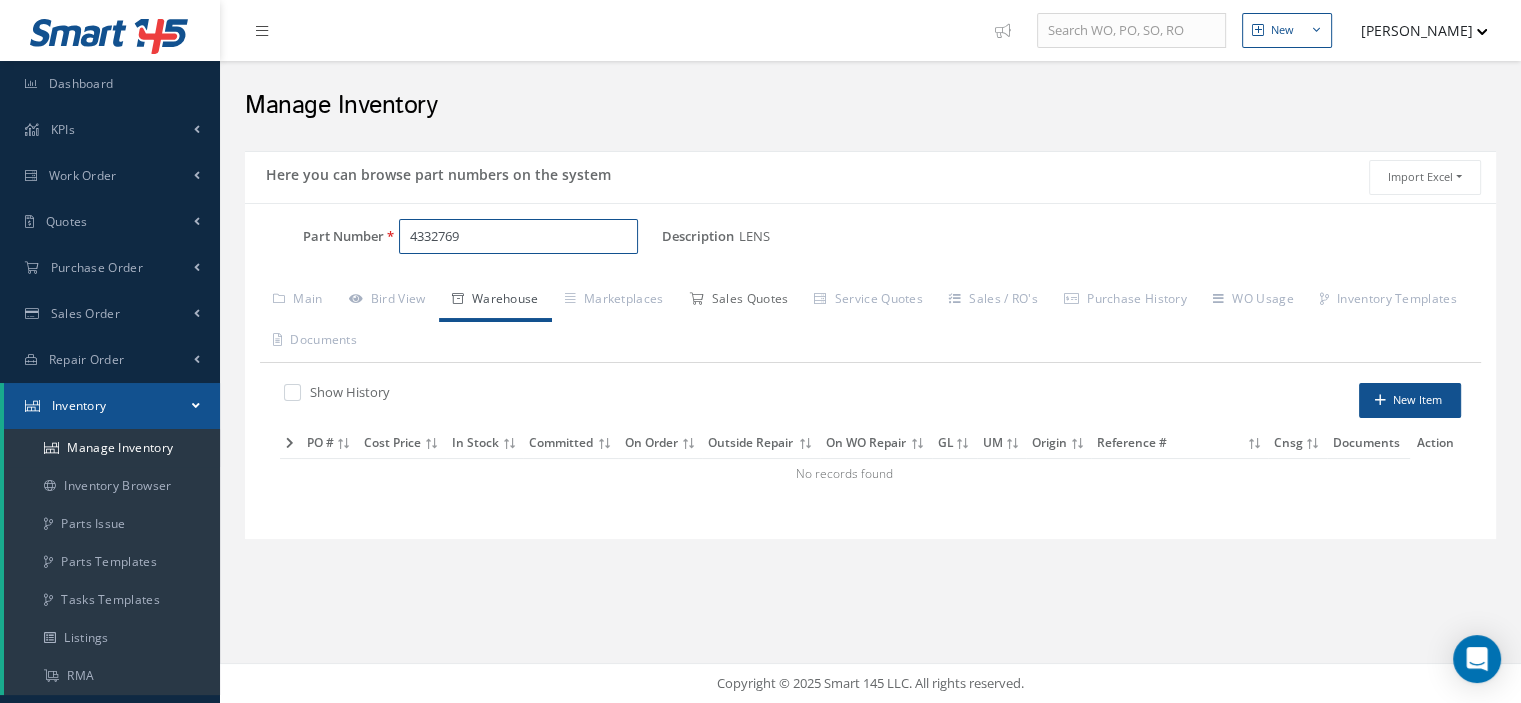 type on "4332769" 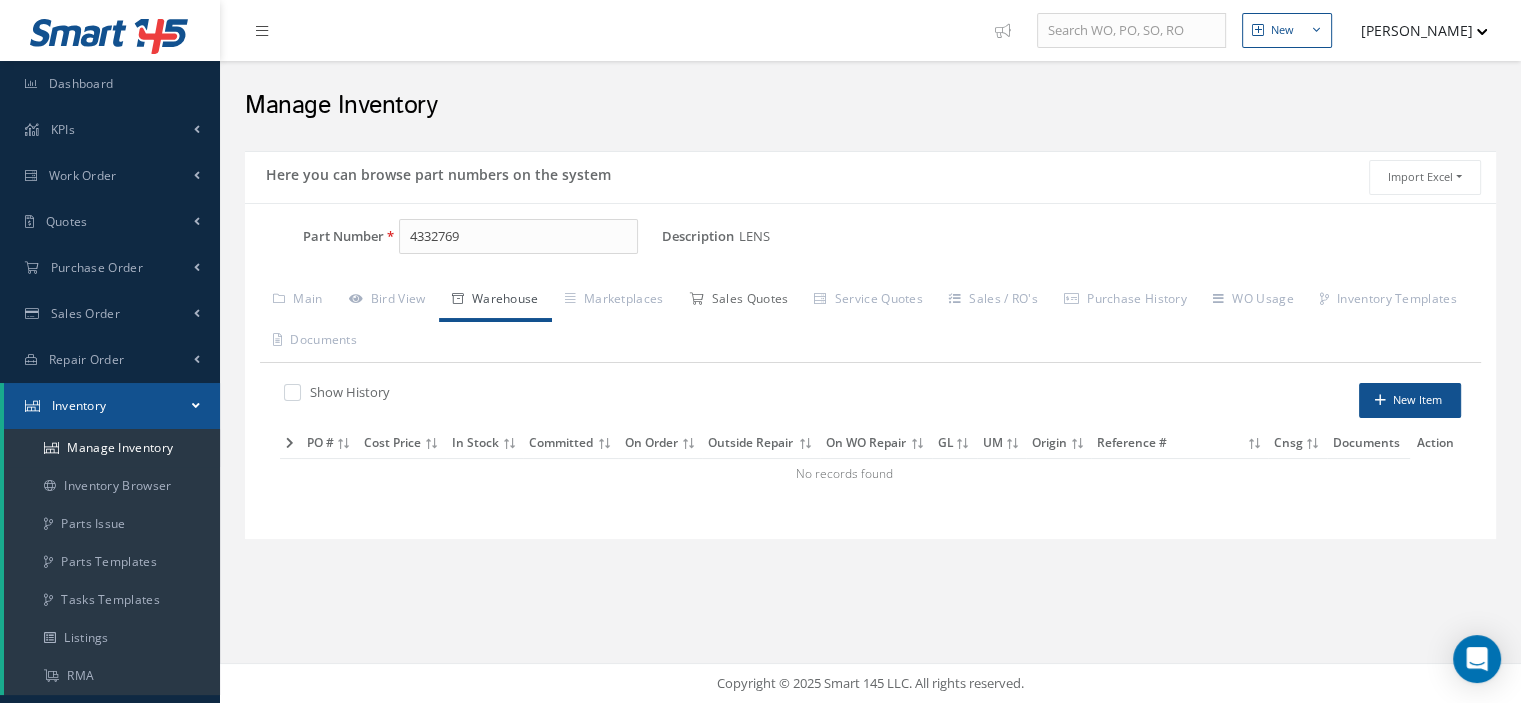 click at bounding box center (696, 299) 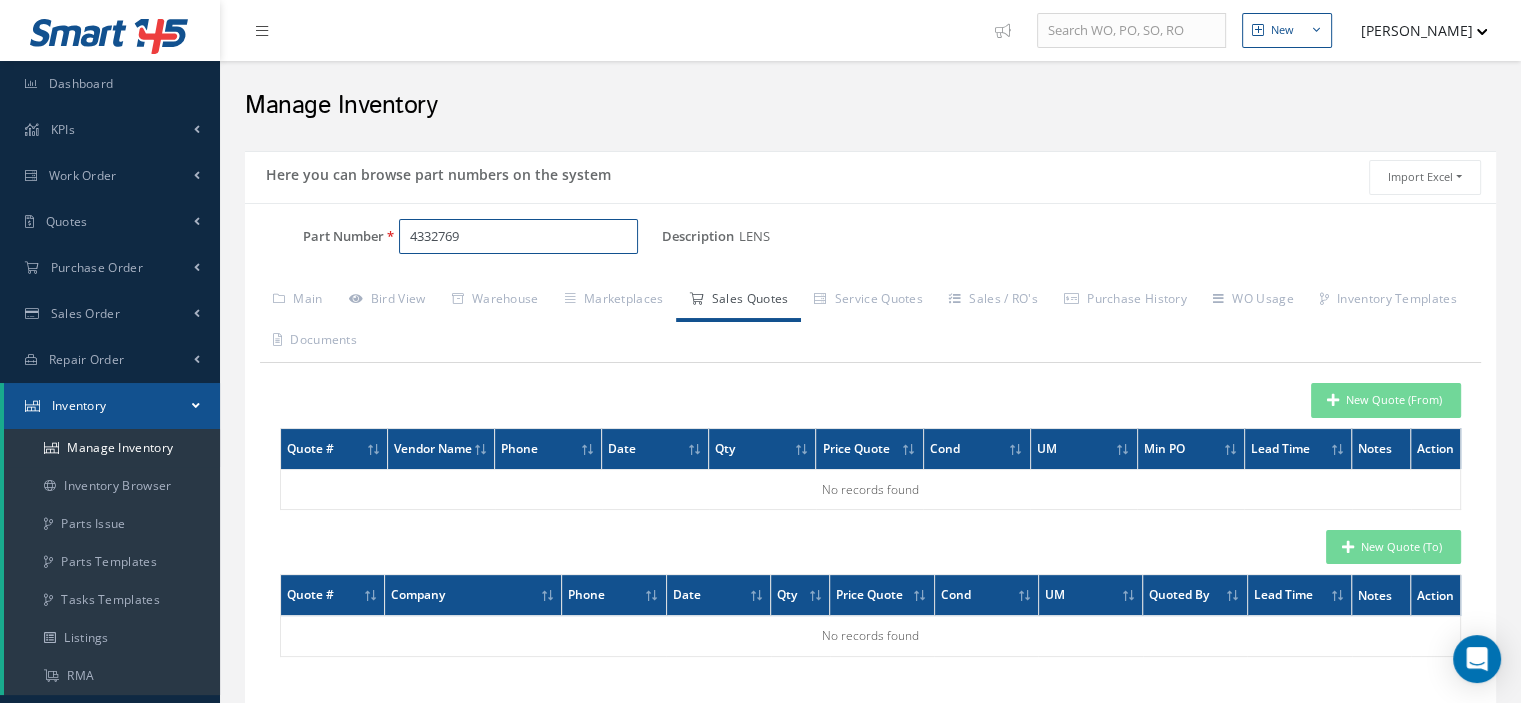 drag, startPoint x: 470, startPoint y: 231, endPoint x: 339, endPoint y: 235, distance: 131.06105 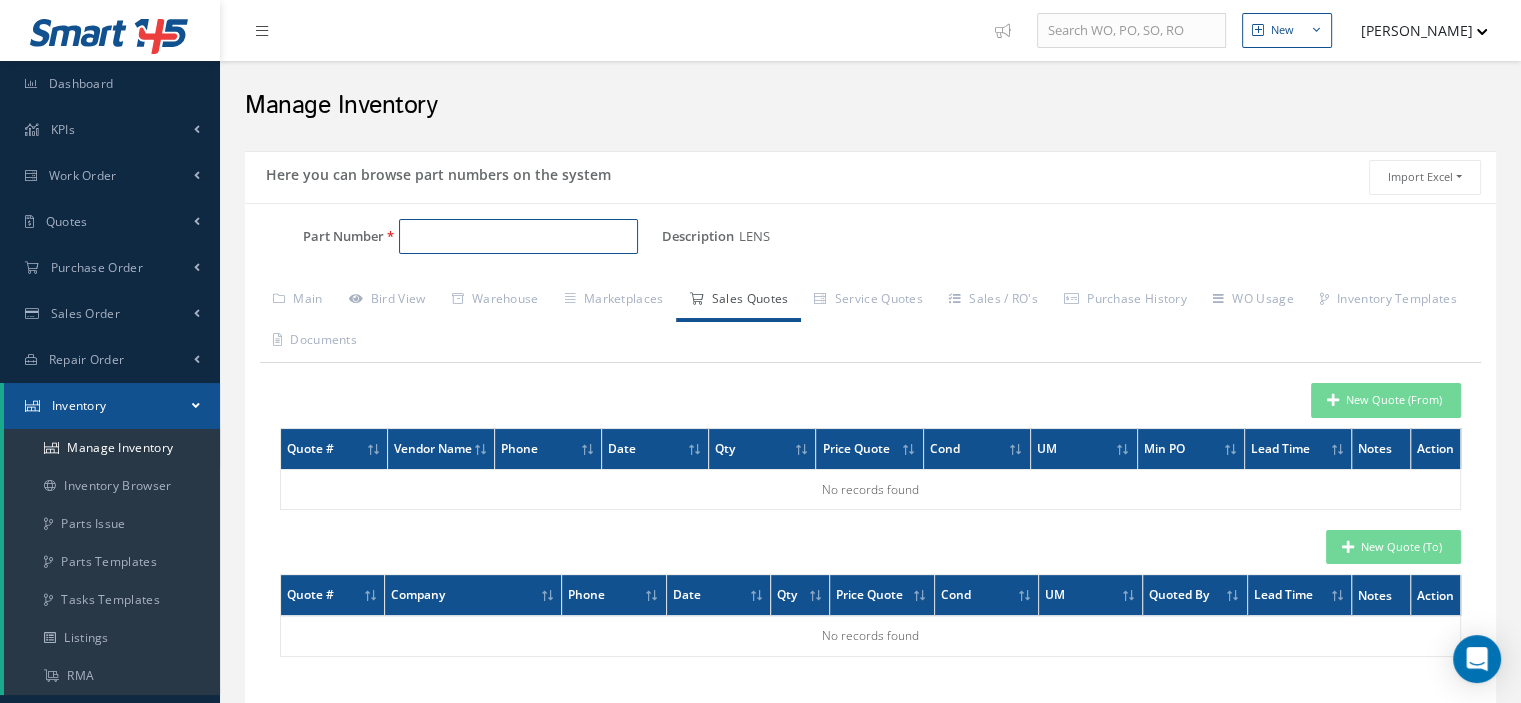 paste on "APE2650" 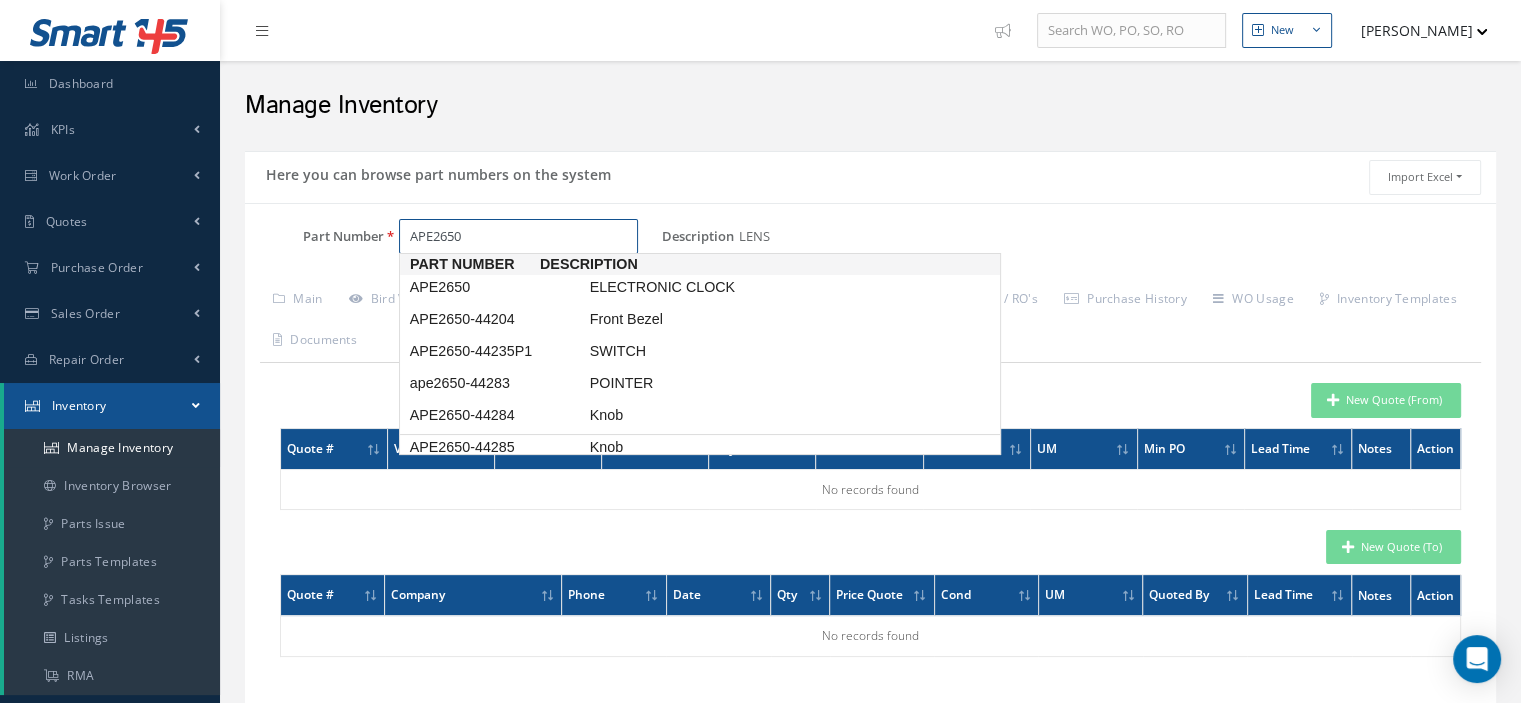 scroll, scrollTop: 1, scrollLeft: 0, axis: vertical 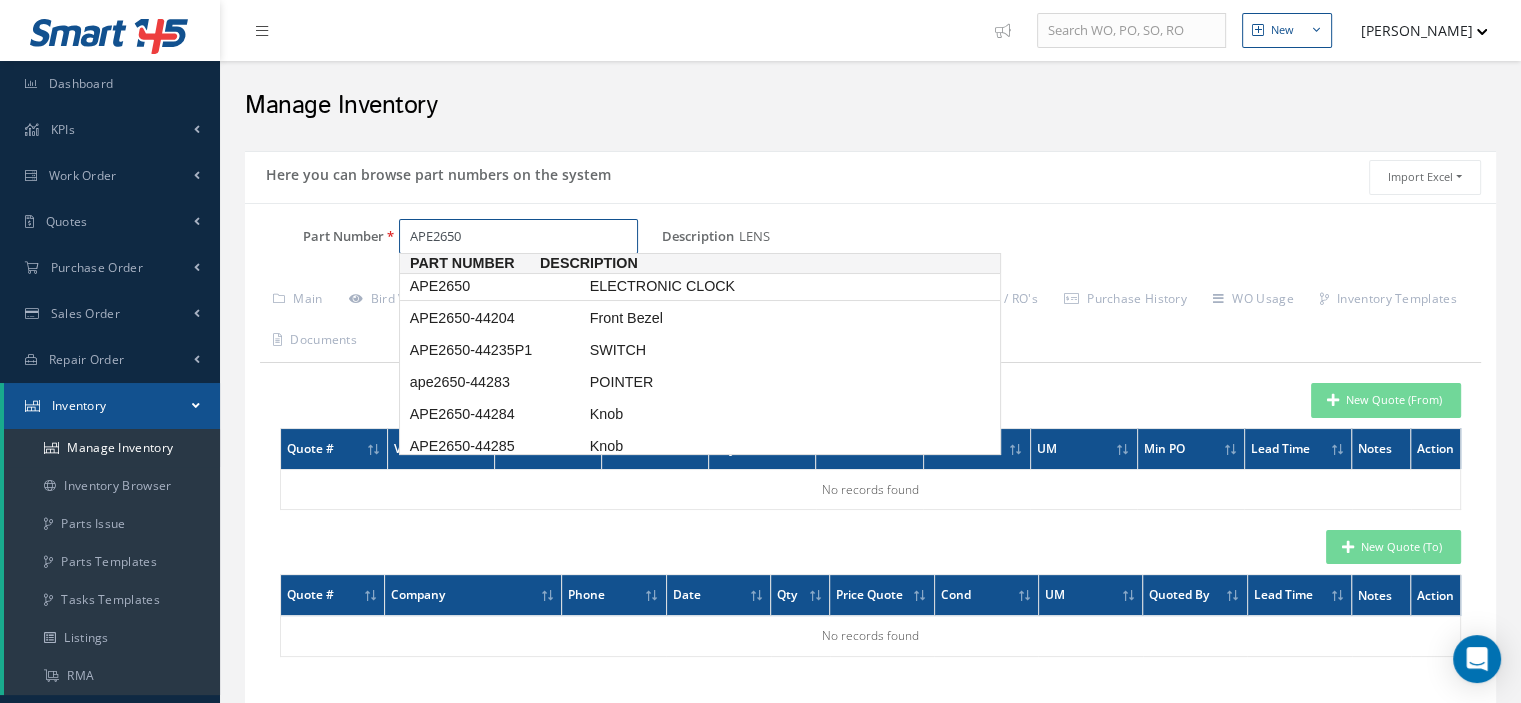 click on "APE2650" at bounding box center (496, 286) 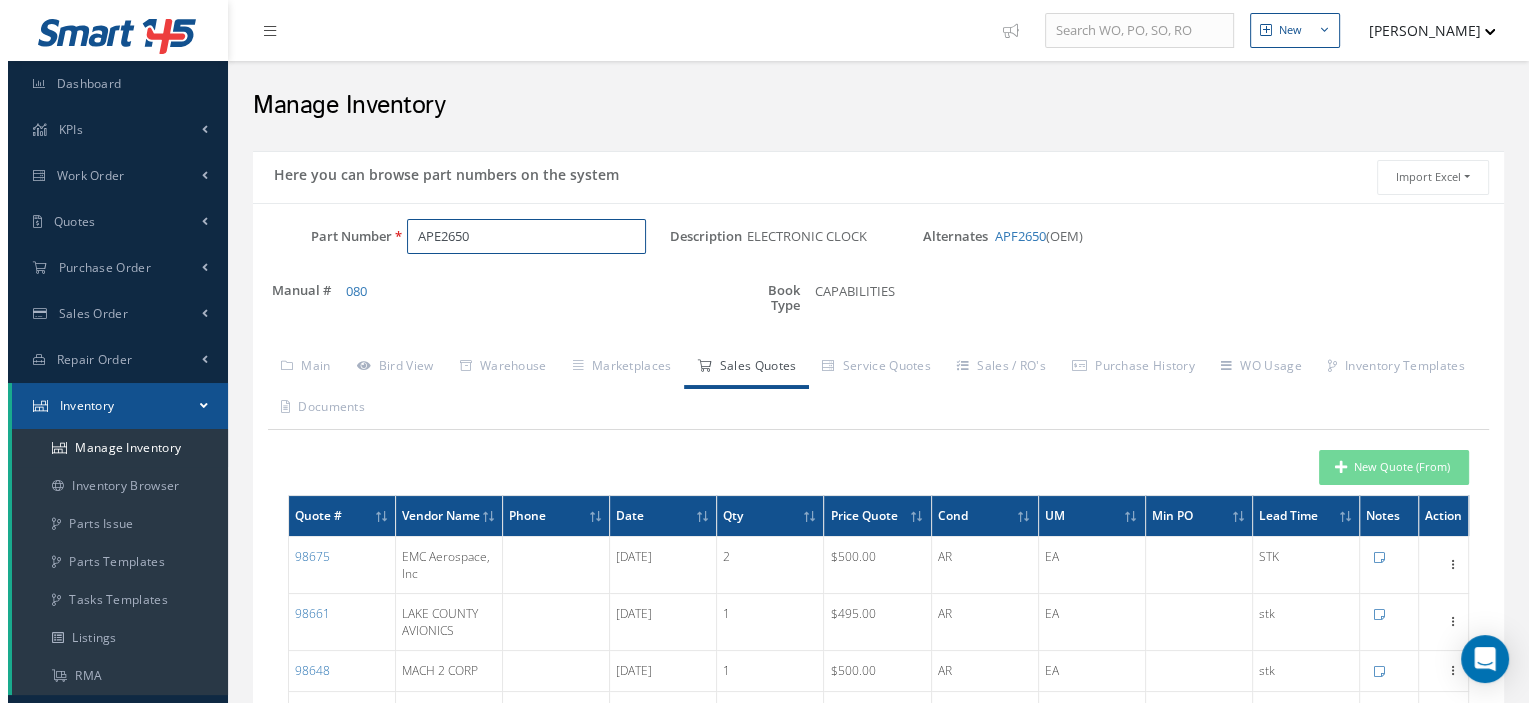 scroll, scrollTop: 200, scrollLeft: 0, axis: vertical 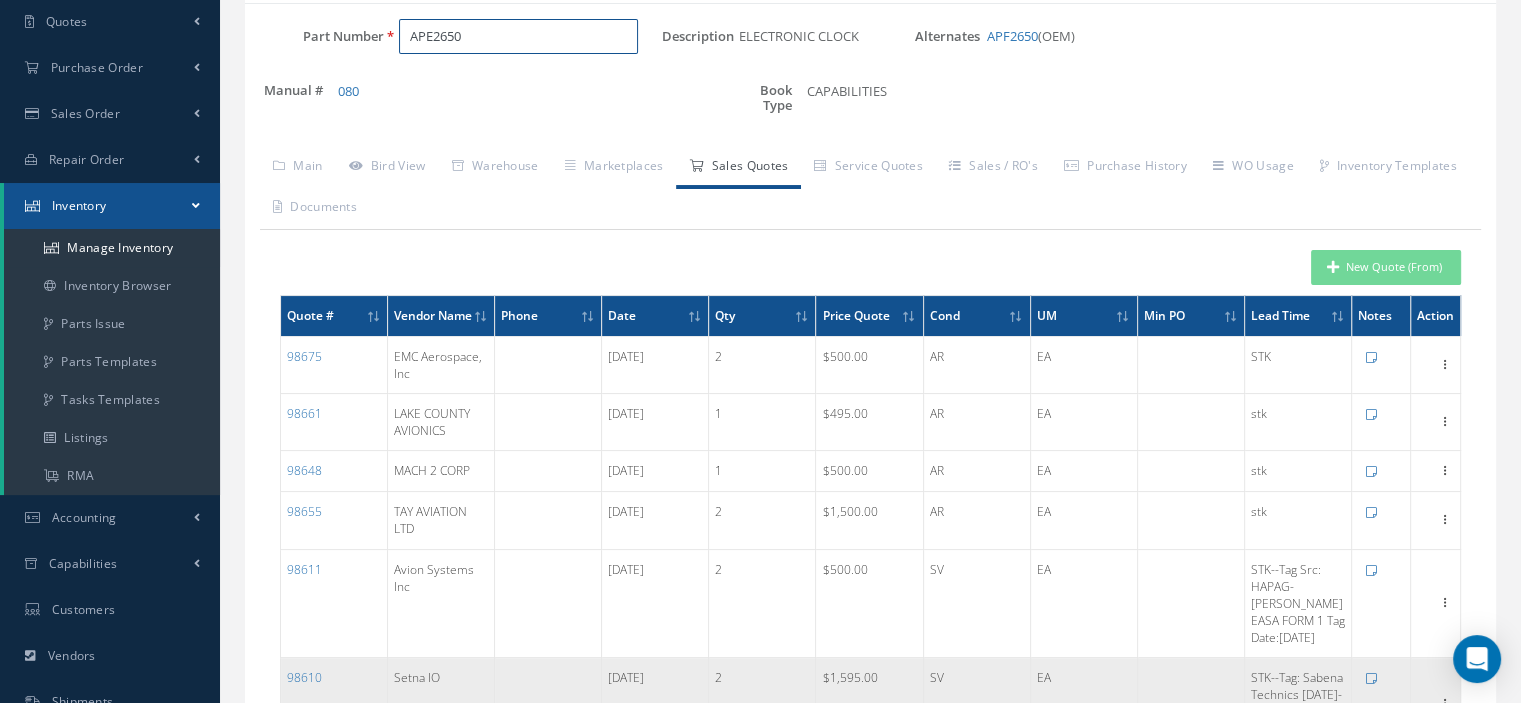 type on "APE2650" 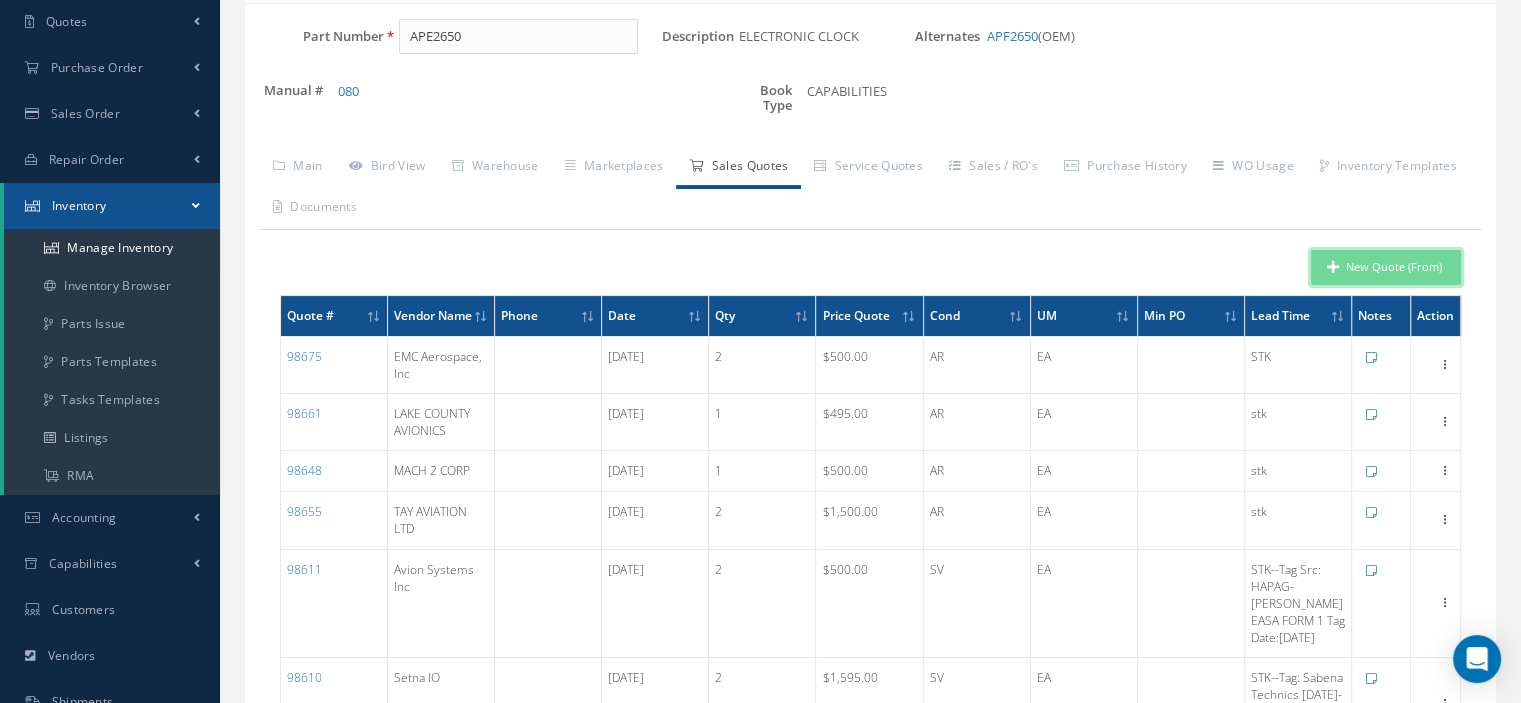 click at bounding box center [1333, 267] 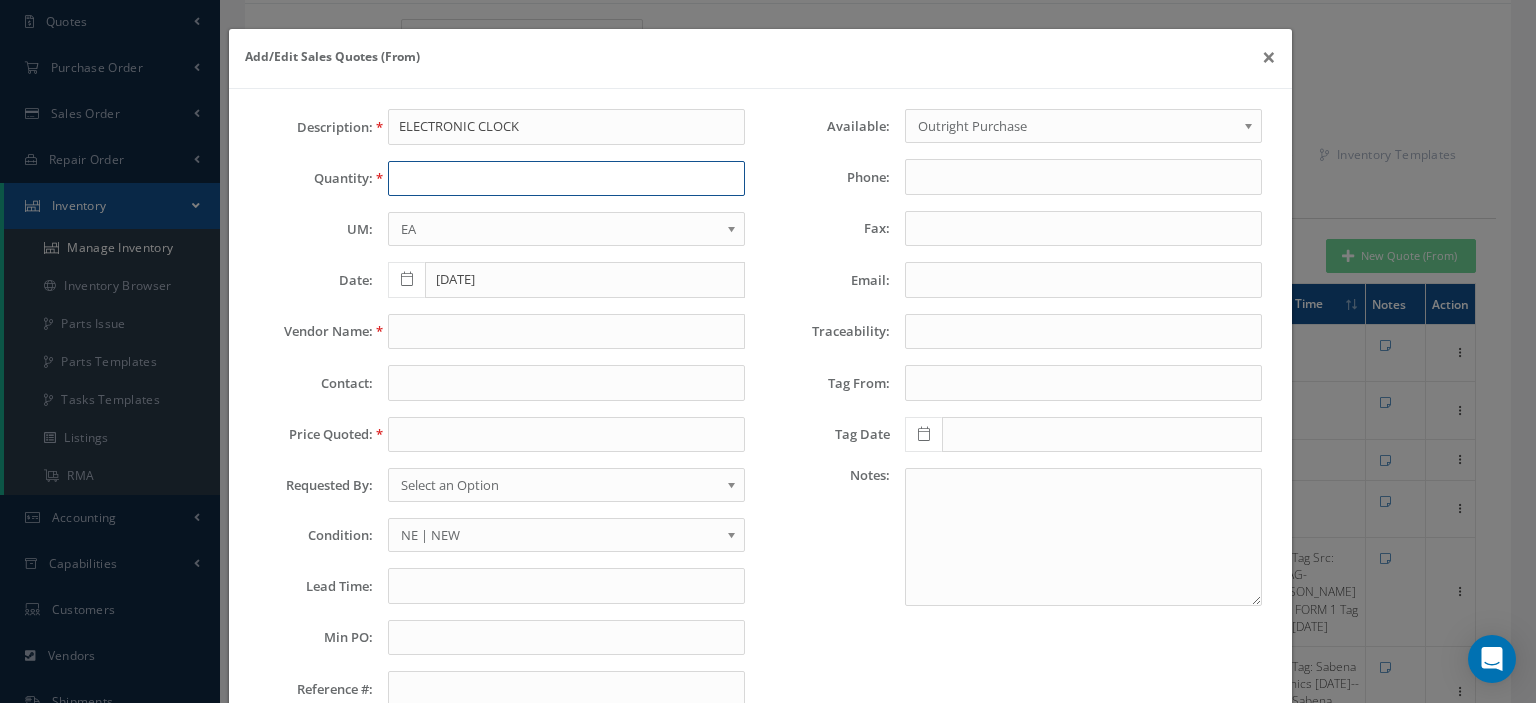 click at bounding box center (566, 179) 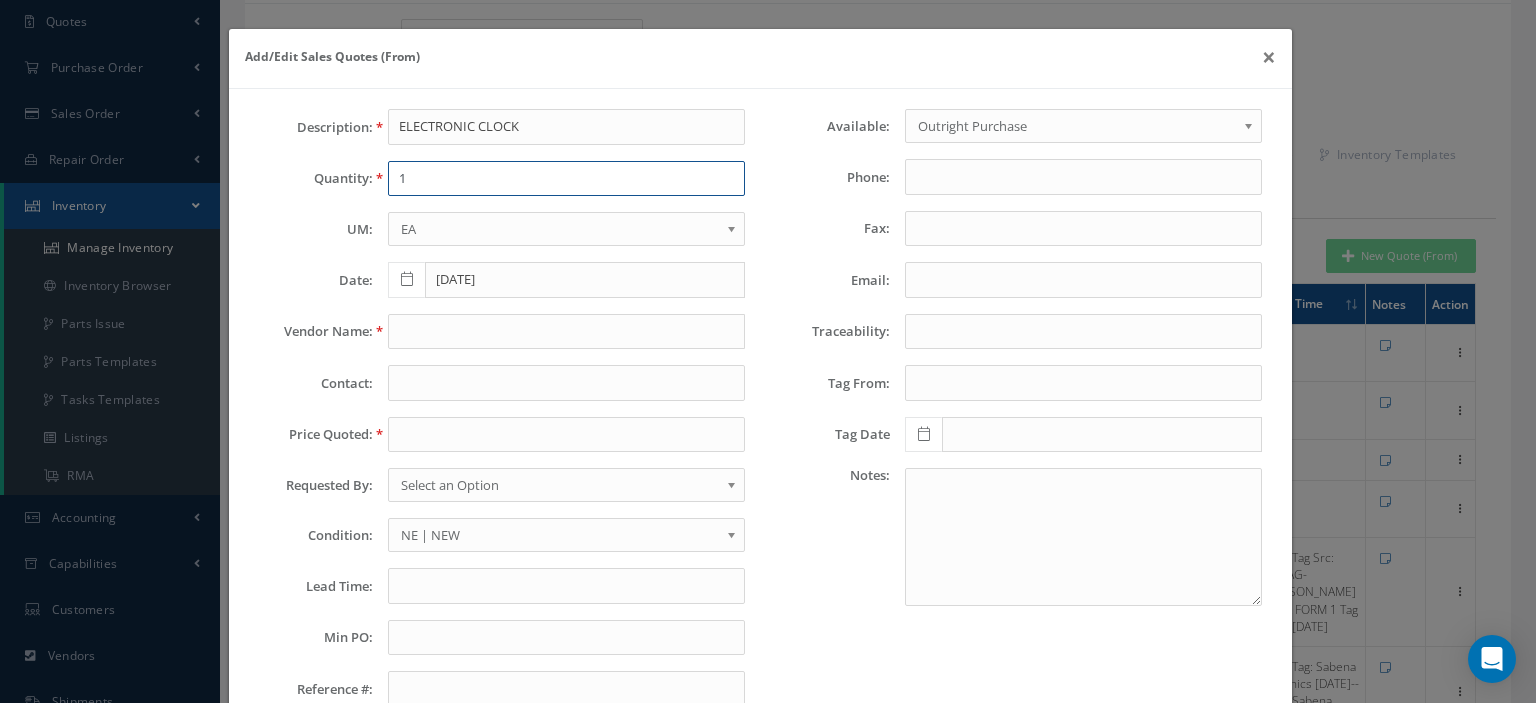 type on "1" 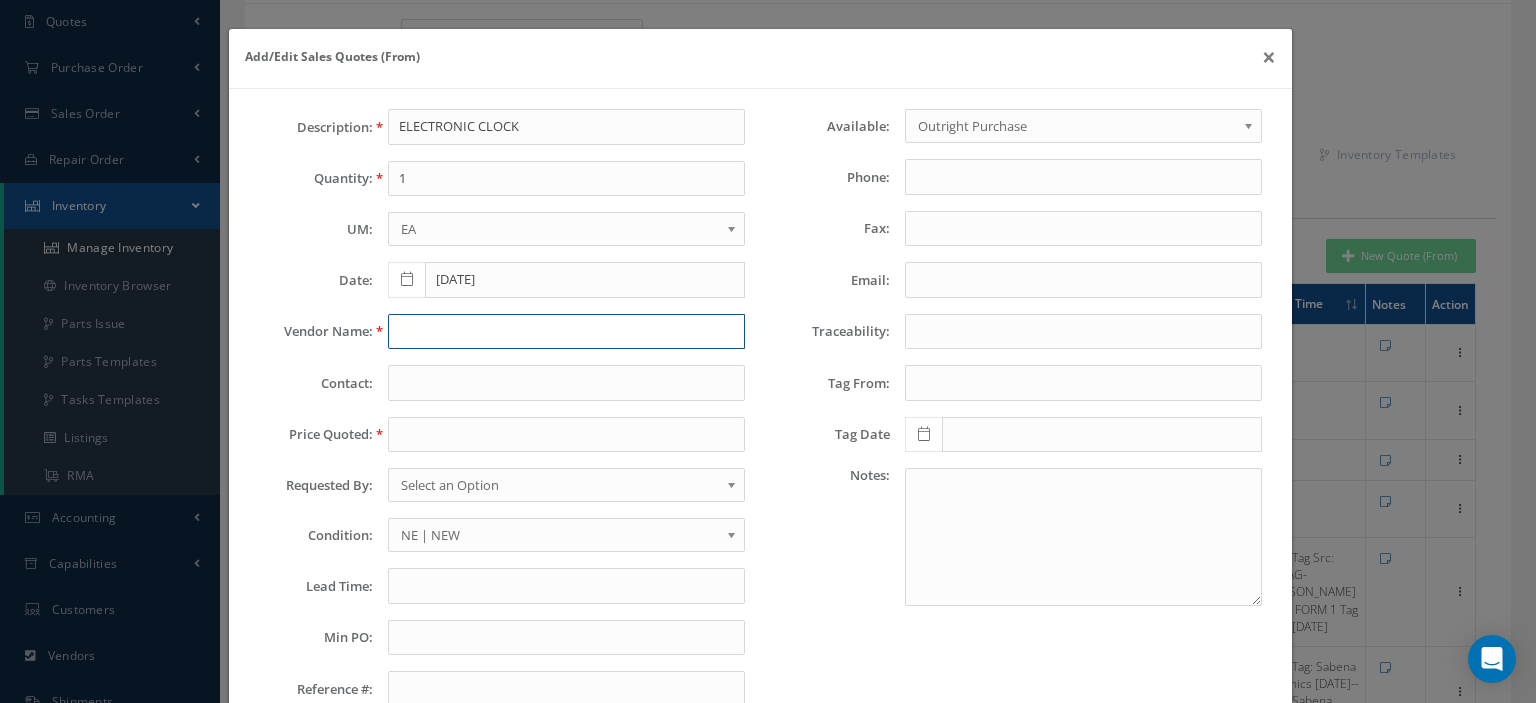 click at bounding box center (566, 332) 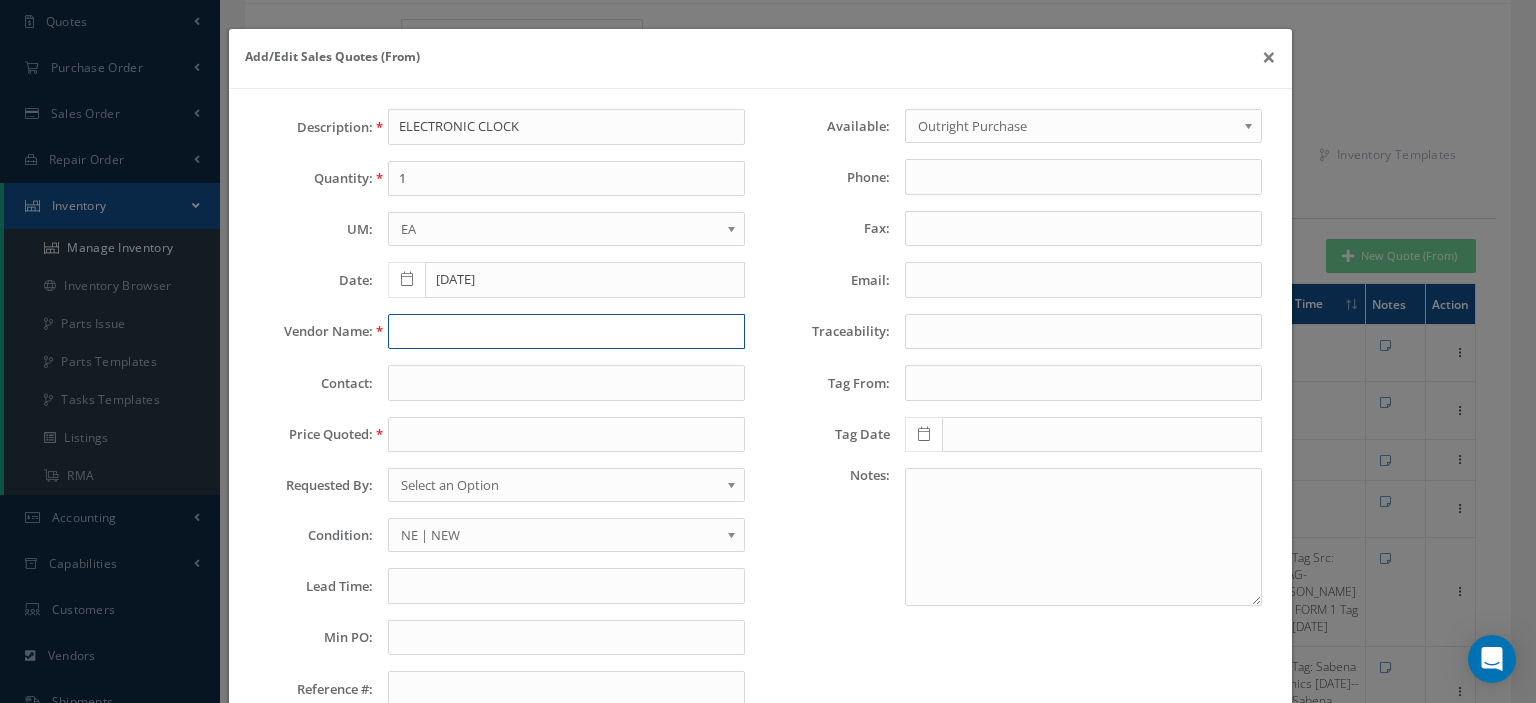 paste on "TouchPoint Aviation Services" 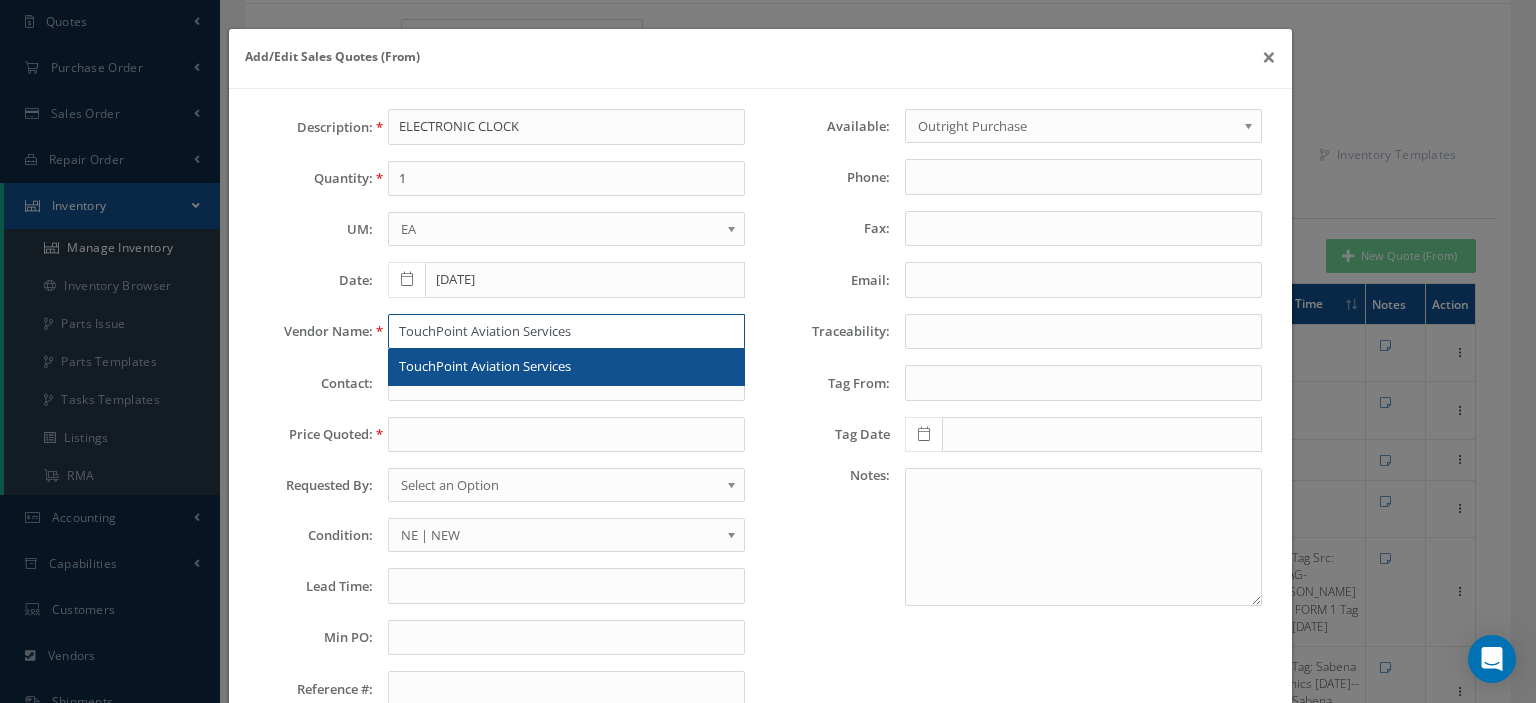type on "TouchPoint Aviation Services" 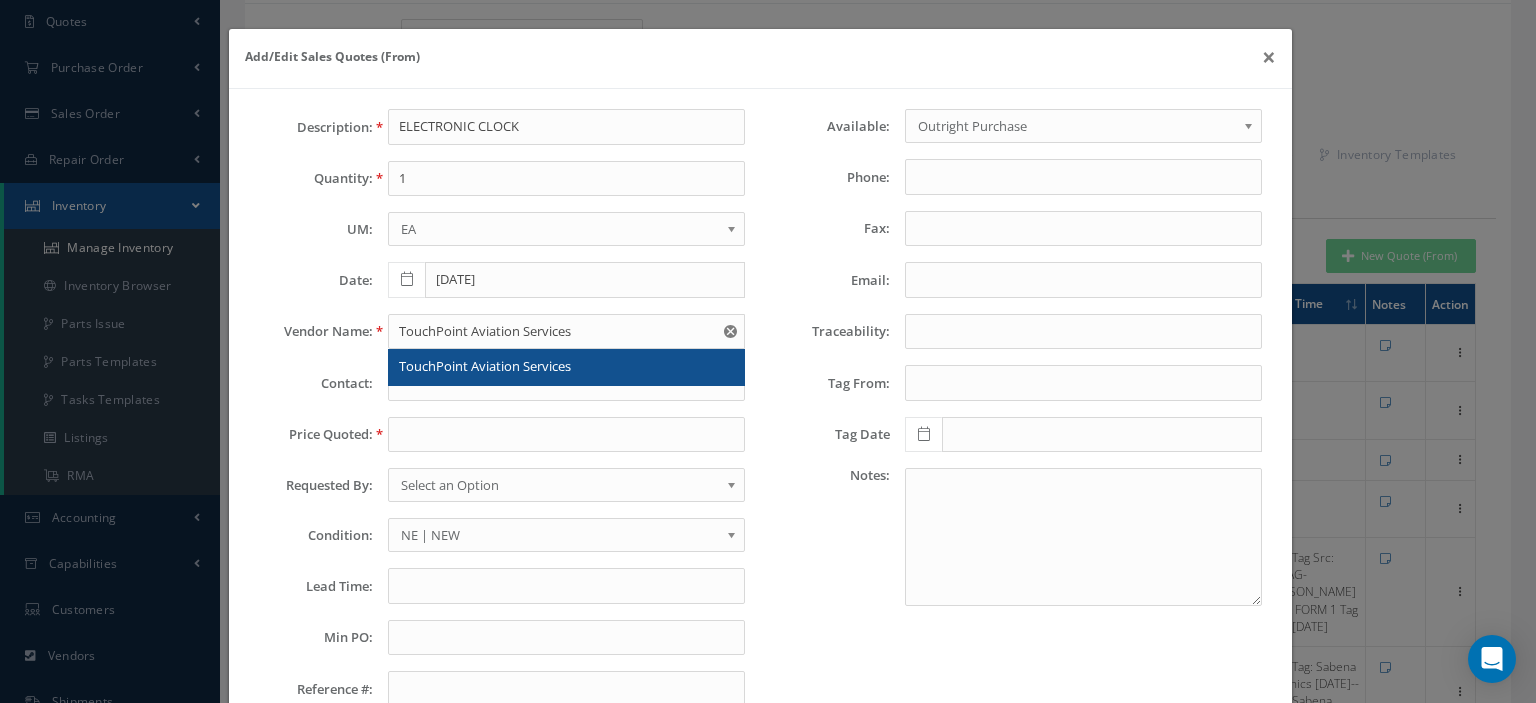 click on "TouchPoint Aviation Services" at bounding box center (485, 366) 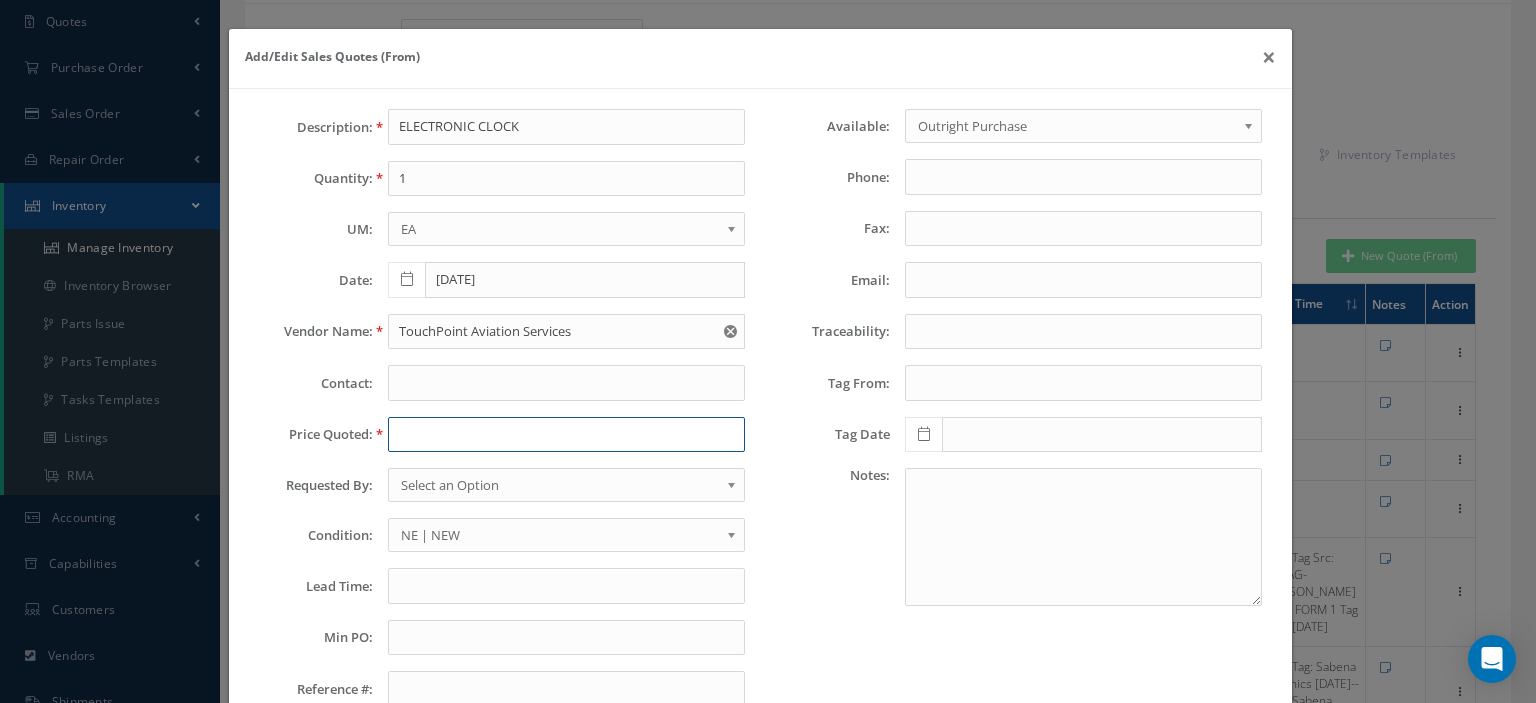 click at bounding box center (566, 435) 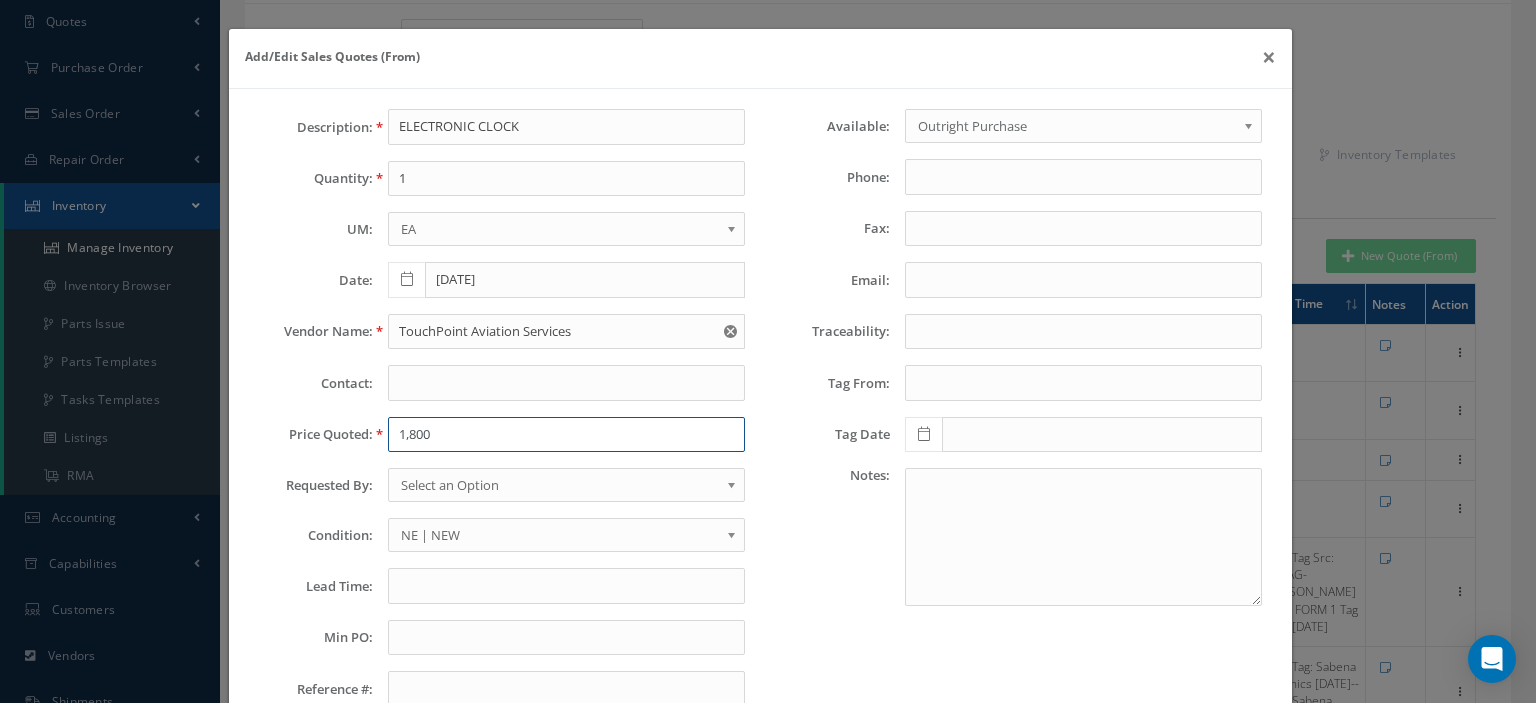 click on "1,800" at bounding box center [566, 435] 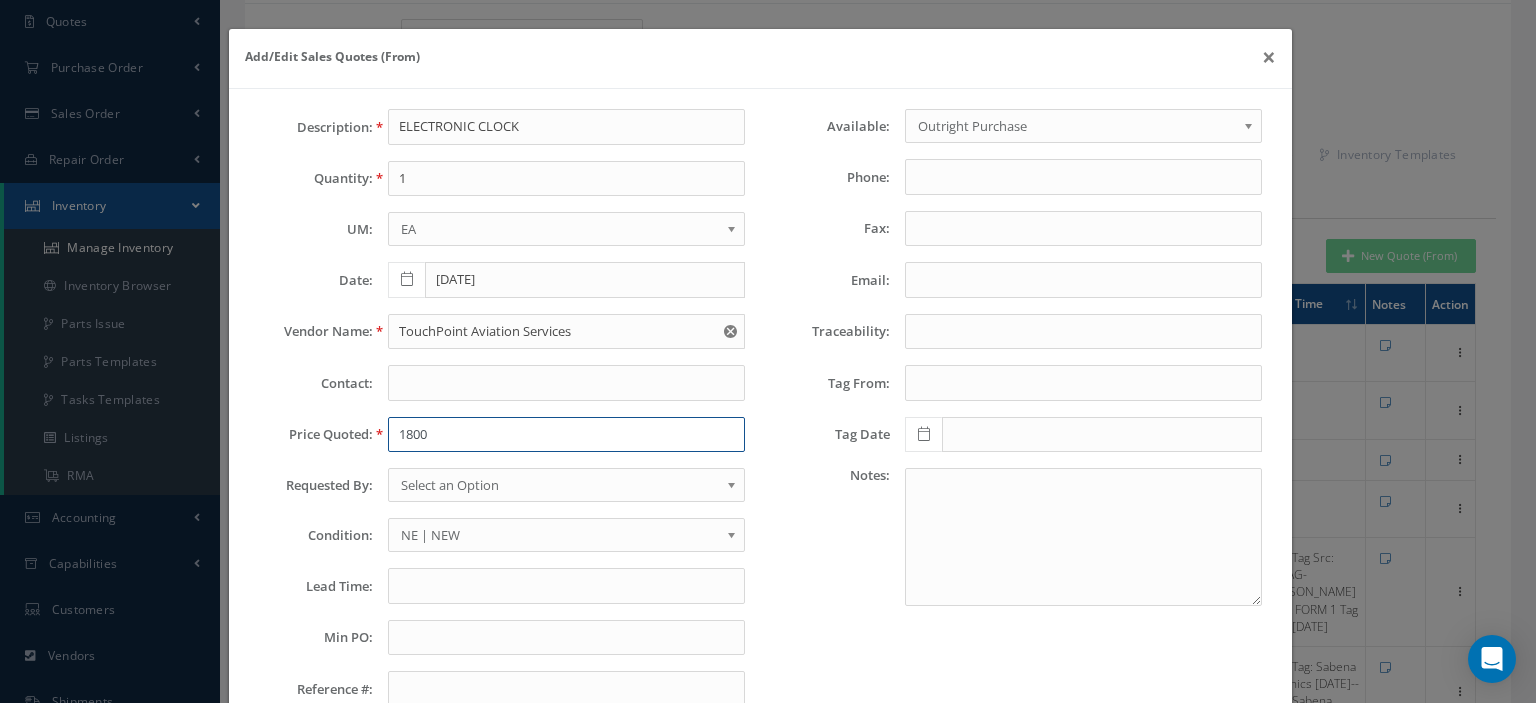 type on "1800" 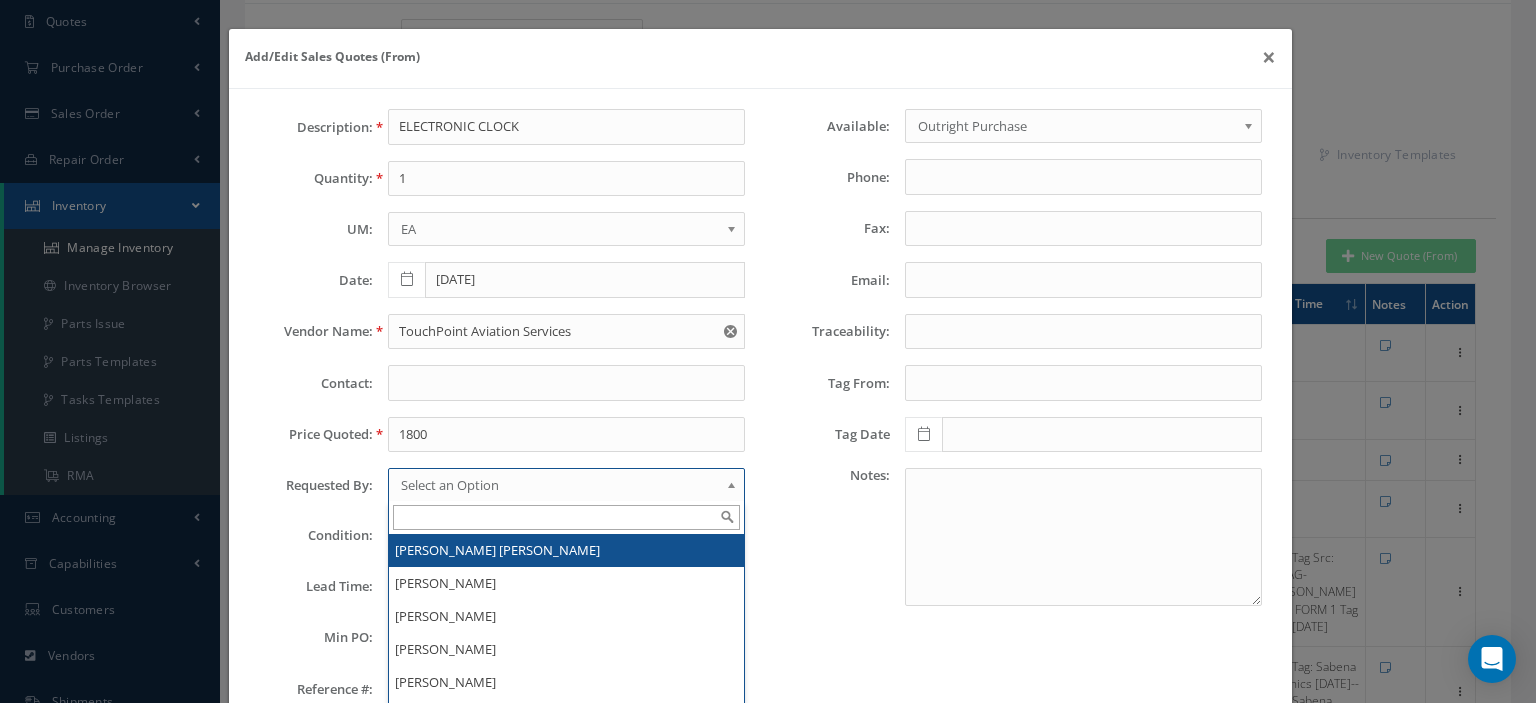 click on "Select an Option" at bounding box center [560, 485] 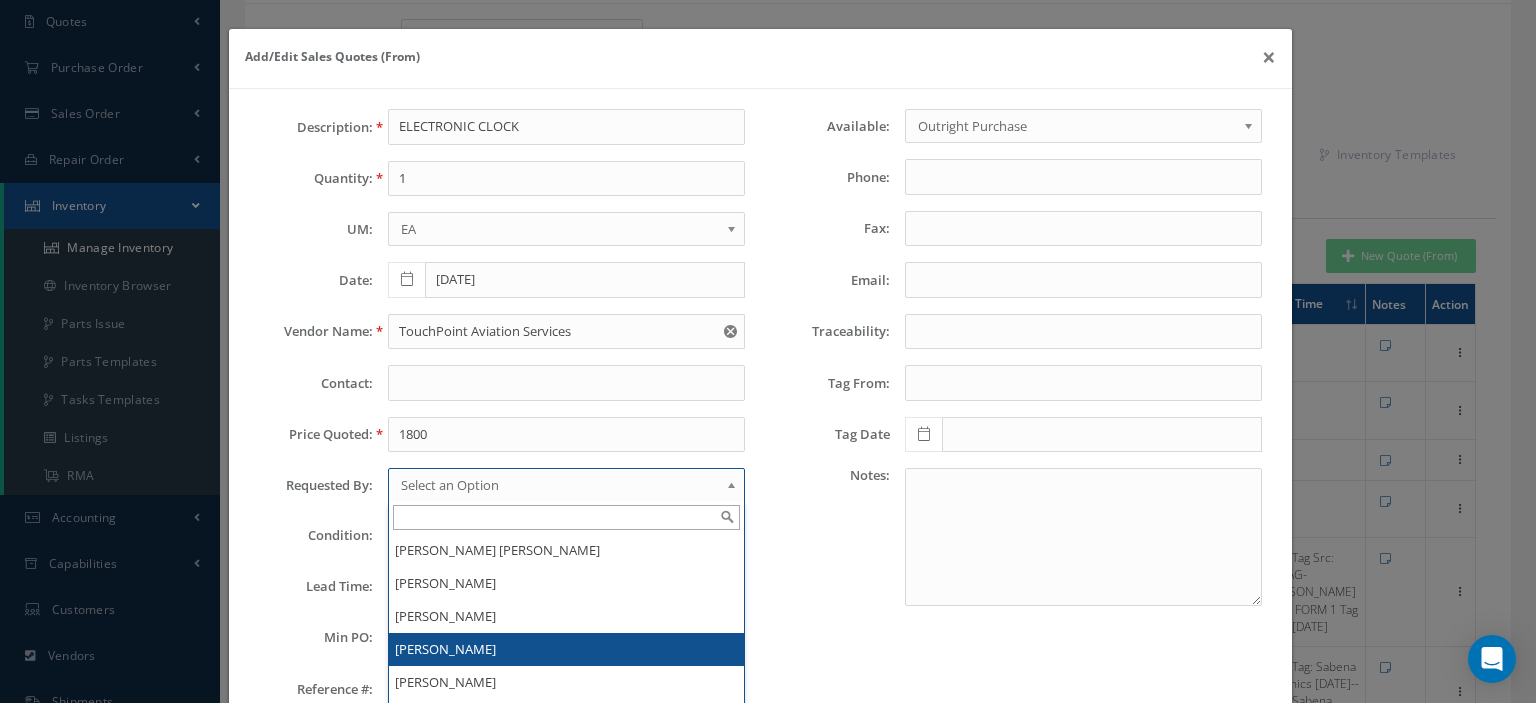click on "[PERSON_NAME]" at bounding box center [566, 649] 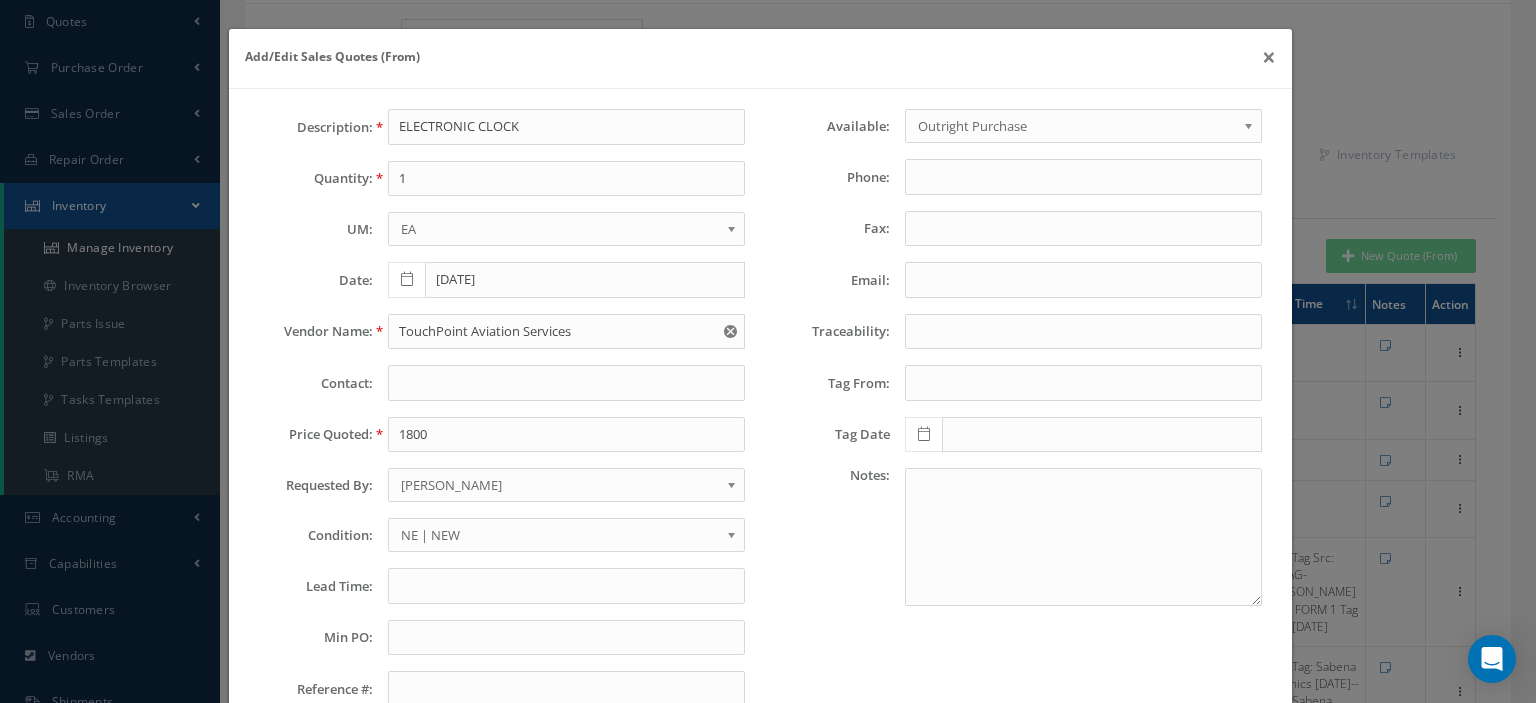 click on "NE | NEW" at bounding box center (560, 535) 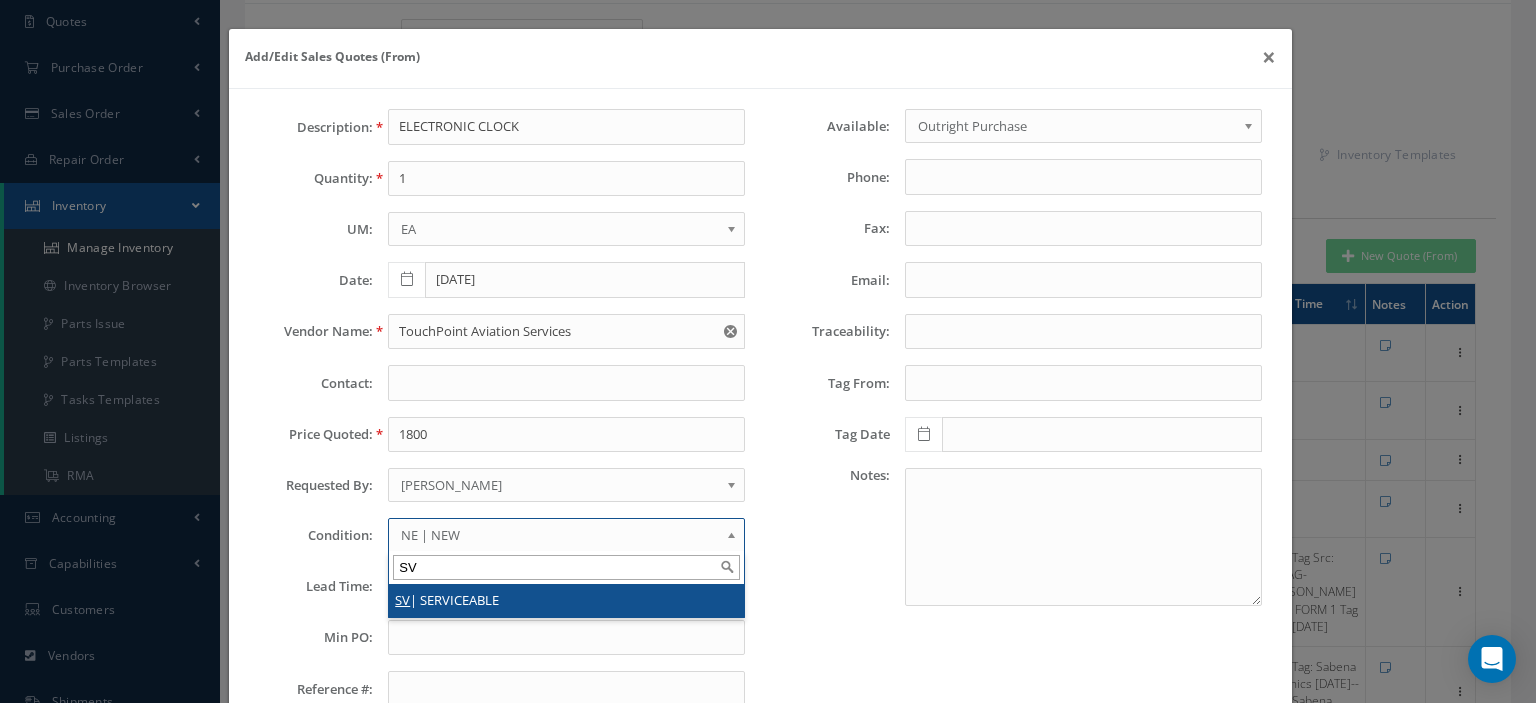 type on "SV" 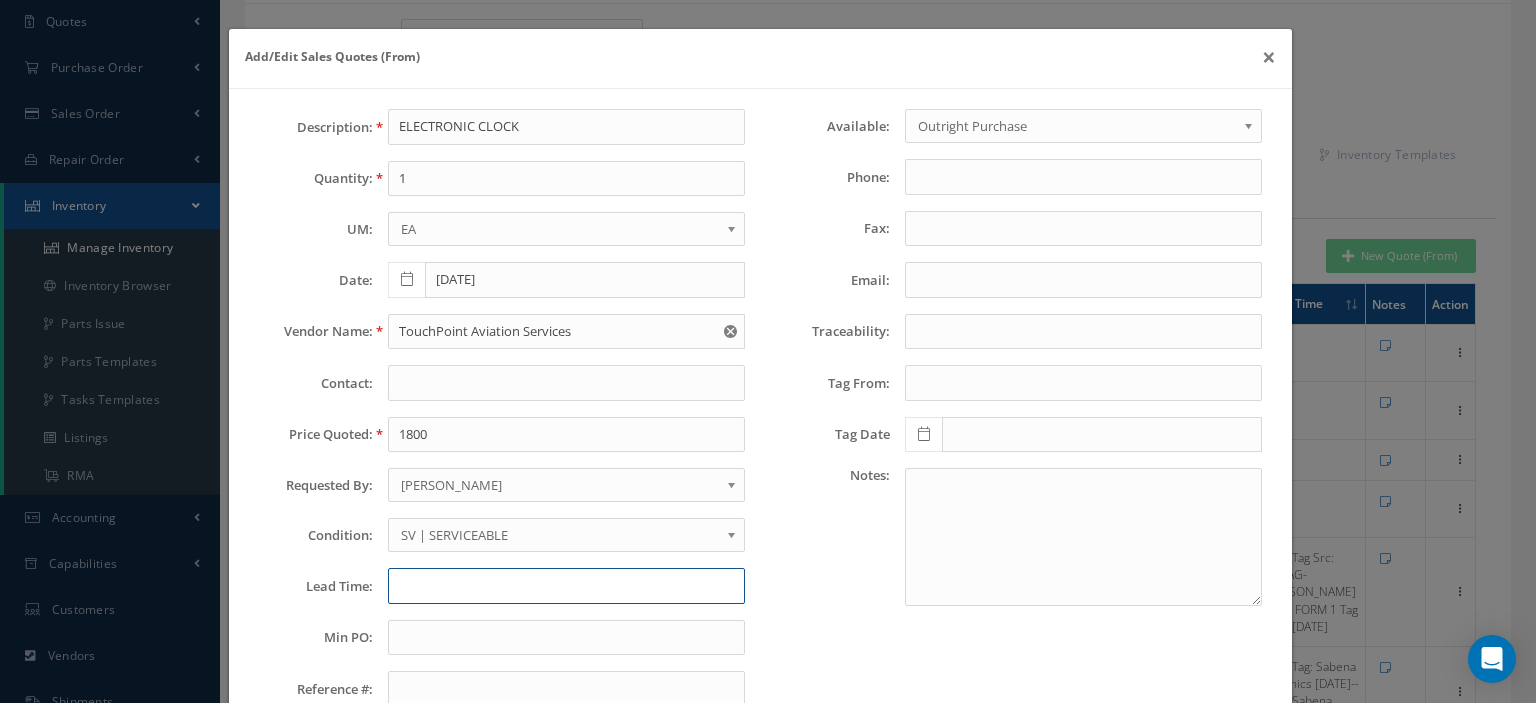 click at bounding box center (566, 586) 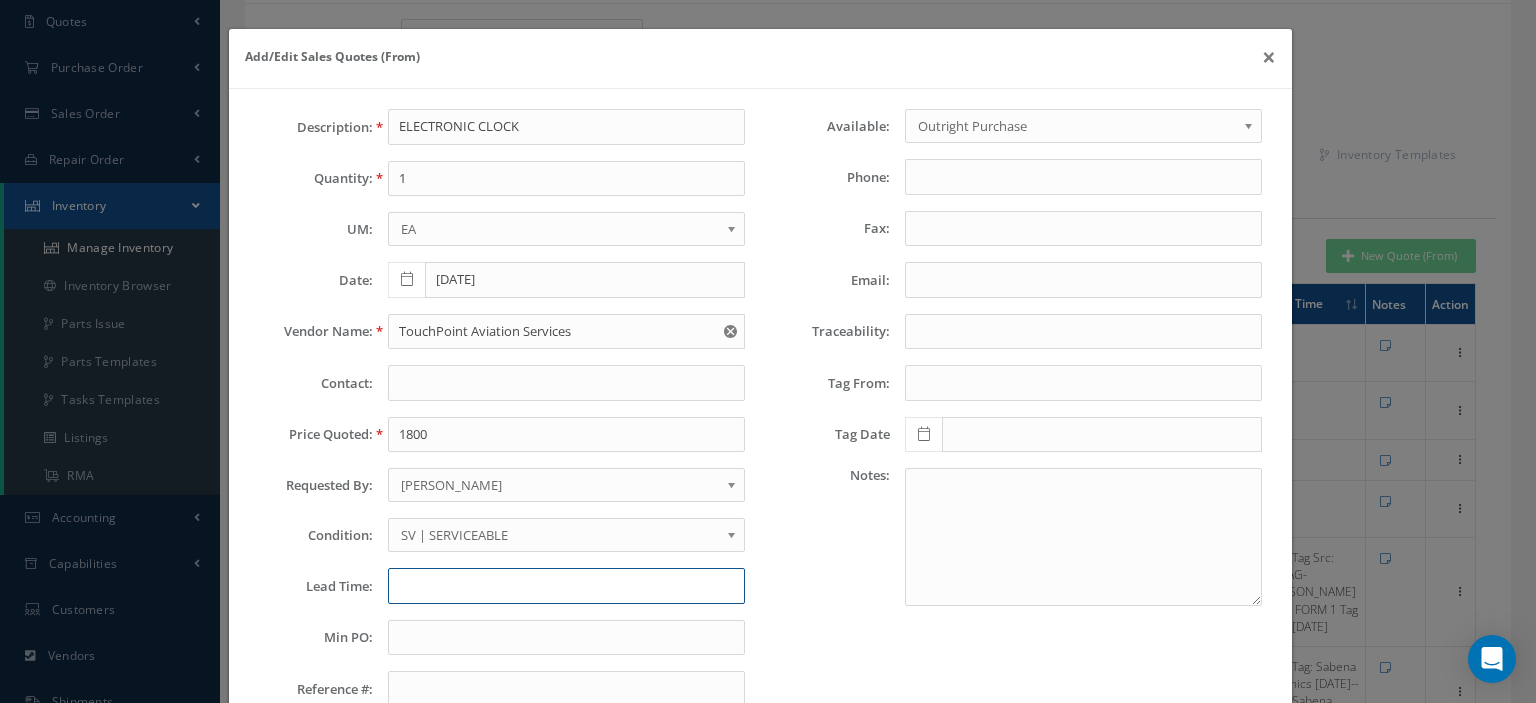 paste on "Tag: Sept. 2023 JJA Aviation tag, 121 trace" 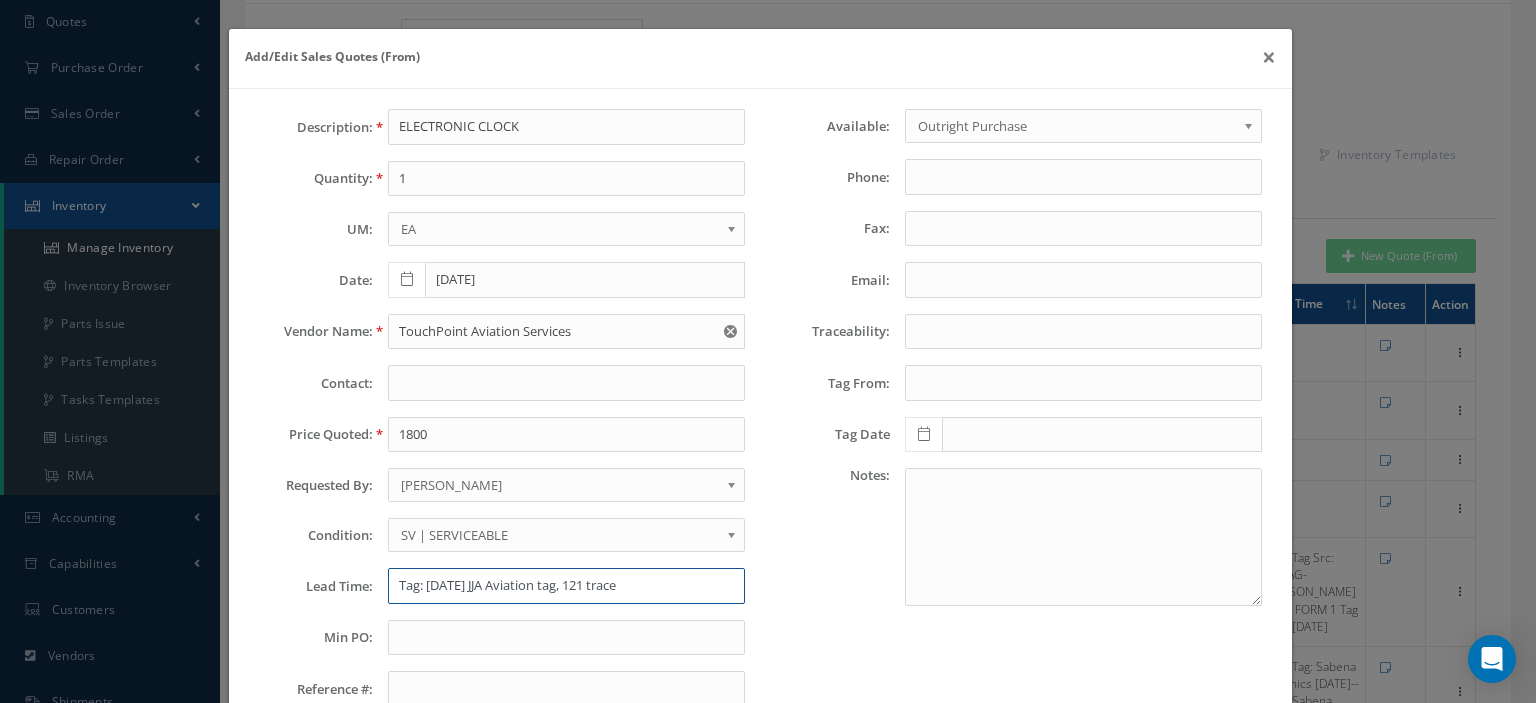 click on "Tag: Sept. 2023 JJA Aviation tag, 121 trace" at bounding box center (566, 586) 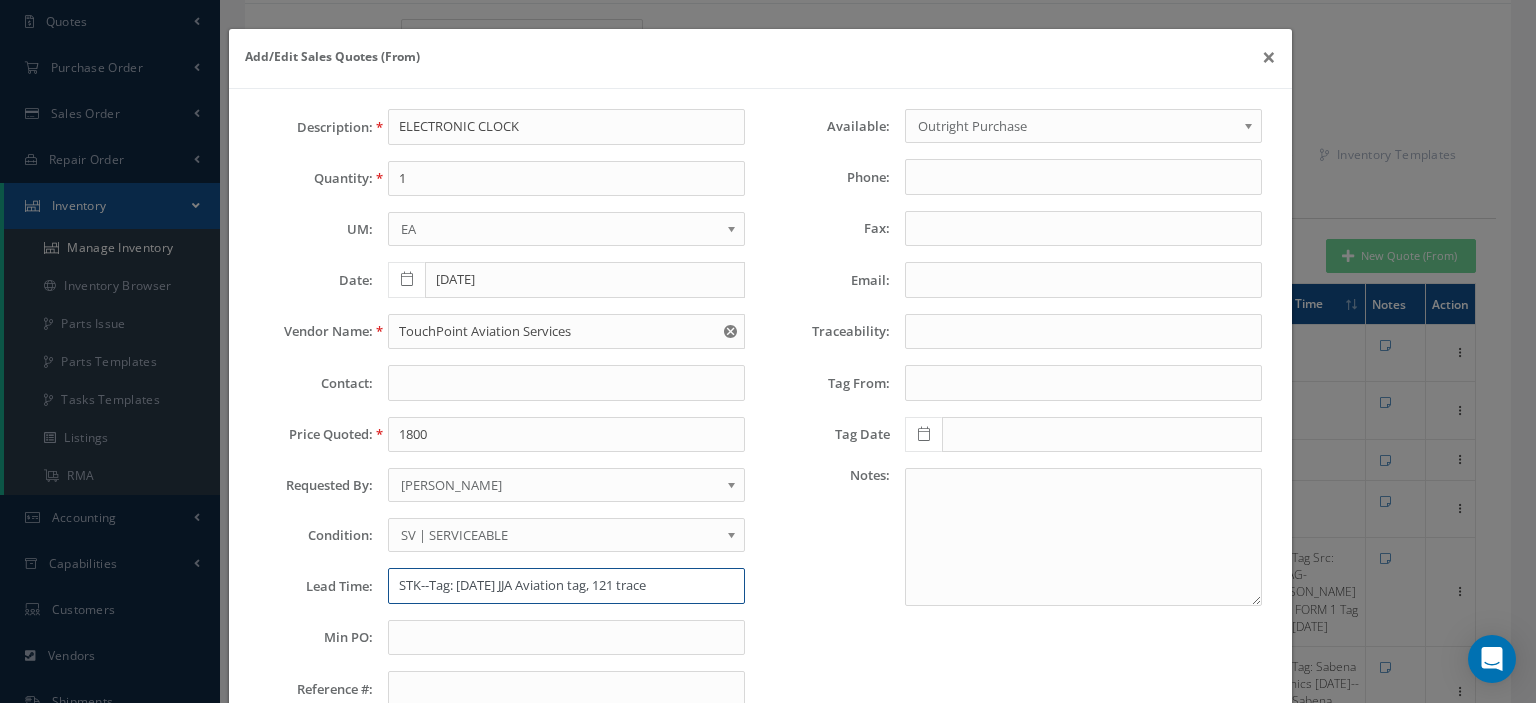 click on "STK--Tag: Sept. 2023 JJA Aviation tag, 121 trace" at bounding box center (566, 586) 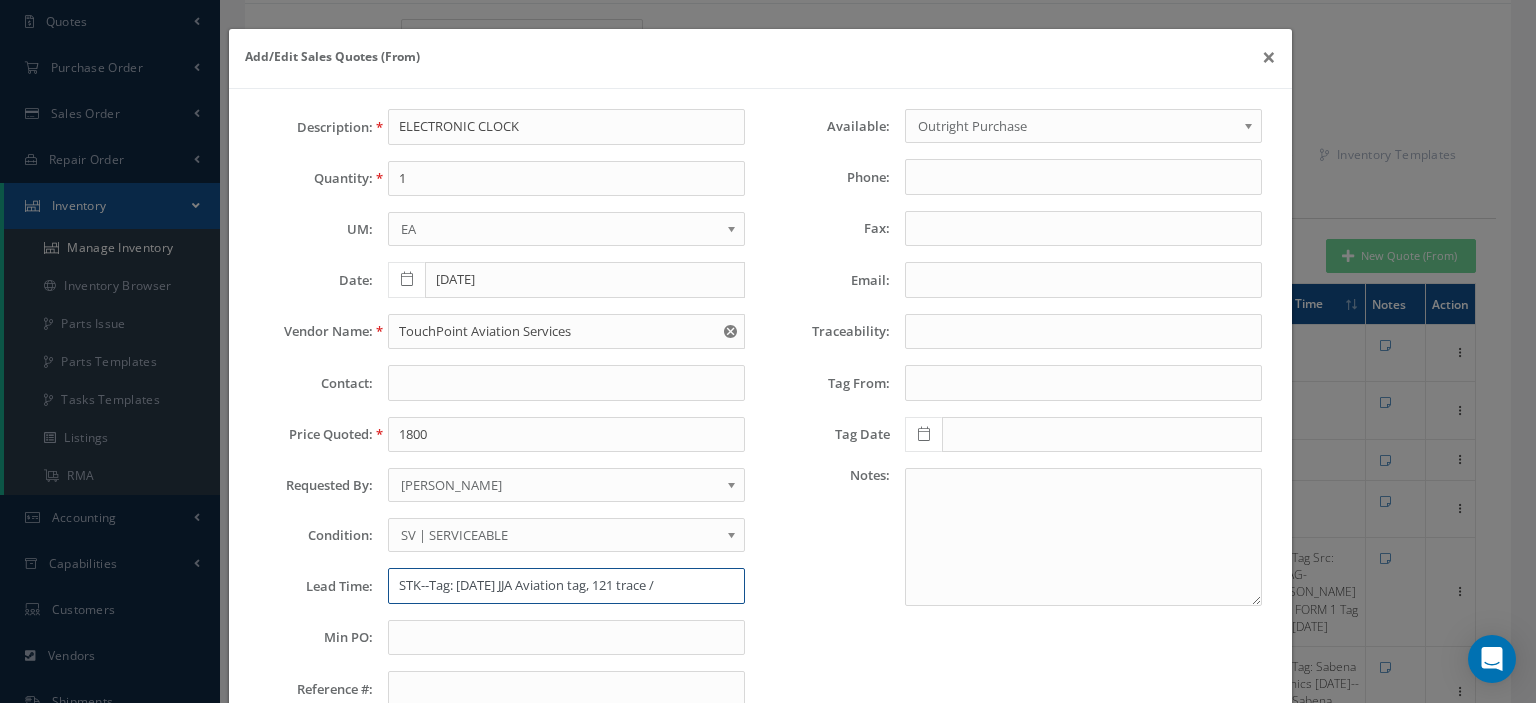 paste on "I have AR/GR" 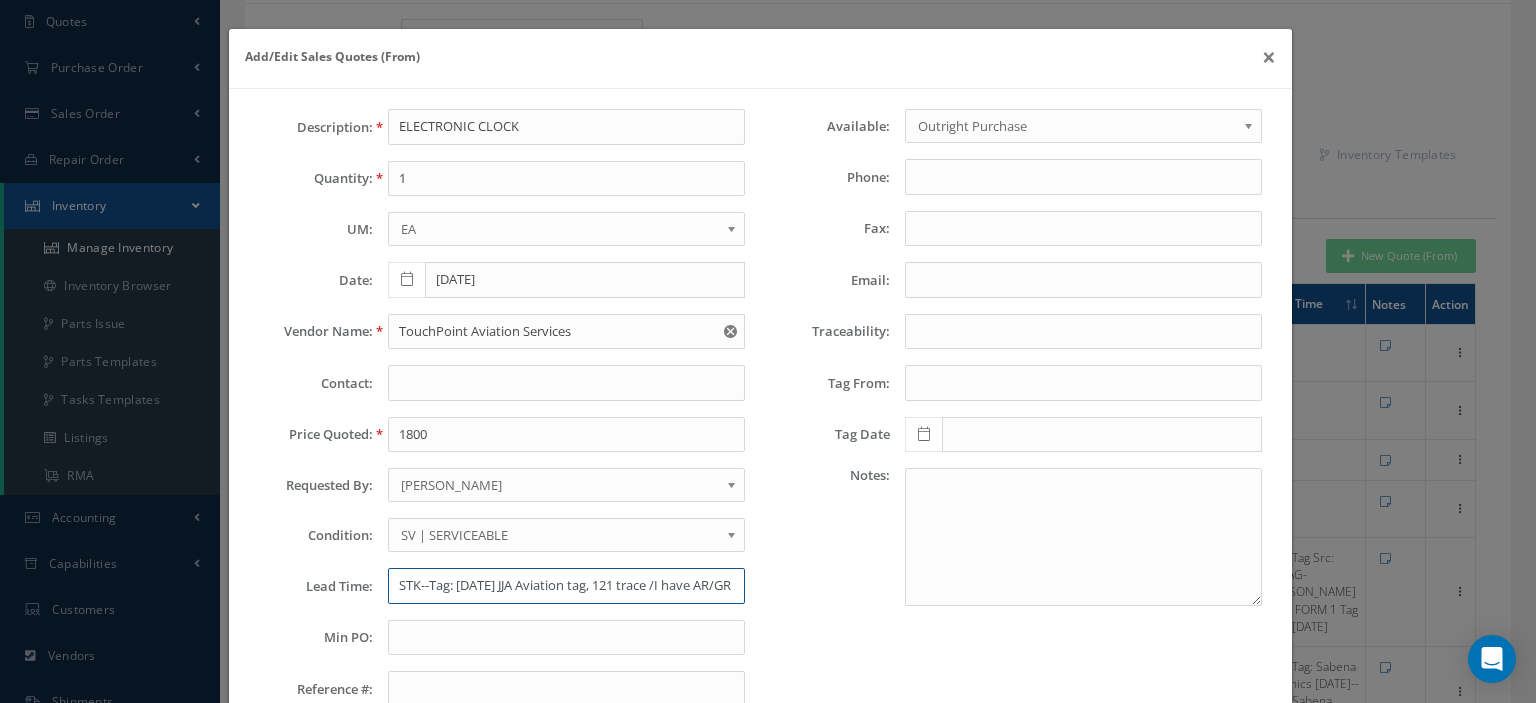 scroll, scrollTop: 0, scrollLeft: 32, axis: horizontal 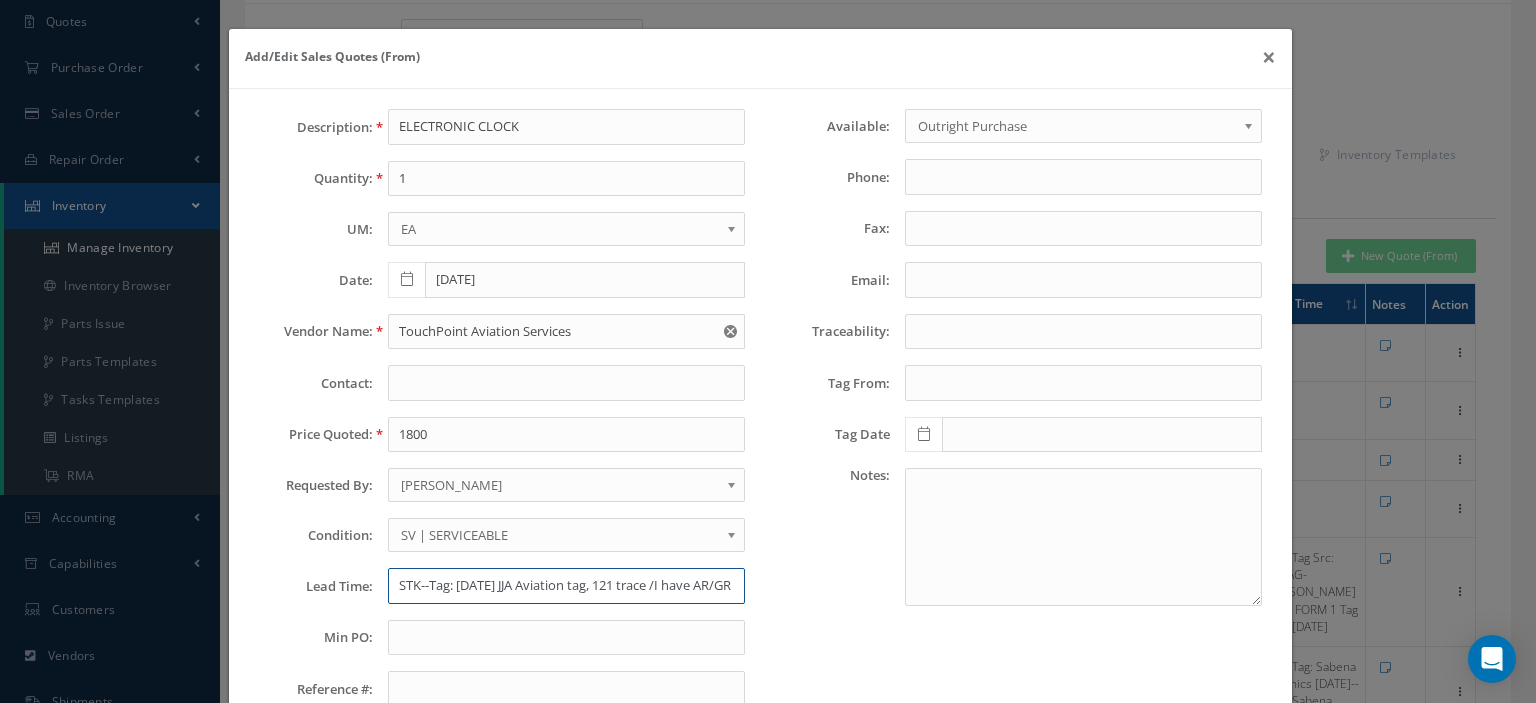 type on "STK--Tag: Sept. 2023 JJA Aviation tag, 121 trace /I have AR/GR" 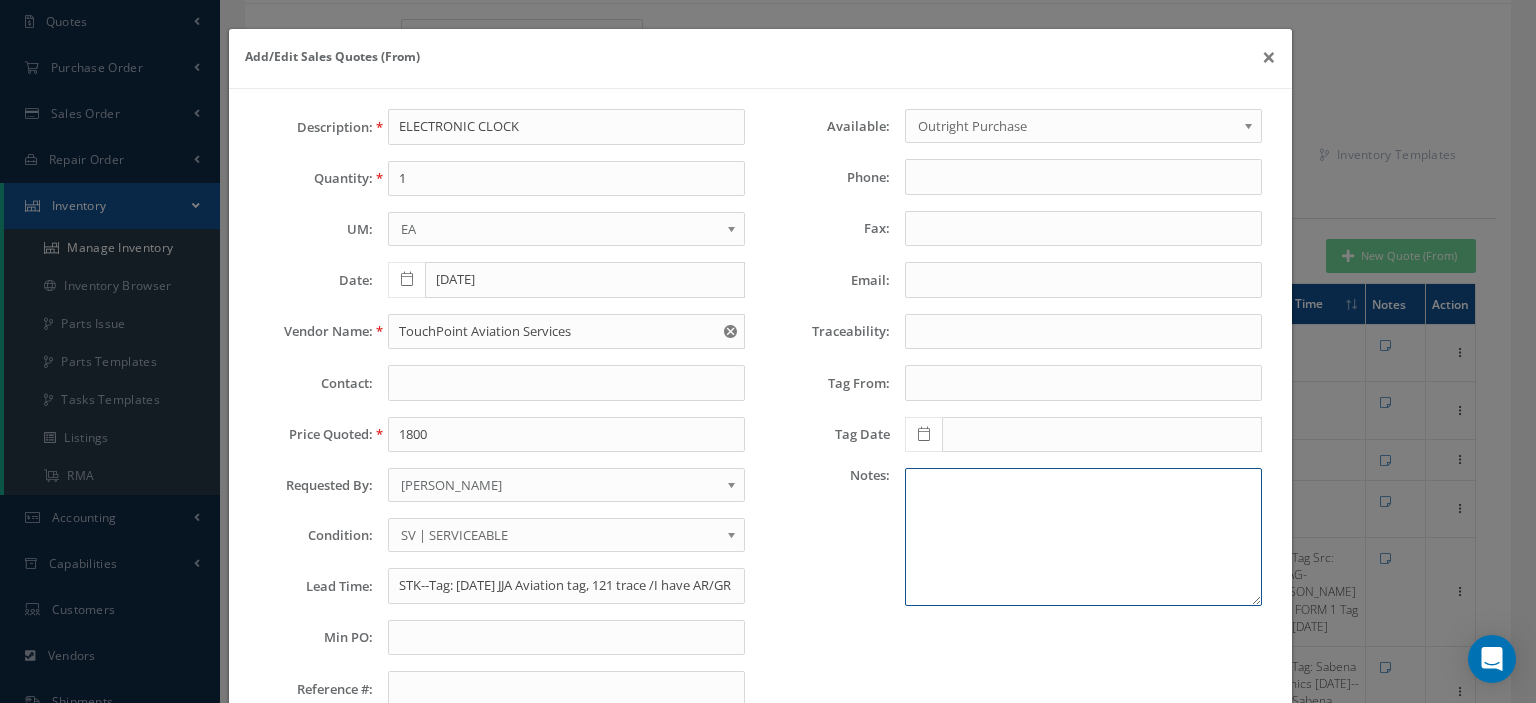 click at bounding box center (1083, 537) 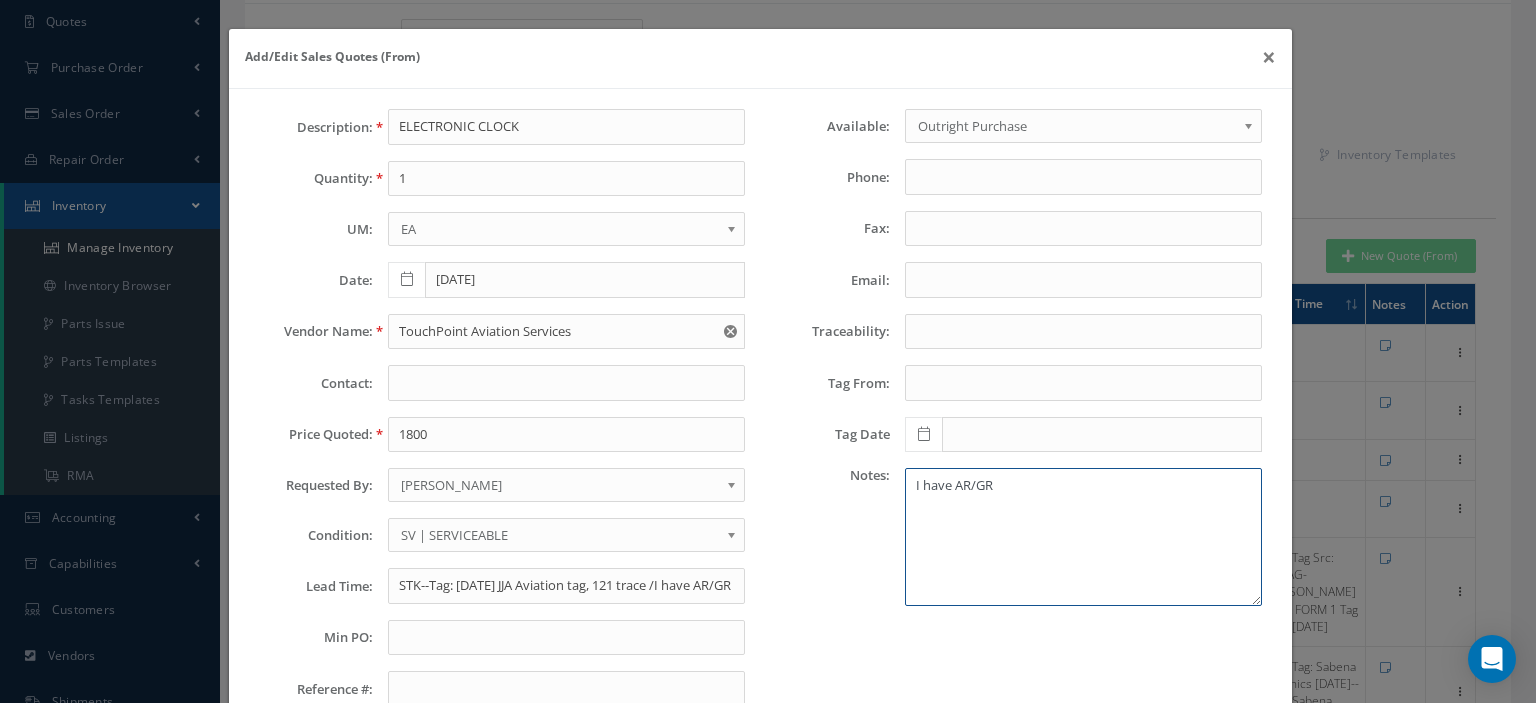 scroll, scrollTop: 100, scrollLeft: 0, axis: vertical 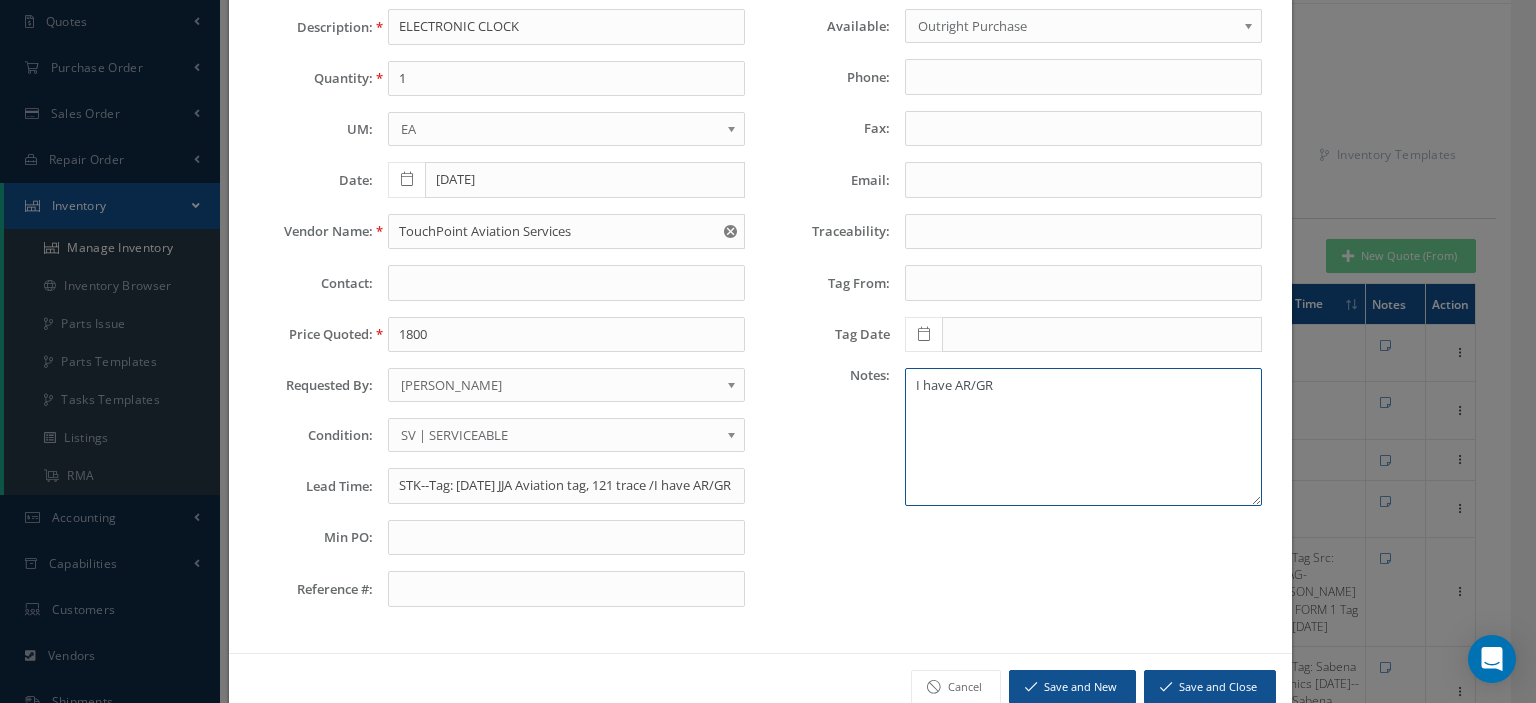 type on "I have AR/GR" 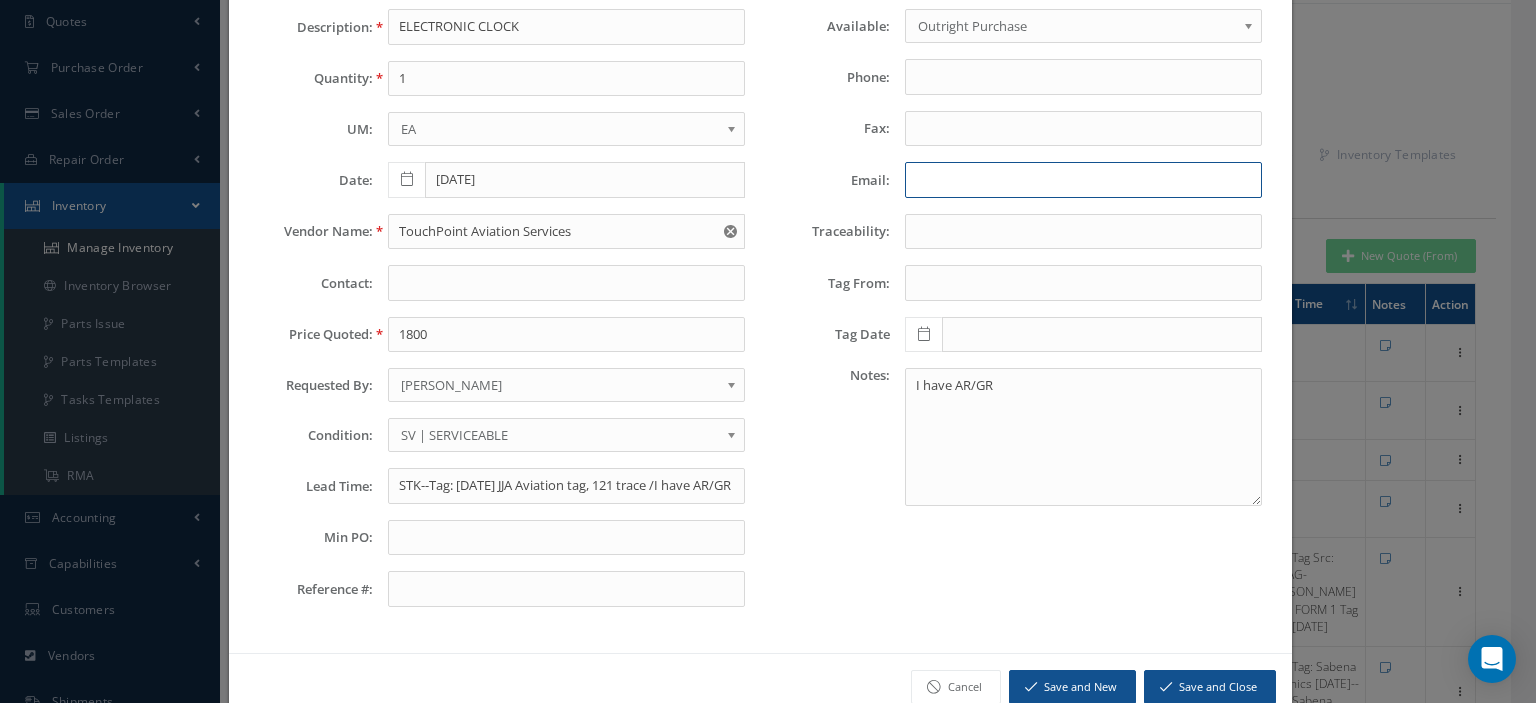 click on "Email:" at bounding box center [1083, 180] 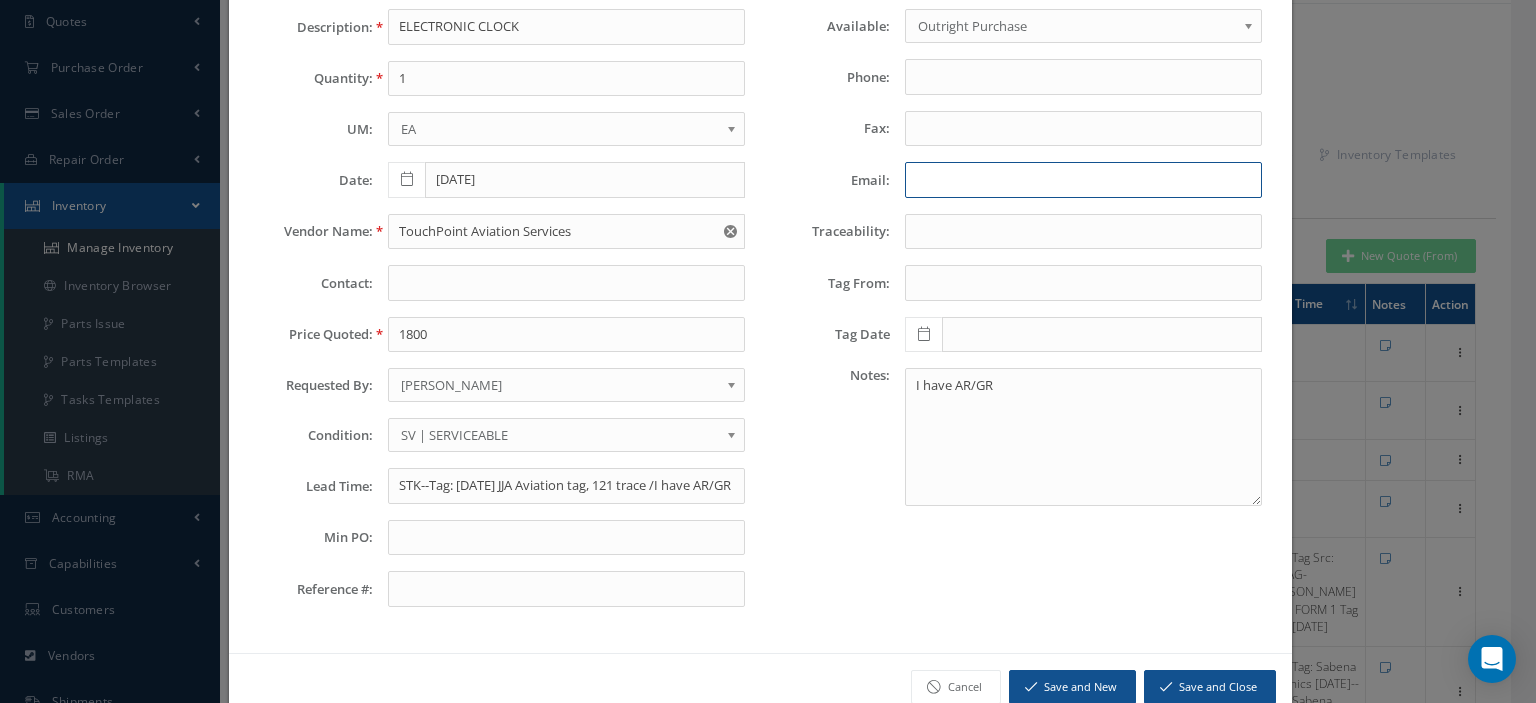 paste on "vrosamilia@touchpointaviation.com" 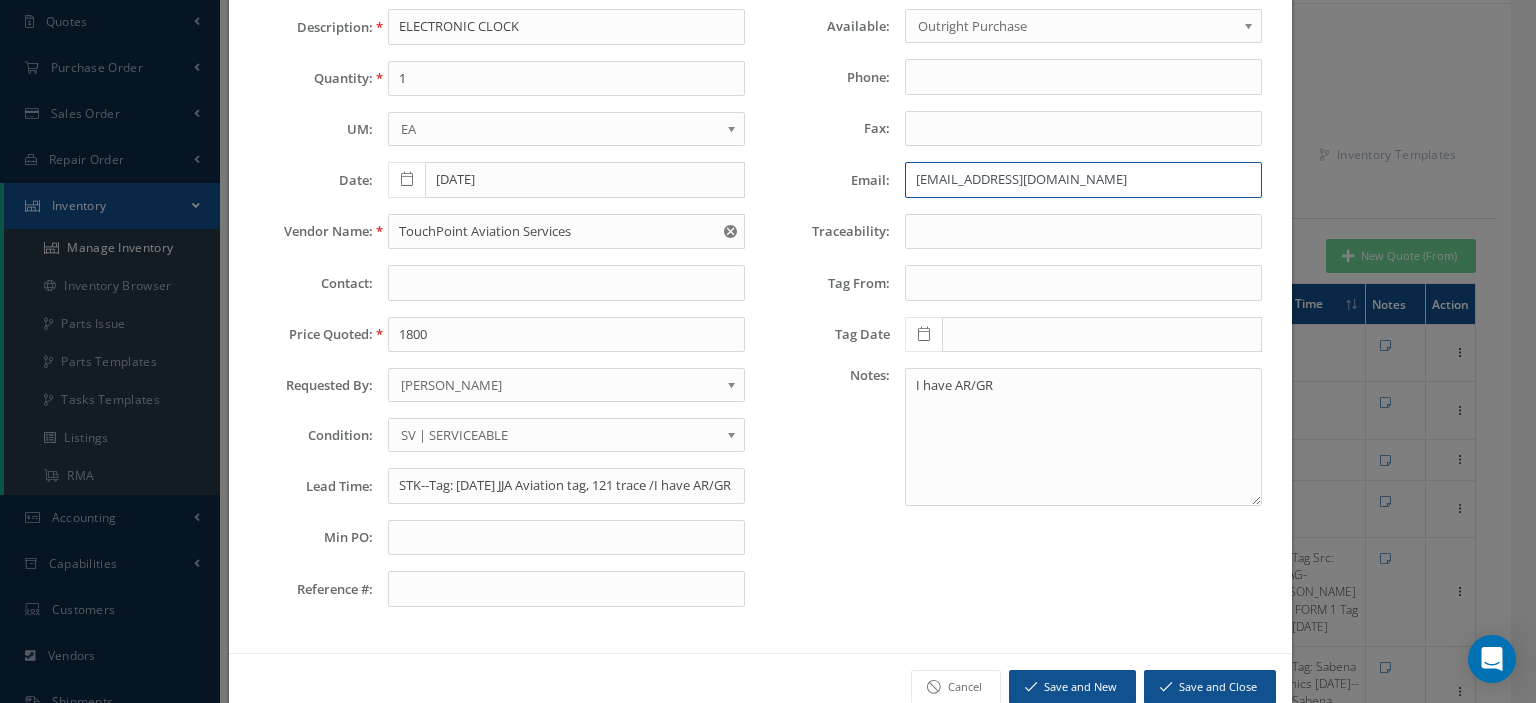 type on "vrosamilia@touchpointaviation.com" 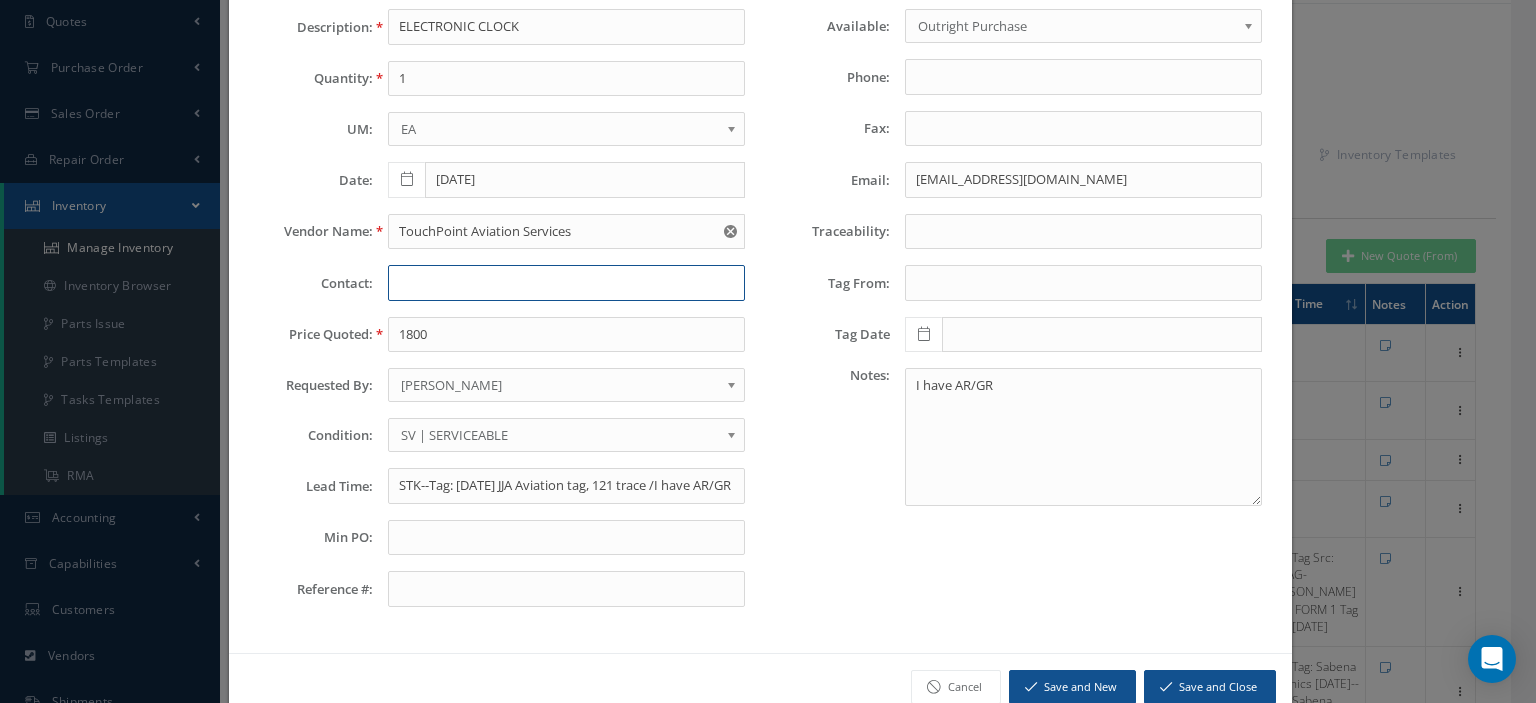 click at bounding box center (566, 283) 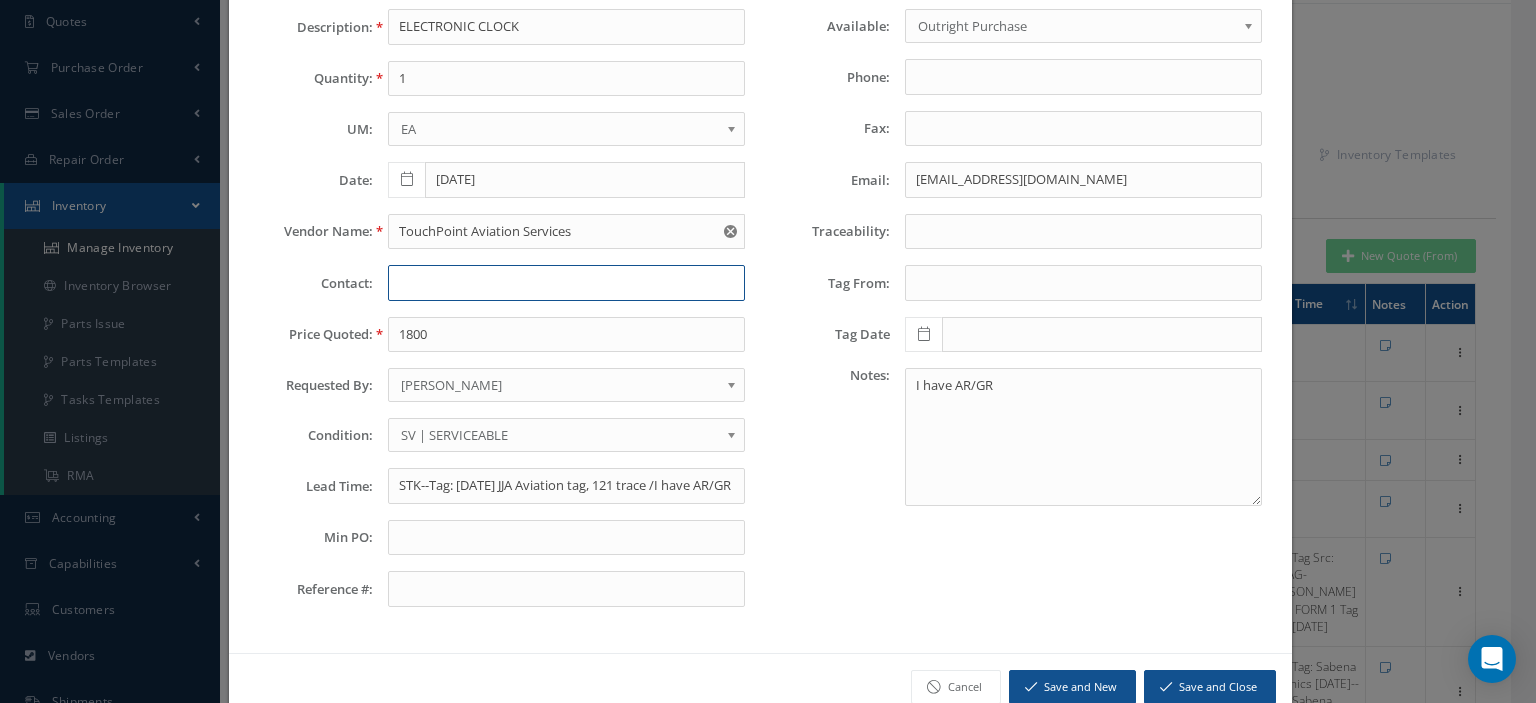 paste on "Vincent Rosamilia" 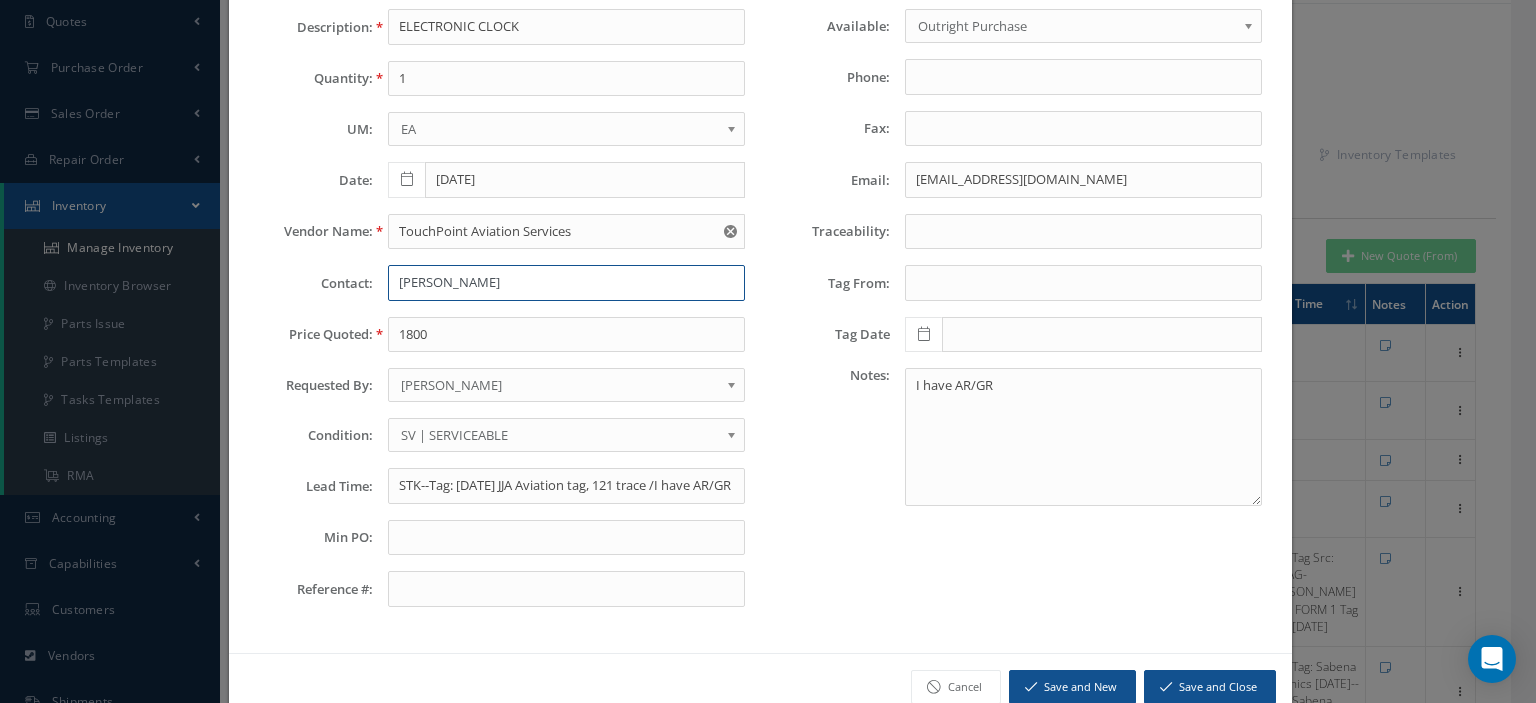 click on "Vincent Rosamilia" at bounding box center (566, 283) 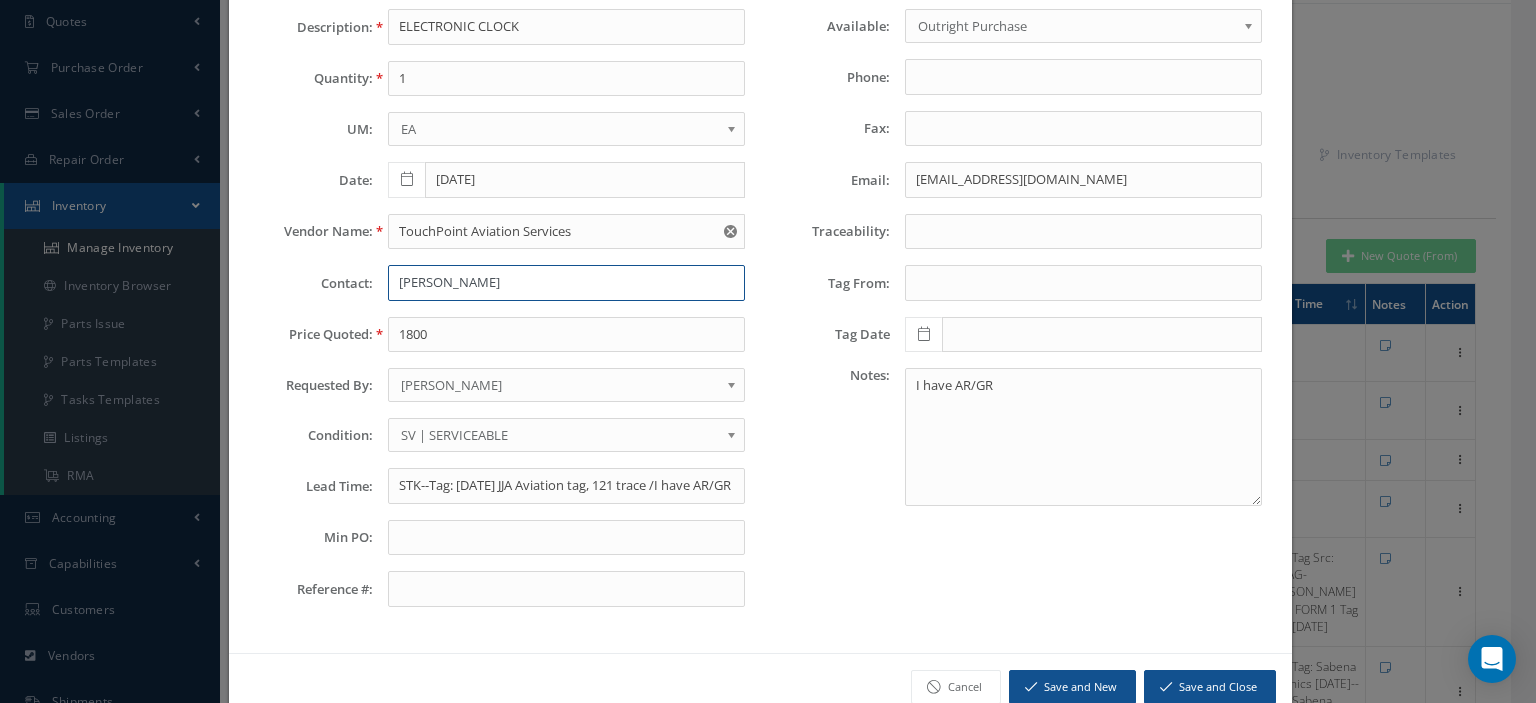 type on "Vincent Rosamilia" 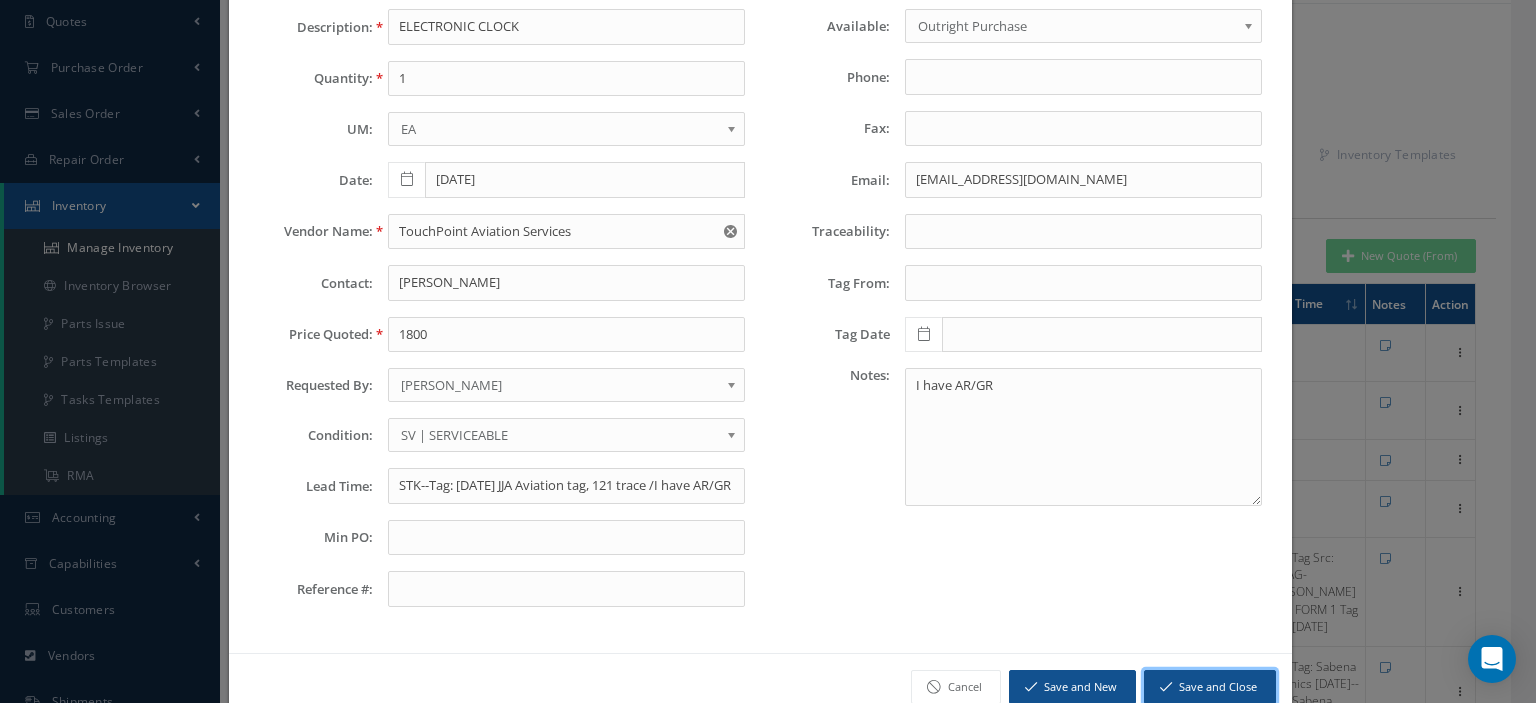 click on "Save and Close" at bounding box center [1210, 687] 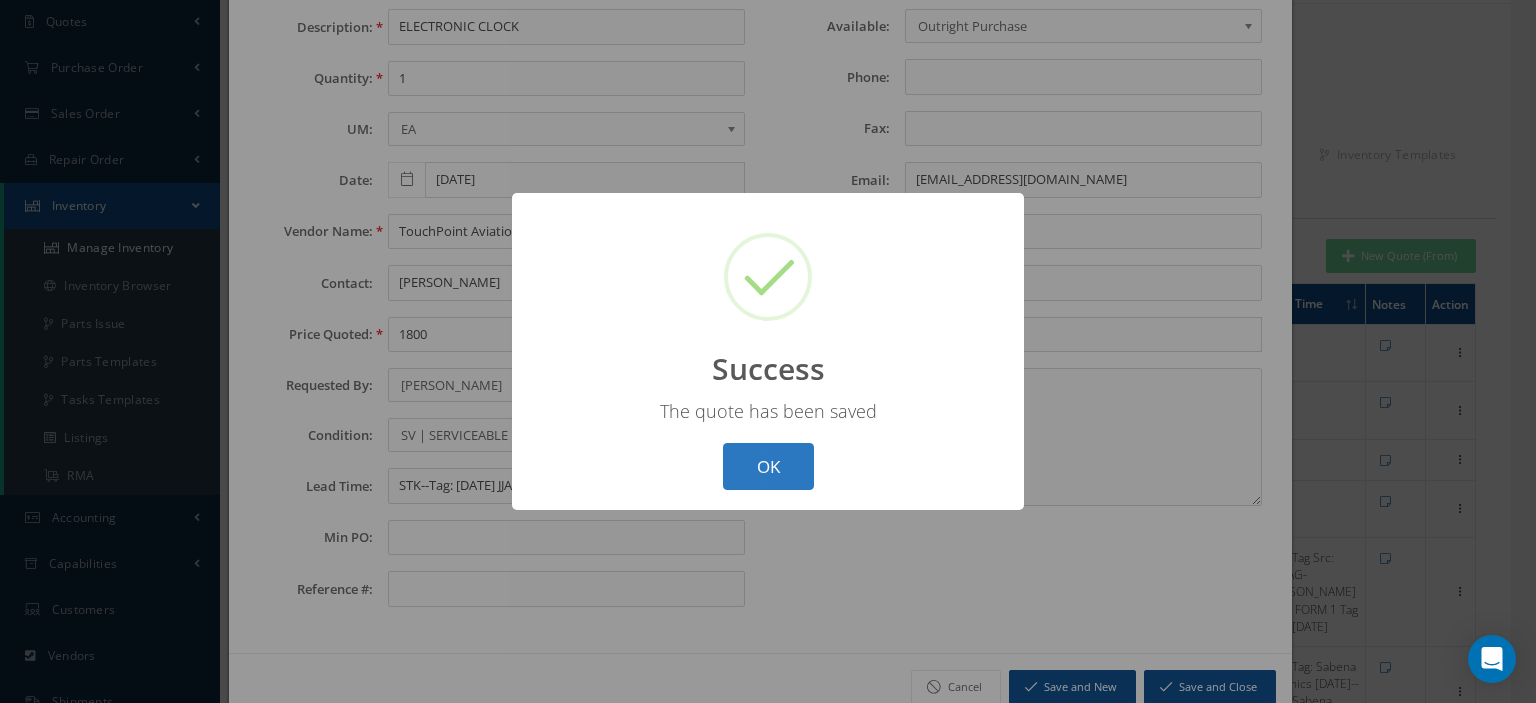 click on "OK" at bounding box center (768, 466) 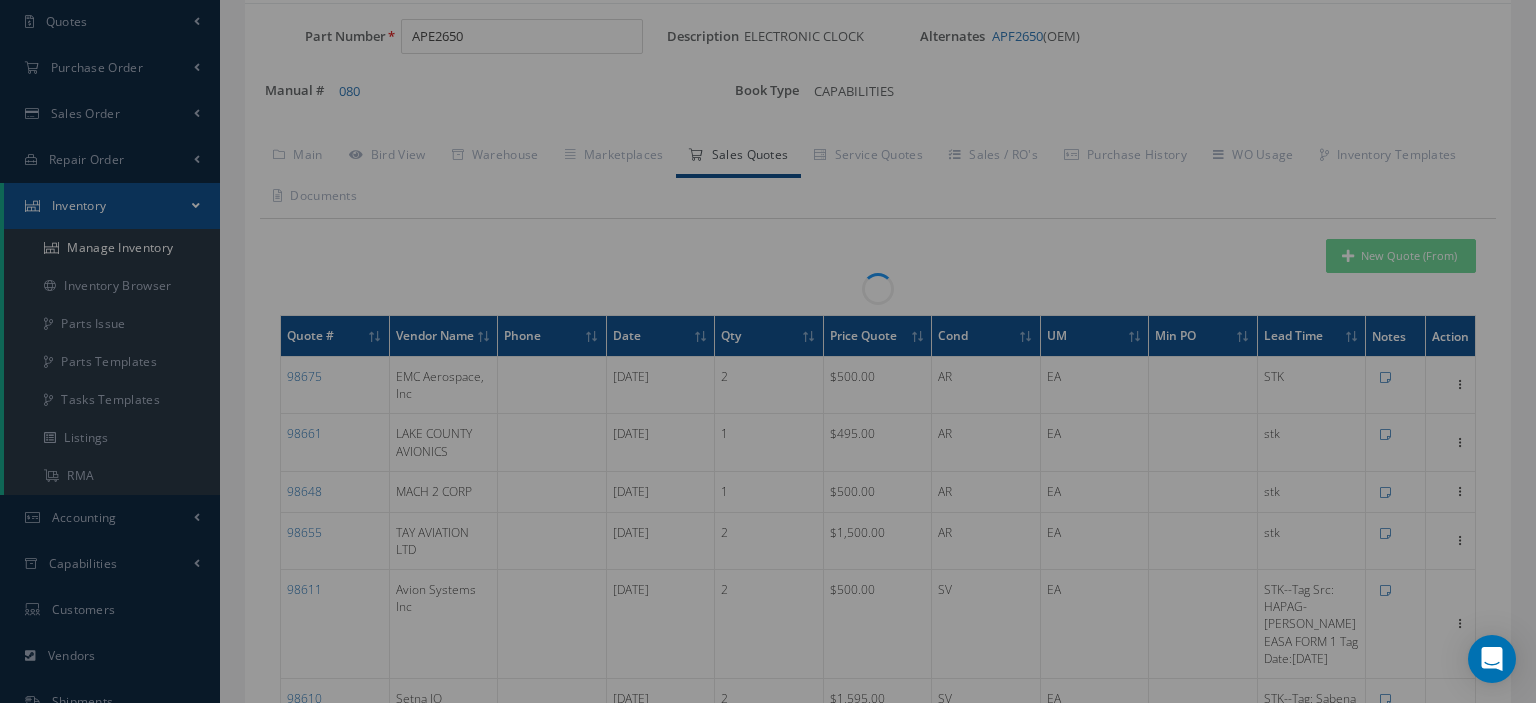 scroll, scrollTop: 0, scrollLeft: 0, axis: both 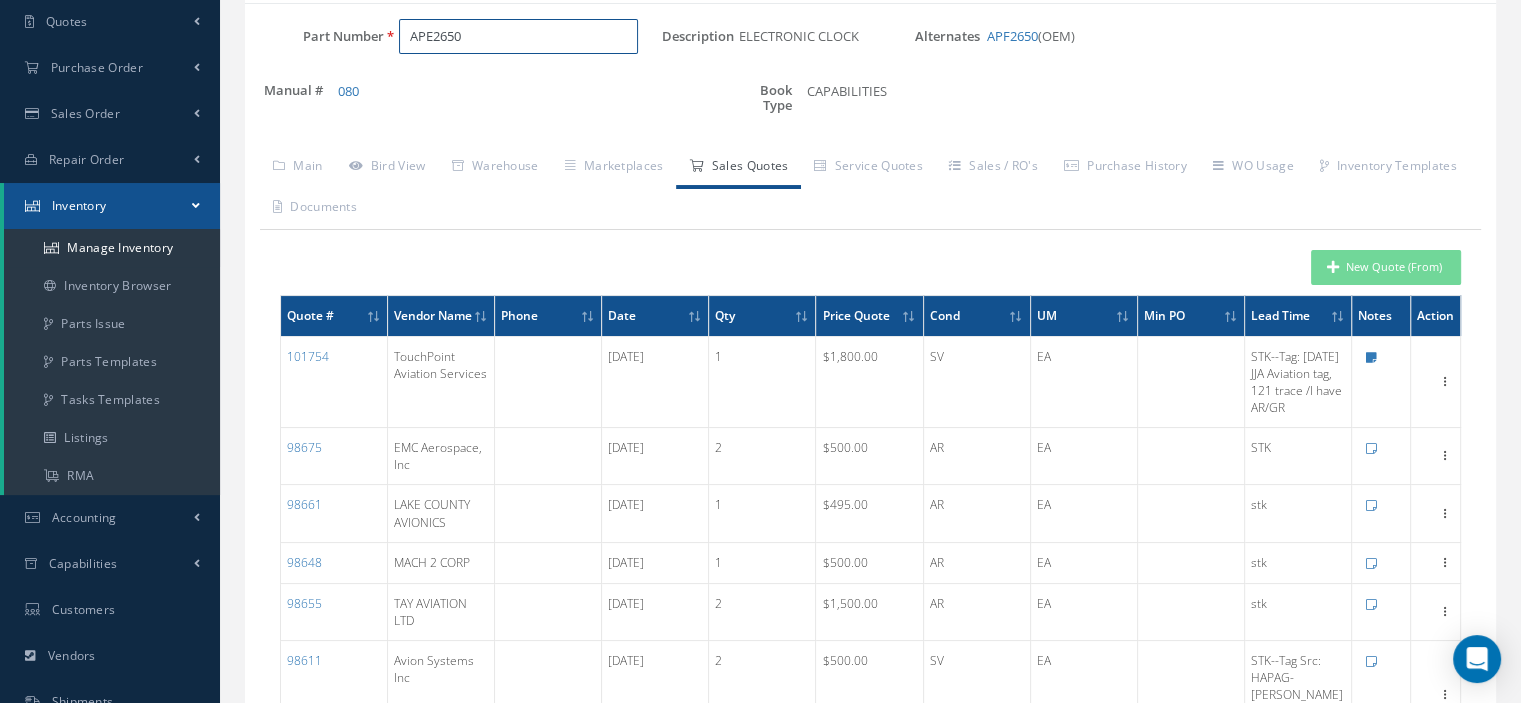 drag, startPoint x: 488, startPoint y: 41, endPoint x: 353, endPoint y: 58, distance: 136.06616 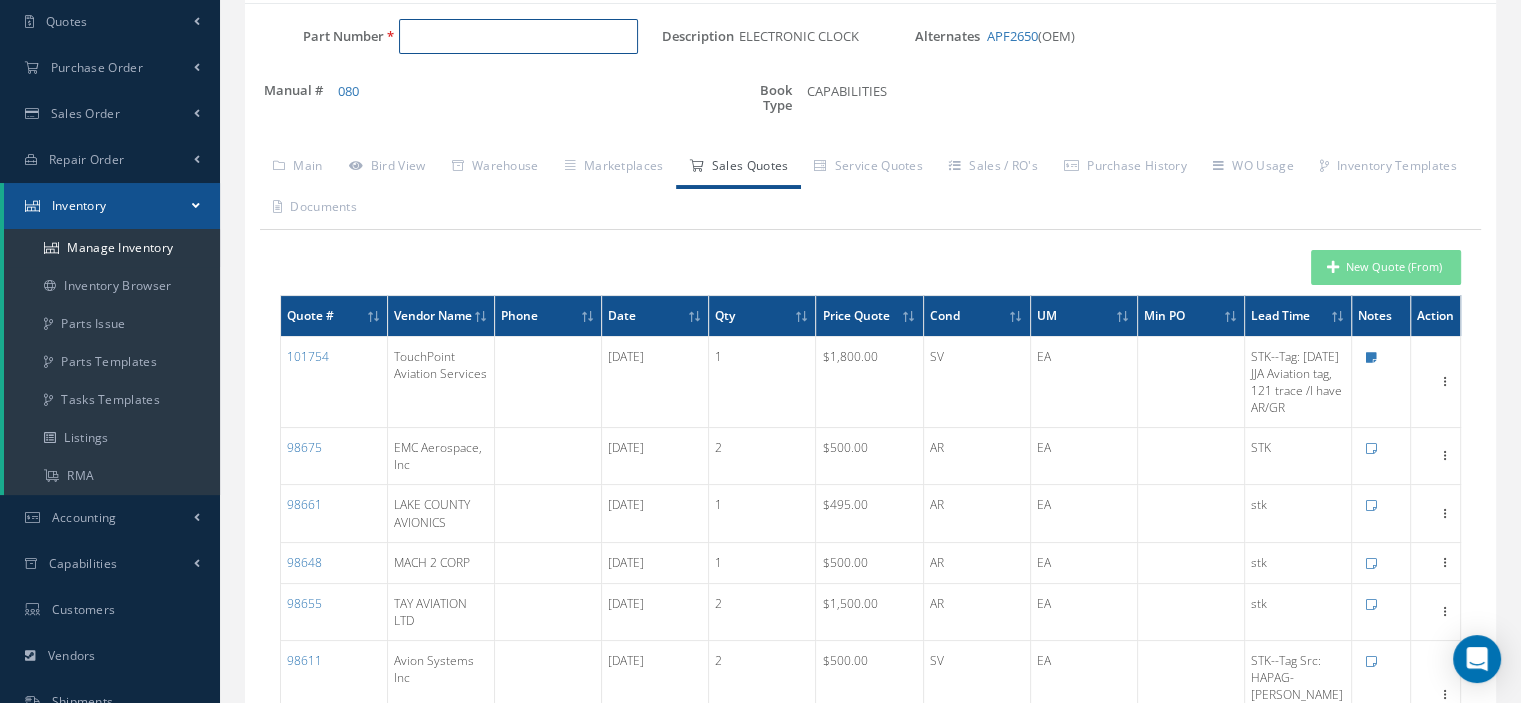 paste on "APE2650" 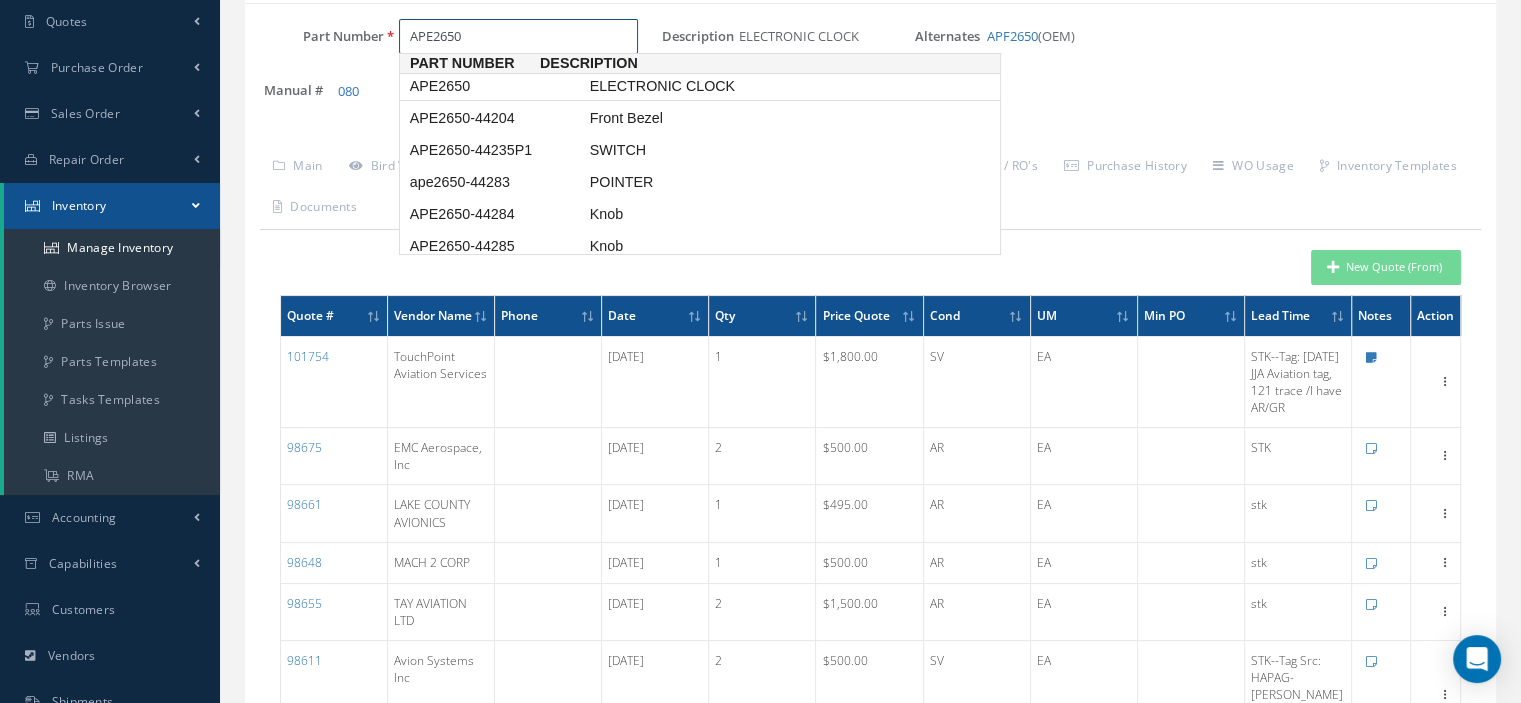 click on "APE2650" at bounding box center [496, 86] 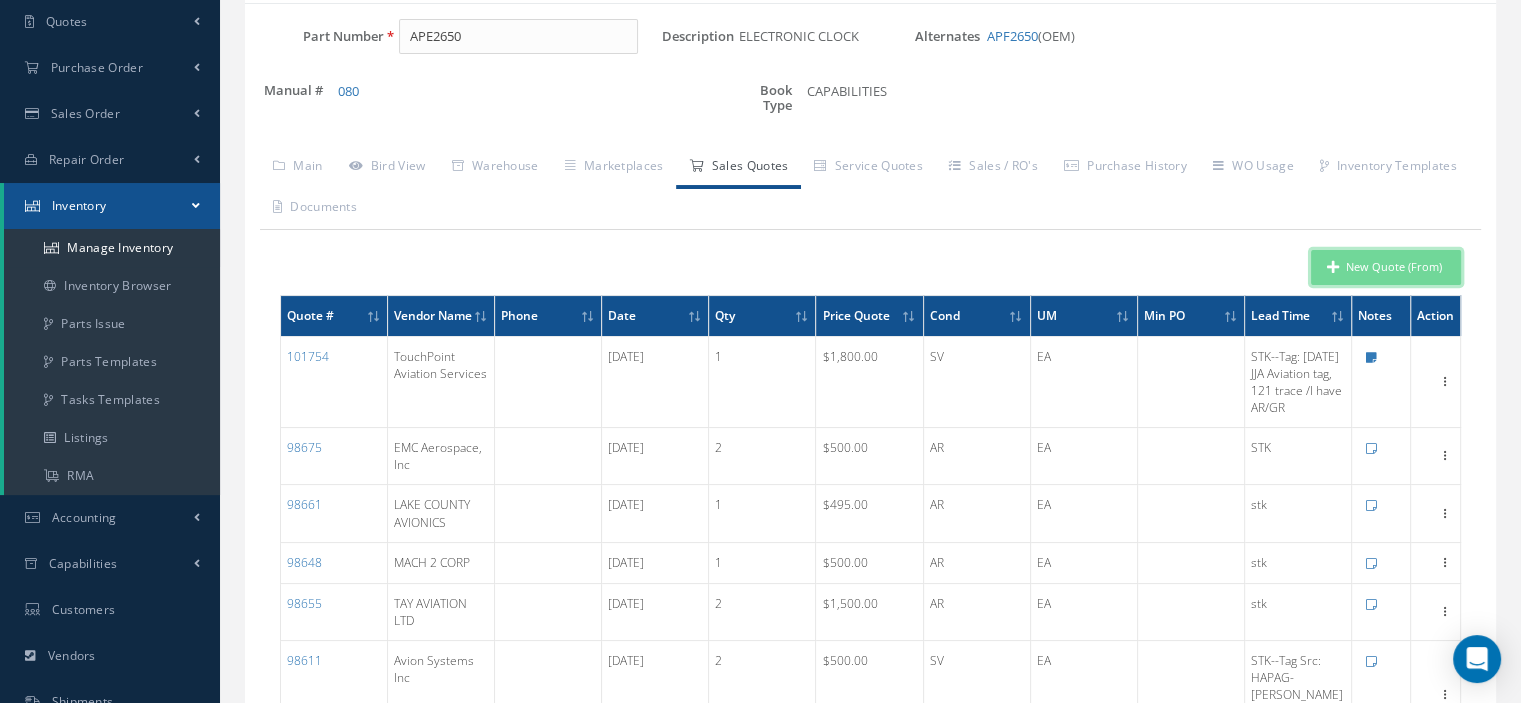 click on "New Quote (From)" at bounding box center (1386, 267) 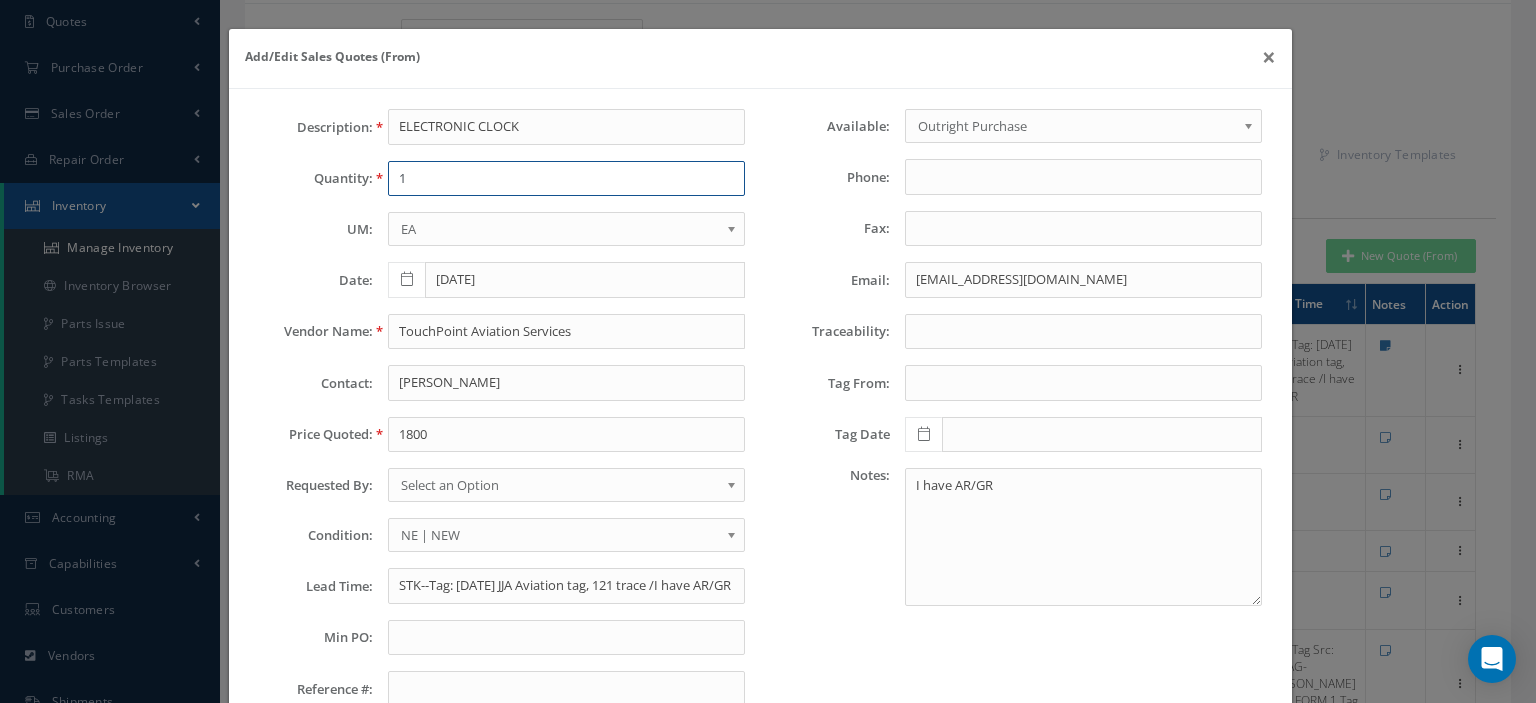 click on "1" at bounding box center [566, 179] 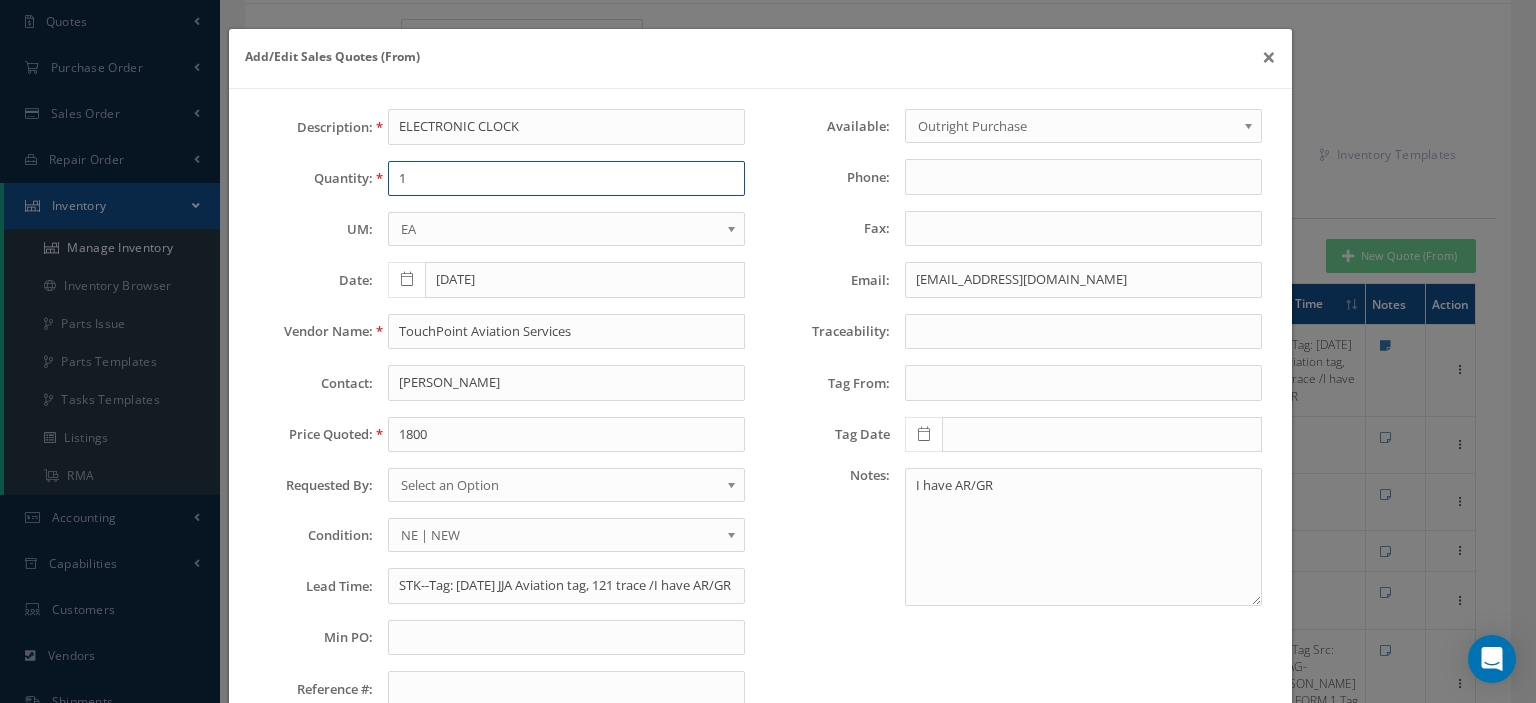 type on "1" 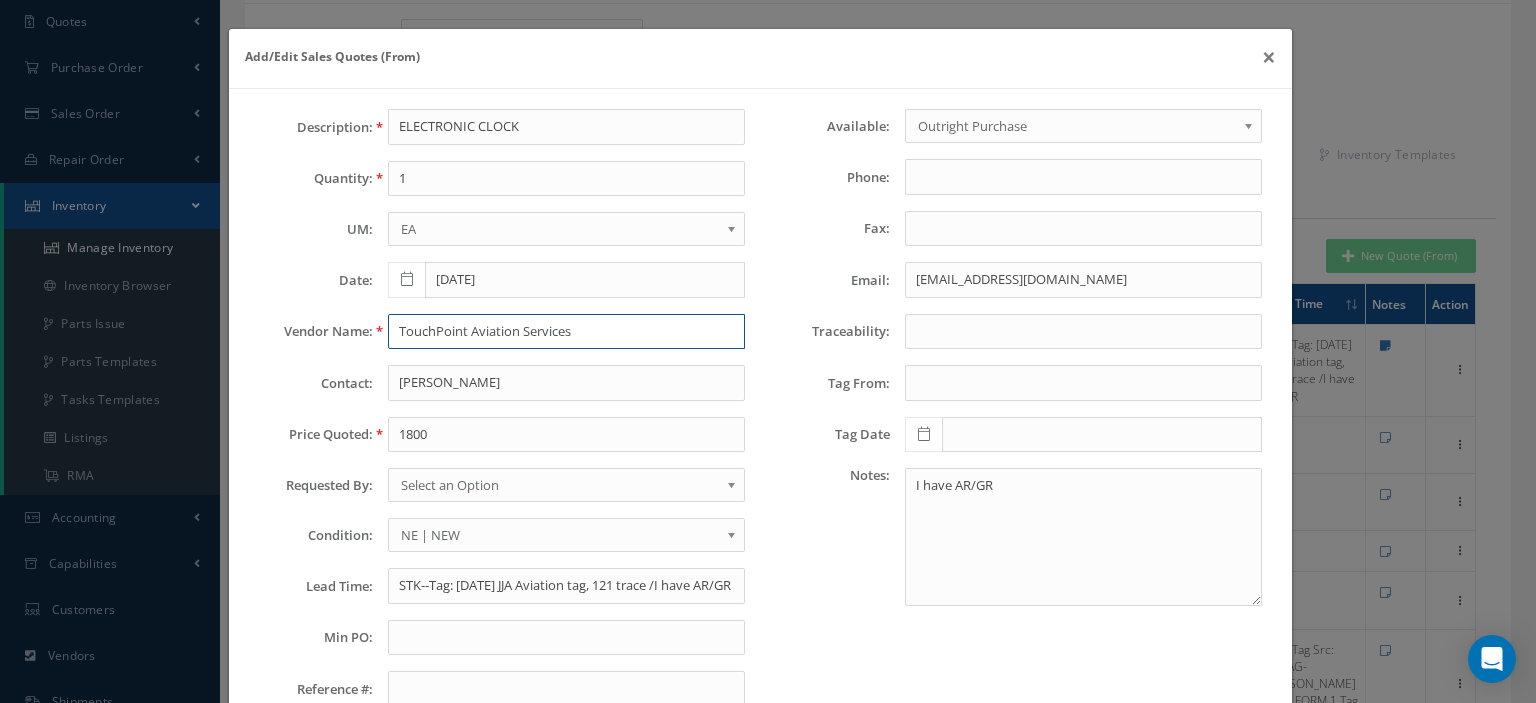 click on "TouchPoint Aviation Services" at bounding box center (566, 332) 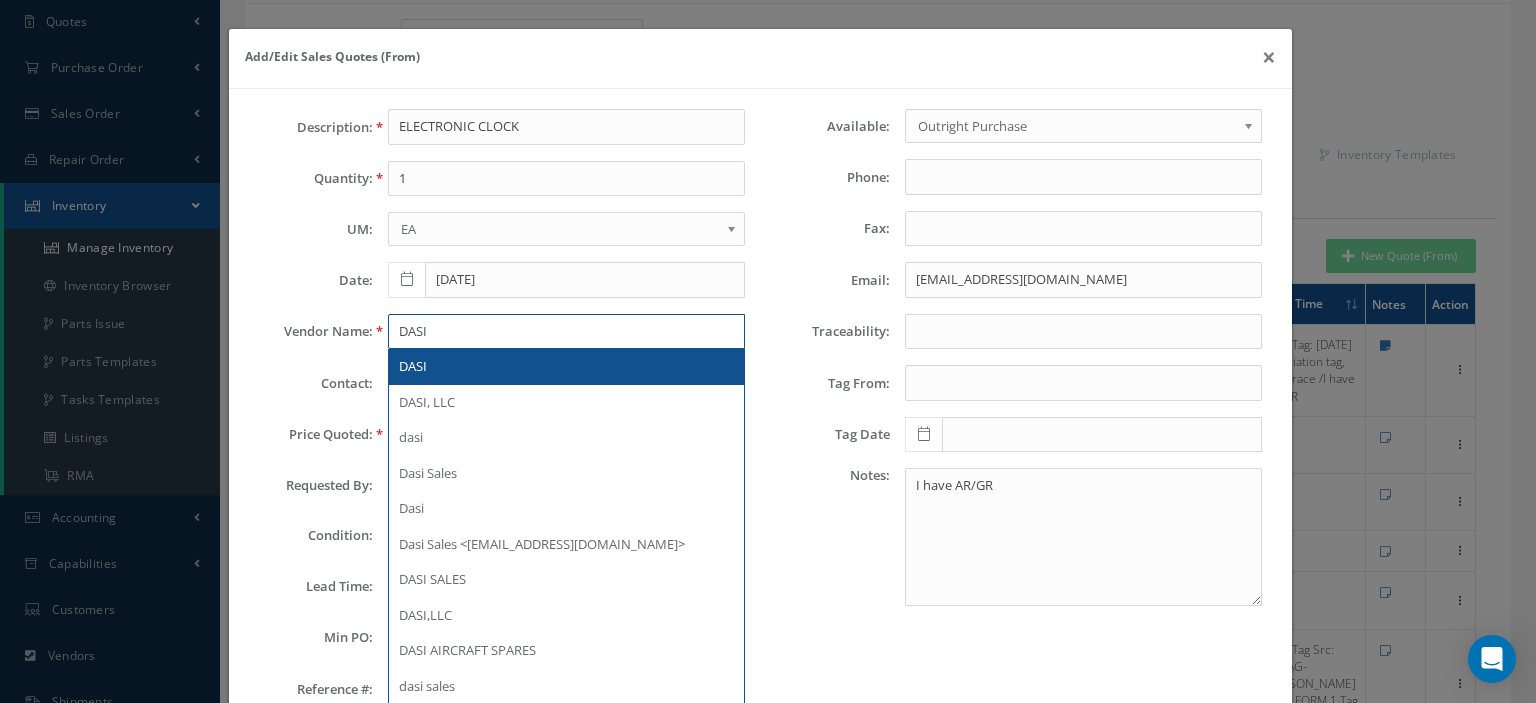 type on "DASI" 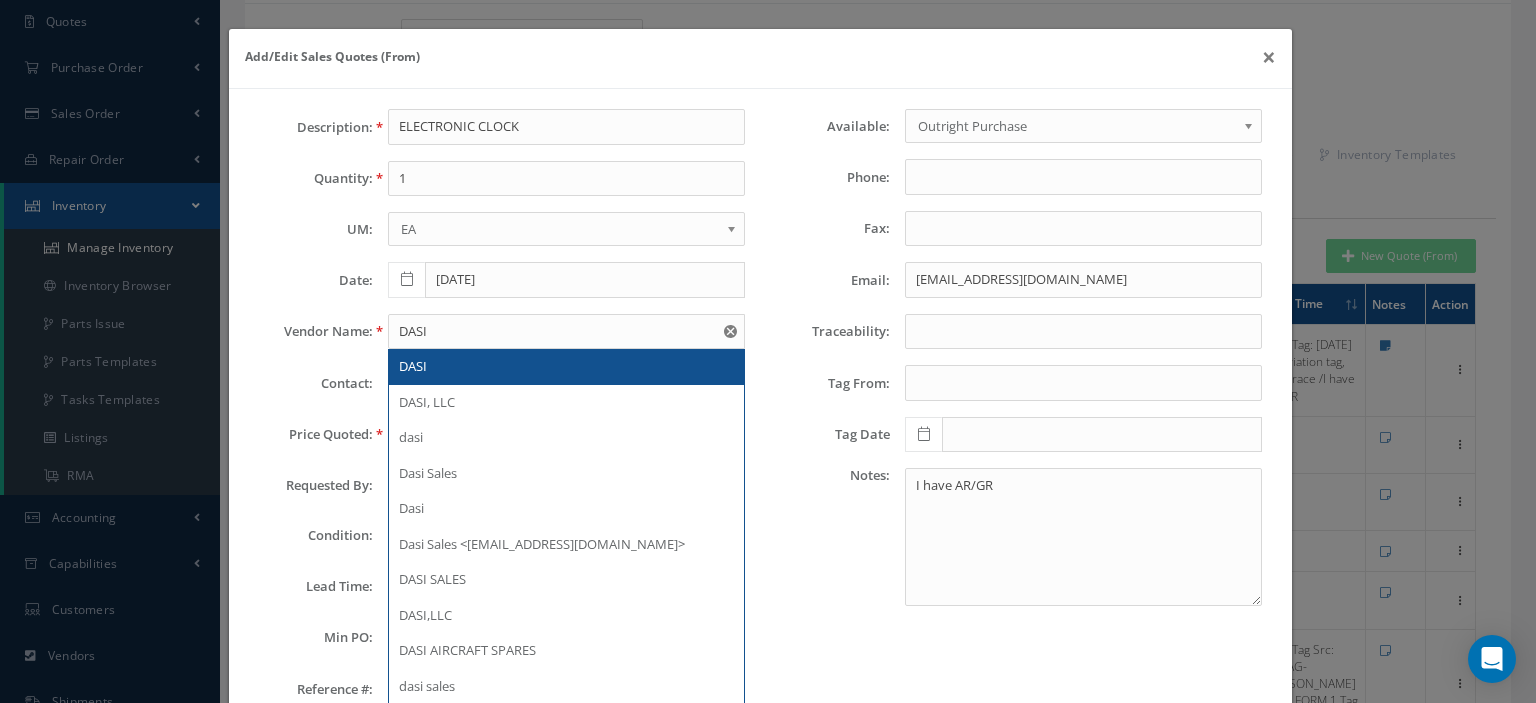click on "DASI" at bounding box center [566, 367] 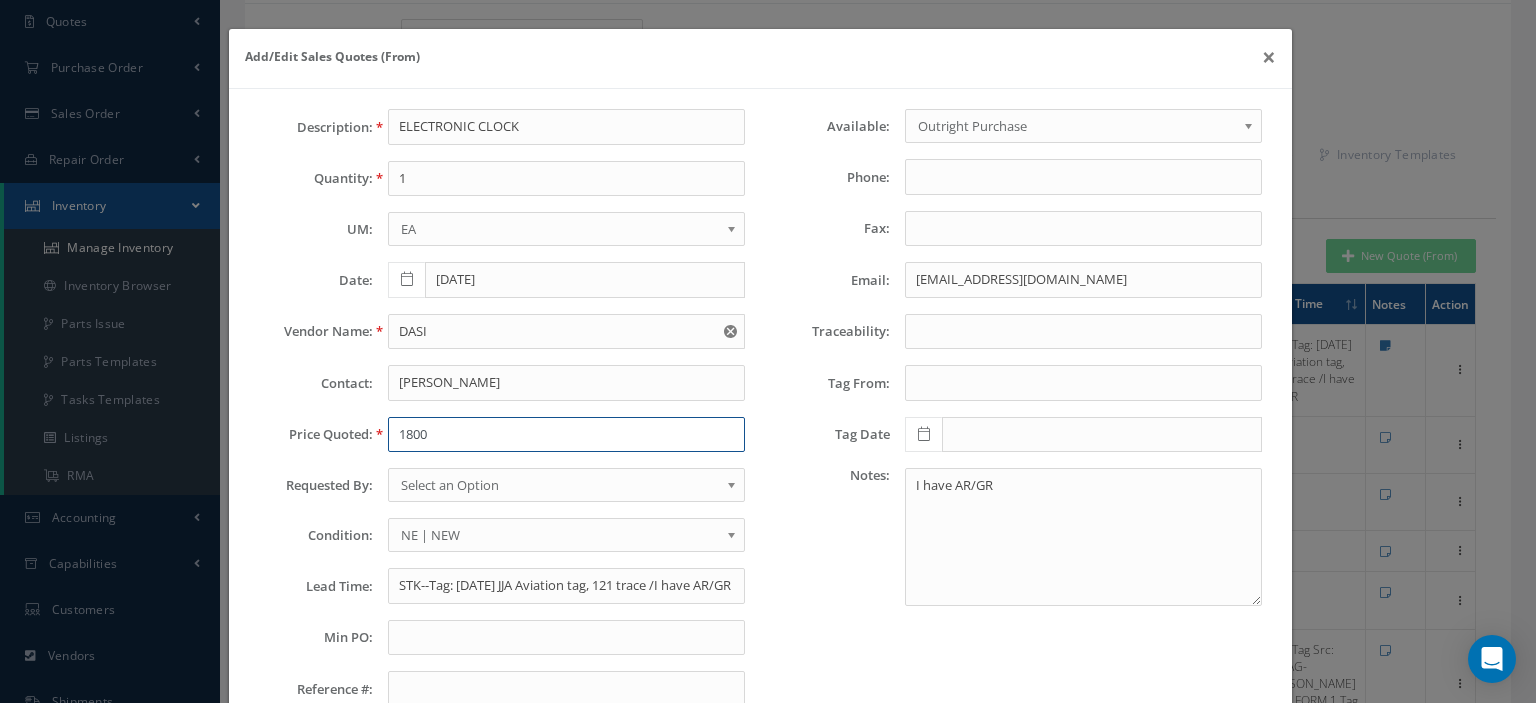 click on "1800" at bounding box center (566, 435) 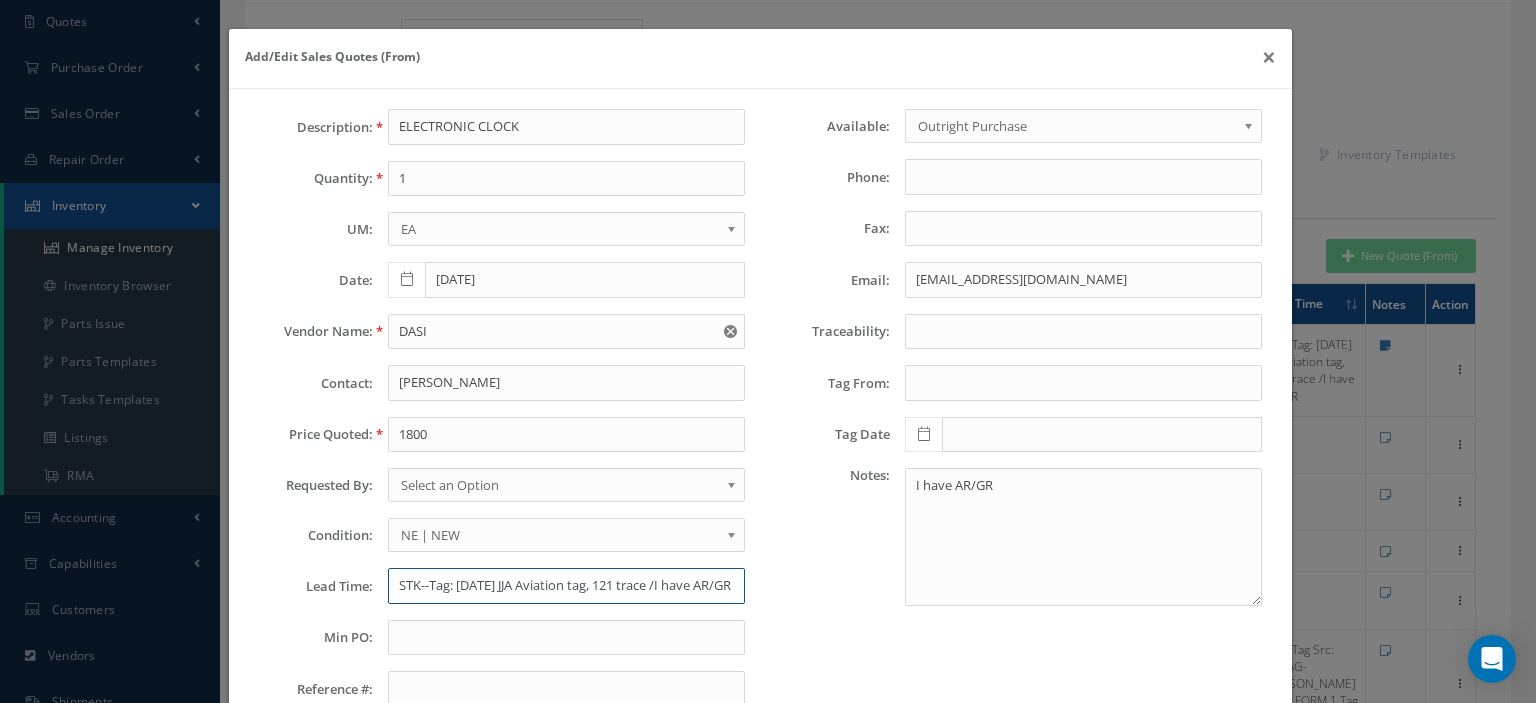click on "STK--Tag: Sept. 2023 JJA Aviation tag, 121 trace /I have AR/GR" at bounding box center (566, 586) 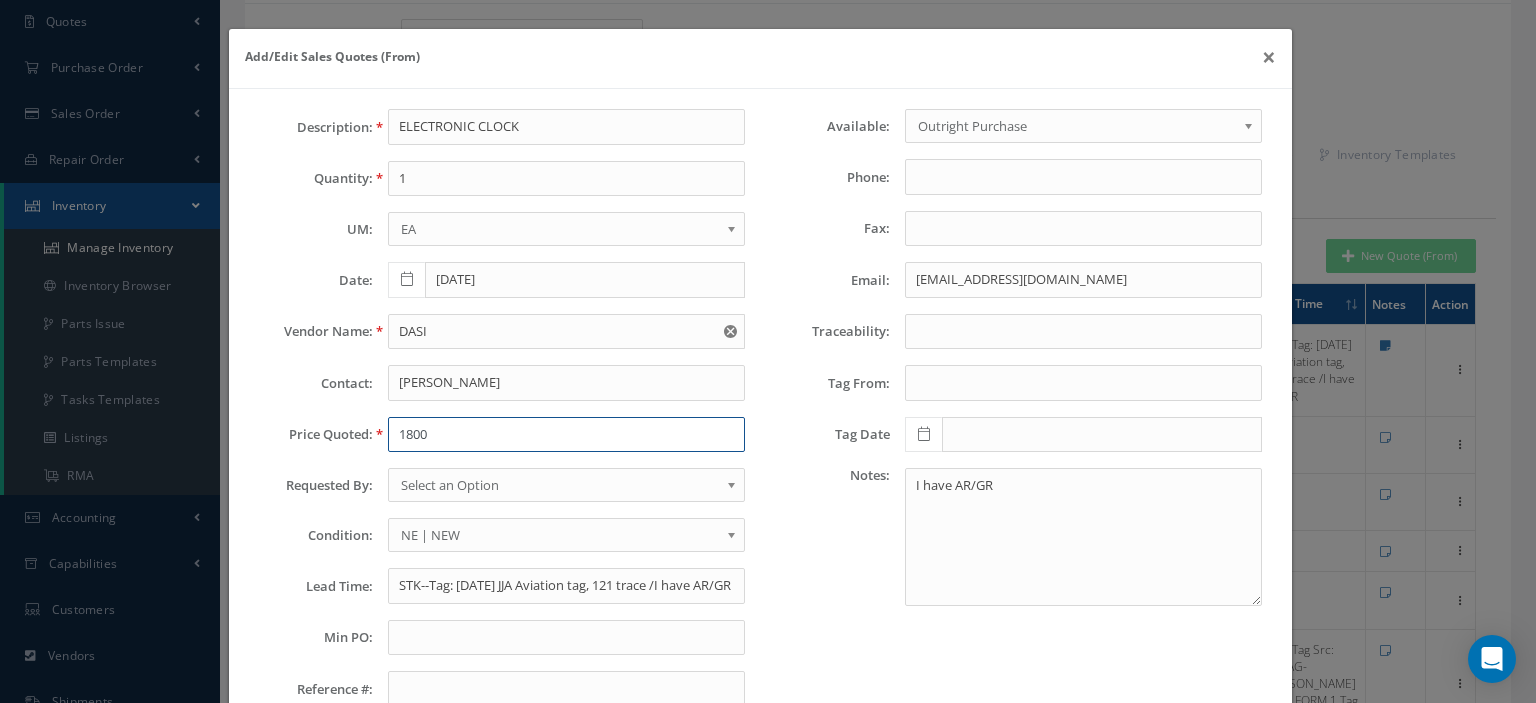 drag, startPoint x: 403, startPoint y: 583, endPoint x: 397, endPoint y: 434, distance: 149.12076 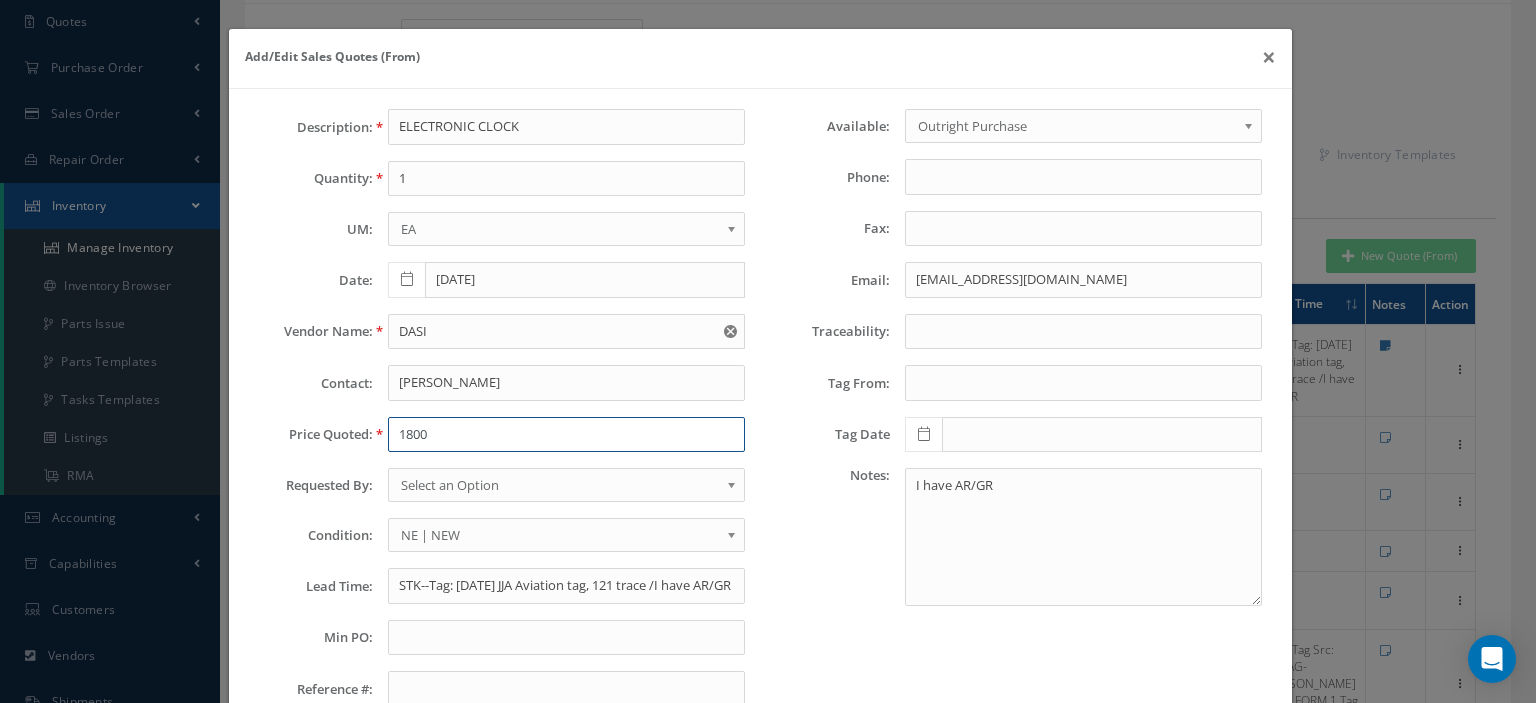 click on "1800" at bounding box center (566, 435) 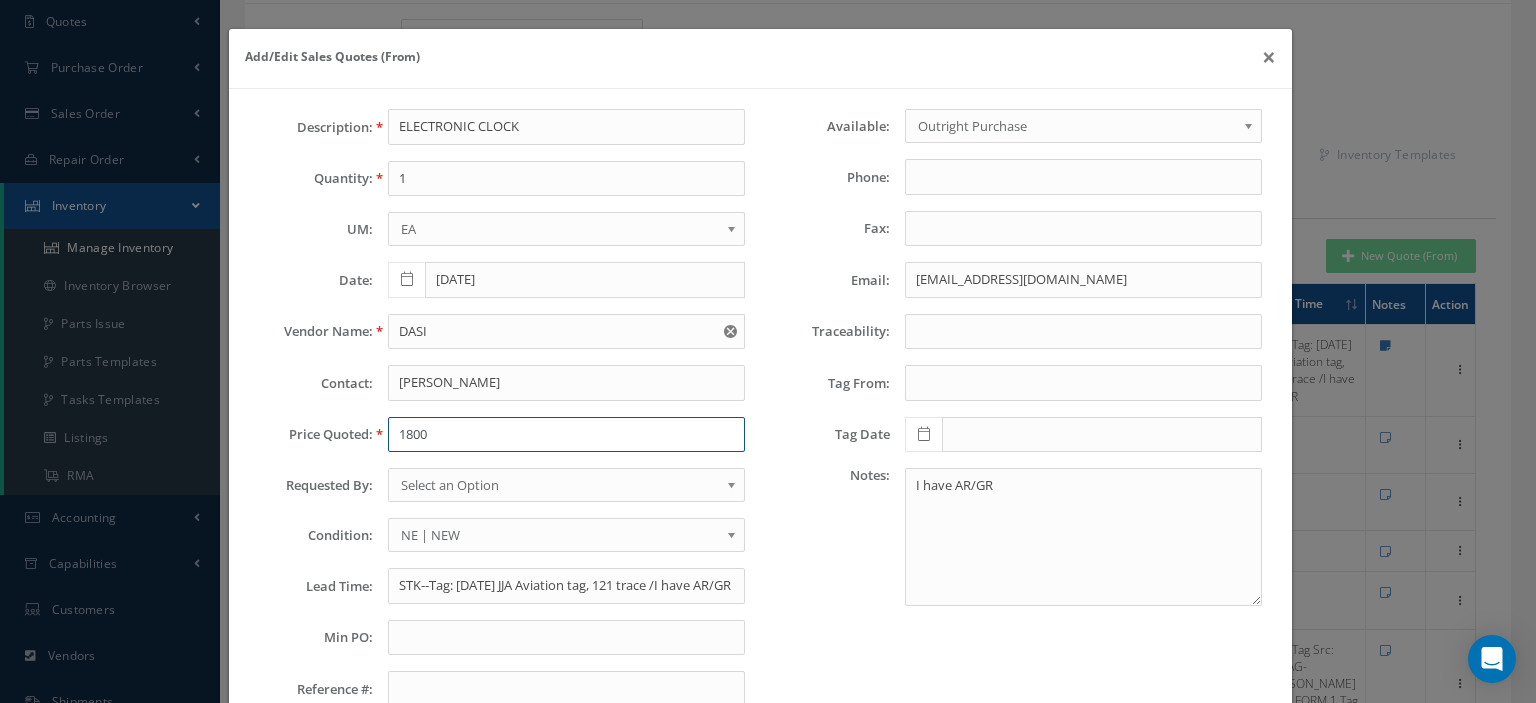 paste on ",950.00" 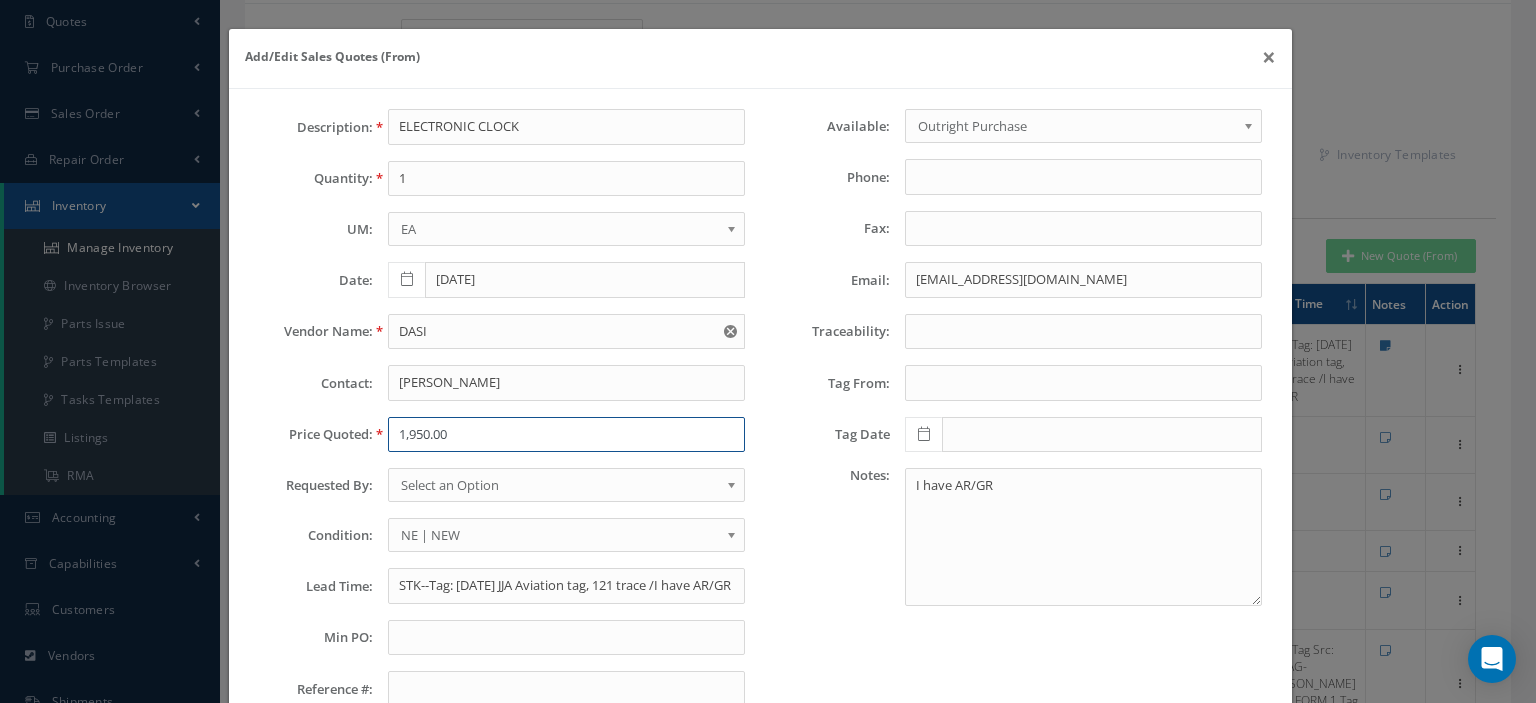 click on "1,950.00" at bounding box center (566, 435) 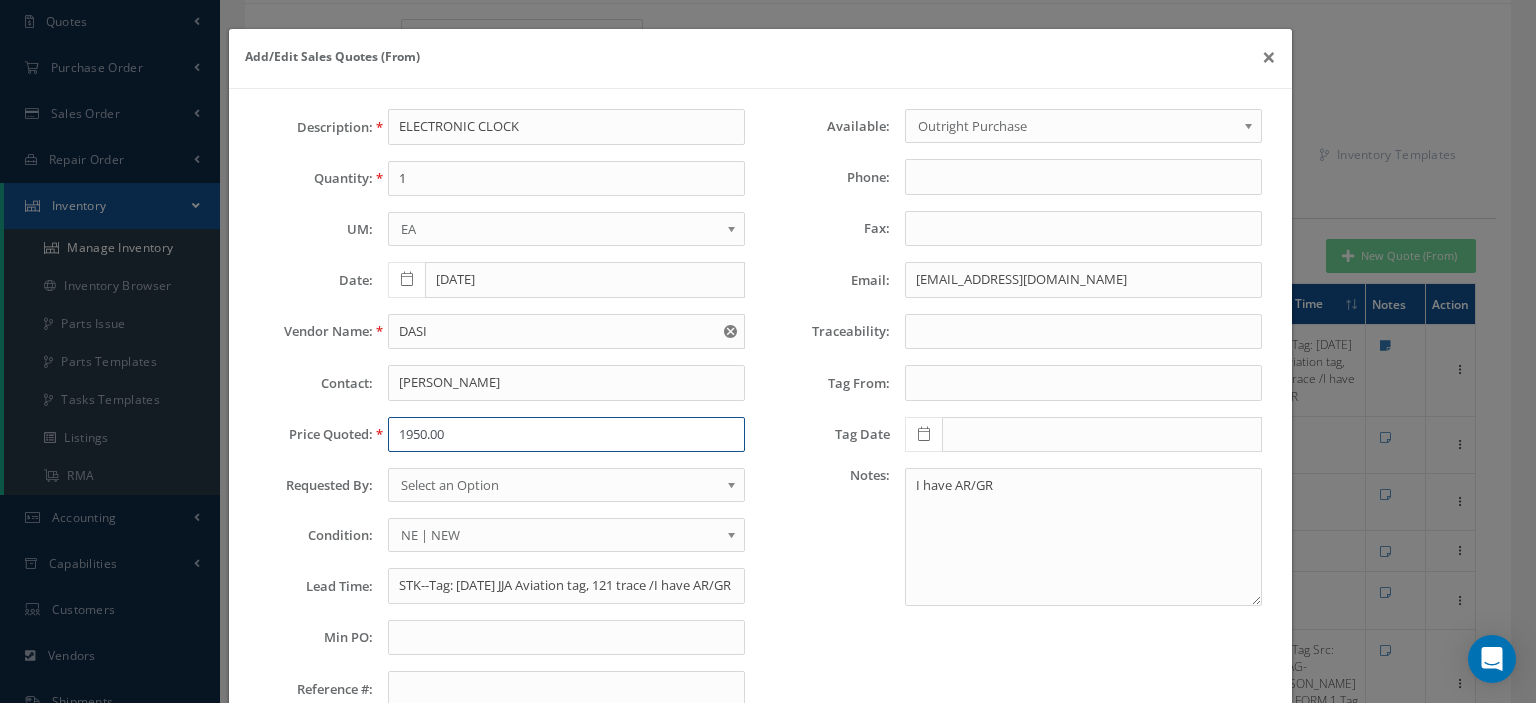 type on "1950.00" 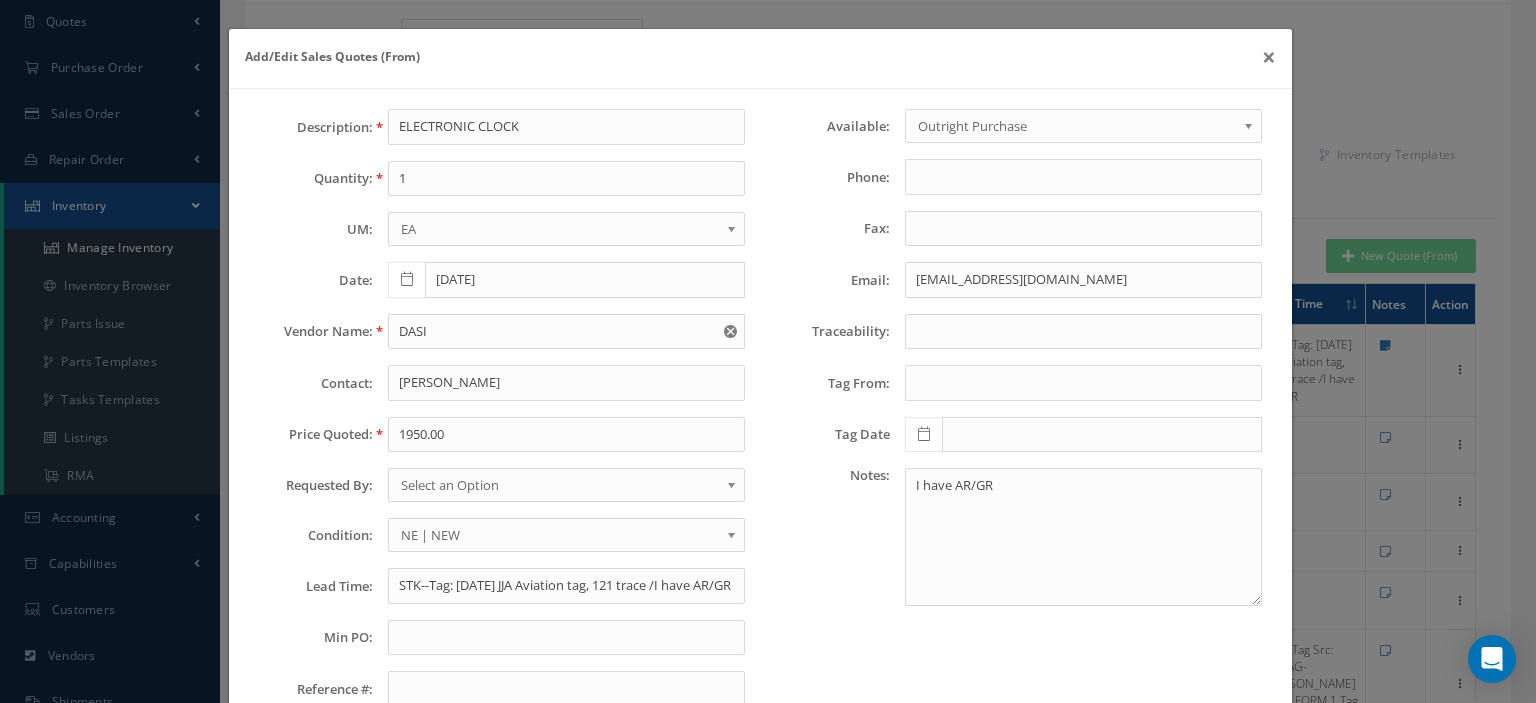 click on "Select an Option" at bounding box center (560, 485) 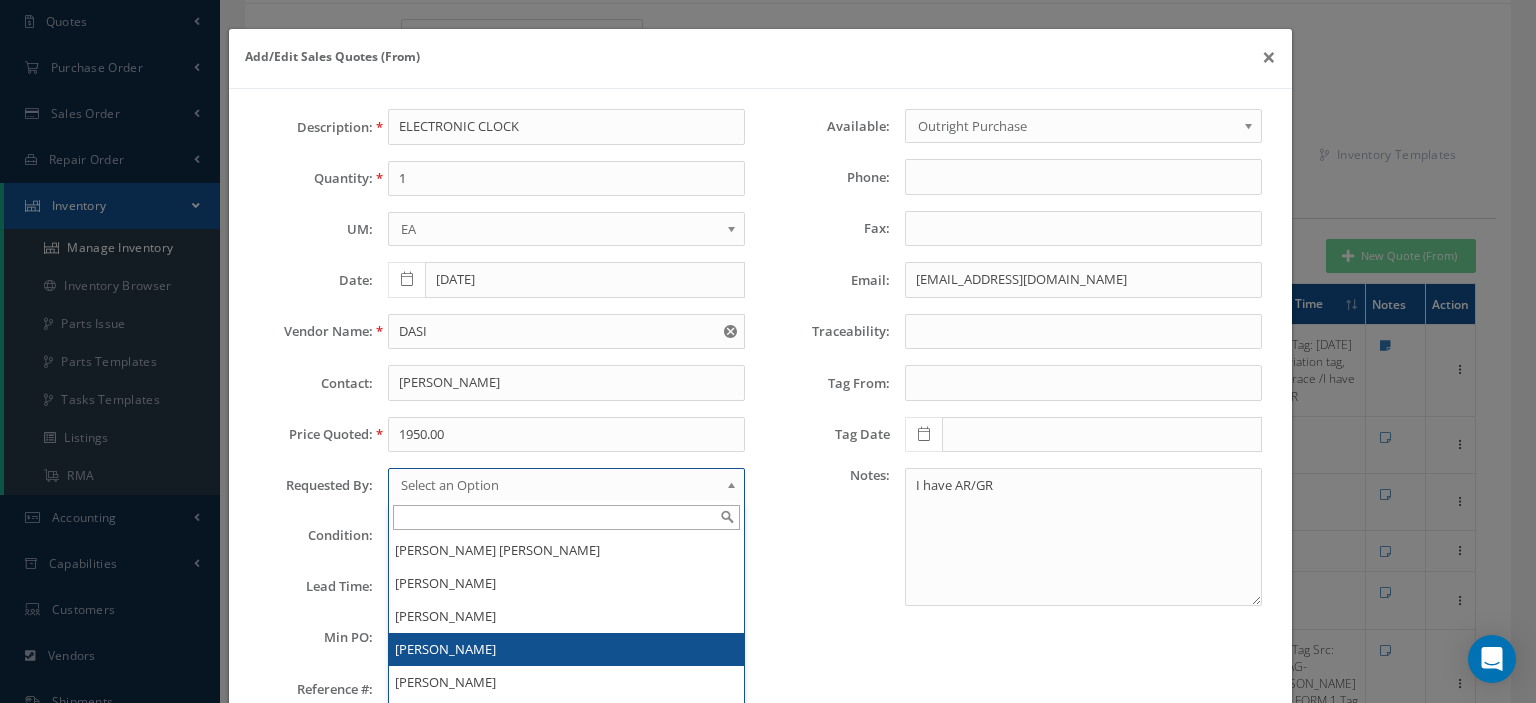 click on "[PERSON_NAME]" at bounding box center [566, 649] 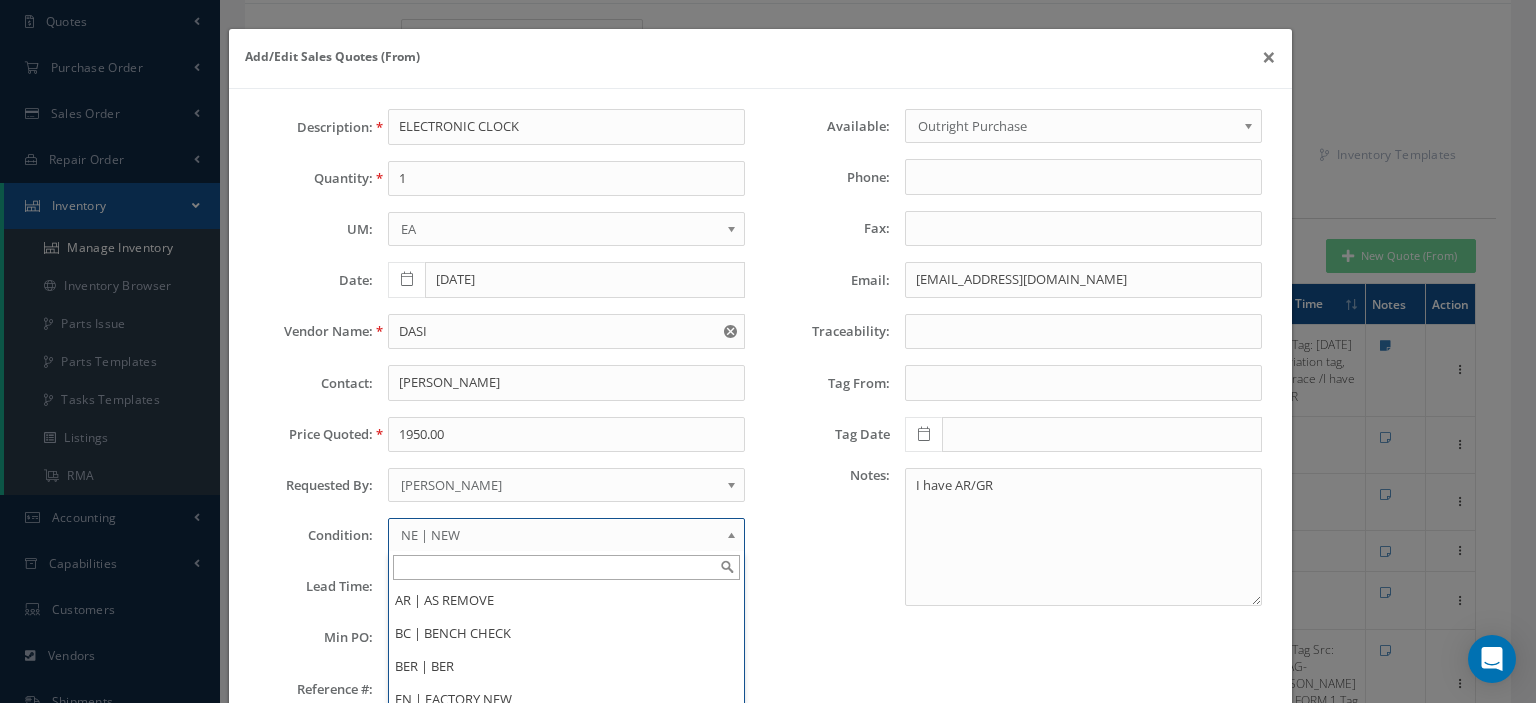 click on "NE | NEW" at bounding box center [560, 535] 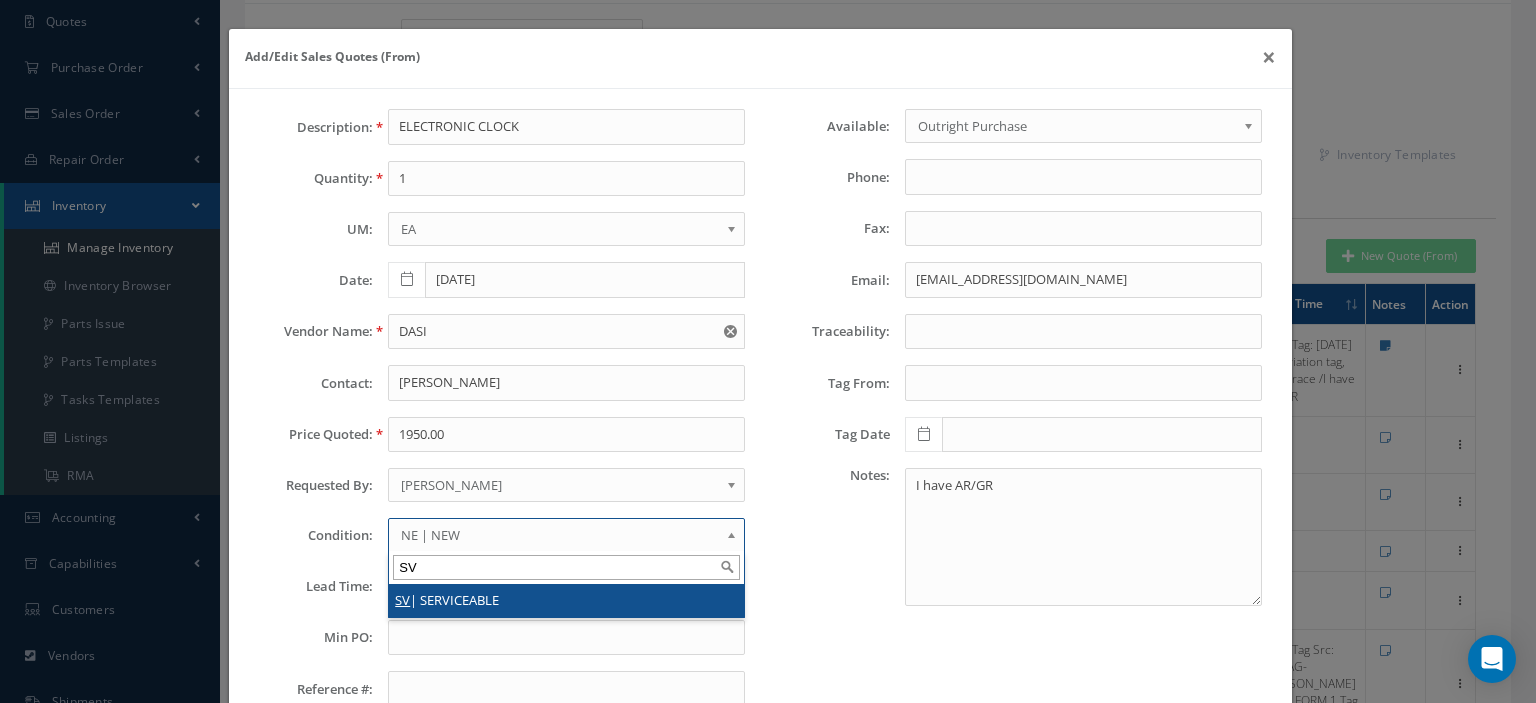 type on "SV" 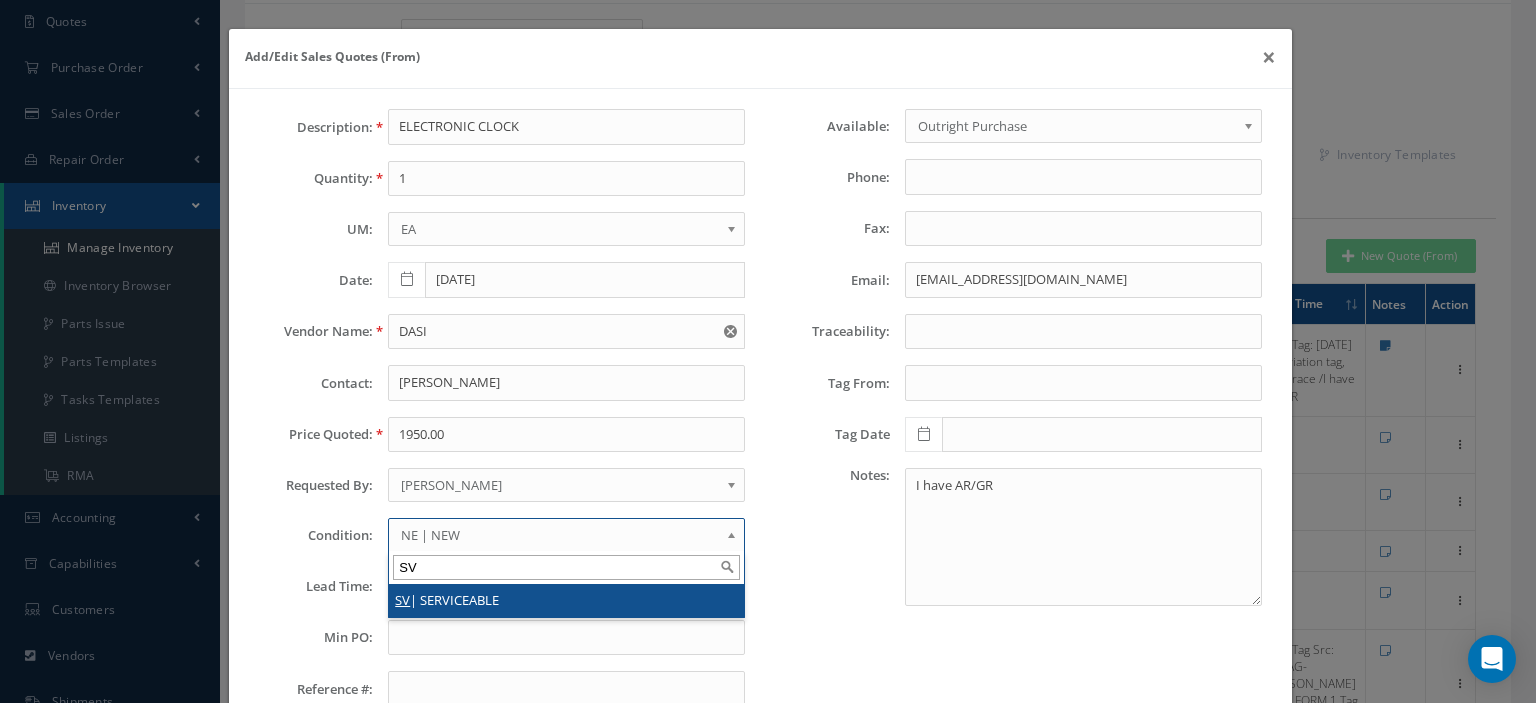 click on "SV  | SERVICEABLE" at bounding box center (566, 600) 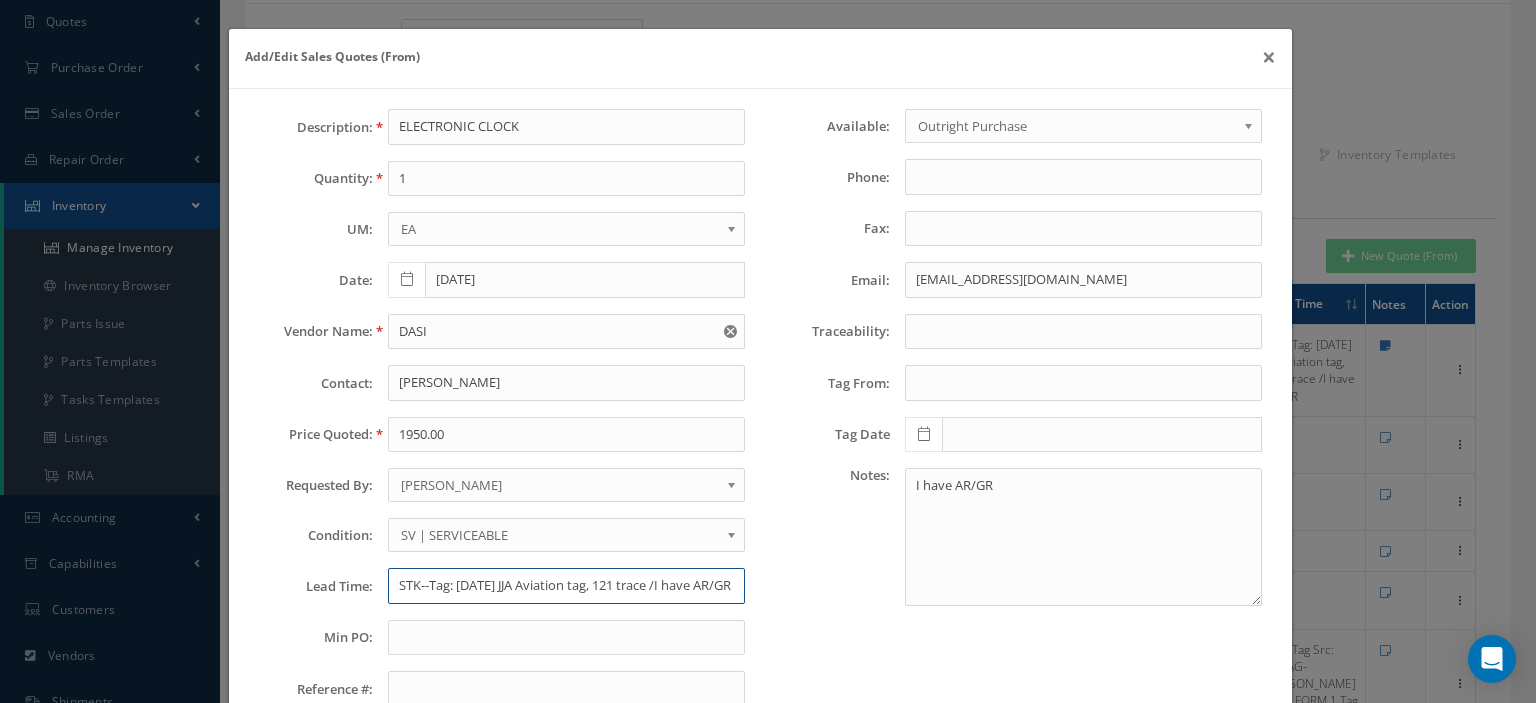 click on "STK--Tag: Sept. 2023 JJA Aviation tag, 121 trace /I have AR/GR" at bounding box center (566, 586) 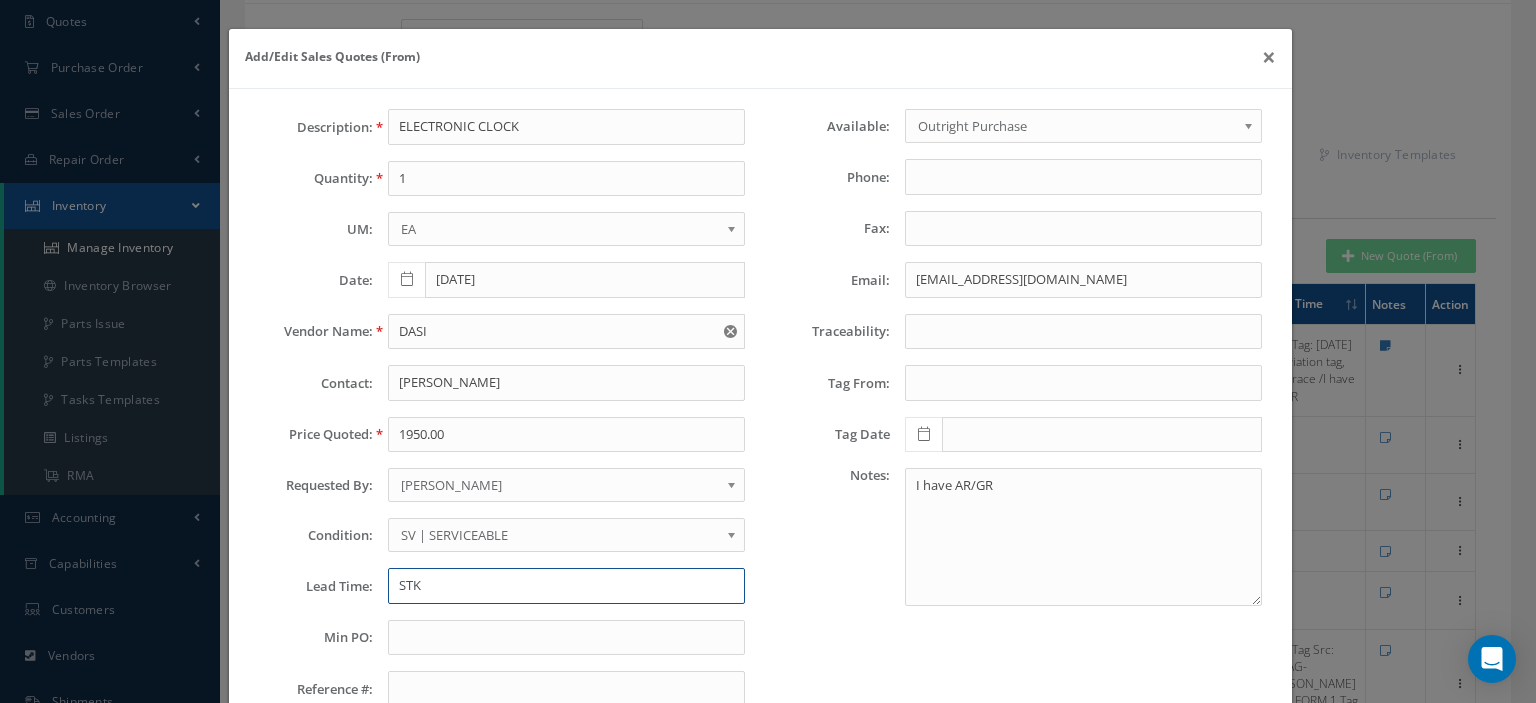 type on "STK" 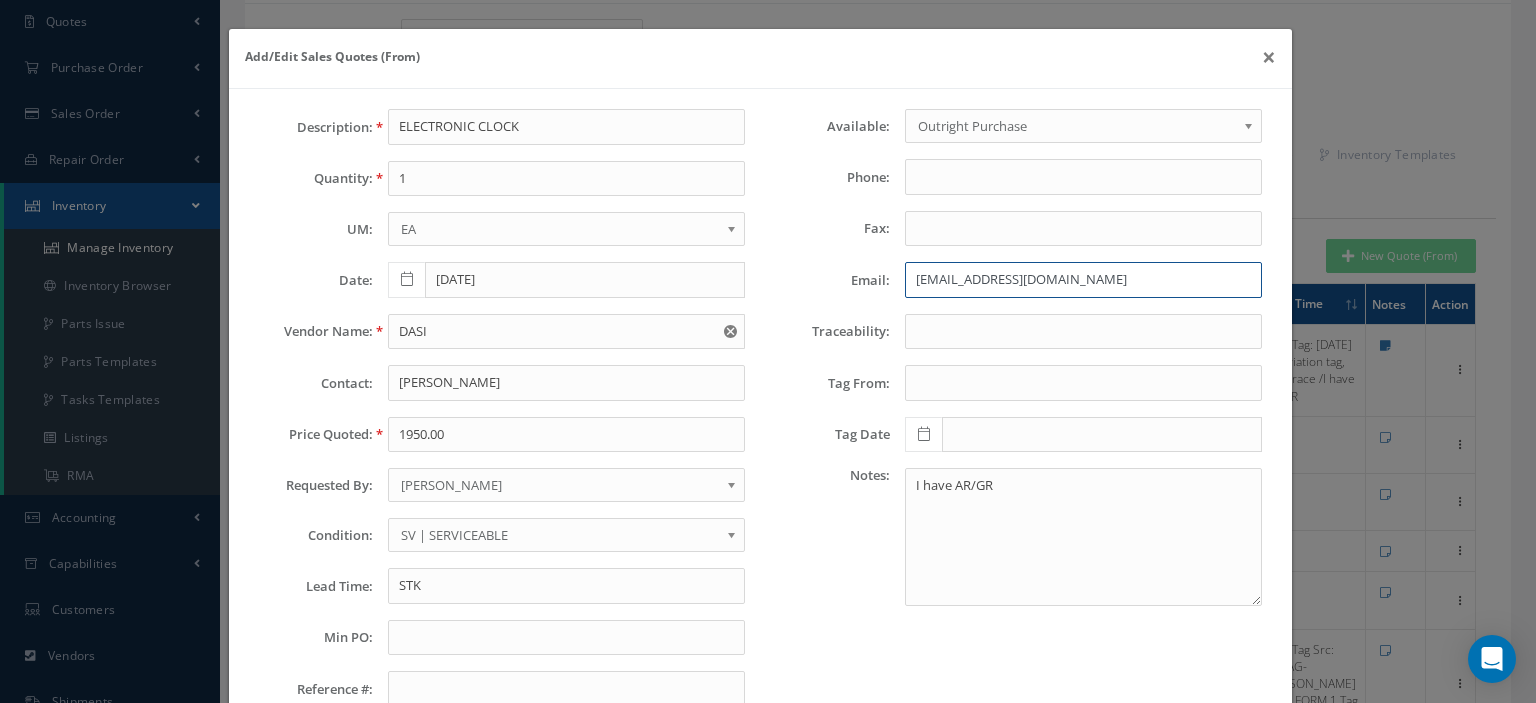 click on "vrosamilia@touchpointaviation.com" at bounding box center (1083, 280) 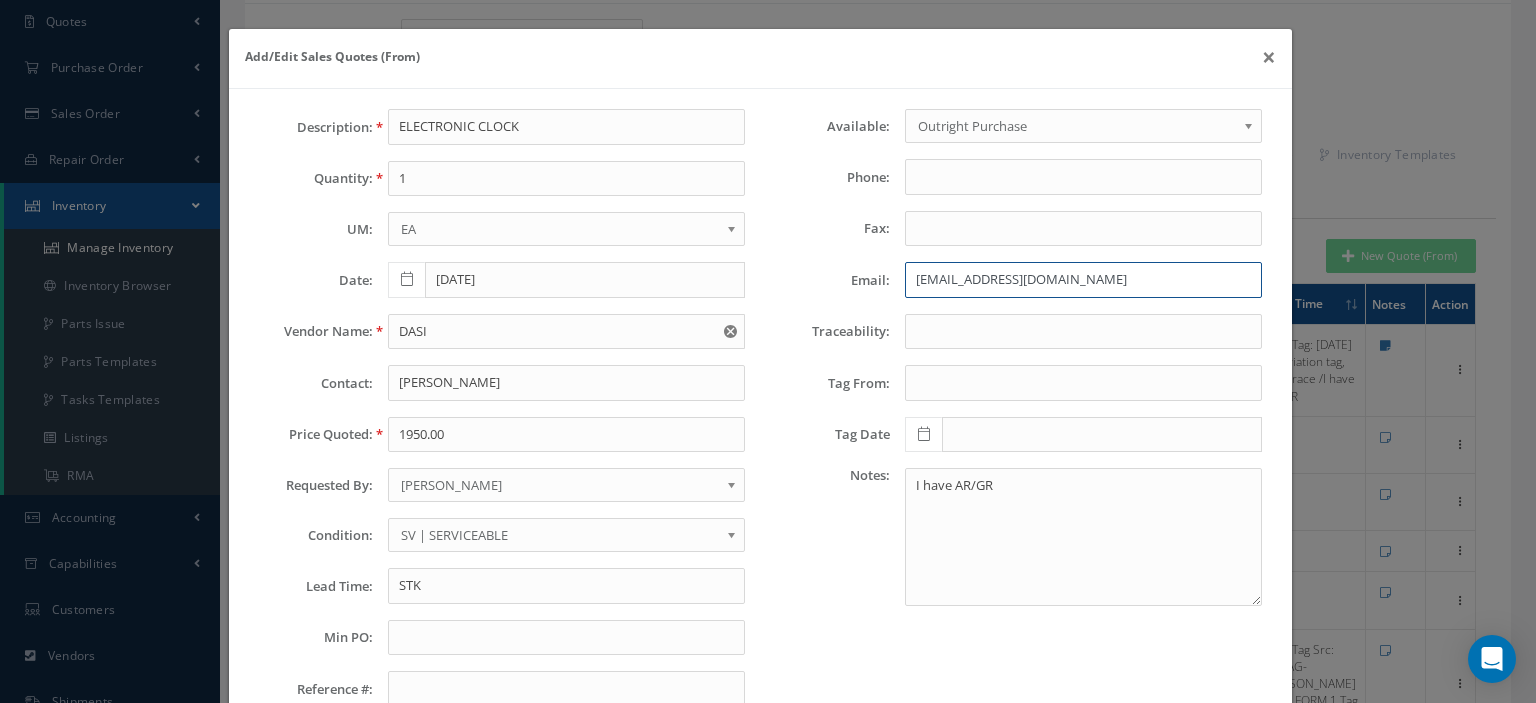 paste on "1,950.00" 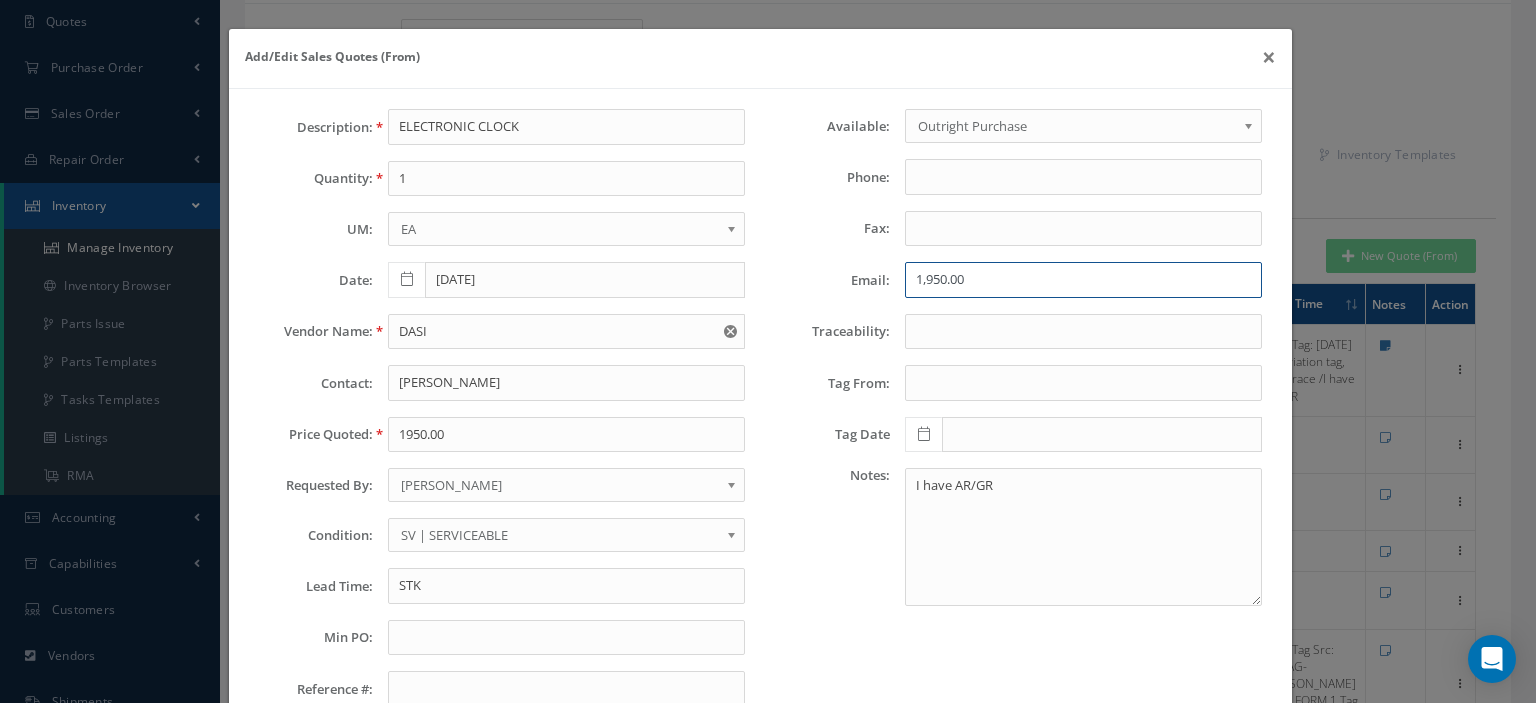 drag, startPoint x: 960, startPoint y: 277, endPoint x: 832, endPoint y: 303, distance: 130.61394 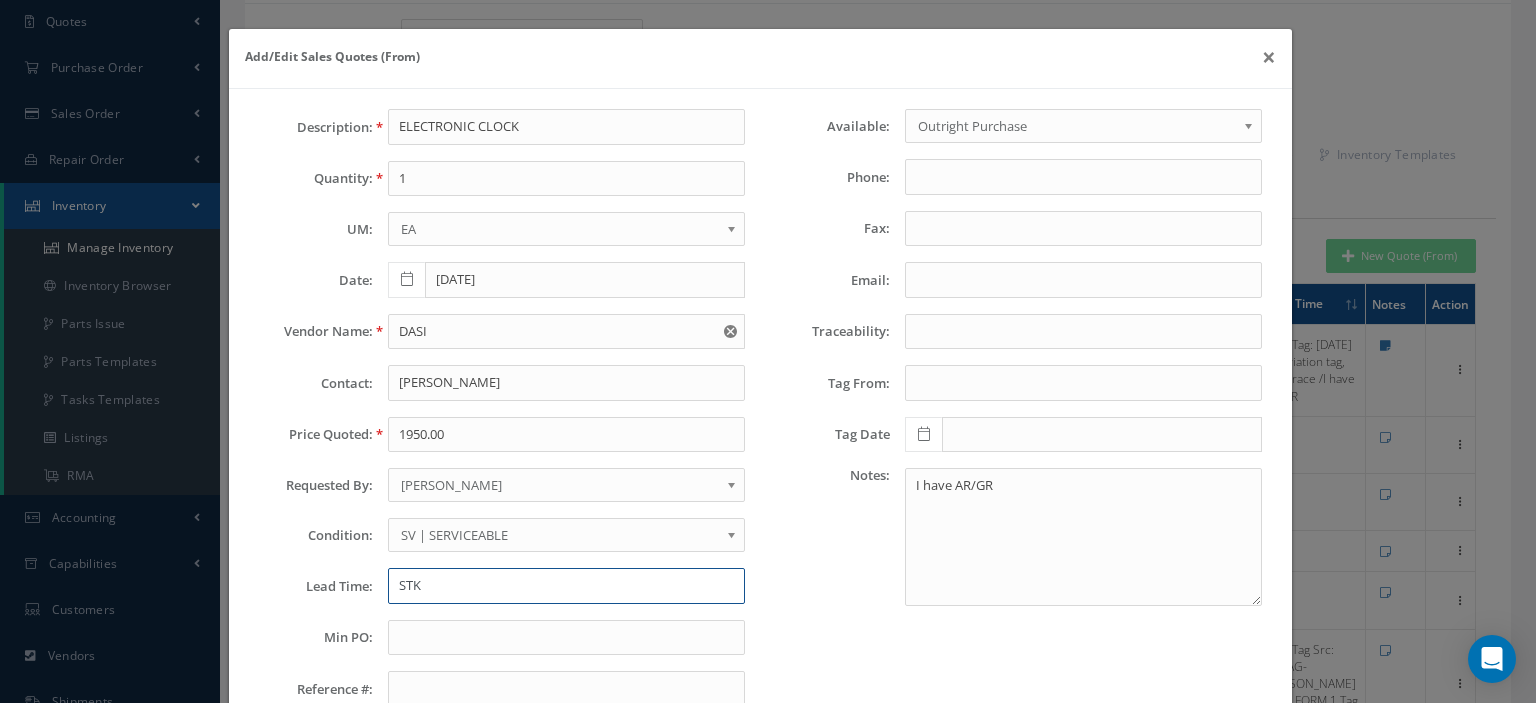 click on "STK" at bounding box center [566, 586] 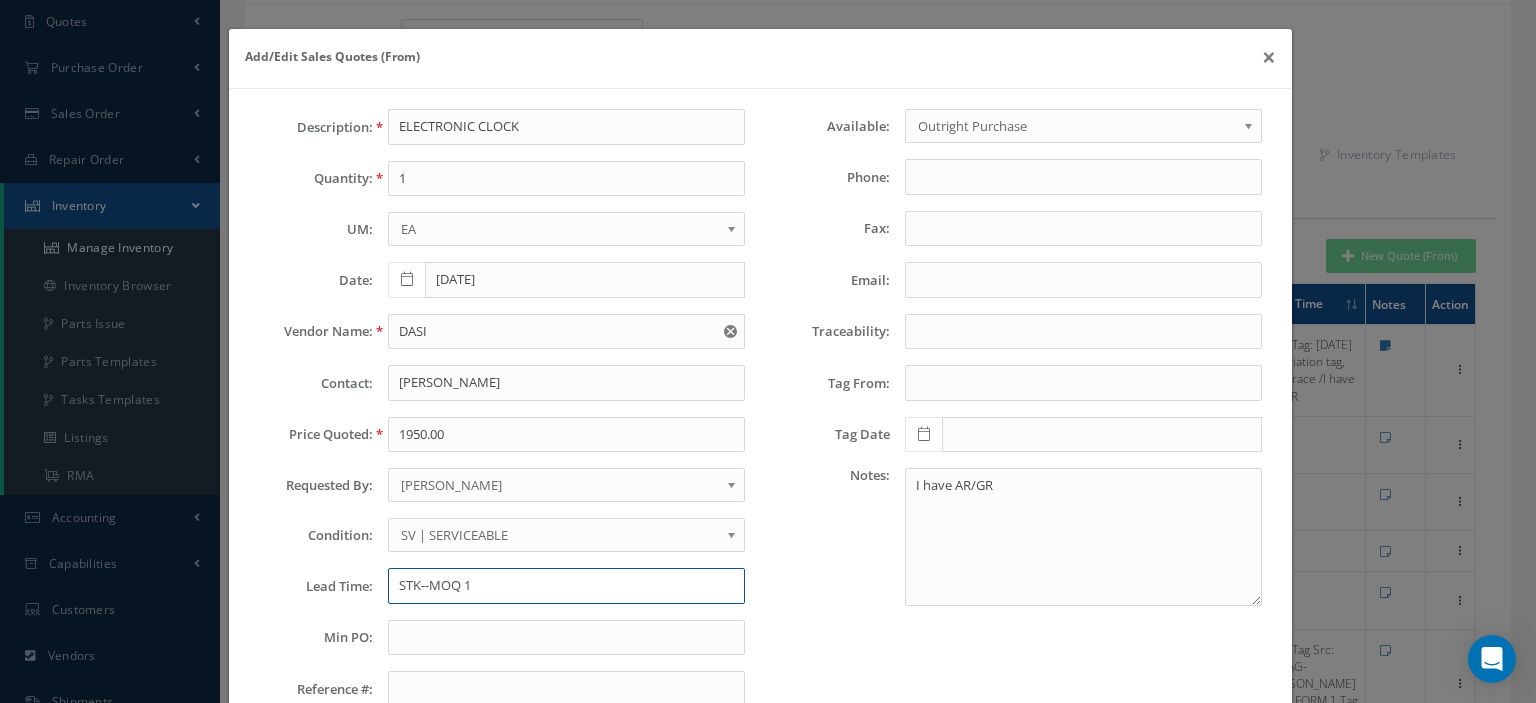 type on "STK--MOQ 1" 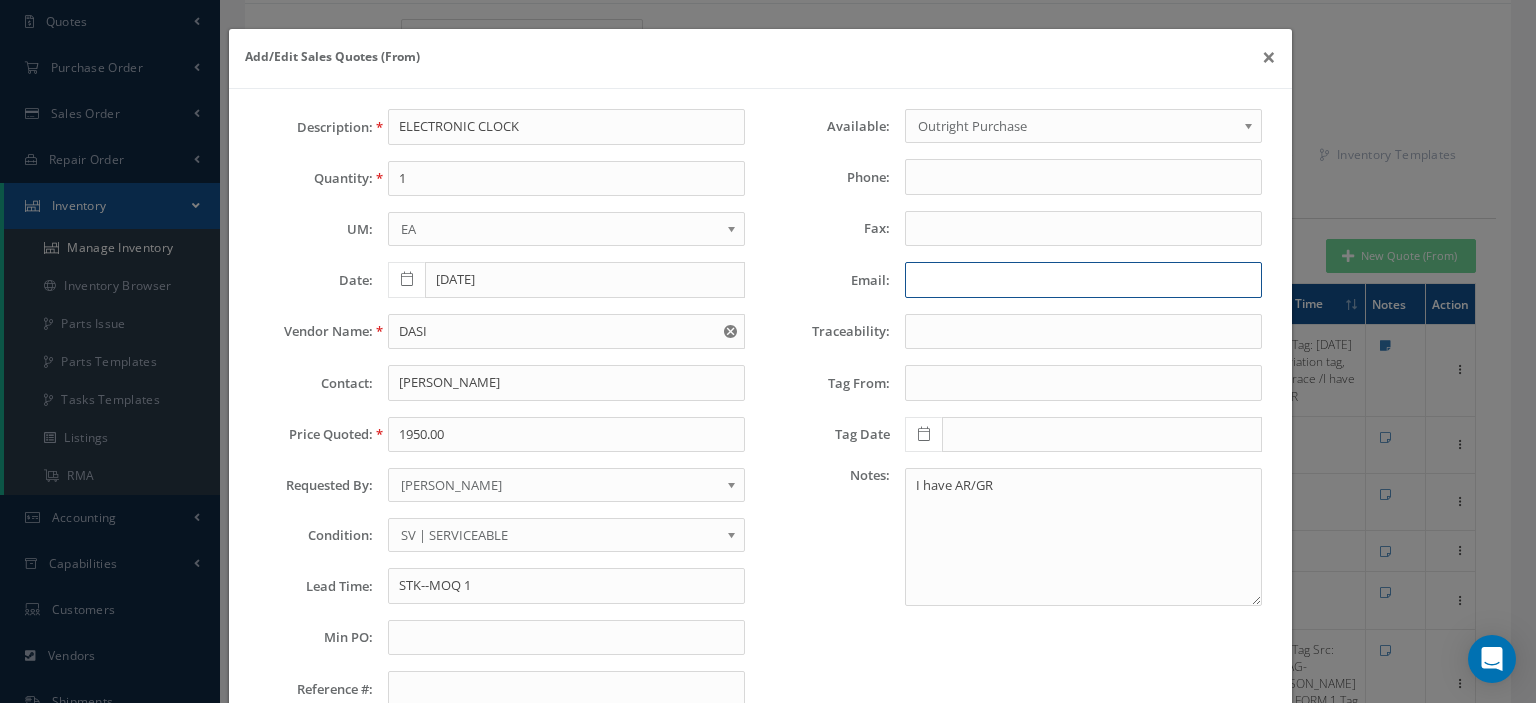 click on "Email:" at bounding box center [1083, 280] 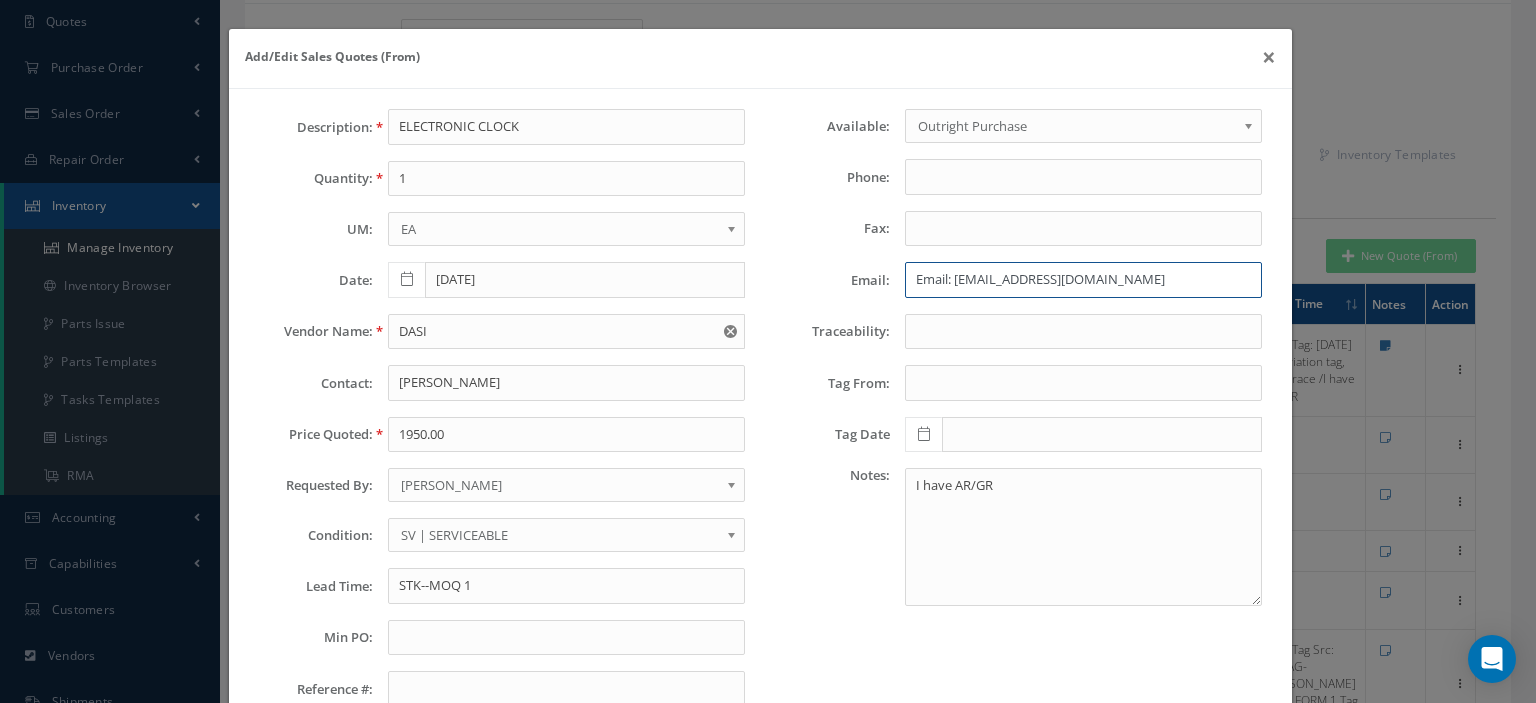 drag, startPoint x: 946, startPoint y: 279, endPoint x: 784, endPoint y: 300, distance: 163.35544 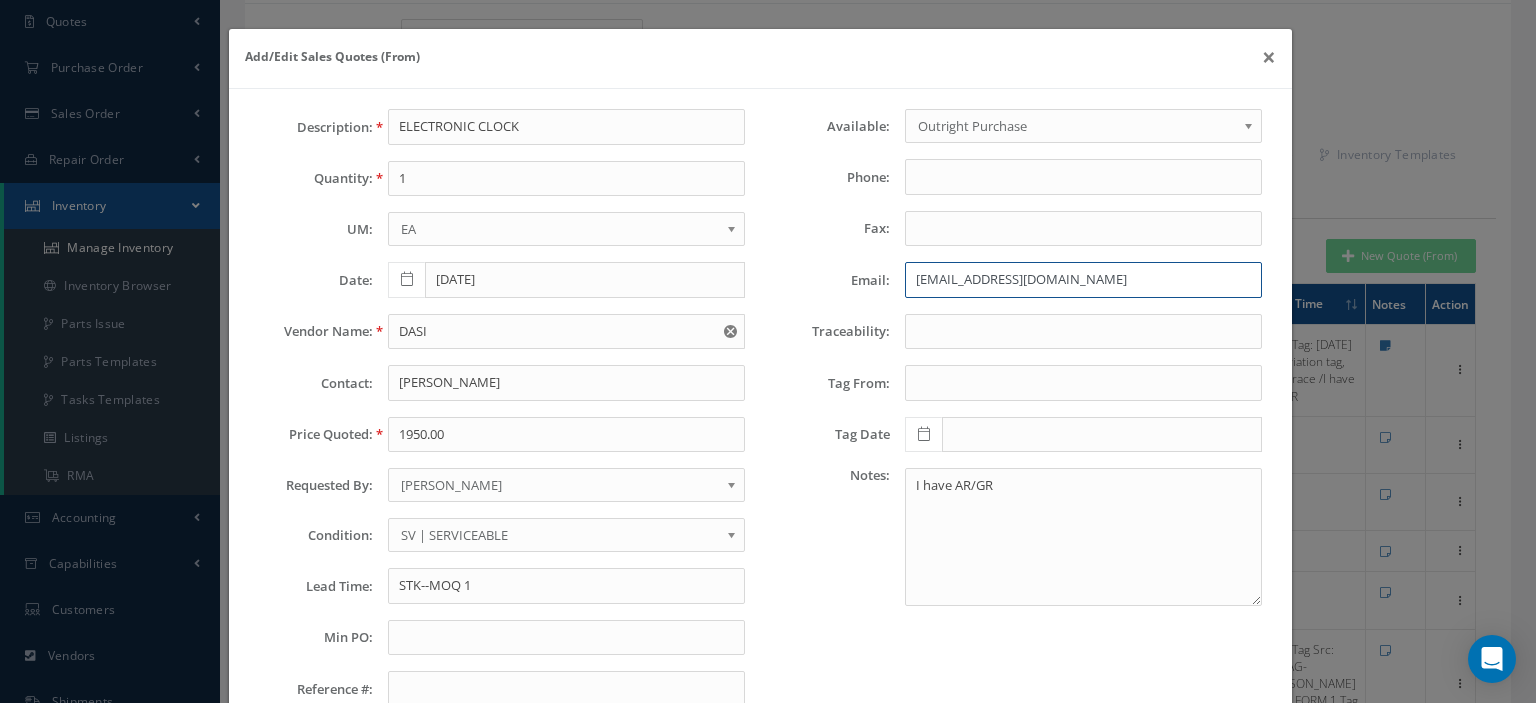scroll, scrollTop: 140, scrollLeft: 0, axis: vertical 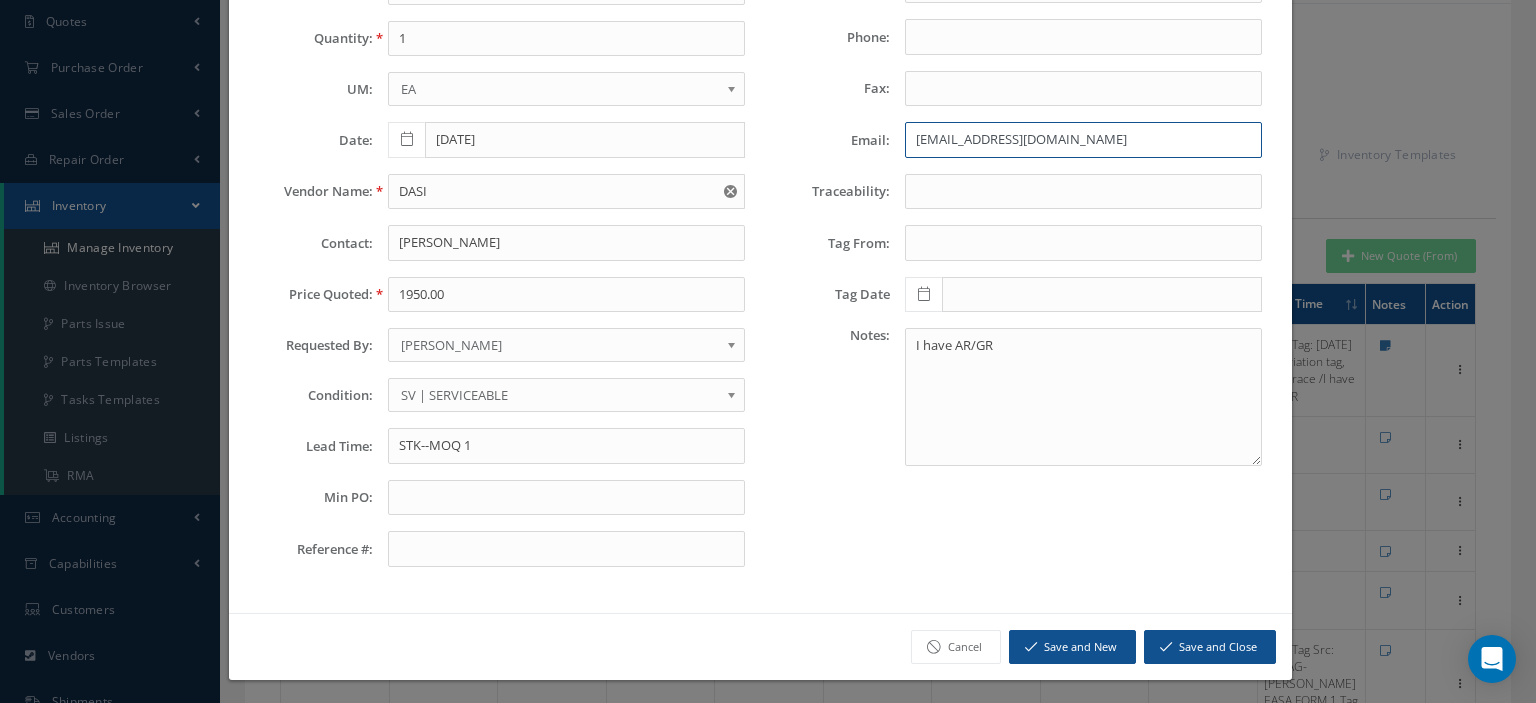 type on "sales@dasi.com" 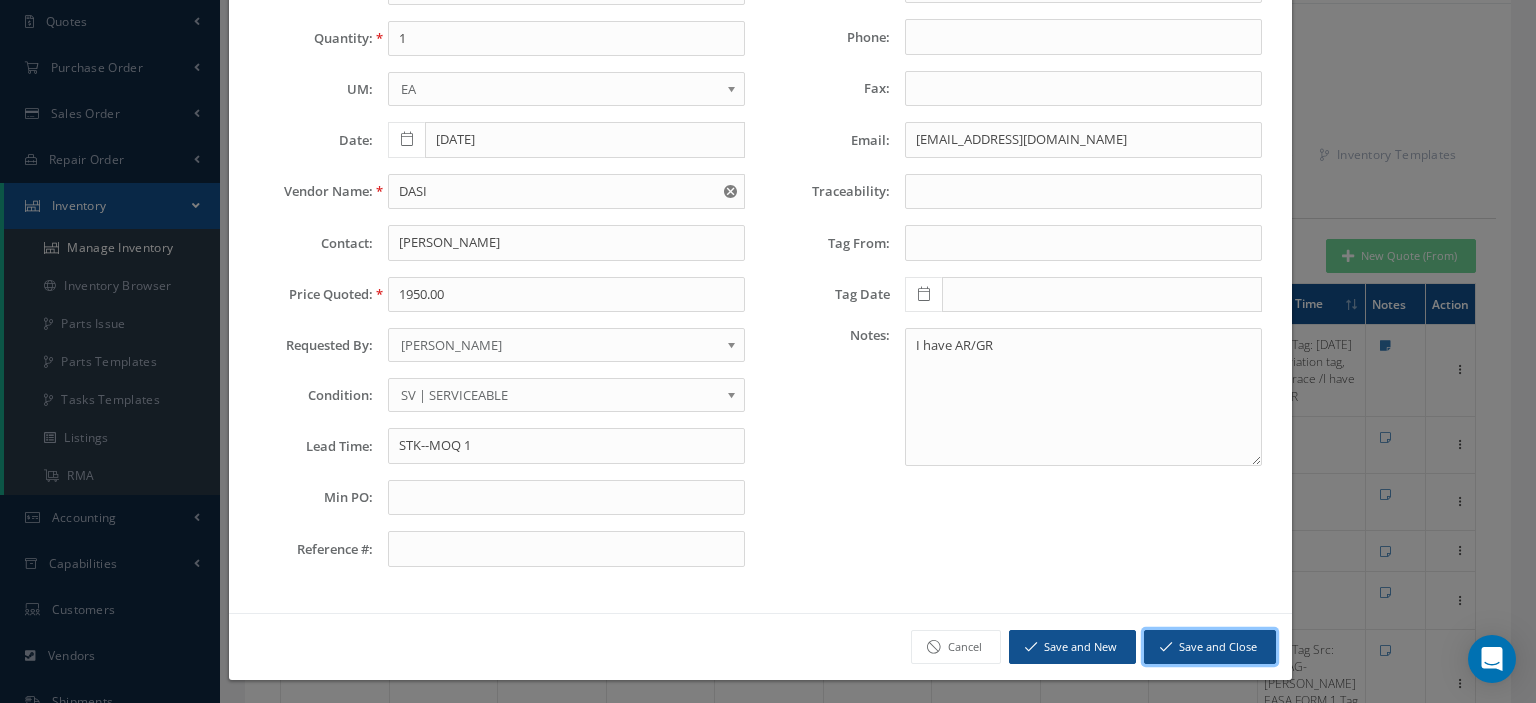 click on "Save and Close" at bounding box center [1210, 647] 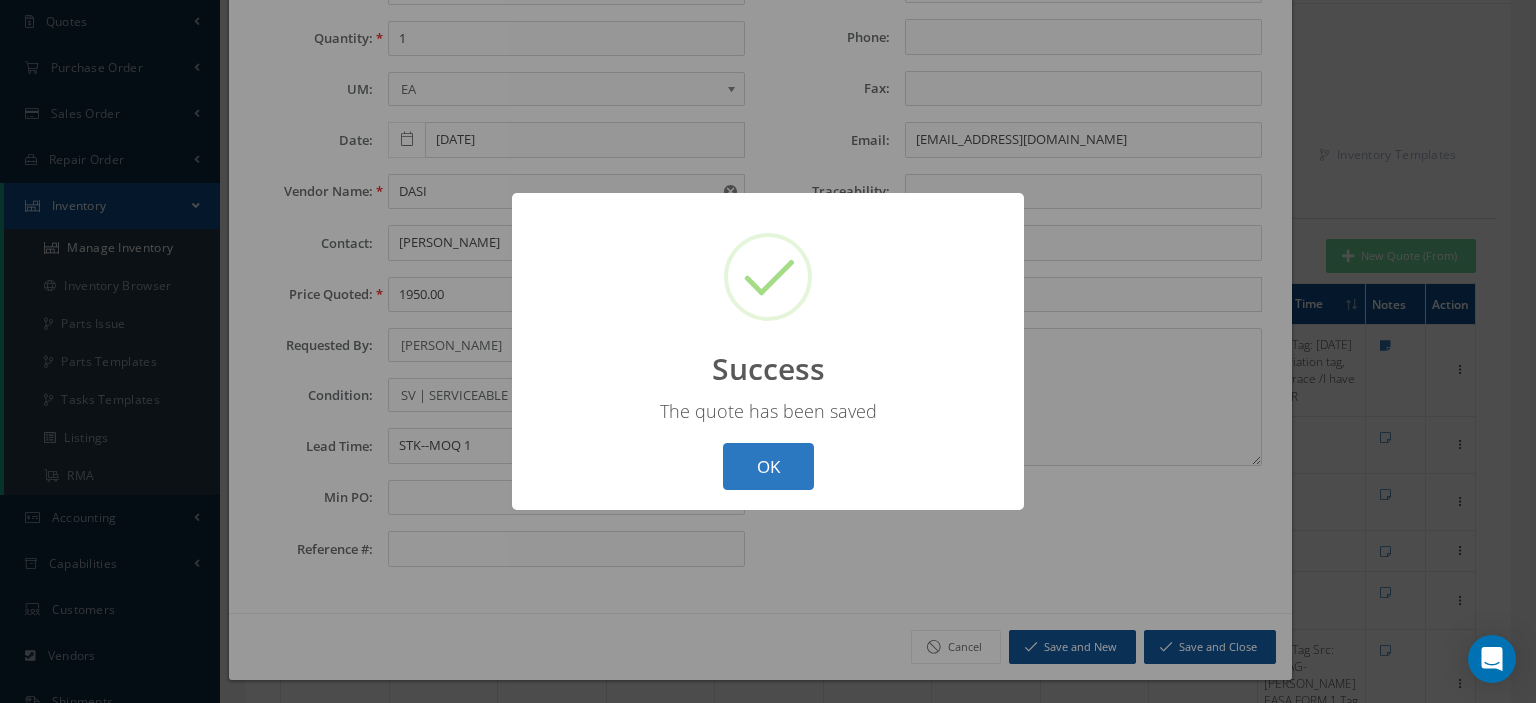 click on "OK" at bounding box center [768, 466] 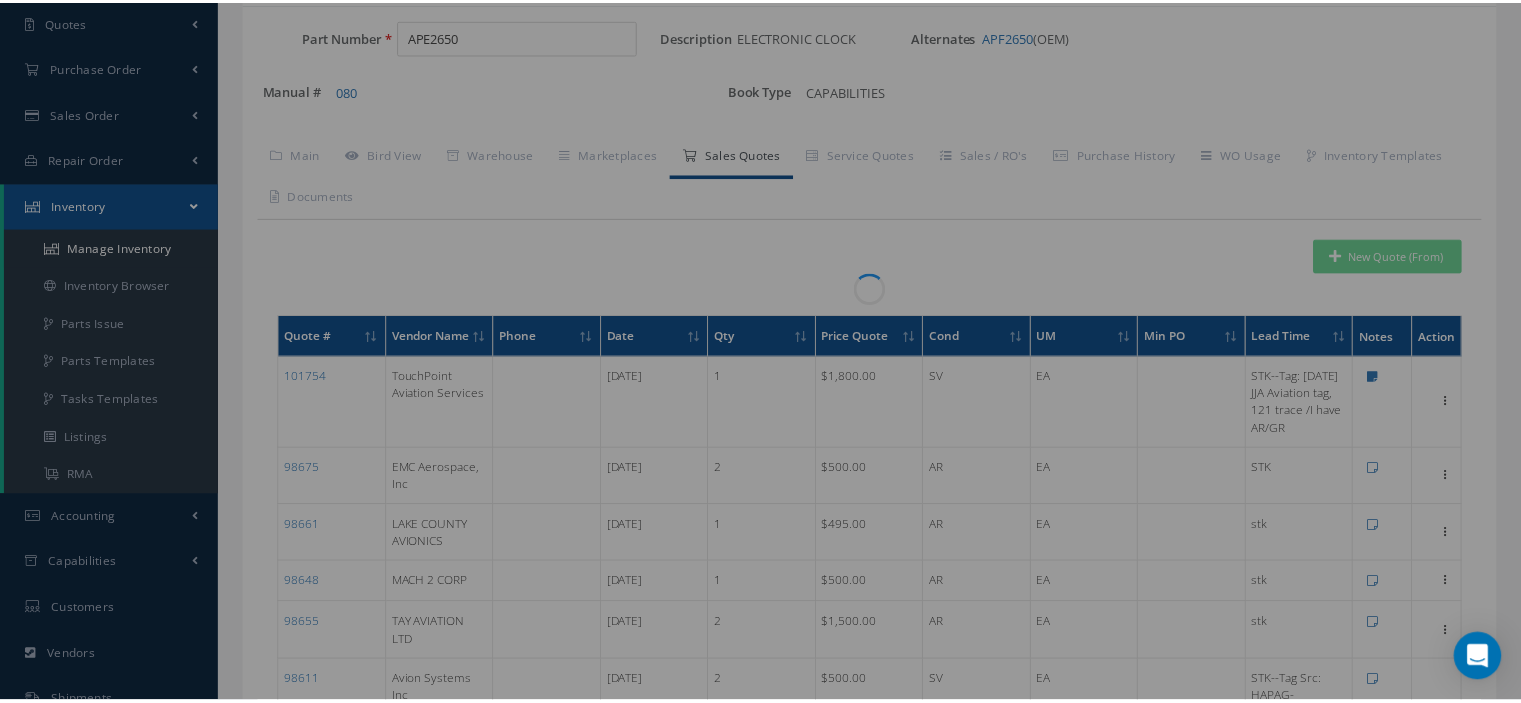 scroll, scrollTop: 0, scrollLeft: 0, axis: both 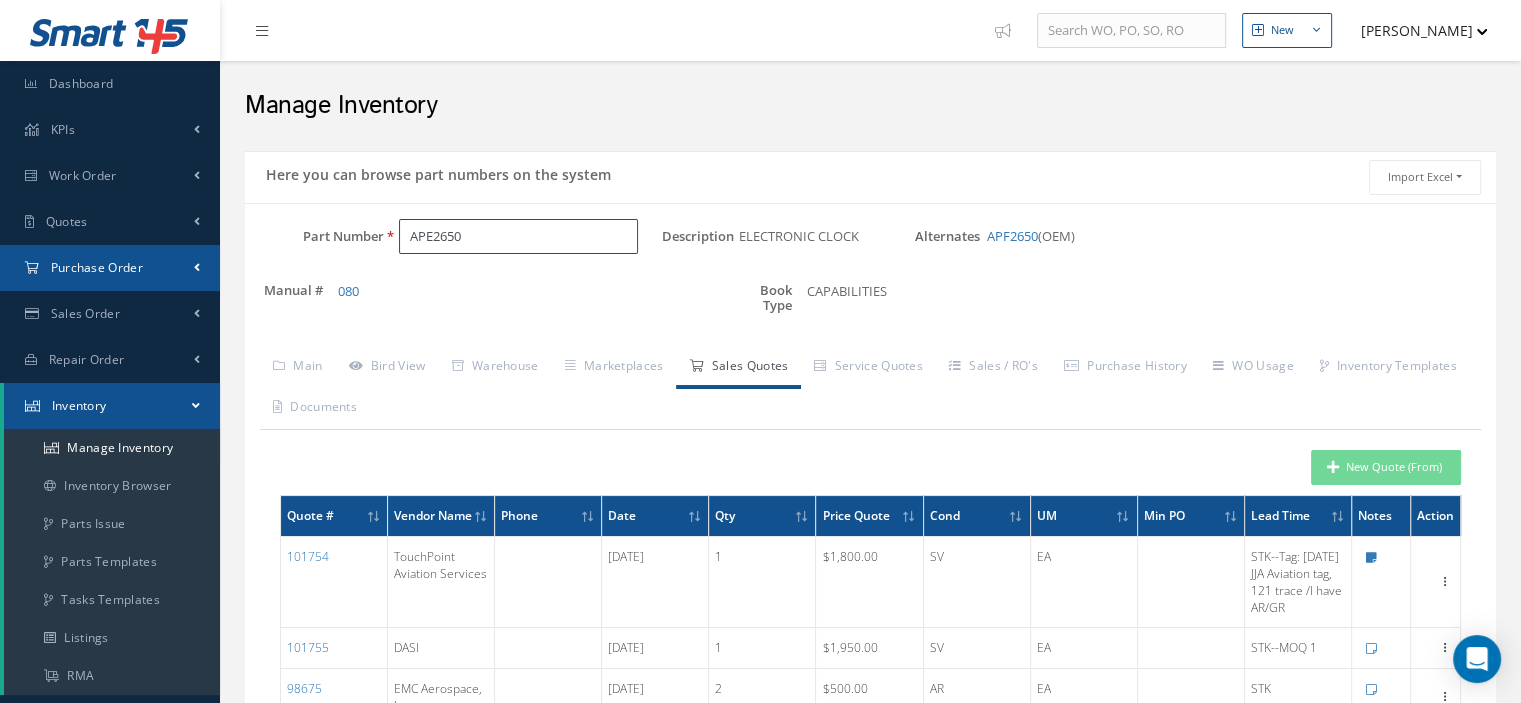 drag, startPoint x: 498, startPoint y: 235, endPoint x: 161, endPoint y: 255, distance: 337.59296 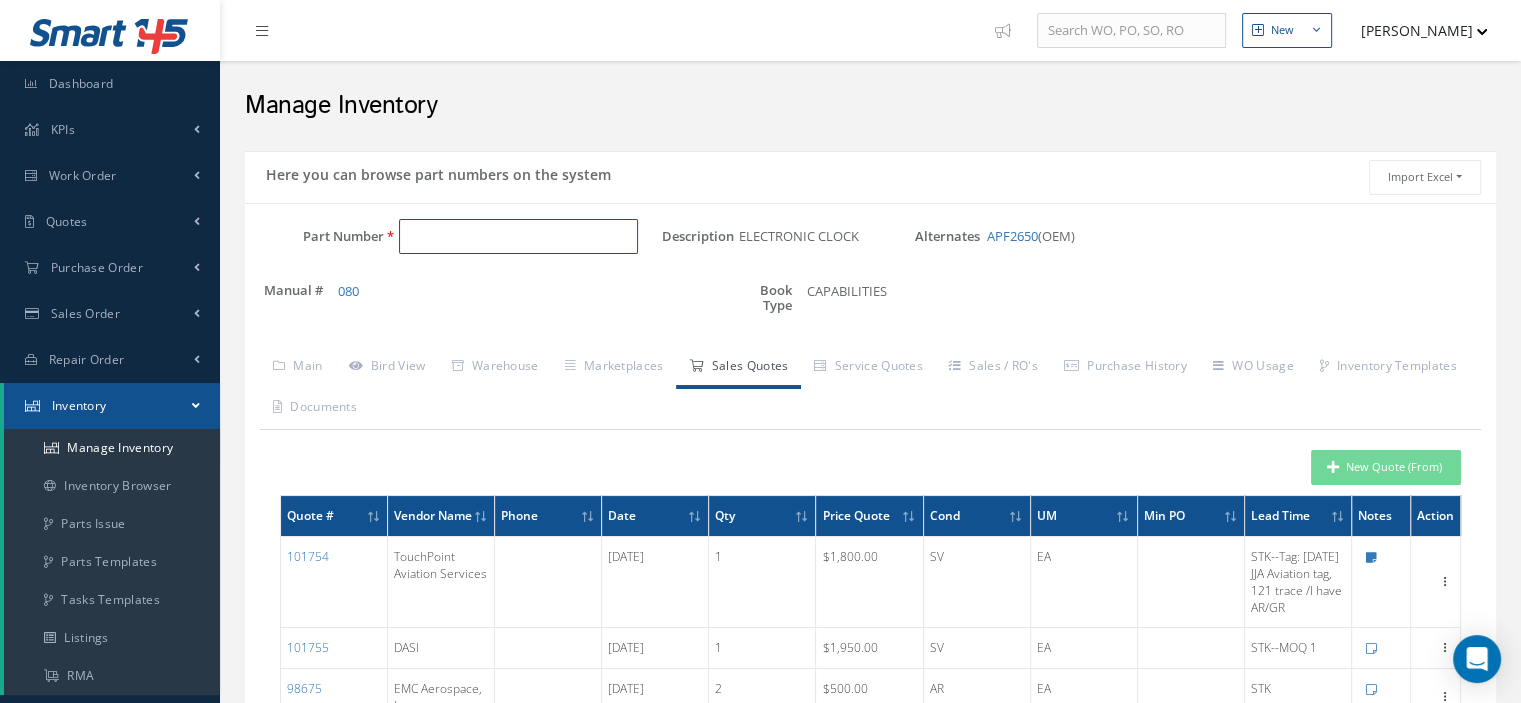 paste on "35-1H5-338" 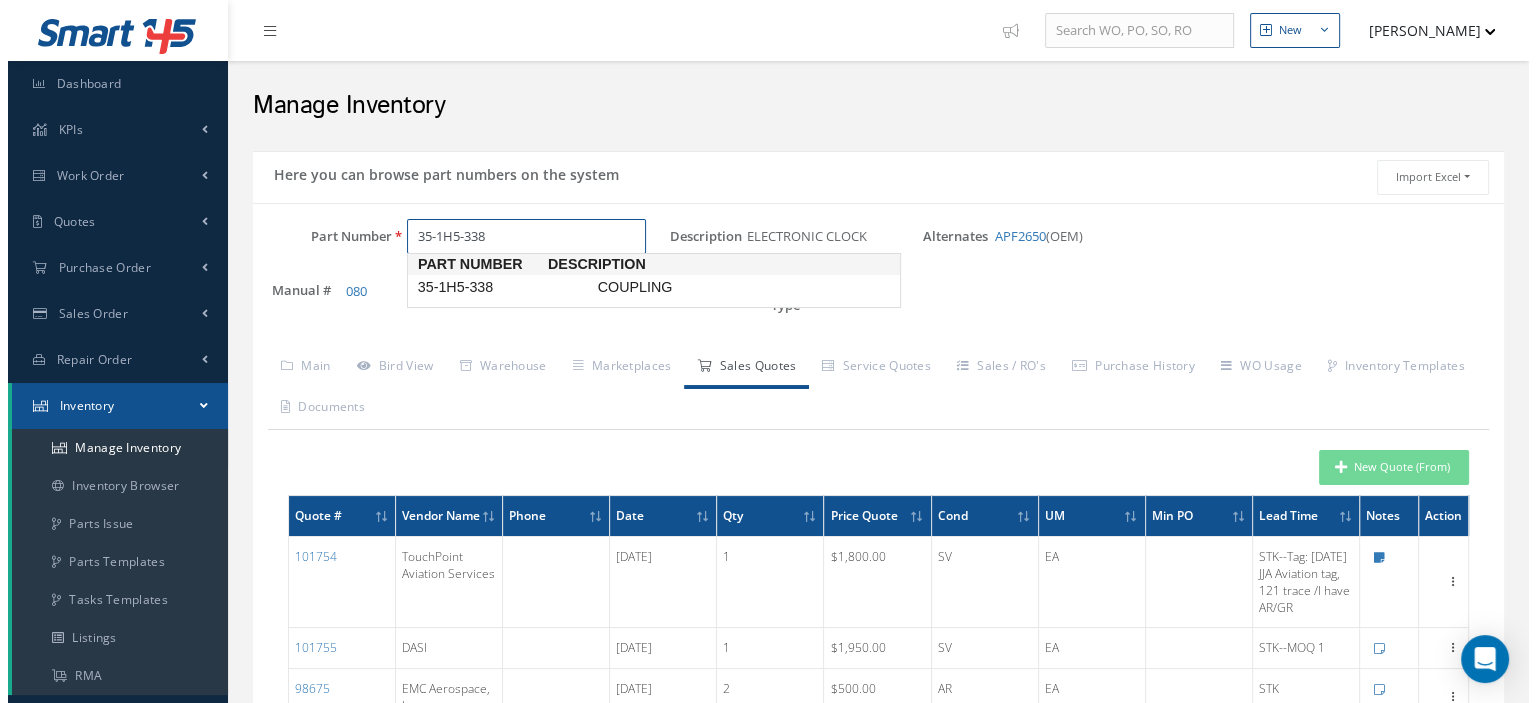 scroll, scrollTop: 0, scrollLeft: 0, axis: both 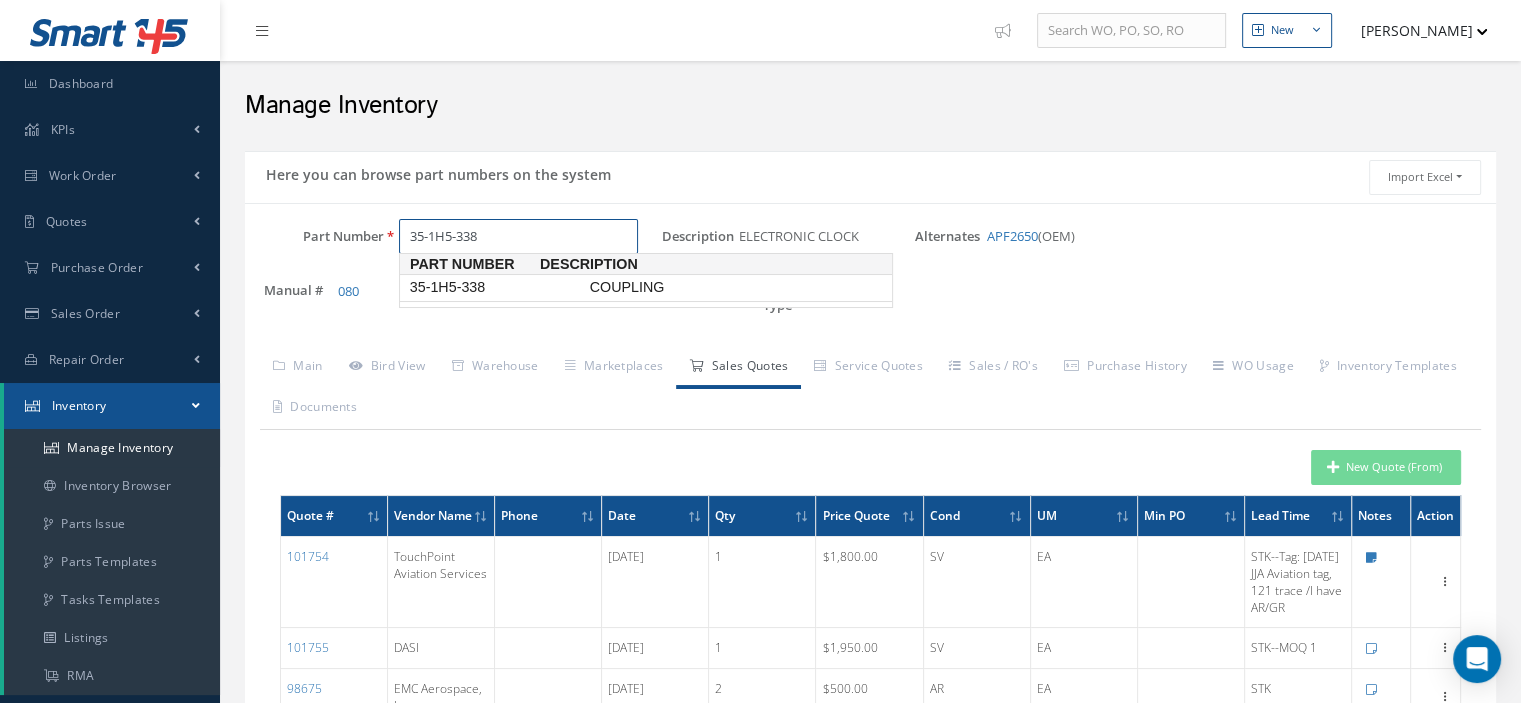 click on "35-1H5-338" at bounding box center (496, 287) 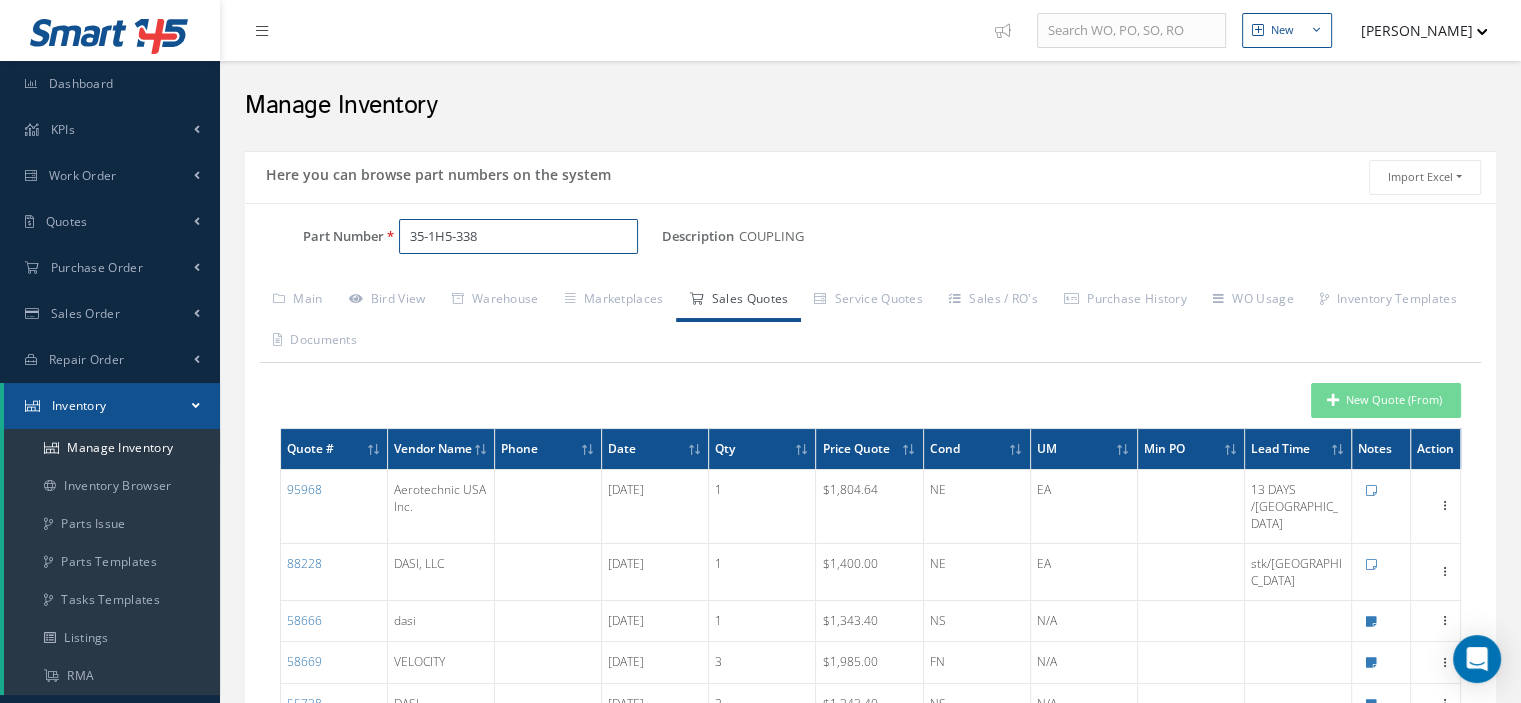 type on "35-1H5-338" 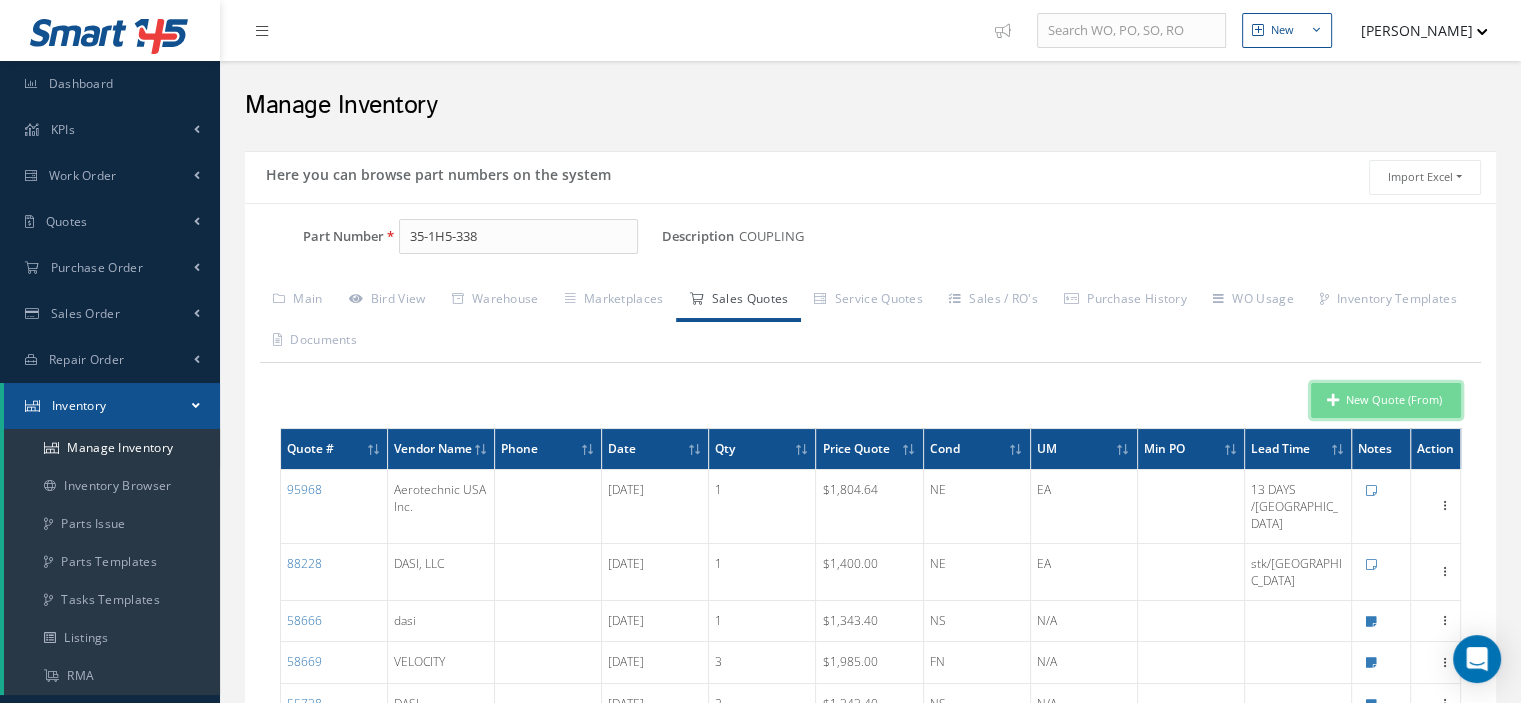 click at bounding box center (1333, 400) 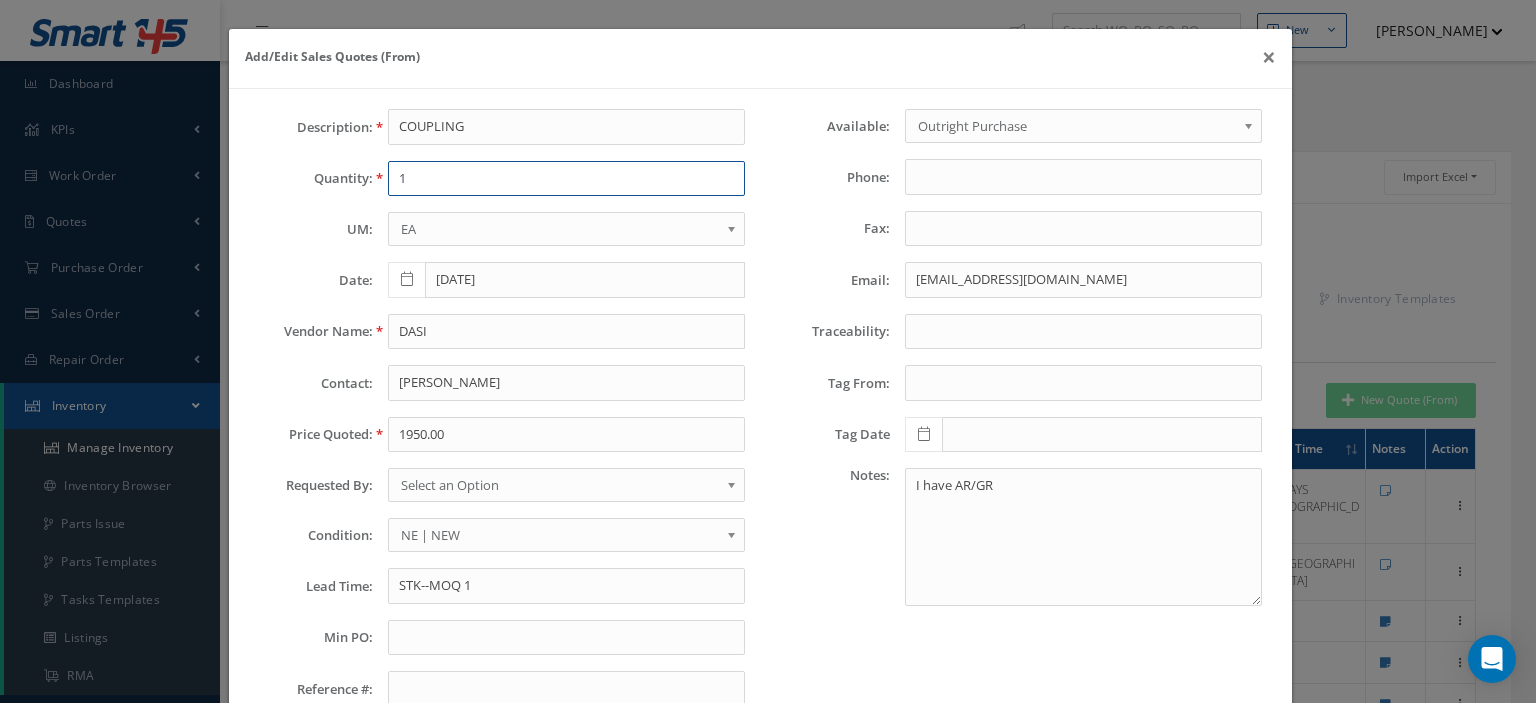 click on "1" at bounding box center (566, 179) 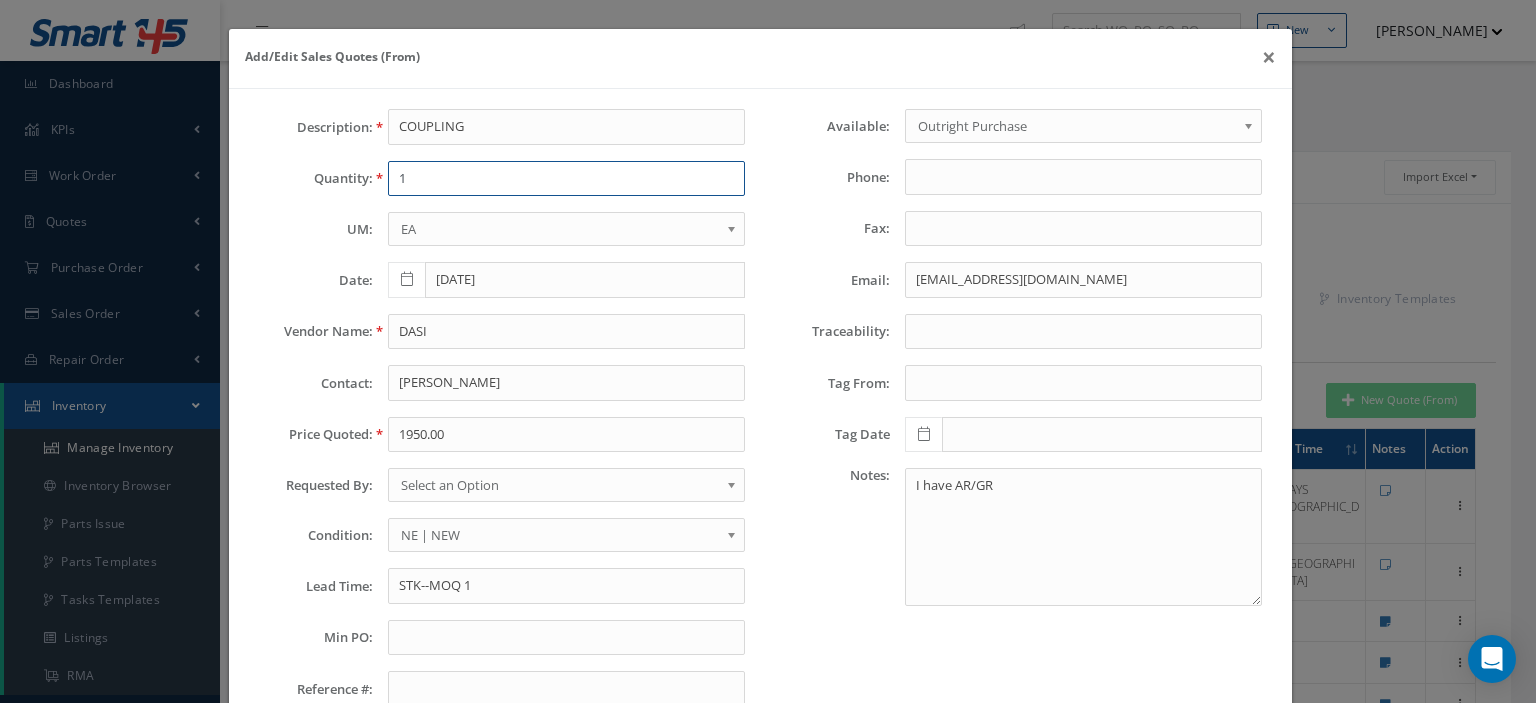 type on "1" 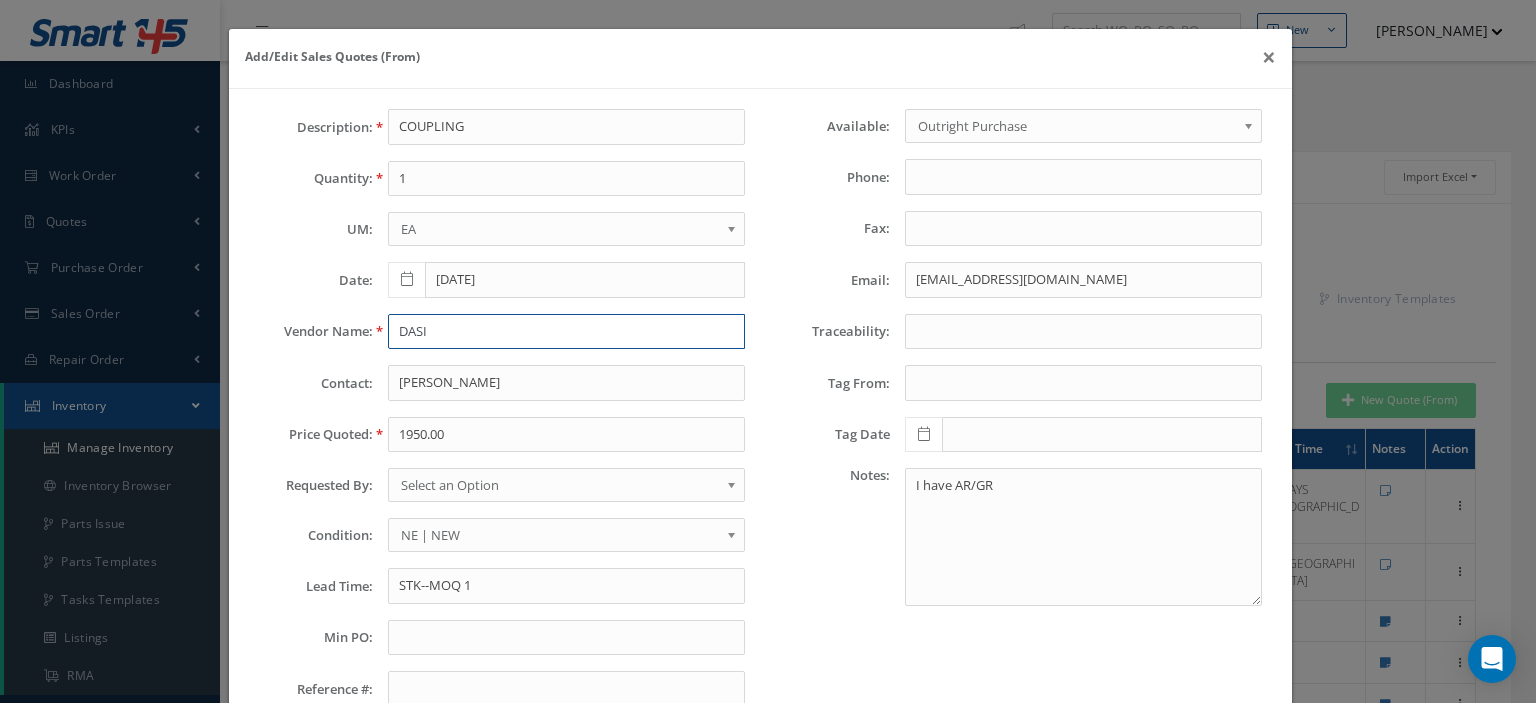 click on "DASI" at bounding box center (566, 332) 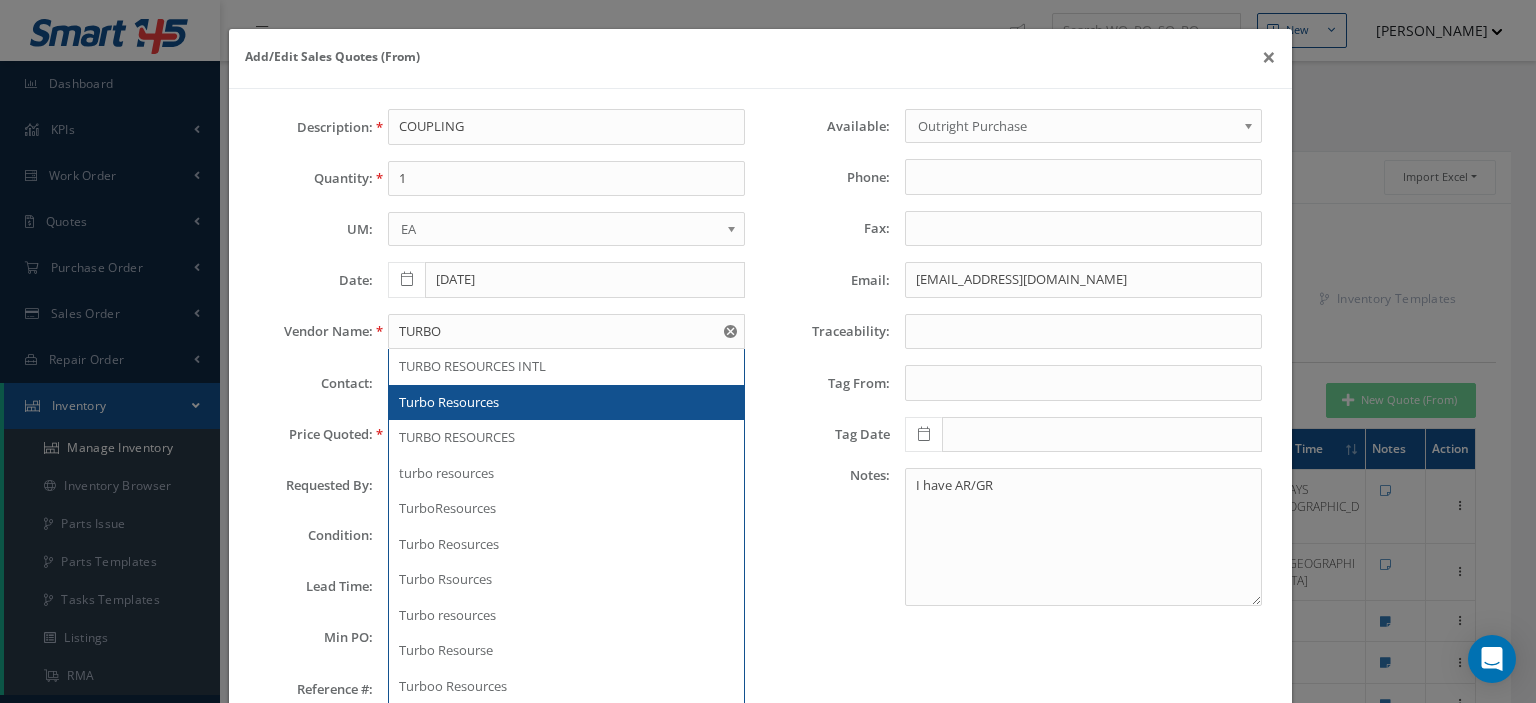 click on "Turbo Resources" at bounding box center (566, 403) 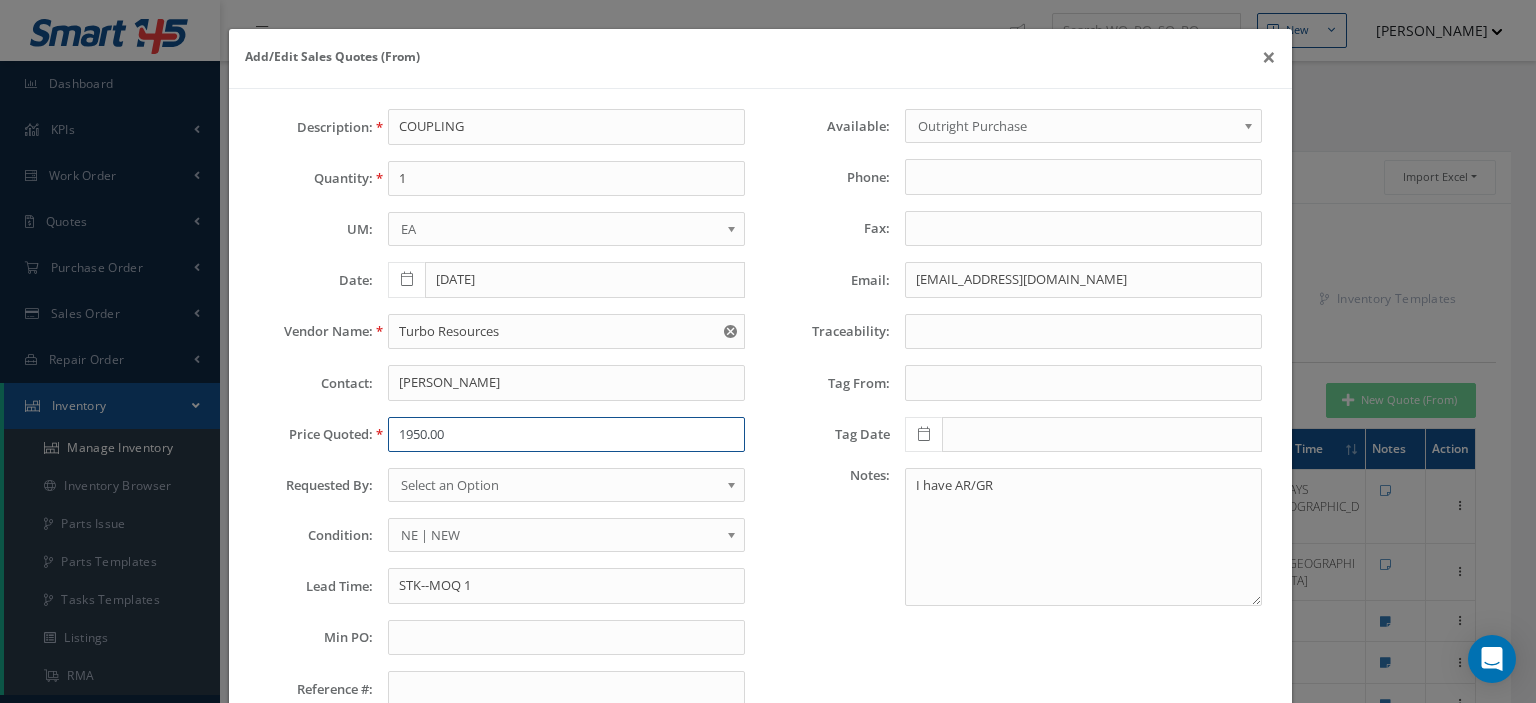 click on "1950.00" at bounding box center [566, 435] 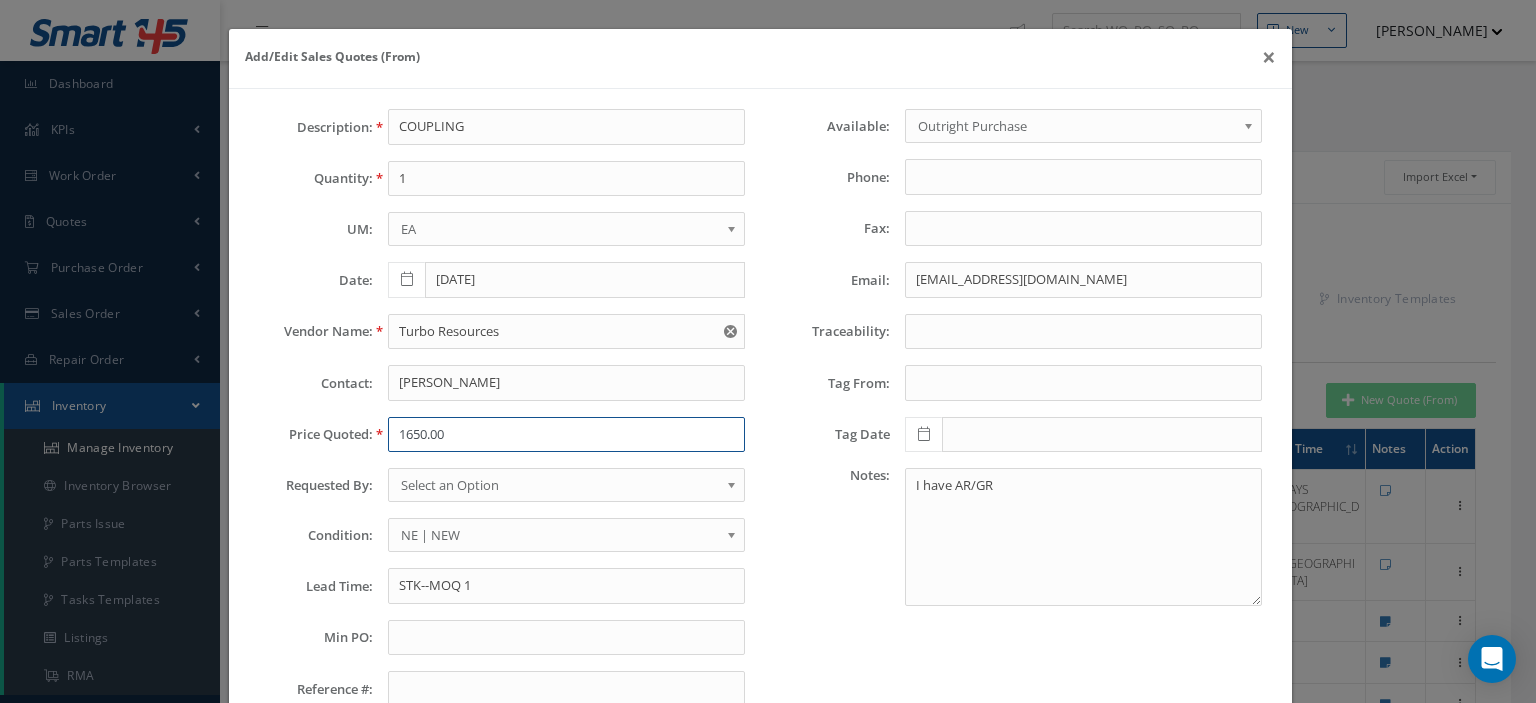 type on "1650.00" 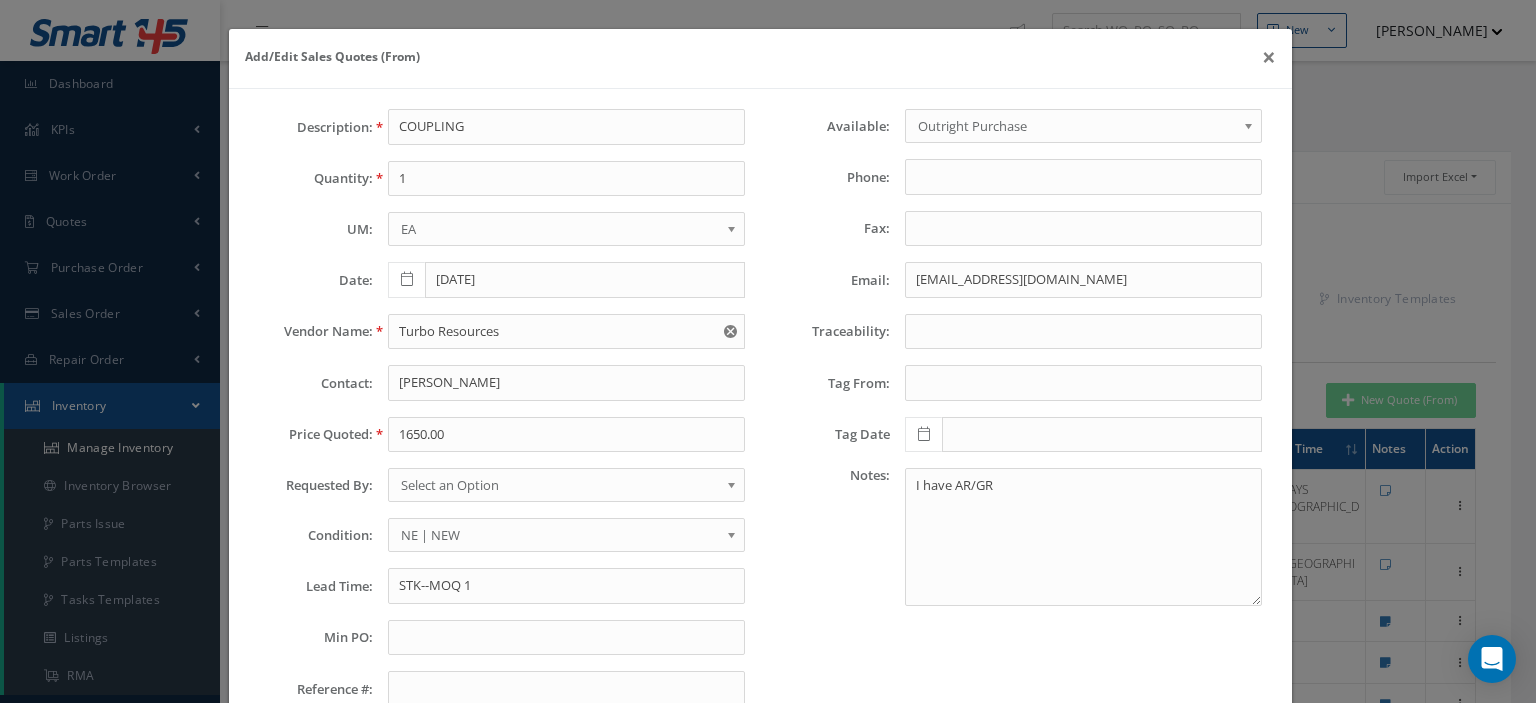 click on "Select an Option" at bounding box center (560, 485) 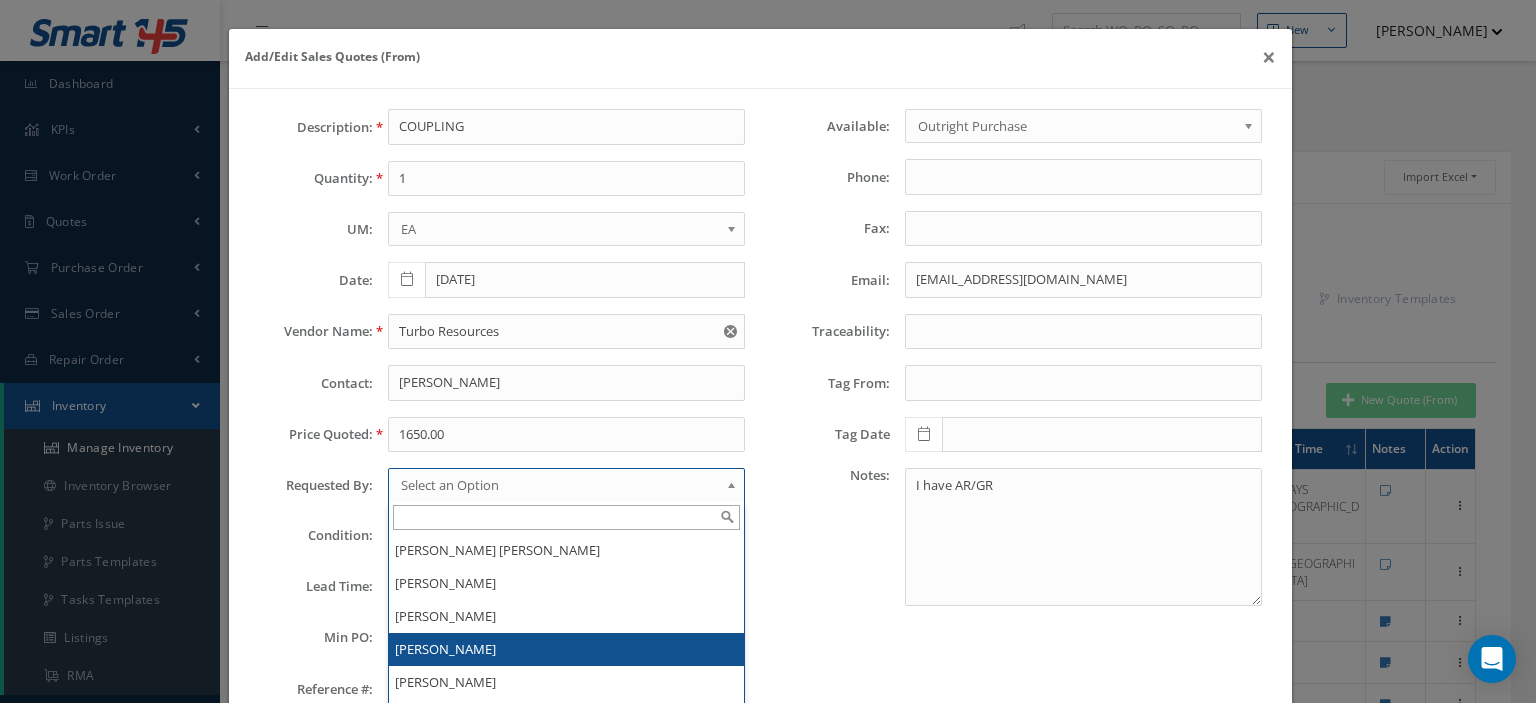 click on "[PERSON_NAME]" at bounding box center (566, 649) 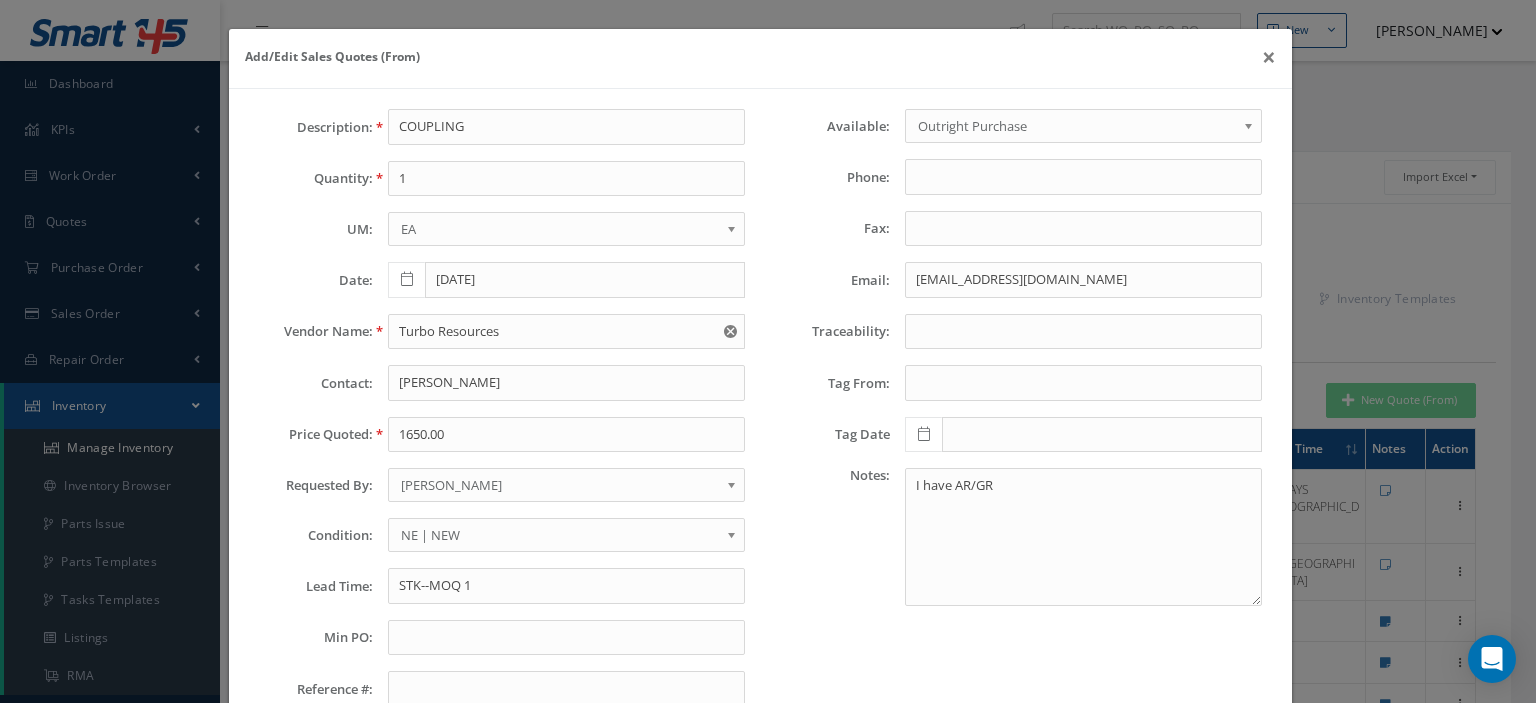 click on "NE | NEW" at bounding box center (560, 535) 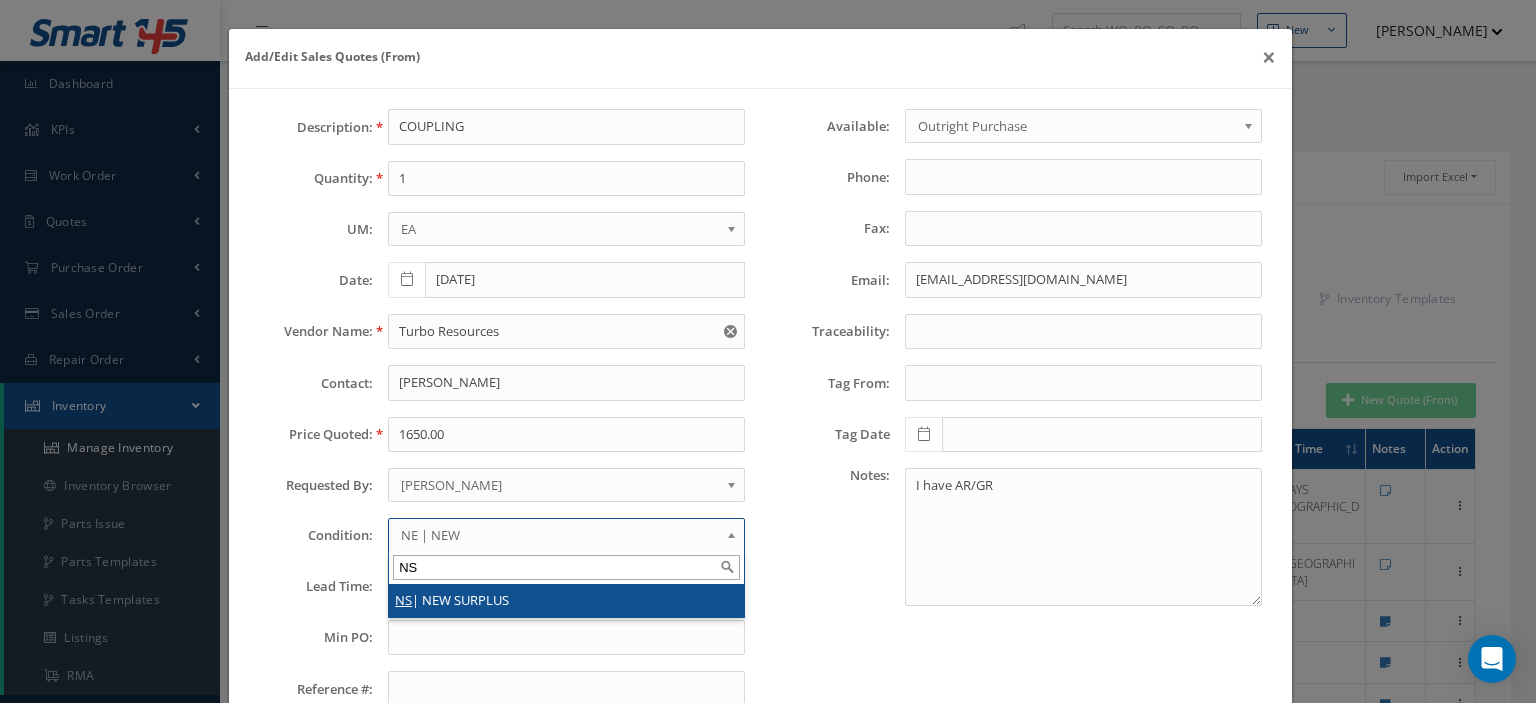 type on "NS" 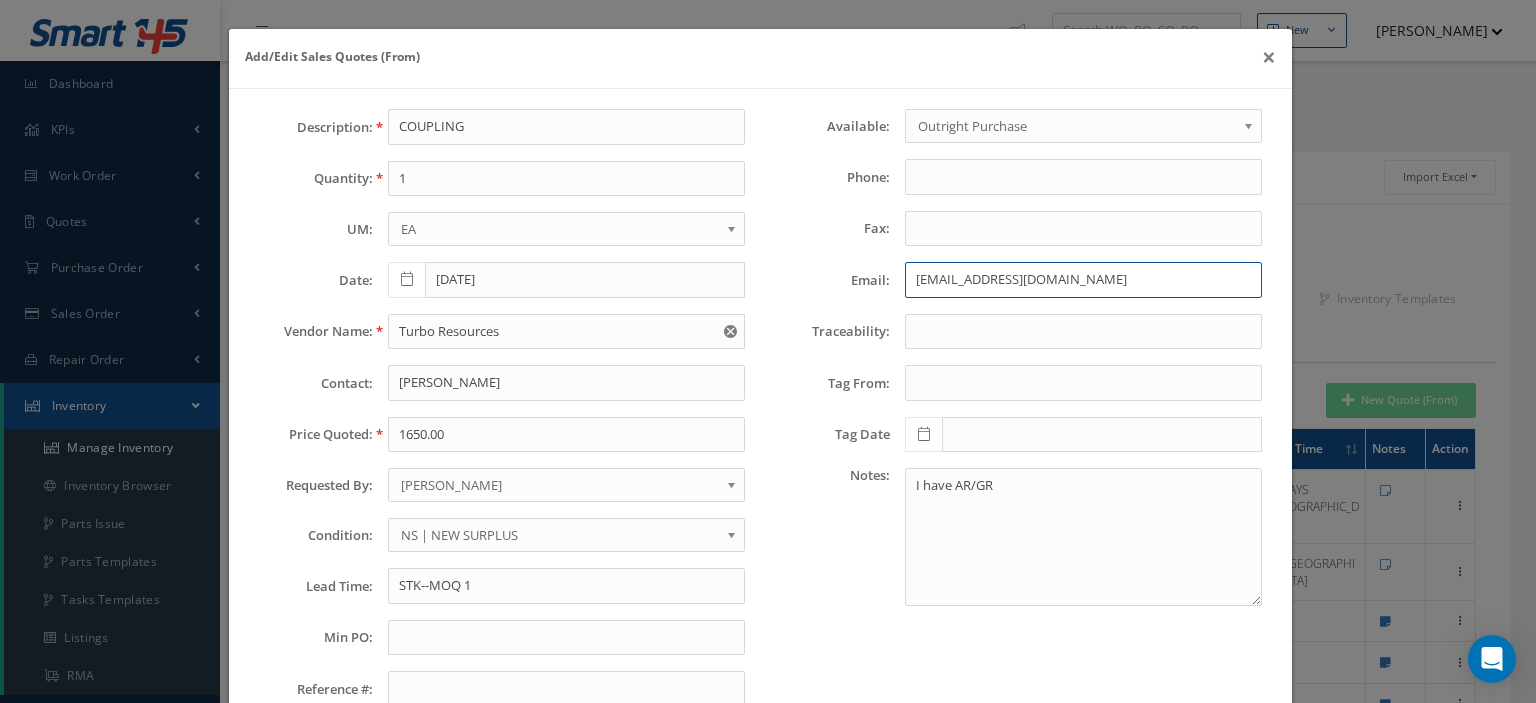 click on "sales@dasi.com" at bounding box center [1083, 280] 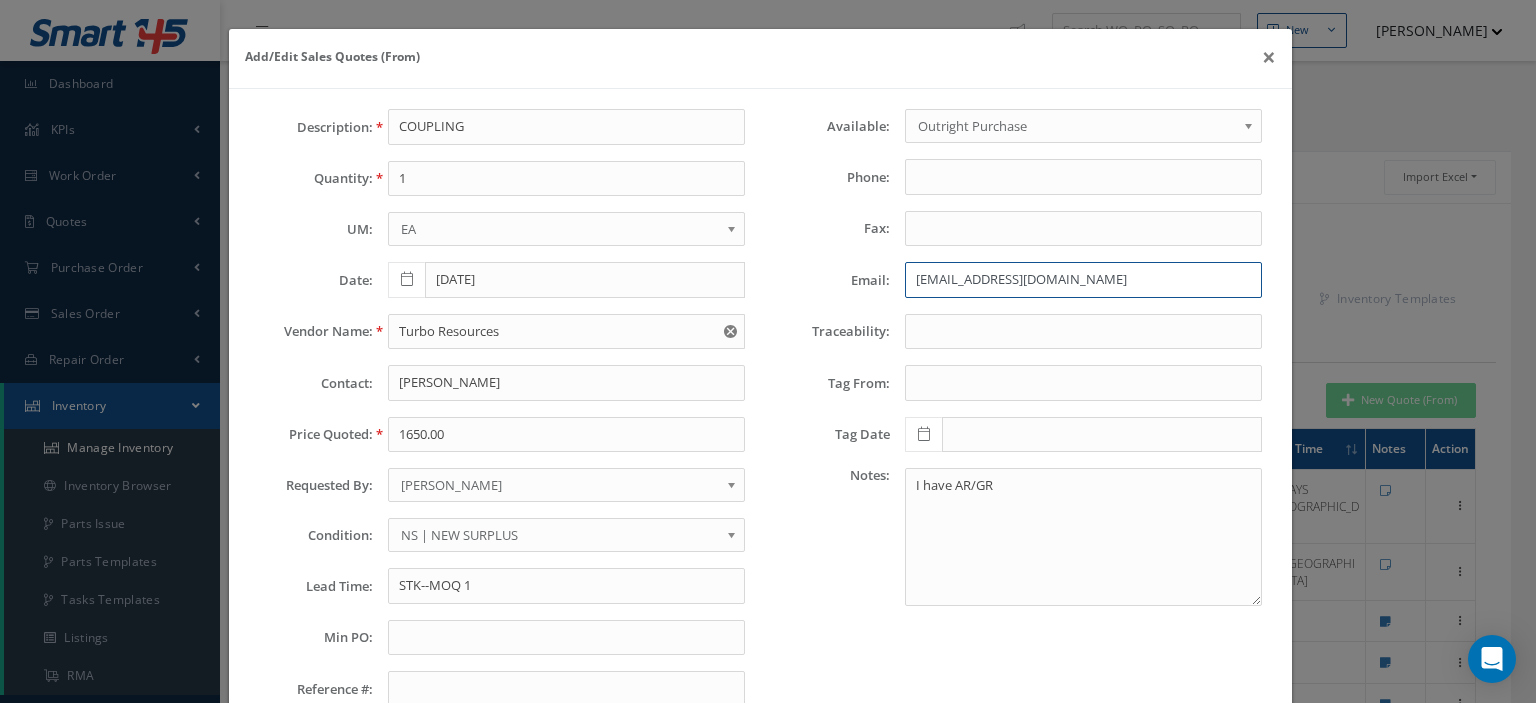 type on "PaigeWilliams@TurboResources.com" 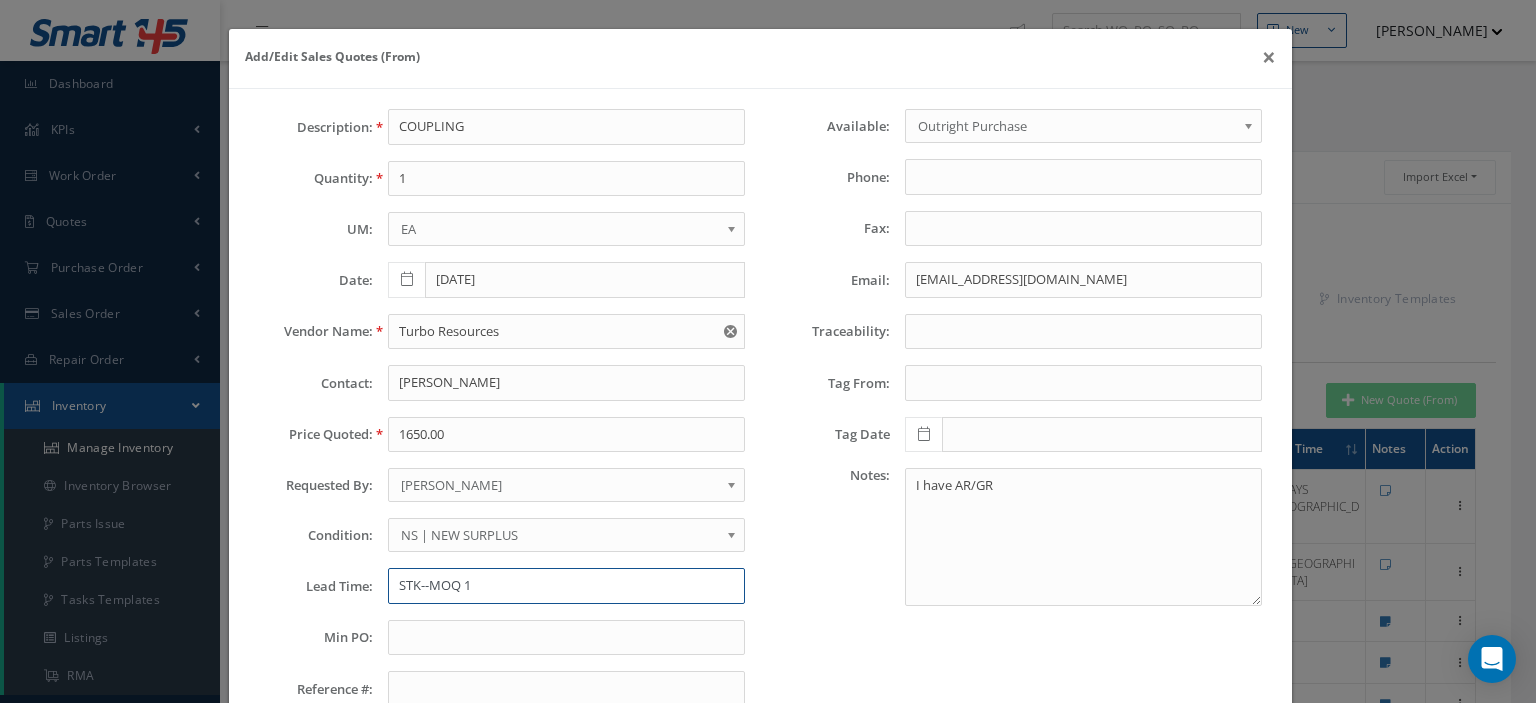 click on "STK--MOQ 1" at bounding box center (566, 586) 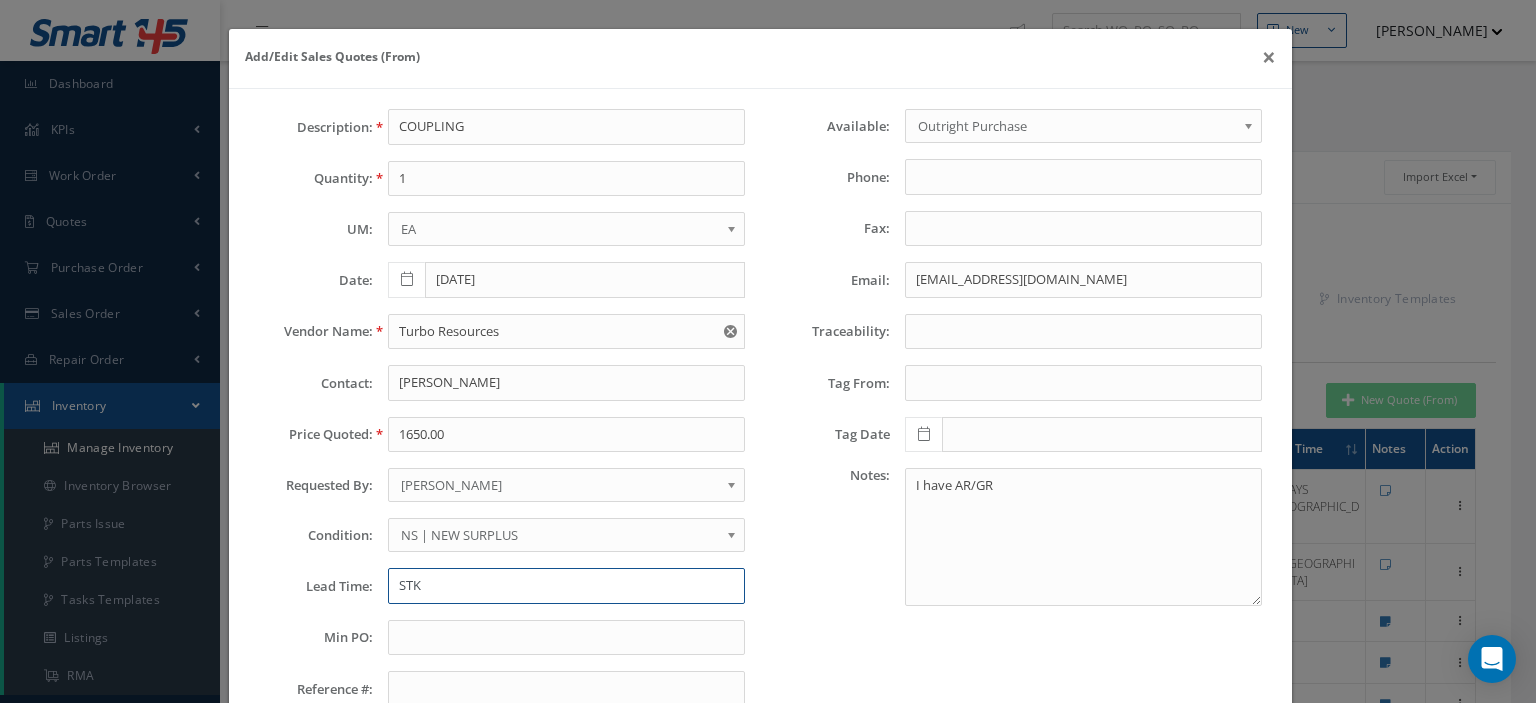 scroll, scrollTop: 140, scrollLeft: 0, axis: vertical 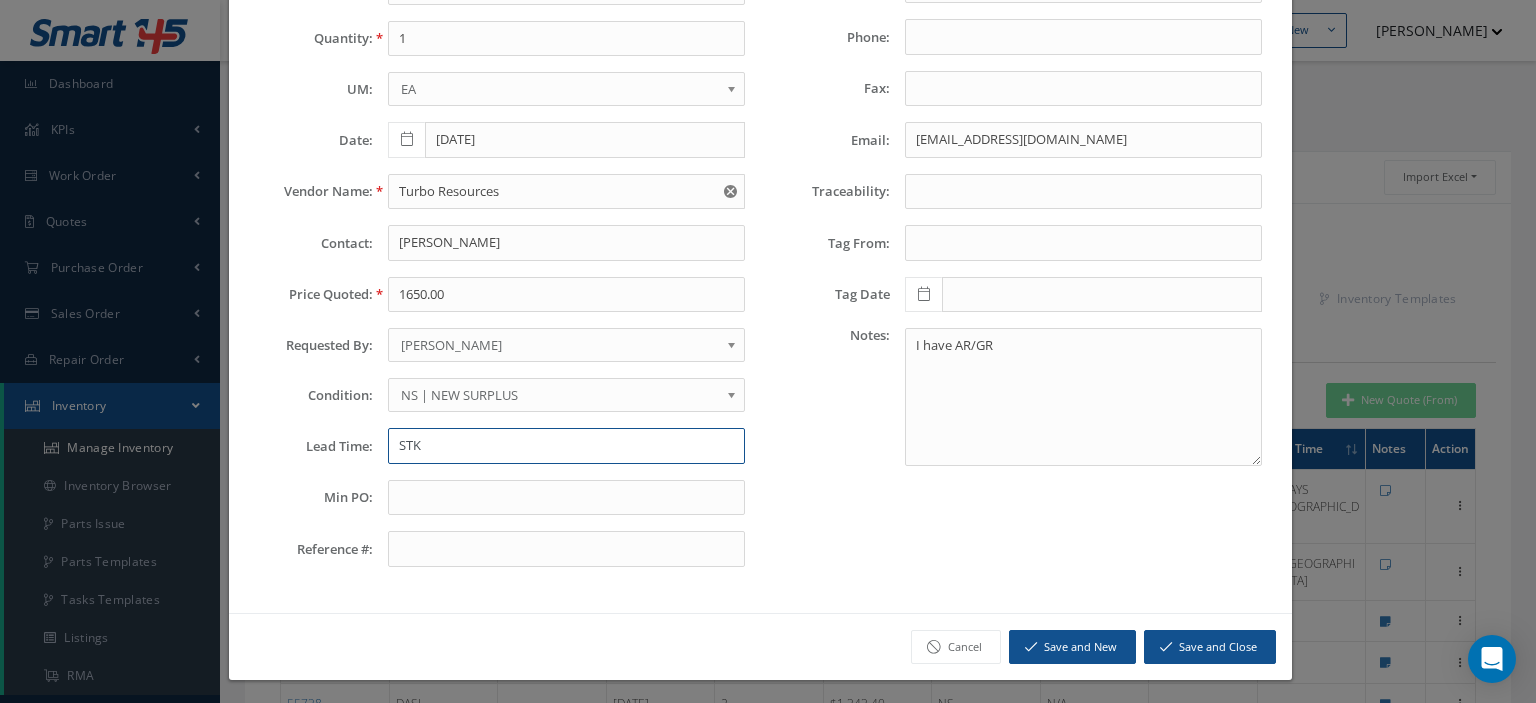 type on "STK" 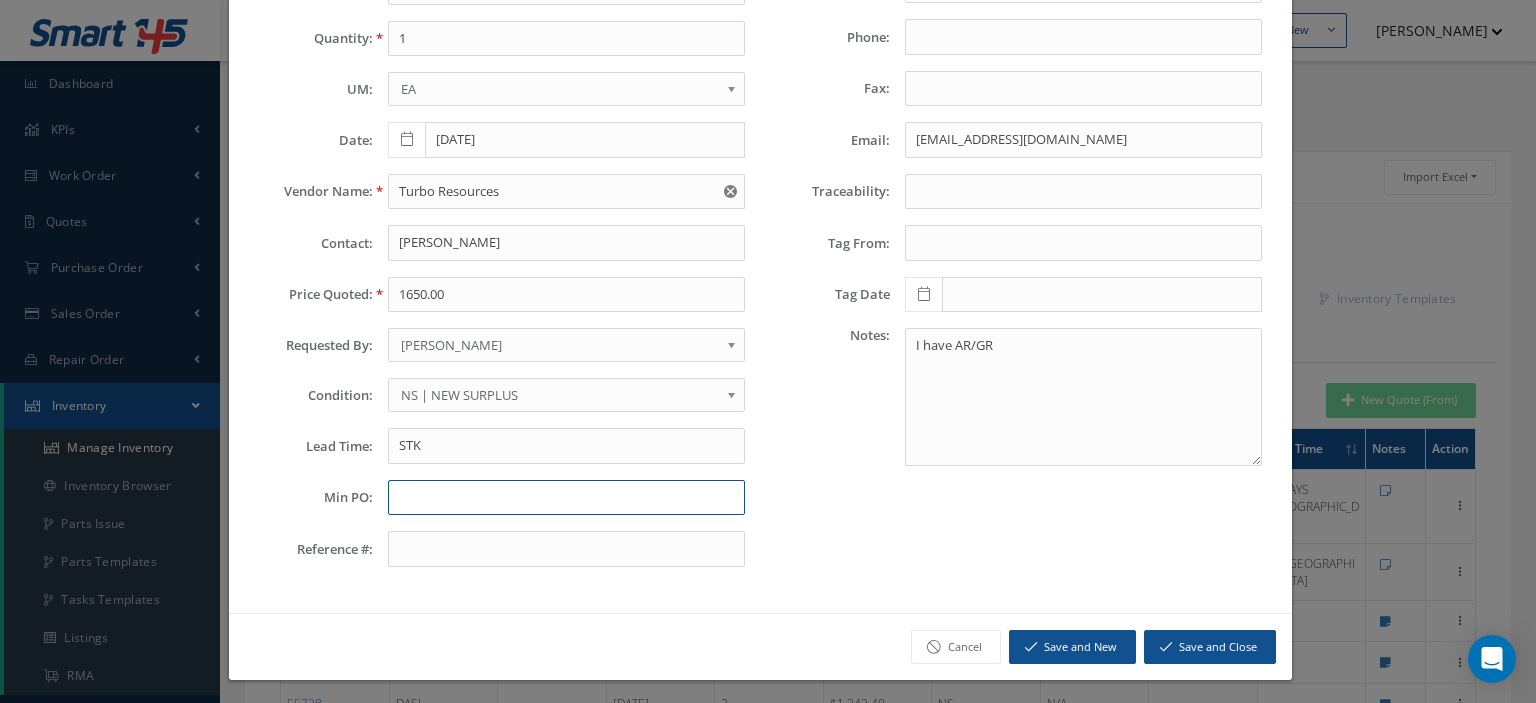 click at bounding box center [566, 498] 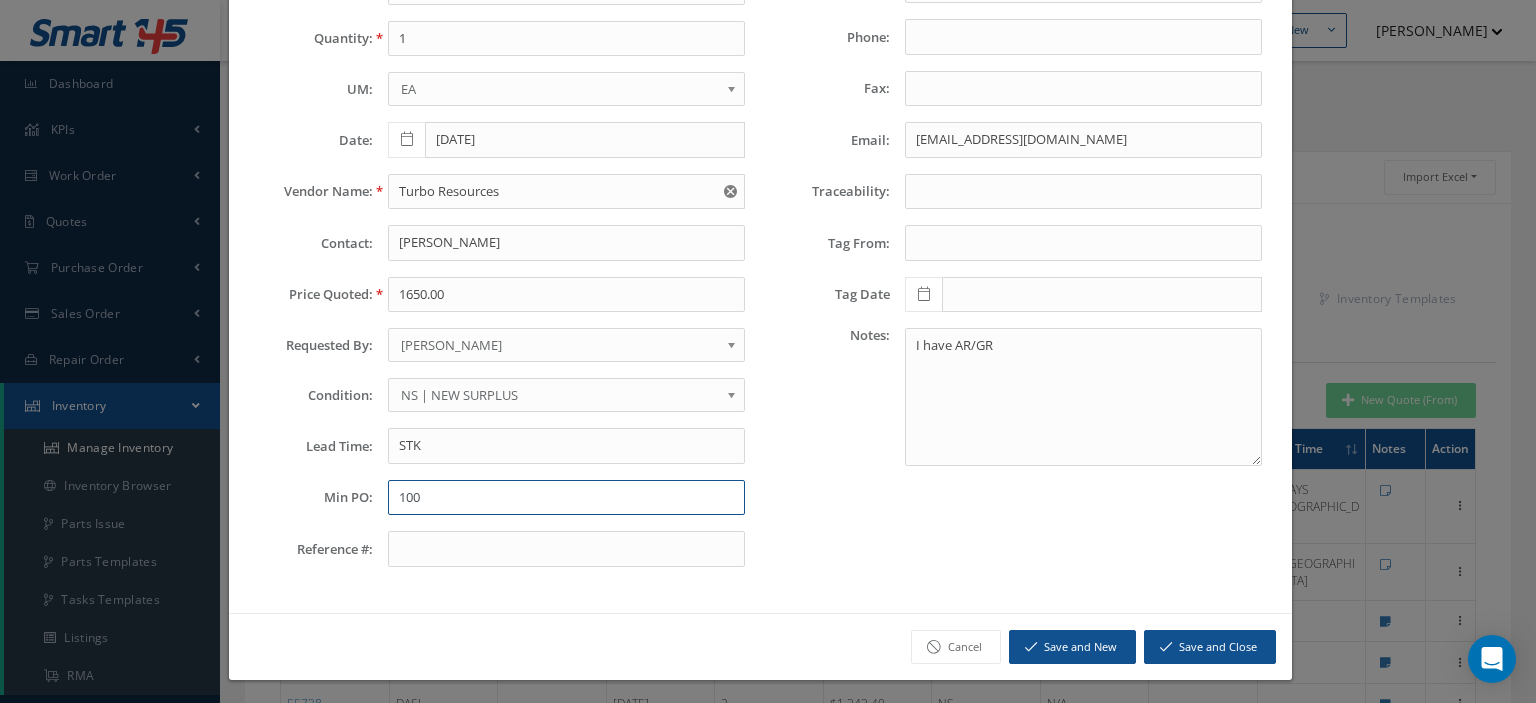 type on "100" 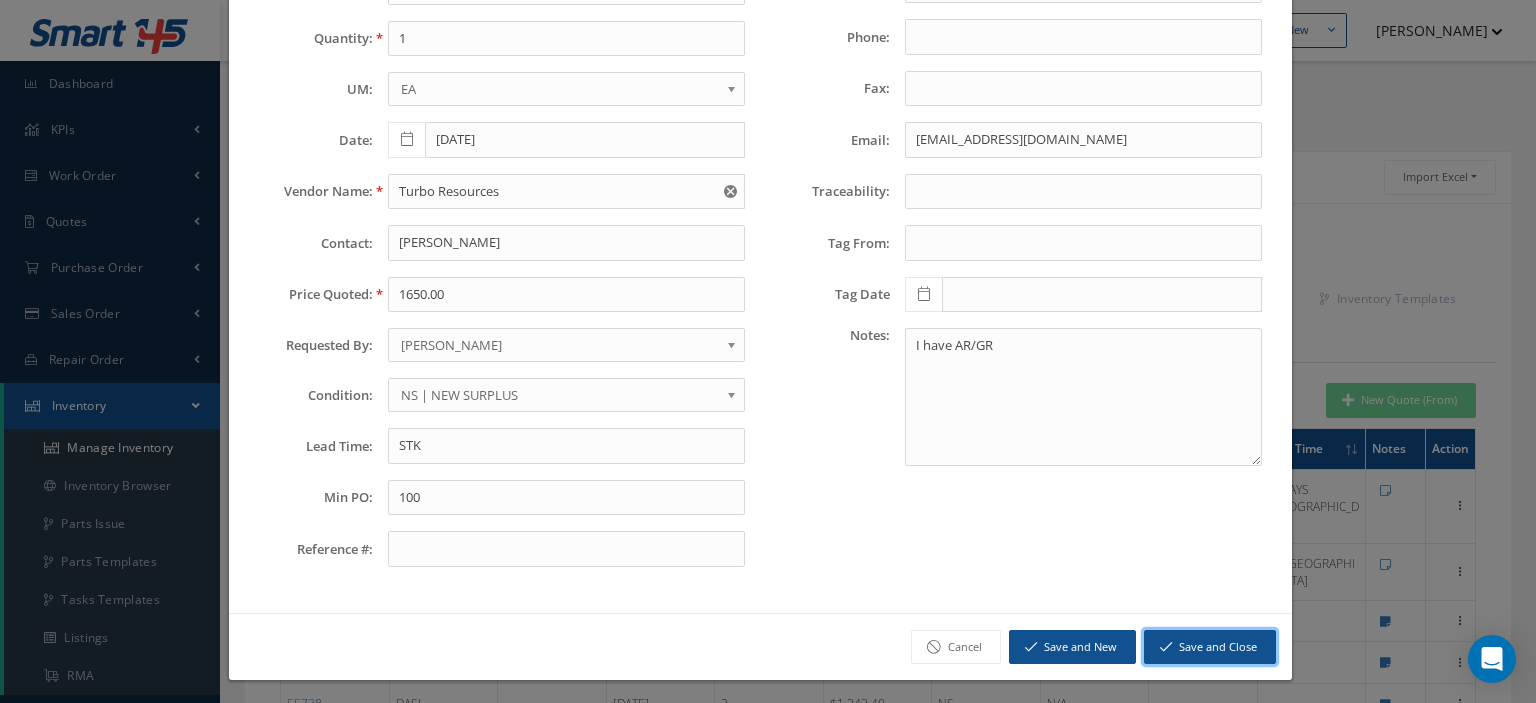 click on "Save and Close" at bounding box center (1210, 647) 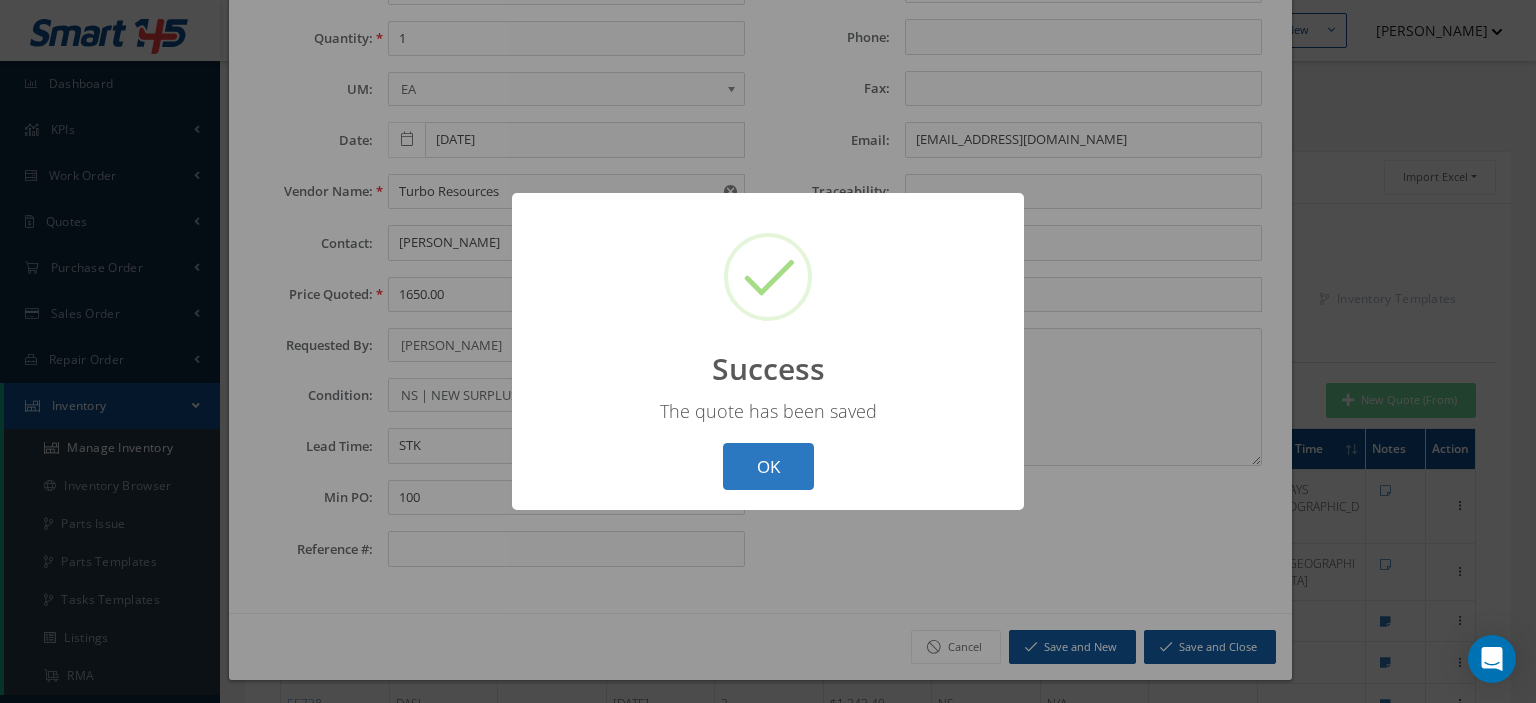 click on "OK" at bounding box center [768, 466] 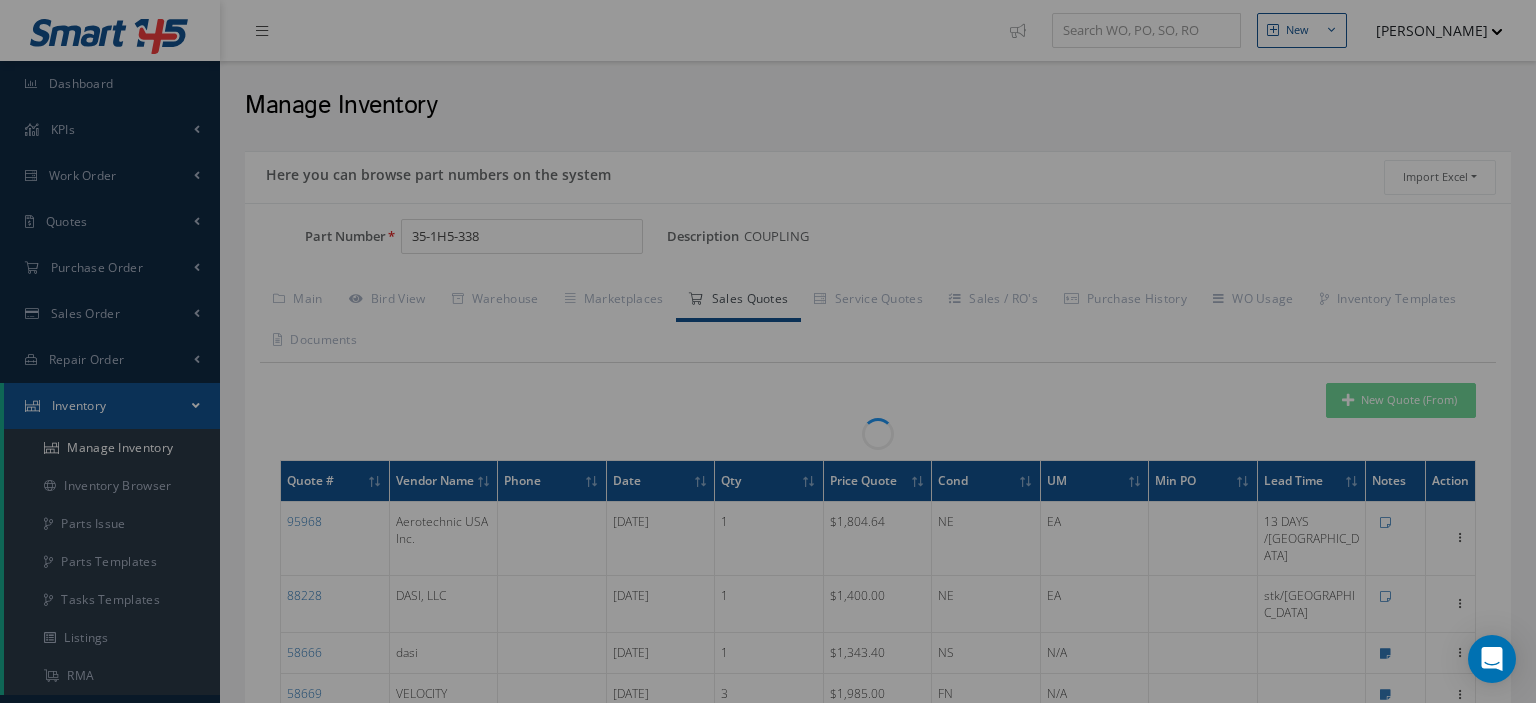 scroll, scrollTop: 0, scrollLeft: 0, axis: both 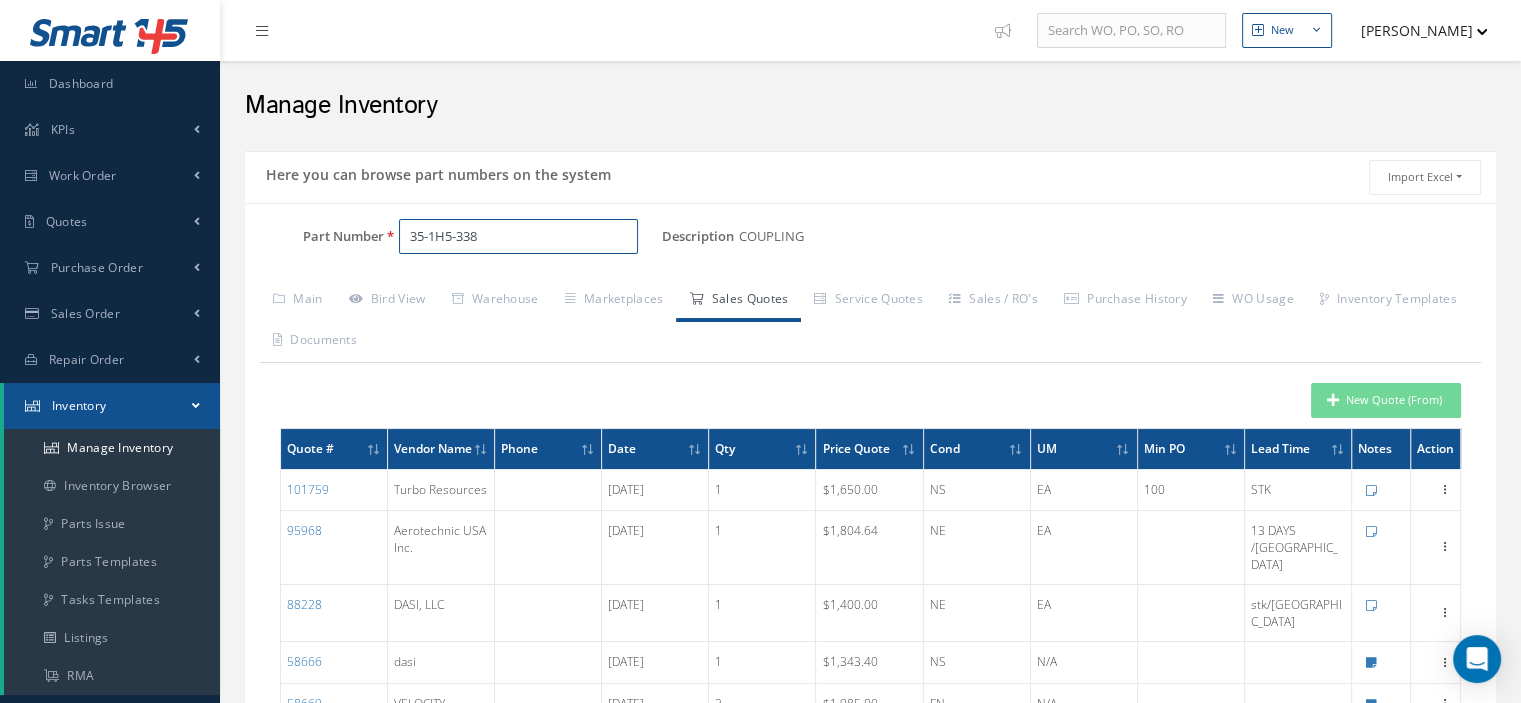 drag, startPoint x: 516, startPoint y: 235, endPoint x: 368, endPoint y: 248, distance: 148.56985 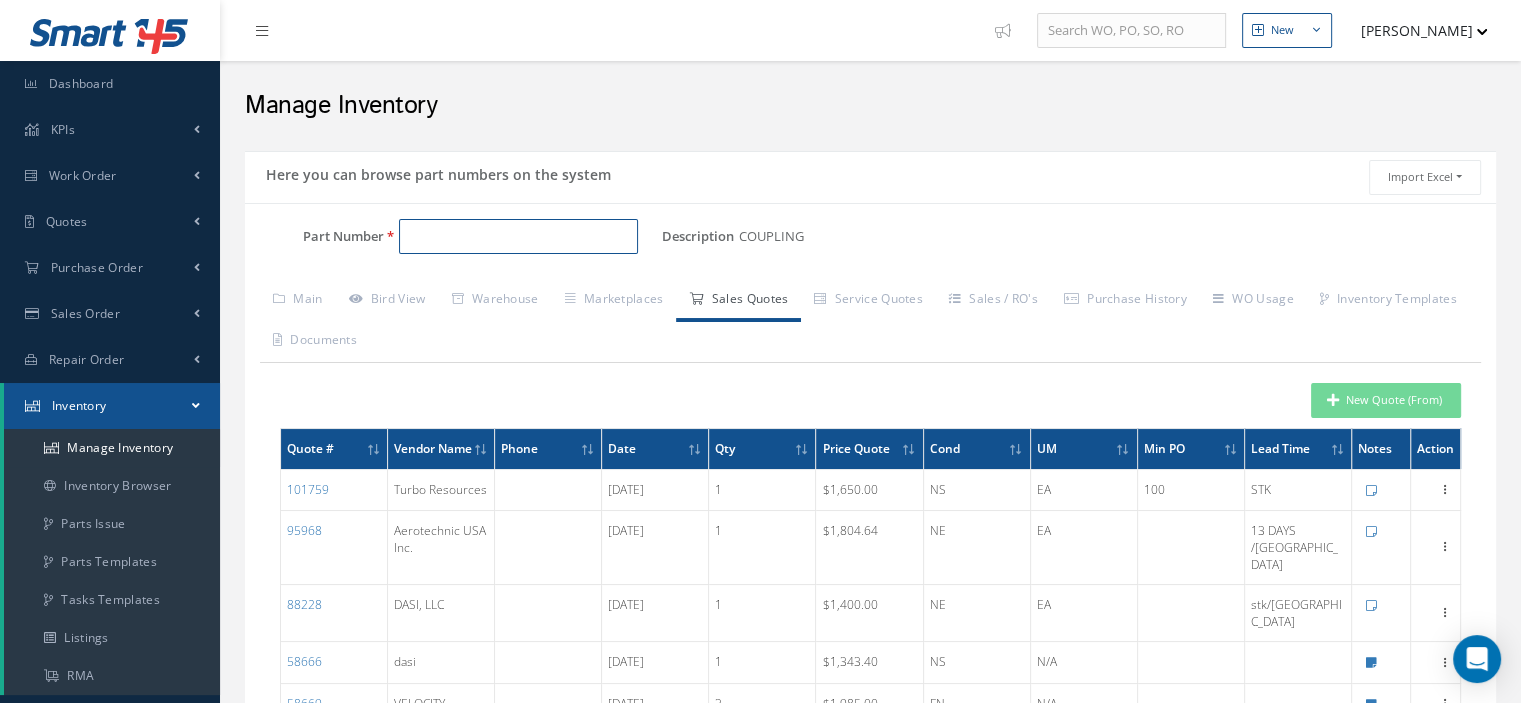 paste on "35-1H5-338" 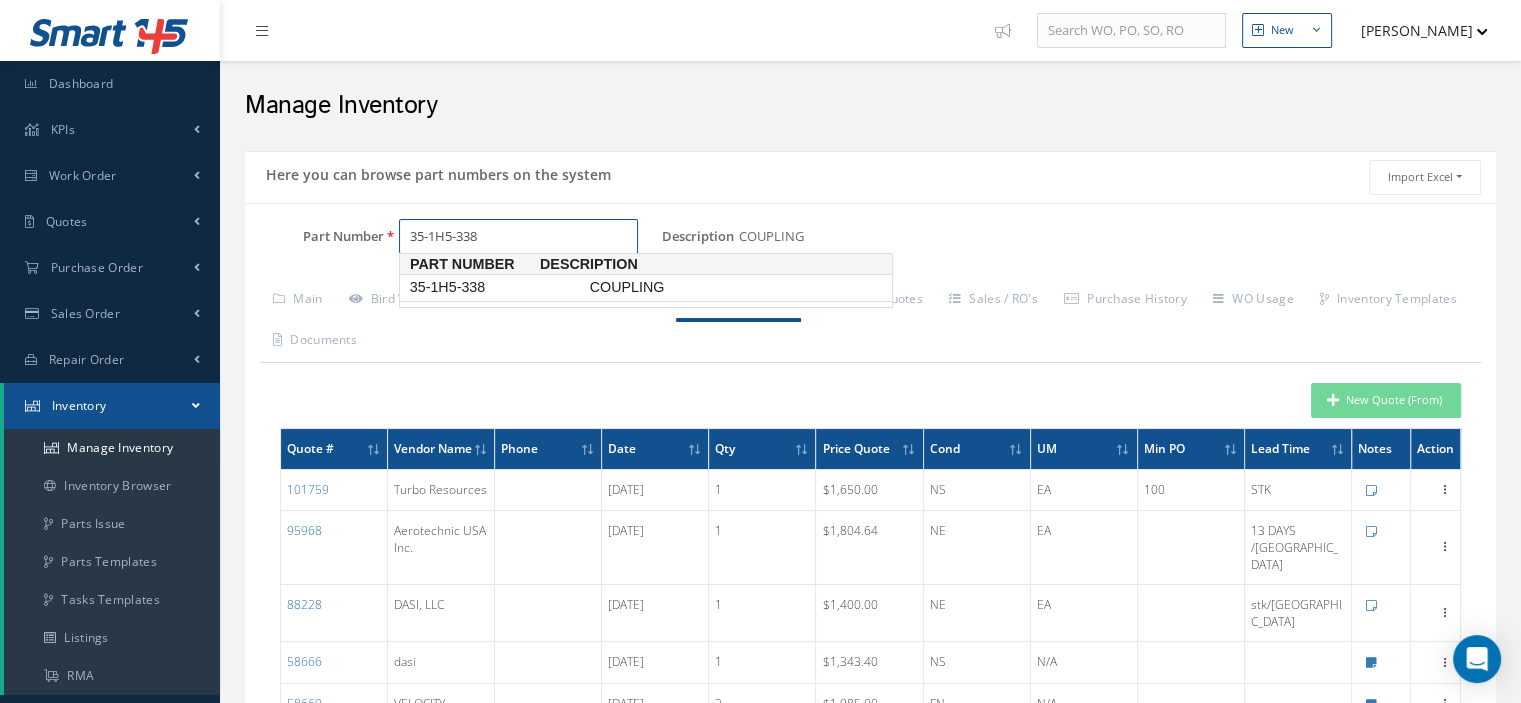 click on "35-1H5-338" at bounding box center [496, 287] 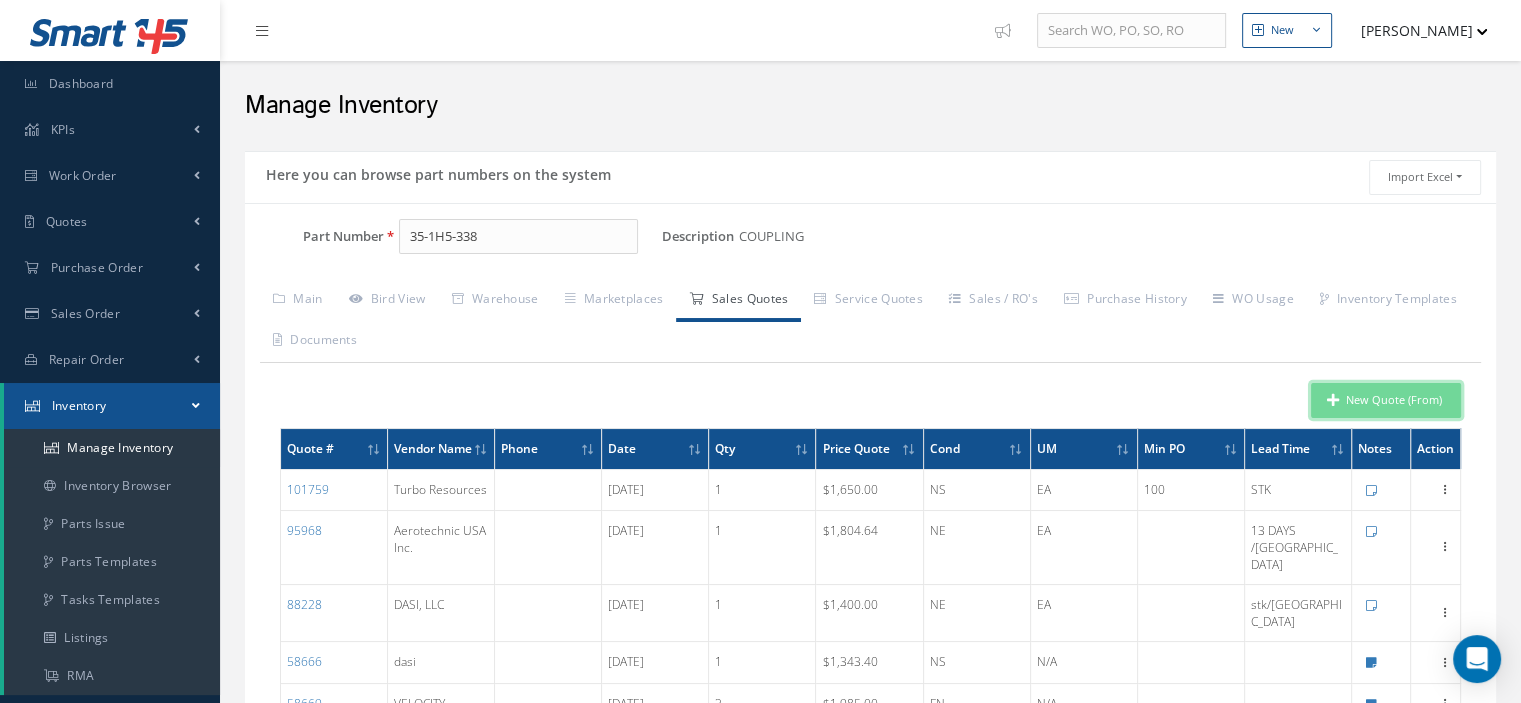 click on "New Quote (From)" at bounding box center (1386, 400) 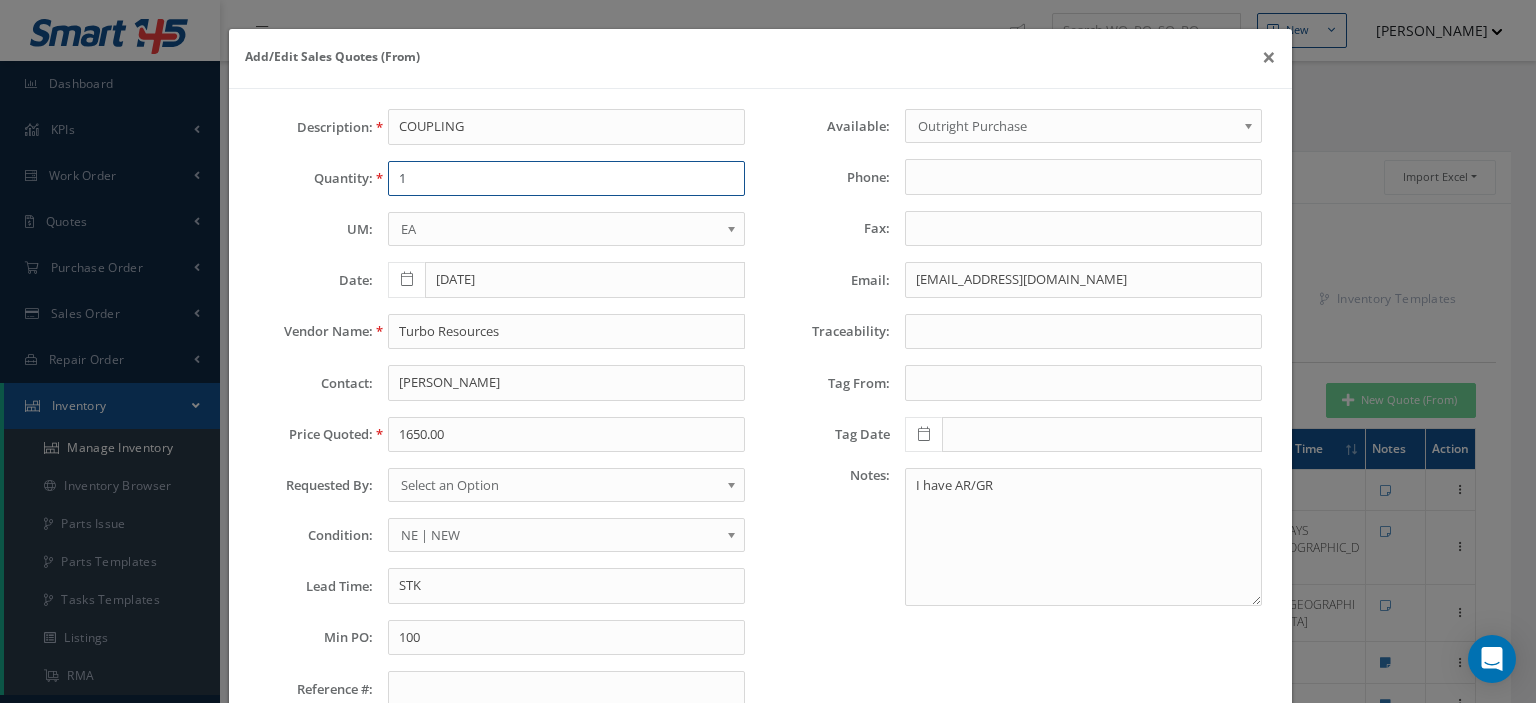 click on "1" at bounding box center (566, 179) 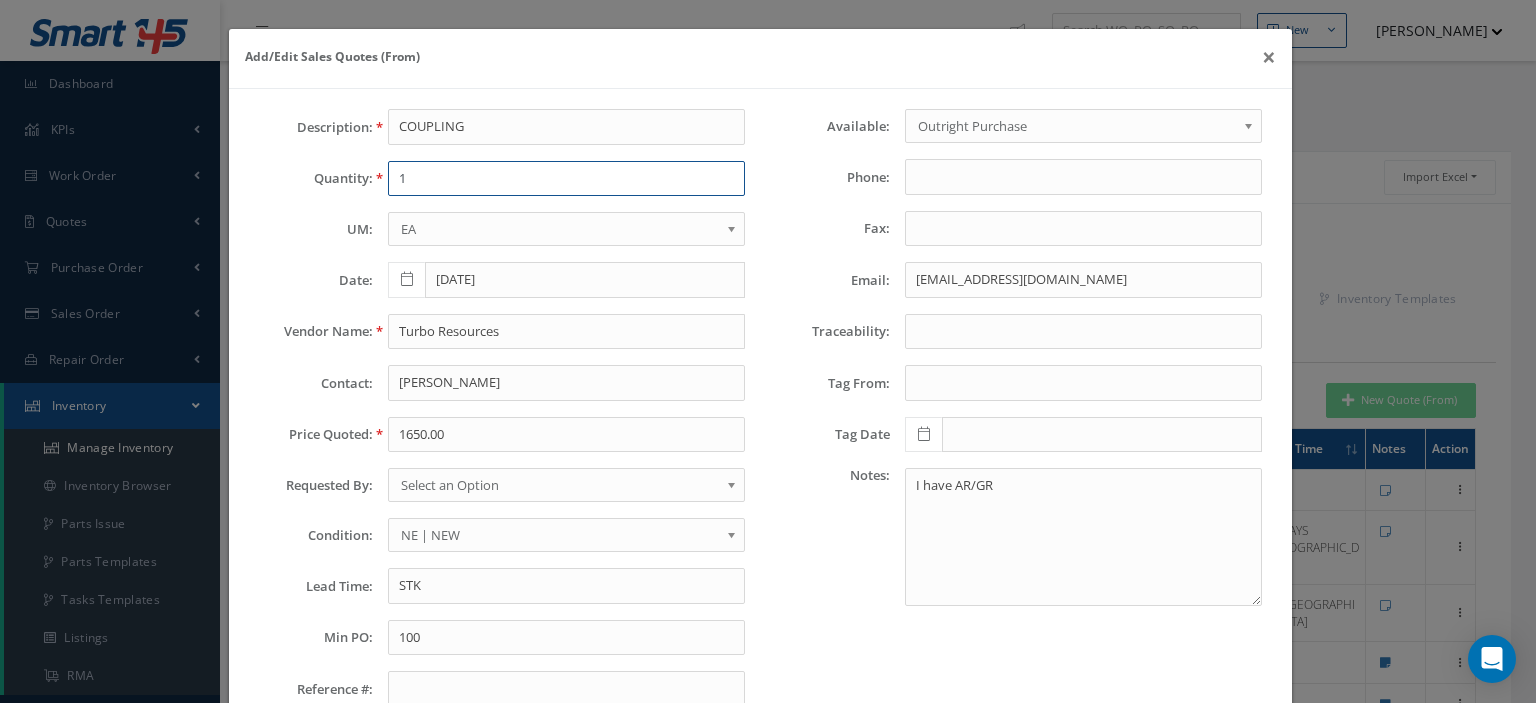 type on "1" 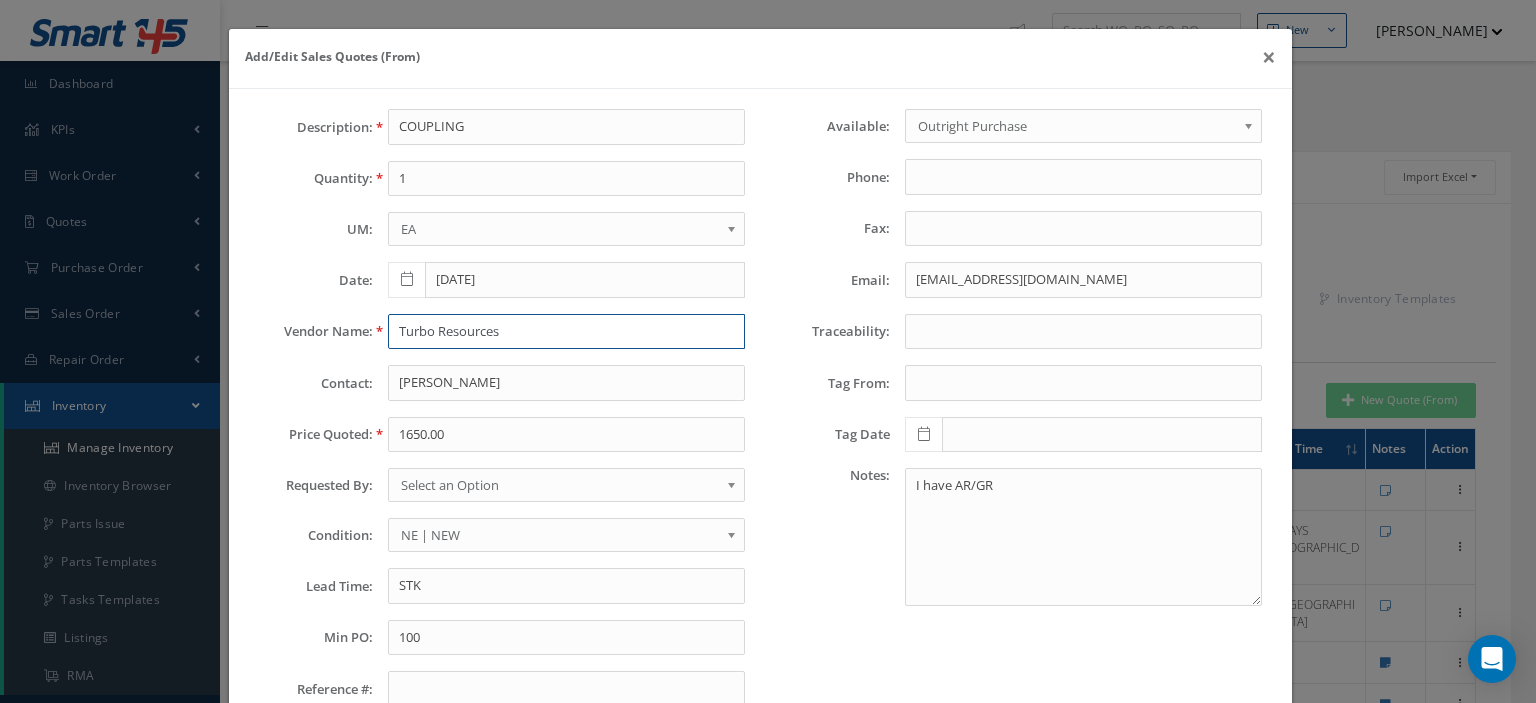 click on "Turbo Resources" at bounding box center [566, 332] 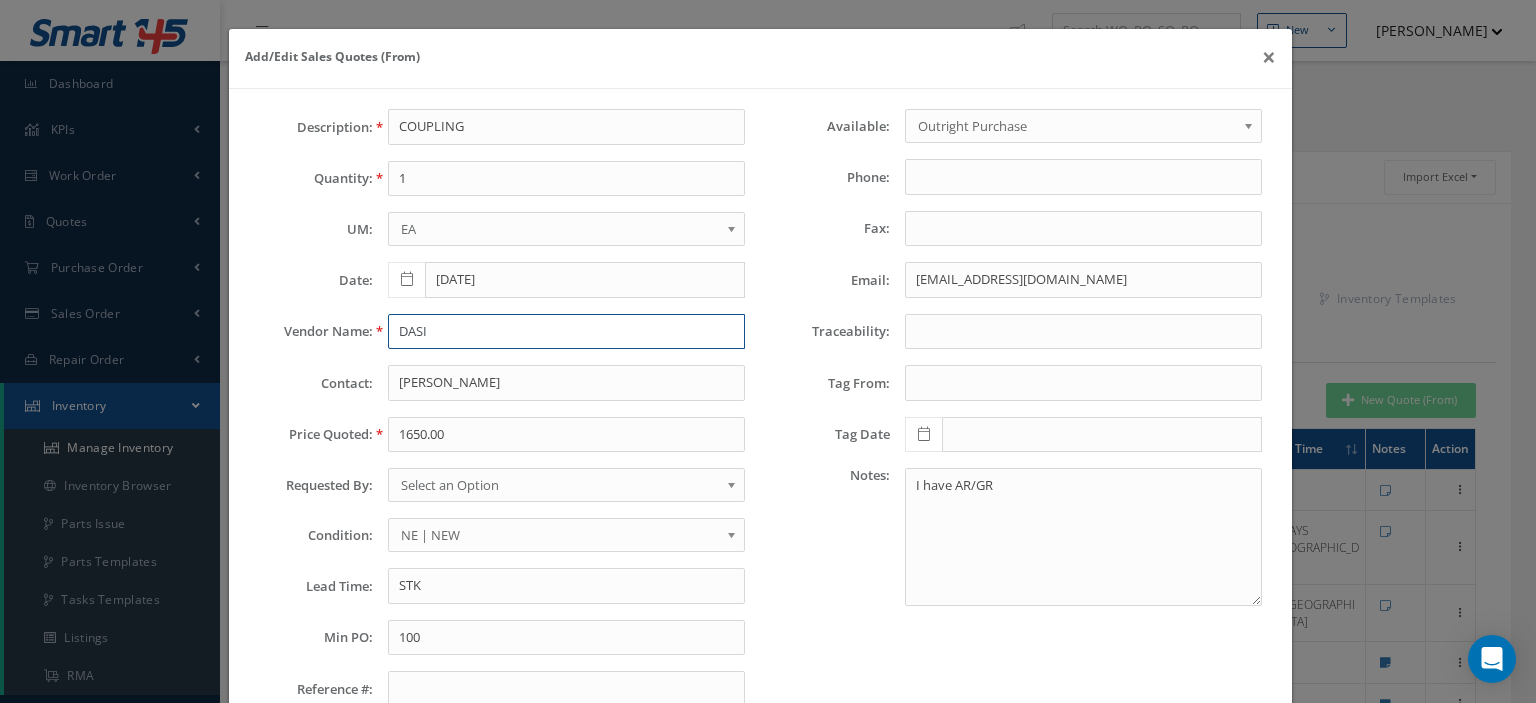 scroll, scrollTop: 100, scrollLeft: 0, axis: vertical 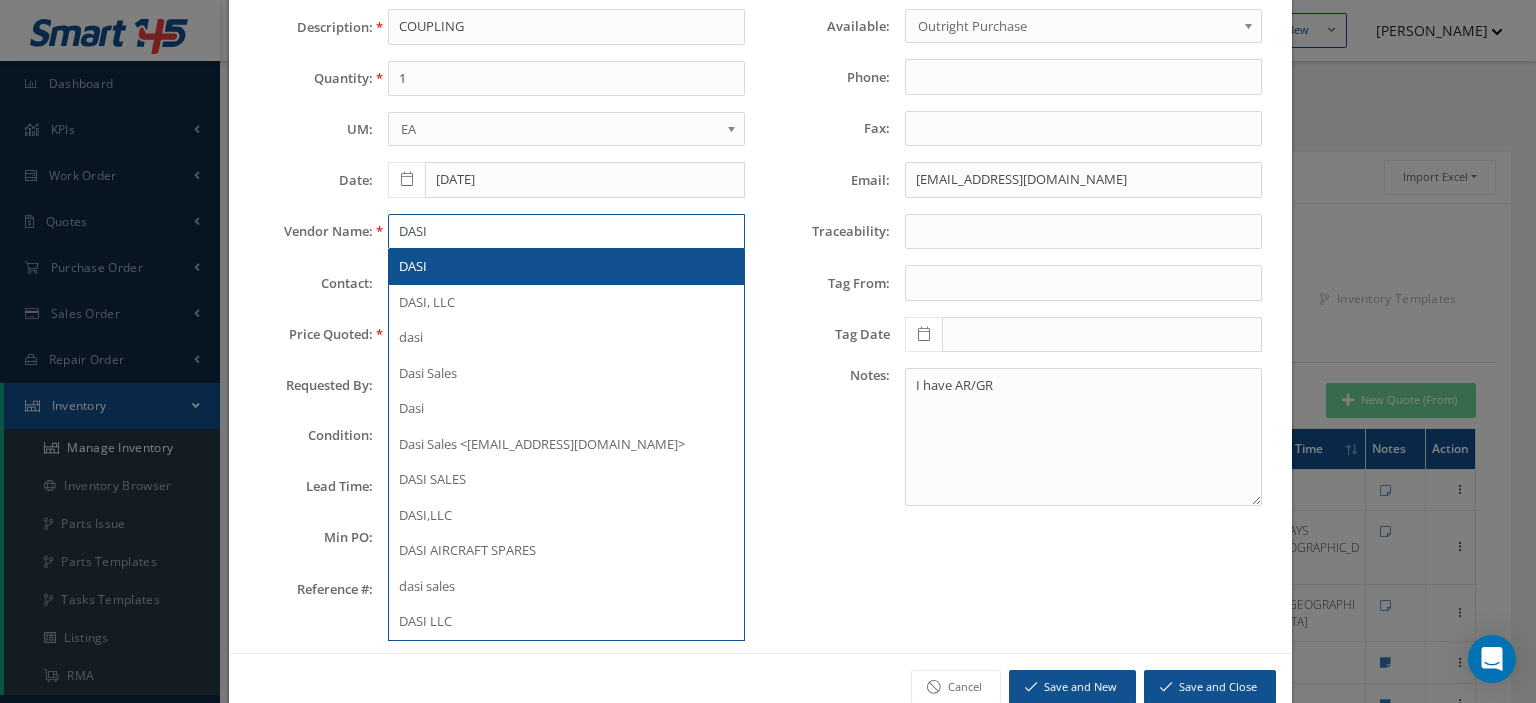 type on "DASI" 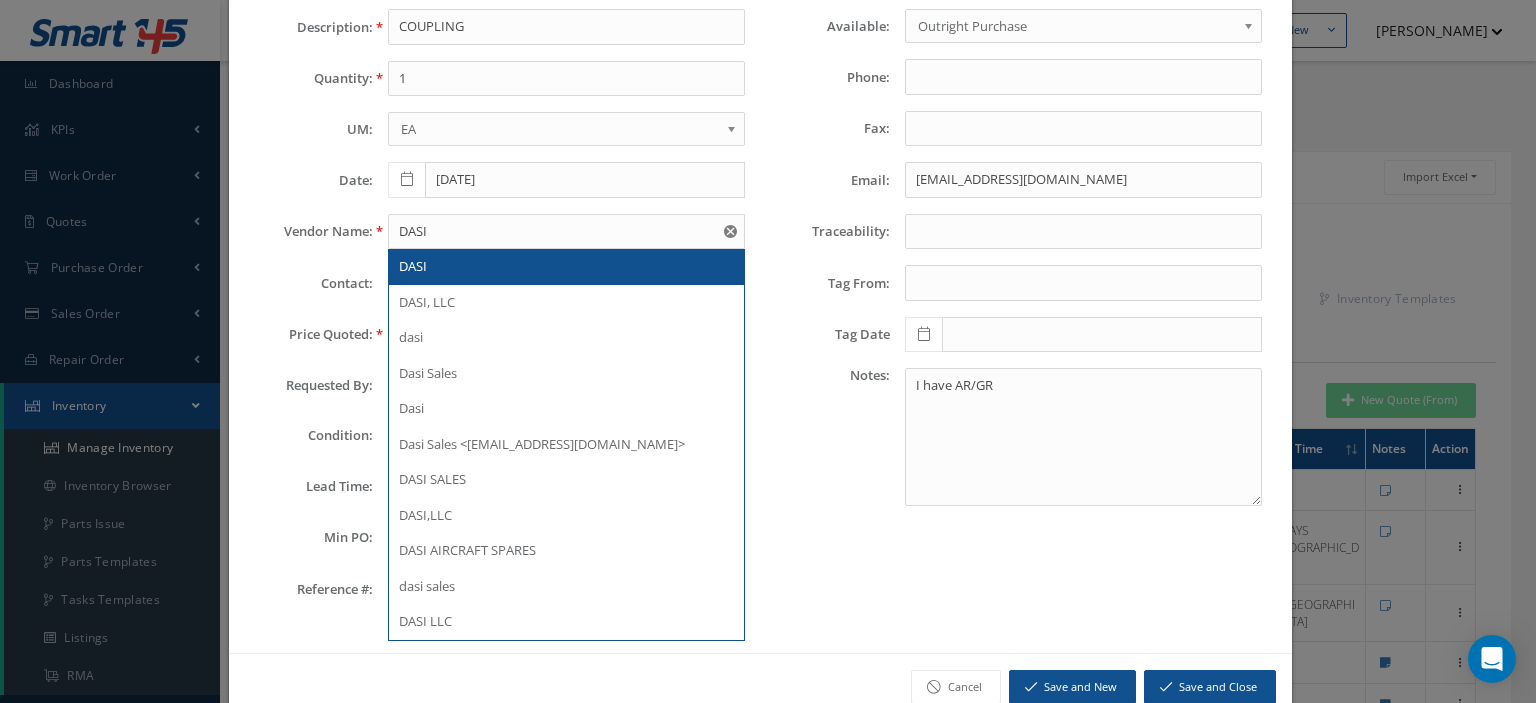 click on "DASI" at bounding box center (566, 267) 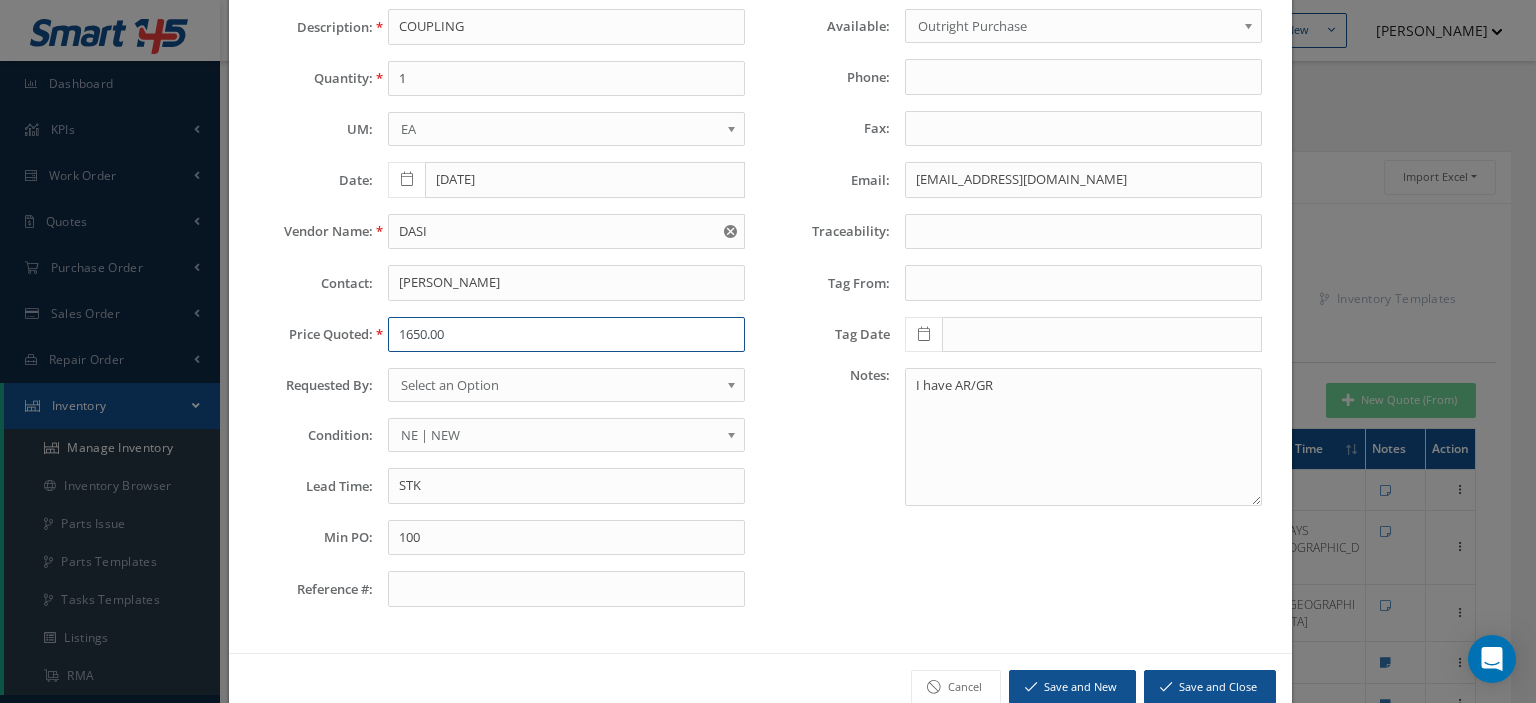 click on "1650.00" at bounding box center (566, 335) 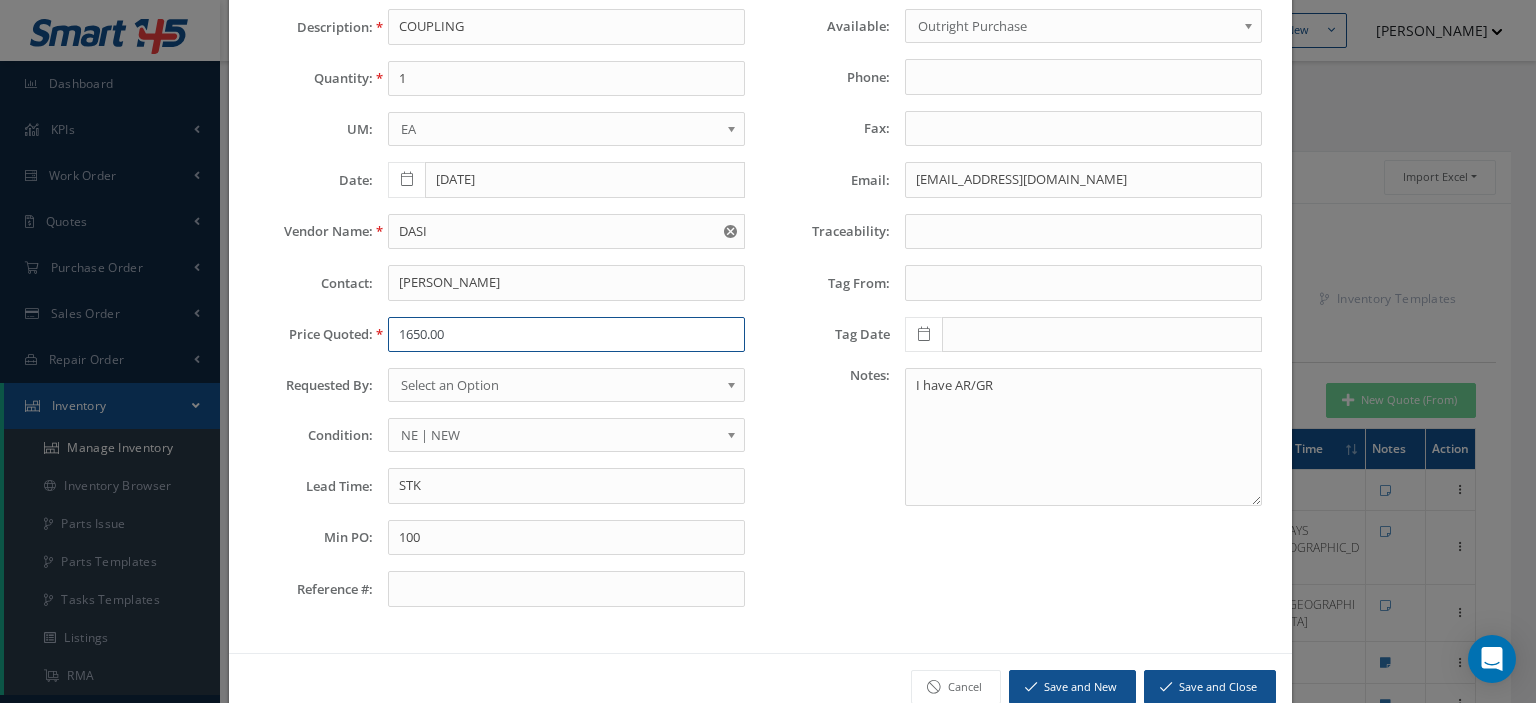 click on "1650.00" at bounding box center (566, 335) 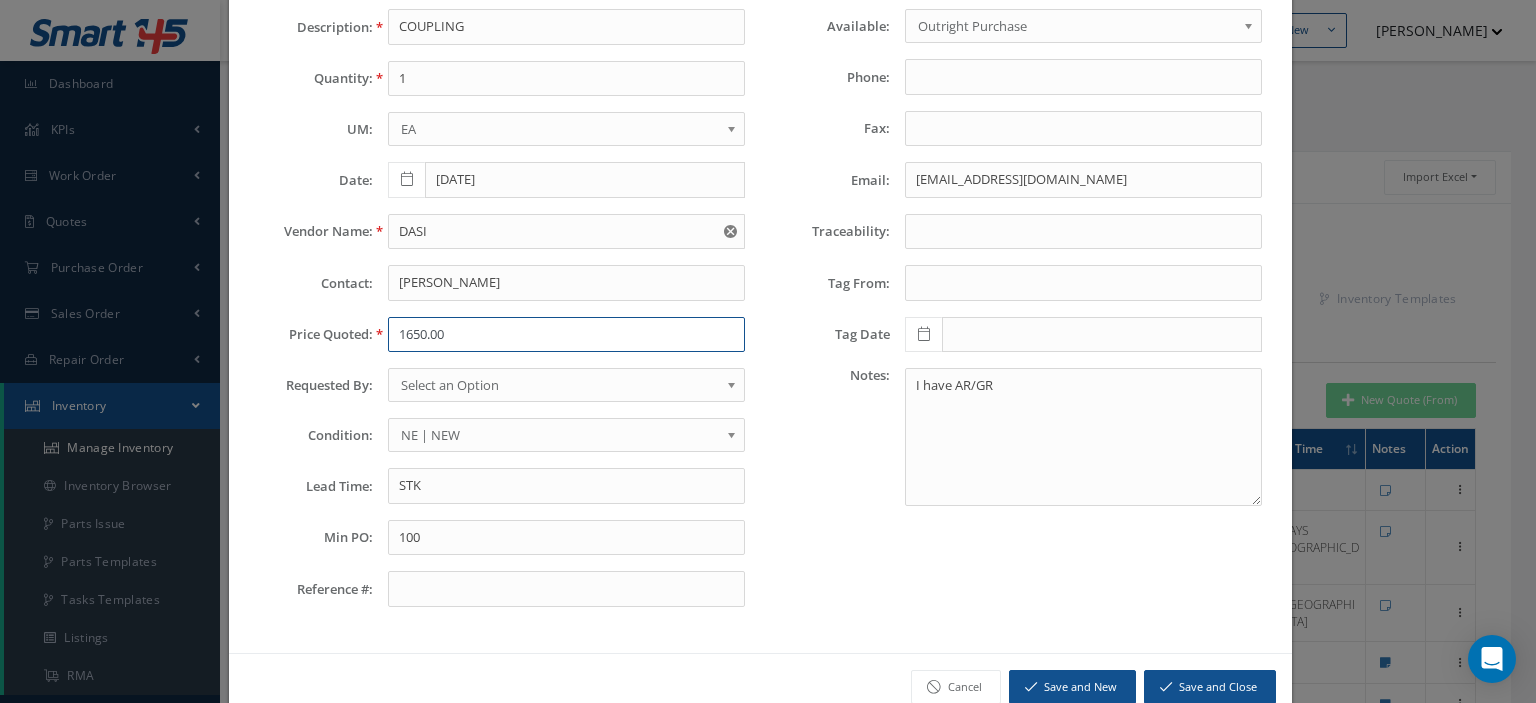 paste on ",360.00" 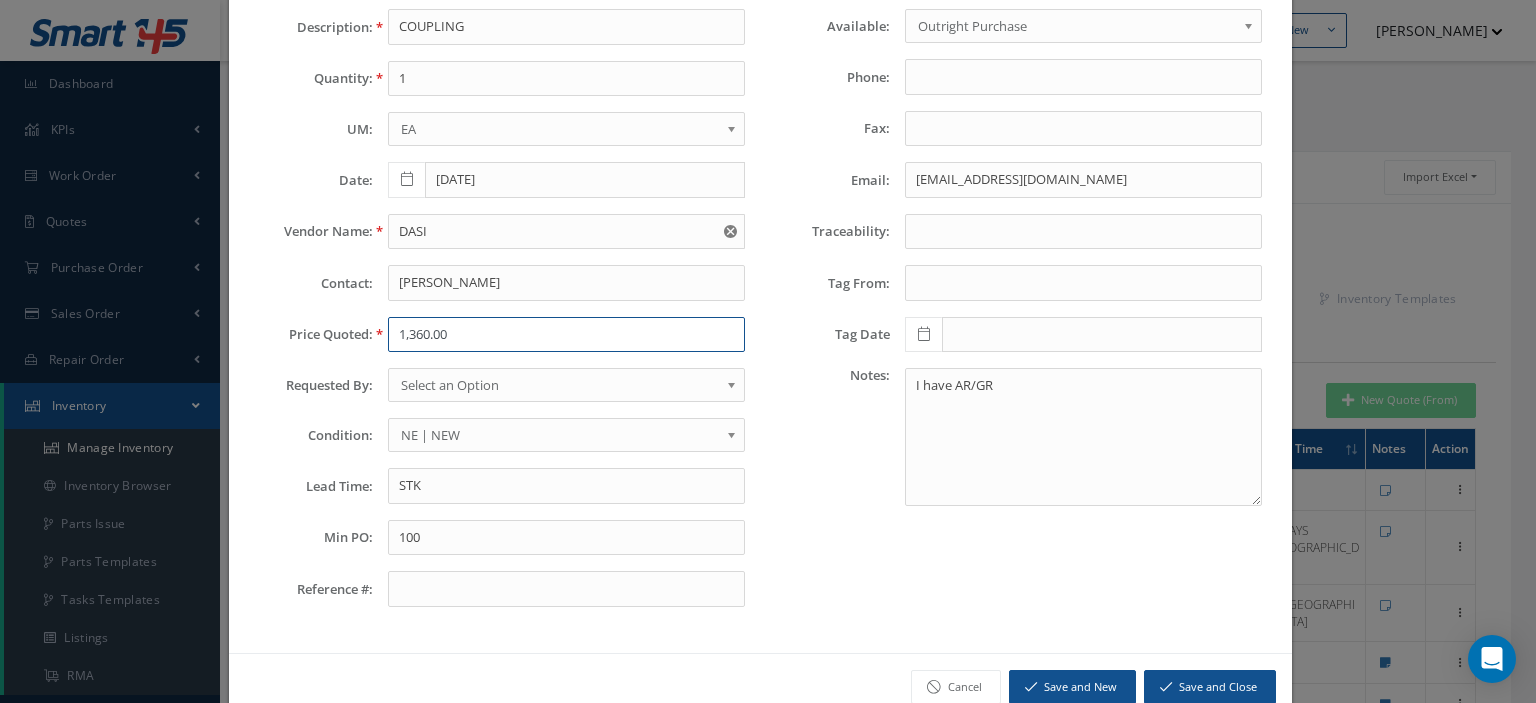 click on "1,360.00" at bounding box center (566, 335) 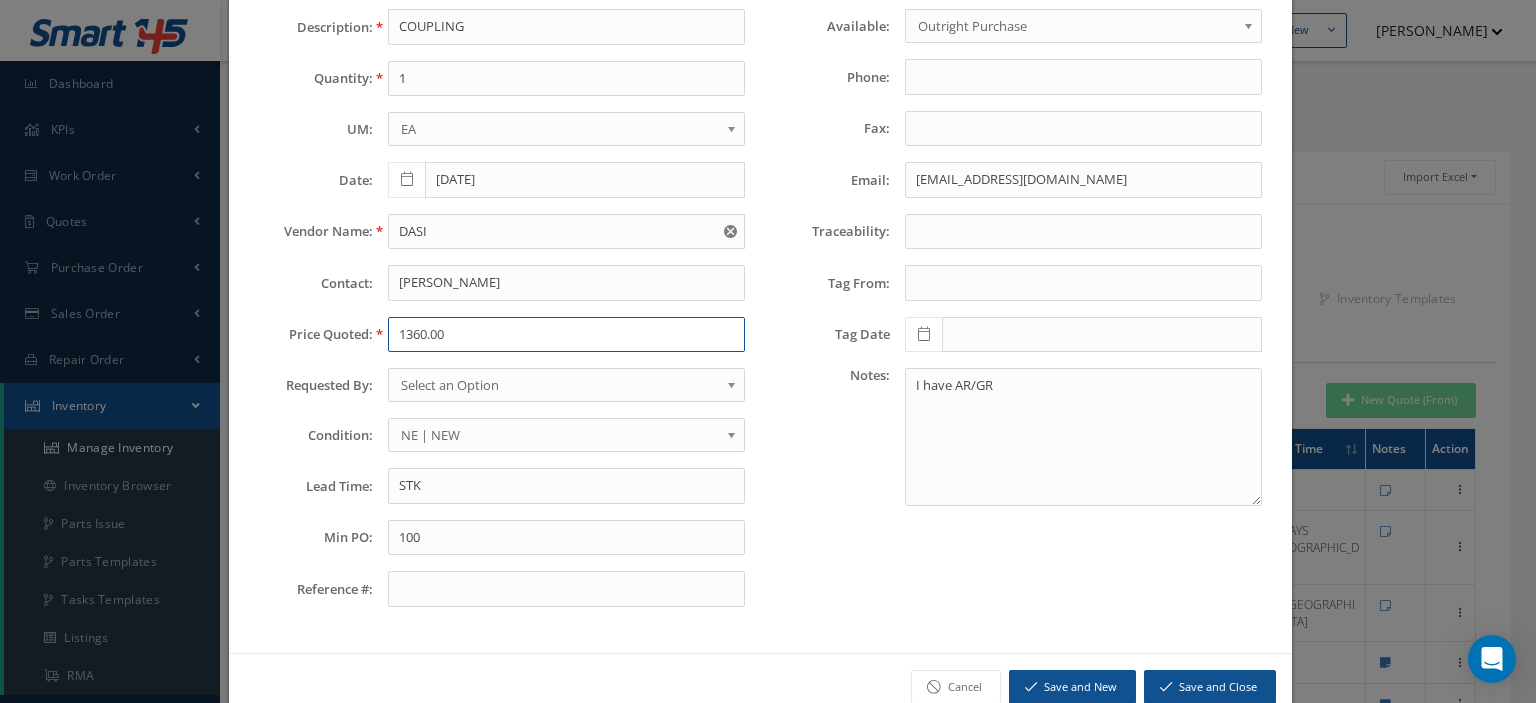 type on "1360.00" 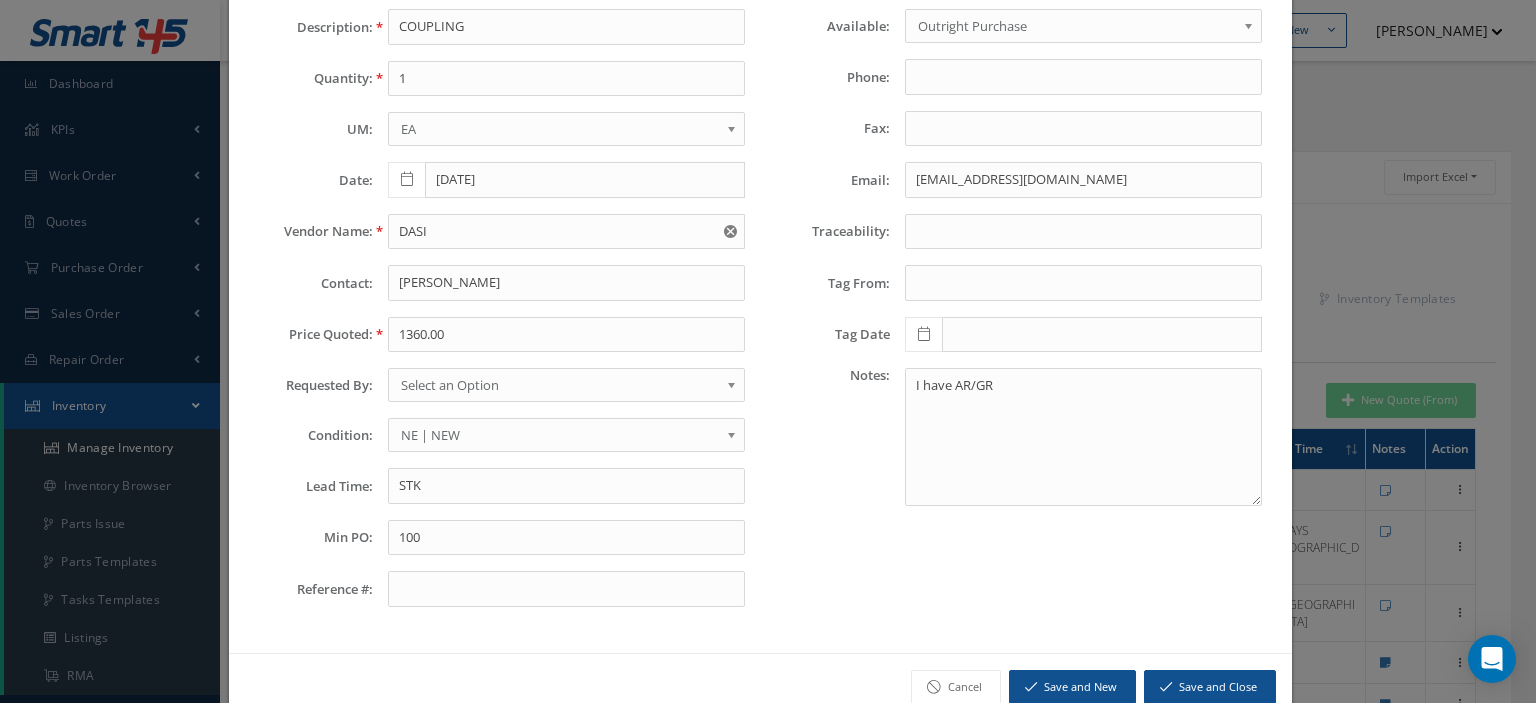 click on "Select an Option" at bounding box center (560, 385) 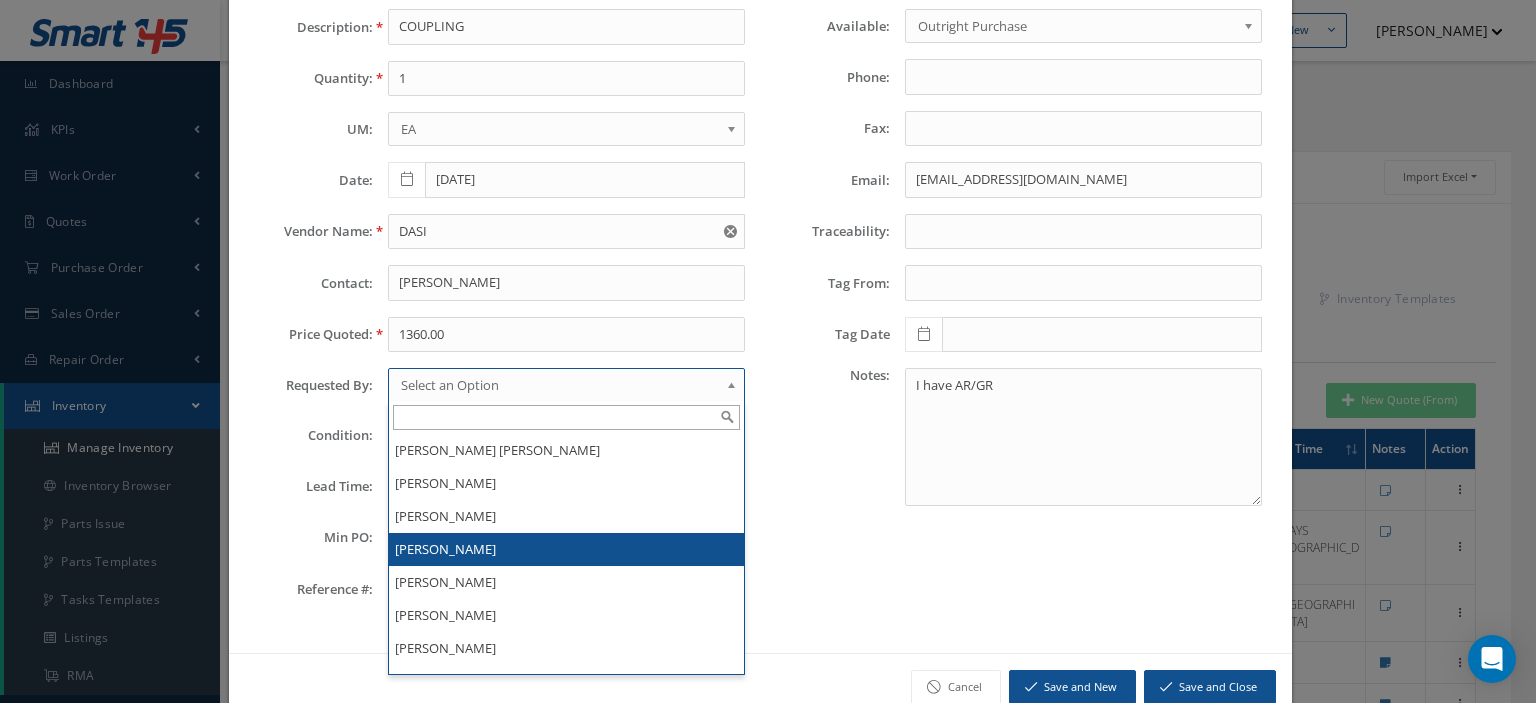 click on "[PERSON_NAME]" at bounding box center (566, 549) 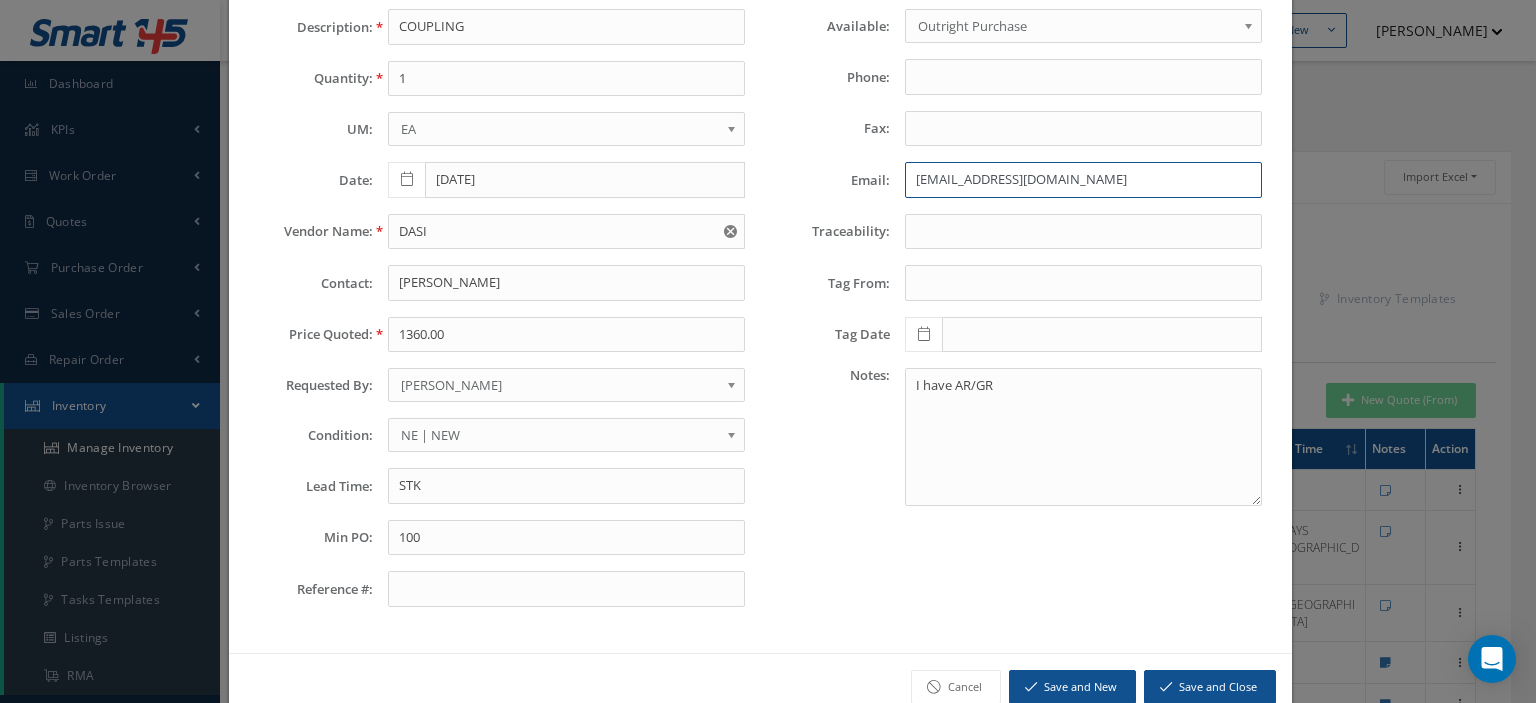 click on "PaigeWilliams@TurboResources.com" at bounding box center (1083, 180) 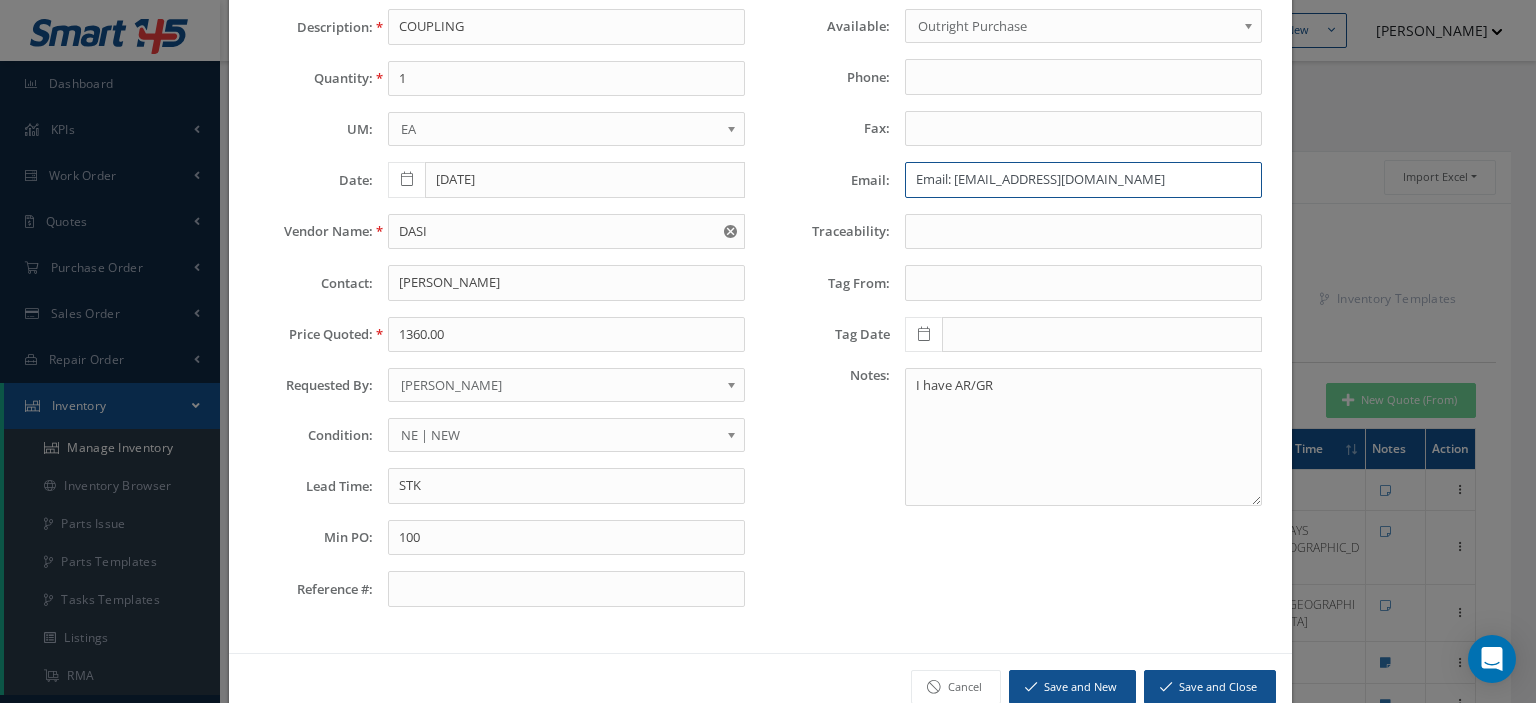 drag, startPoint x: 944, startPoint y: 180, endPoint x: 721, endPoint y: 179, distance: 223.00224 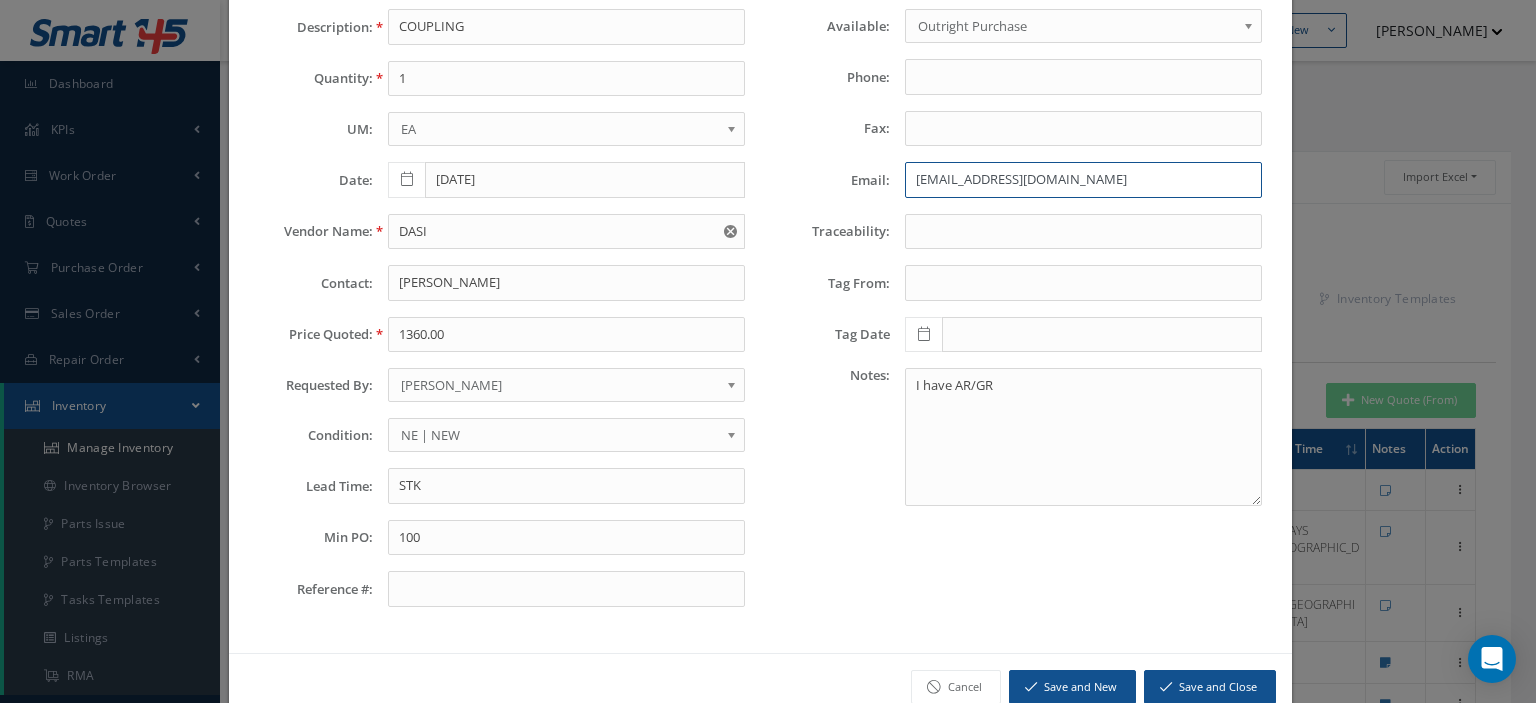 type on "sales@dasi.com" 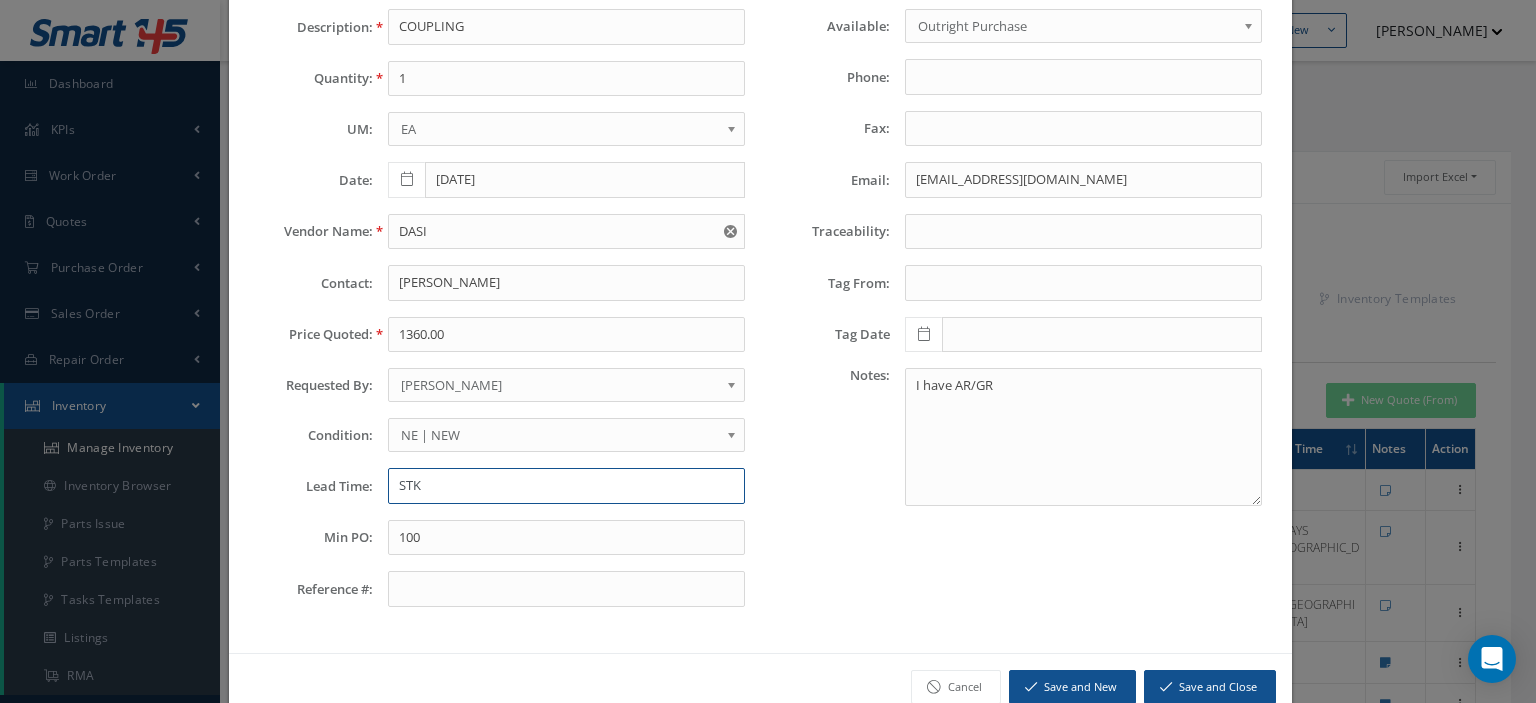 click on "STK" at bounding box center [566, 486] 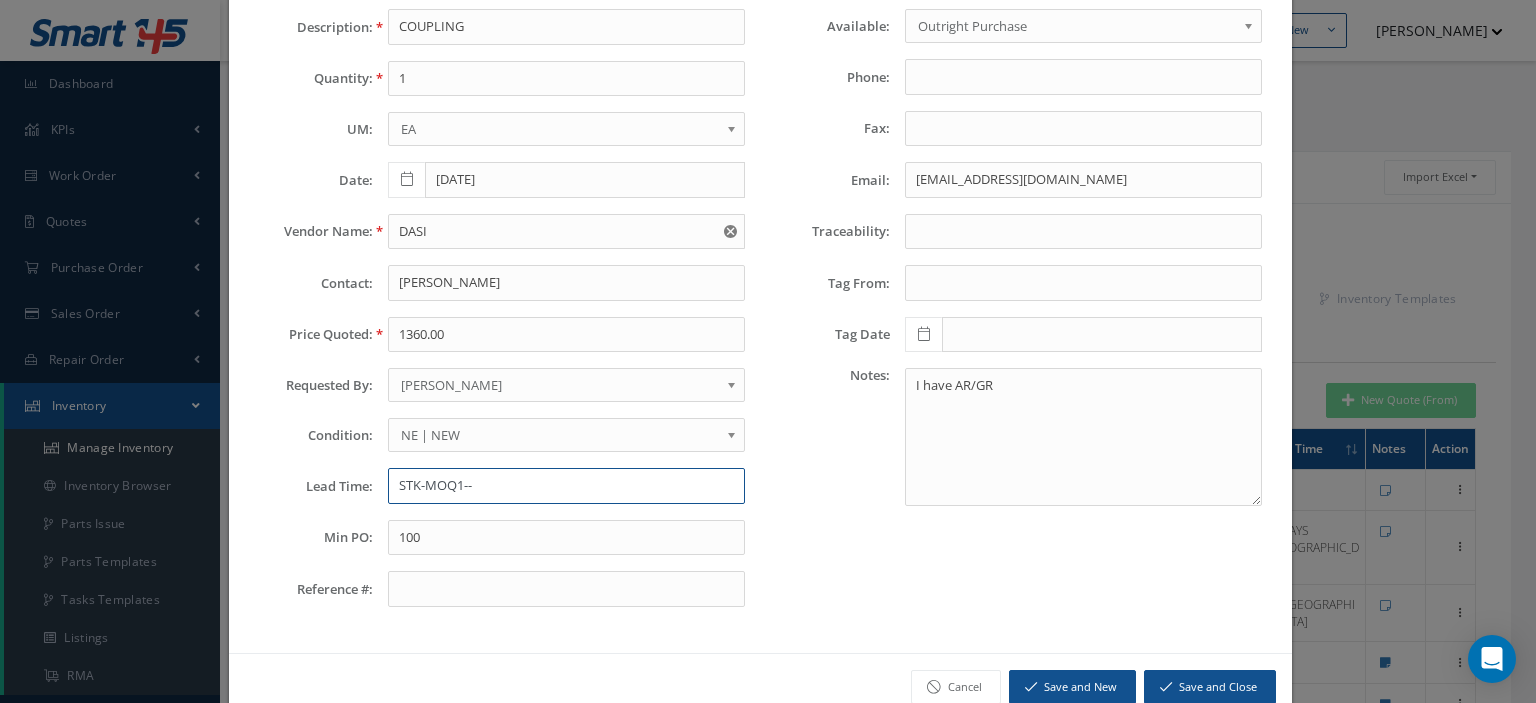click on "STK-MOQ1--" at bounding box center [566, 486] 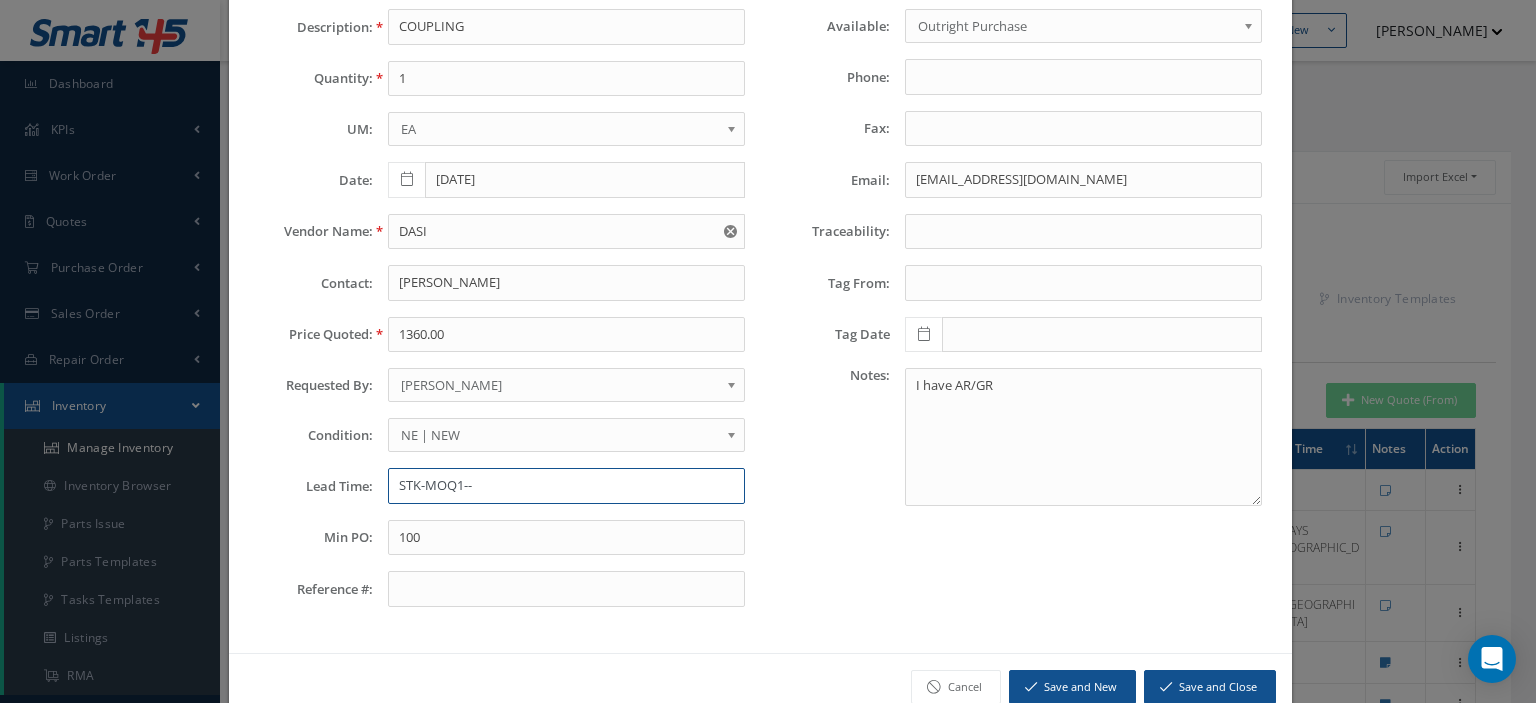 paste on "Miami HQ (FL)" 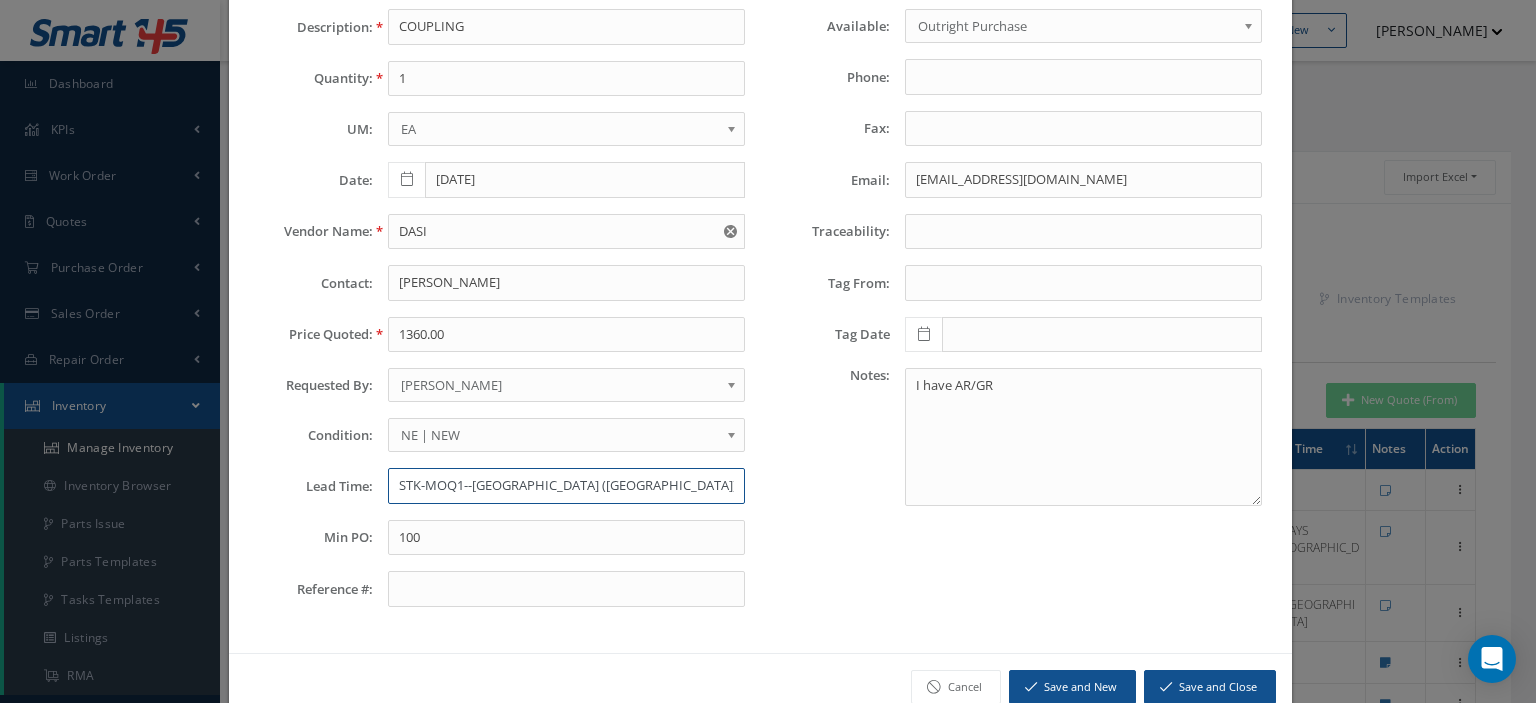 type on "STK-MOQ1--Miami HQ (FL)" 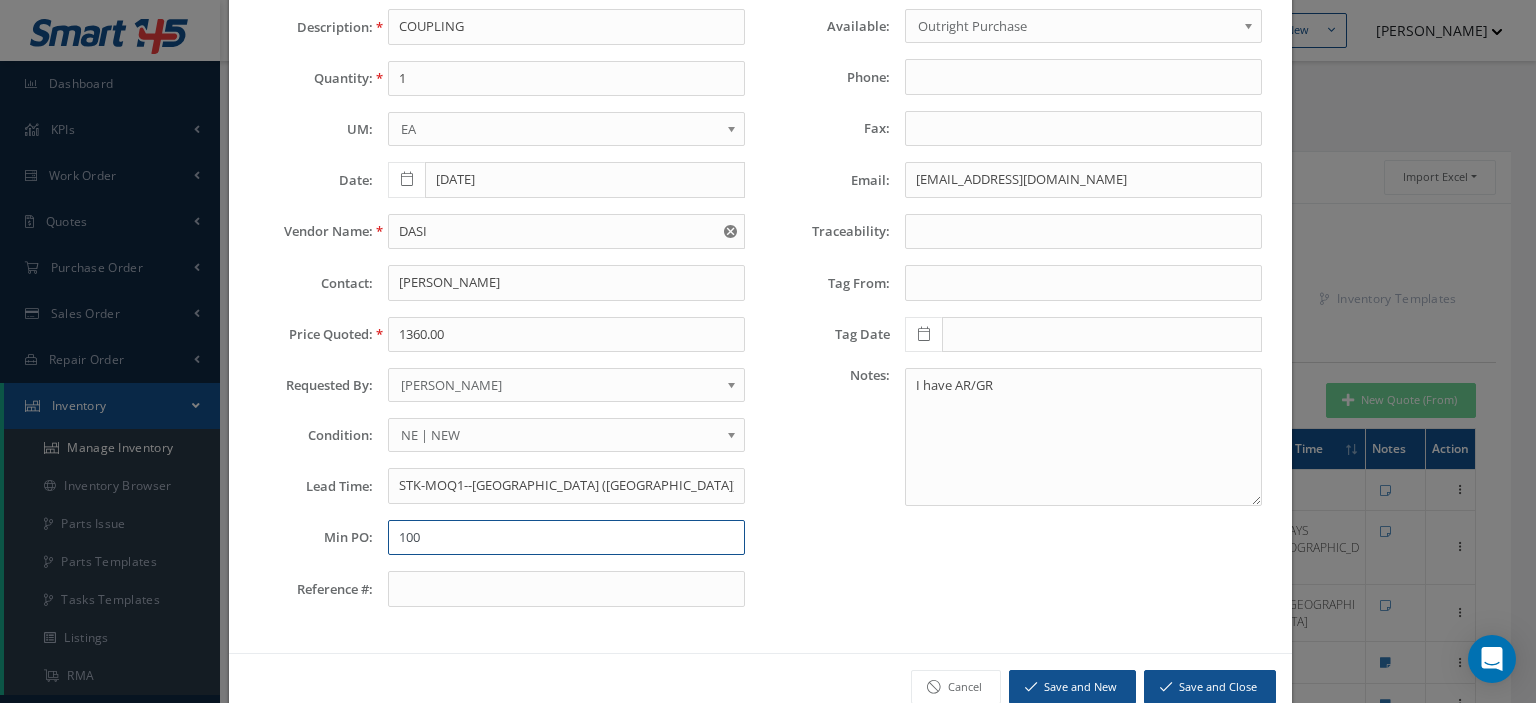 click on "100" at bounding box center [566, 538] 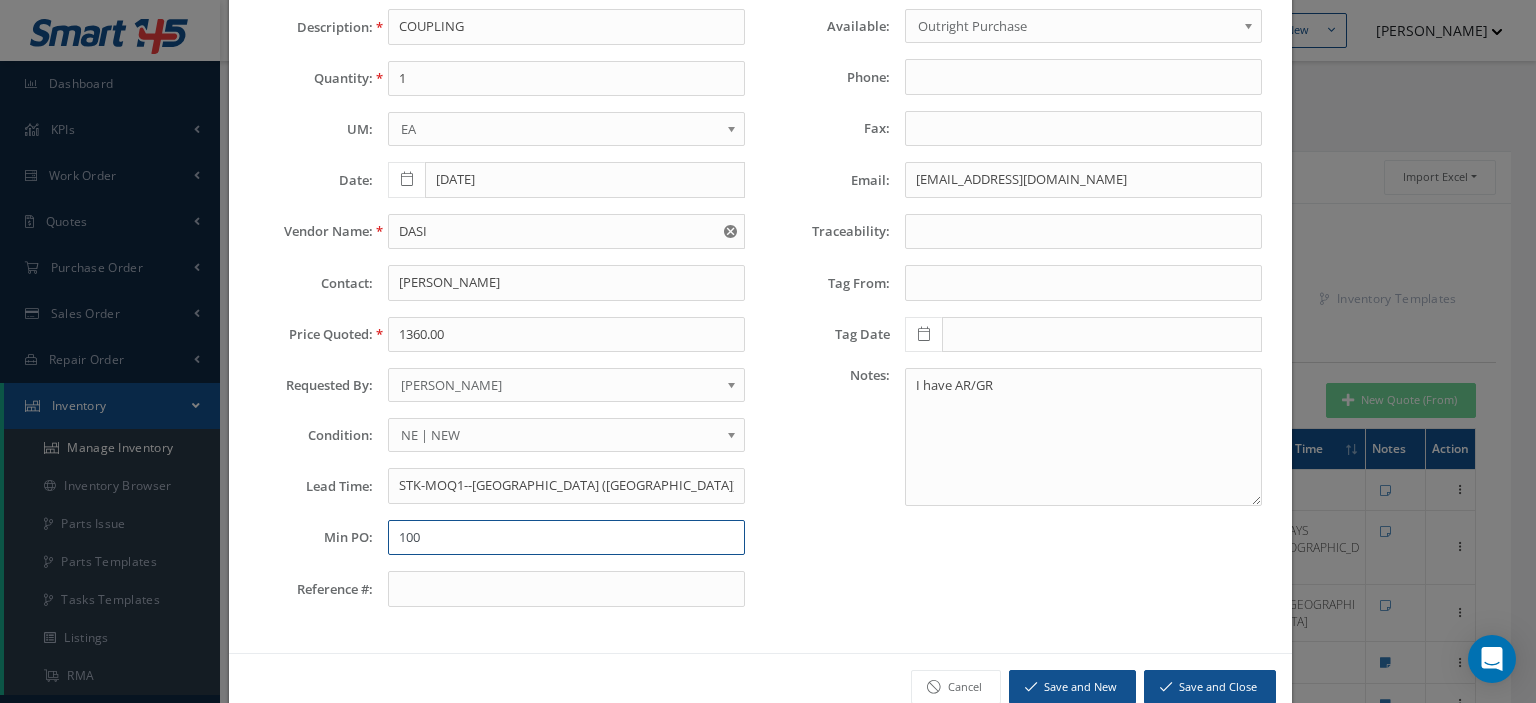 type on "100" 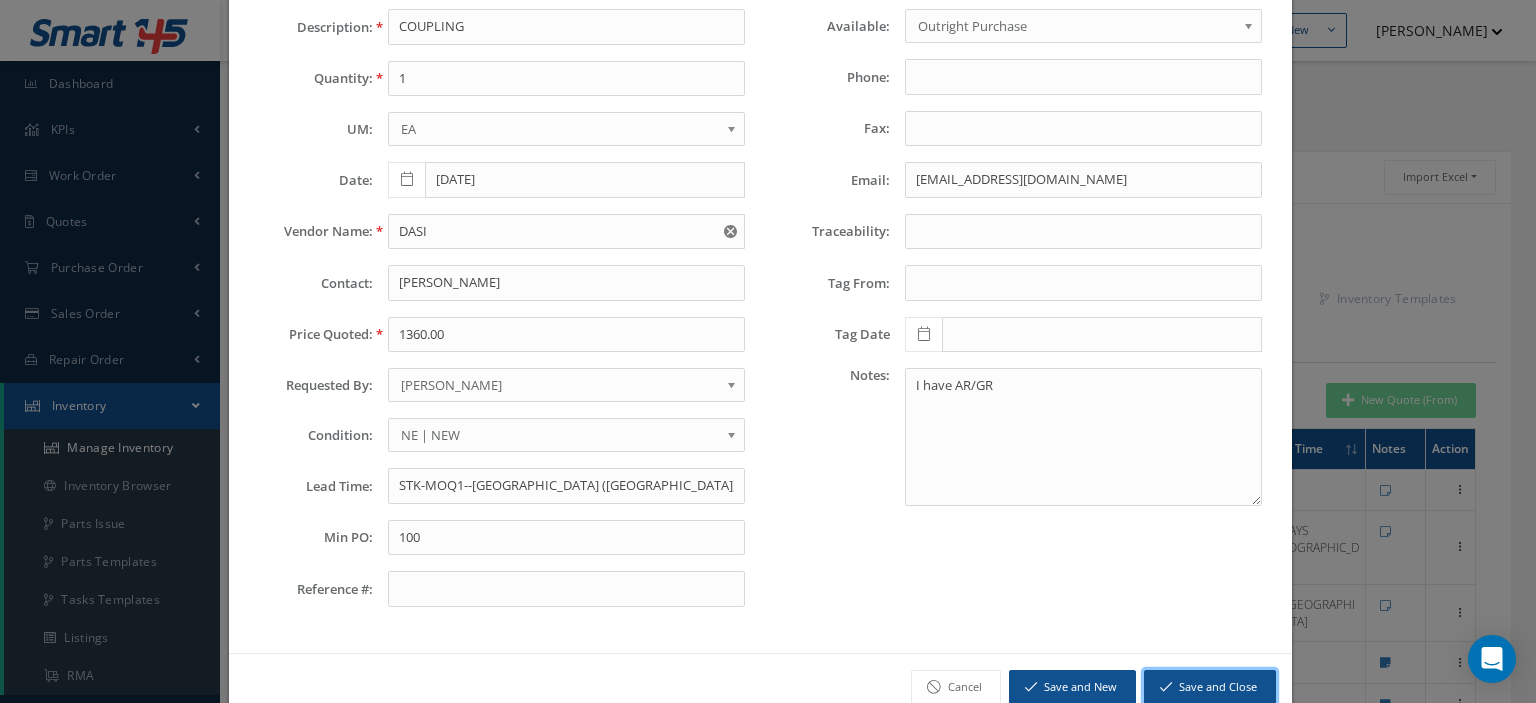 click on "Save and Close" at bounding box center (1210, 687) 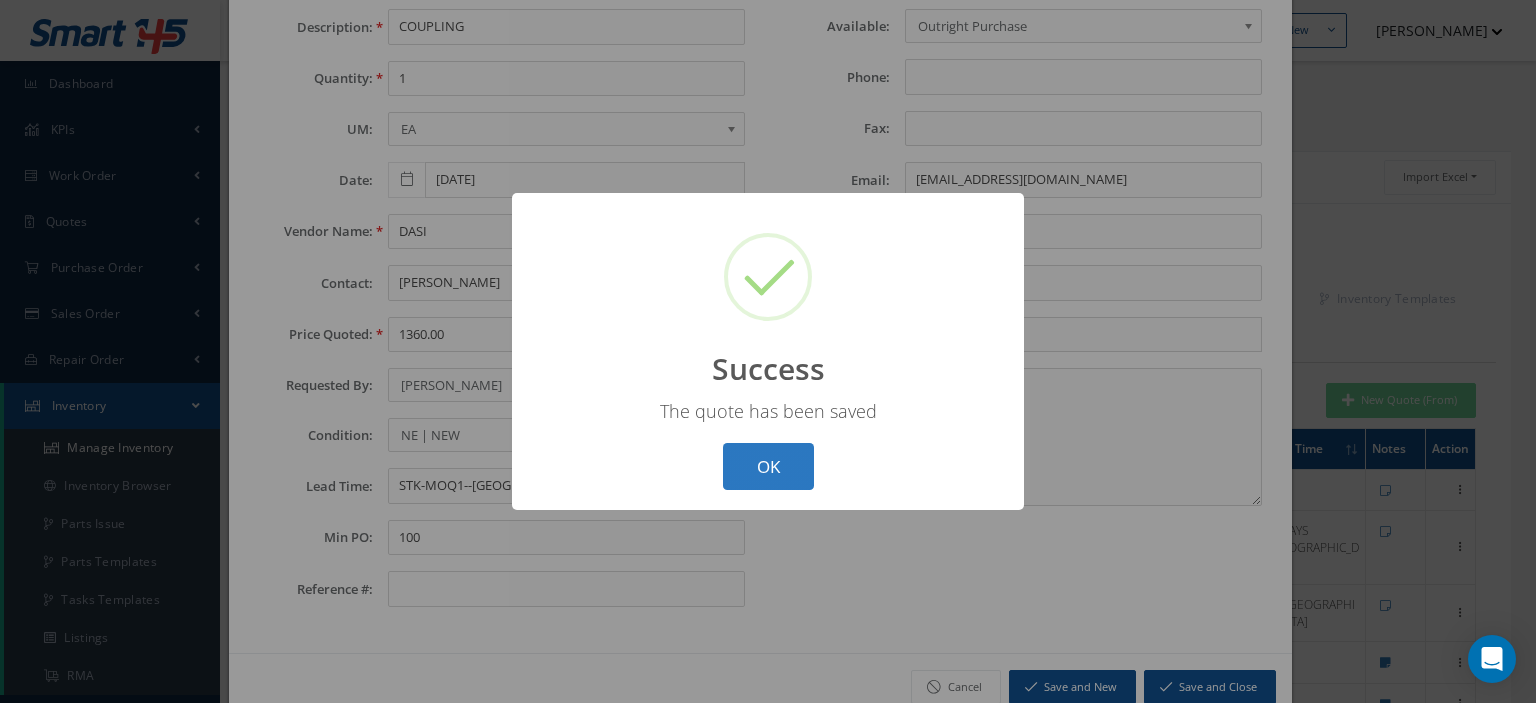 click on "OK" at bounding box center [768, 466] 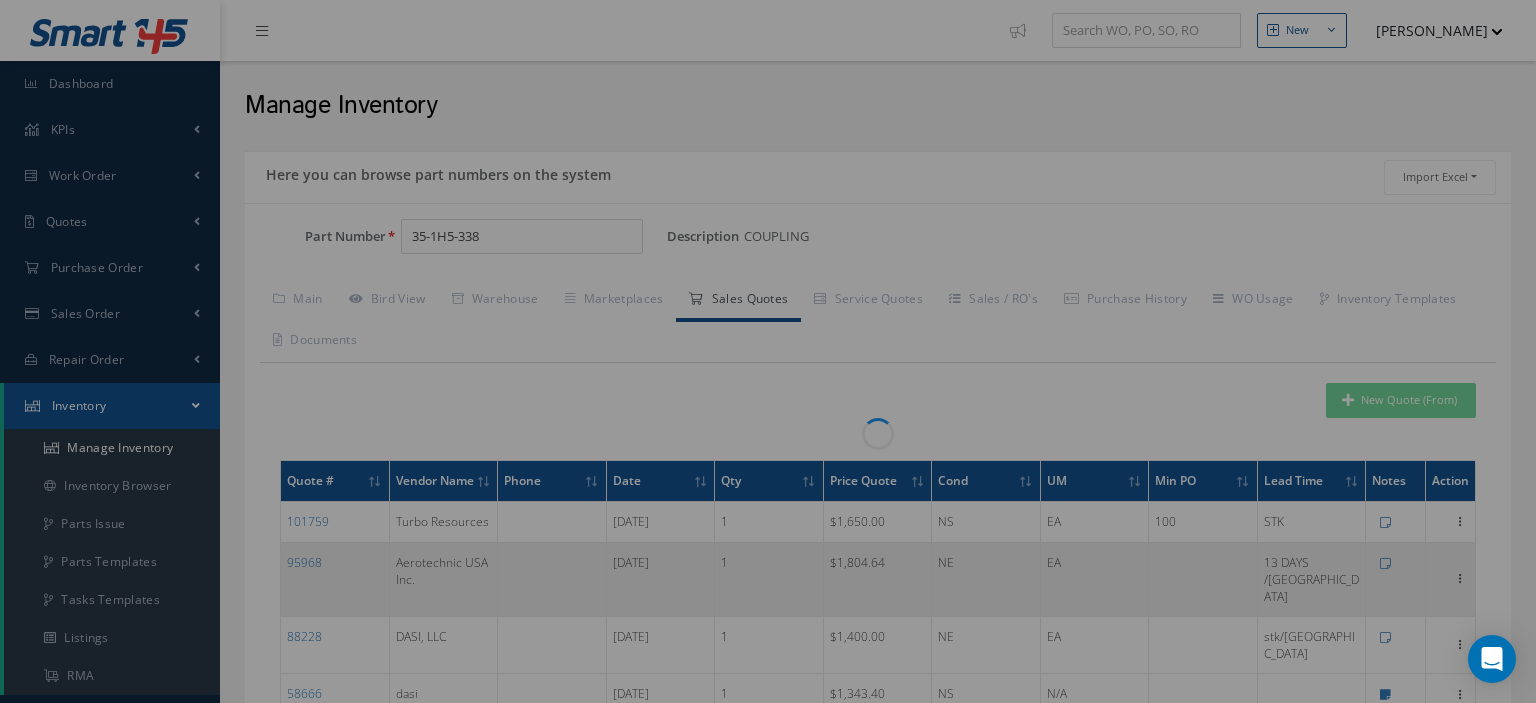 scroll, scrollTop: 0, scrollLeft: 0, axis: both 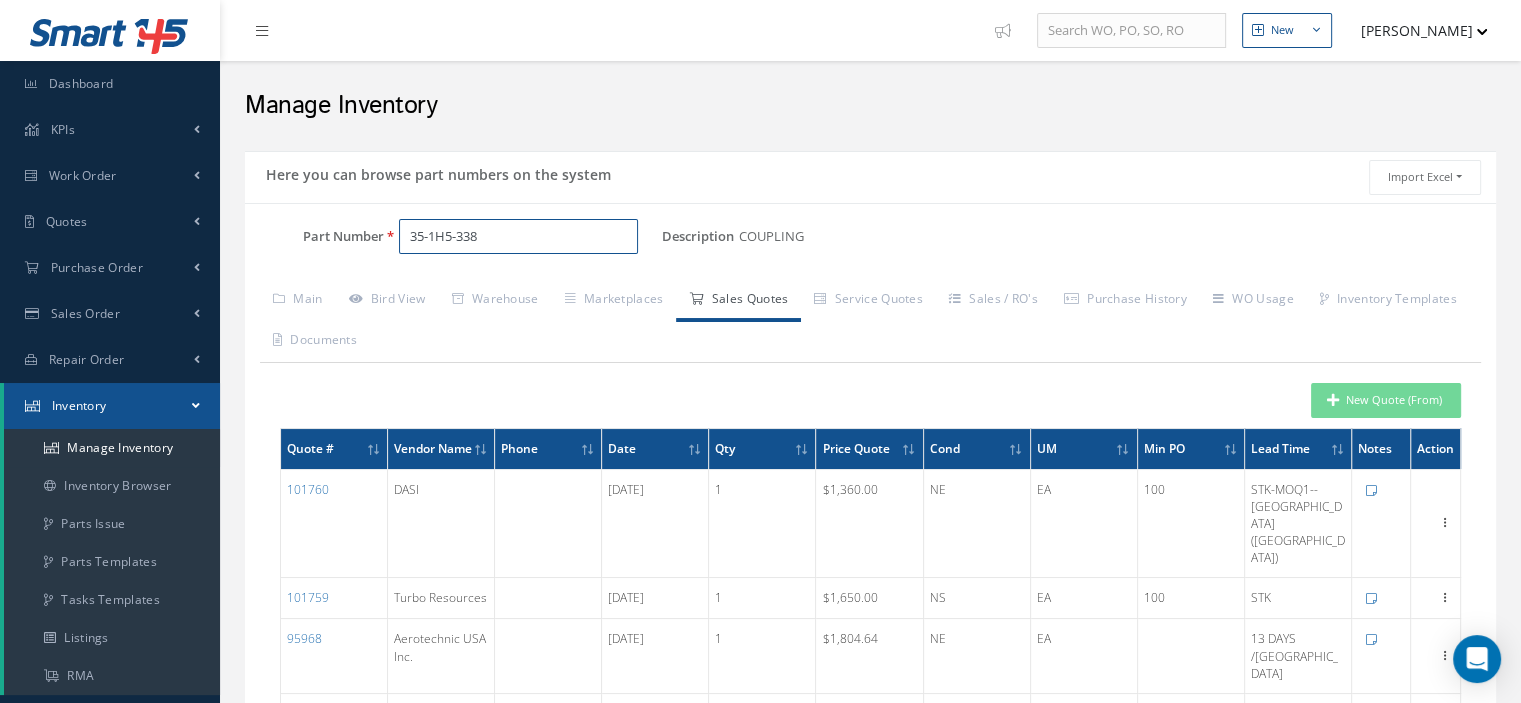 drag, startPoint x: 492, startPoint y: 246, endPoint x: 302, endPoint y: 237, distance: 190.21304 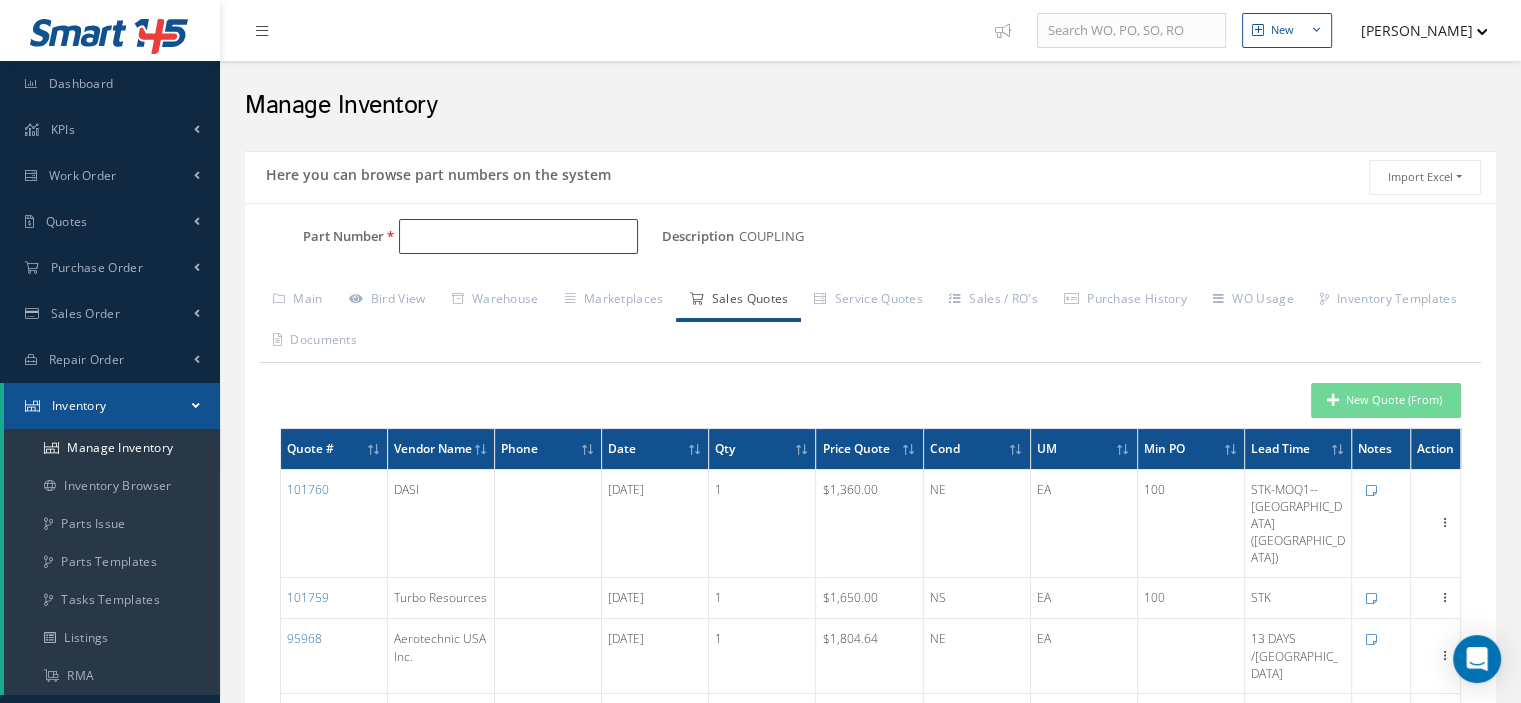 click on "Part Number" at bounding box center (518, 237) 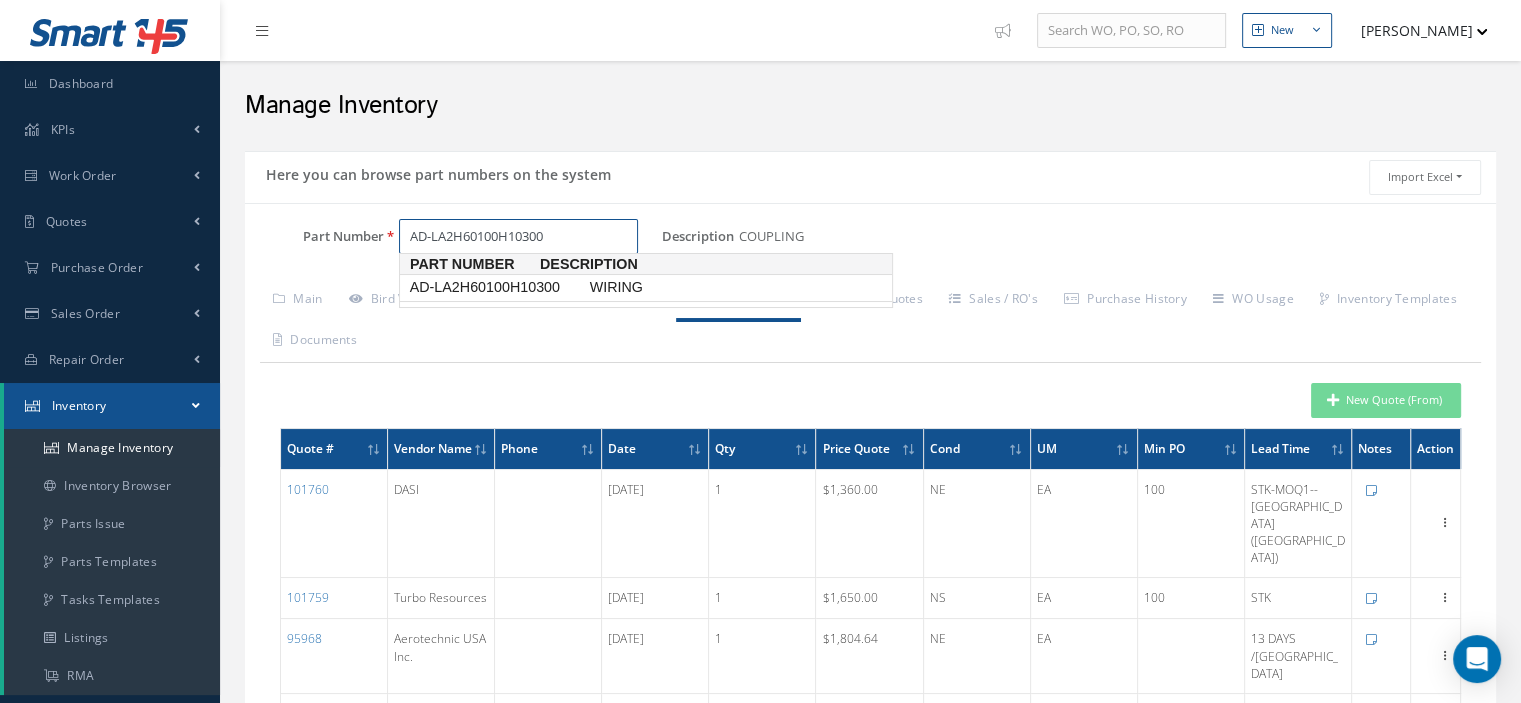 click on "AD-LA2H60100H10300" at bounding box center (496, 287) 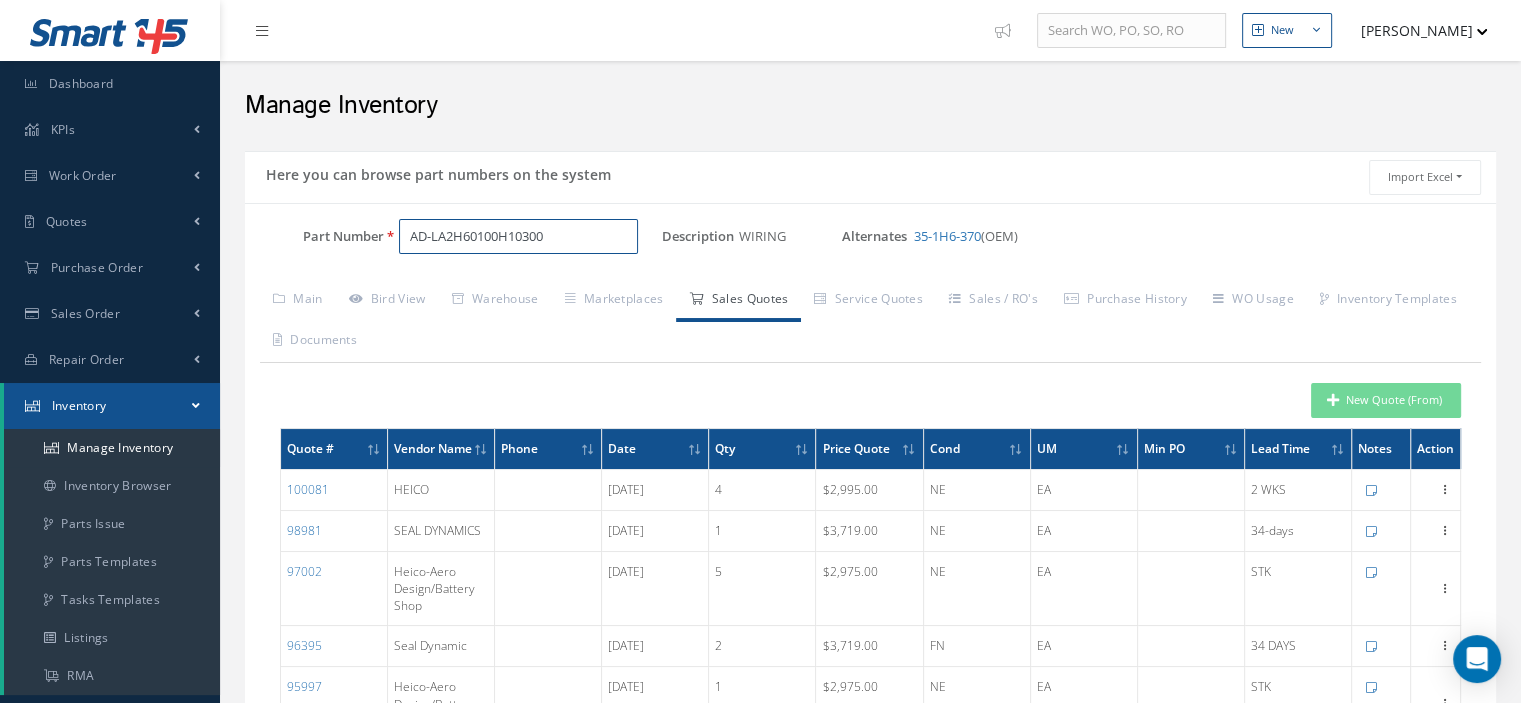 type on "AD-LA2H60100H10300" 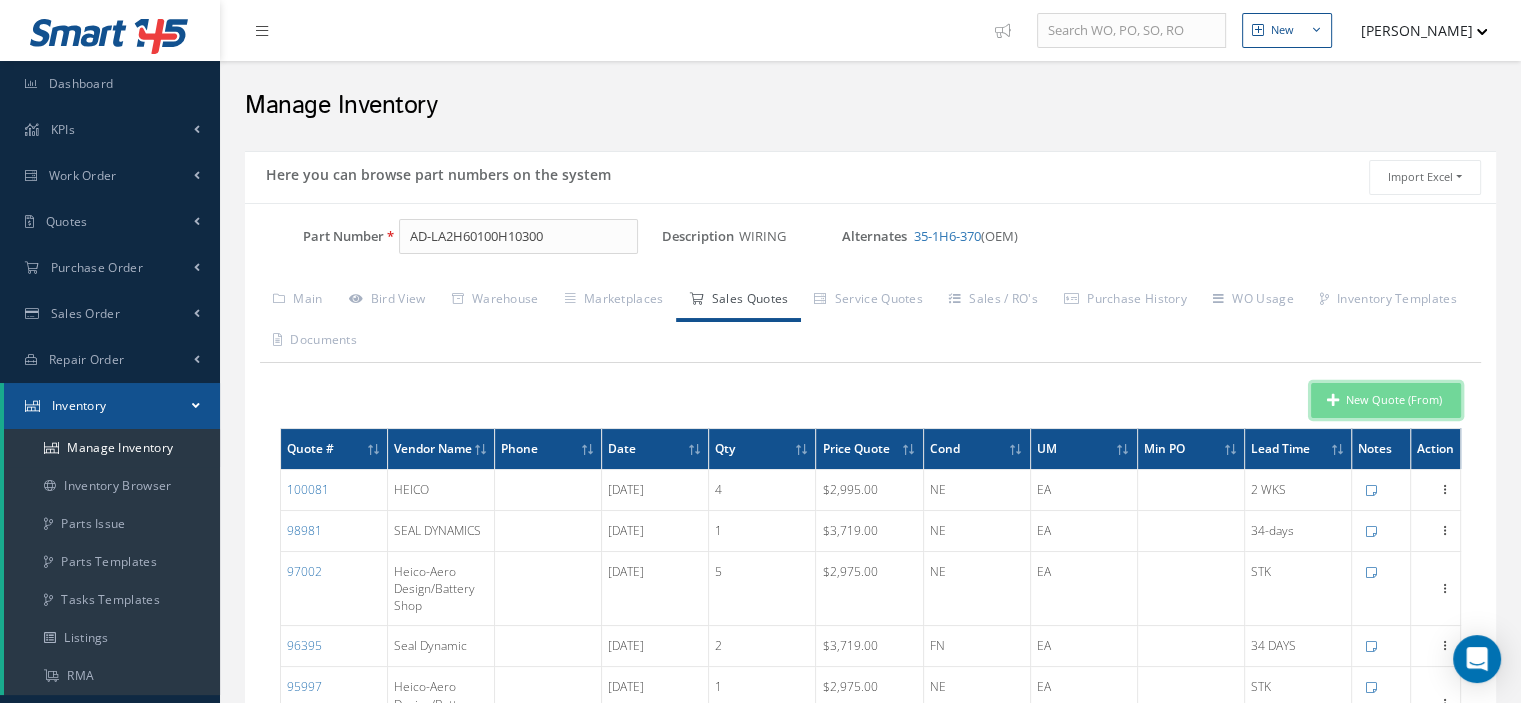 click on "New Quote (From)" at bounding box center (1386, 400) 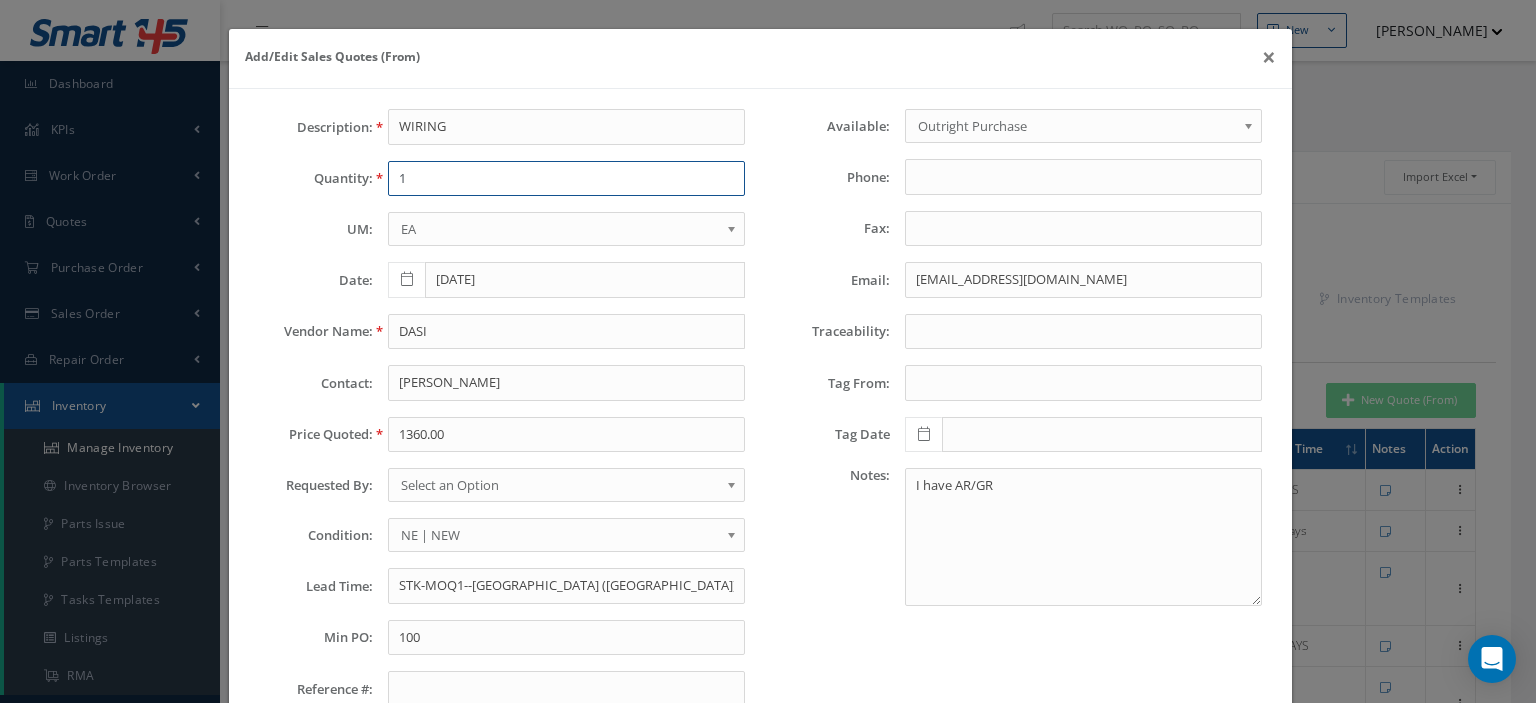 click on "1" at bounding box center (566, 179) 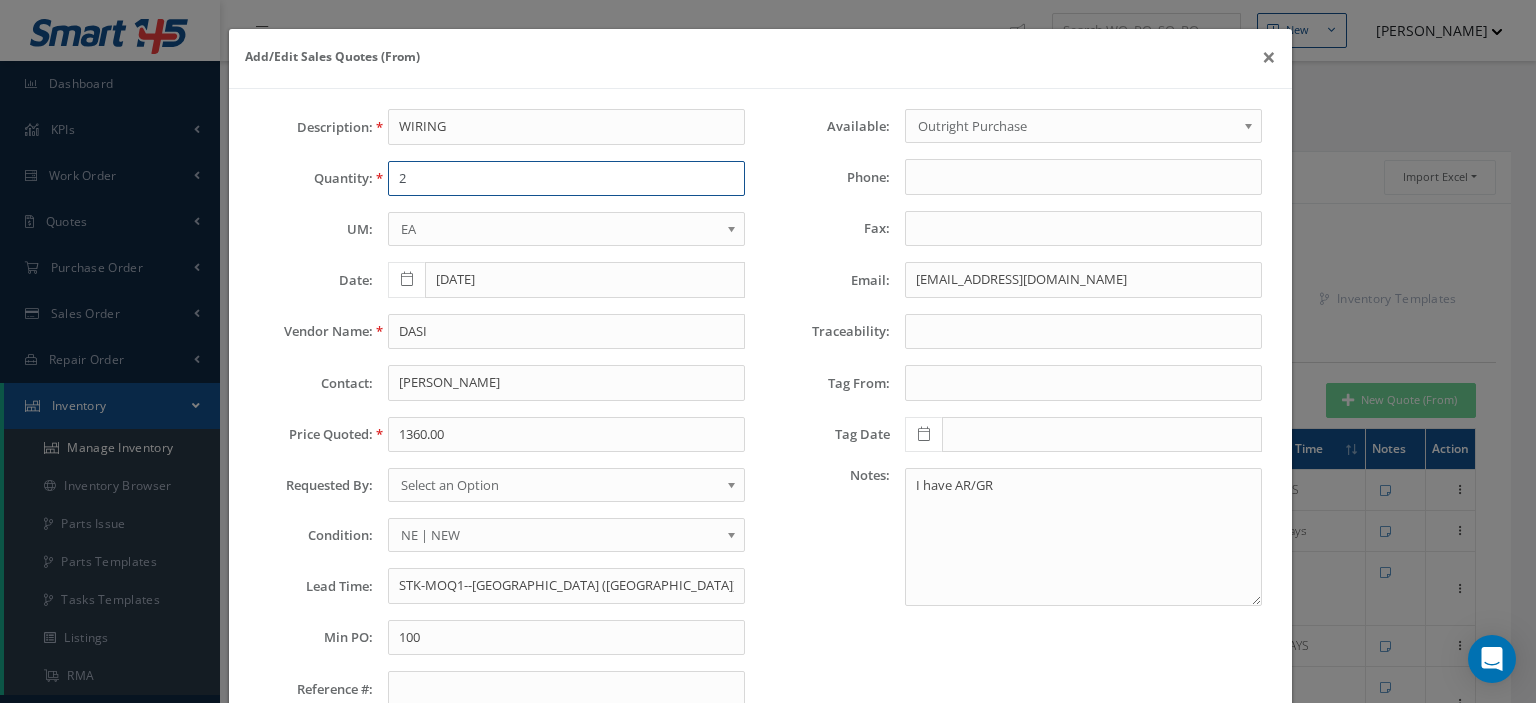 type on "2" 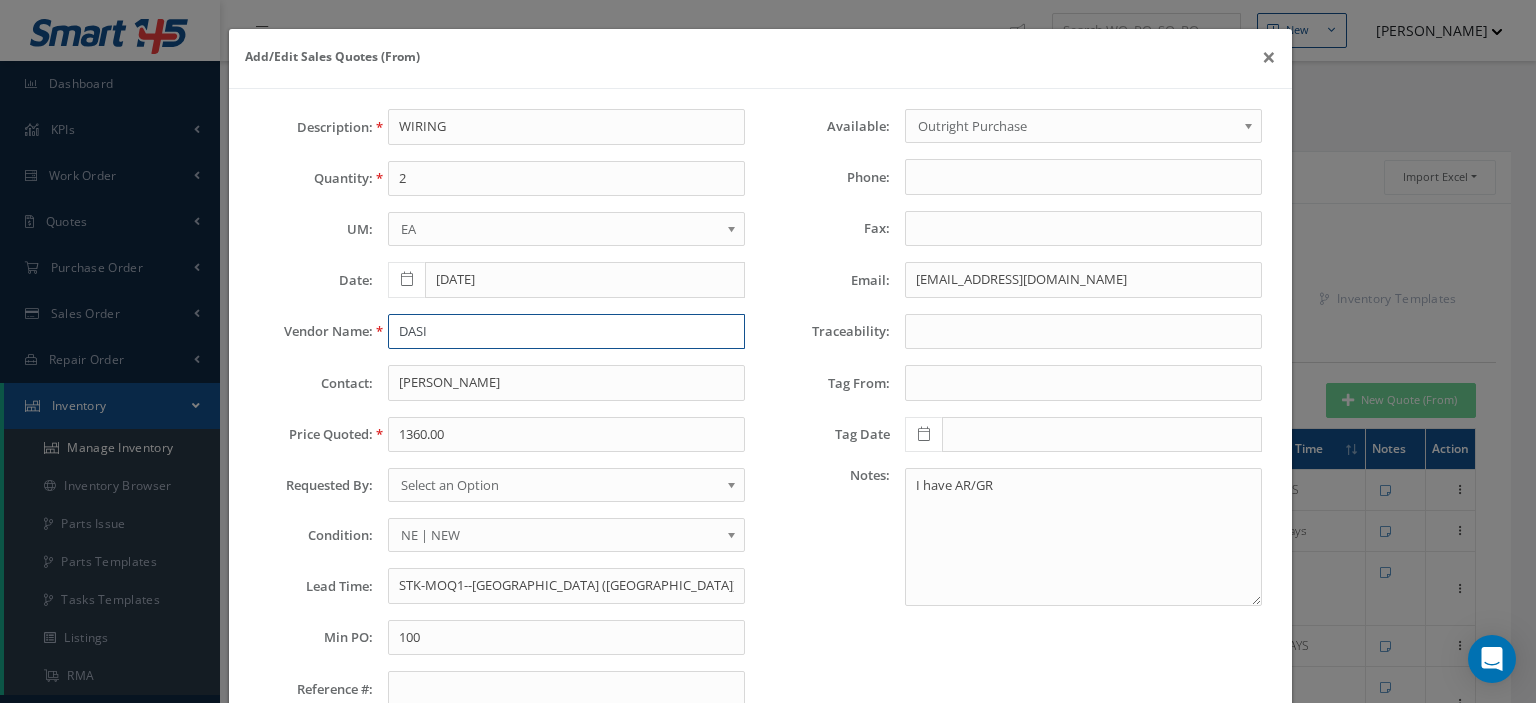 click on "DASI" at bounding box center (566, 332) 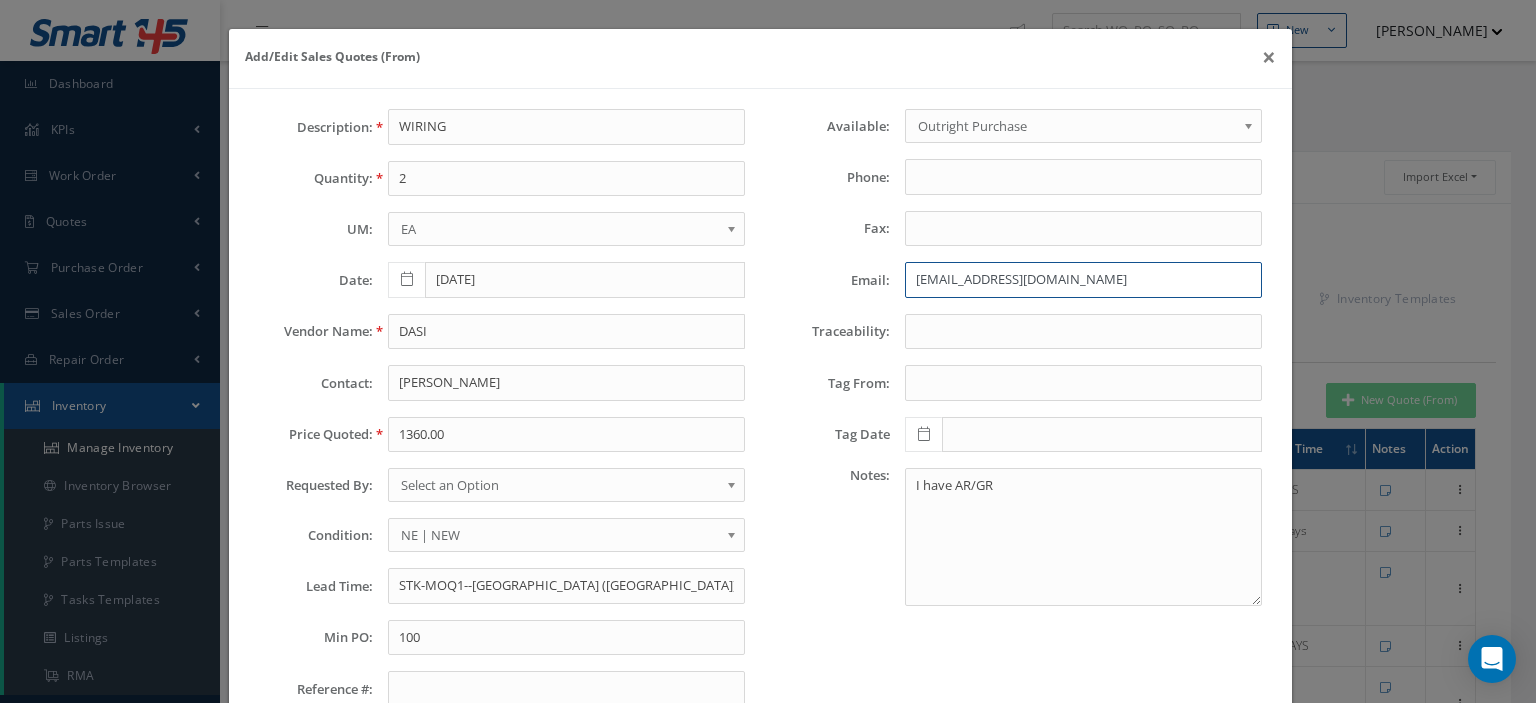 click on "sales@dasi.com" at bounding box center (1083, 280) 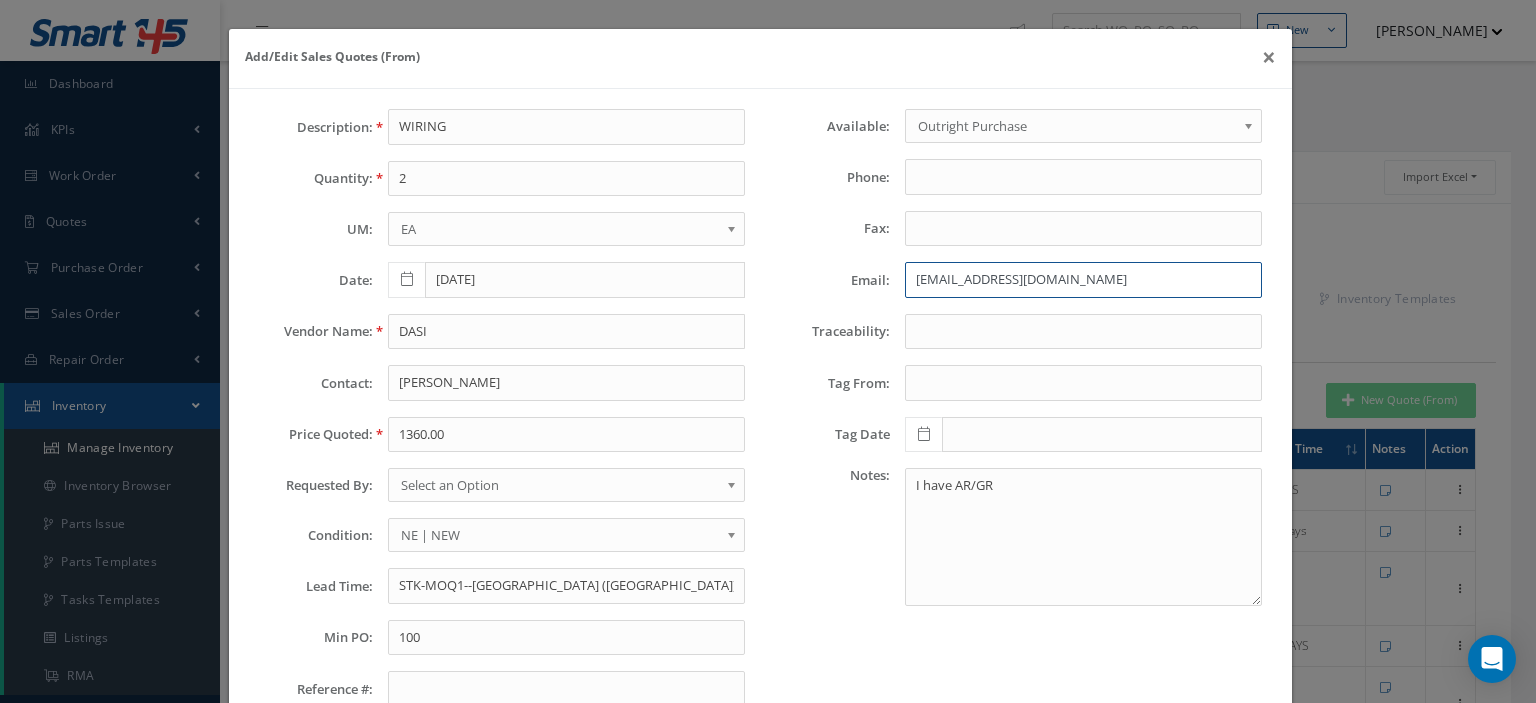 type on "sales@batteryshop.com" 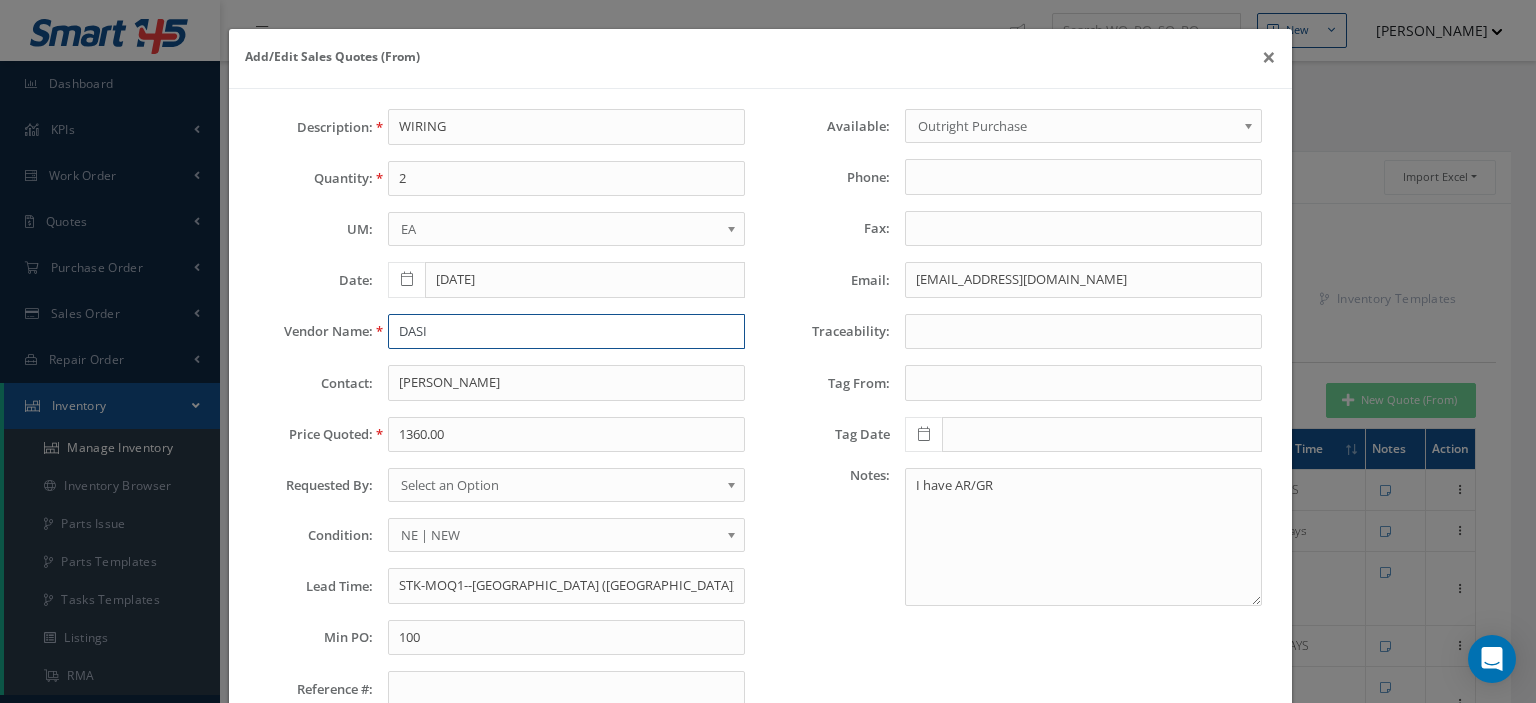 click on "DASI" at bounding box center [566, 332] 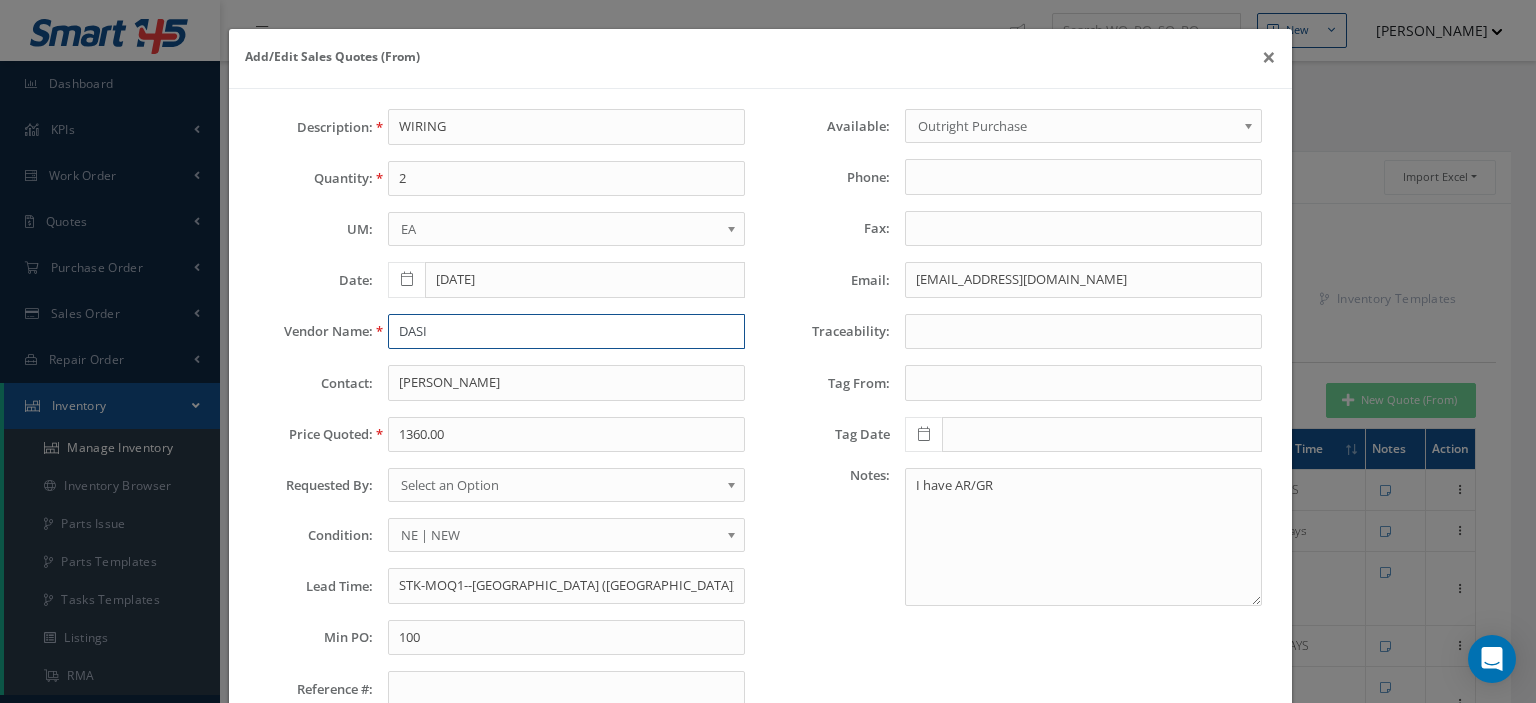 paste on "Heico-Aero Design/Battery Shop" 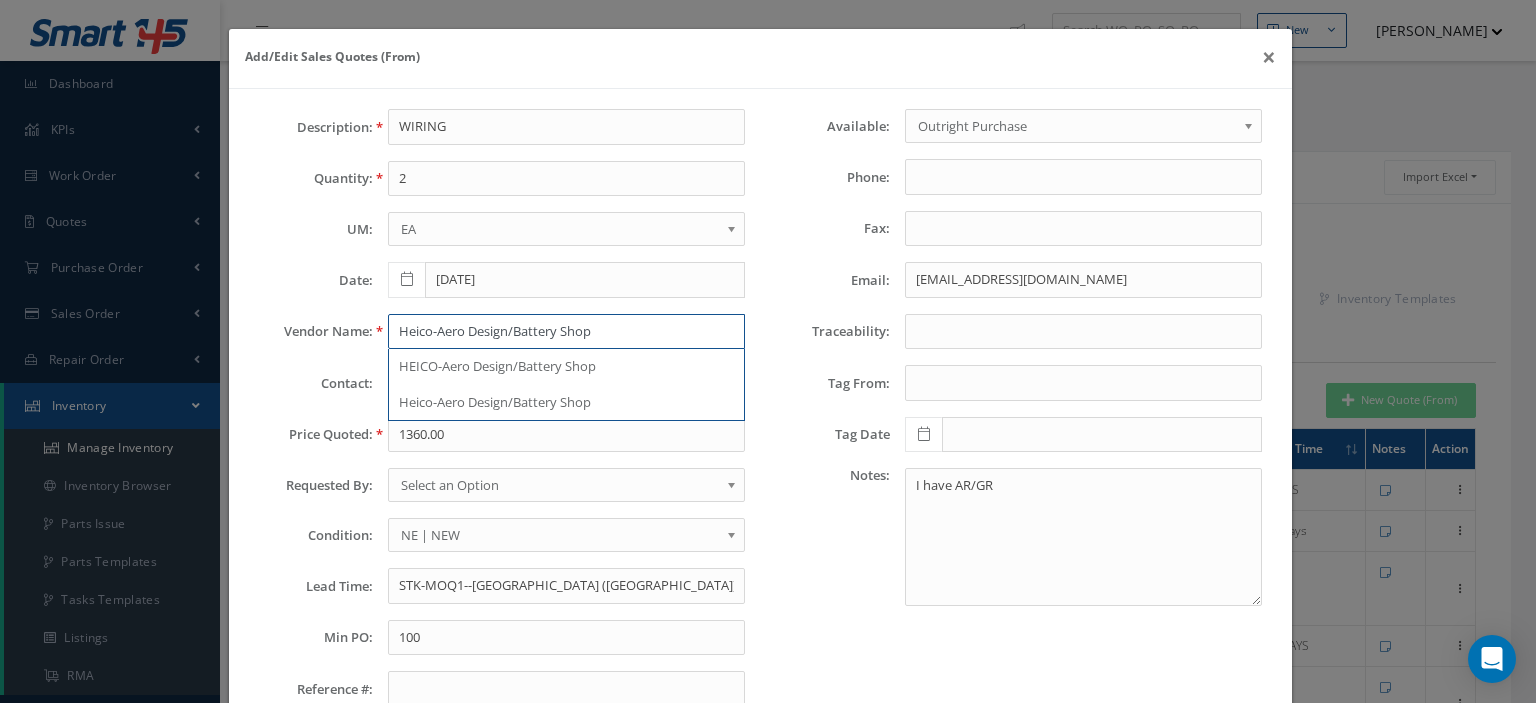 type on "Heico-Aero Design/Battery Shop" 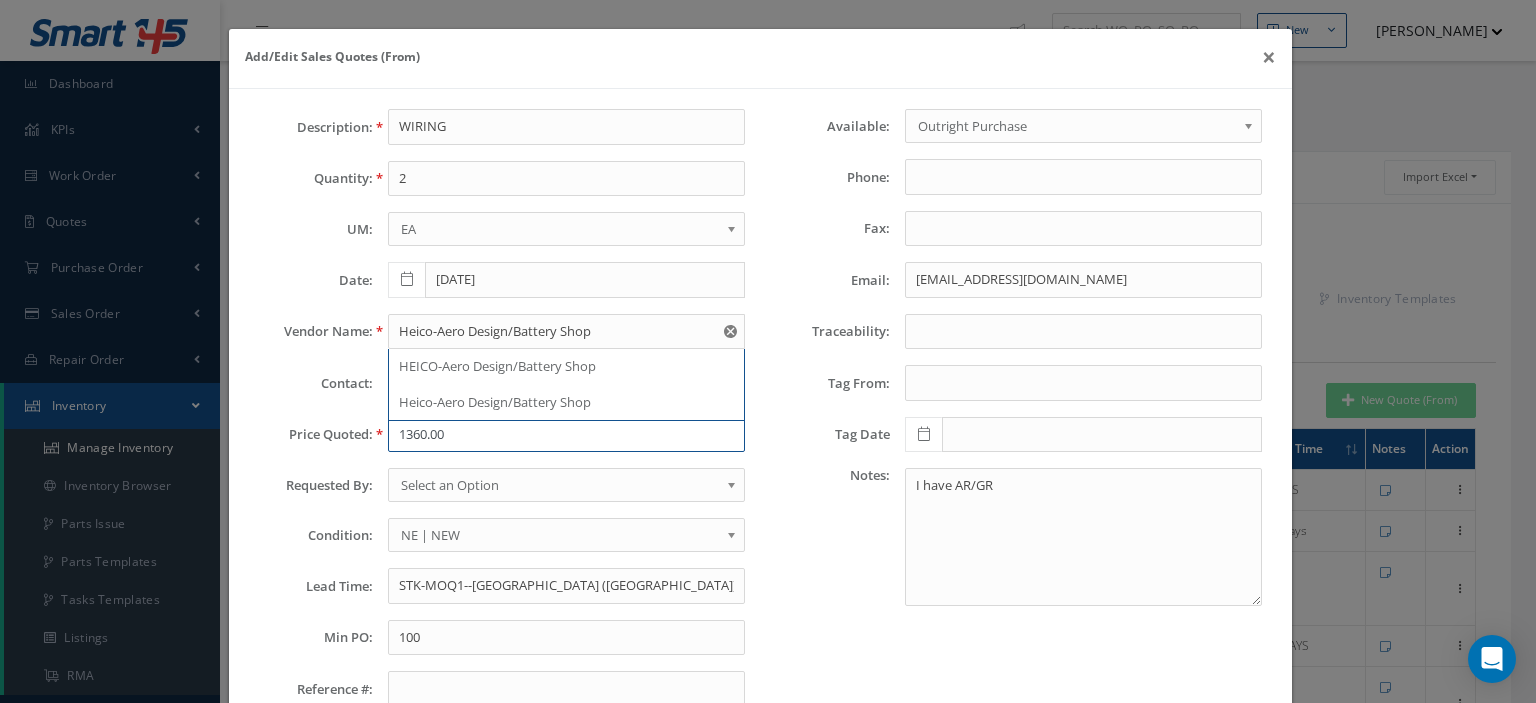 click on "1360.00" at bounding box center (566, 435) 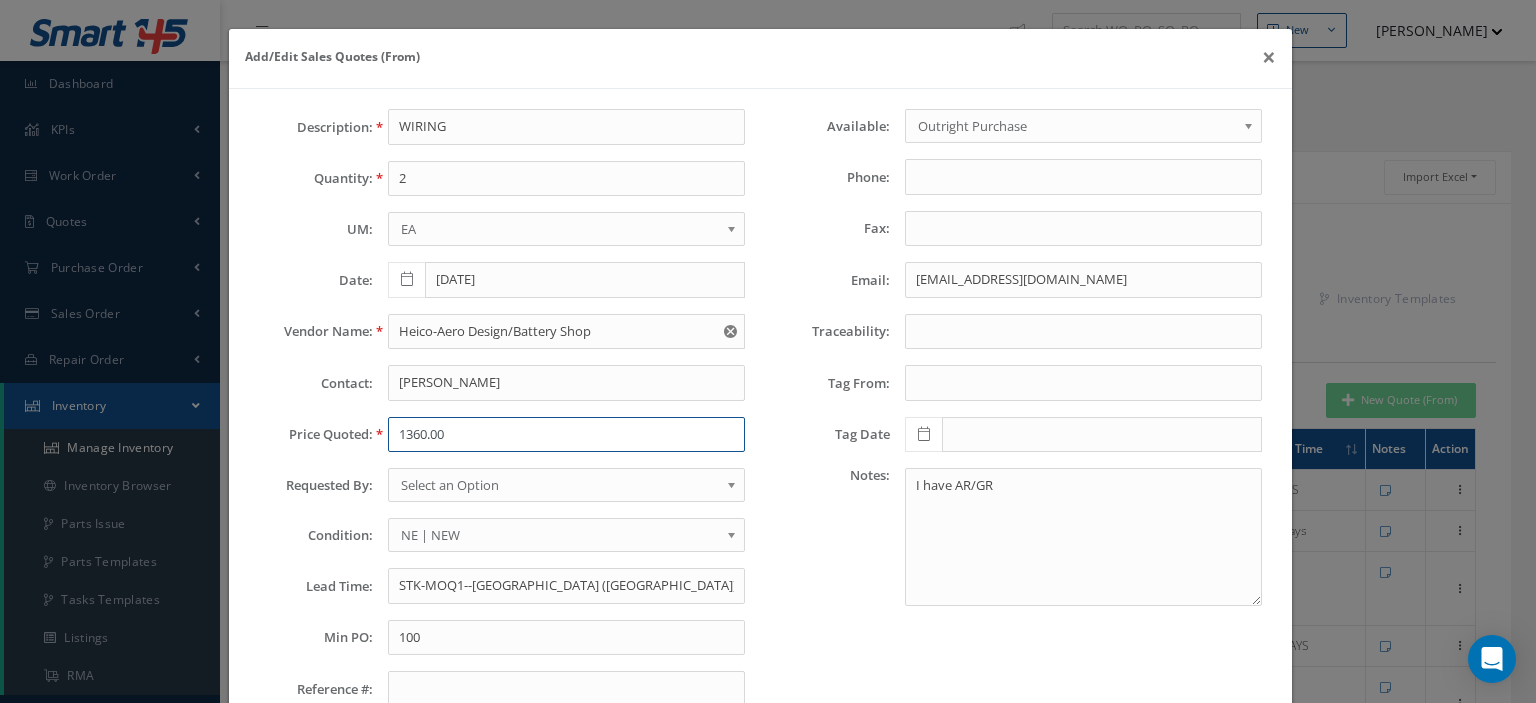 click on "1360.00" at bounding box center [566, 435] 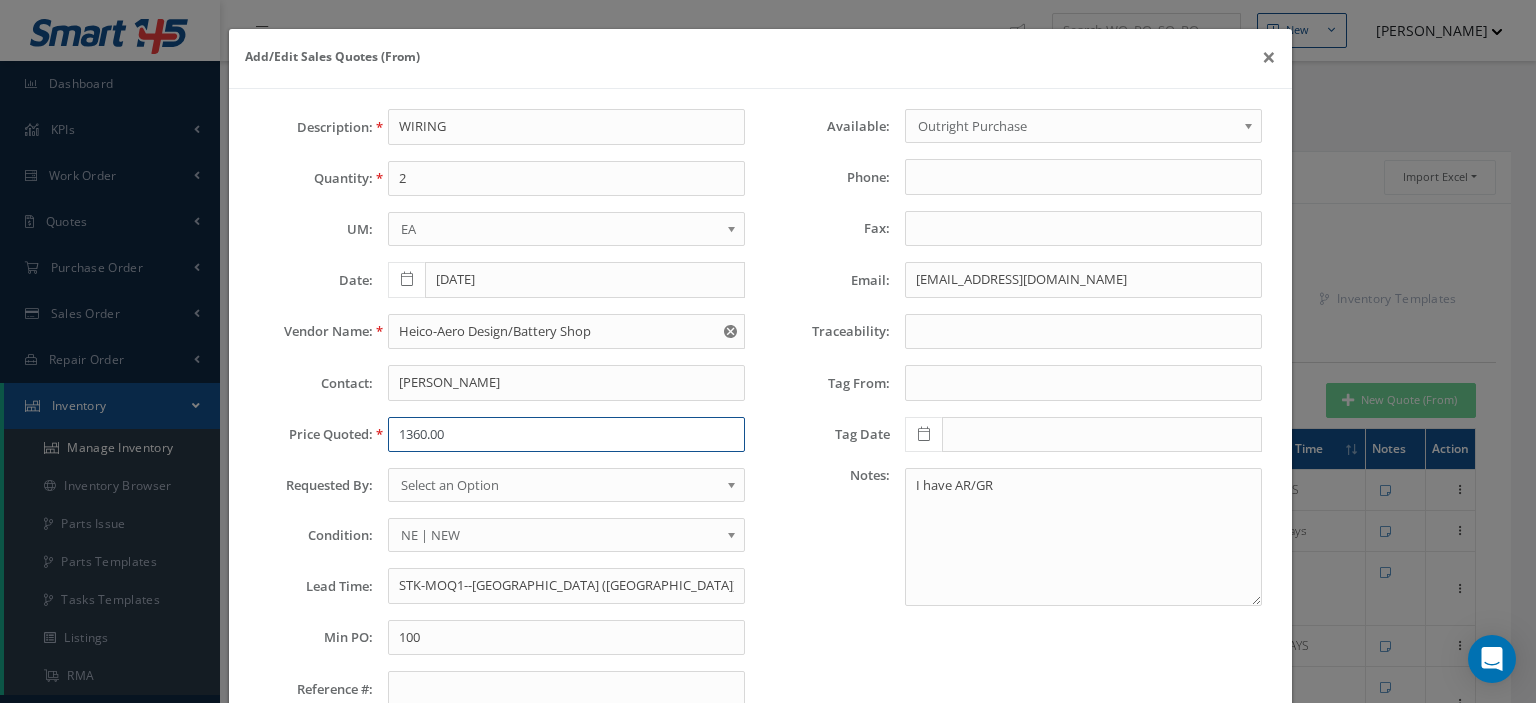 paste on "3,084.8500" 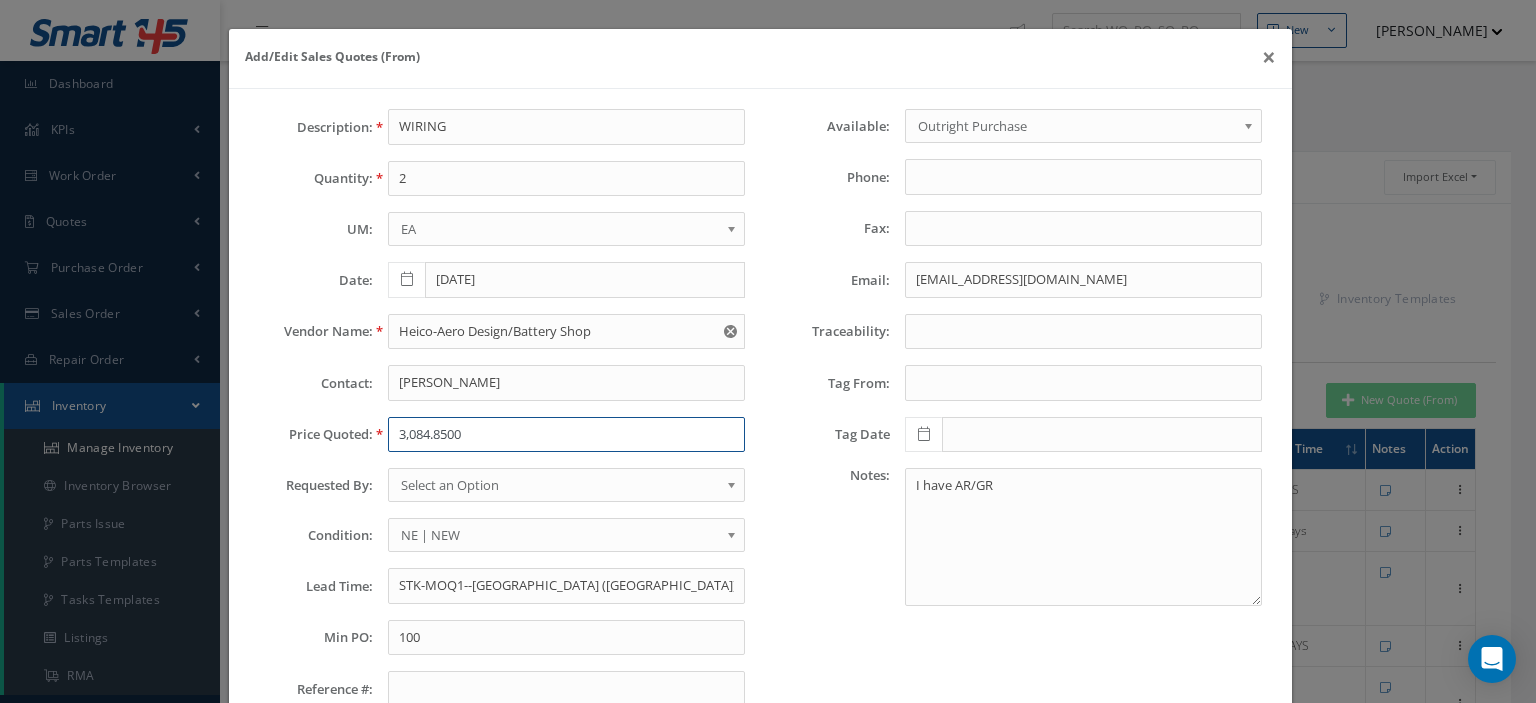 click on "3,084.8500" at bounding box center (566, 435) 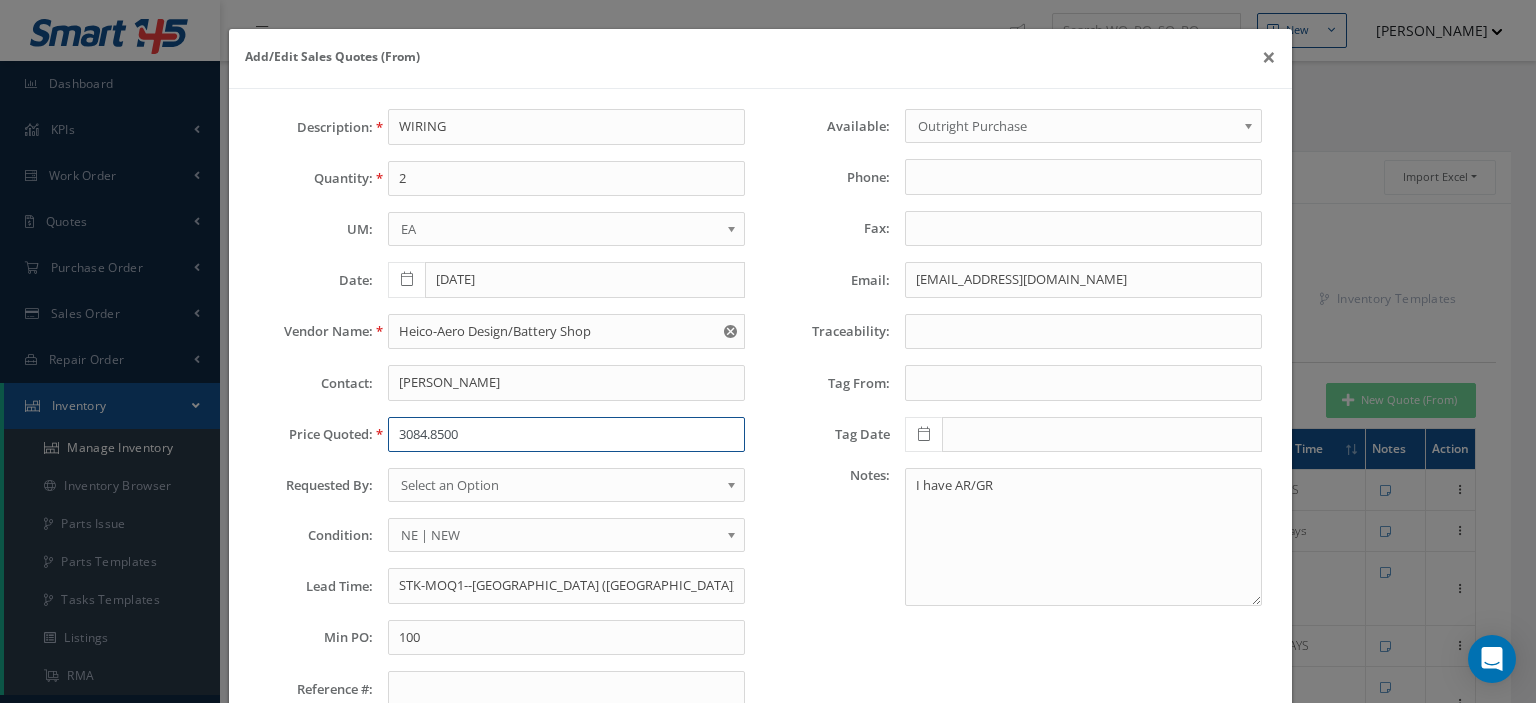 type on "3084.8500" 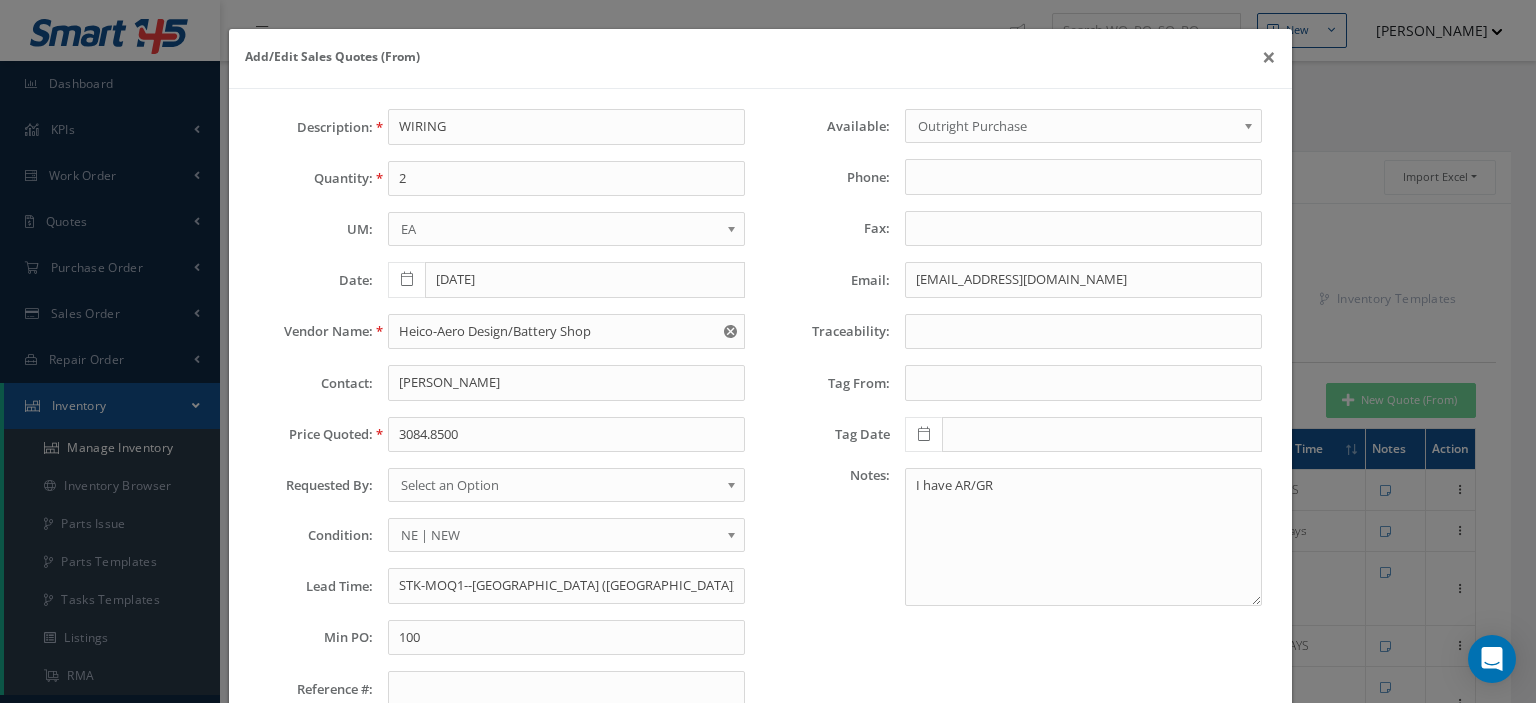 click on "Select an Option" at bounding box center [560, 485] 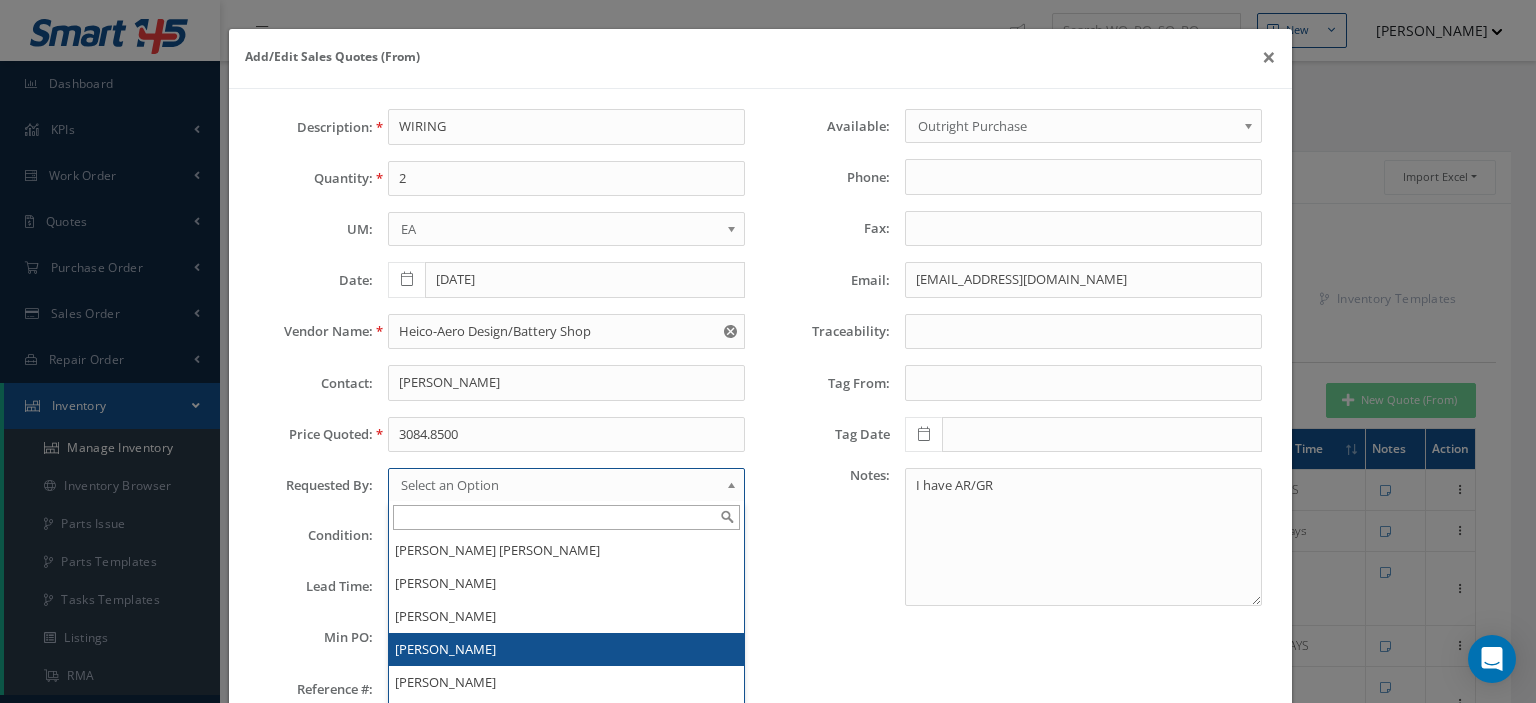 click on "[PERSON_NAME]" at bounding box center [566, 649] 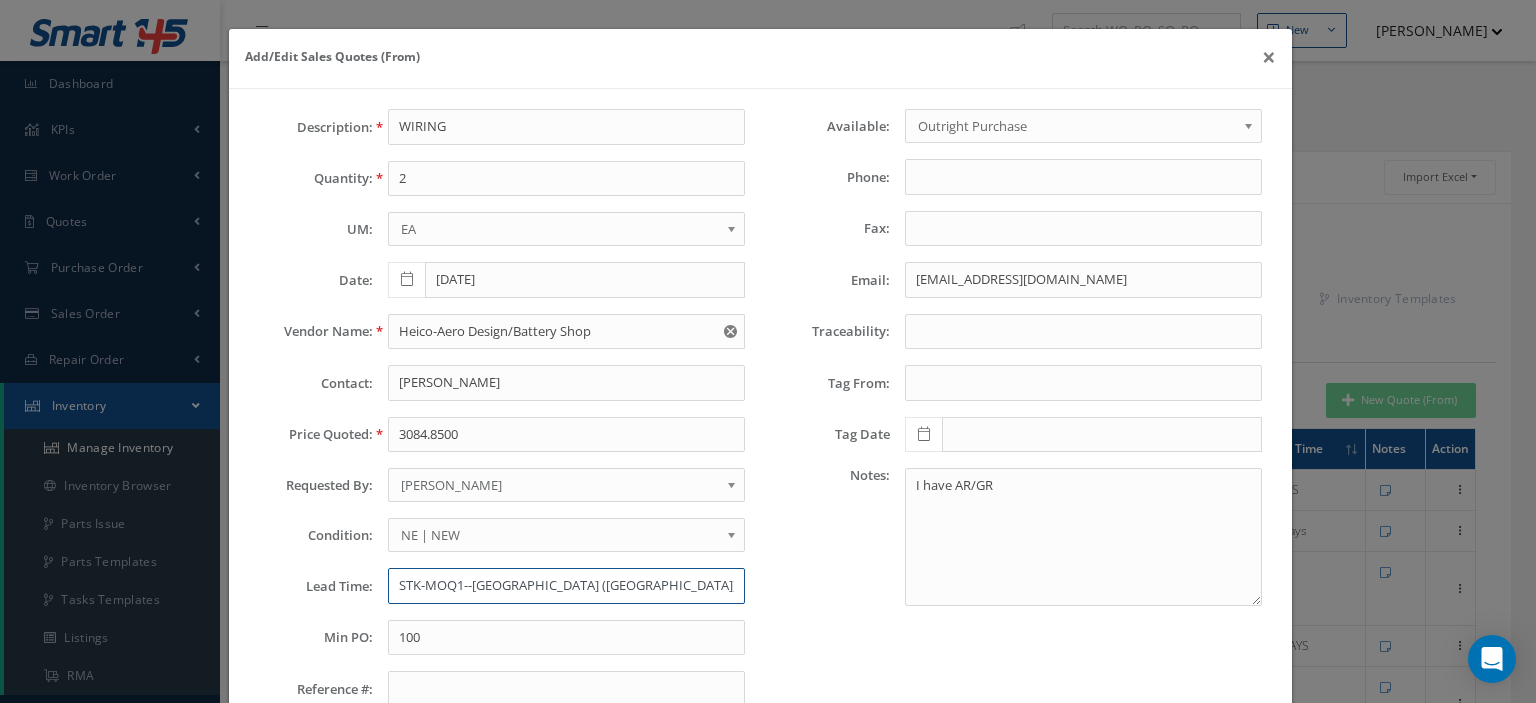 click on "STK-MOQ1--Miami HQ (FL)" at bounding box center (566, 586) 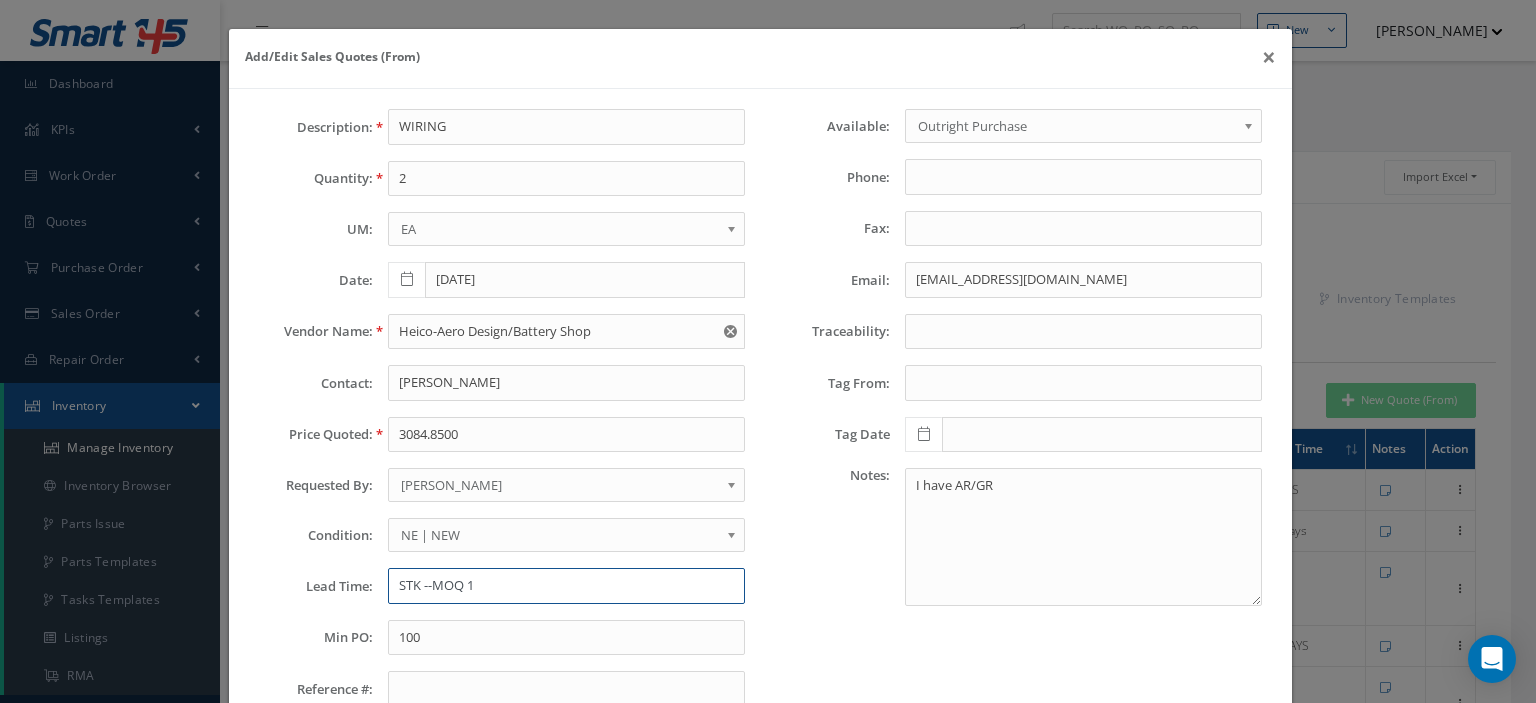 scroll, scrollTop: 140, scrollLeft: 0, axis: vertical 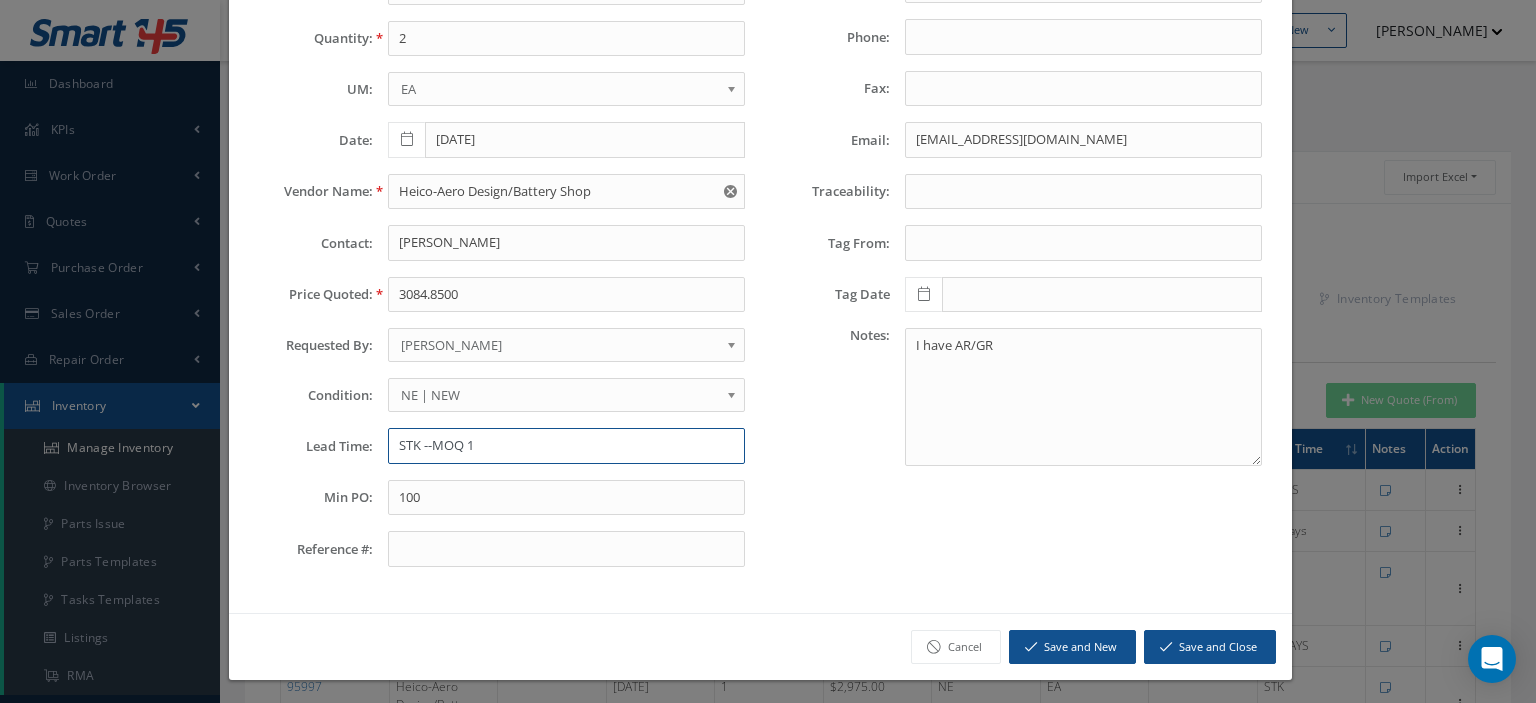type on "STK --MOQ 1" 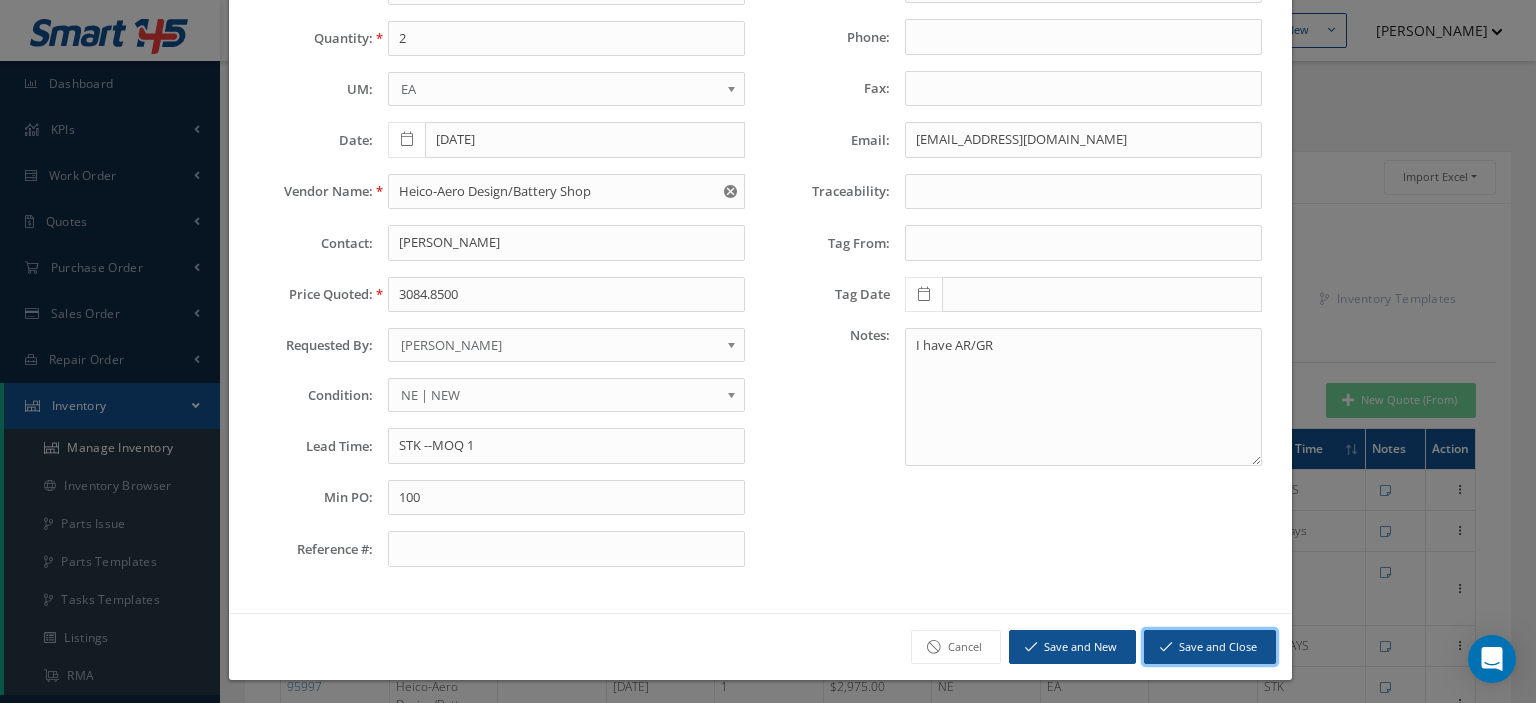 click on "Save and Close" at bounding box center (1210, 647) 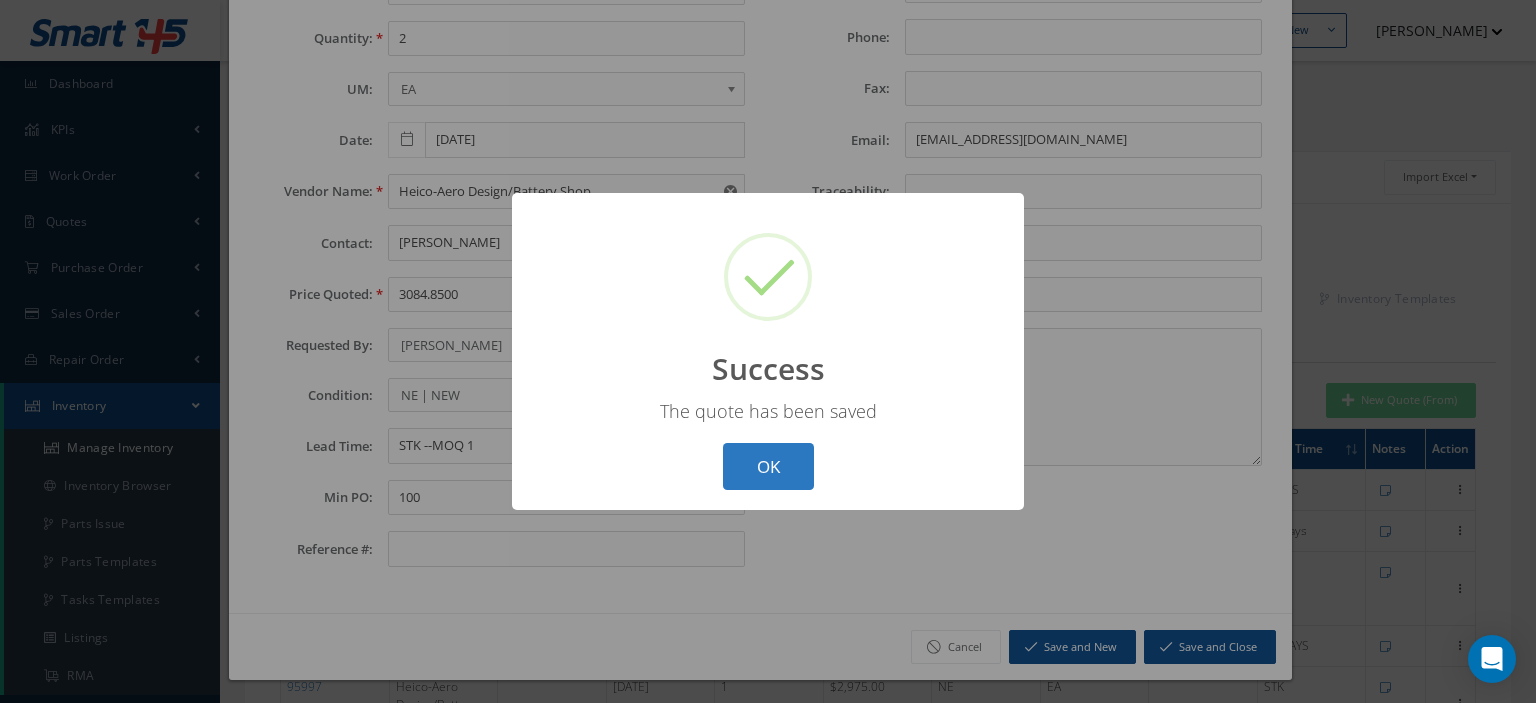 click on "OK" at bounding box center [768, 466] 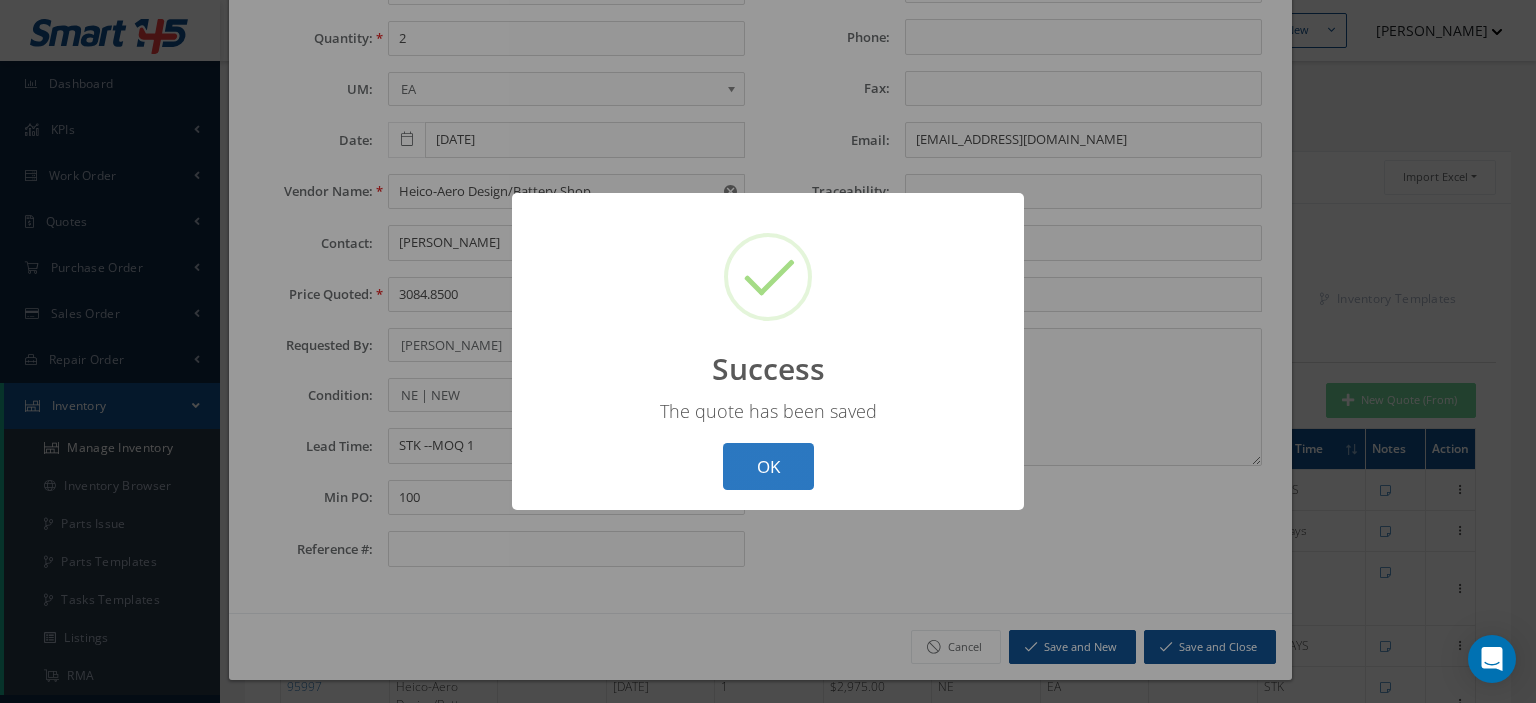 scroll, scrollTop: 0, scrollLeft: 0, axis: both 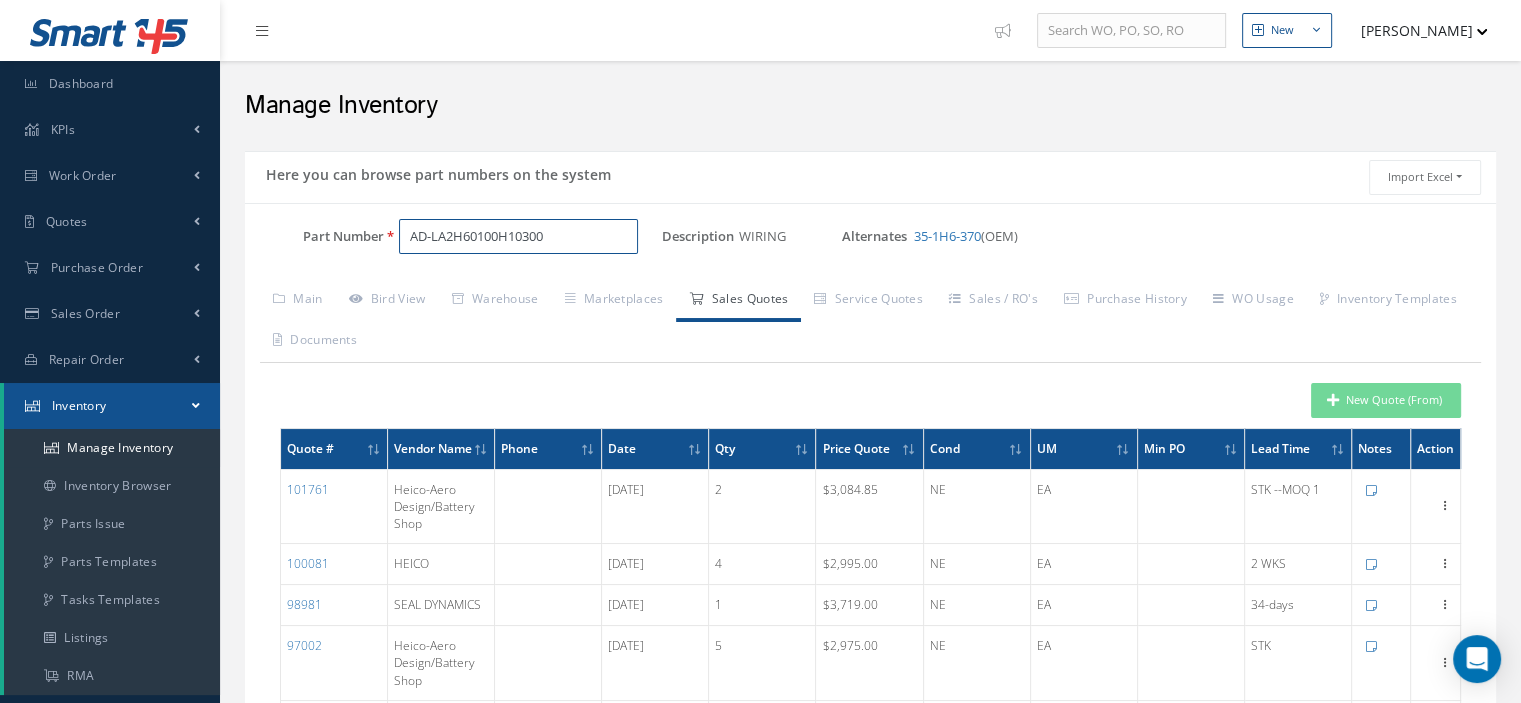 drag, startPoint x: 564, startPoint y: 230, endPoint x: 316, endPoint y: 241, distance: 248.24384 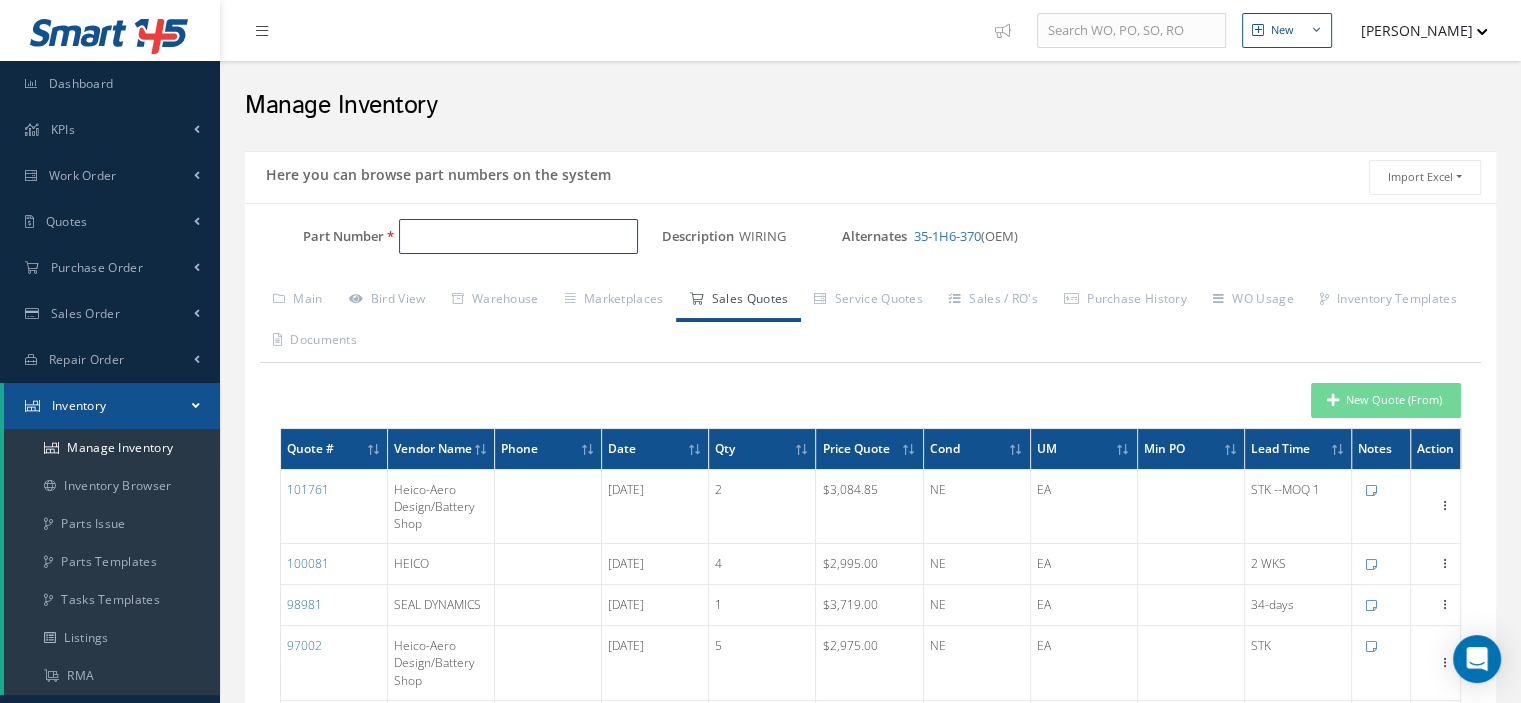 click on "Part Number" at bounding box center (518, 237) 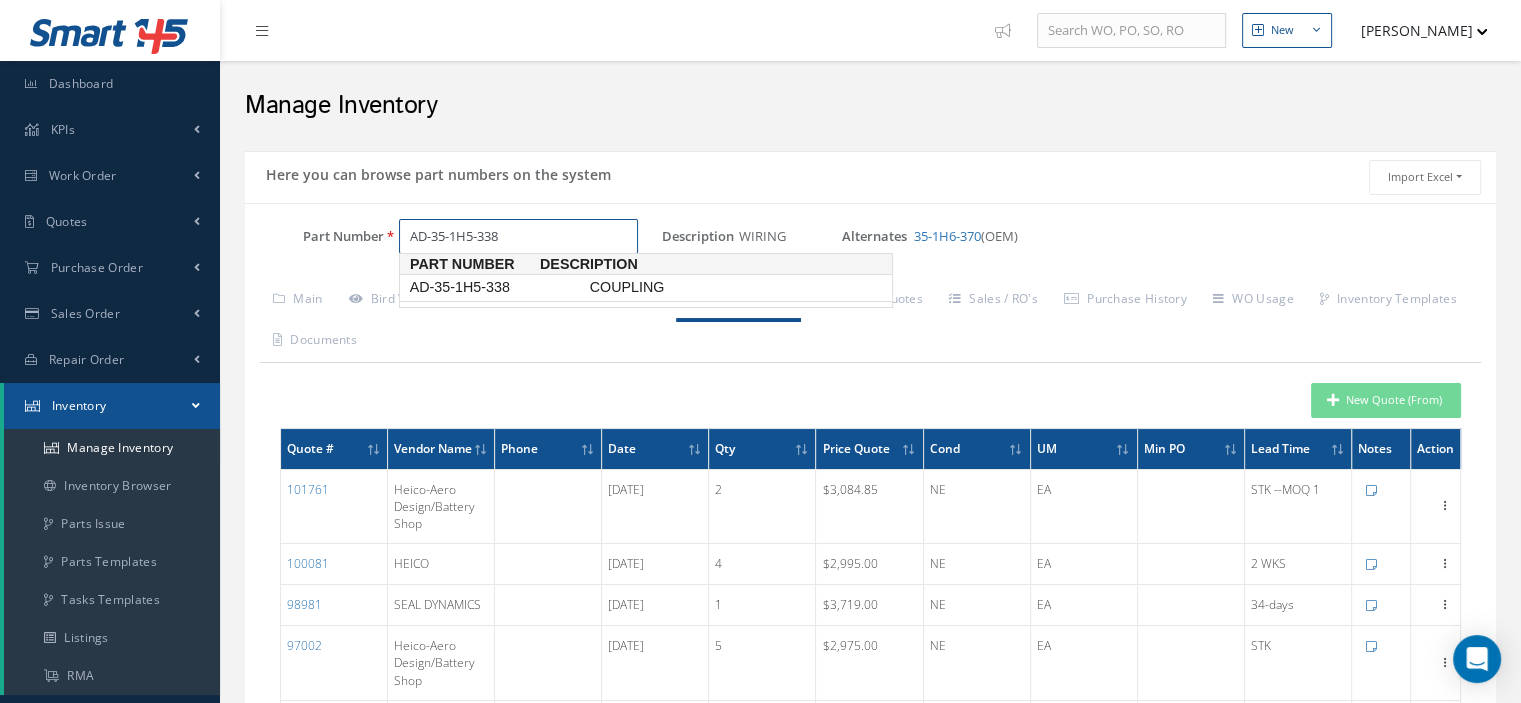 click on "AD-35-1H5-338" at bounding box center (496, 287) 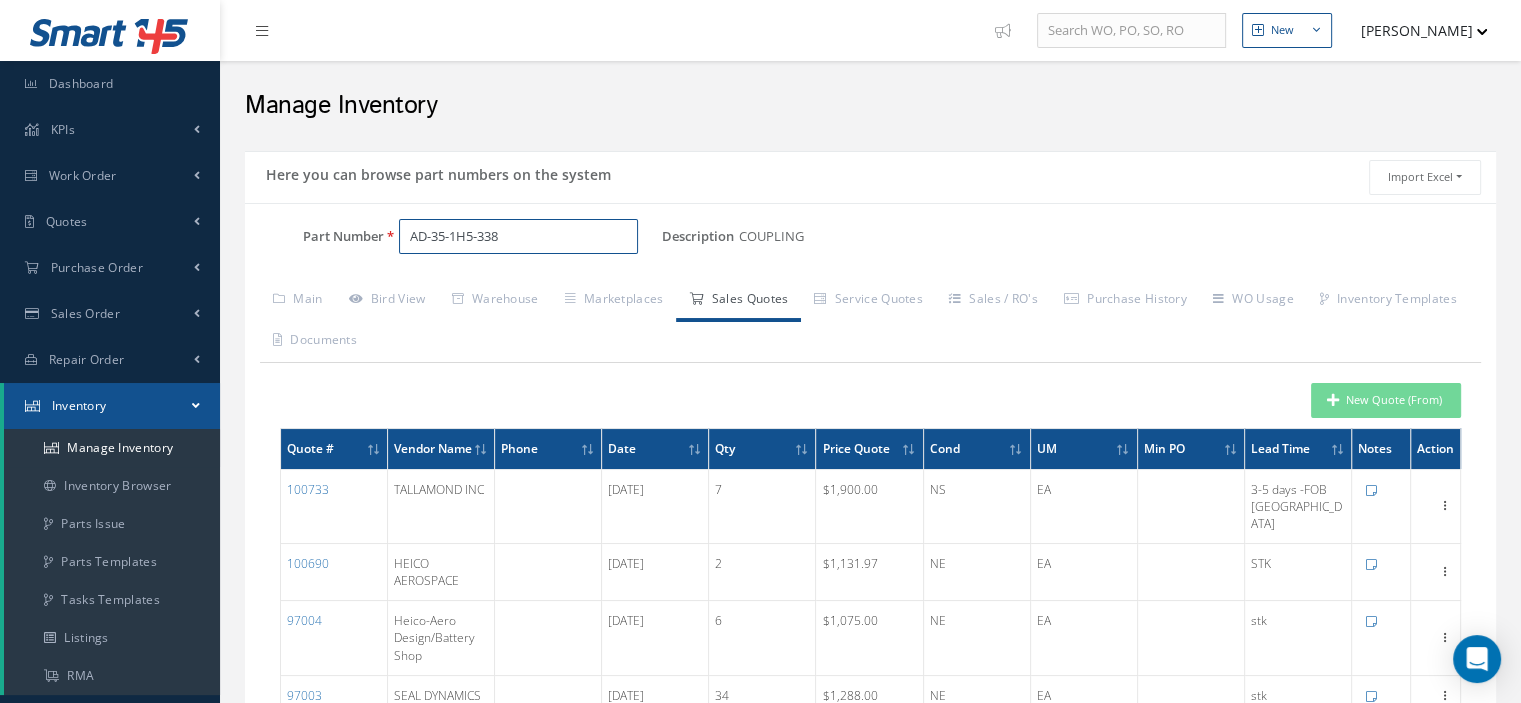 type on "AD-35-1H5-338" 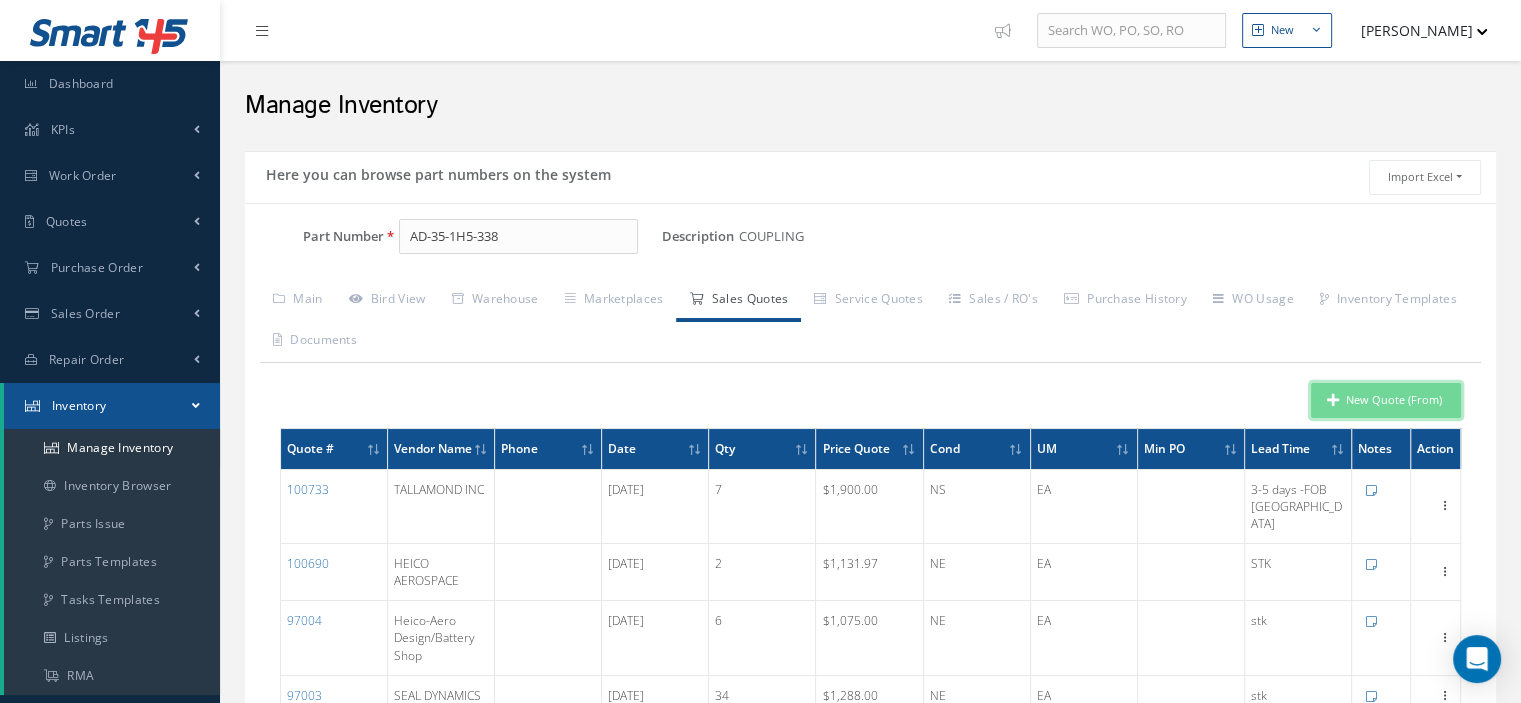 click at bounding box center (1333, 400) 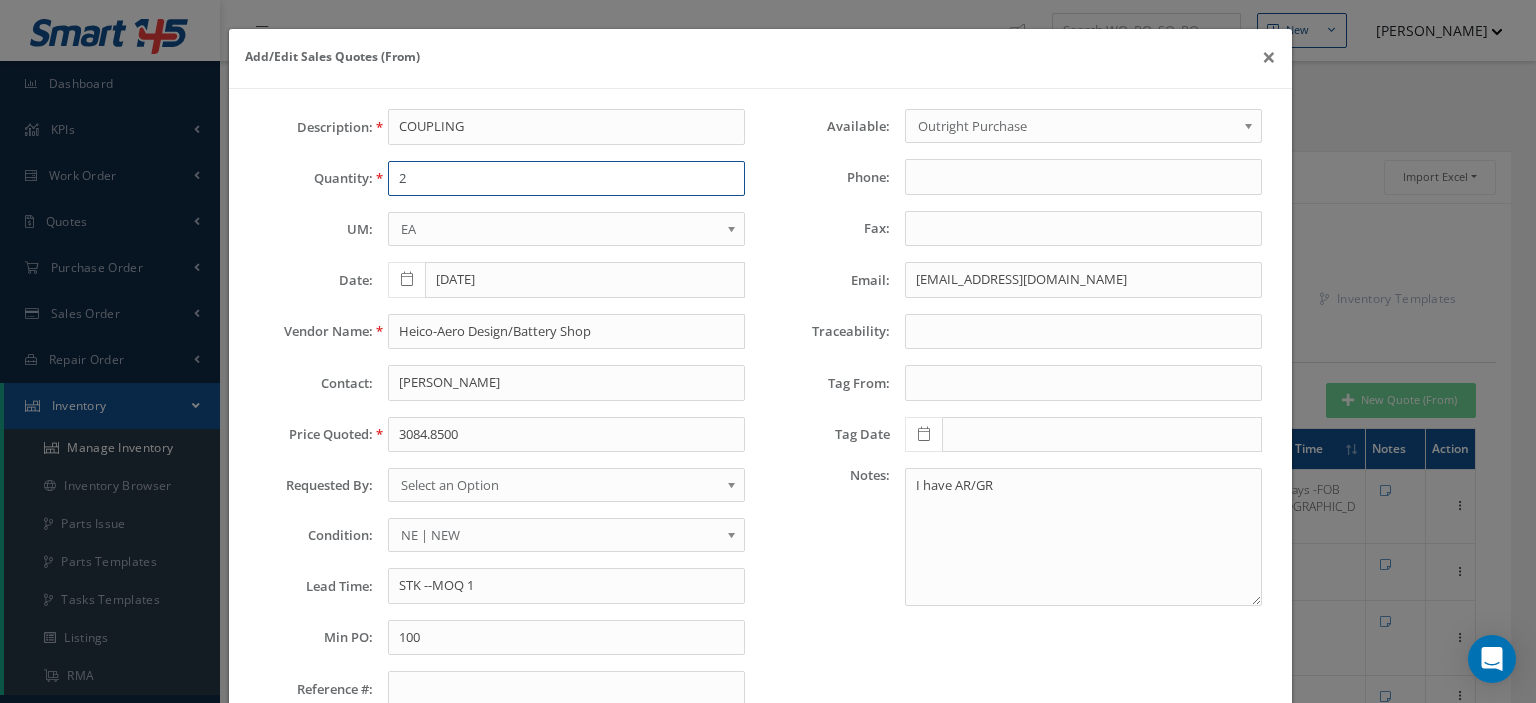 click on "2" at bounding box center [566, 179] 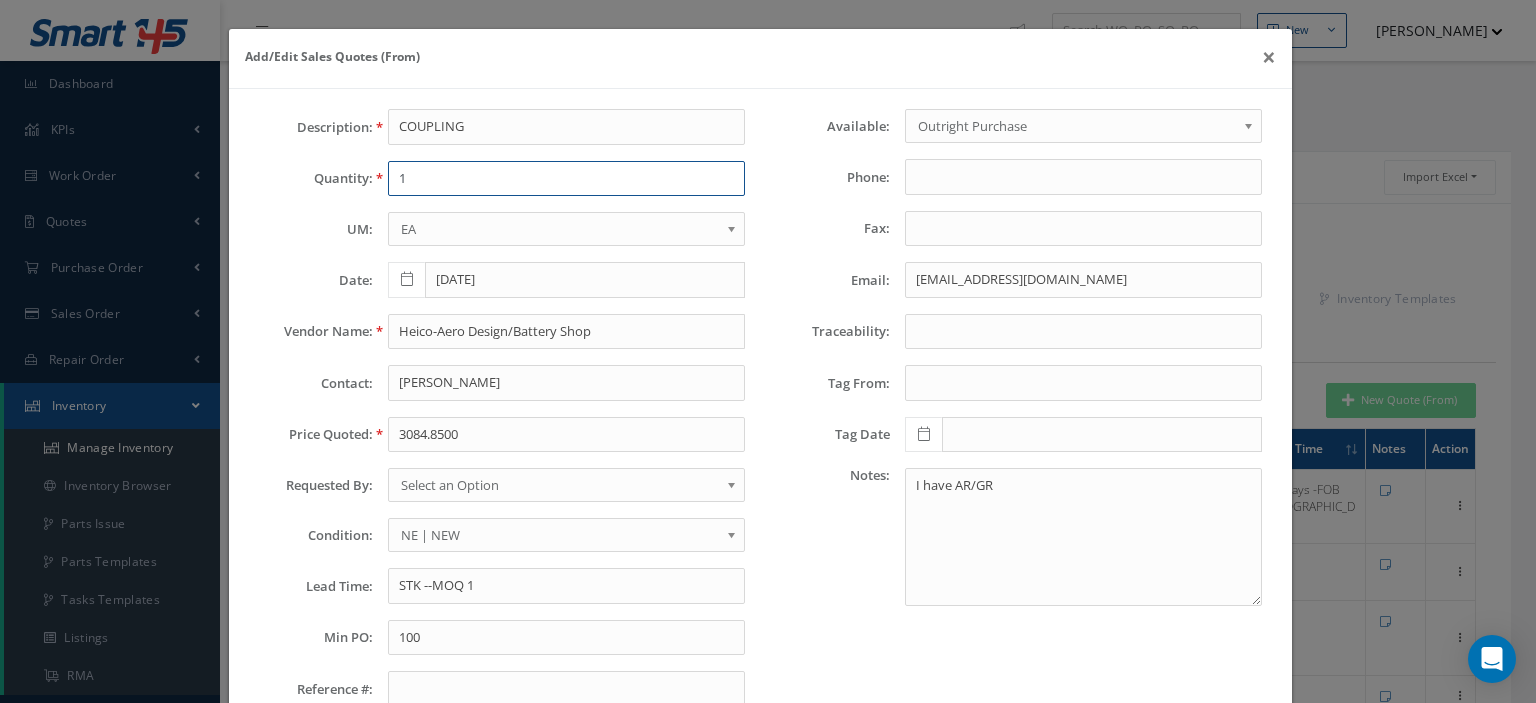 type on "1" 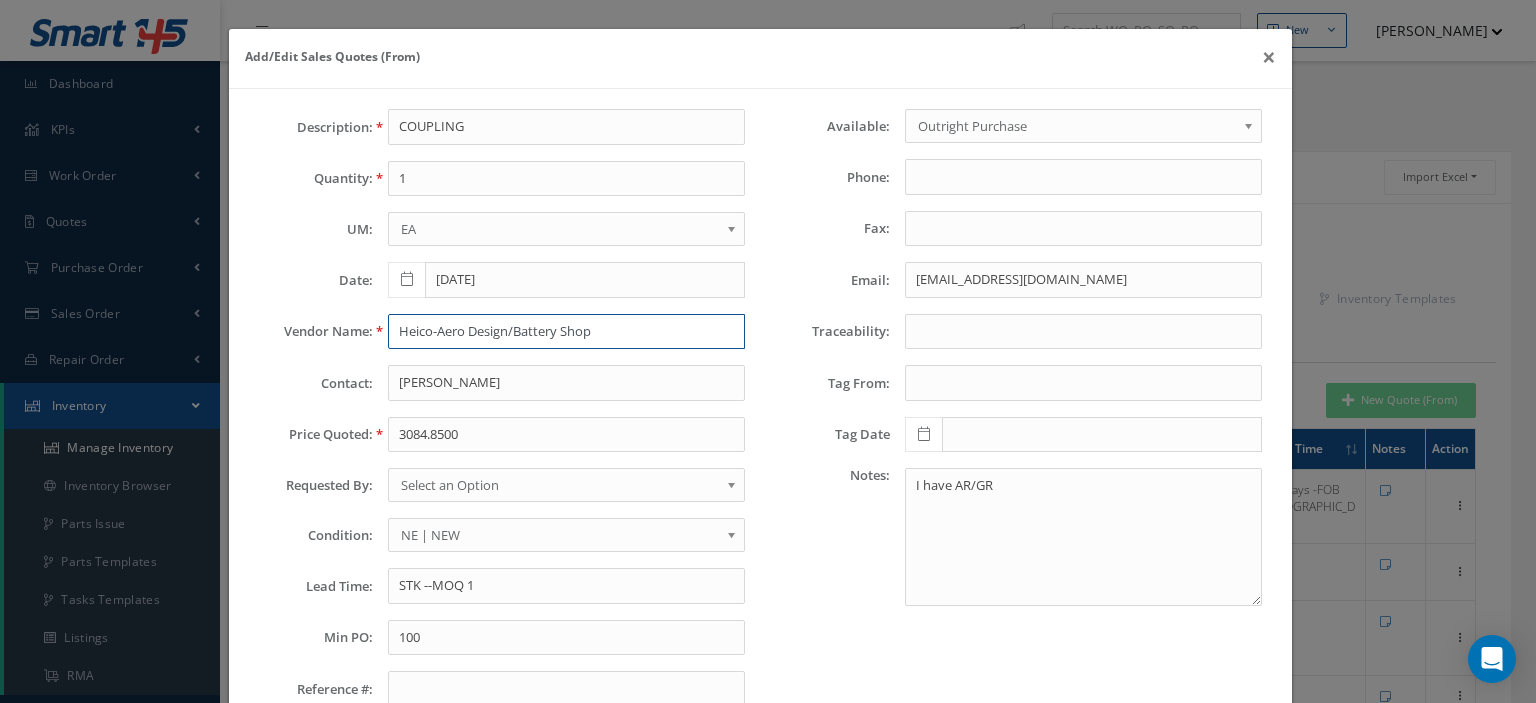 click on "Heico-Aero Design/Battery Shop" at bounding box center (566, 332) 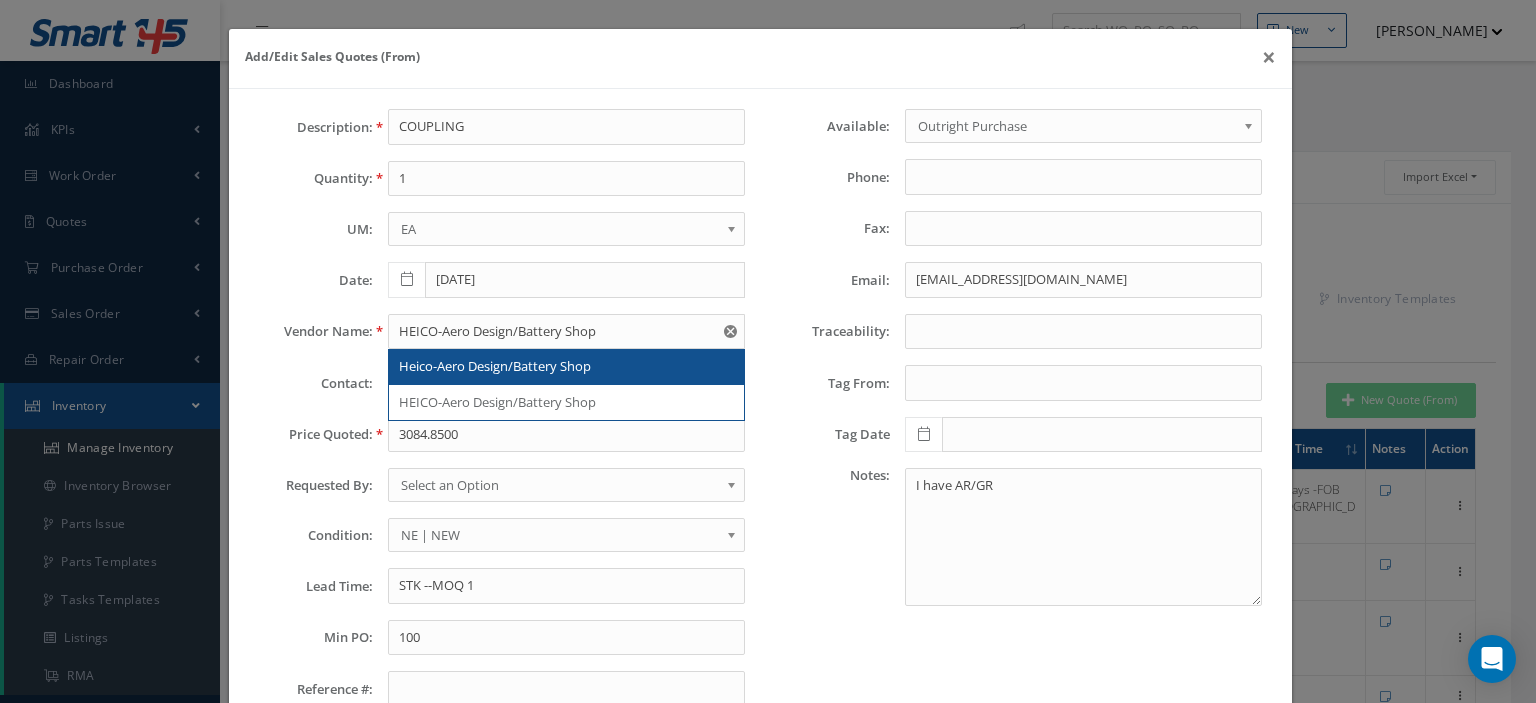 click on "Heico-Aero Design/Battery Shop" at bounding box center (566, 367) 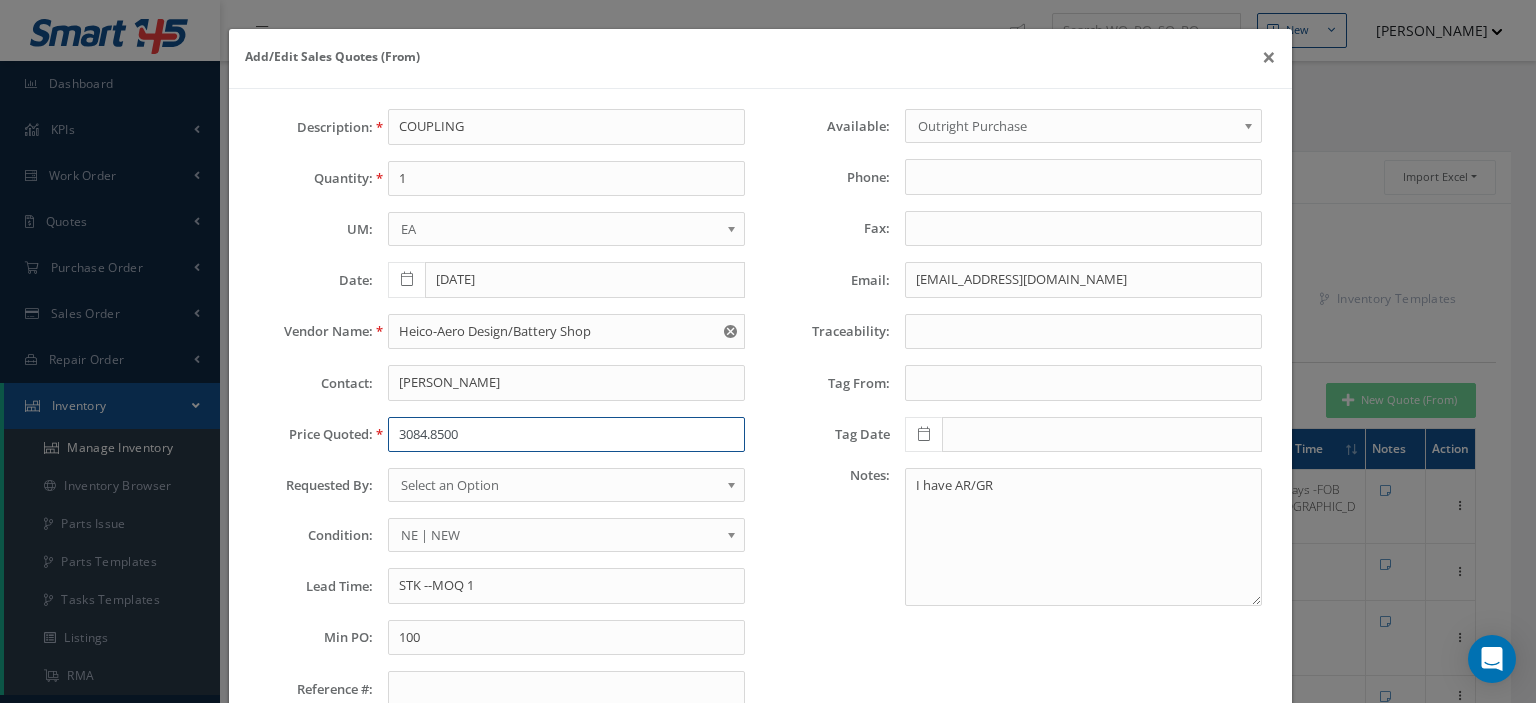 click on "3084.8500" at bounding box center (566, 435) 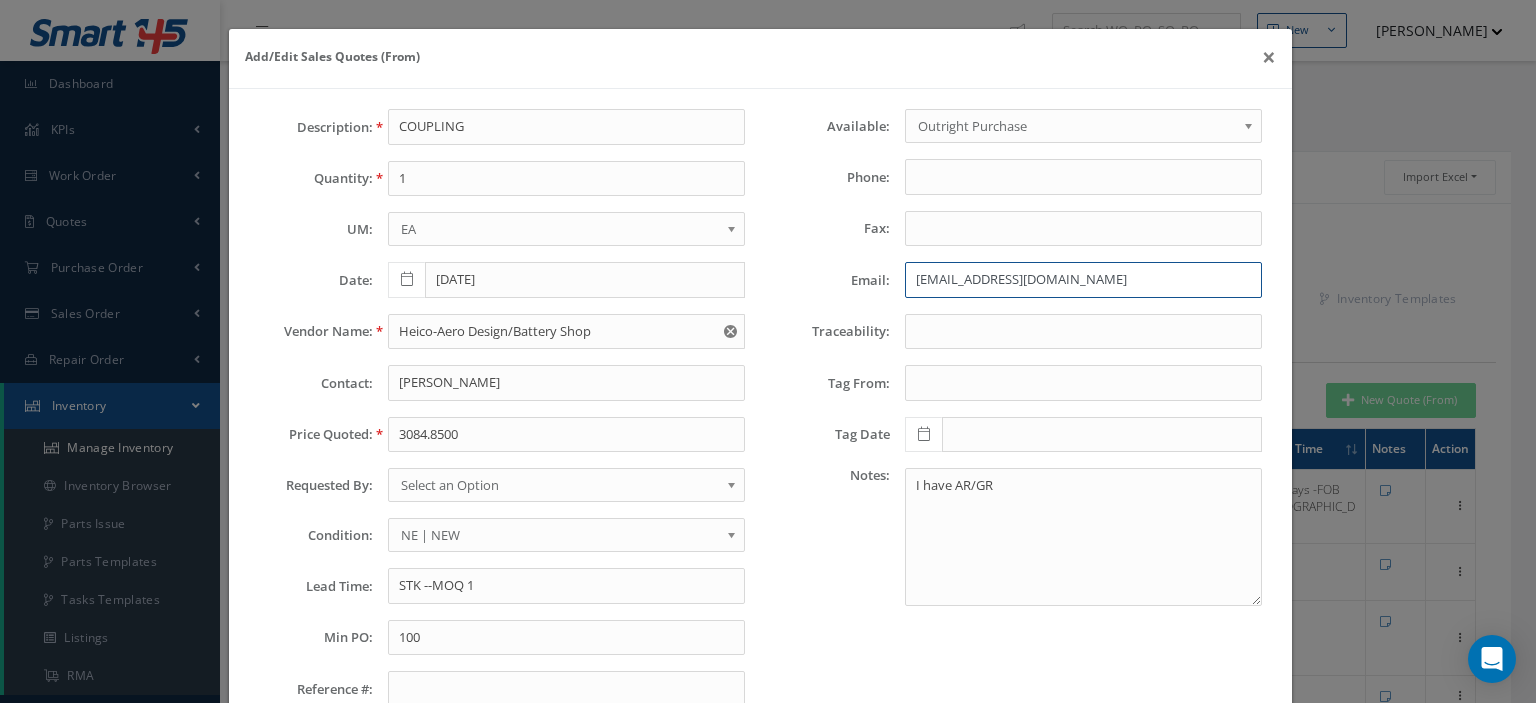 click on "sales@batteryshop.com" at bounding box center [1083, 280] 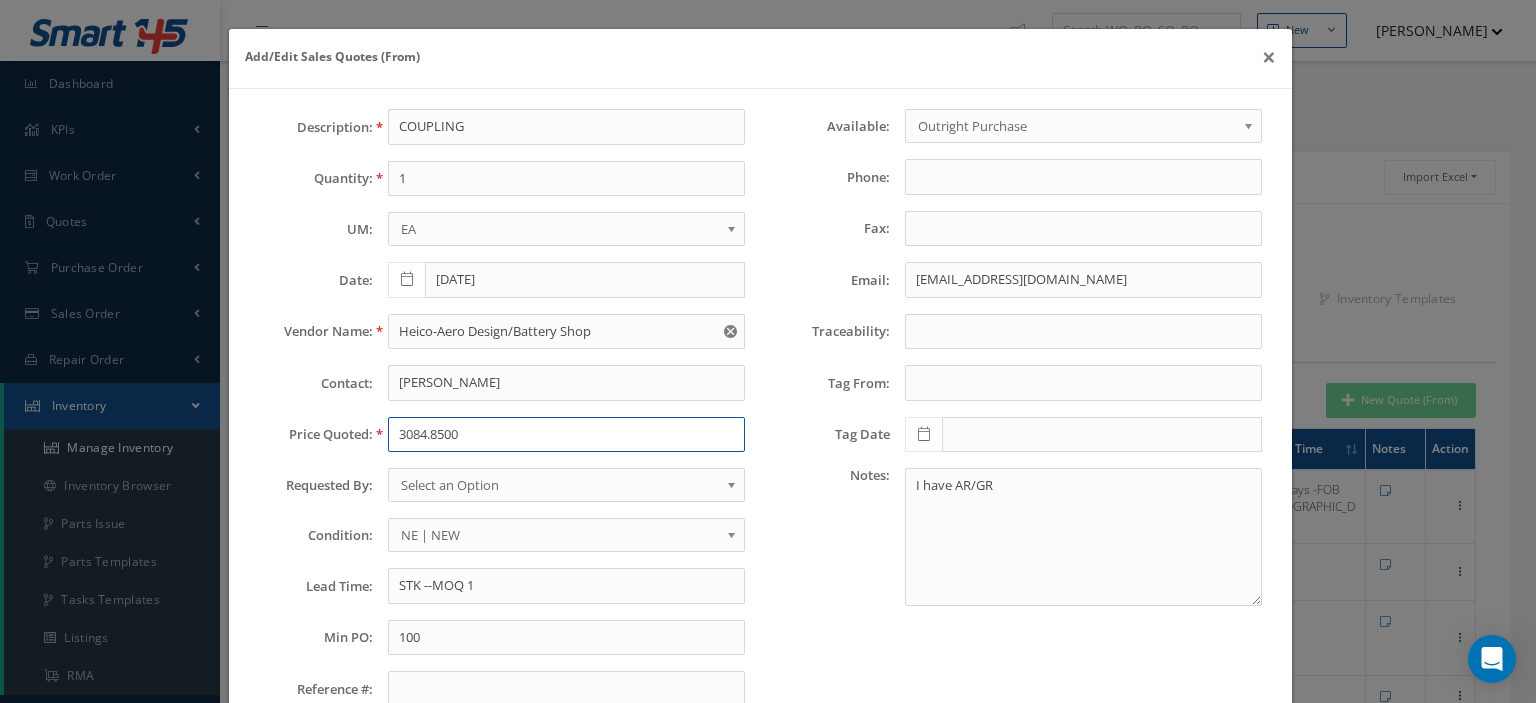 click on "3084.8500" at bounding box center [566, 435] 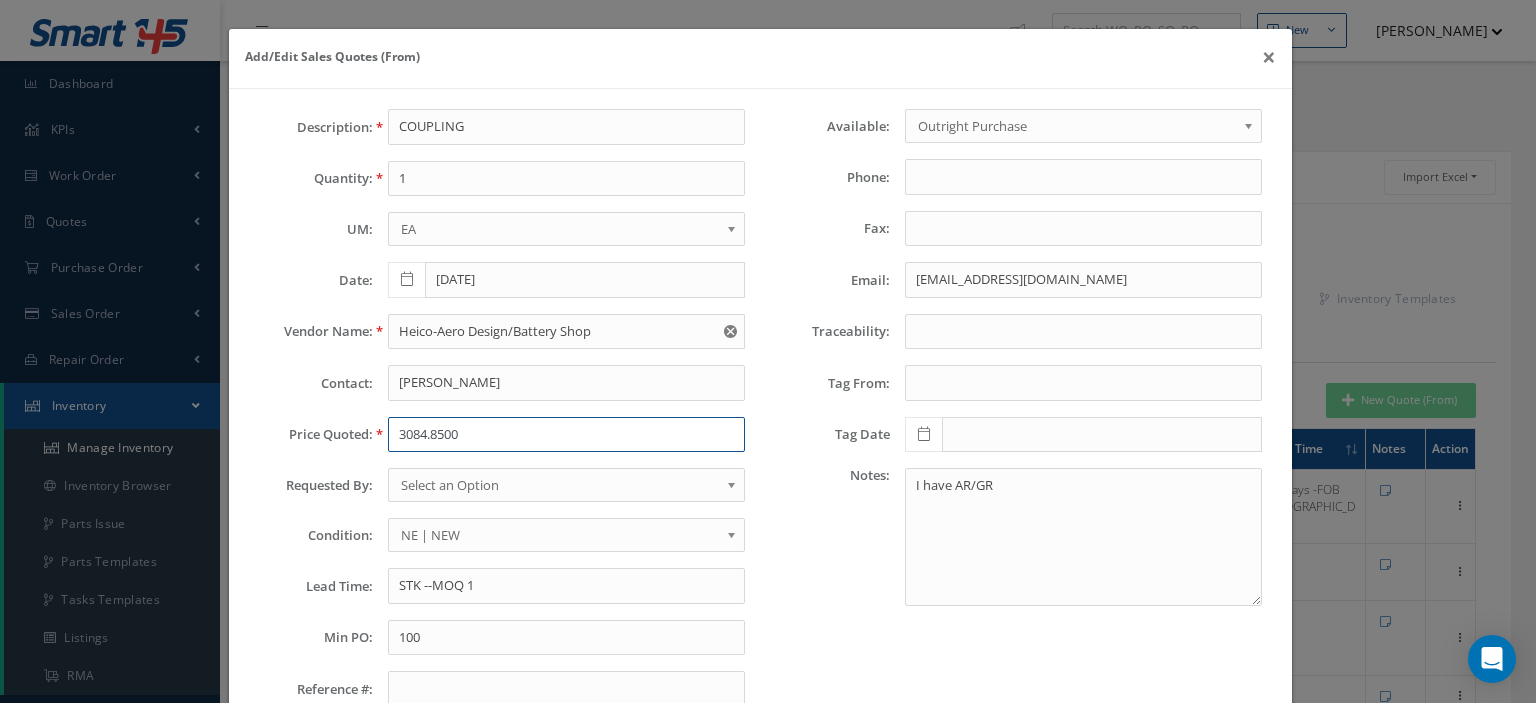 click on "3084.8500" at bounding box center [566, 435] 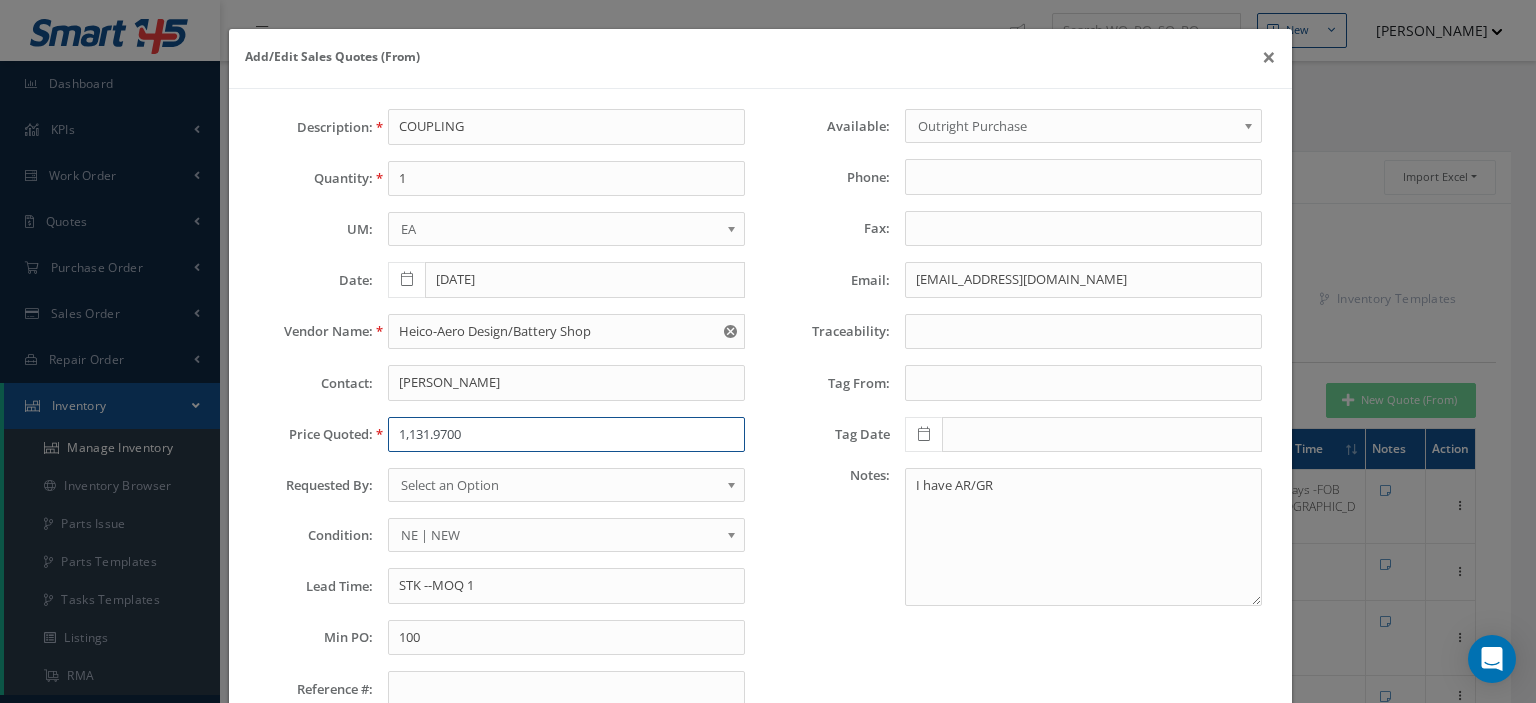 click on "1,131.9700" at bounding box center (566, 435) 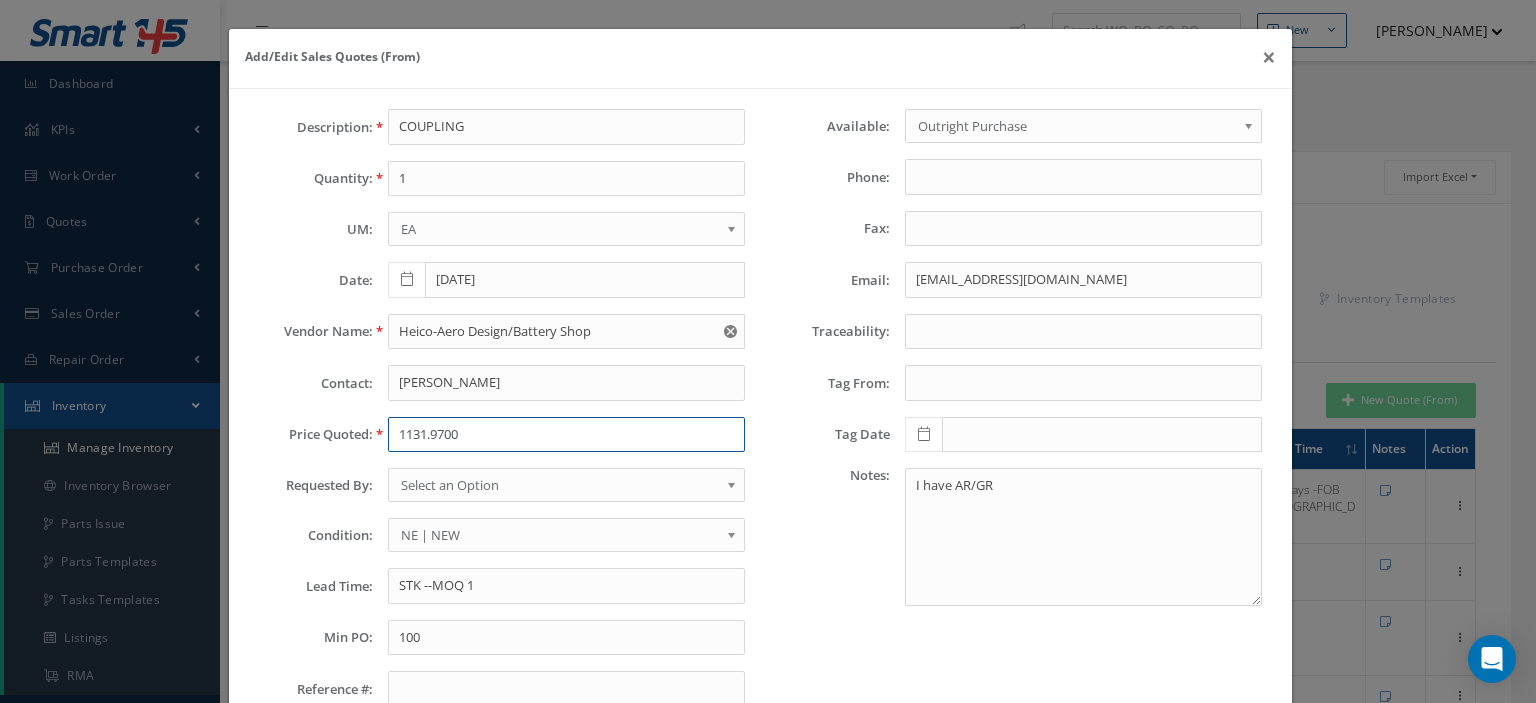 type on "1131.9700" 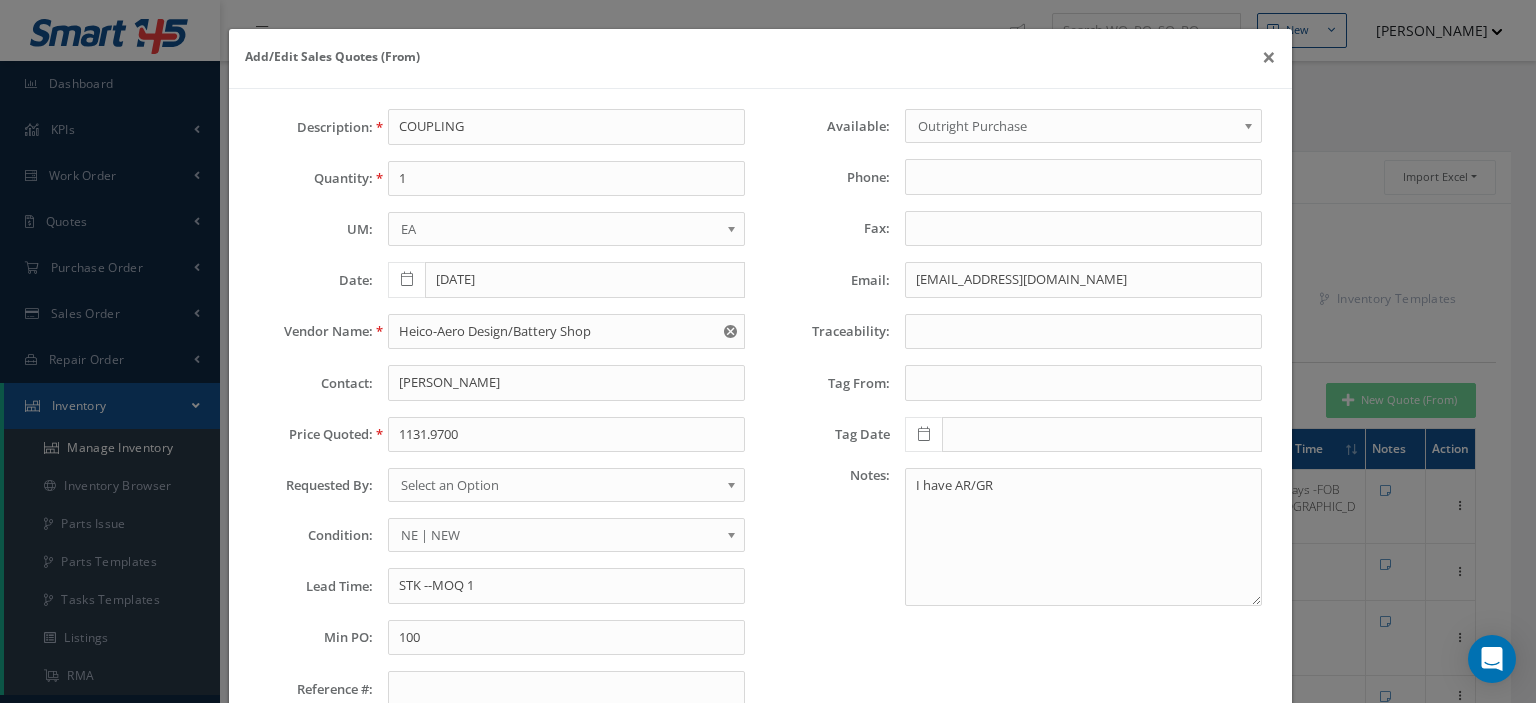 click on "Select an Option" at bounding box center (560, 485) 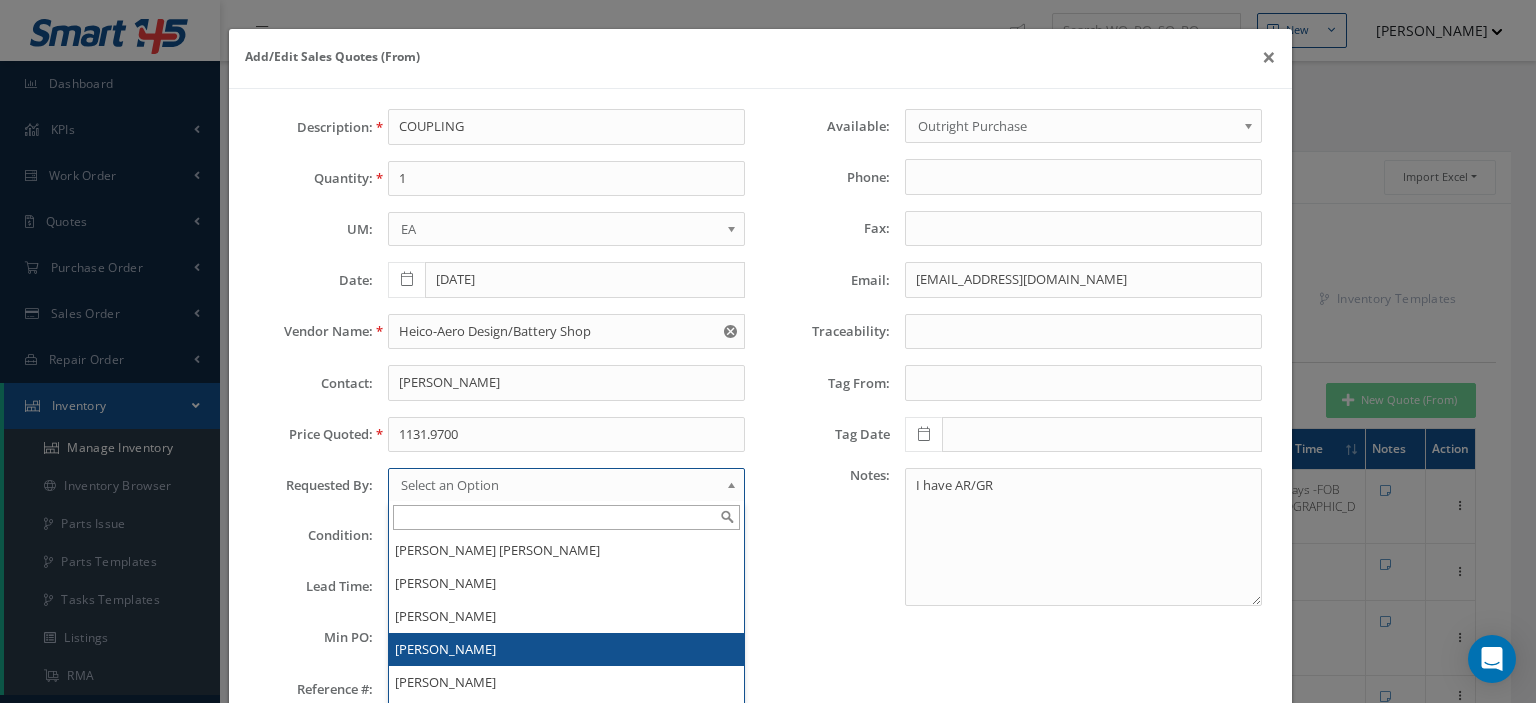 click on "[PERSON_NAME]" at bounding box center (566, 649) 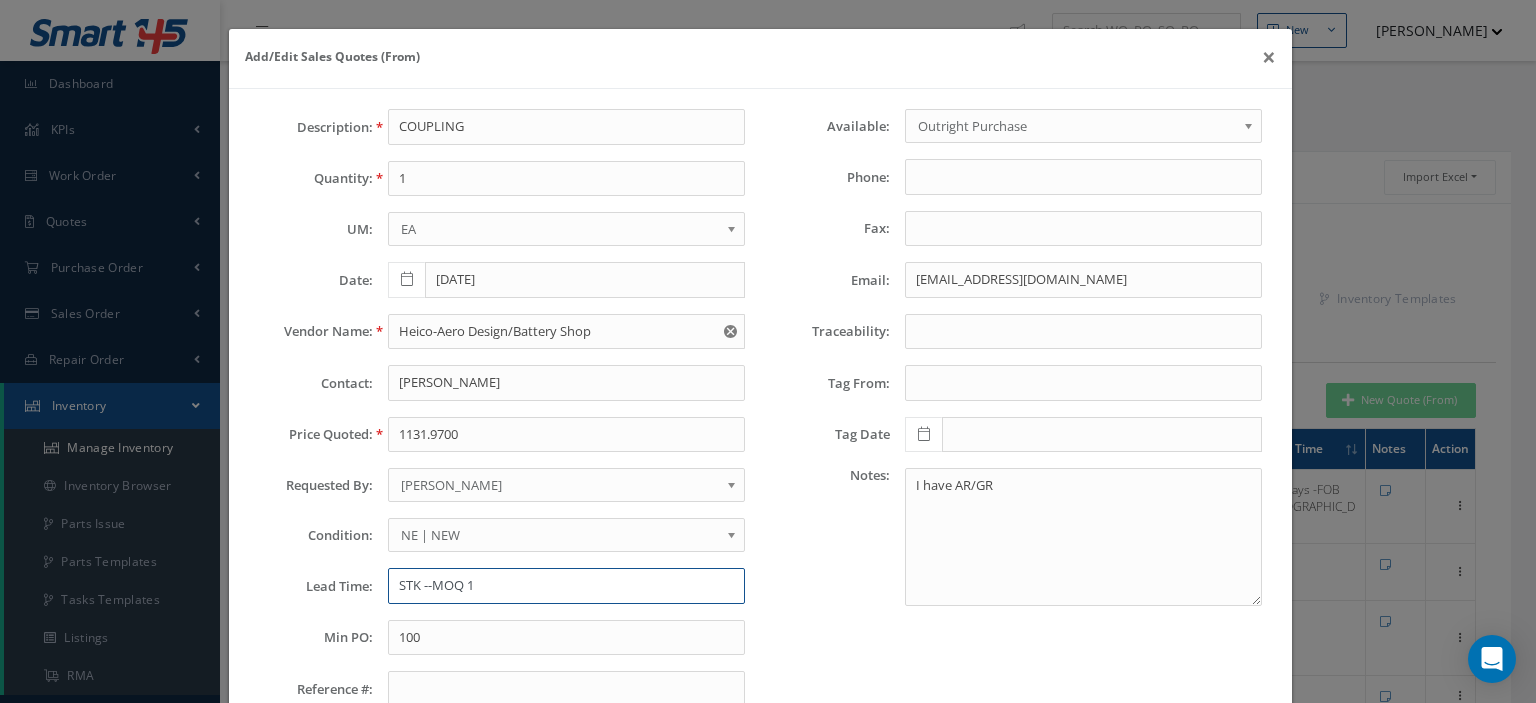 click on "STK --MOQ 1" at bounding box center (566, 586) 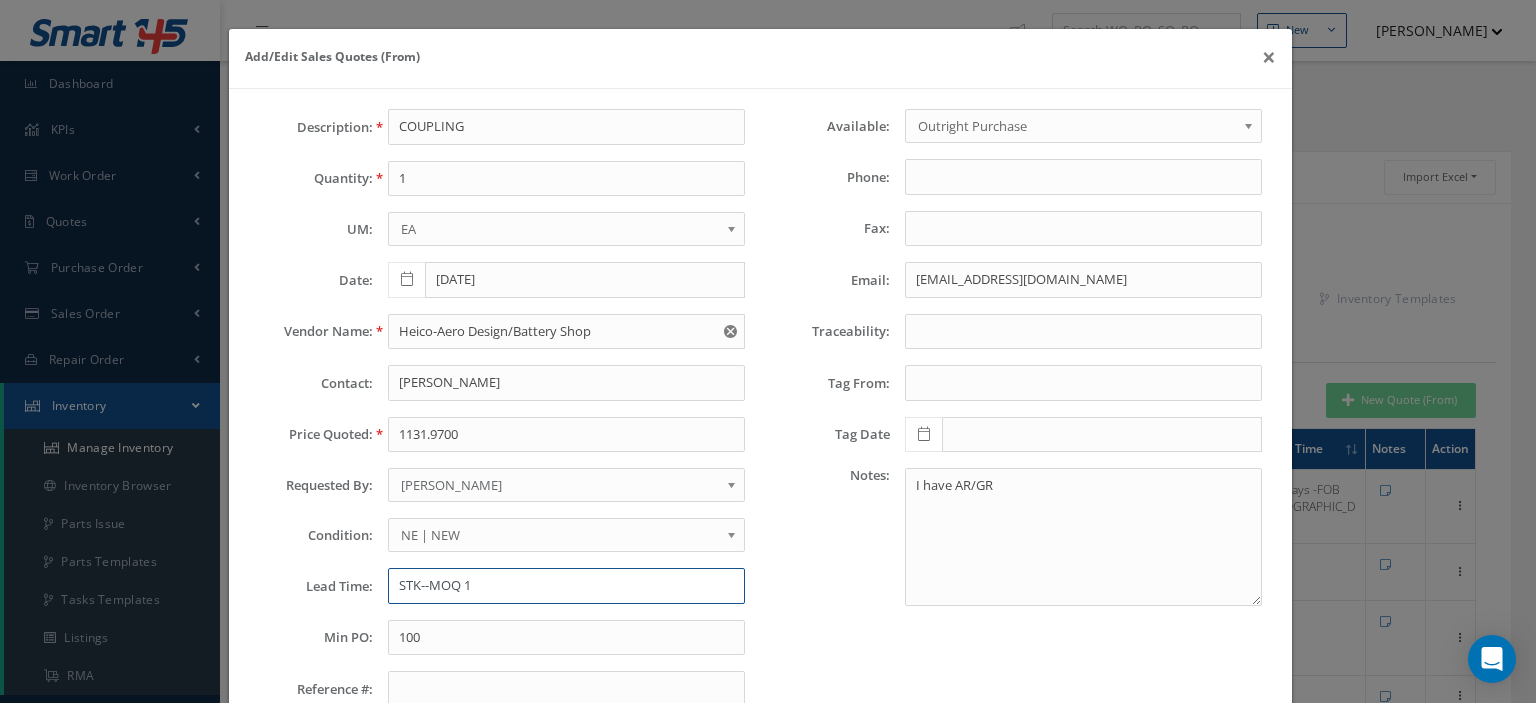 scroll, scrollTop: 140, scrollLeft: 0, axis: vertical 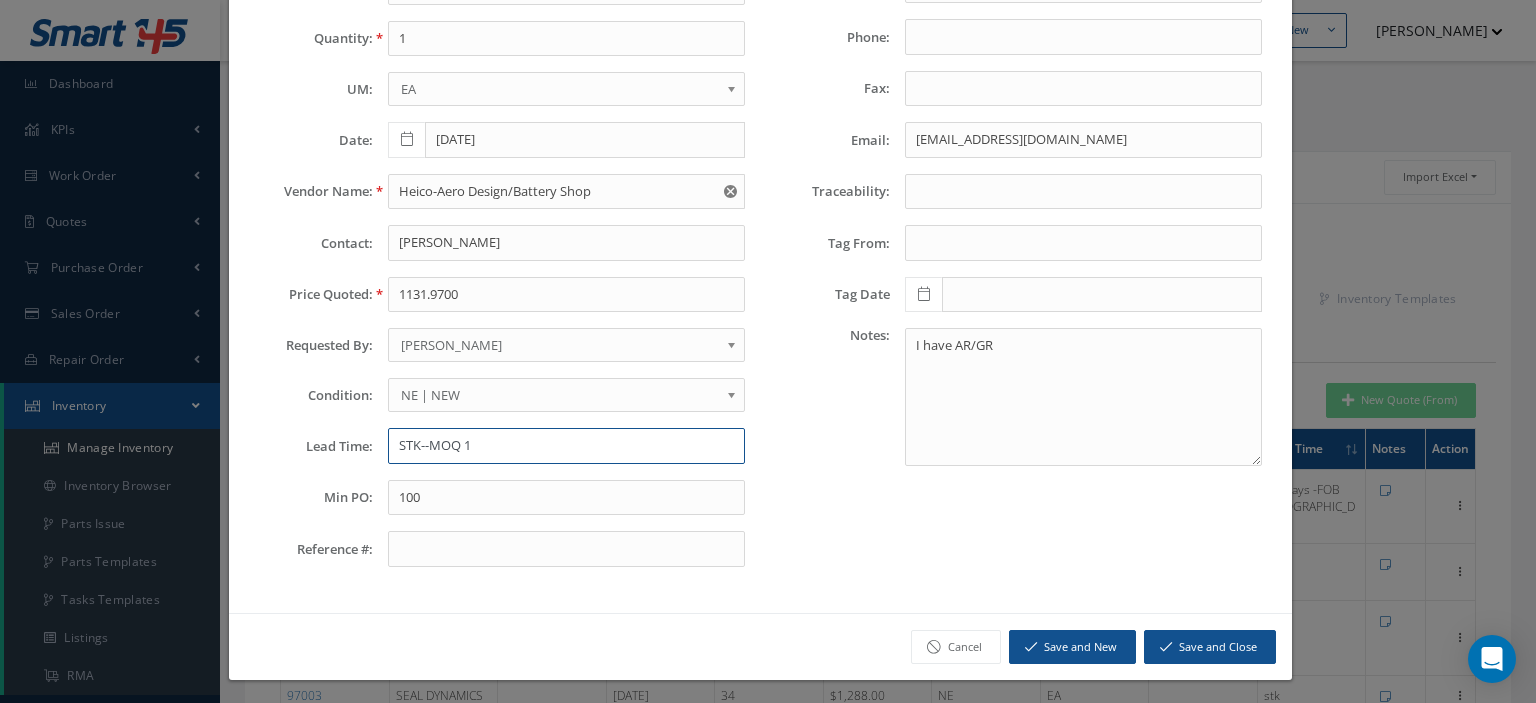 type on "STK--MOQ 1" 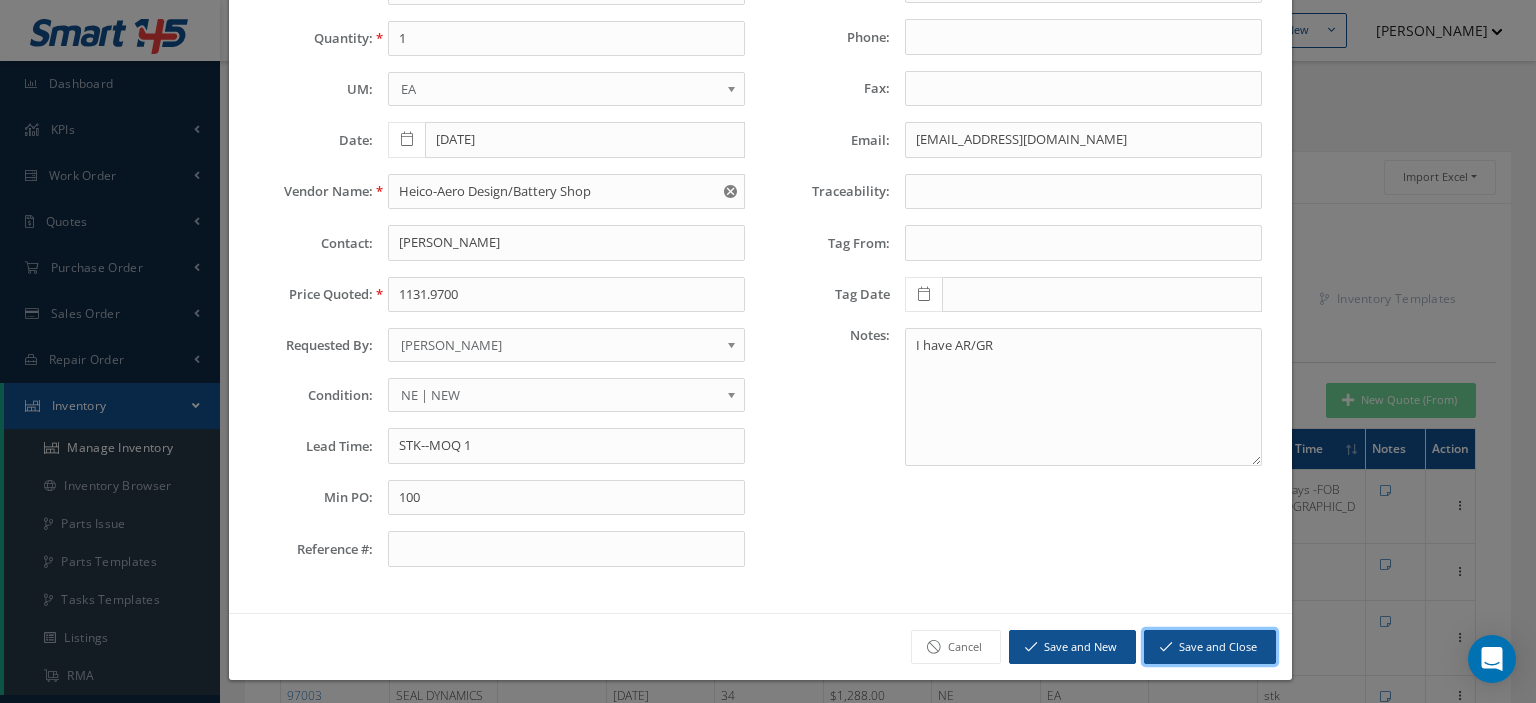 click on "Save and Close" at bounding box center (1210, 647) 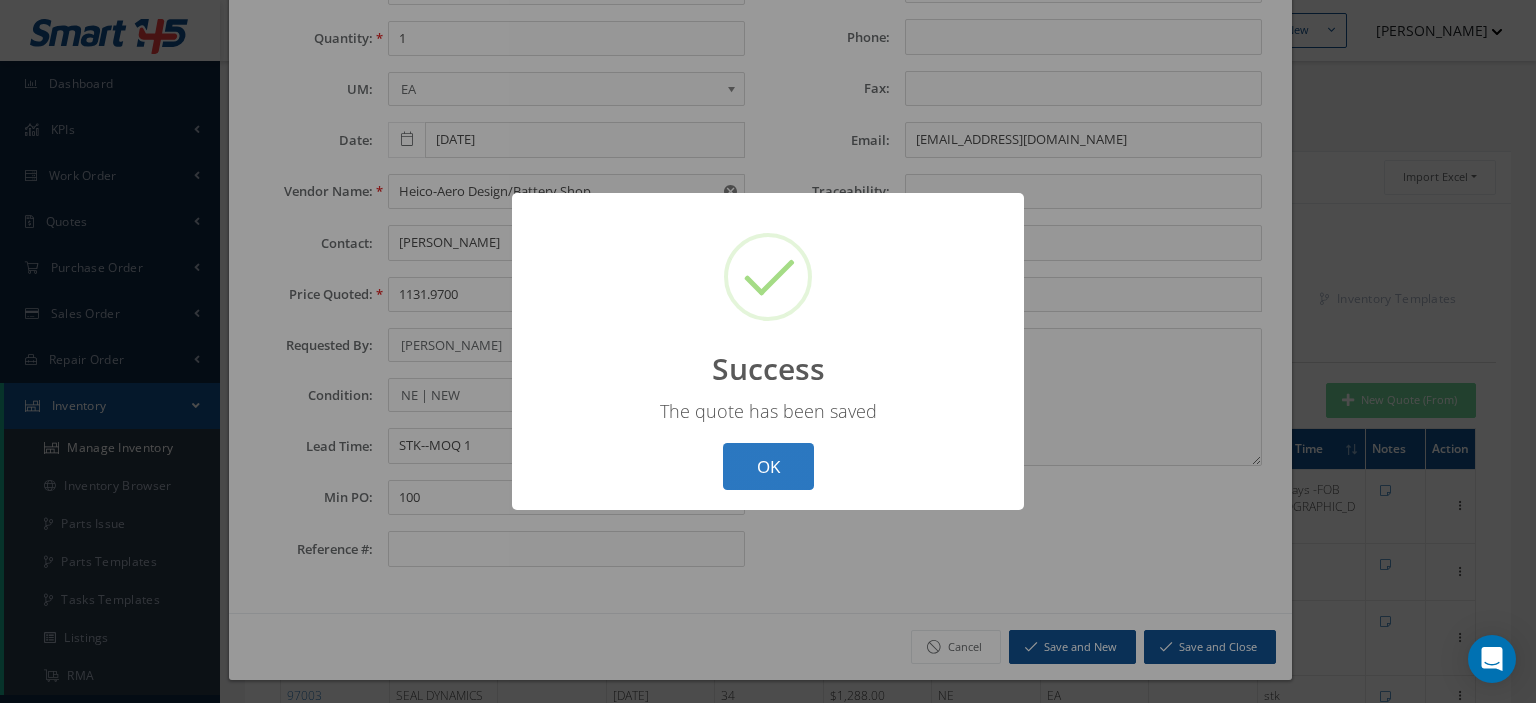 click on "OK" at bounding box center [768, 466] 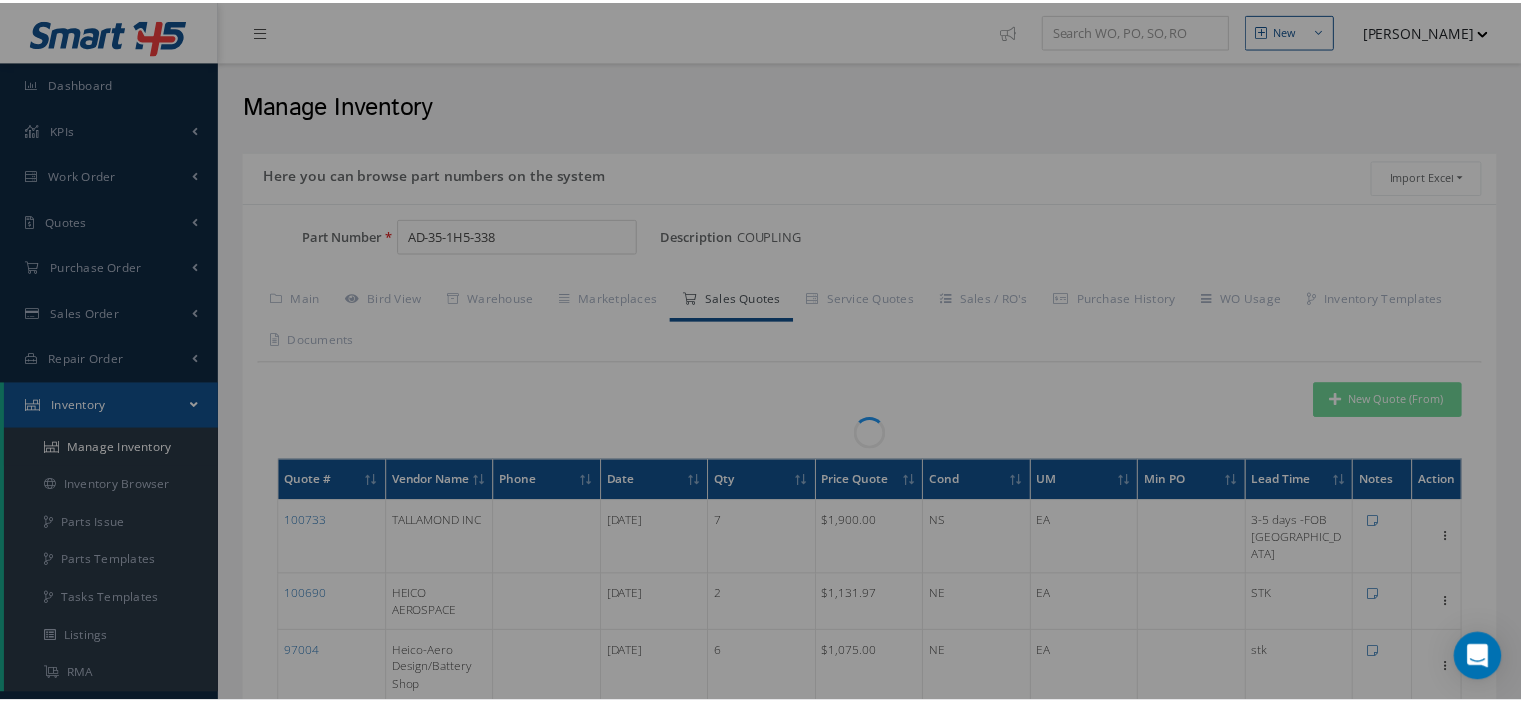 scroll, scrollTop: 0, scrollLeft: 0, axis: both 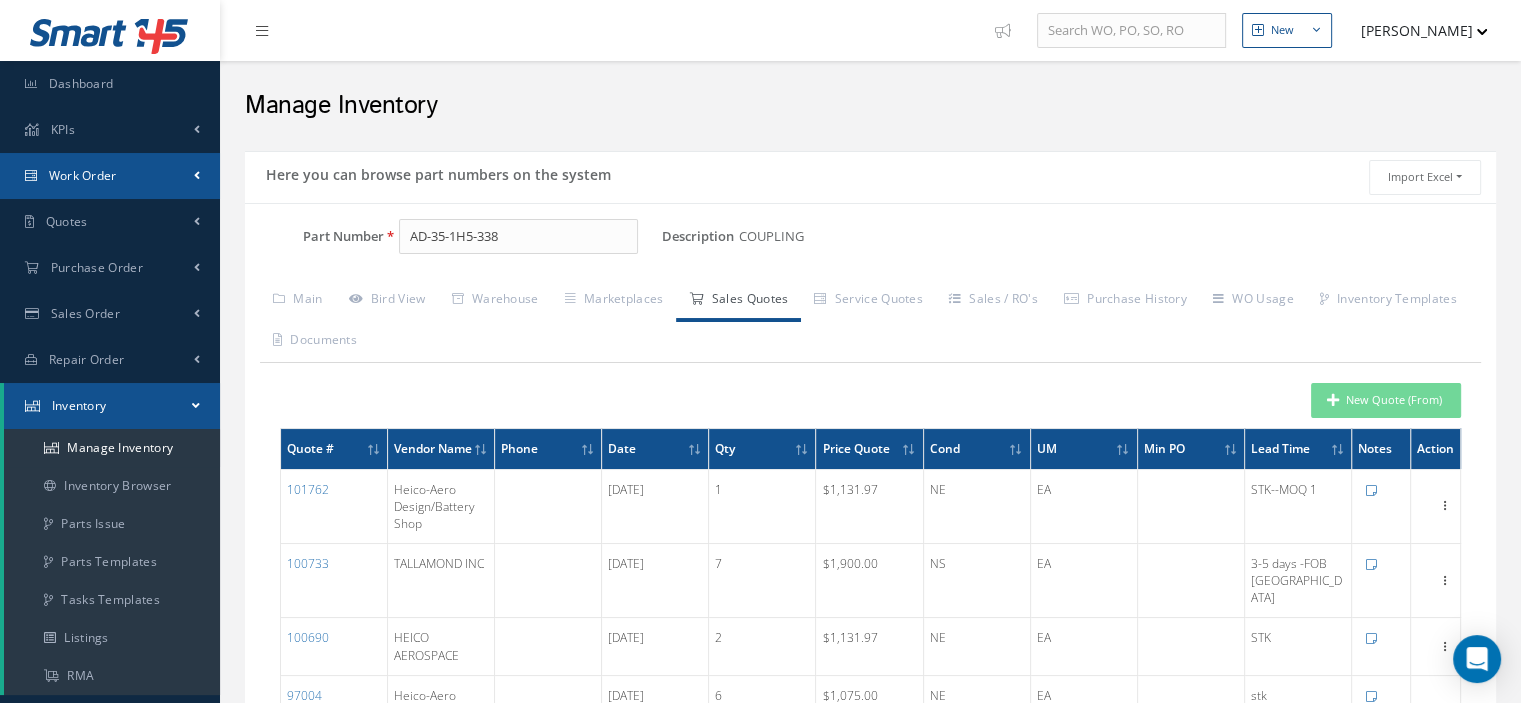 click on "Work Order" at bounding box center (110, 176) 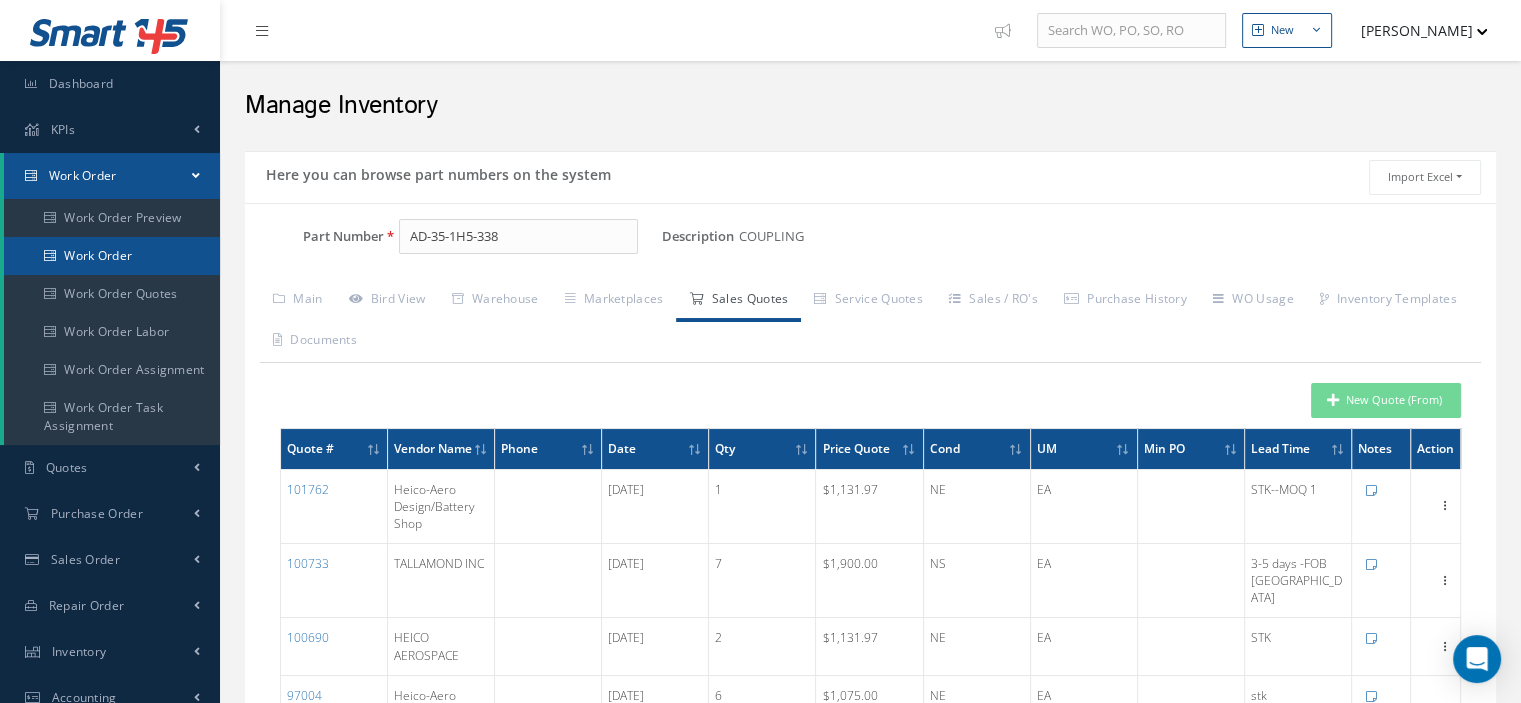 click on "Work Order" at bounding box center [112, 256] 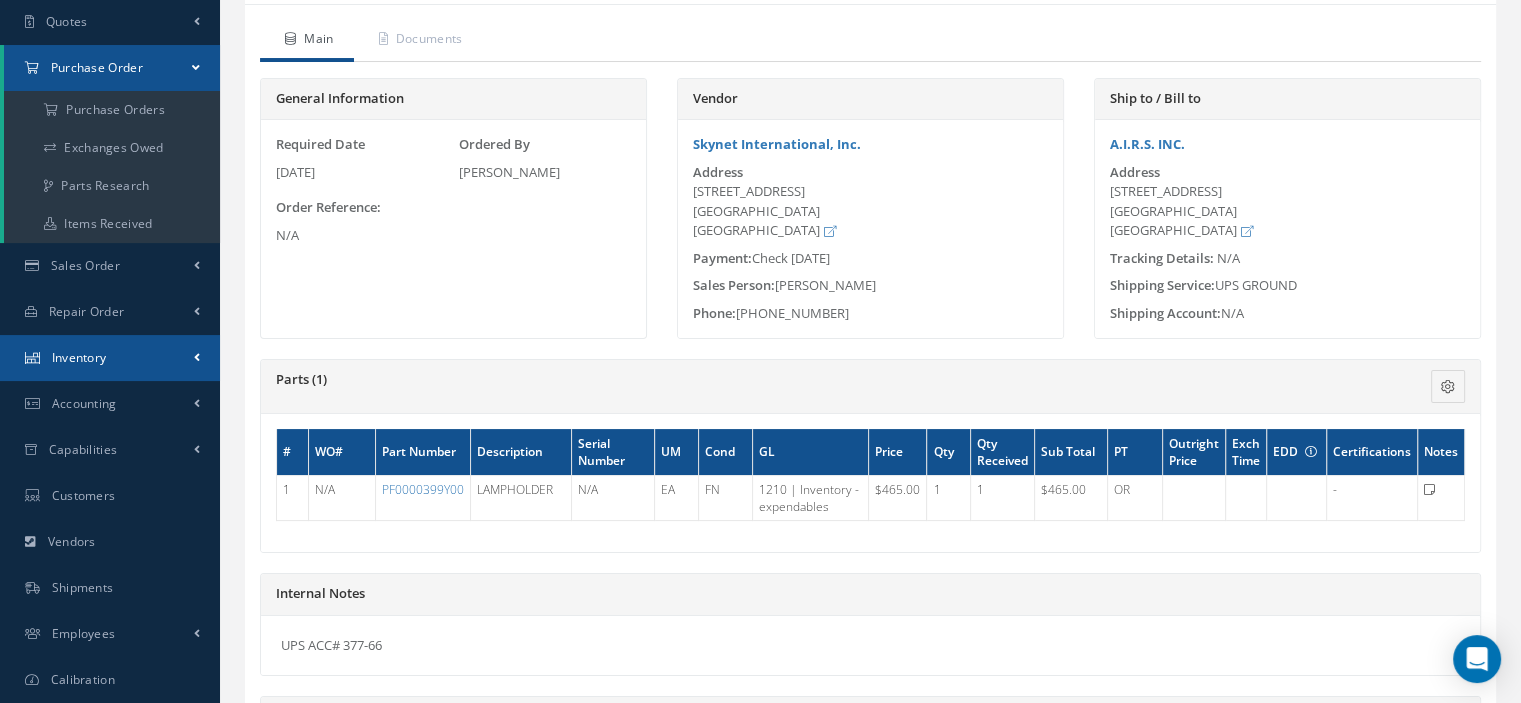 scroll, scrollTop: 0, scrollLeft: 0, axis: both 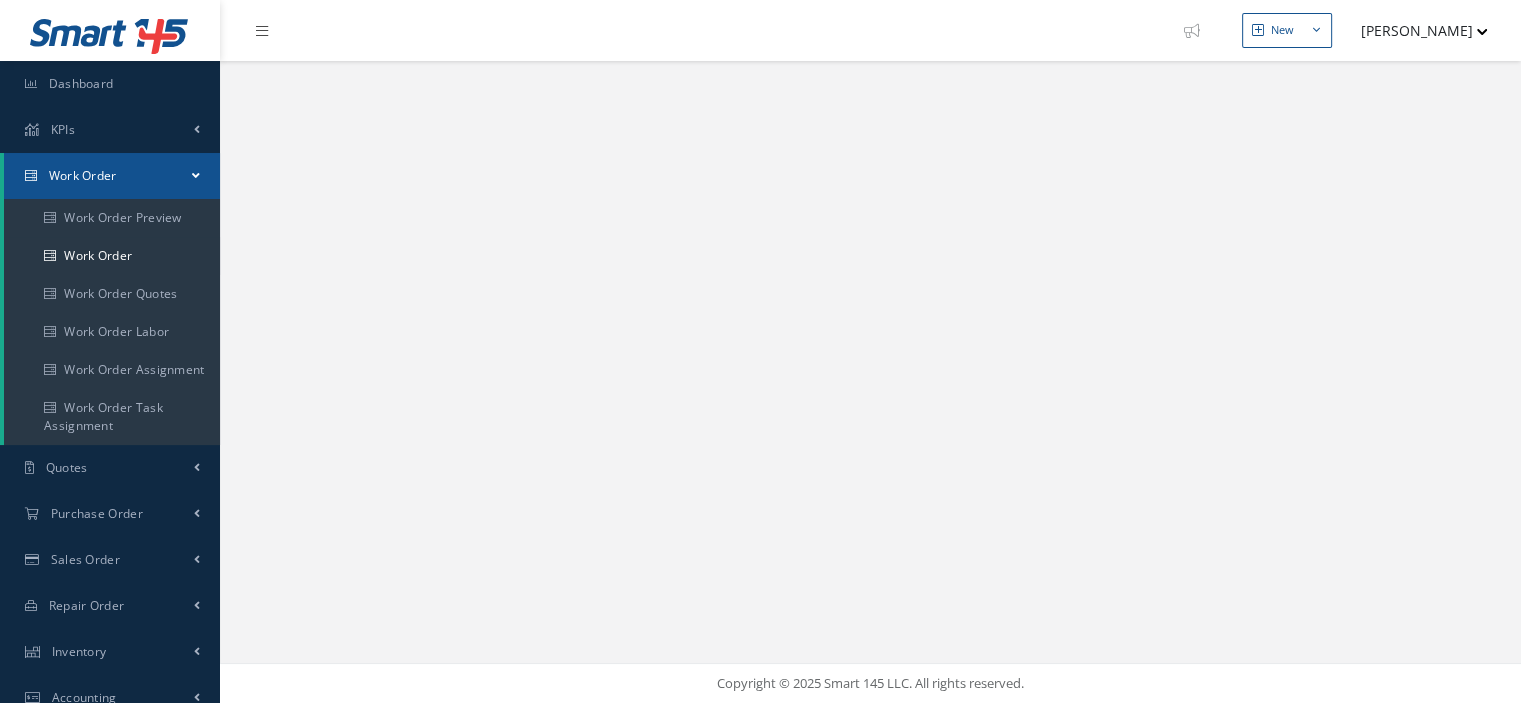 select on "25" 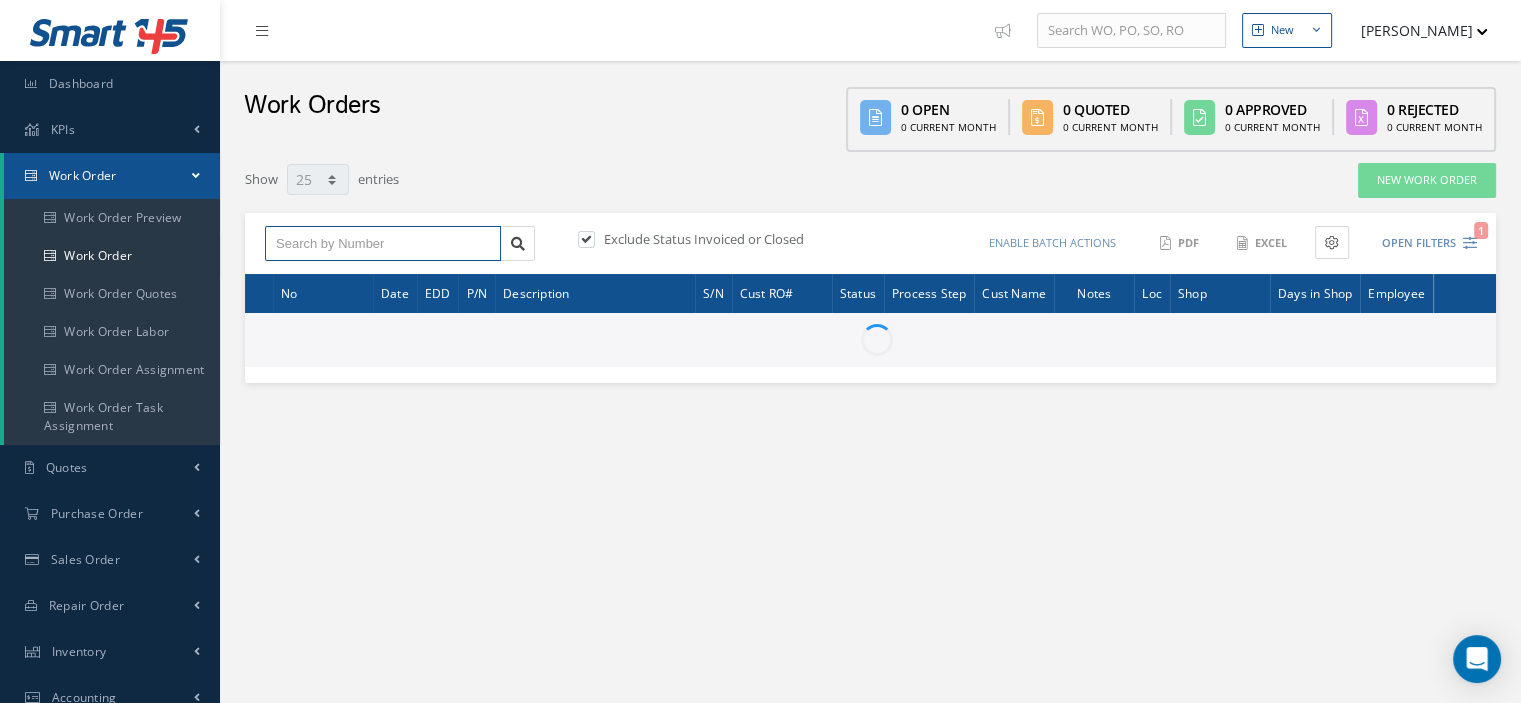click at bounding box center (383, 244) 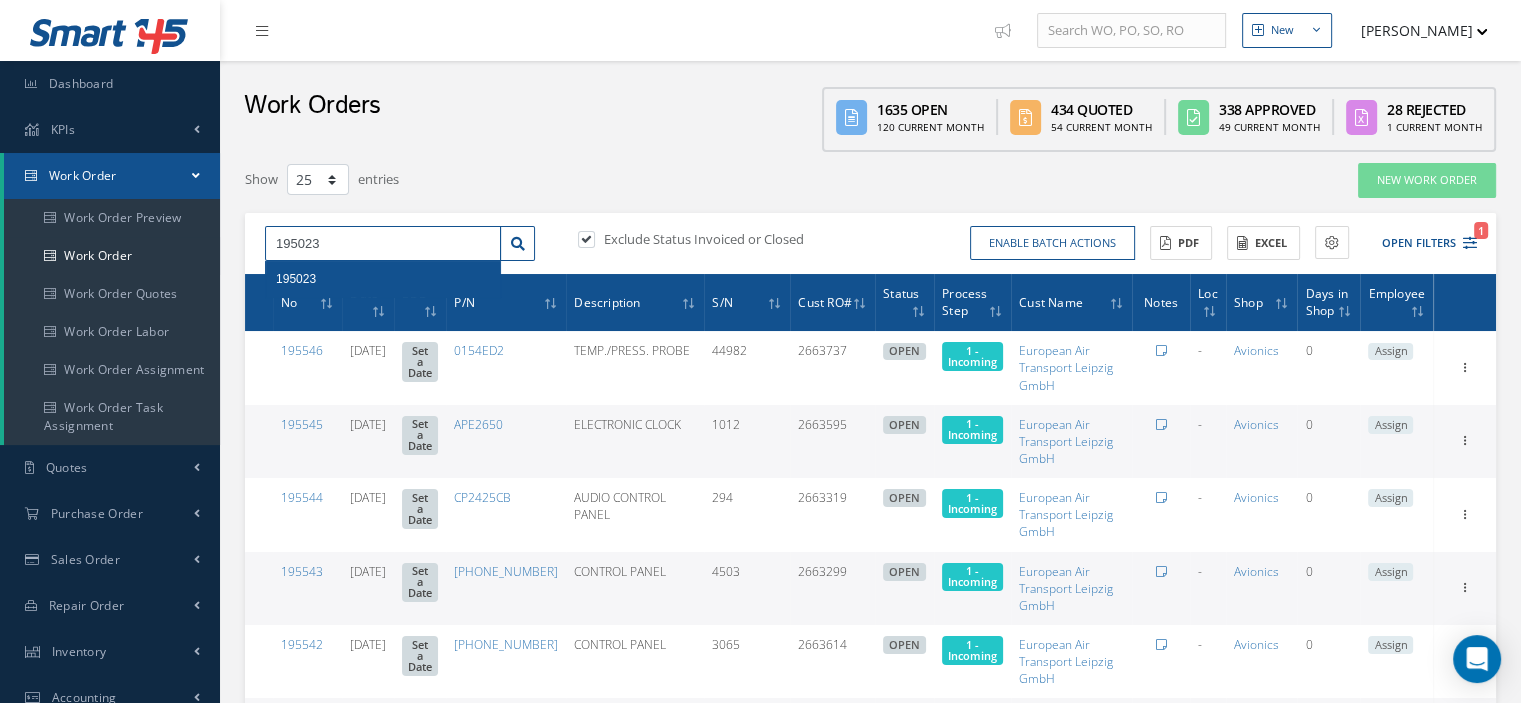 type on "195023" 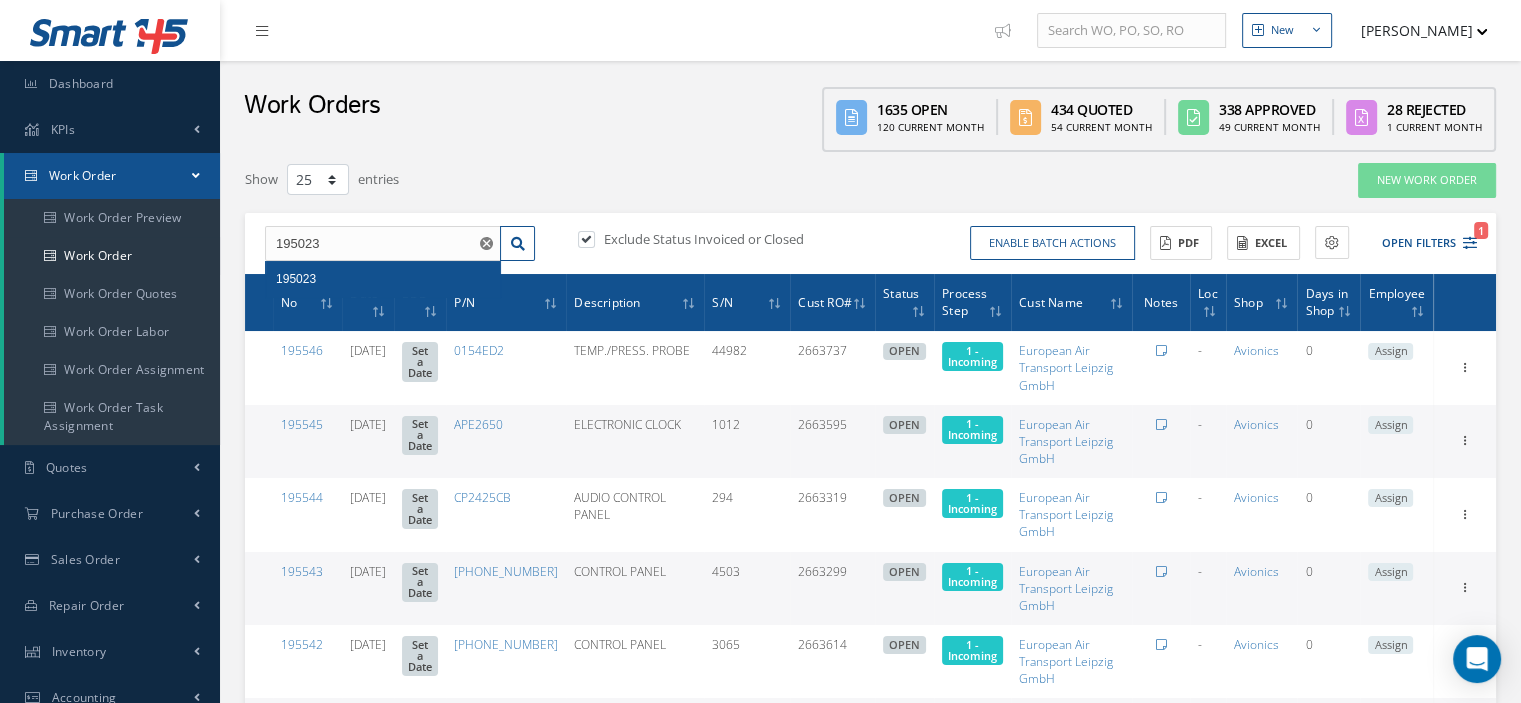 click on "195023" at bounding box center (383, 279) 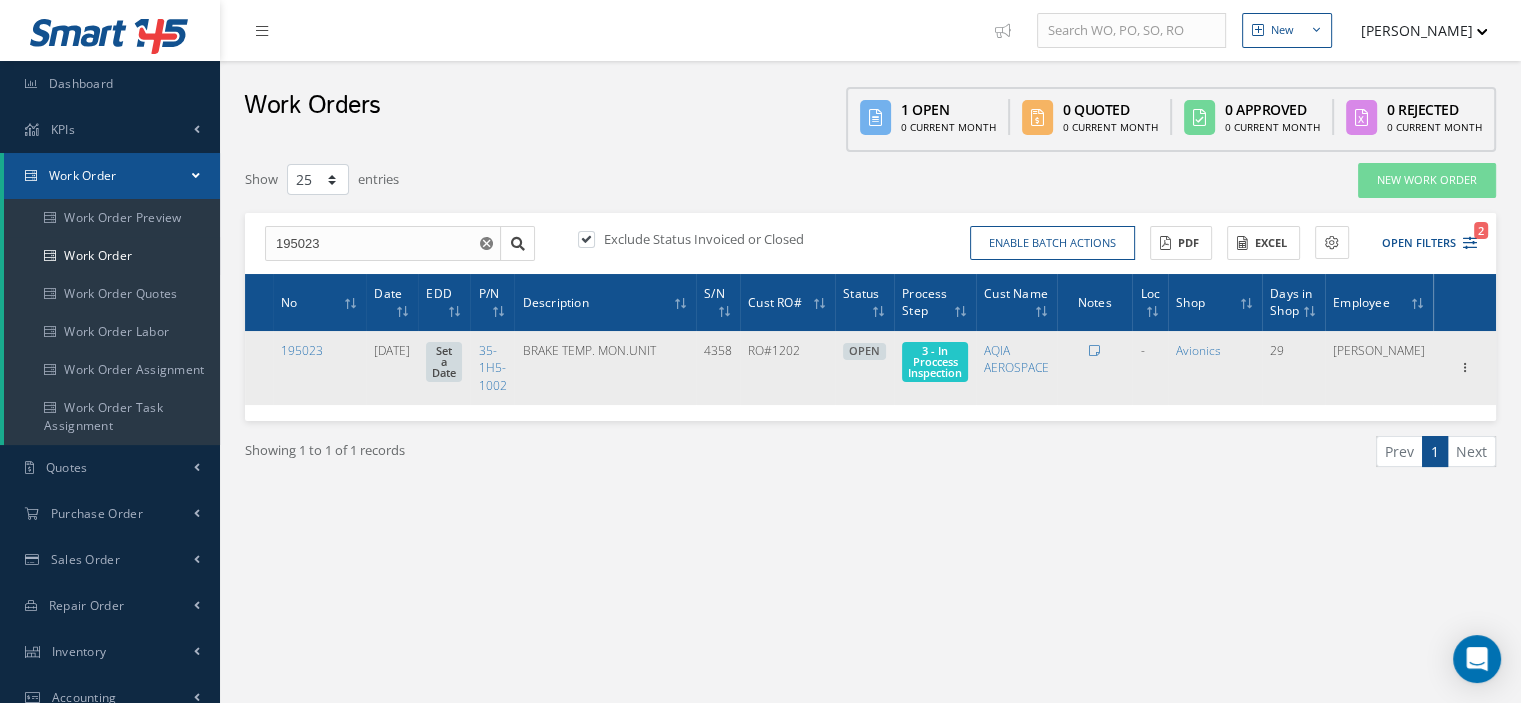 click on "3 - In Proccess Inspection" at bounding box center [935, 361] 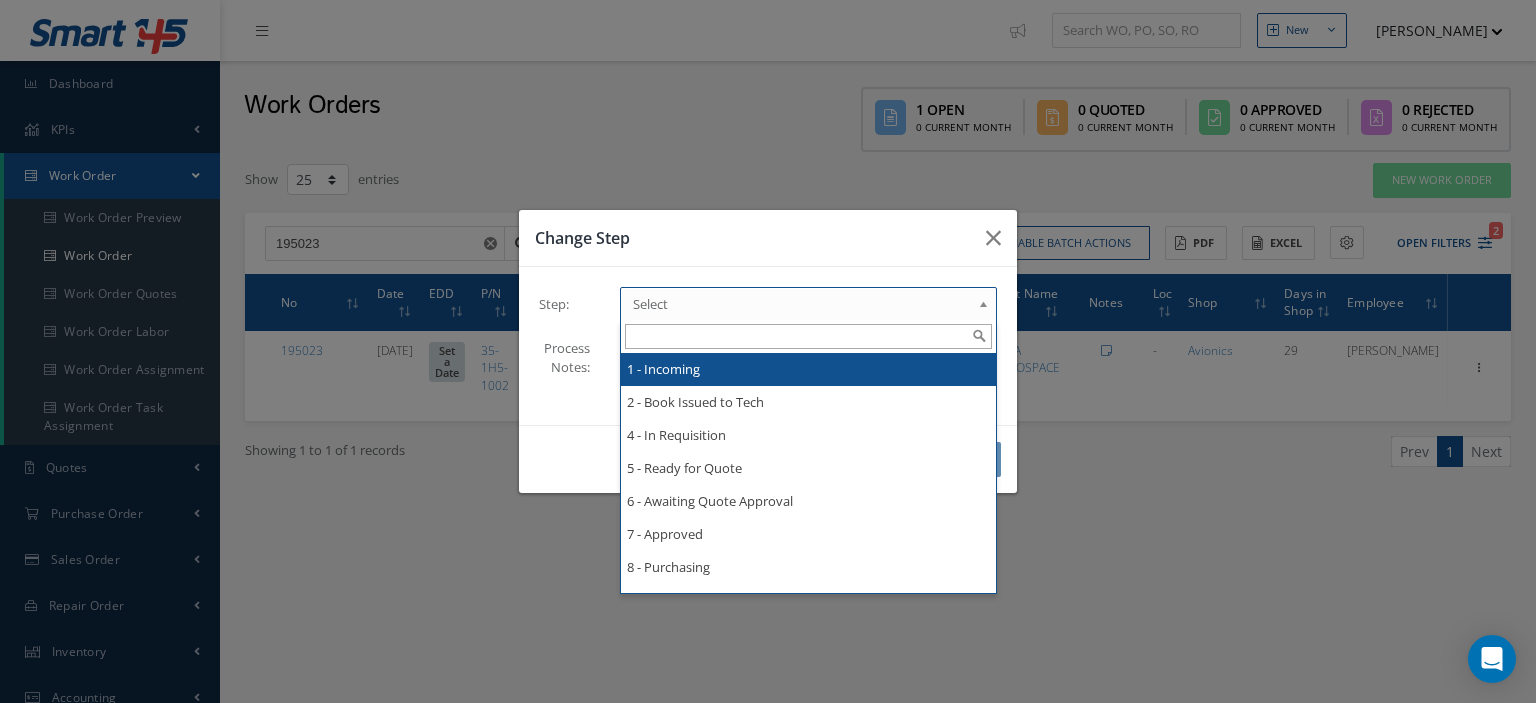 click at bounding box center [987, 309] 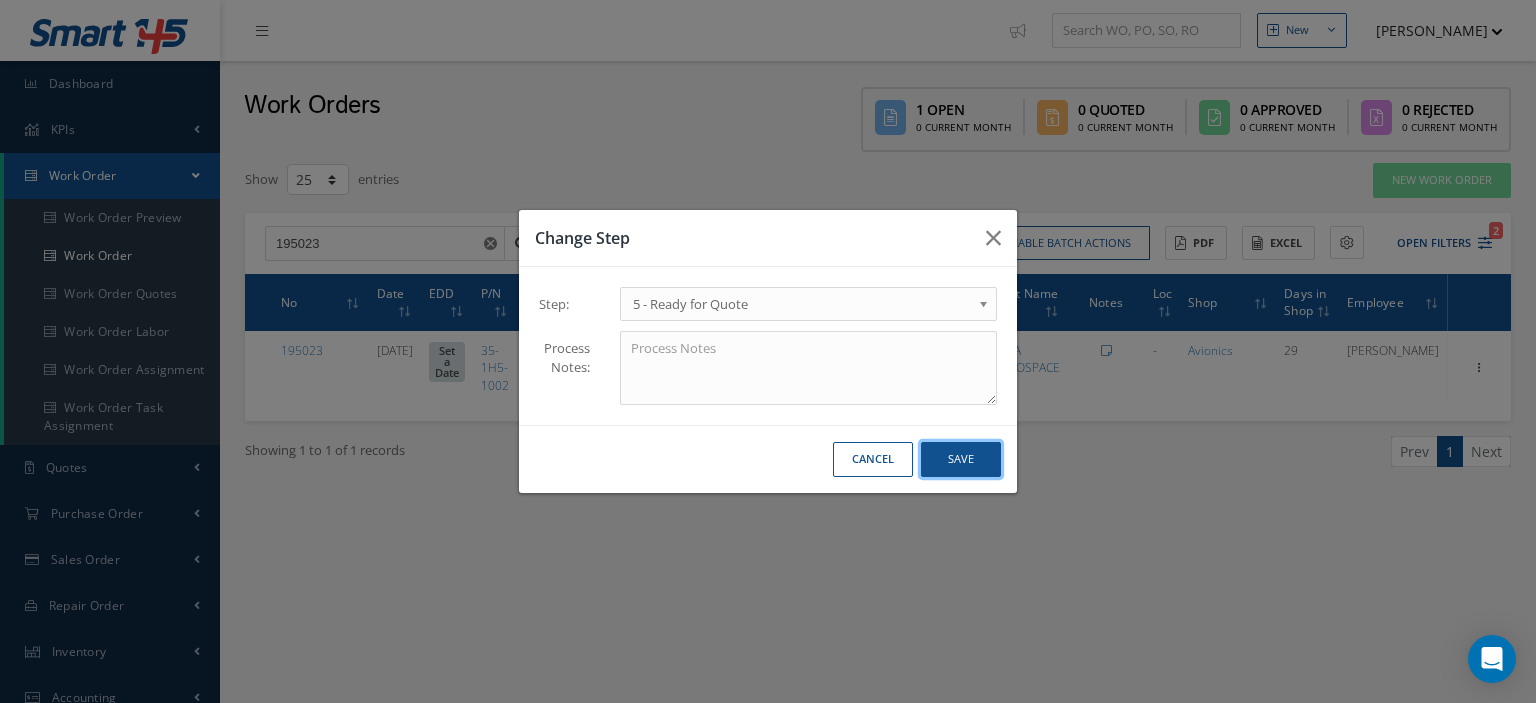 click on "Save" at bounding box center [961, 459] 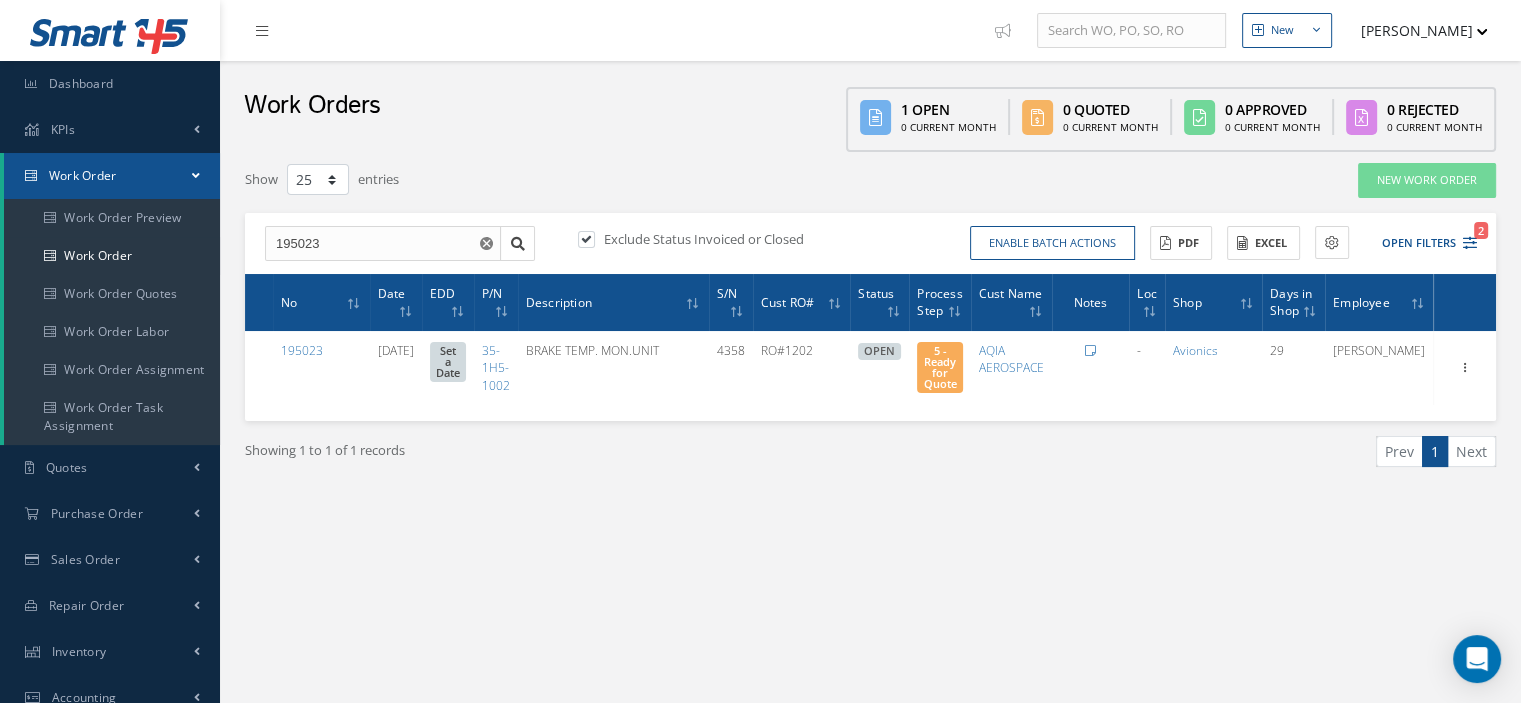 click on "Work Order" at bounding box center (112, 176) 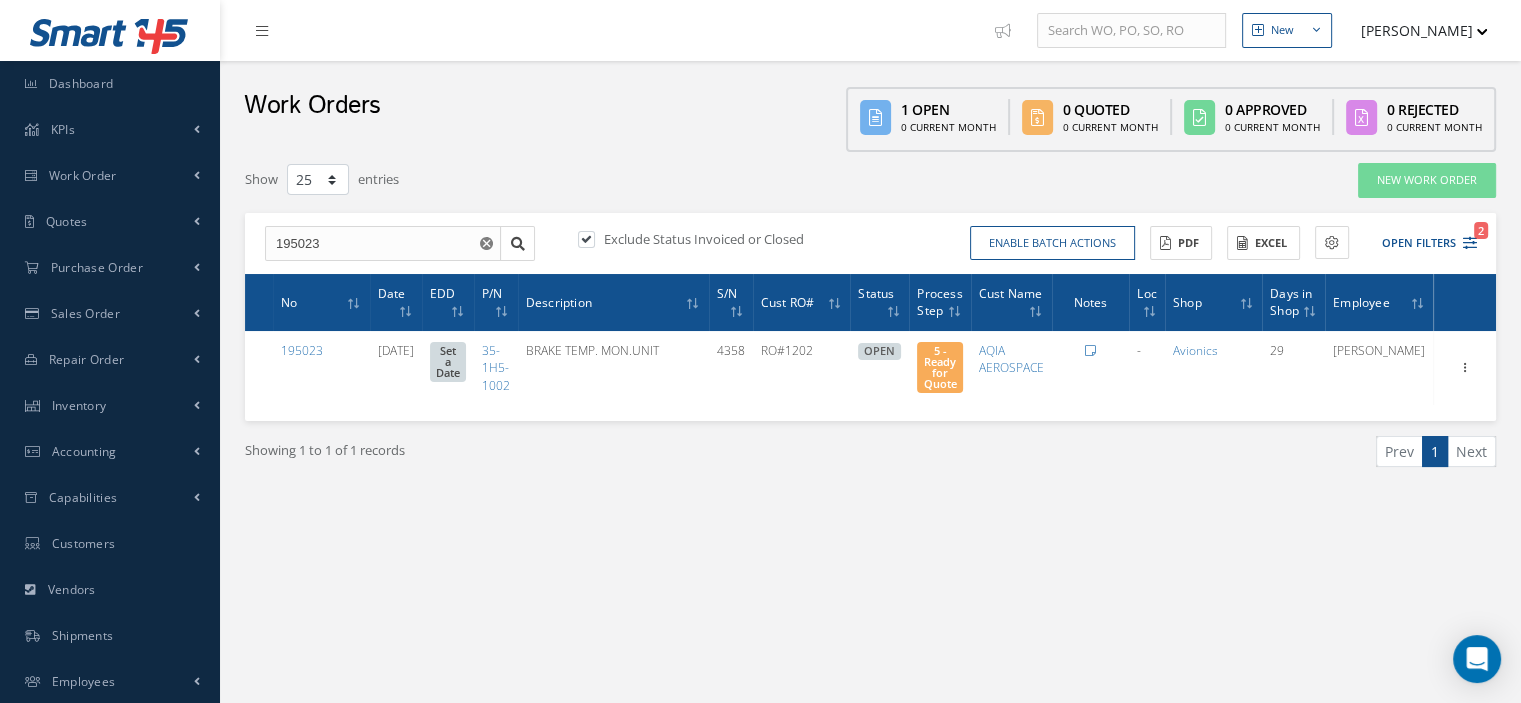 click 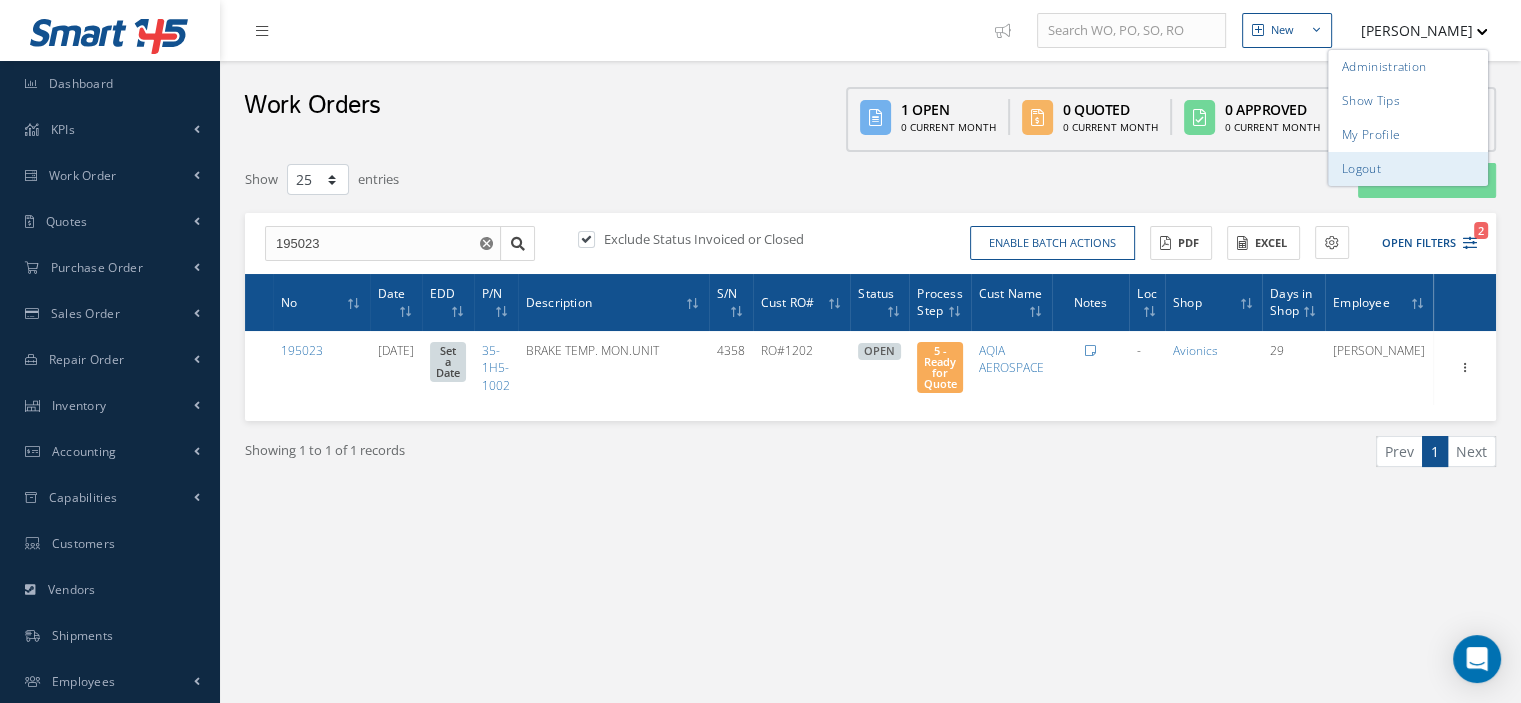 click on "Logout" at bounding box center [1408, 169] 